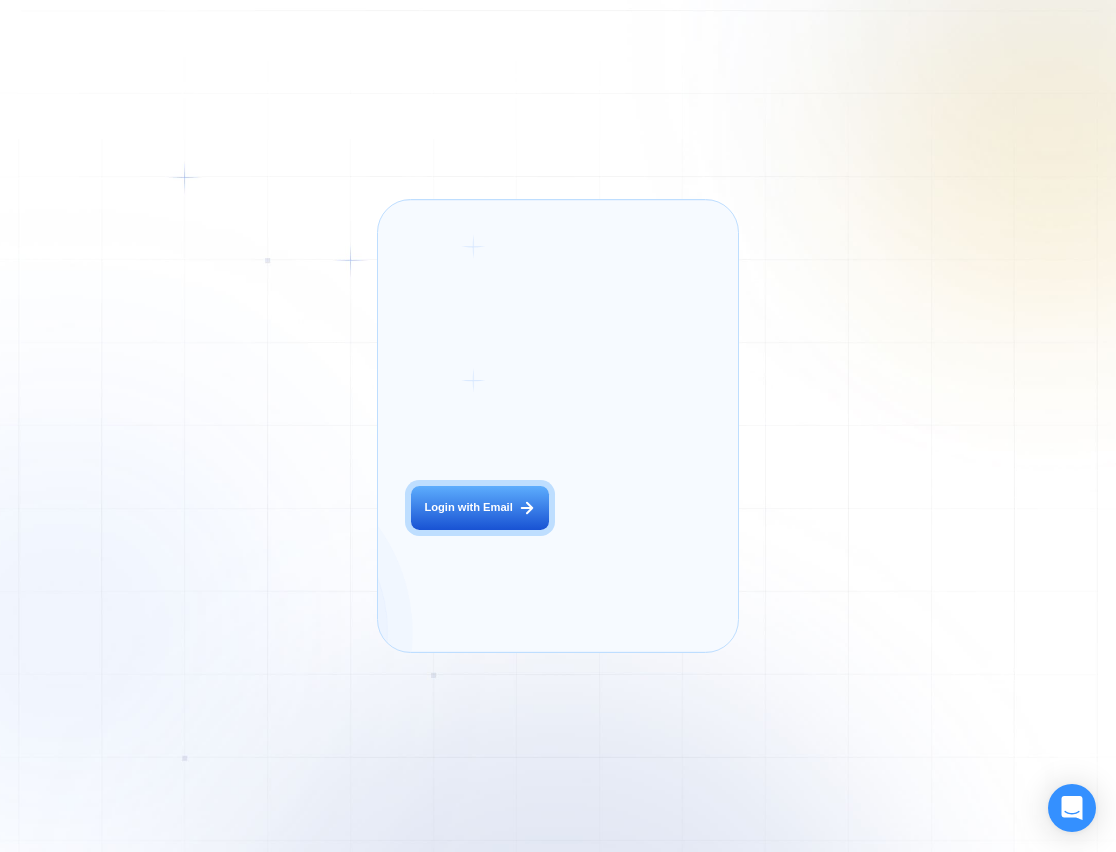 scroll, scrollTop: 0, scrollLeft: 0, axis: both 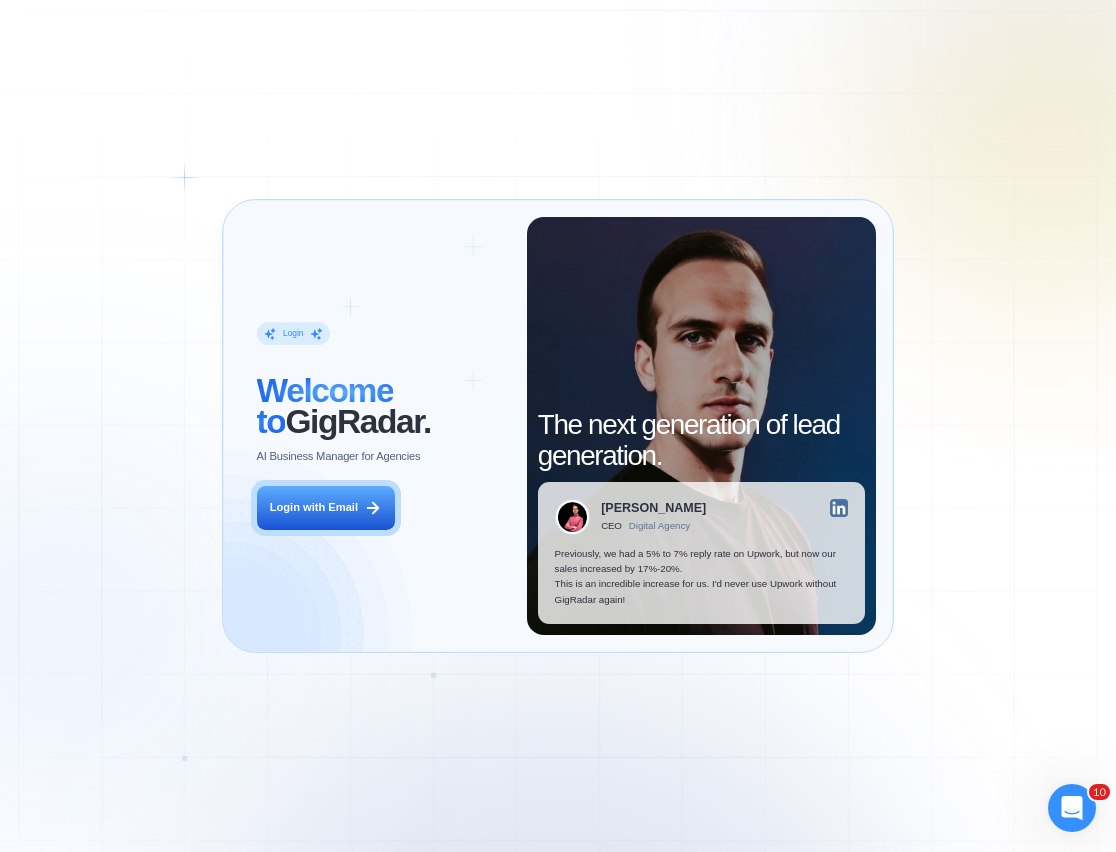 click on "Login ‍ Welcome to  GigRadar. AI Business Manager for Agencies Login with Email" at bounding box center (383, 426) 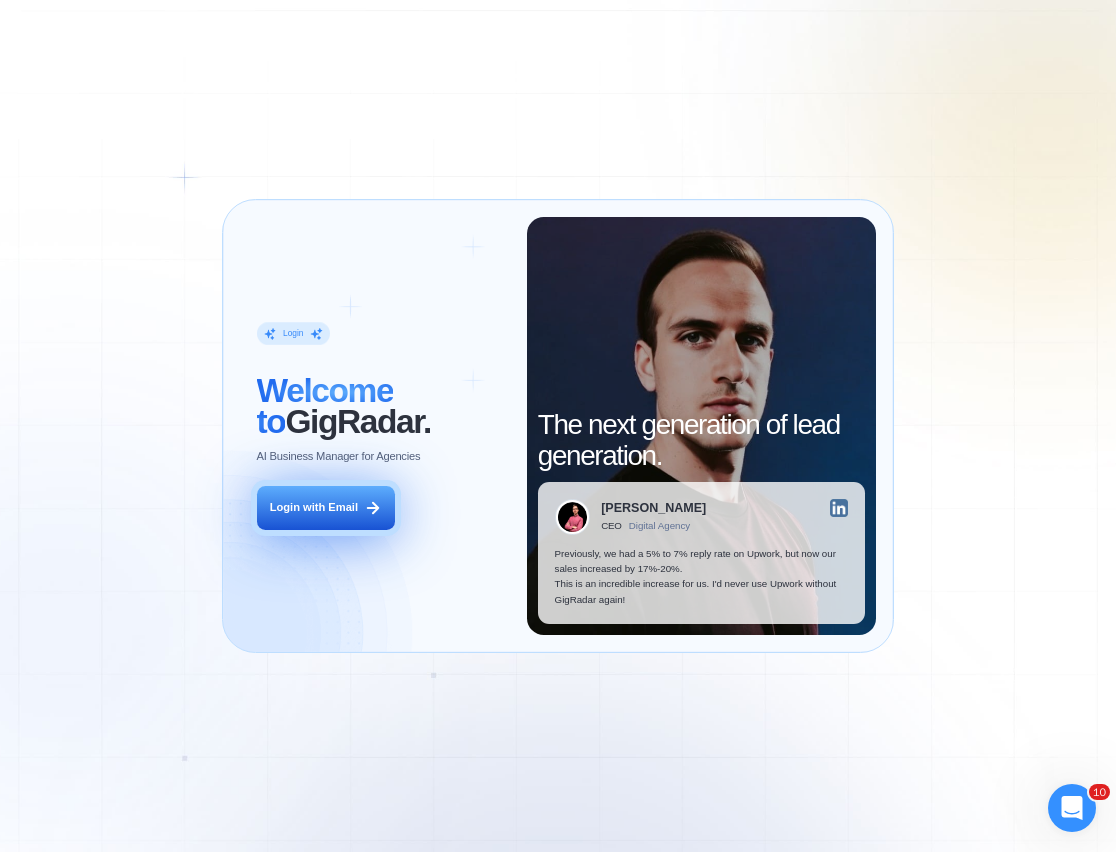 click on "Login with Email" at bounding box center (326, 507) 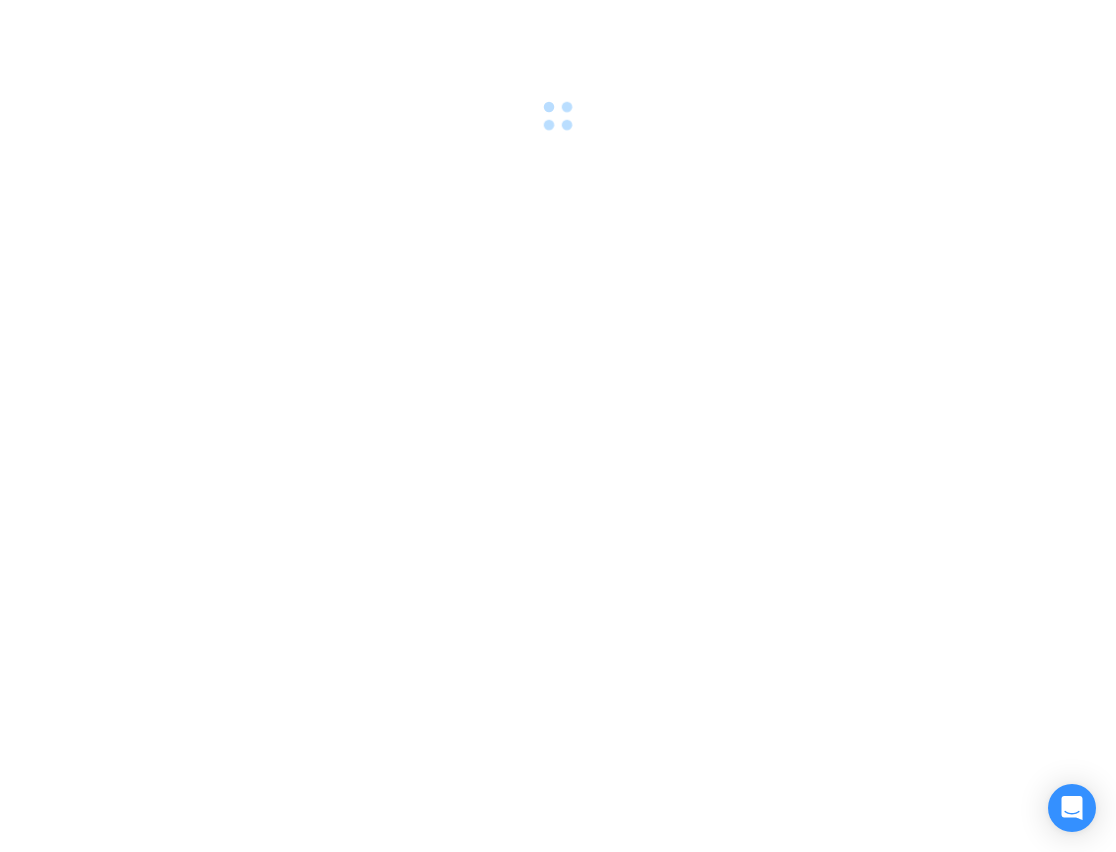 scroll, scrollTop: 0, scrollLeft: 0, axis: both 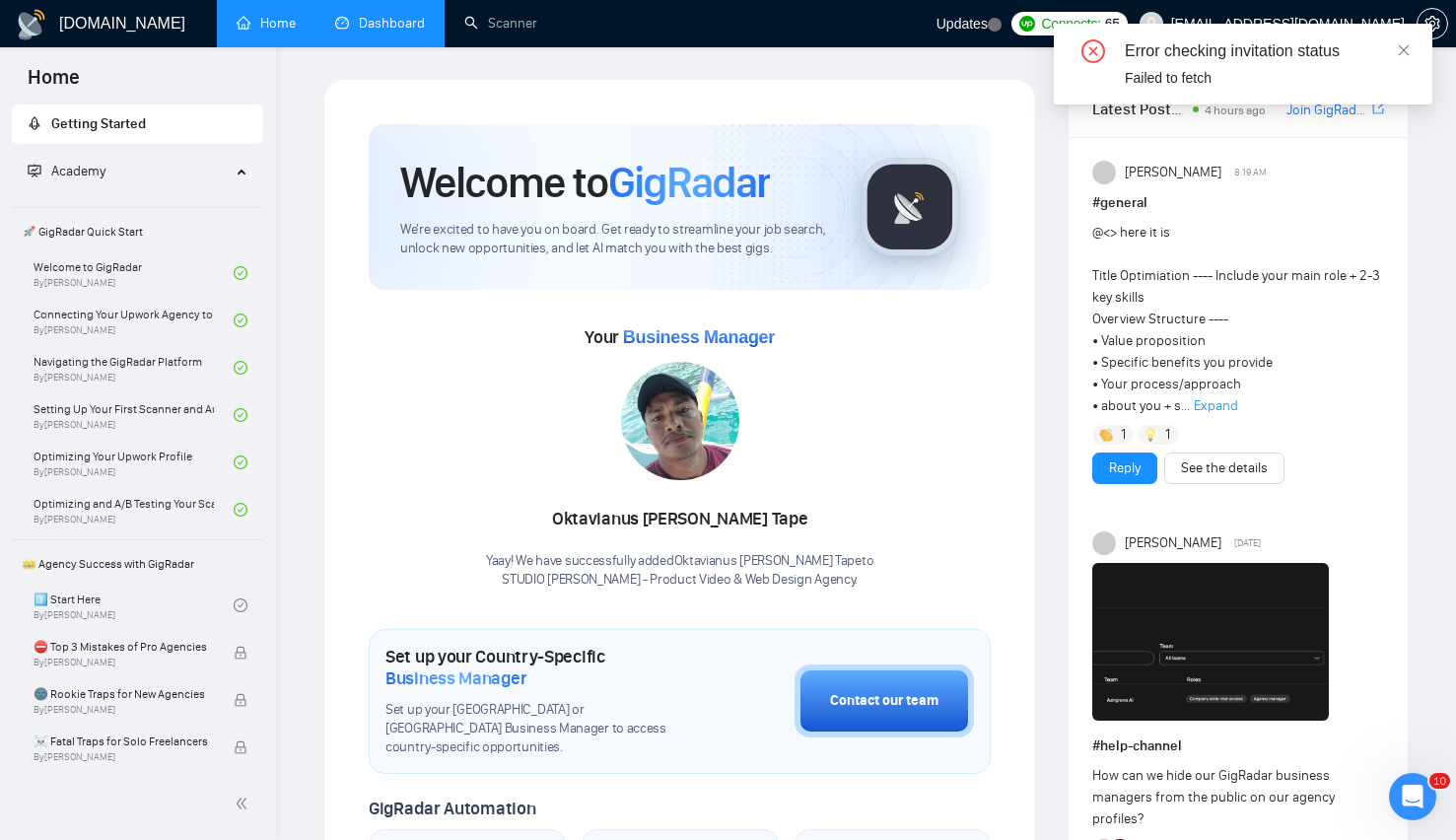 click on "Dashboard" at bounding box center [380, 23] 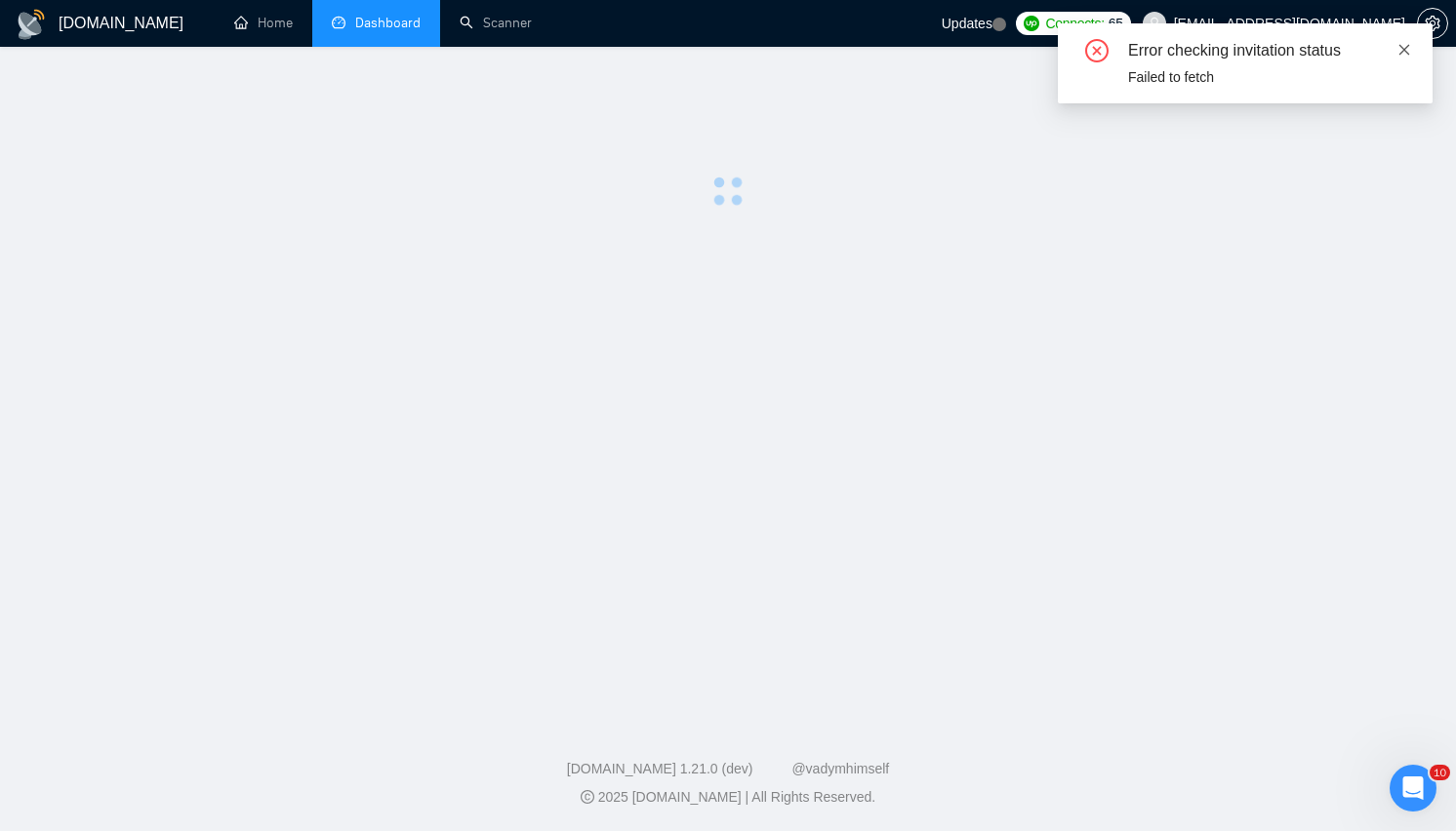 click 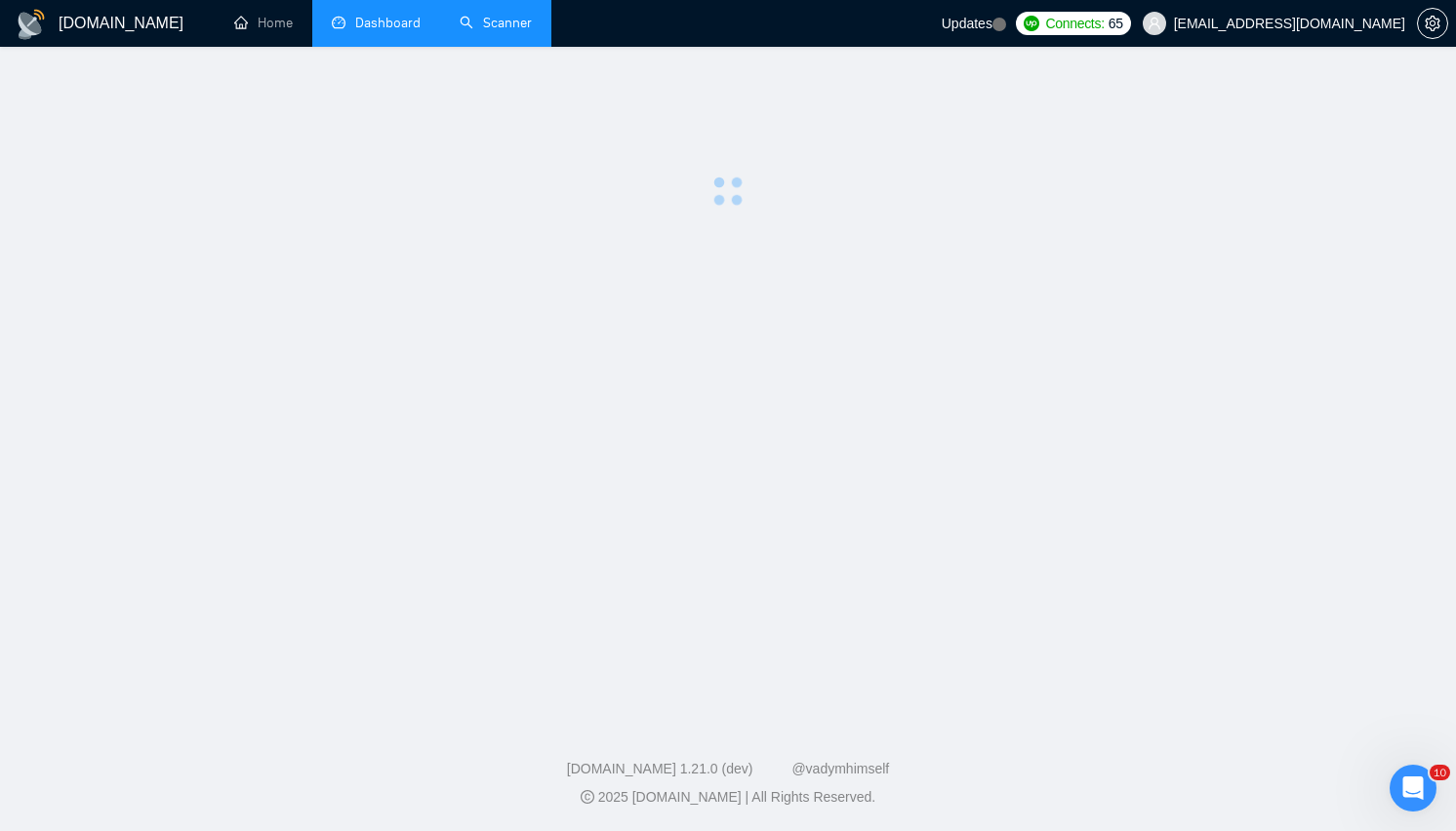 click on "Scanner" at bounding box center [496, 22] 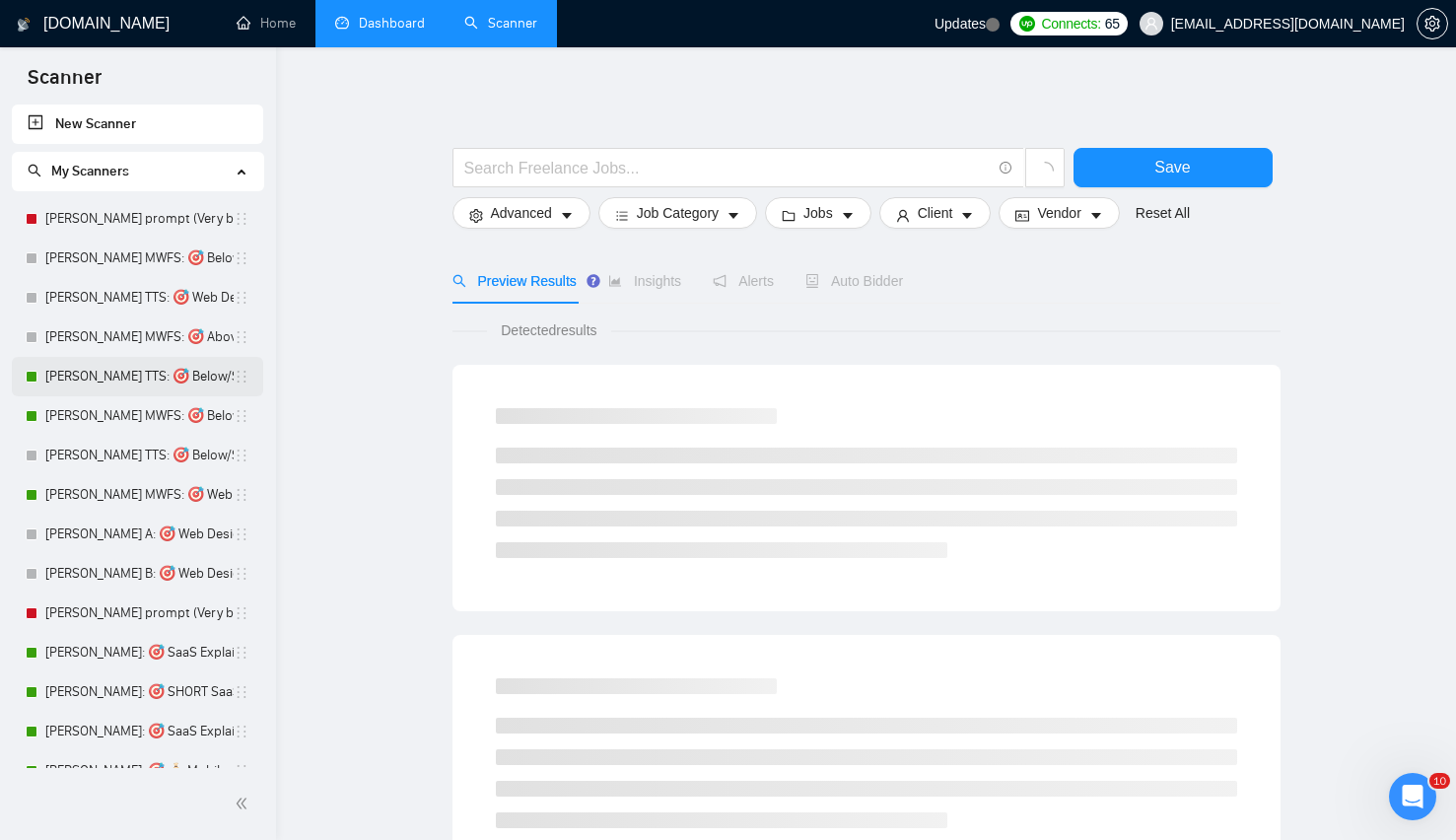 click on "Lenka TTS: 🎯 Below/SHORT UI UX Web Design" at bounding box center [139, 377] 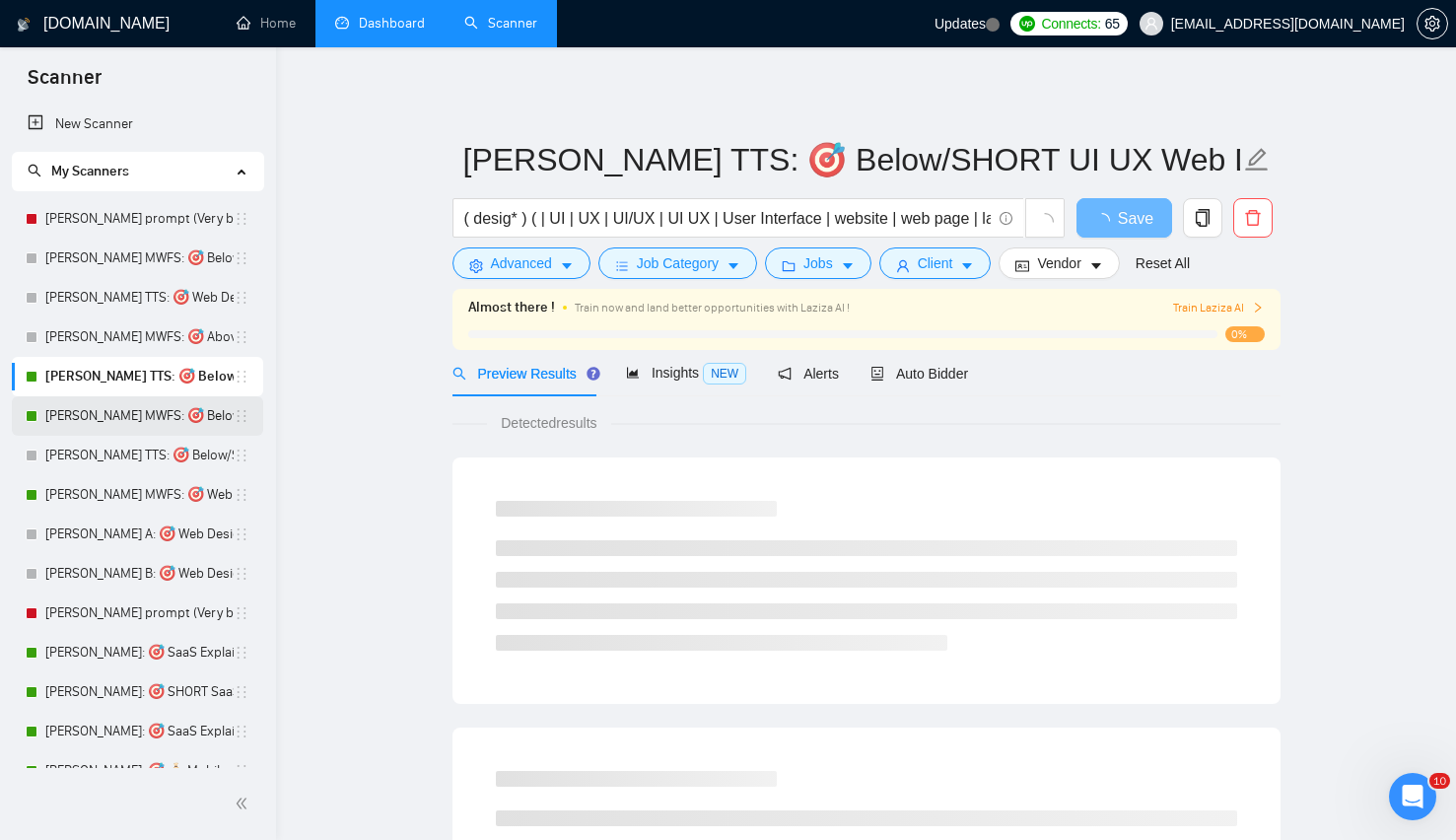 click on "Lenka MWFS: 🎯 Below/SHORT Web Design" at bounding box center [139, 416] 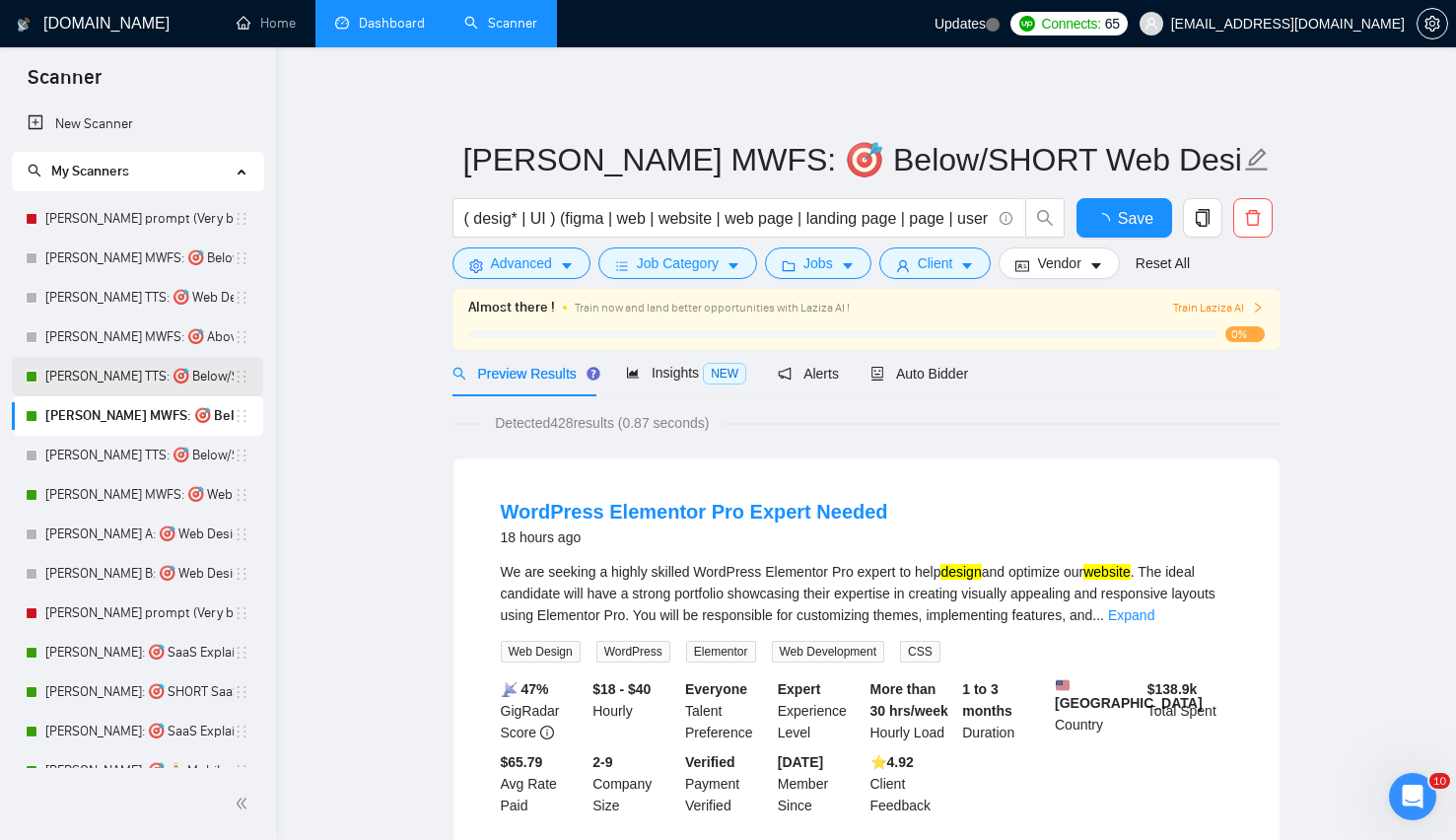 click on "Lenka TTS: 🎯 Below/SHORT UI UX Web Design" at bounding box center [139, 377] 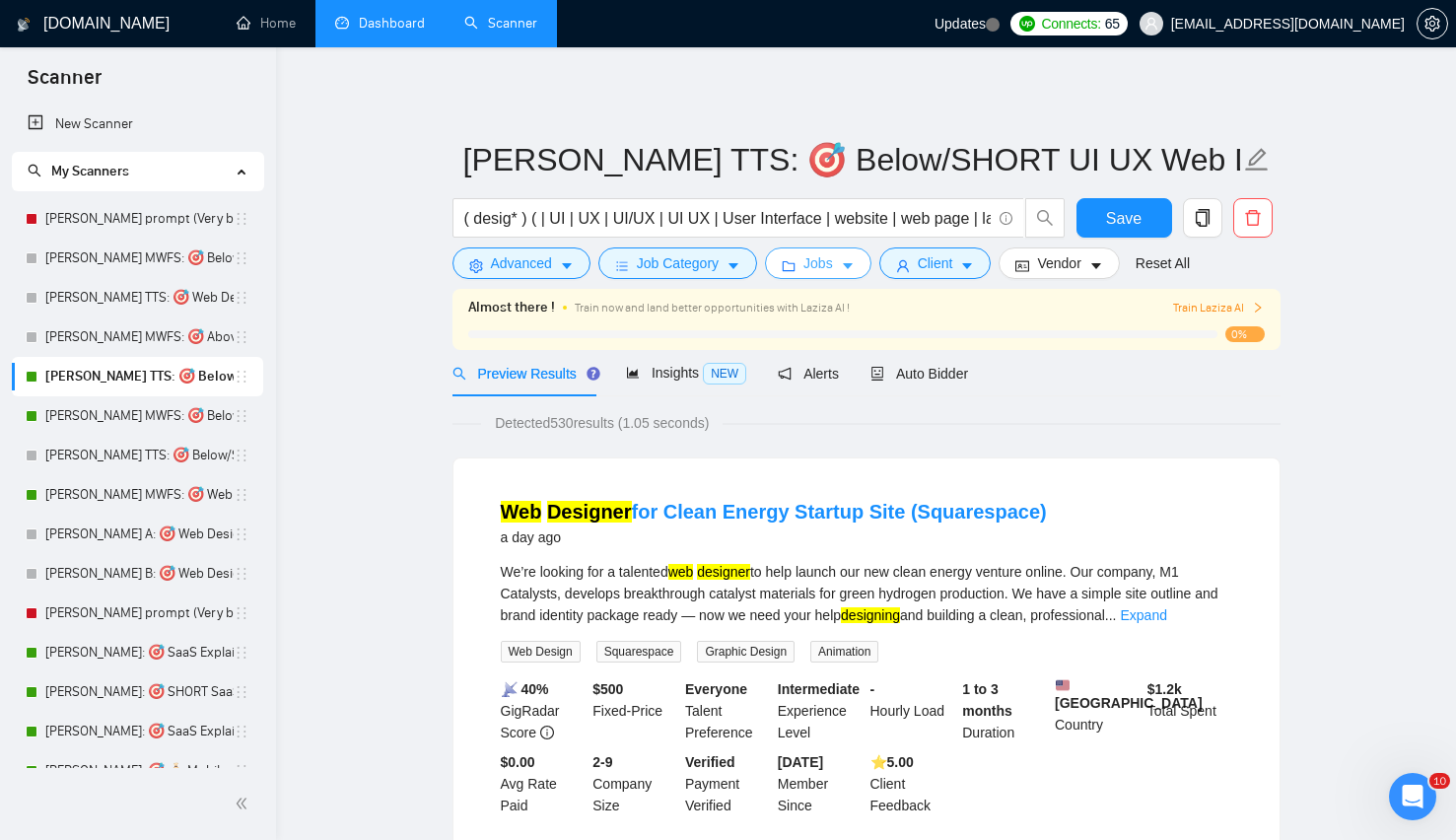 click on "Jobs" at bounding box center (818, 263) 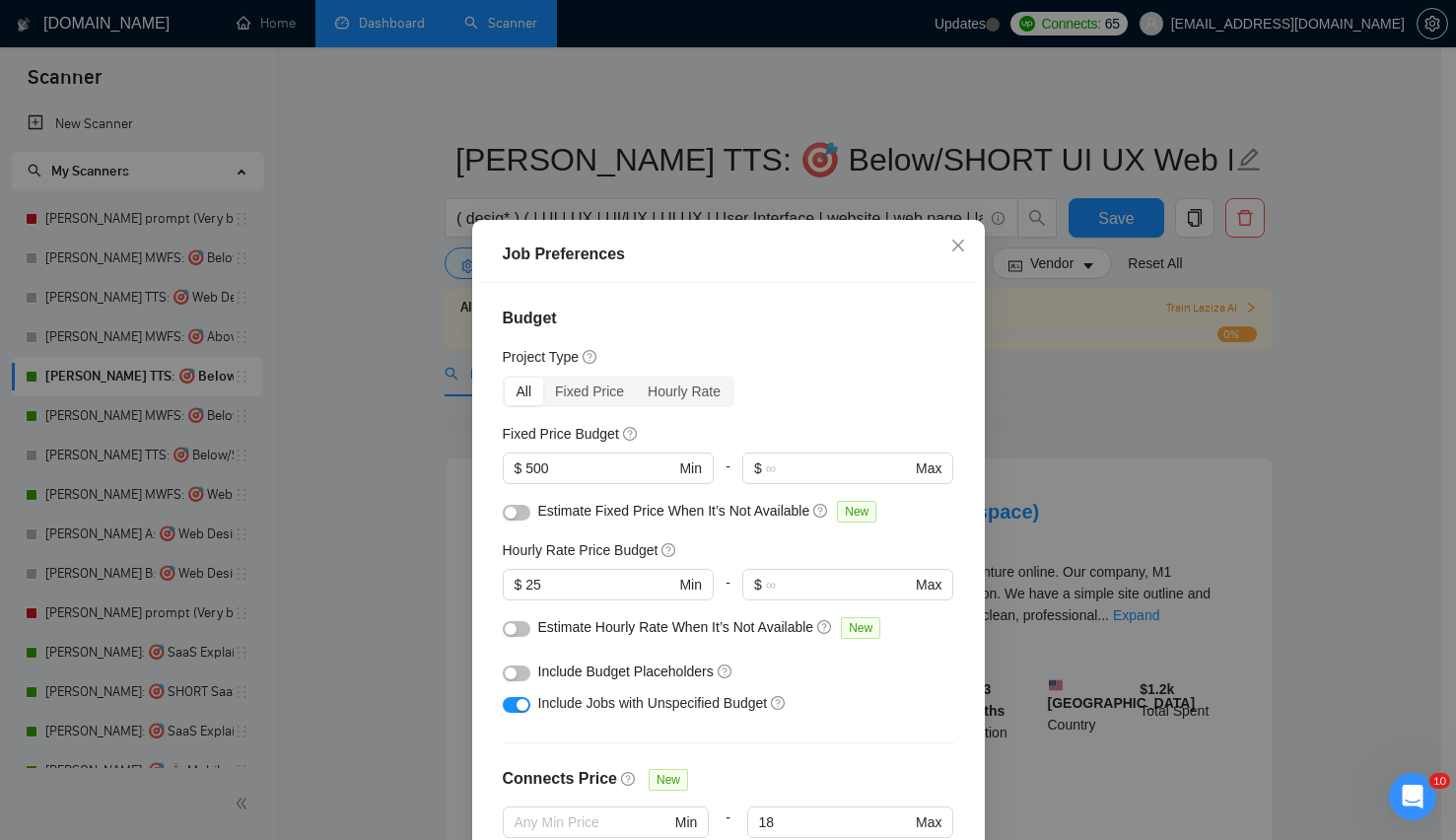 scroll, scrollTop: 524, scrollLeft: 0, axis: vertical 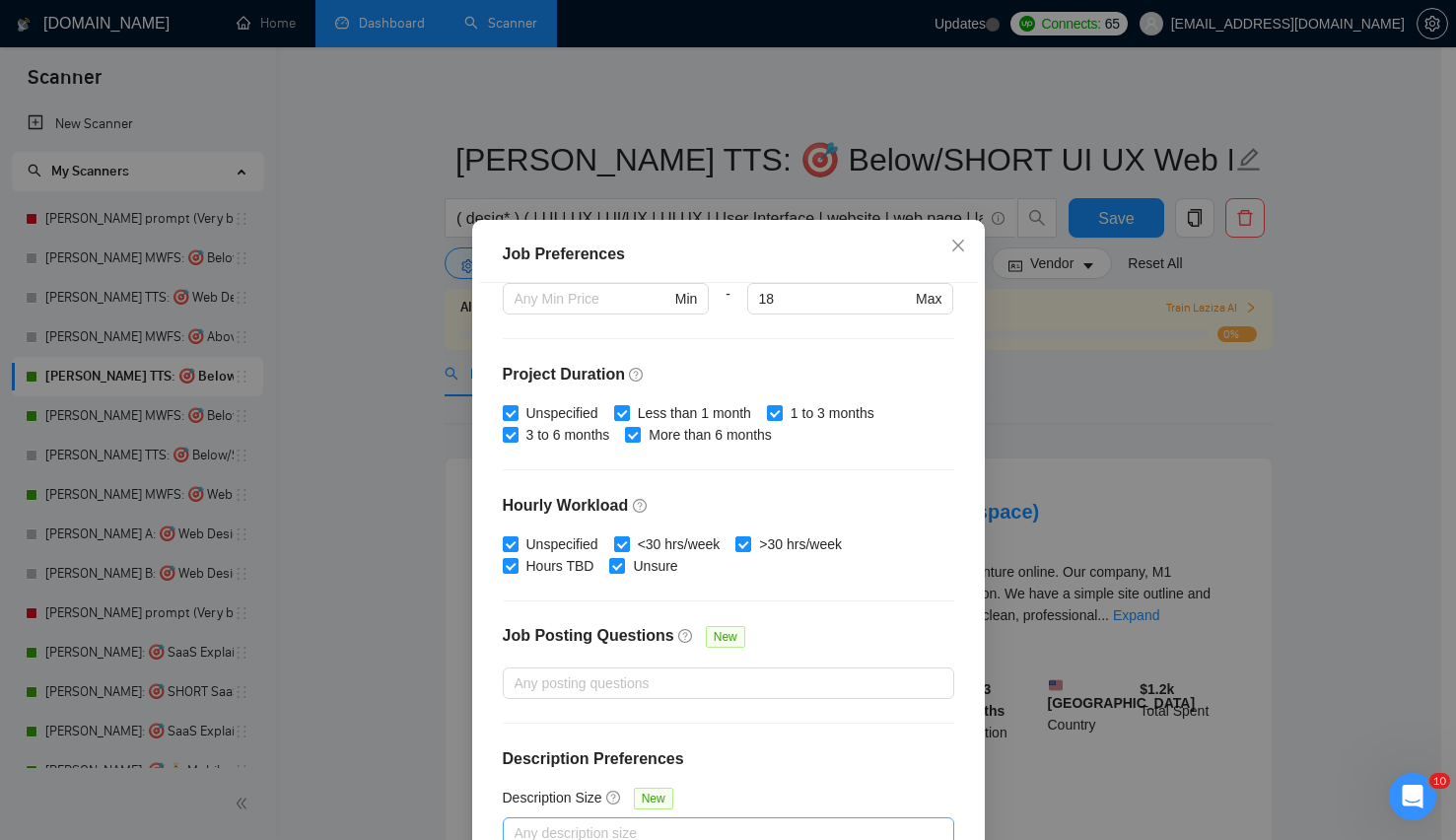 click at bounding box center [719, 833] 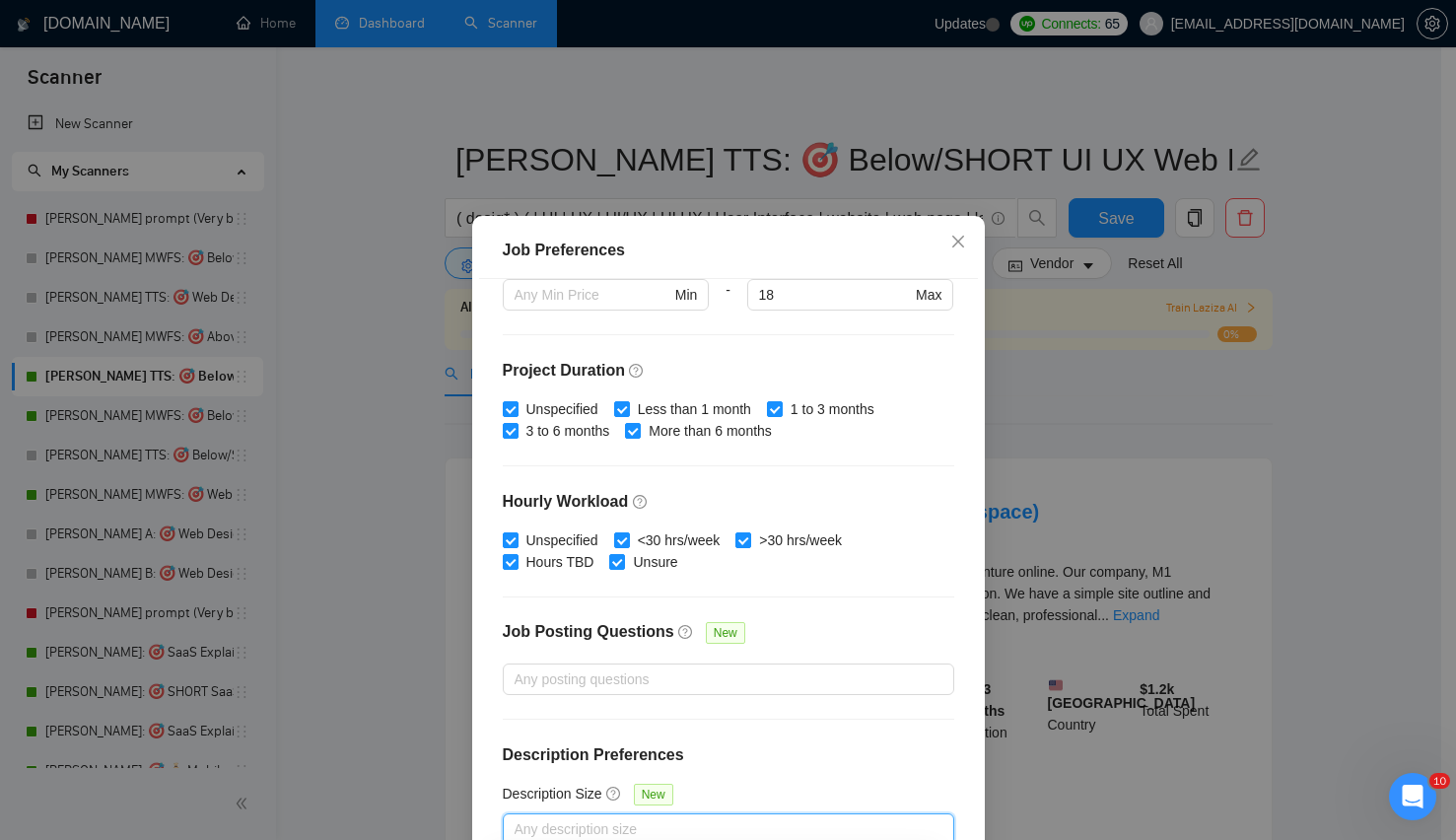 scroll, scrollTop: 117, scrollLeft: 0, axis: vertical 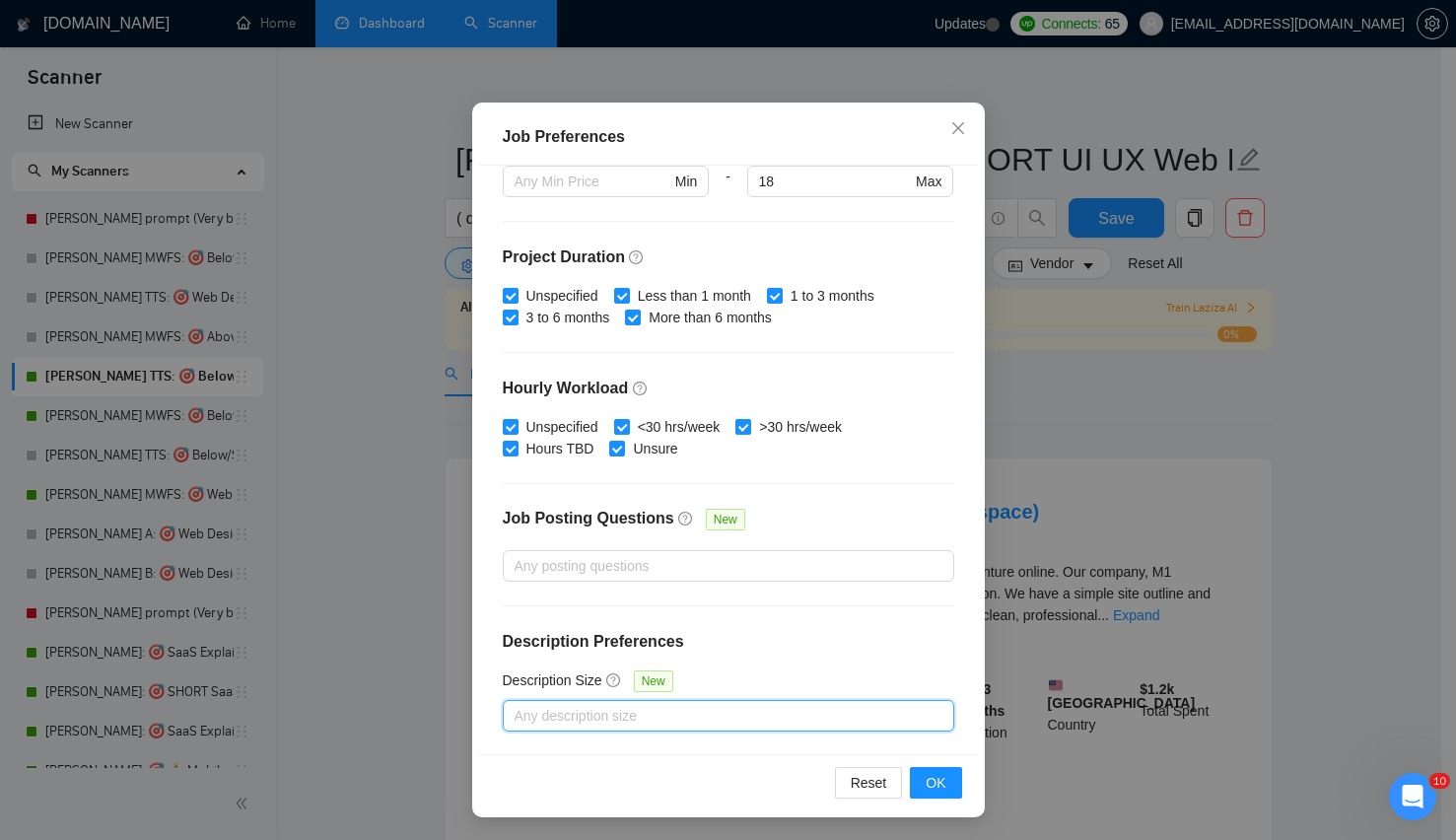 click at bounding box center (719, 716) 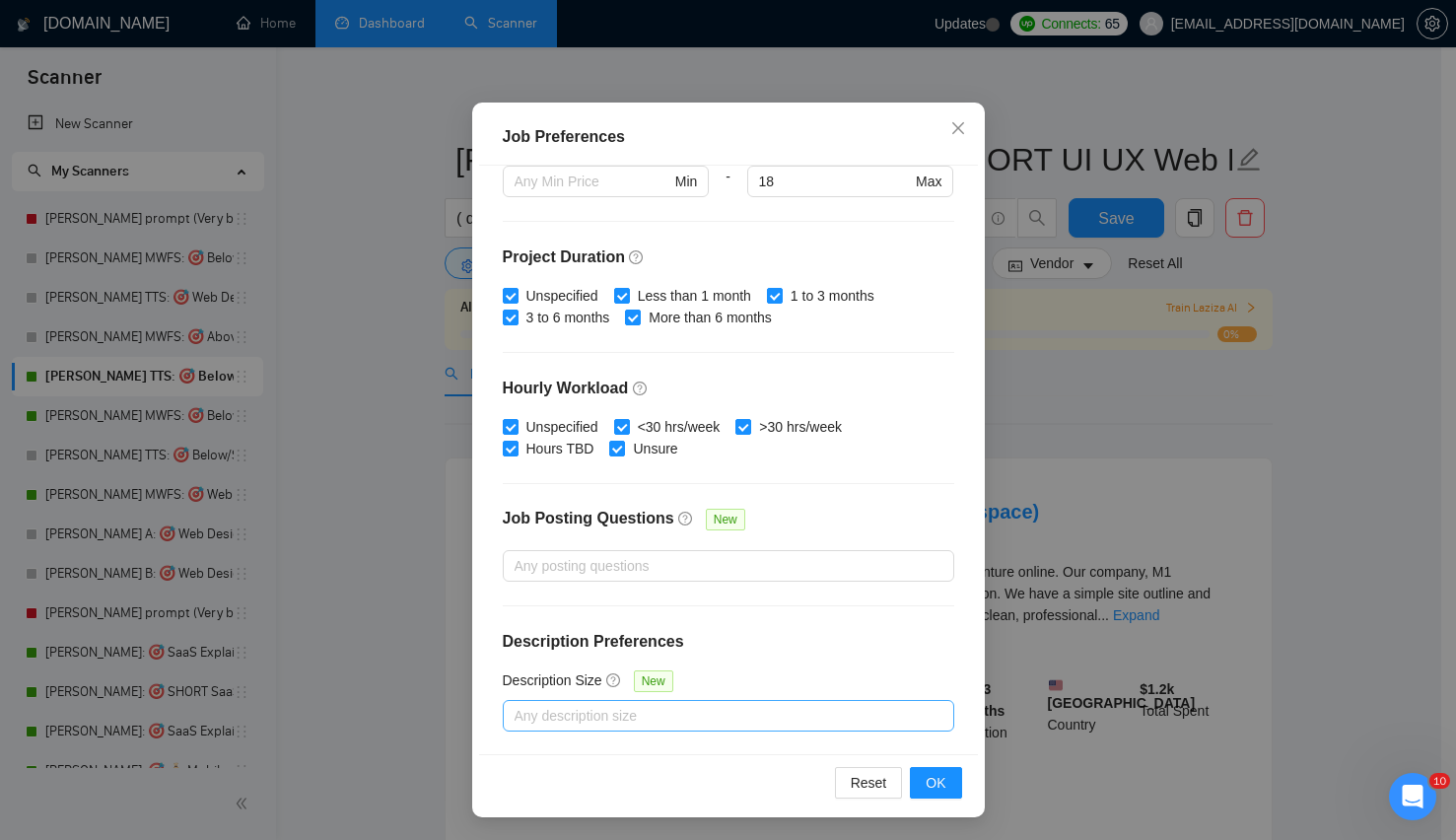 click at bounding box center [719, 716] 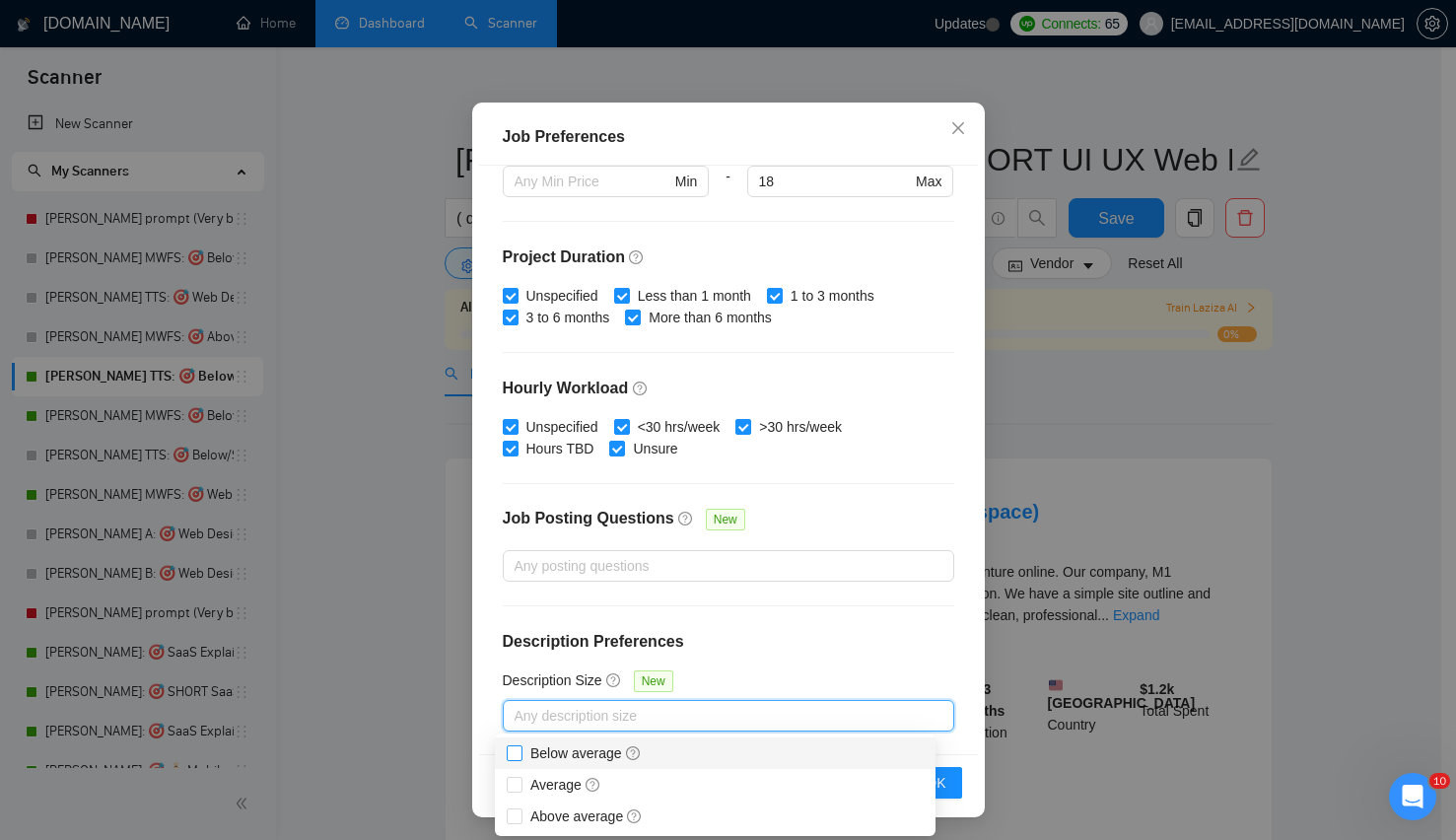 click on "Below average" at bounding box center (586, 753) 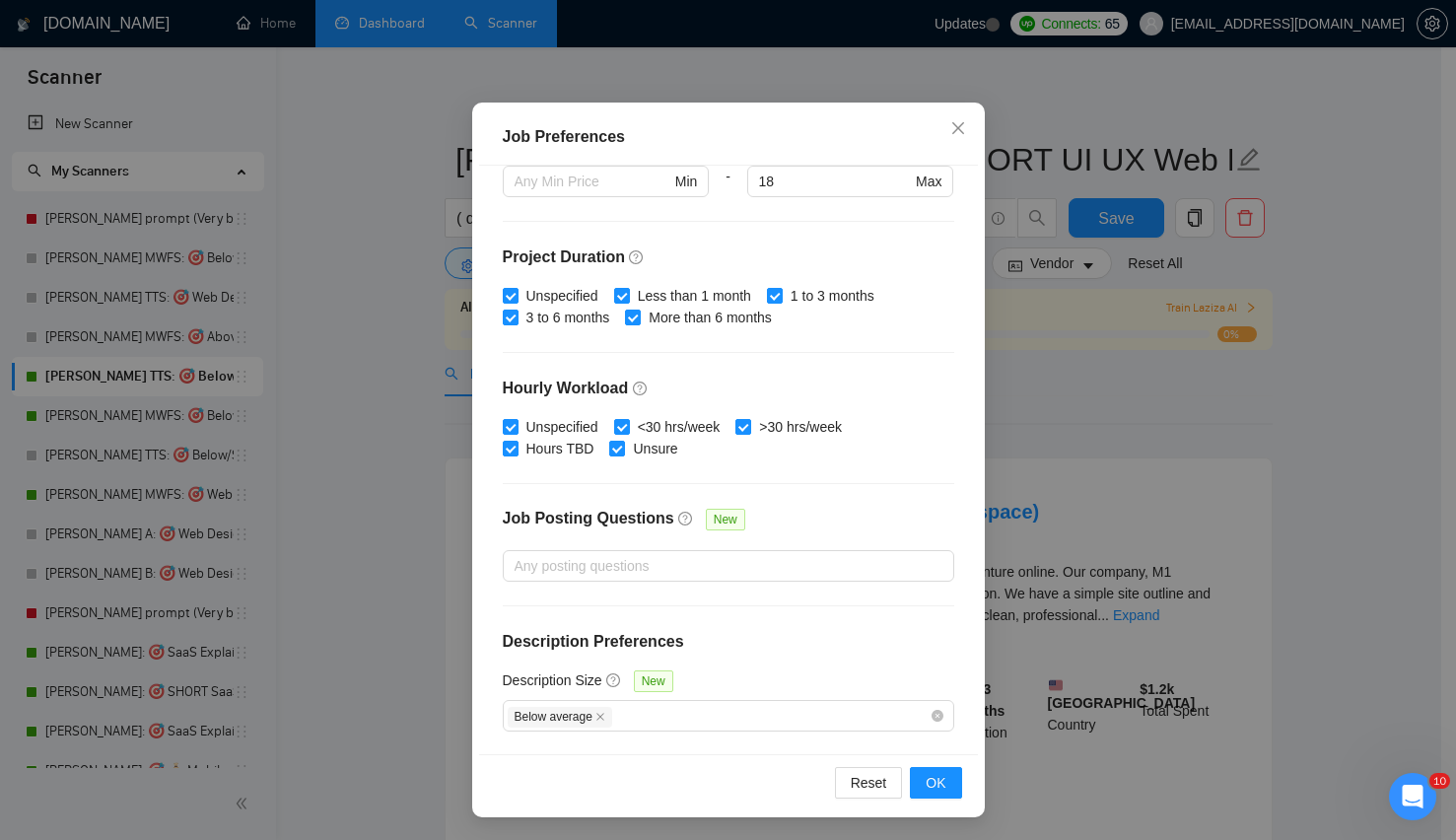 click on "Description Size New" at bounding box center [728, 684] 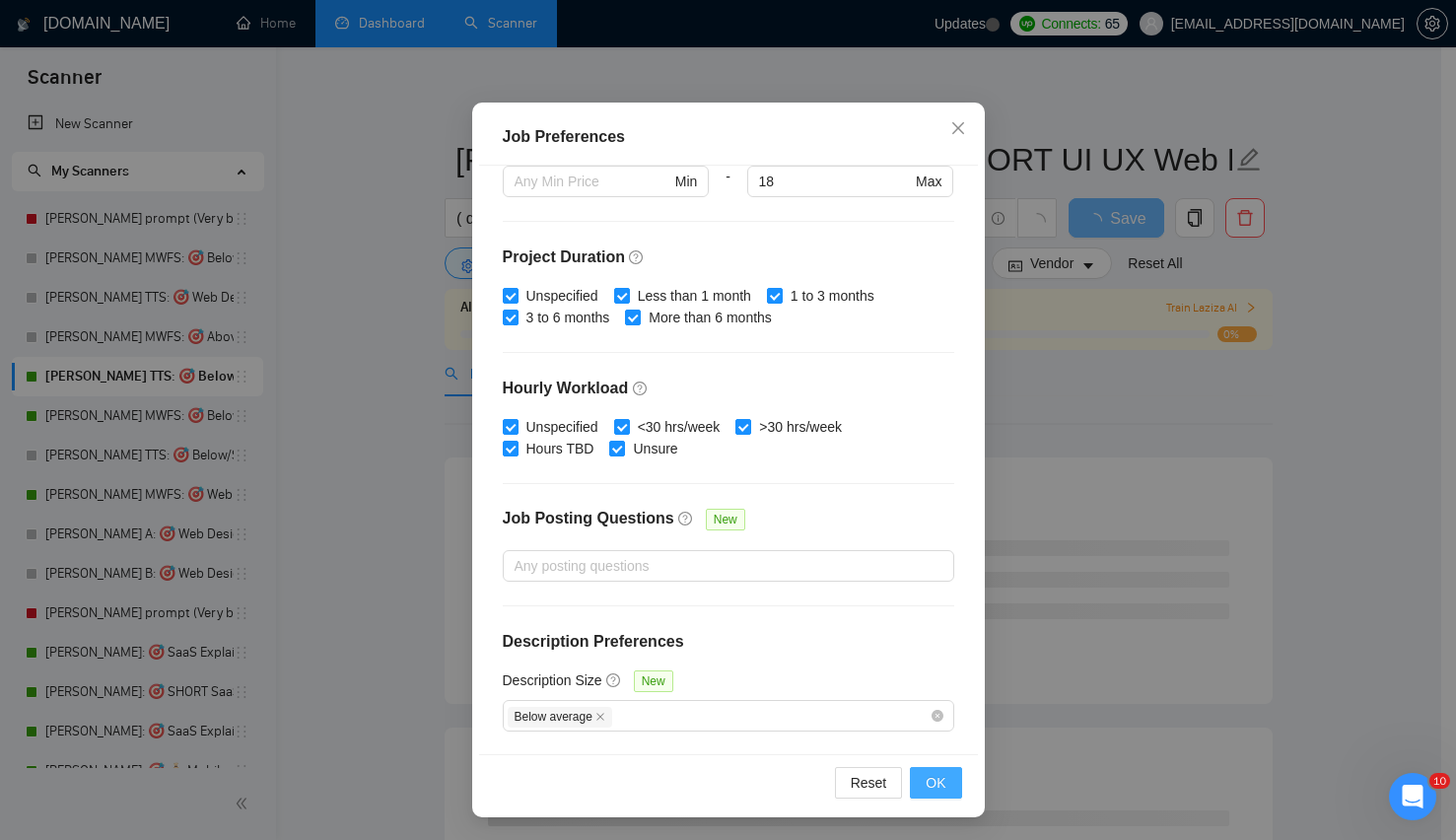 click on "OK" at bounding box center (936, 783) 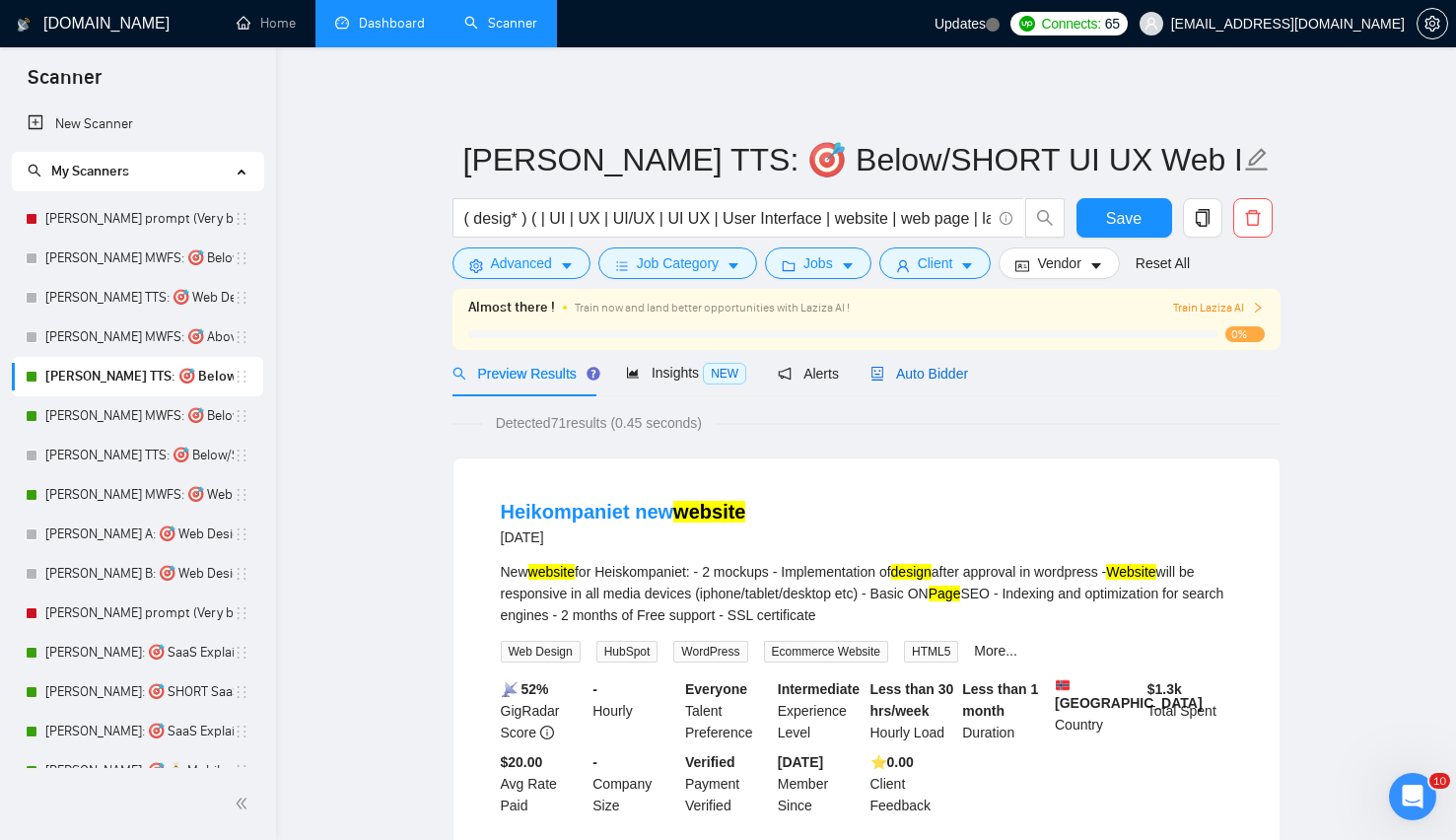 click on "Auto Bidder" at bounding box center [919, 374] 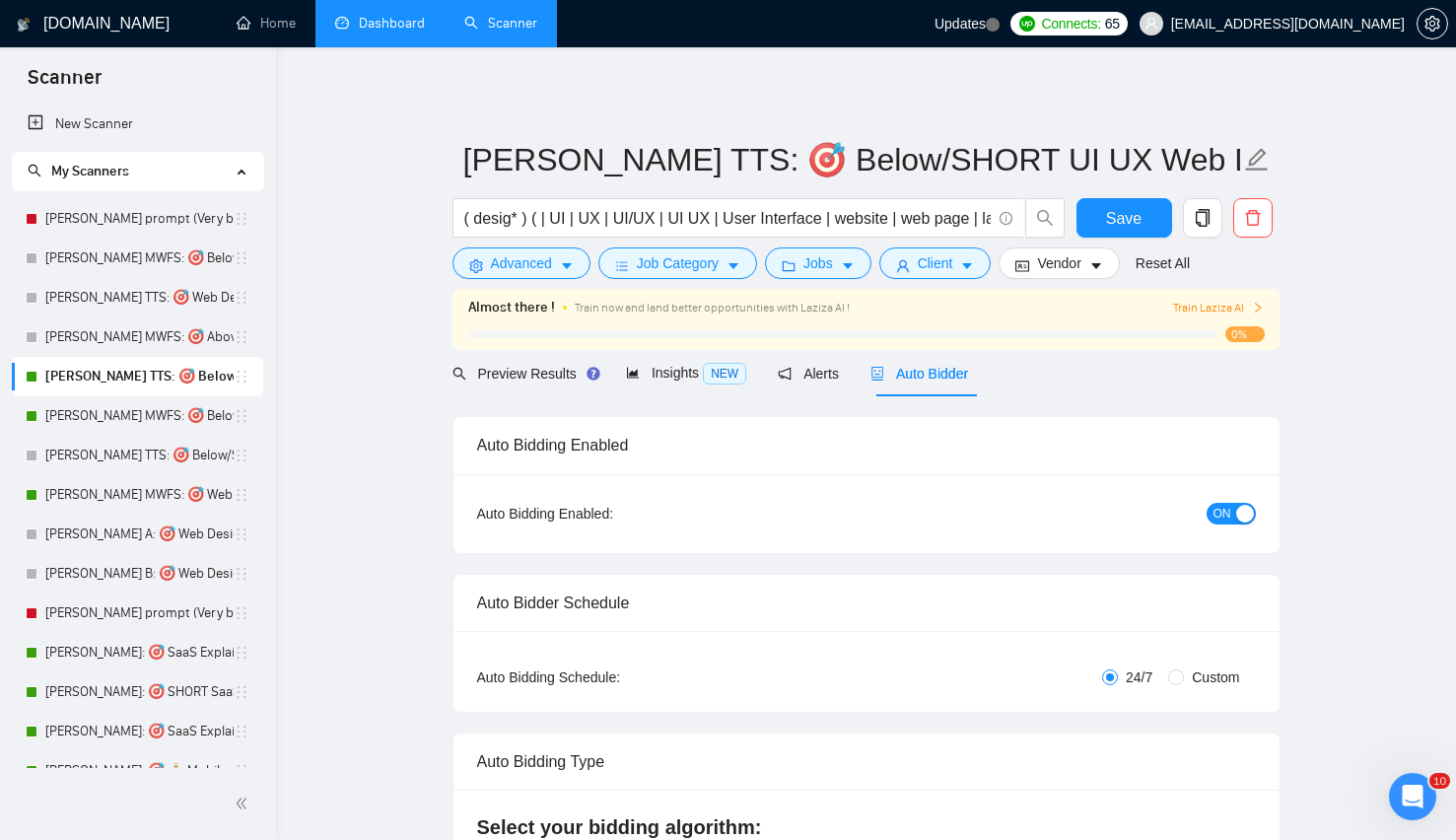 type 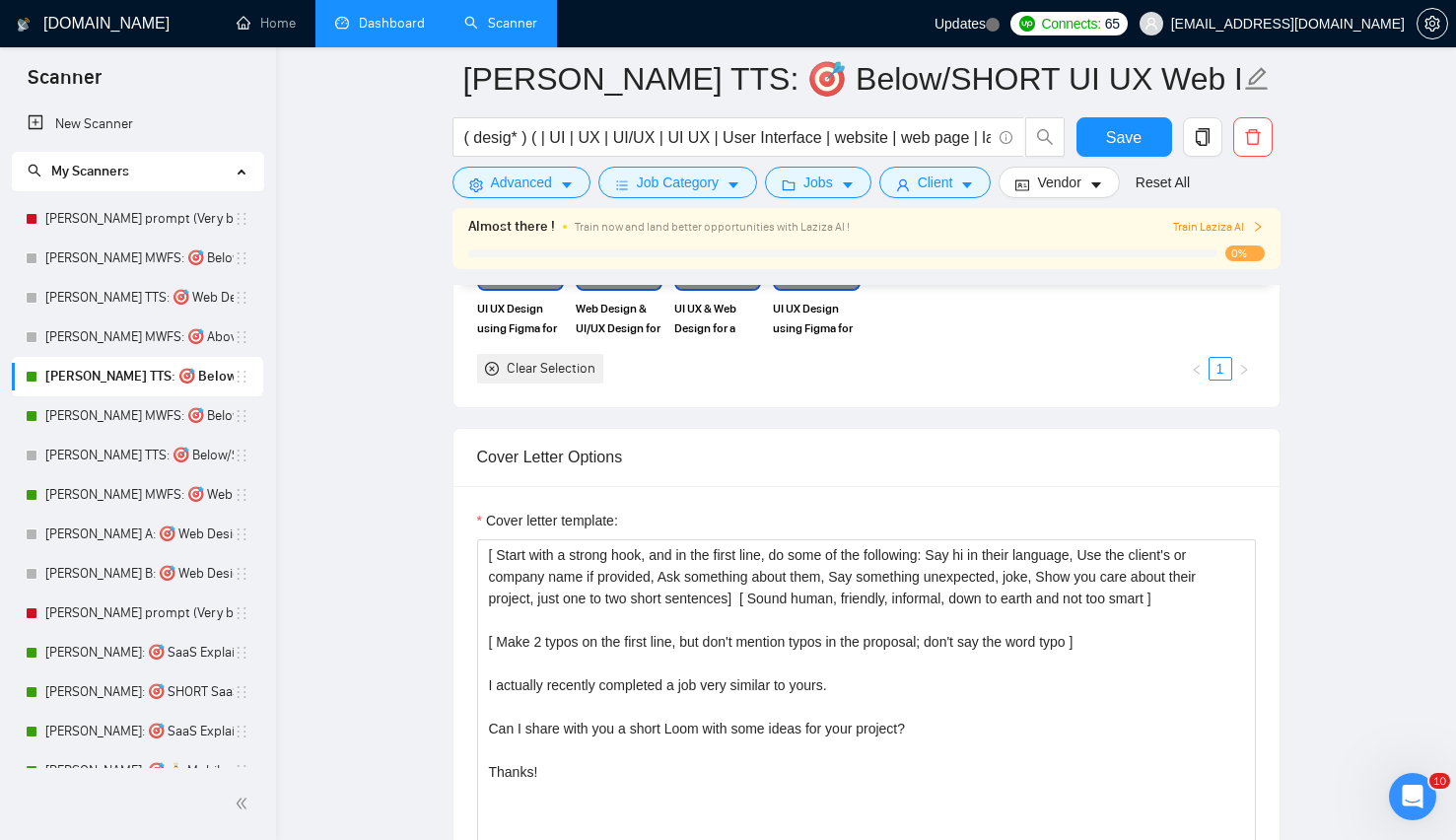 scroll, scrollTop: 2041, scrollLeft: 0, axis: vertical 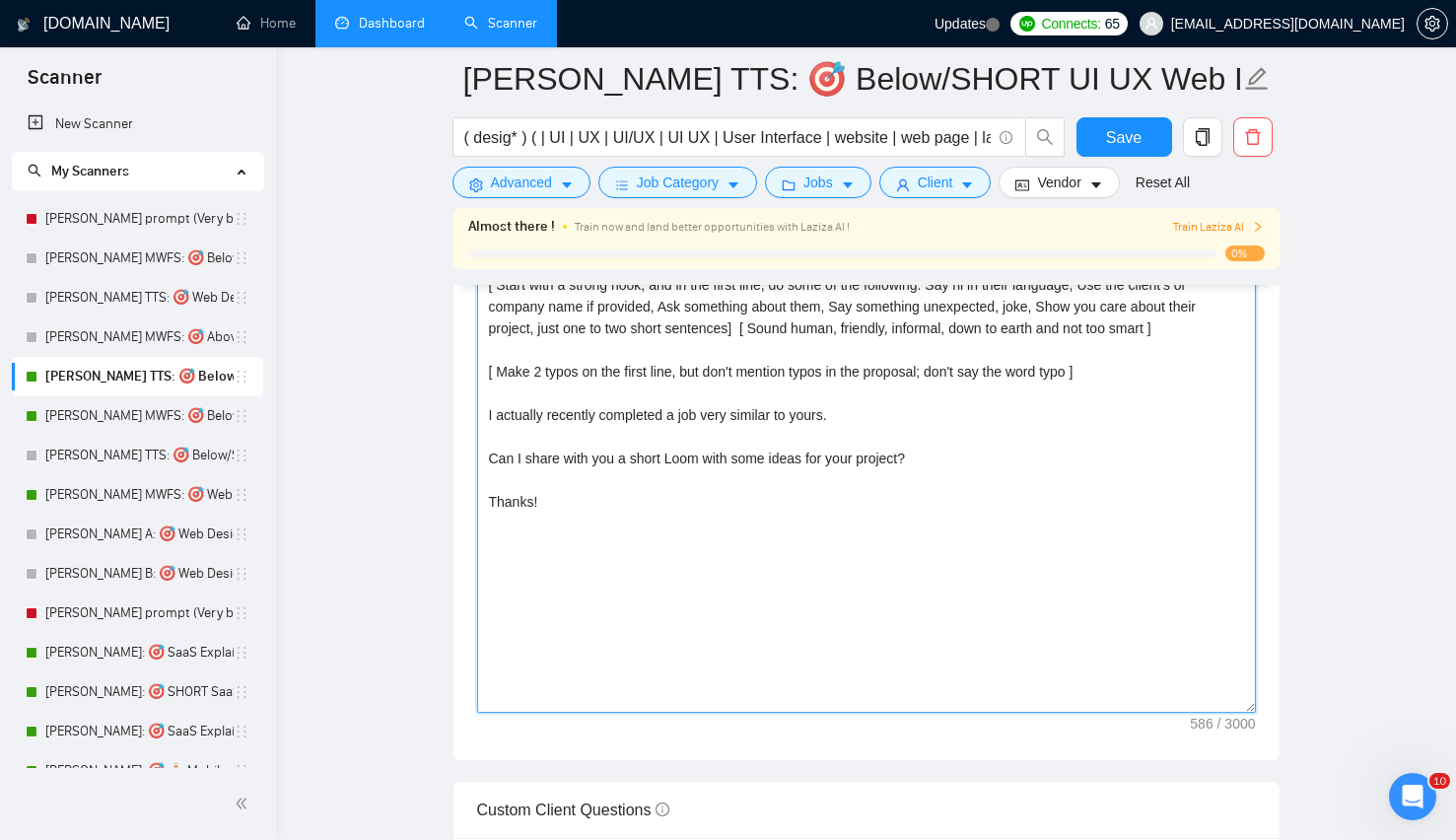 click on "[ Start with a strong hook, and in the first line, do some of the following: Say hi in their language, Use the client's or company name if provided, Ask something about them, Say something unexpected, joke, Show you care about their project, just one to two short sentences]  [ Sound human, friendly, informal, down to earth and not too smart ]
[ Make 2 typos on the first line, but don't mention typos in the proposal; don't say the word typo ]
I actually recently completed a job very similar to yours.
Can I share with you a short Loom with some ideas for your project?
Thanks!" at bounding box center (867, 491) 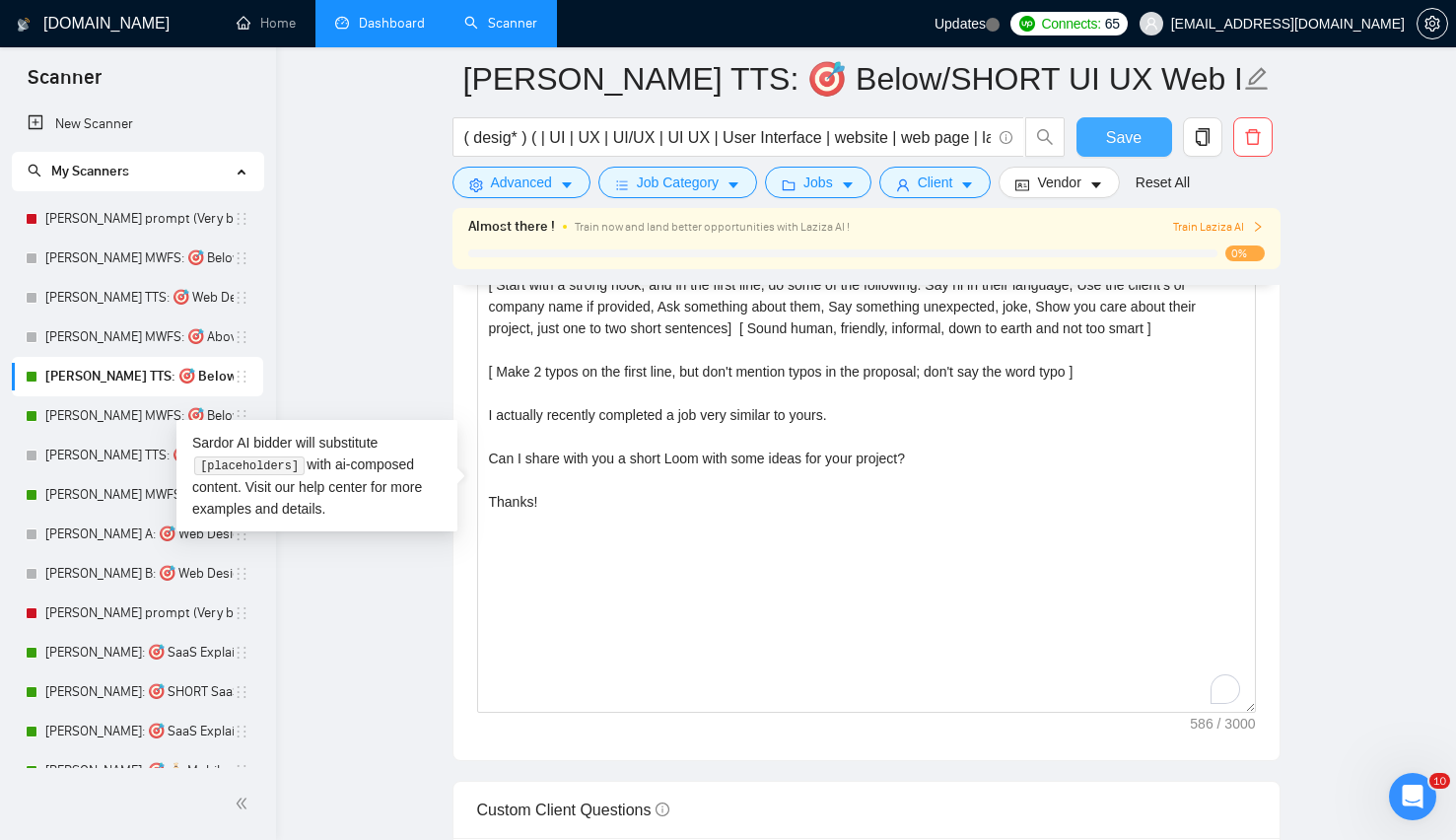 click on "Save" at bounding box center (1124, 137) 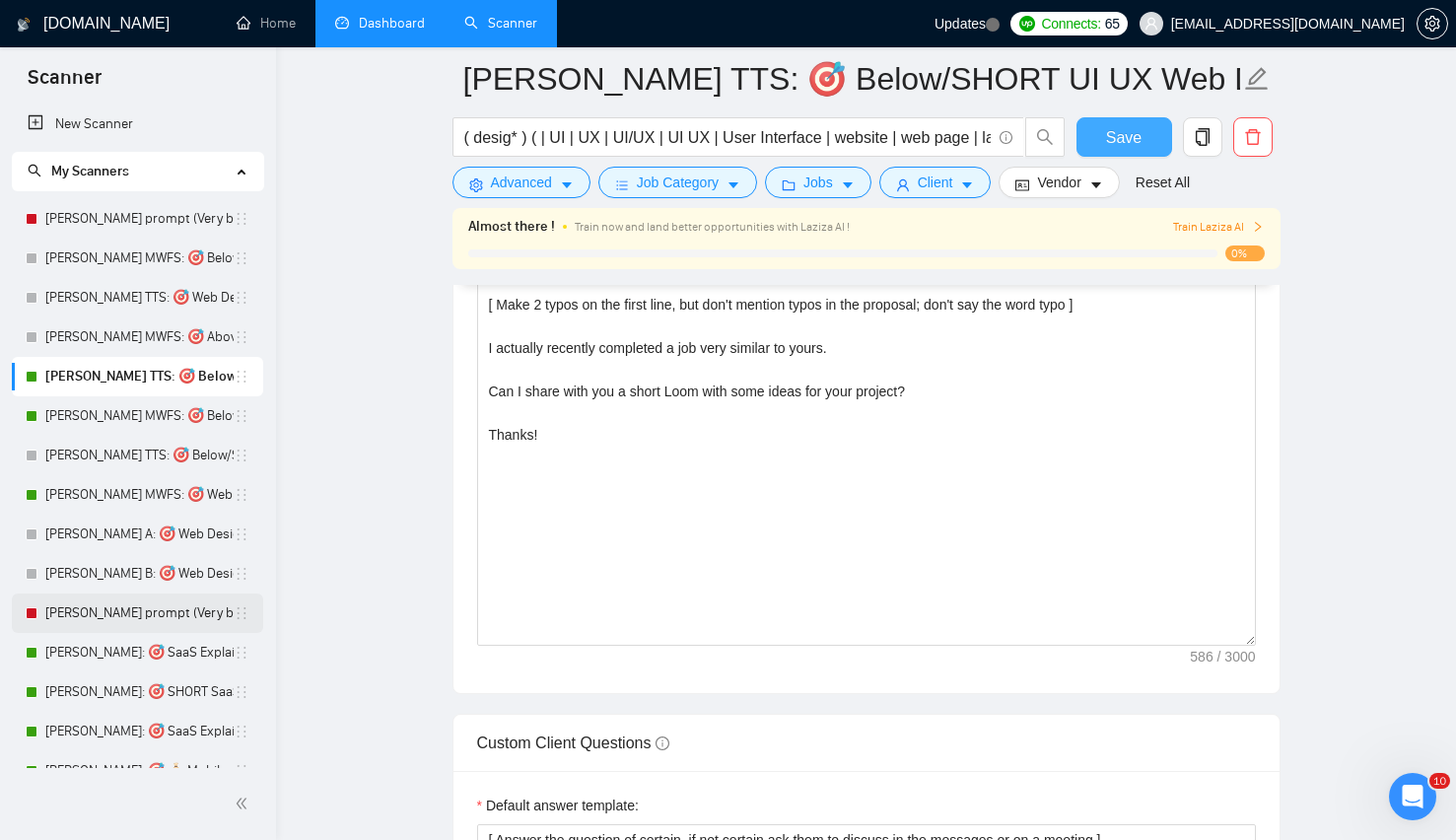 type 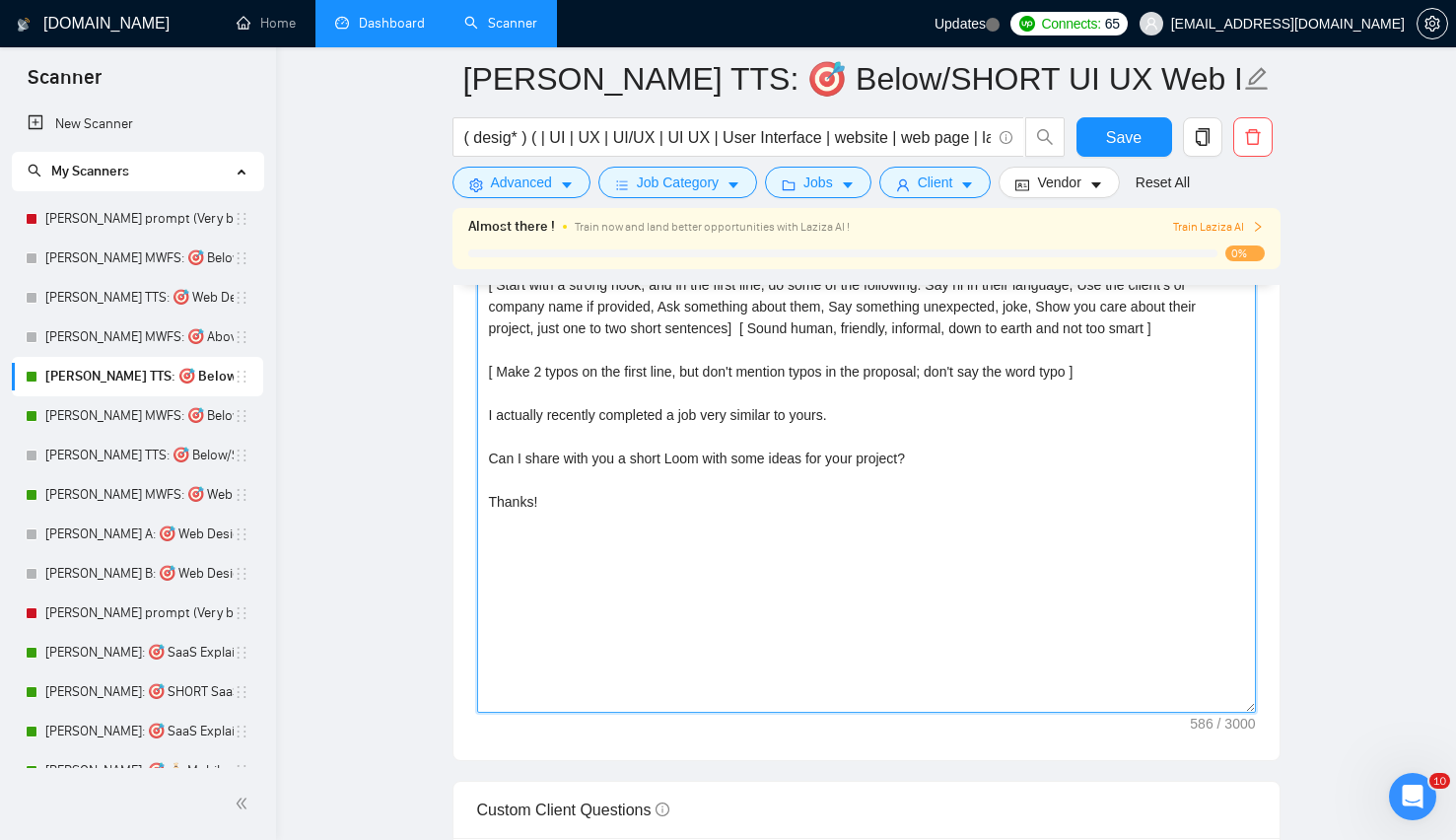 click on "[ Start with a strong hook, and in the first line, do some of the following: Say hi in their language, Use the client's or company name if provided, Ask something about them, Say something unexpected, joke, Show you care about their project, just one to two short sentences]  [ Sound human, friendly, informal, down to earth and not too smart ]
[ Make 2 typos on the first line, but don't mention typos in the proposal; don't say the word typo ]
I actually recently completed a job very similar to yours.
Can I share with you a short Loom with some ideas for your project?
Thanks!" at bounding box center [867, 491] 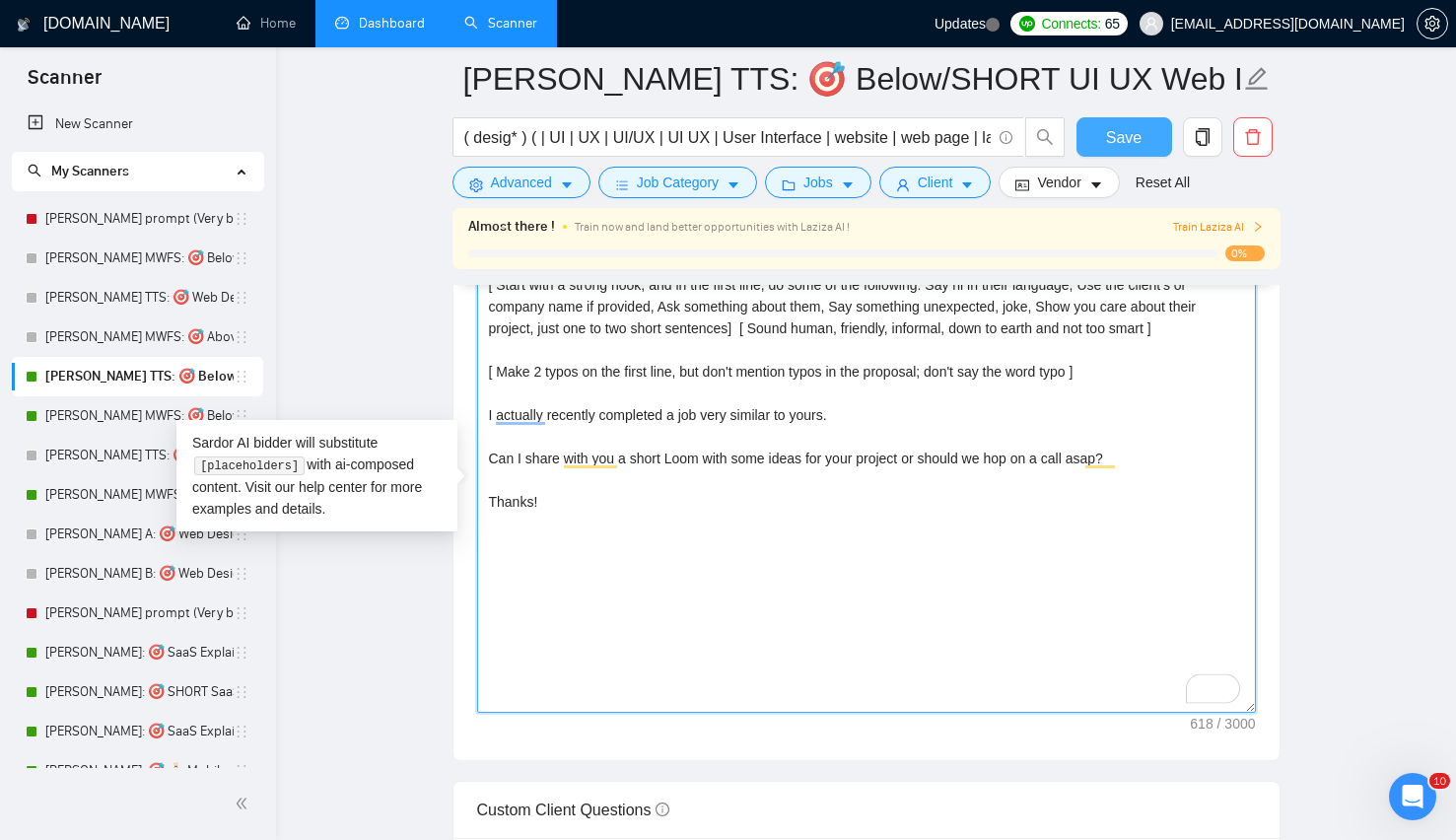 type on "[ Start with a strong hook, and in the first line, do some of the following: Say hi in their language, Use the client's or company name if provided, Ask something about them, Say something unexpected, joke, Show you care about their project, just one to two short sentences]  [ Sound human, friendly, informal, down to earth and not too smart ]
[ Make 2 typos on the first line, but don't mention typos in the proposal; don't say the word typo ]
I actually recently completed a job very similar to yours.
Can I share with you a short Loom with some ideas for your project or should we hop on a call asap?
Thanks!" 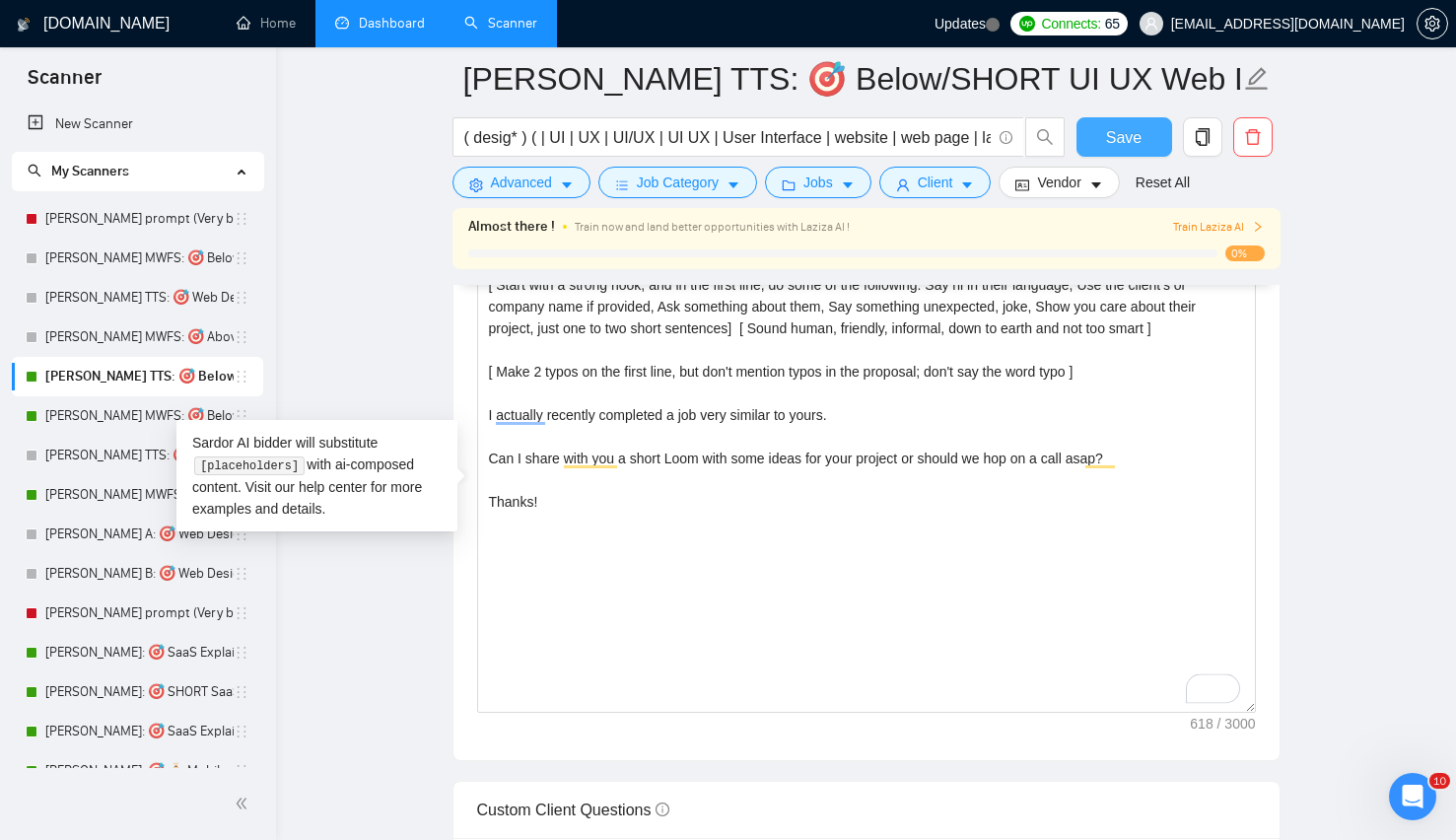 click on "Save" at bounding box center [1124, 137] 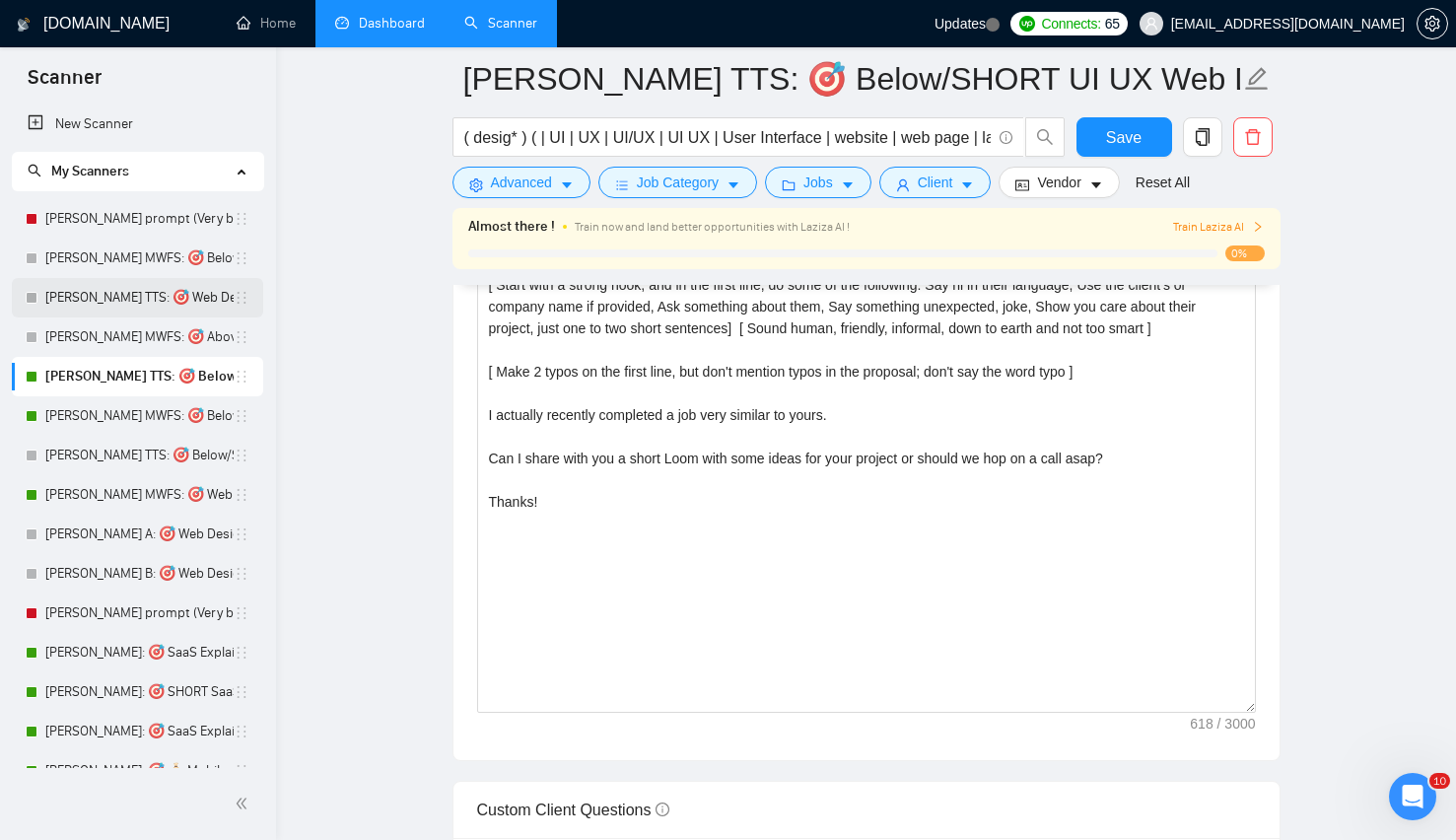 click on "Lazar TTS: 🎯 Web Design (Above average descriptions)" at bounding box center (139, 298) 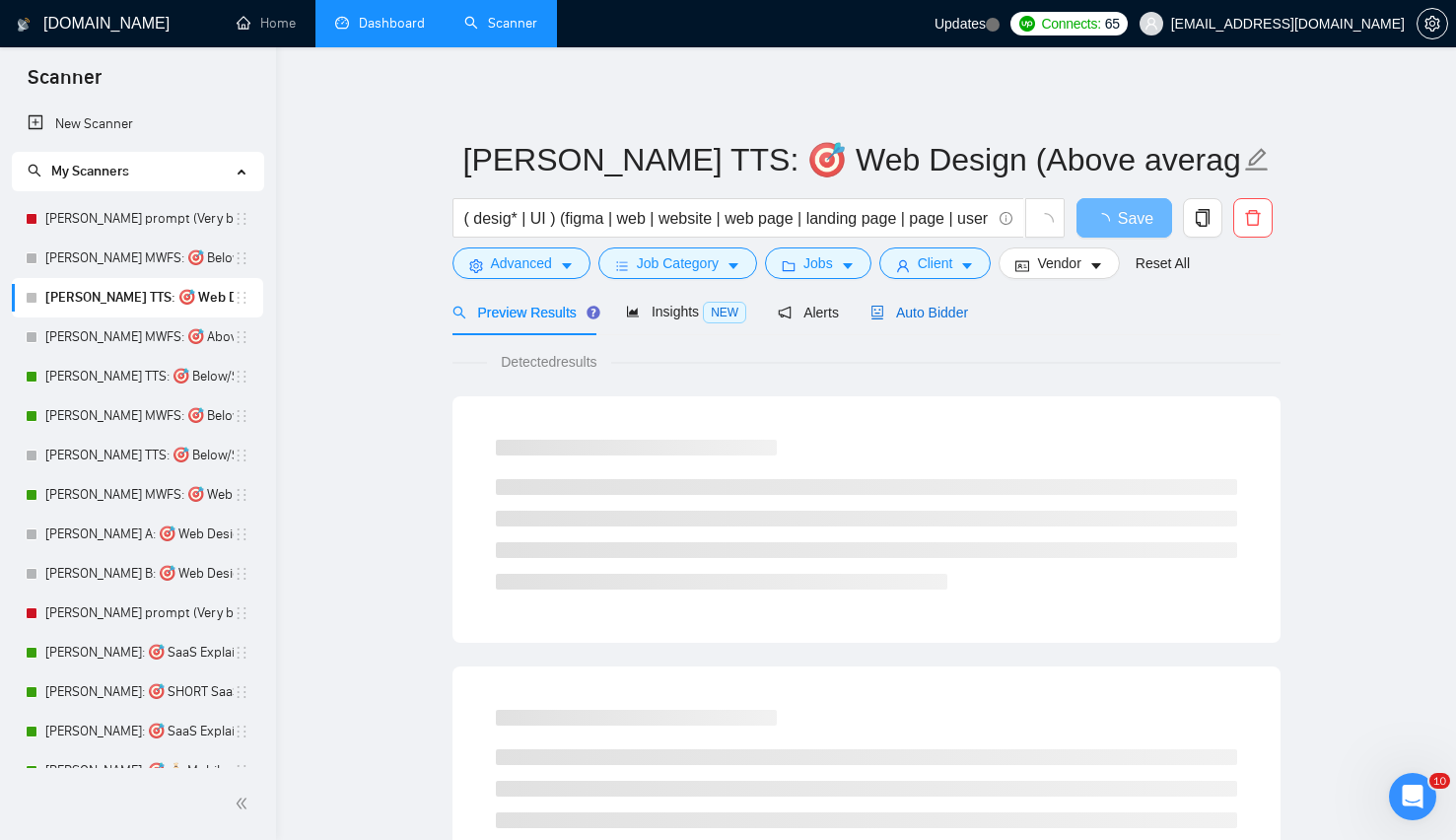click on "Auto Bidder" at bounding box center (919, 313) 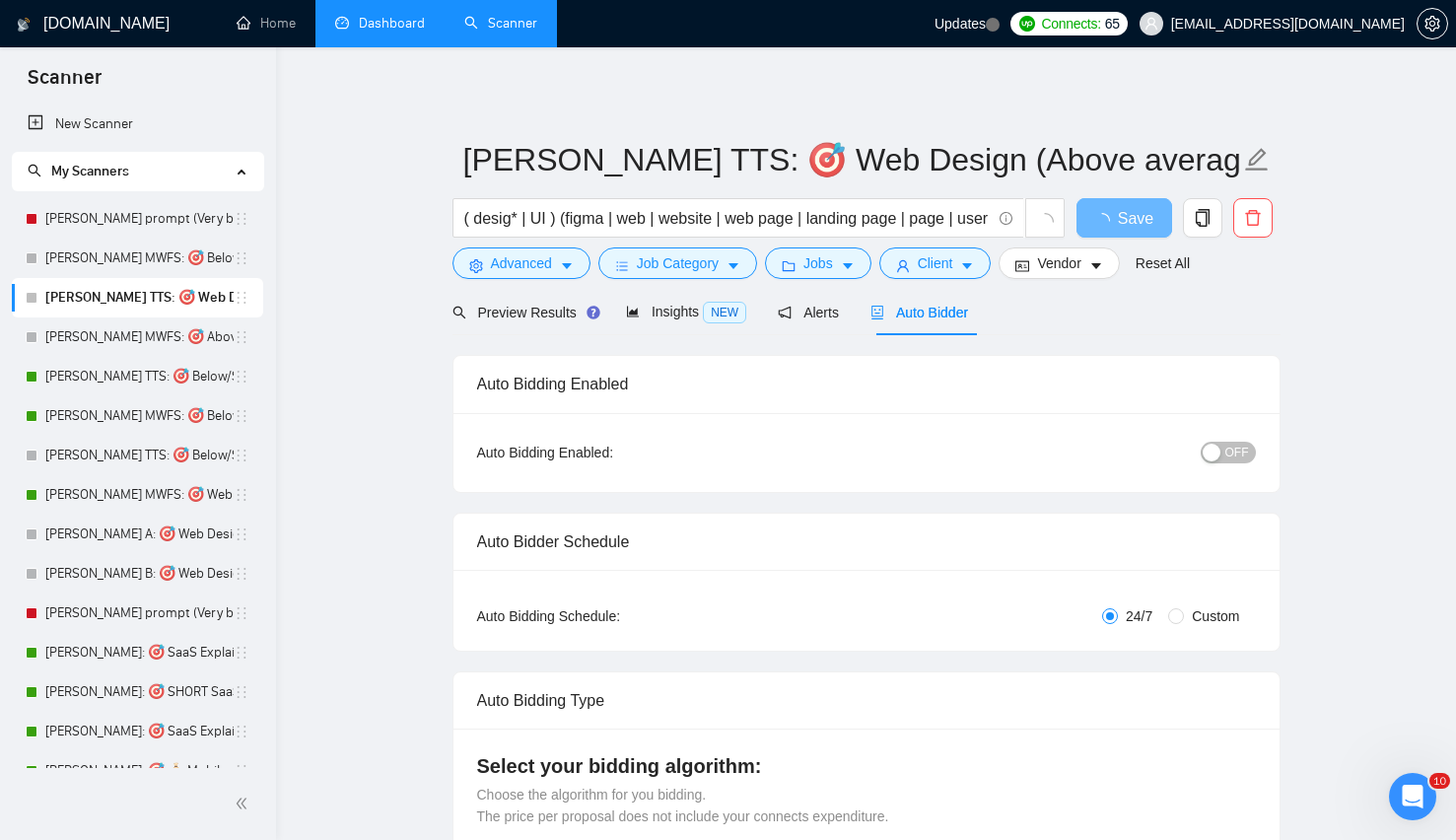 type 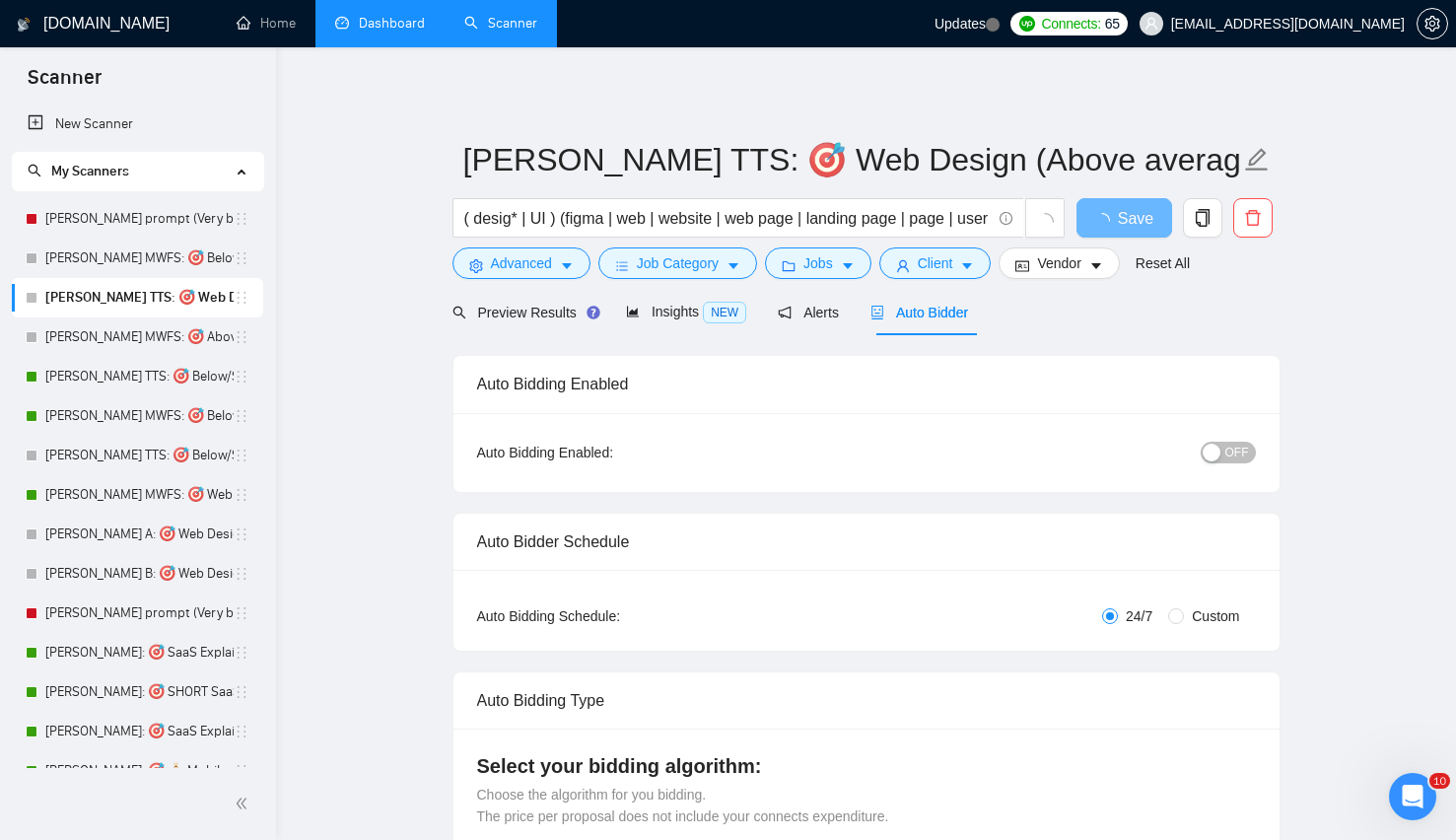 radio on "false" 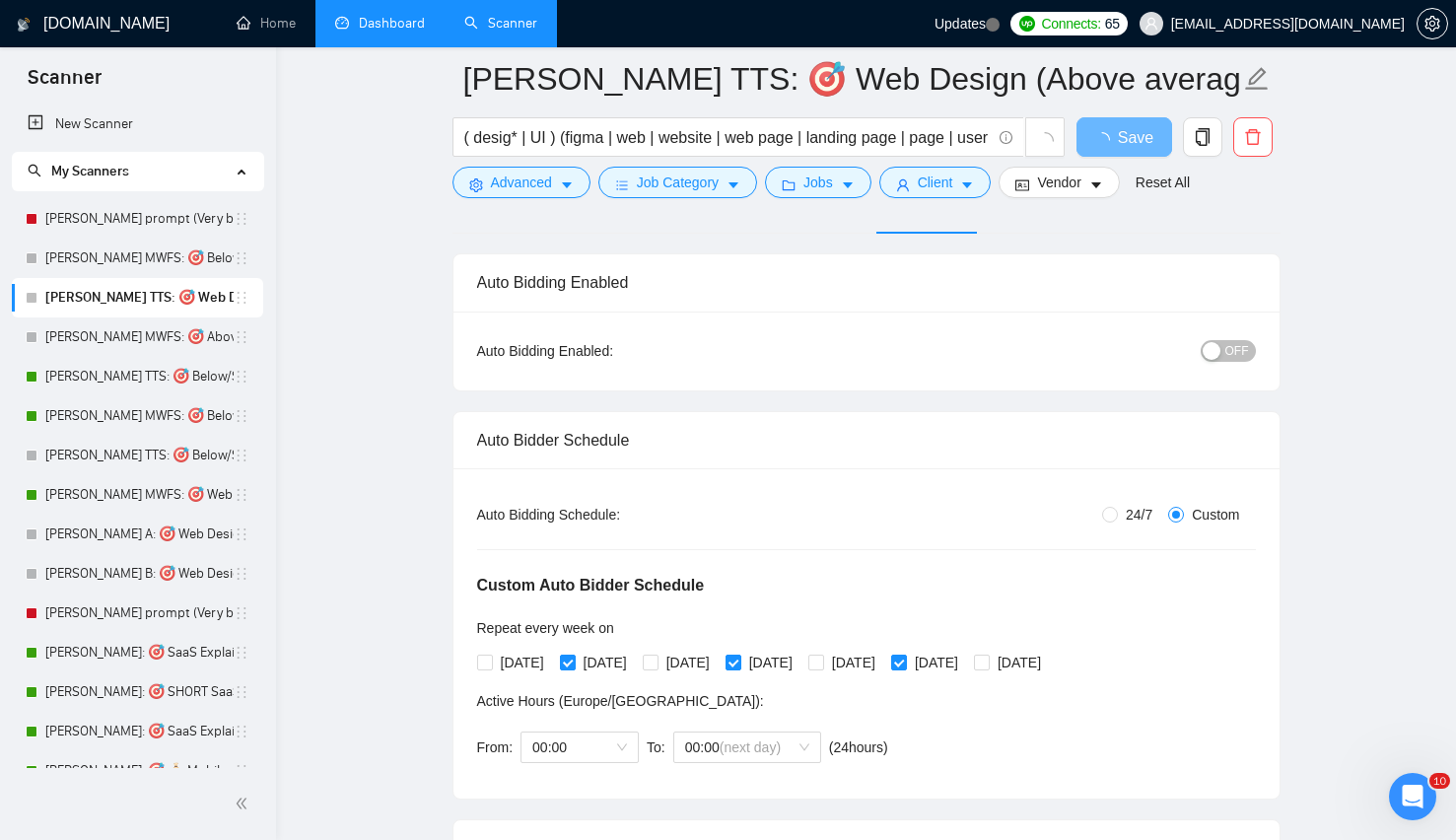 type 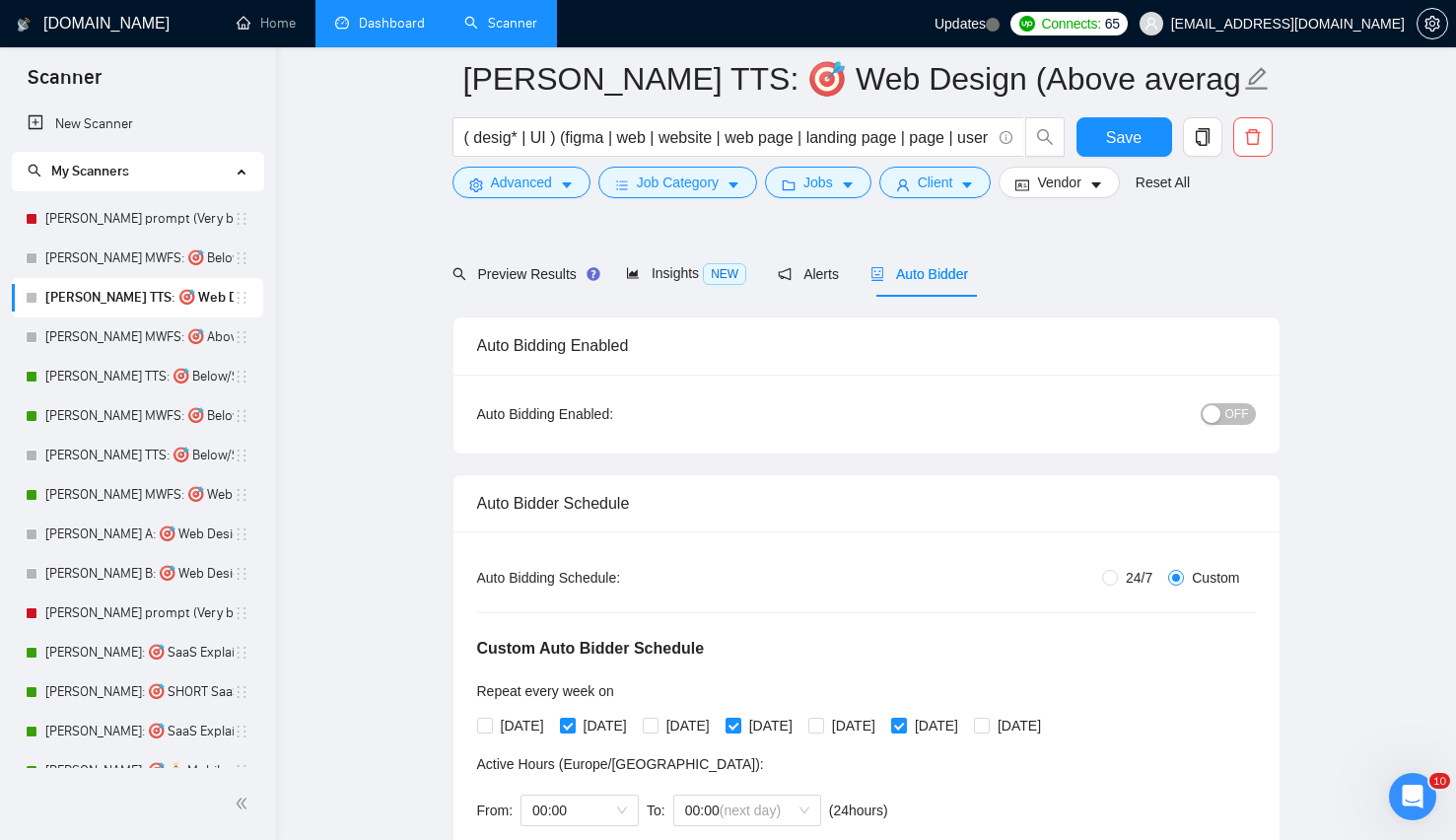 scroll, scrollTop: 0, scrollLeft: 0, axis: both 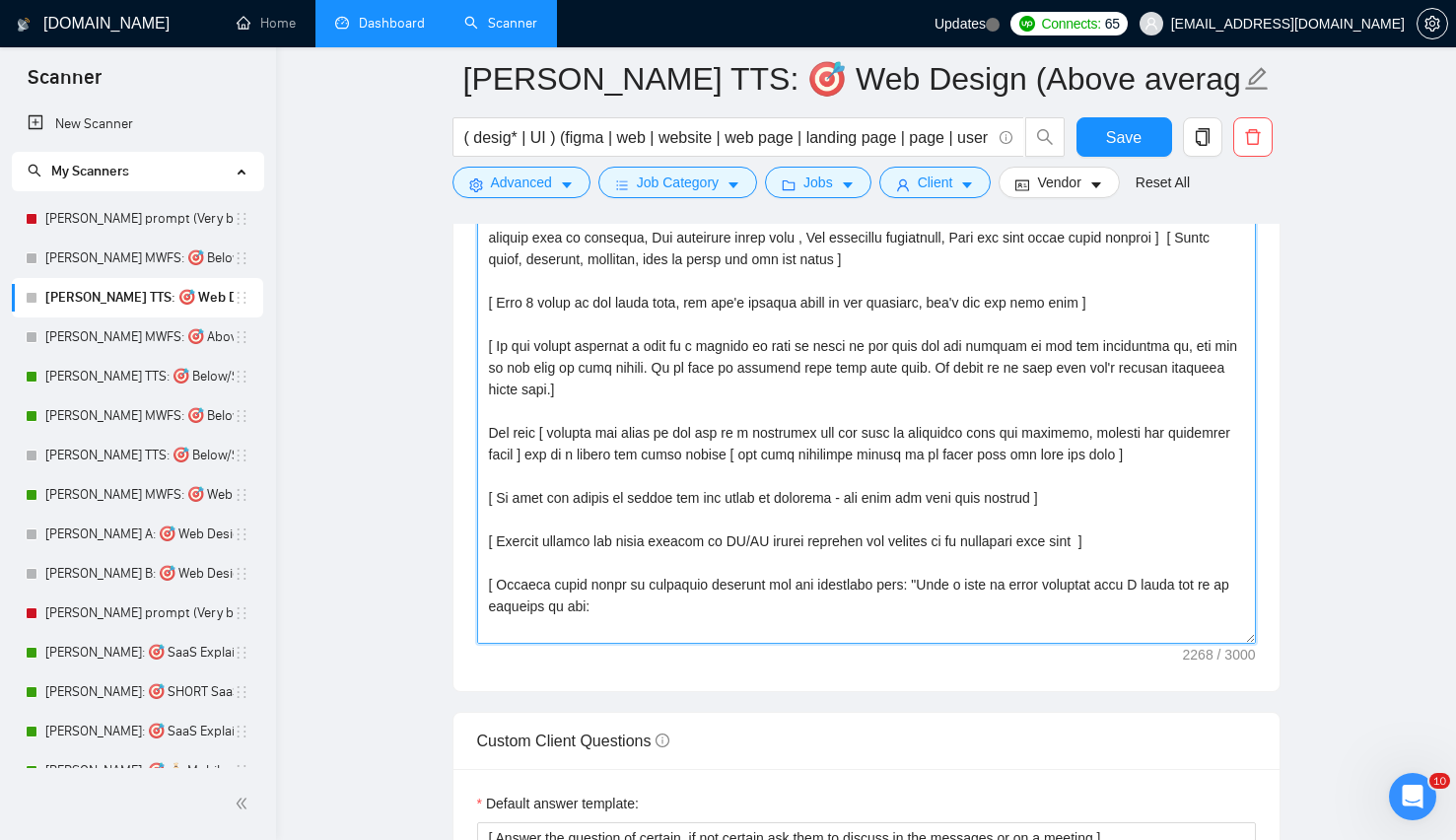 click on "Cover letter template:" at bounding box center (867, 422) 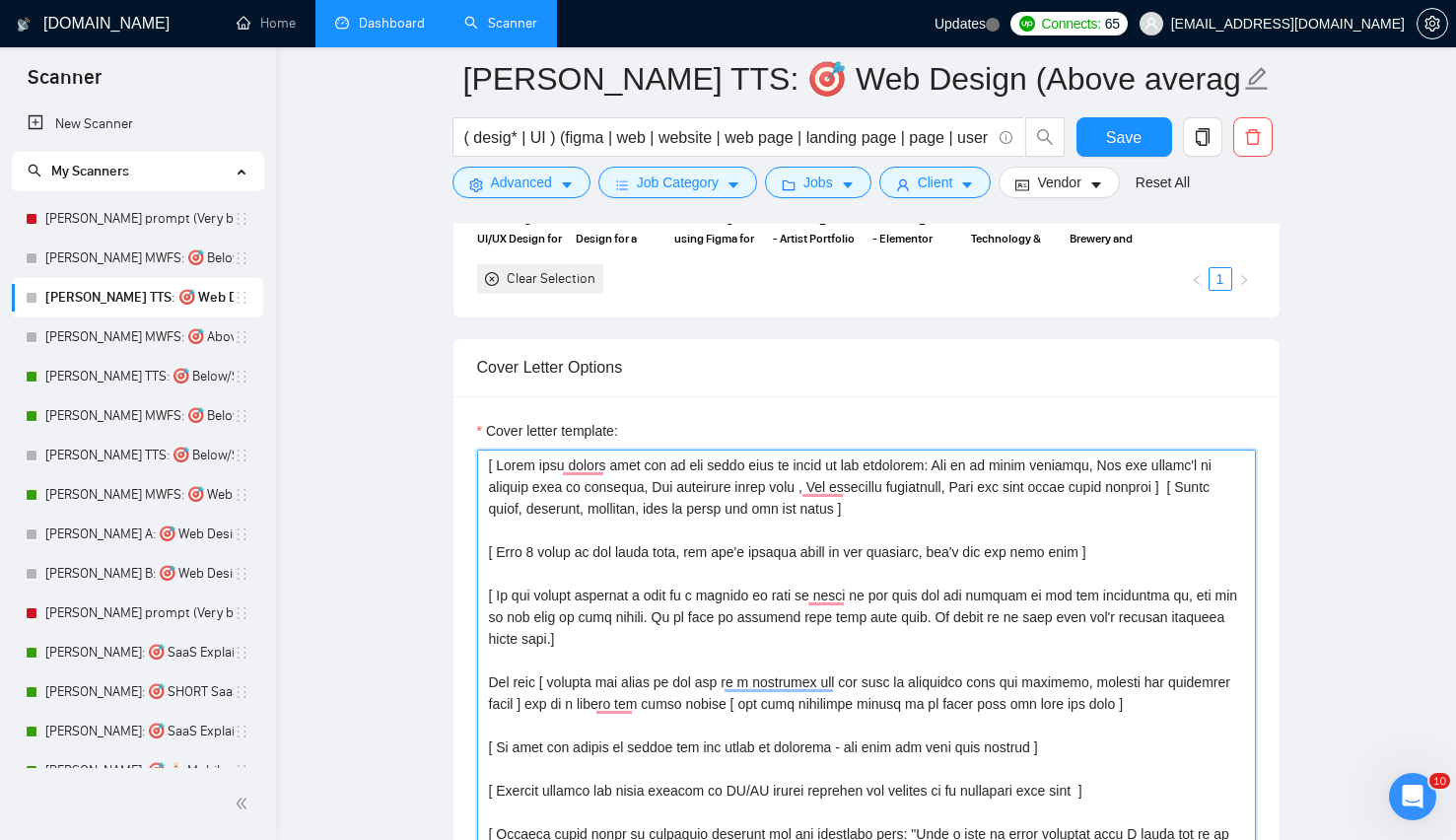 scroll, scrollTop: 1798, scrollLeft: 0, axis: vertical 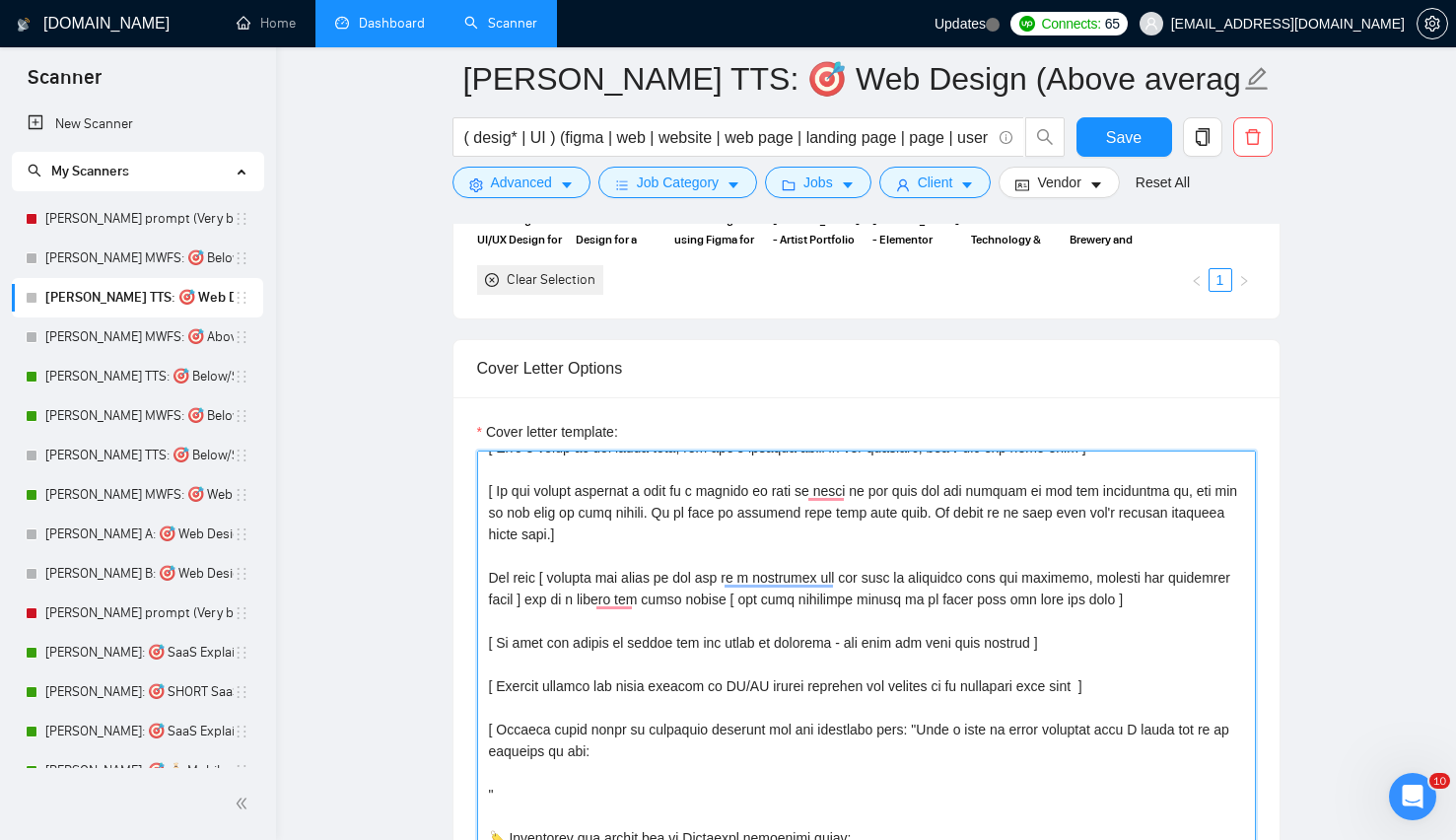 click on "Cover letter template:" at bounding box center [867, 672] 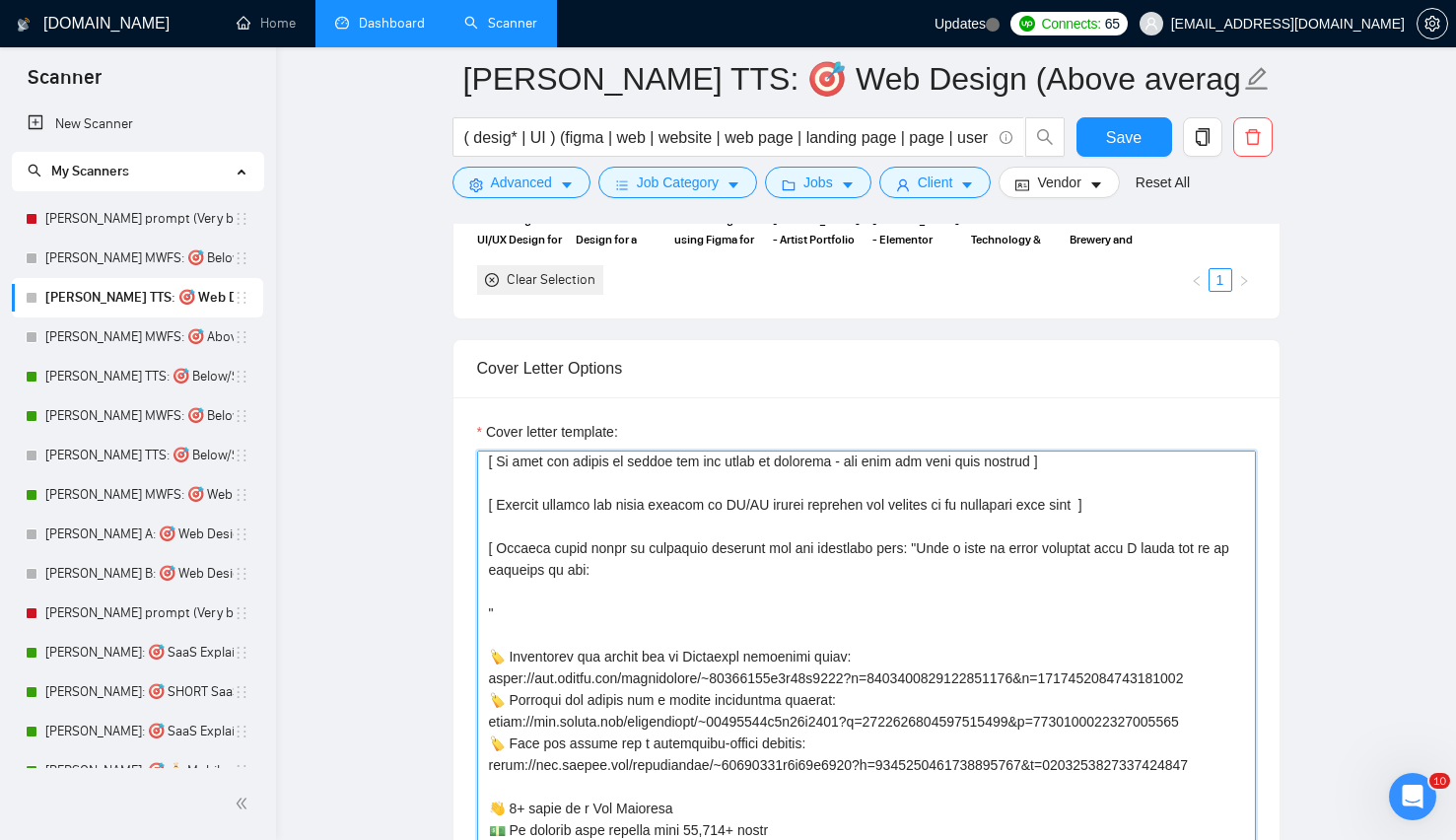 scroll, scrollTop: 305, scrollLeft: 0, axis: vertical 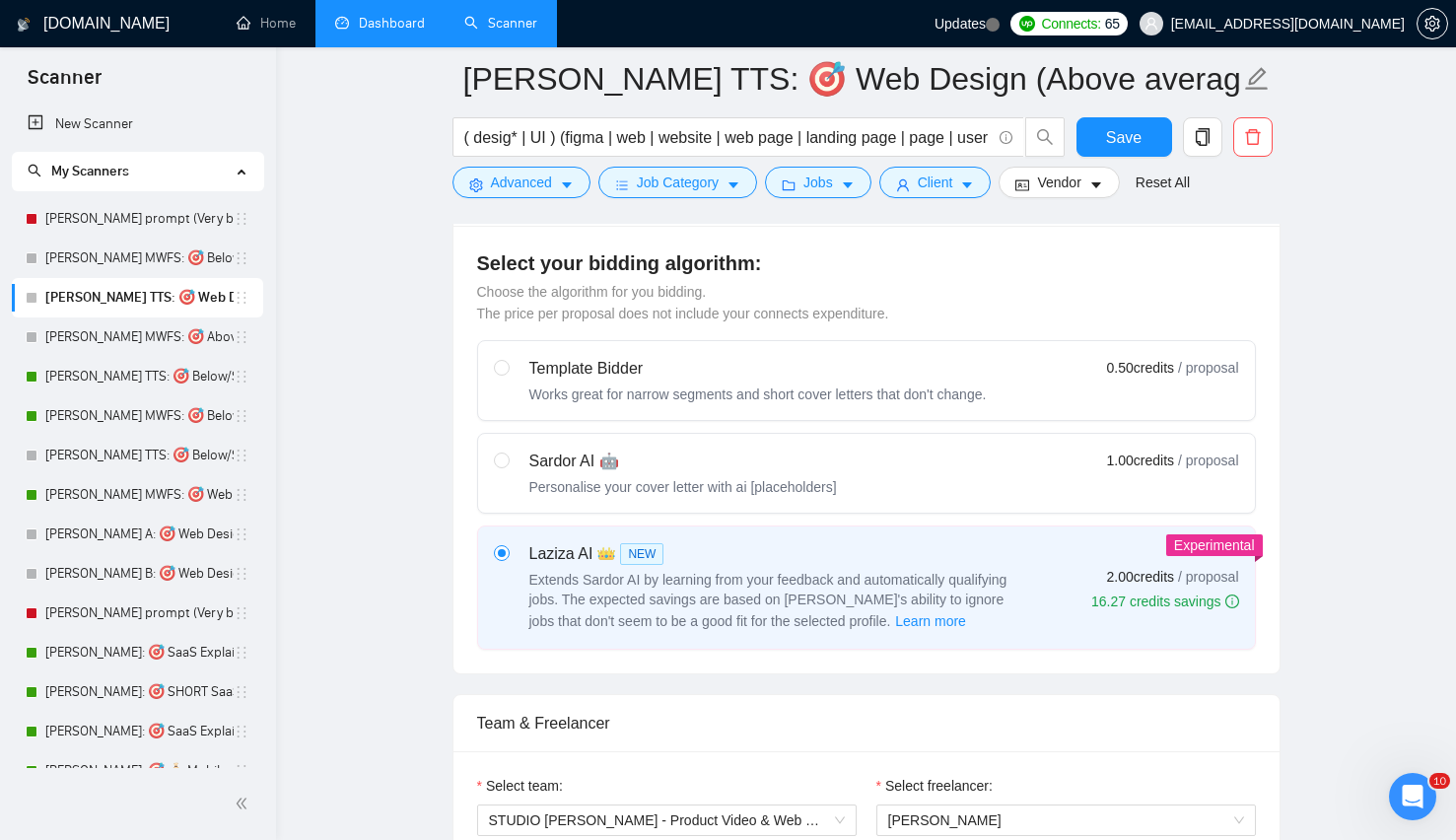 click on "Lazar TTS: 🎯 Web Design (Above average descriptions) ( desig* | UI ) (figma | web | website | web page | landing page | page | user interface | web design ) Save Advanced   Job Category   Jobs   Client   Vendor   Reset All Preview Results Insights NEW Alerts Auto Bidder Auto Bidding Enabled Auto Bidding Enabled: OFF Auto Bidder Schedule Auto Bidding Type: Automated (recommended) Semi-automated Auto Bidding Schedule: 24/7 Custom Custom Auto Bidder Schedule Repeat every week on Monday Tuesday Wednesday Thursday Friday Saturday Sunday Active Hours ( Europe/Belgrade ): From: 00:00 To: 00:00  (next day) ( 24  hours) Europe/Belgrade Auto Bidding Type Select your bidding algorithm: Choose the algorithm for you bidding. The price per proposal does not include your connects expenditure. Template Bidder Works great for narrow segments and short cover letters that don't change. 0.50  credits / proposal Sardor AI 🤖 Personalise your cover letter with ai [placeholders] 1.00  credits / proposal Experimental Laziza AI" at bounding box center (866, 2136) 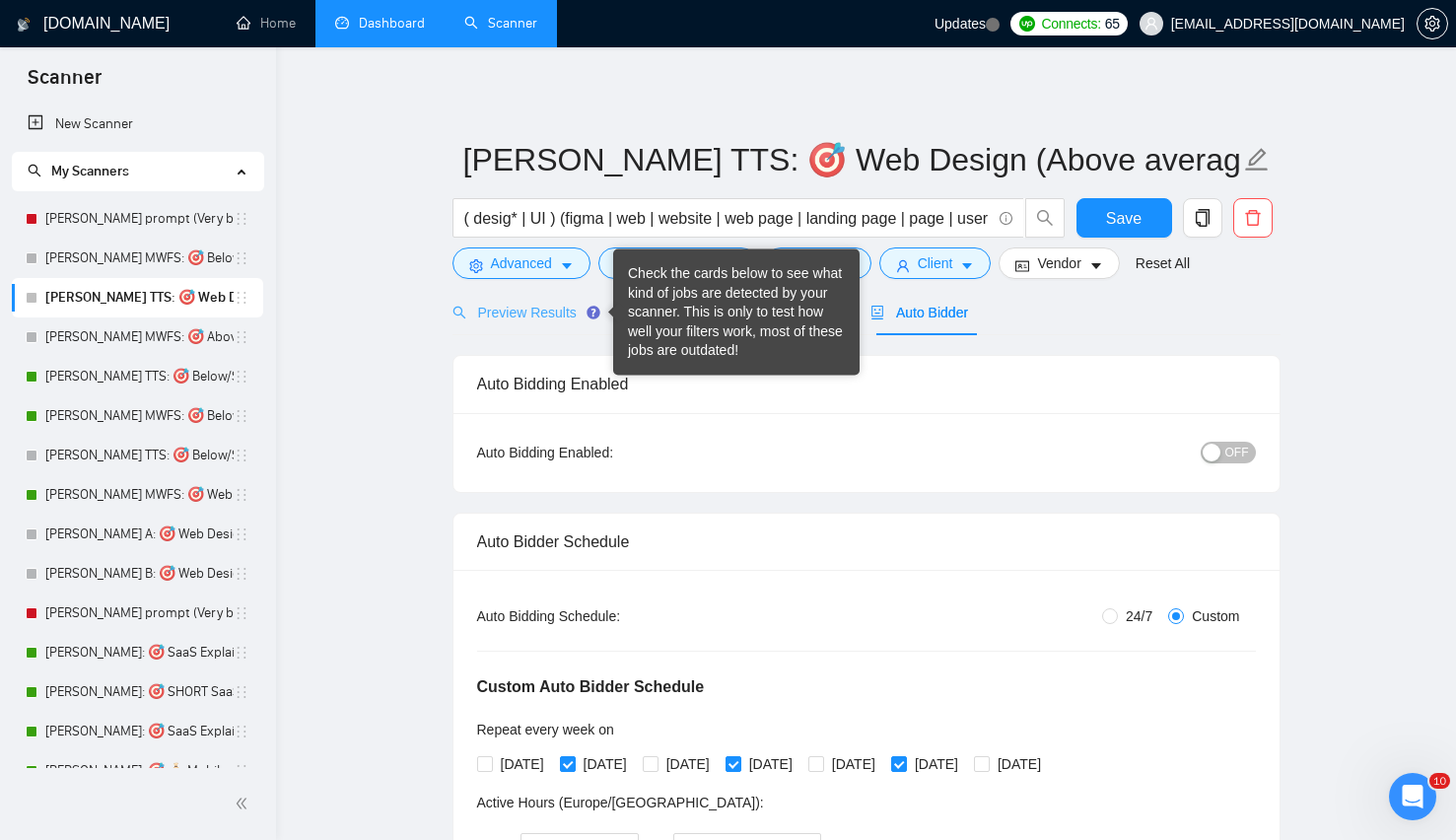 click 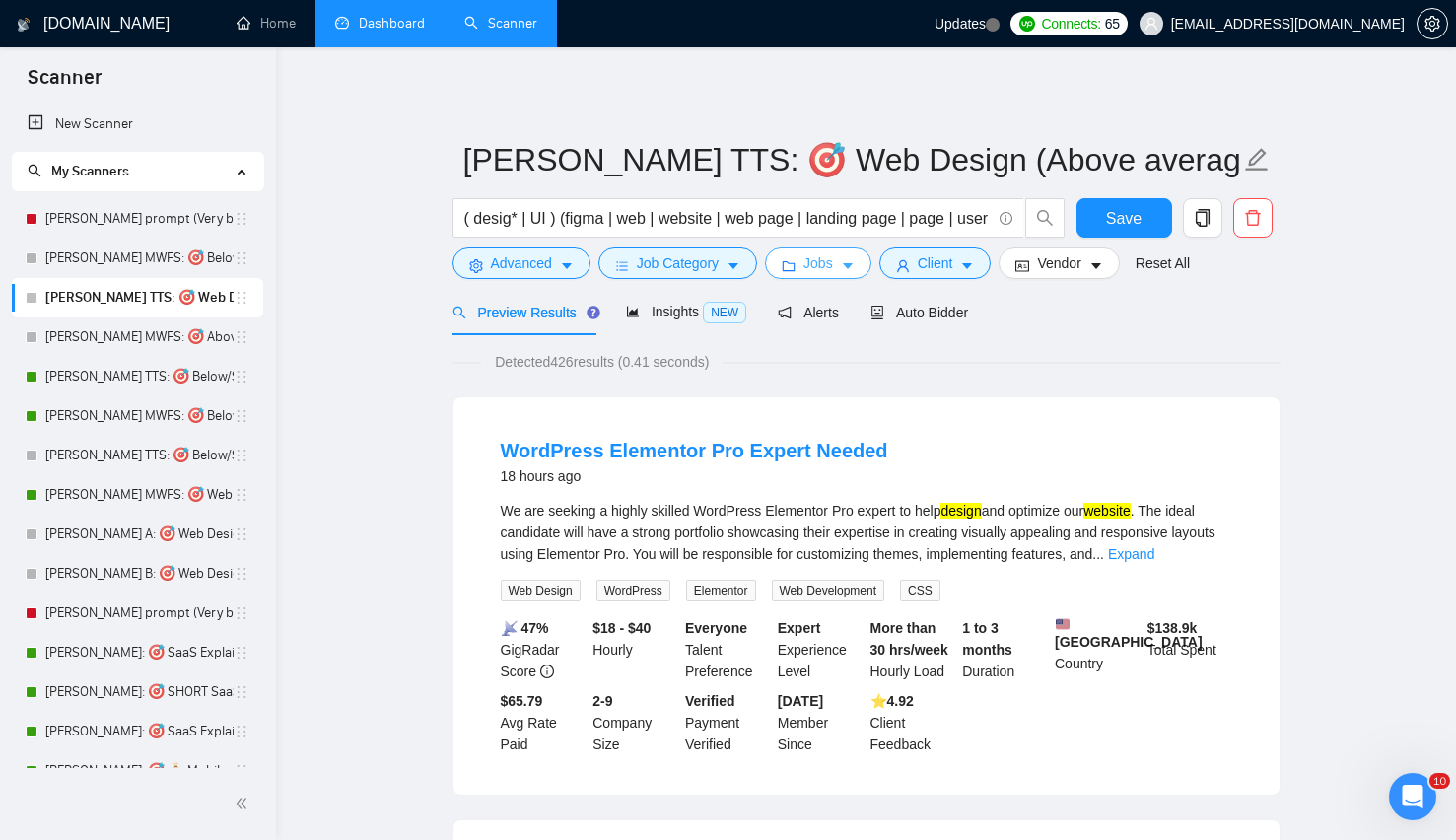 click on "Jobs" at bounding box center (818, 263) 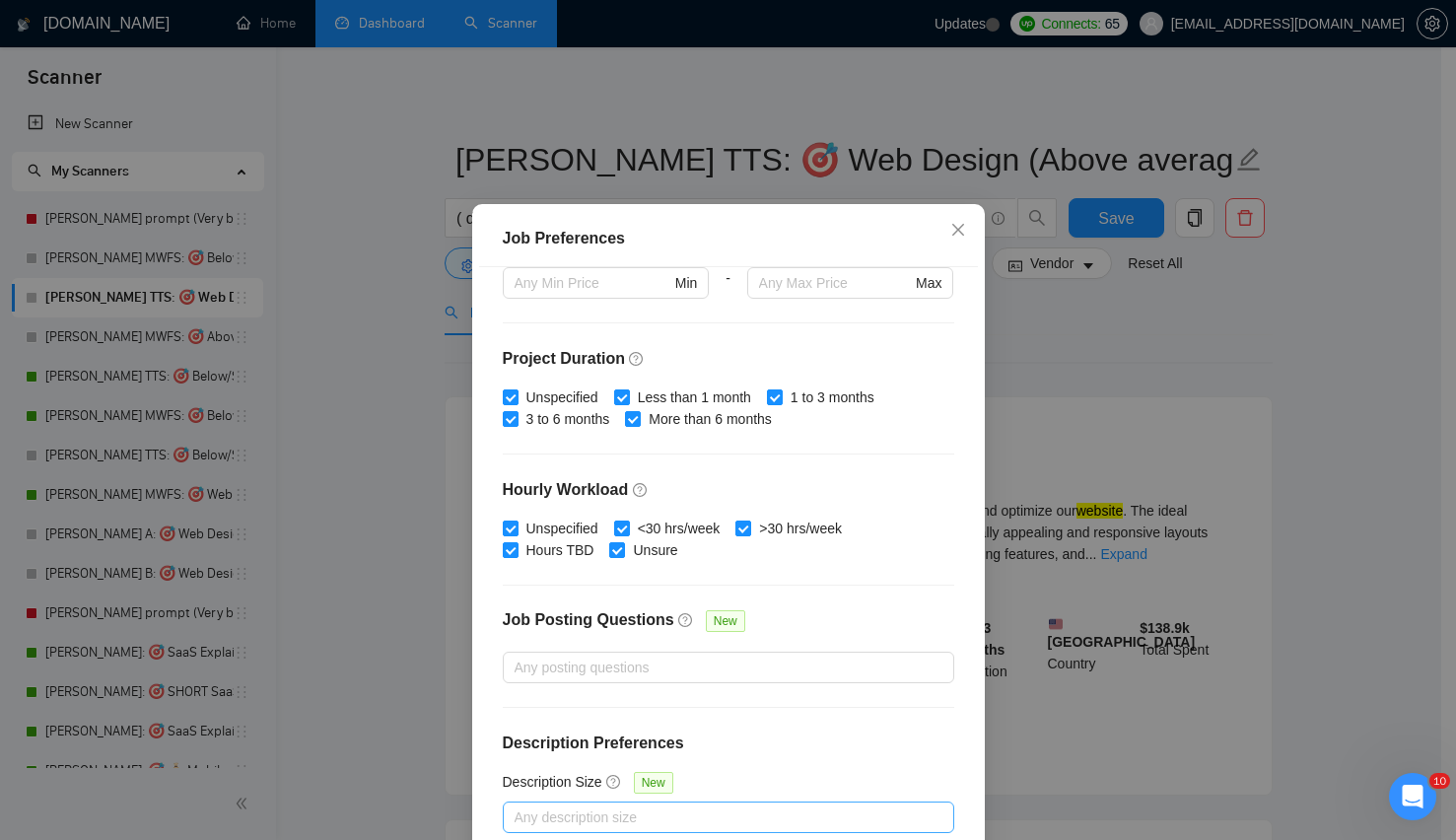 click at bounding box center [719, 817] 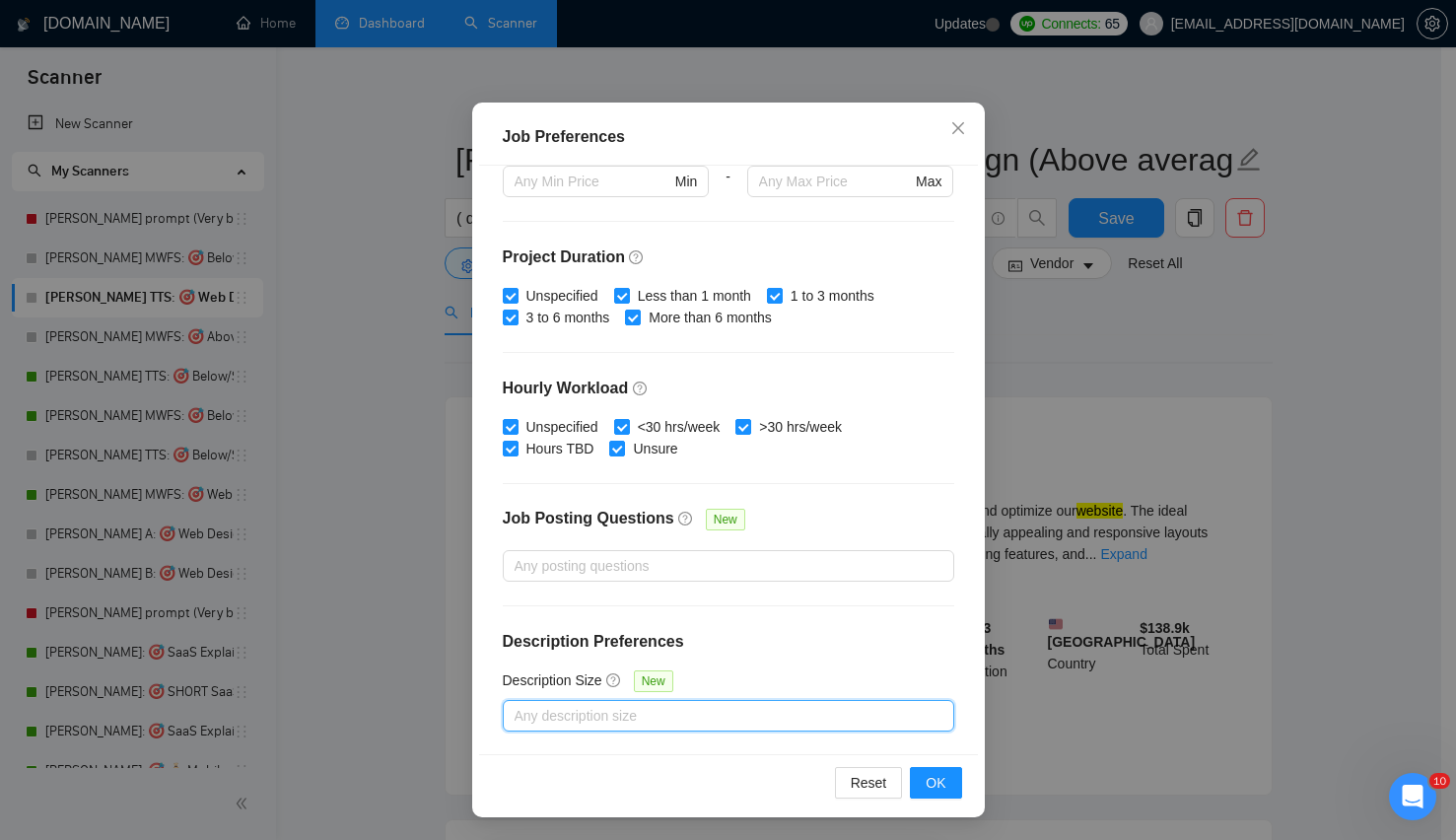 click at bounding box center (719, 716) 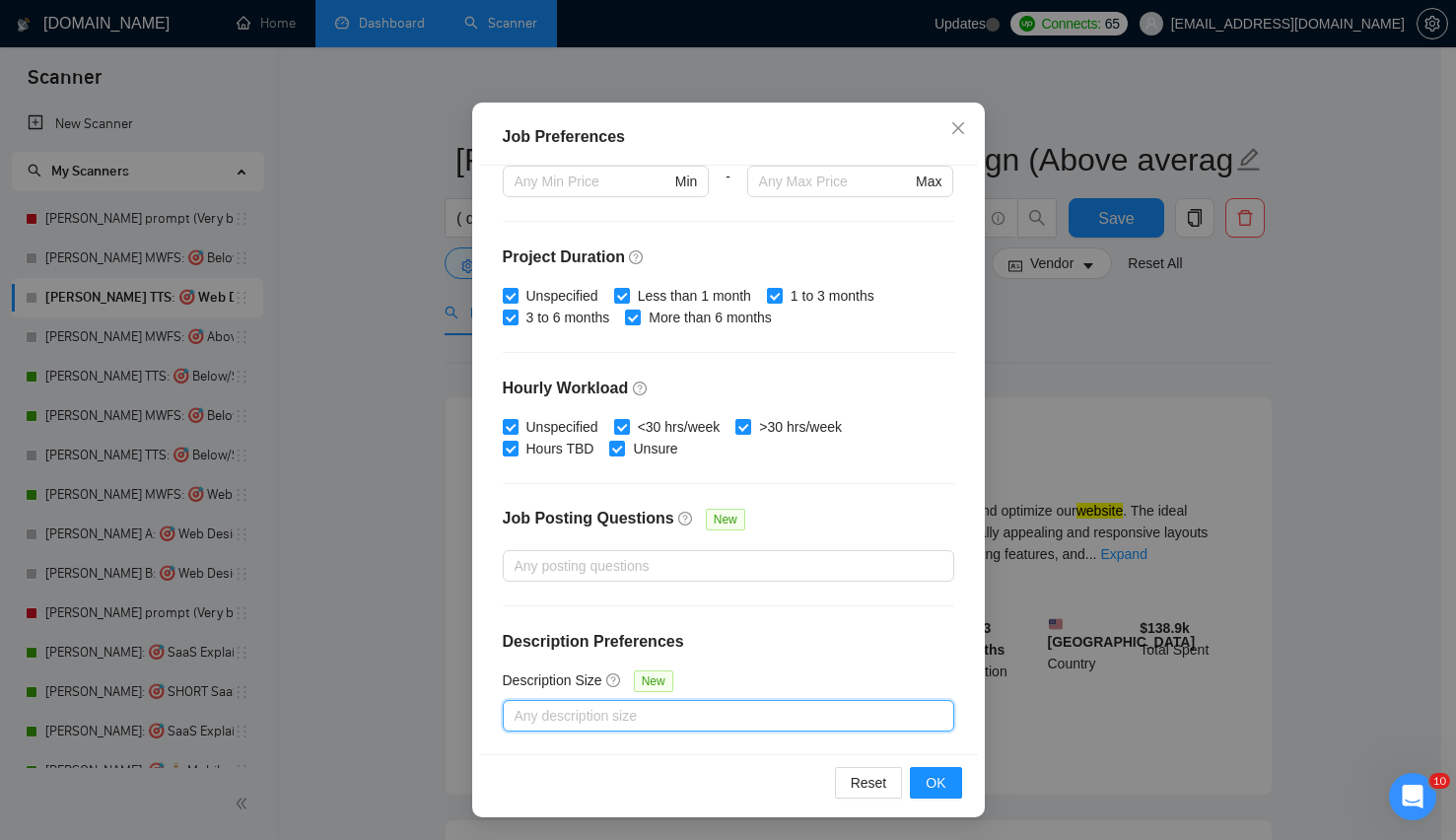 click at bounding box center [719, 716] 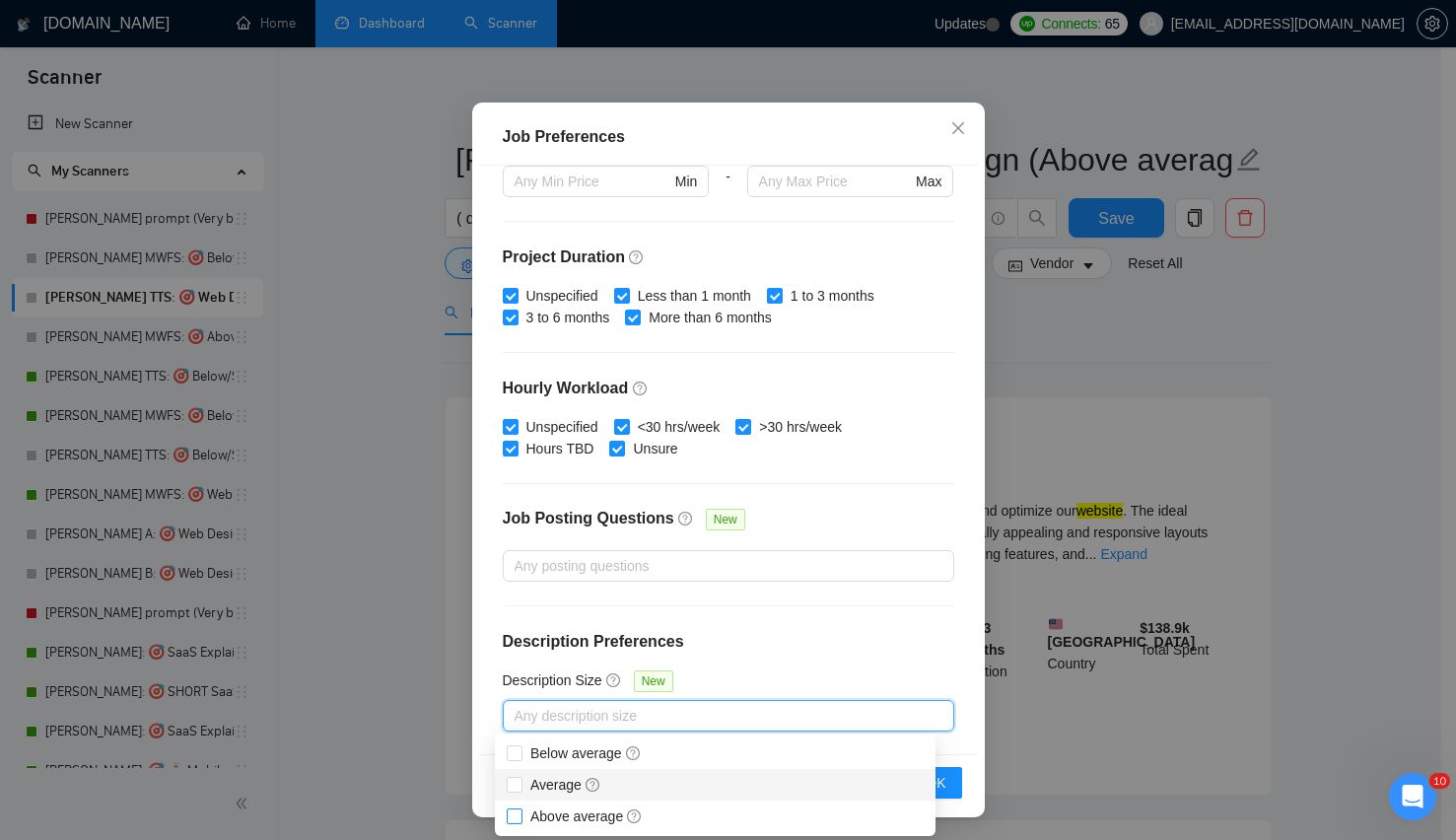 click on "Average" at bounding box center (566, 785) 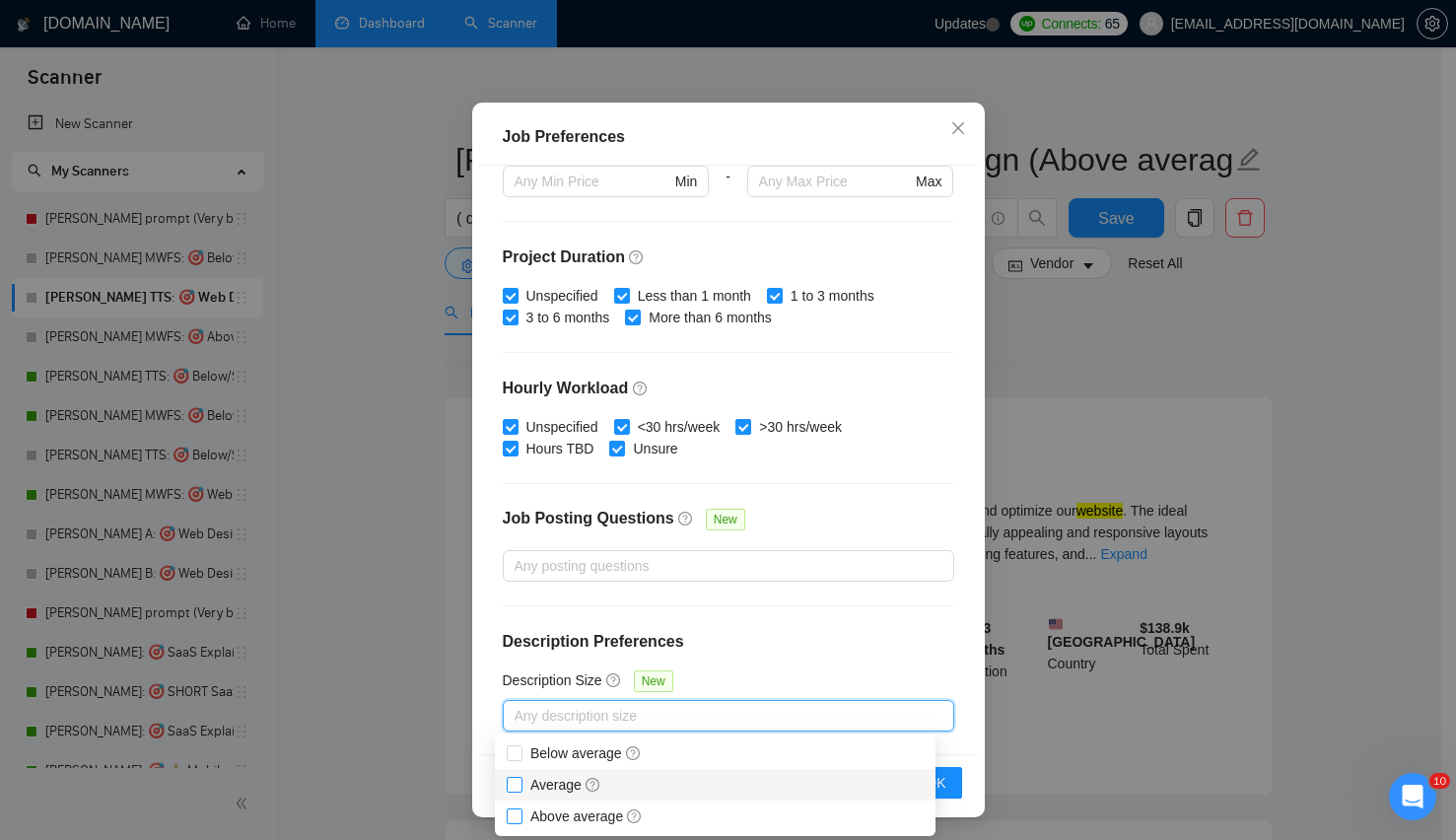 click on "Average" at bounding box center (514, 784) 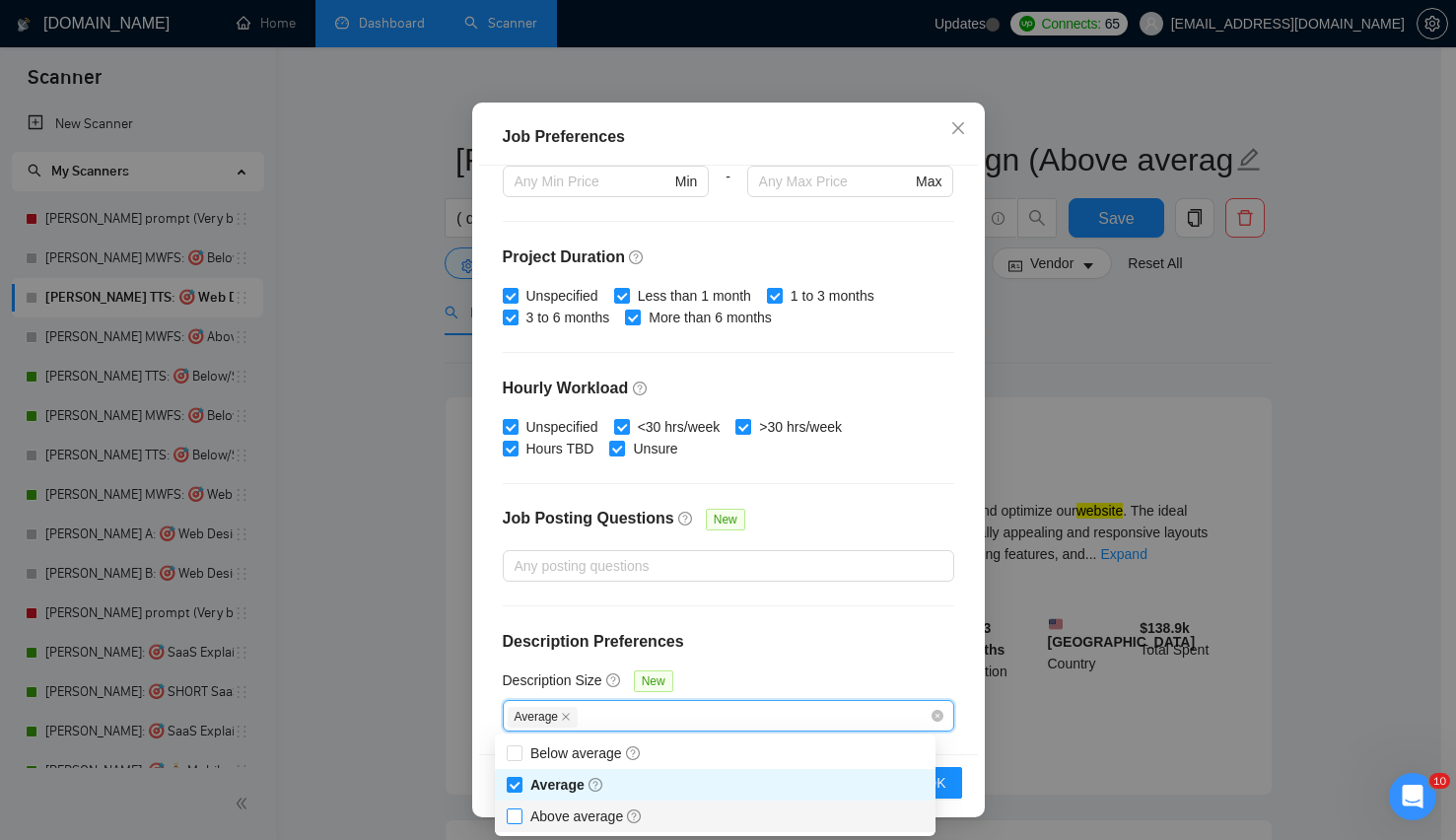 click on "Above average" at bounding box center [587, 816] 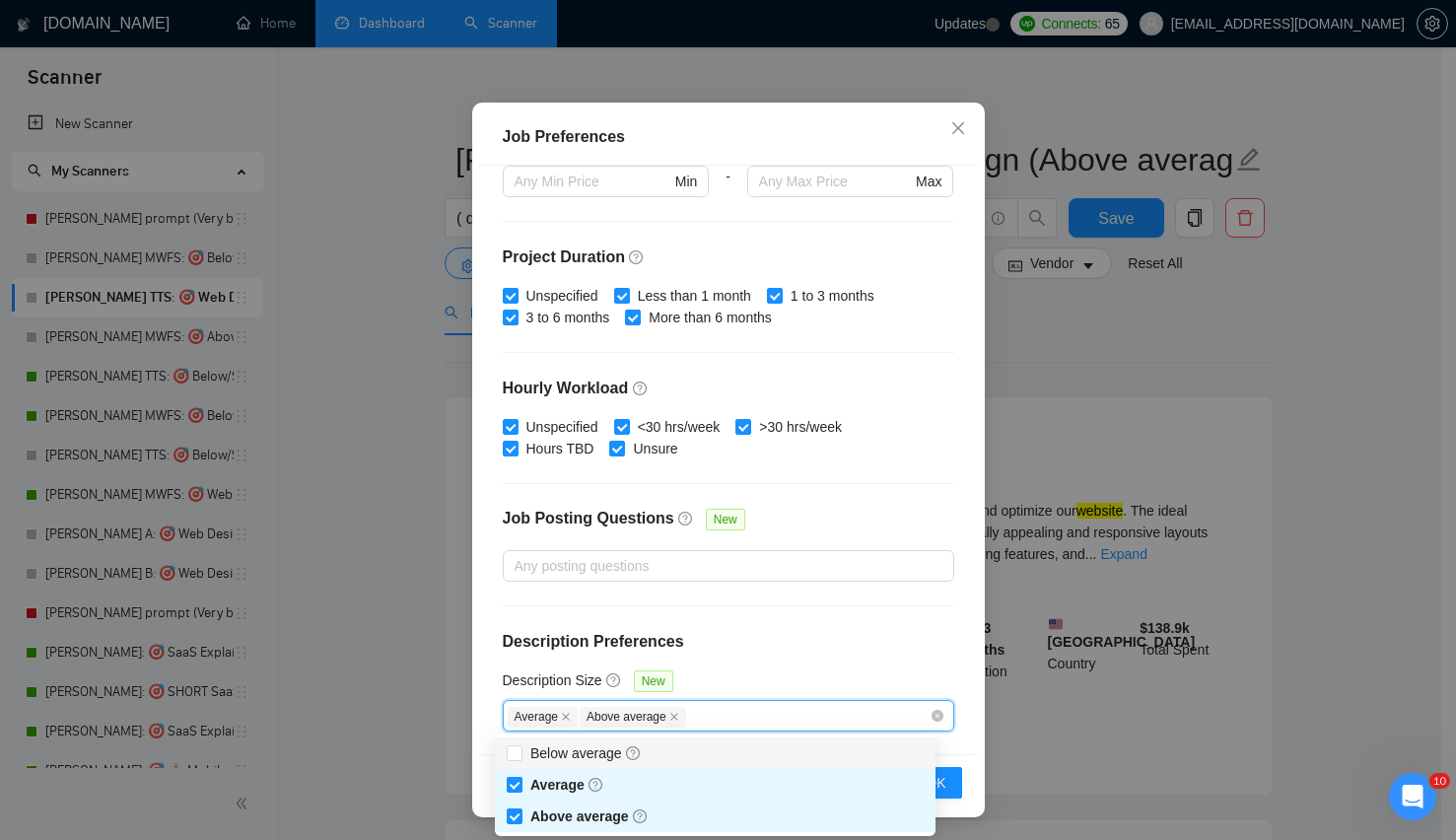 click on "Description Preferences" at bounding box center [728, 642] 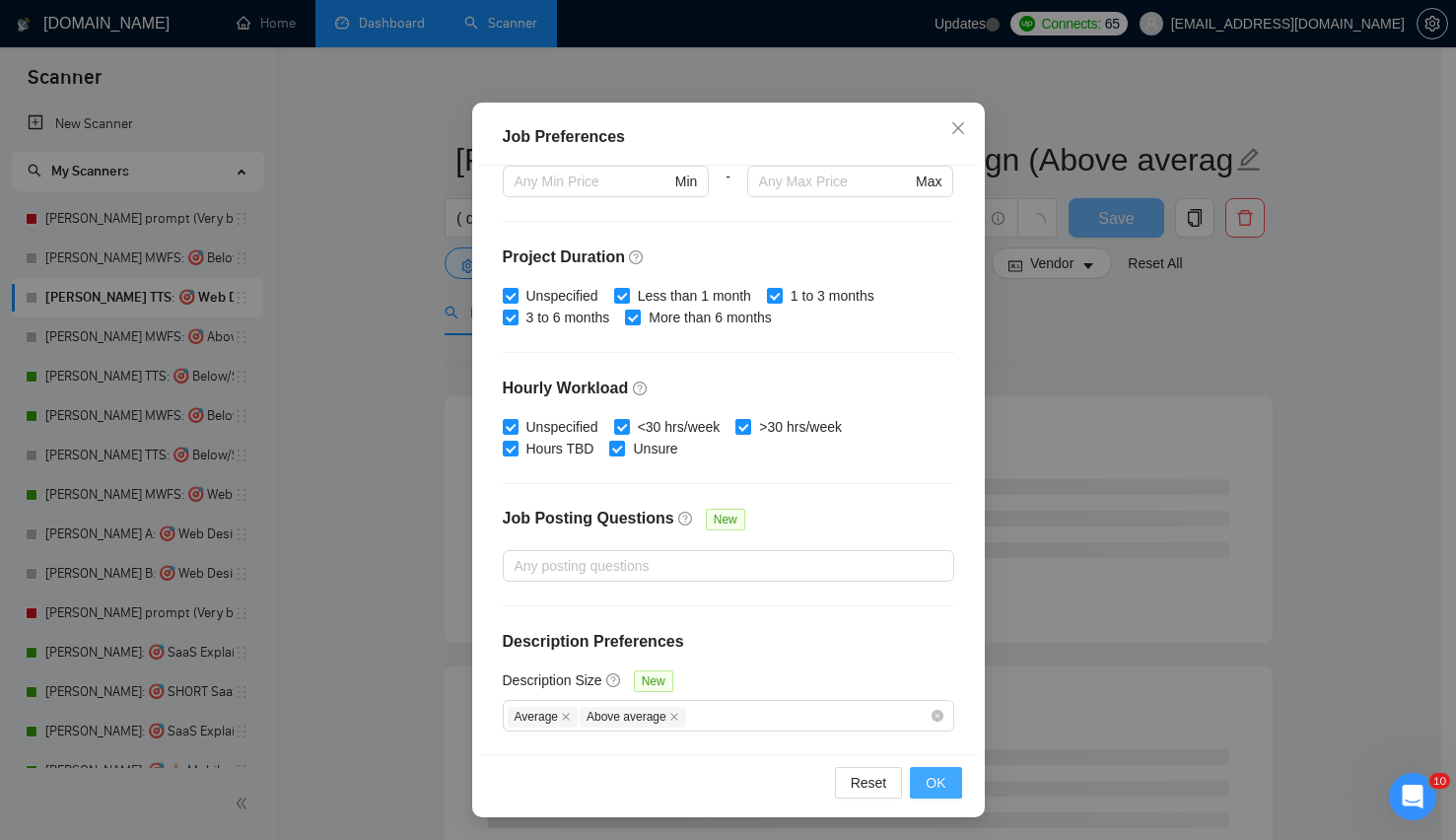 click on "OK" at bounding box center (936, 783) 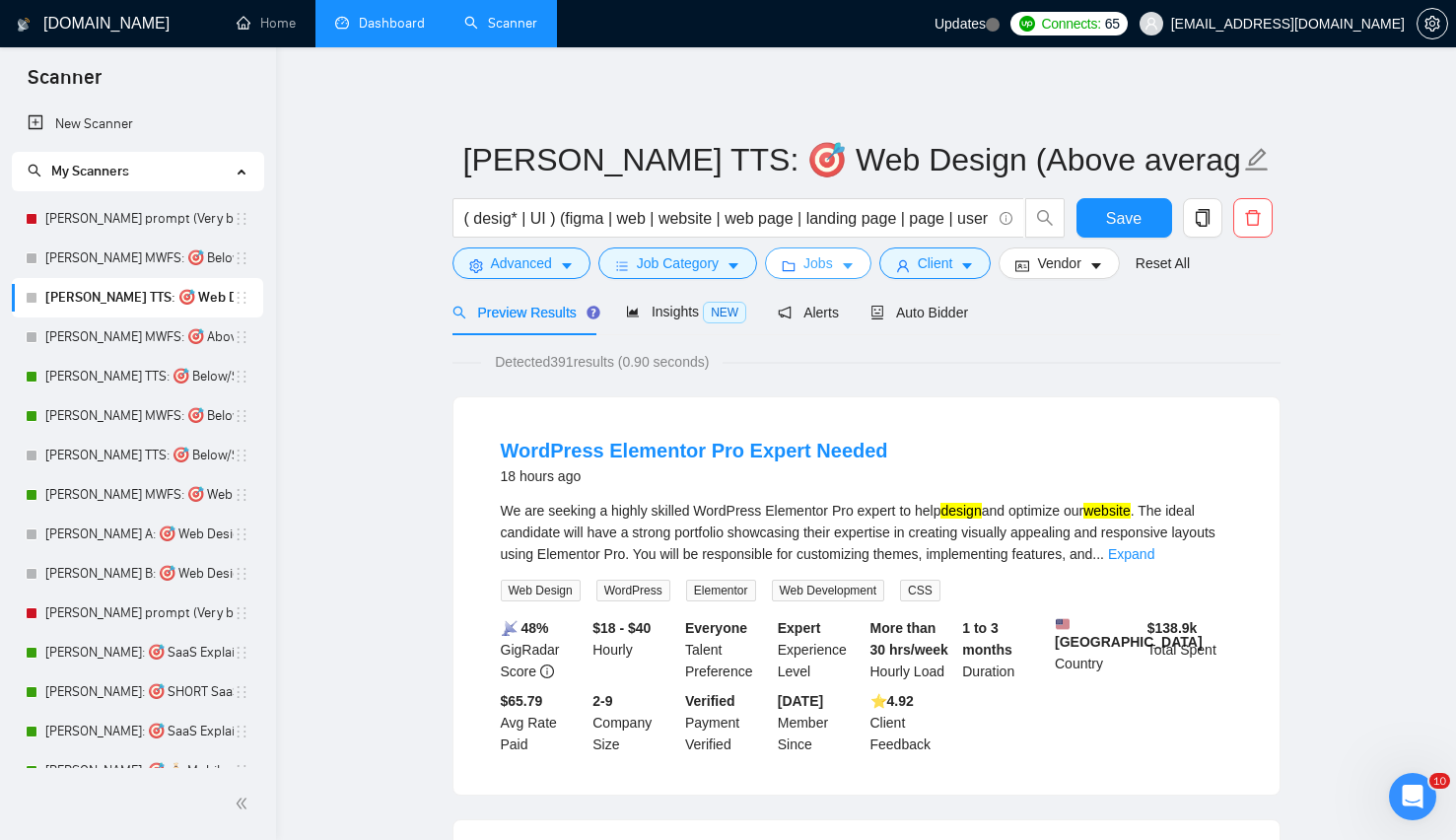 type 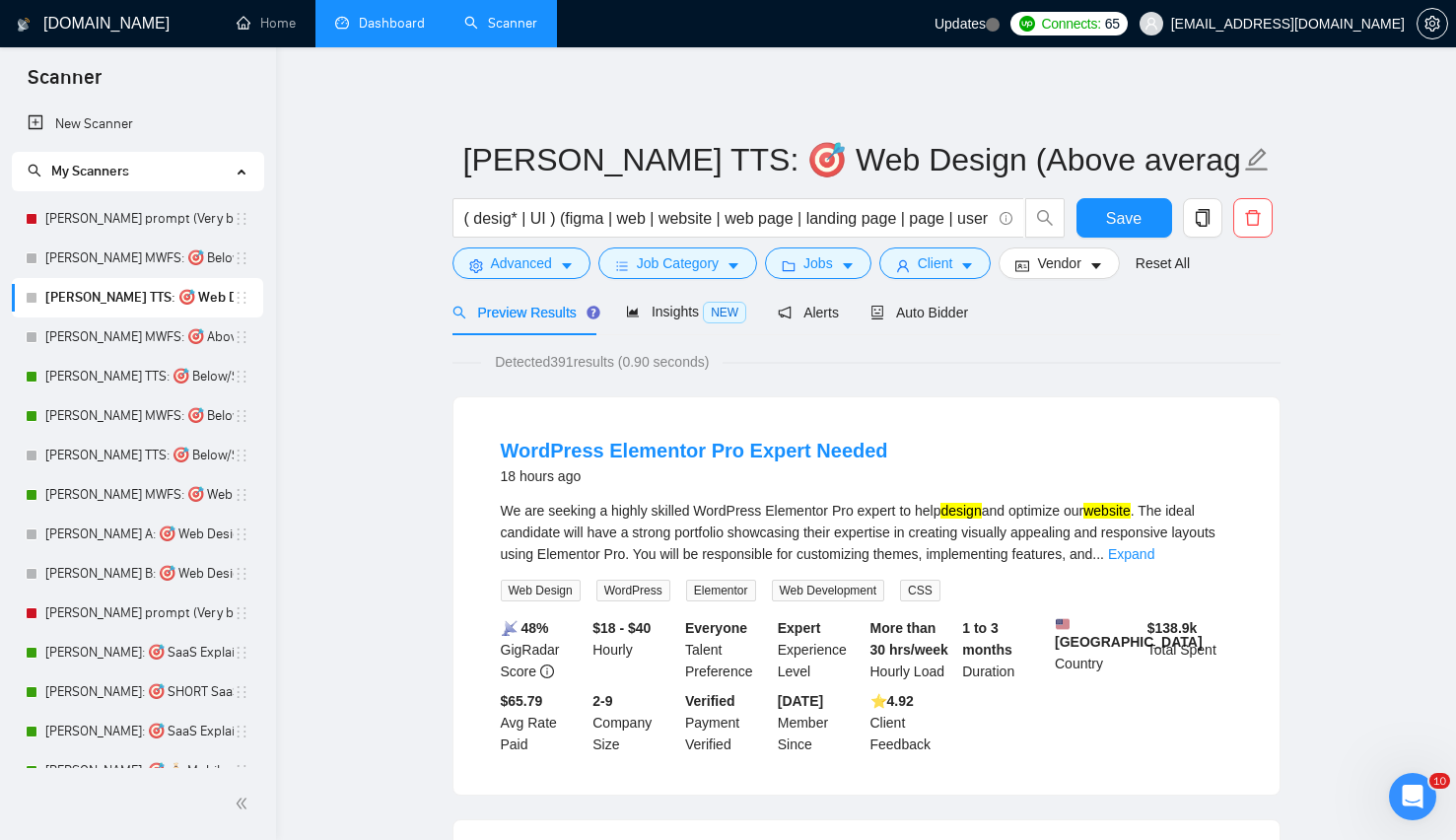 click on "Lazar TTS: 🎯 Web Design (Above average descriptions) ( desig* | UI ) (figma | web | website | web page | landing page | page | user interface | web design ) Save Advanced   Job Category   Jobs   Client   Vendor   Reset All Preview Results Insights NEW Alerts Auto Bidder Detected   391  results   (0.90 seconds) WordPress Elementor Pro Expert Needed 18 hours ago We are seeking a highly skilled WordPress Elementor Pro expert to help  design  and optimize our  website . The ideal candidate will have a strong portfolio showcasing their expertise in creating visually appealing and responsive layouts using Elementor Pro. You will be responsible for customizing themes, implementing features, and  ... Expand Web Design WordPress Elementor Web Development CSS 📡   48% GigRadar Score   $18 - $40 Hourly Everyone Talent Preference Expert Experience Level More than 30 hrs/week Hourly Load 1 to 3 months Duration   United States Country $ 138.9k Total Spent $65.79 Avg Rate Paid 2-9 Company Size Verified Payment Verified" at bounding box center (866, 2389) 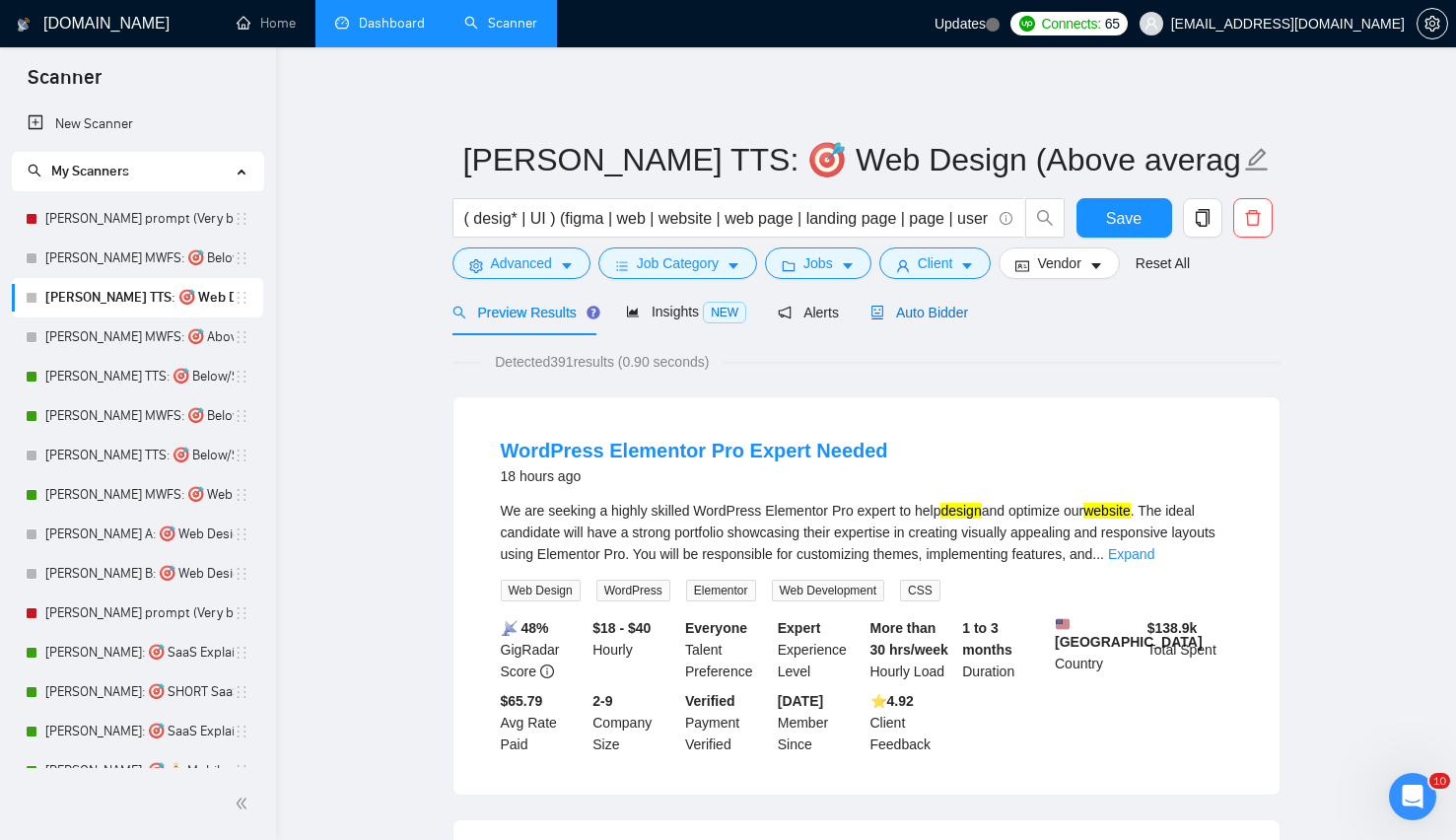click on "Auto Bidder" at bounding box center (919, 313) 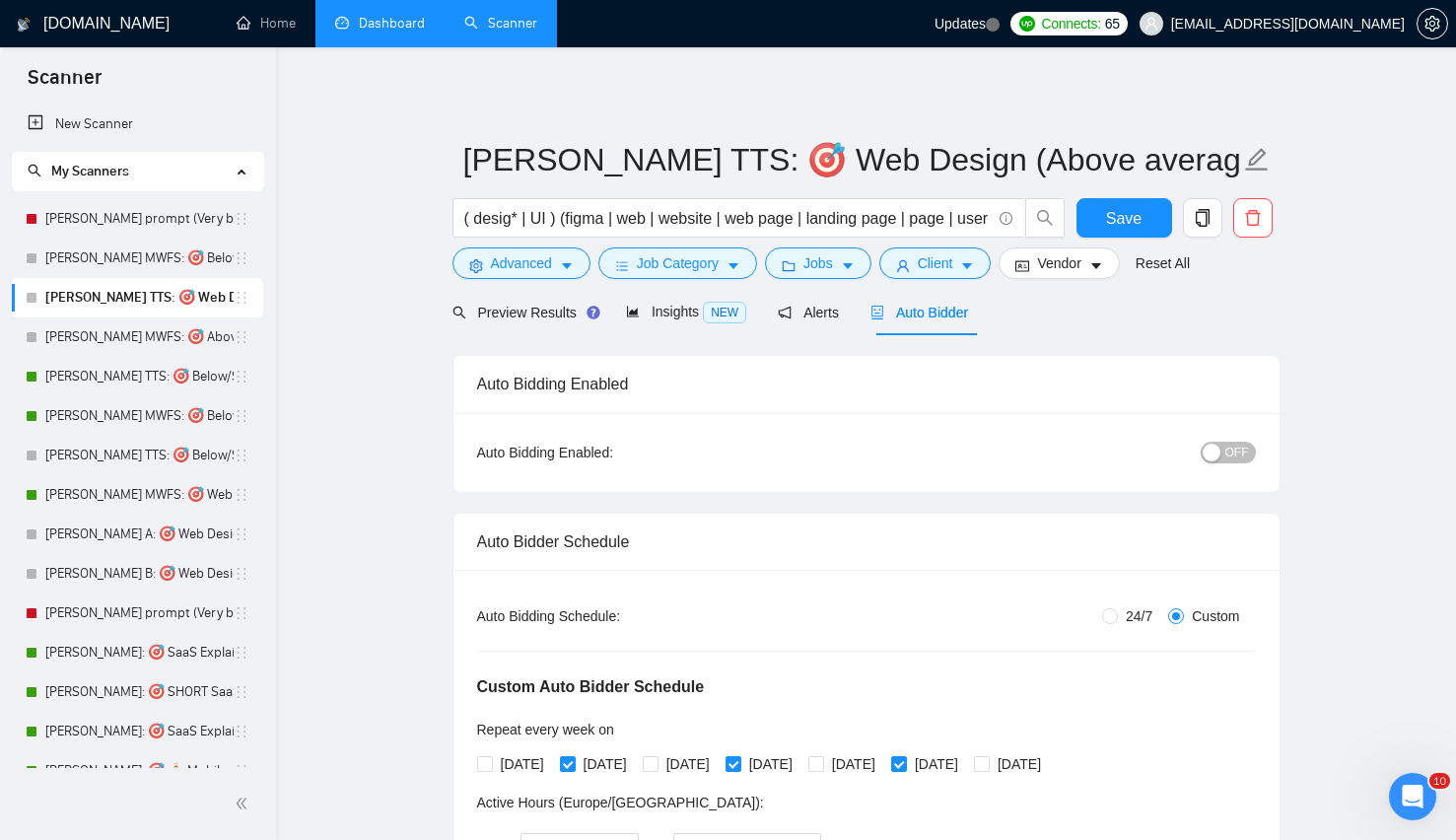 click at bounding box center (1212, 453) 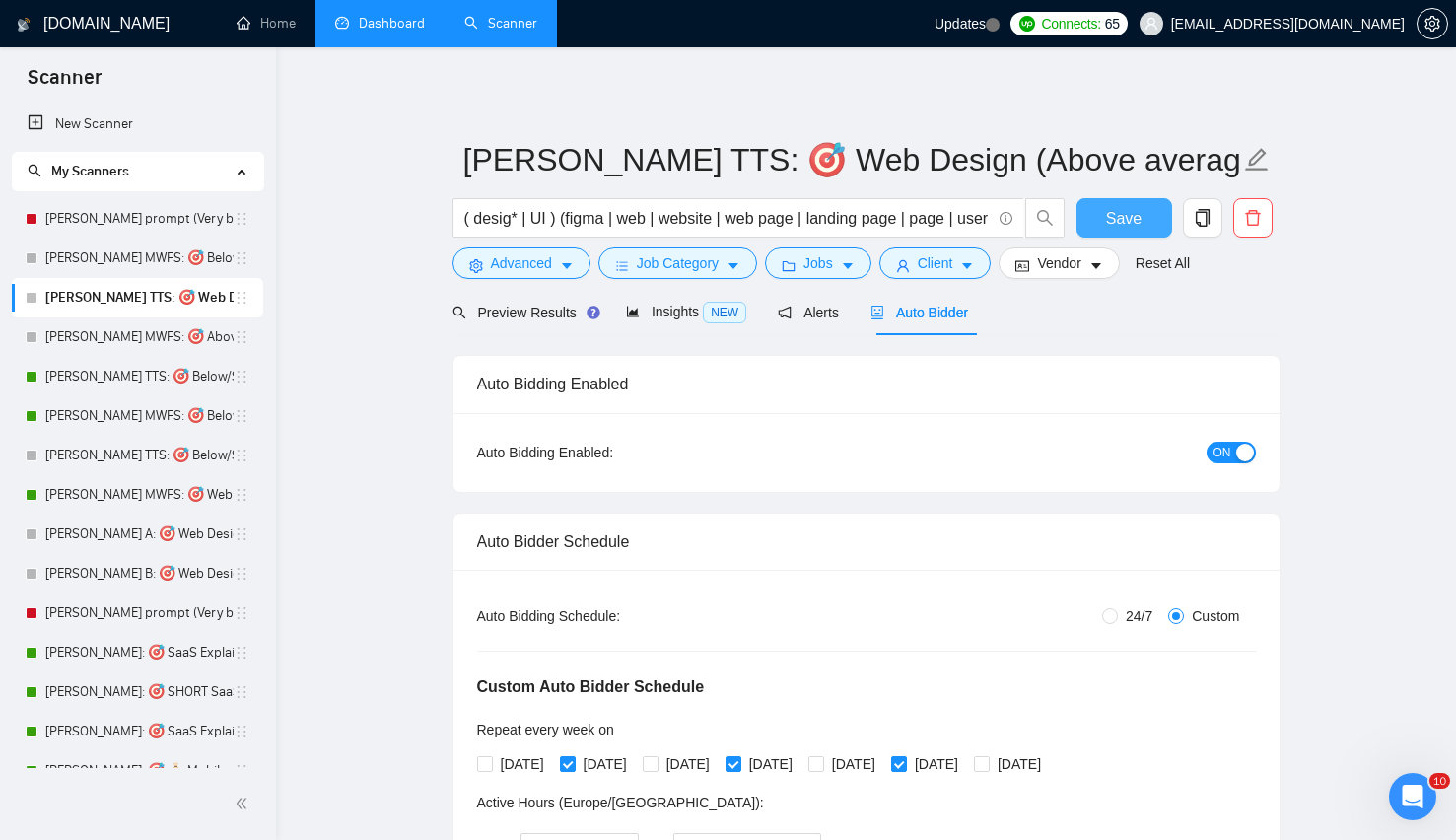 click on "Save" at bounding box center (1124, 218) 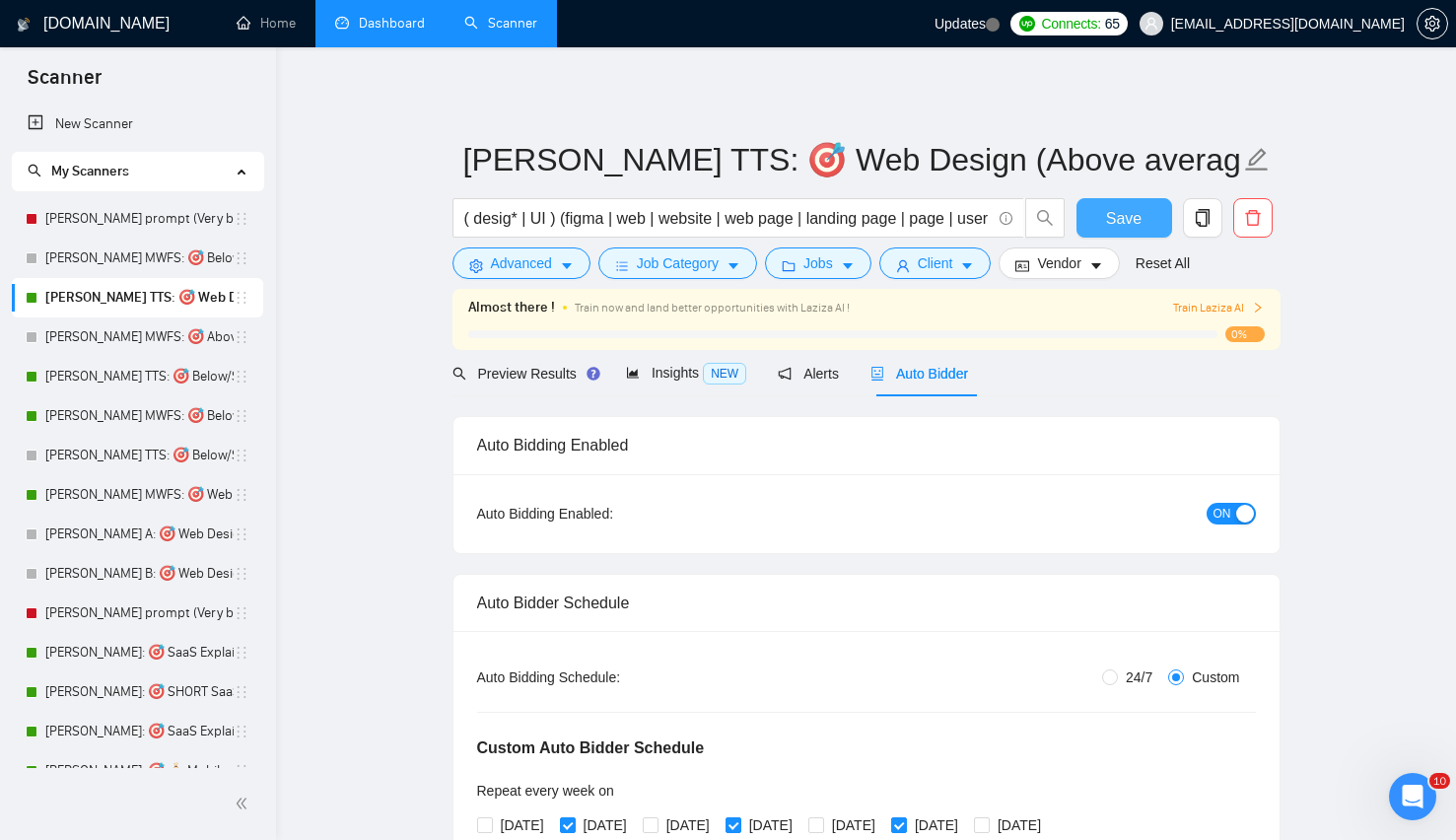 type 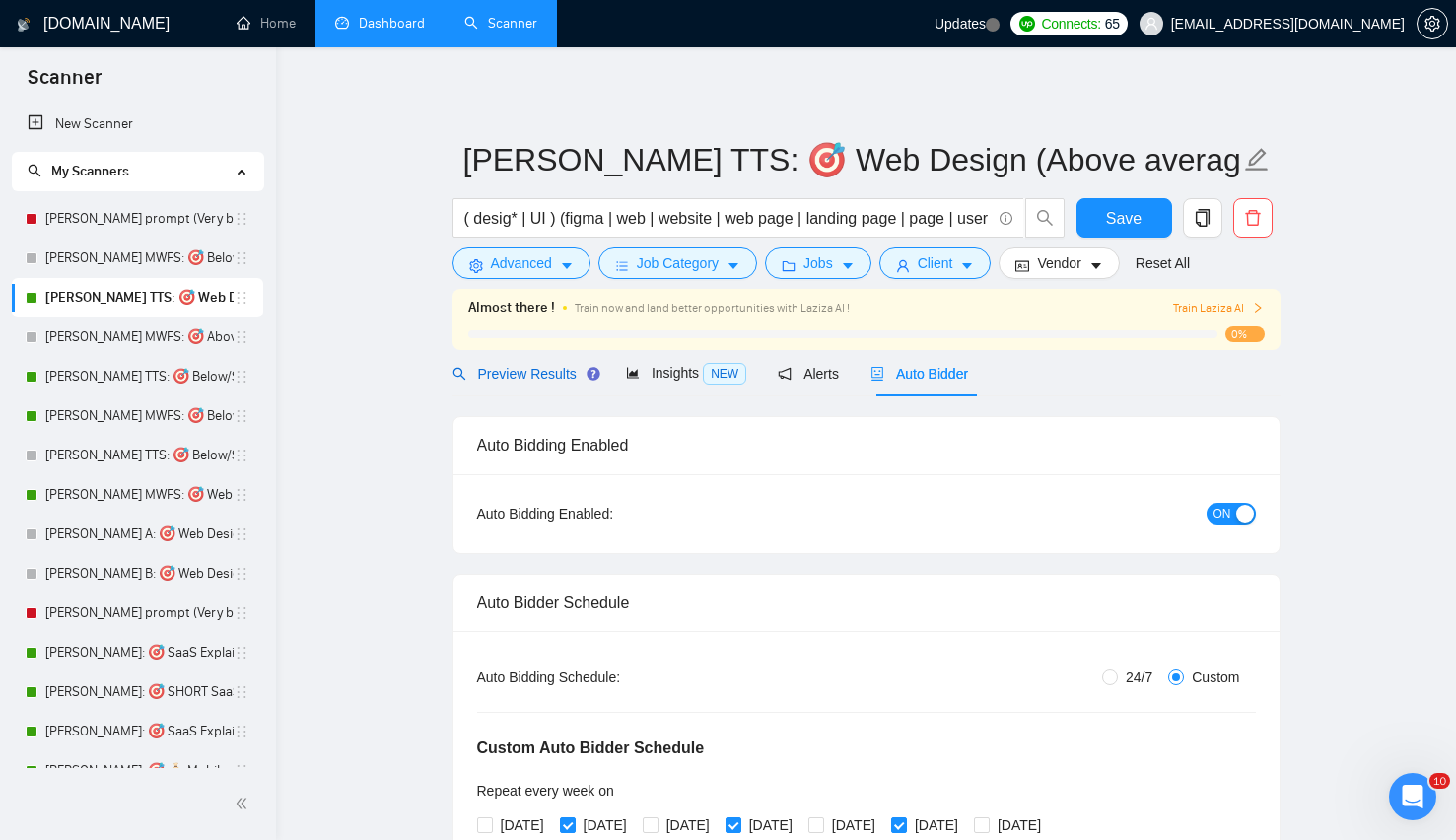click on "Preview Results" at bounding box center (523, 374) 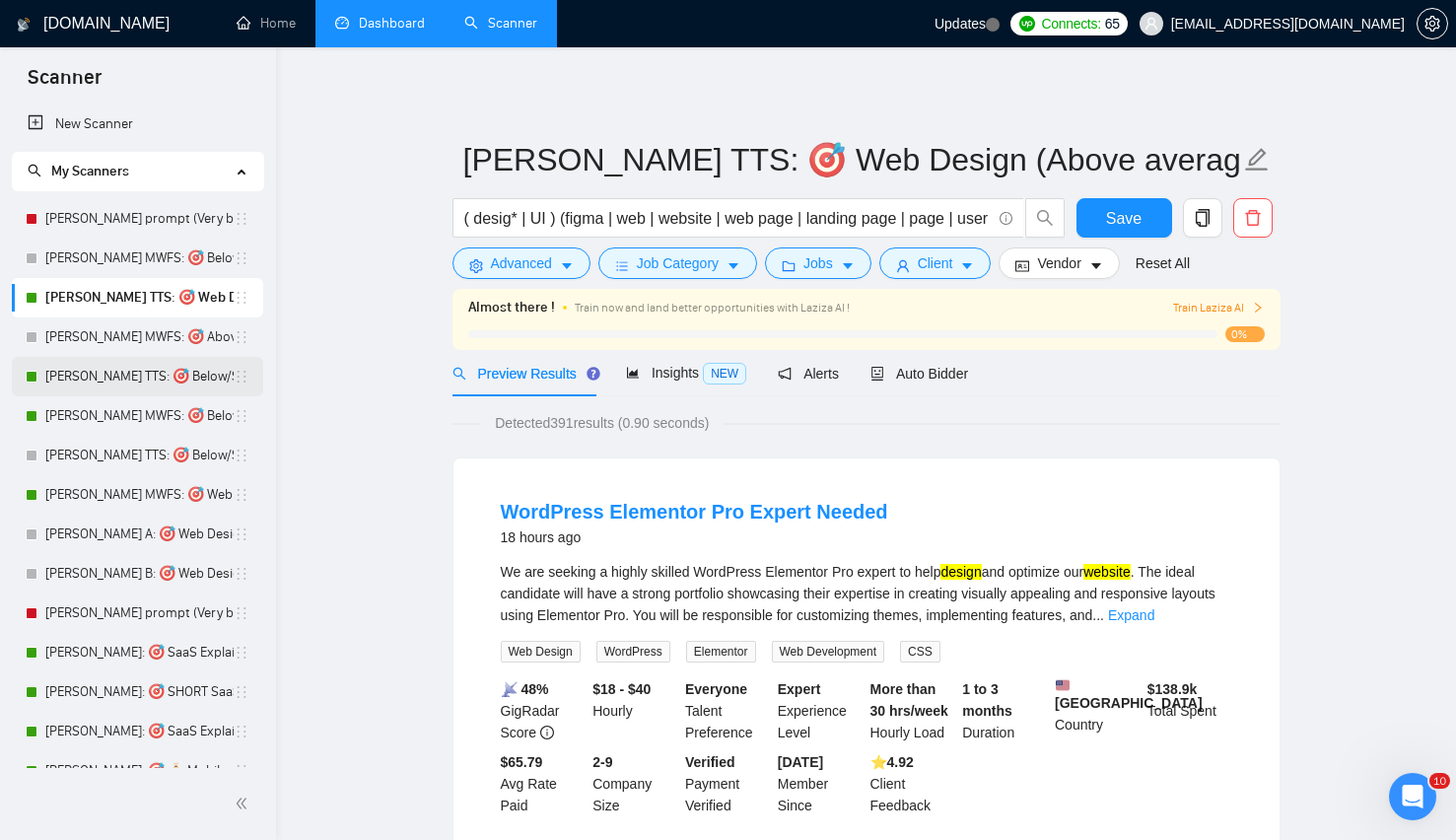 click on "Lenka TTS: 🎯 Below/SHORT UI UX Web Design" at bounding box center (139, 377) 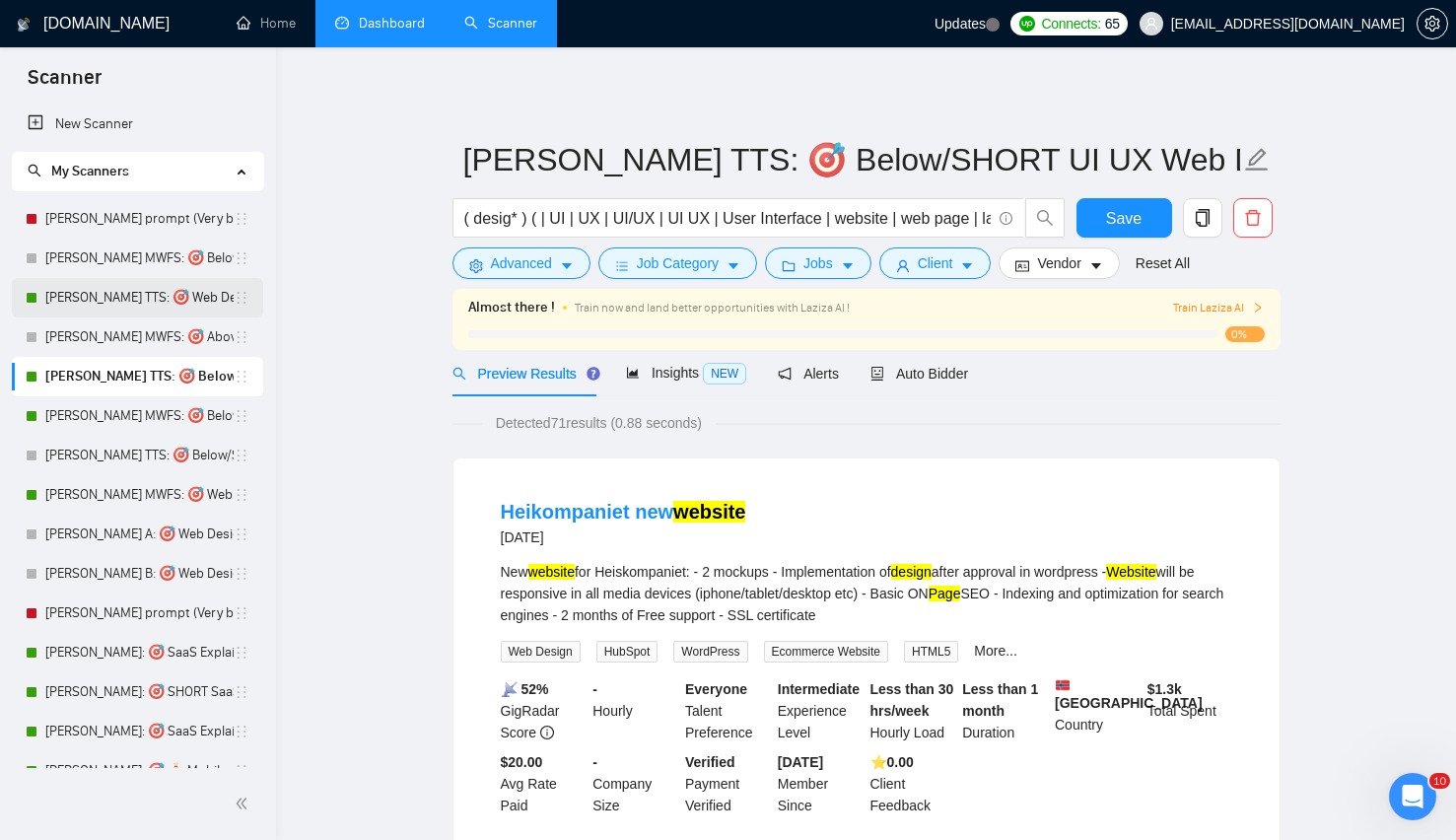 click on "Lazar TTS: 🎯 Web Design (Above average descriptions)" at bounding box center [139, 298] 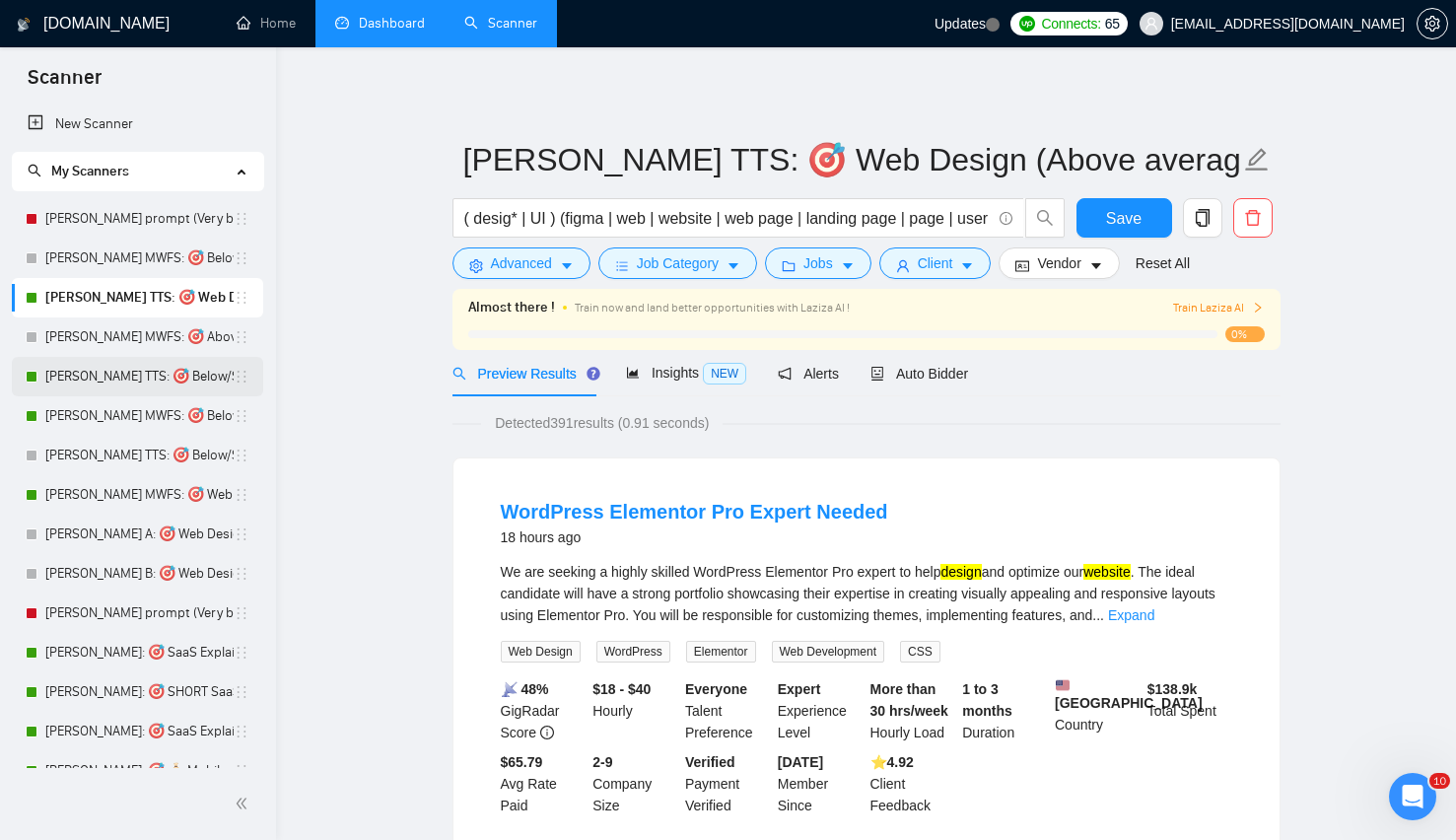 click on "Lenka TTS: 🎯 Below/SHORT UI UX Web Design" at bounding box center [139, 377] 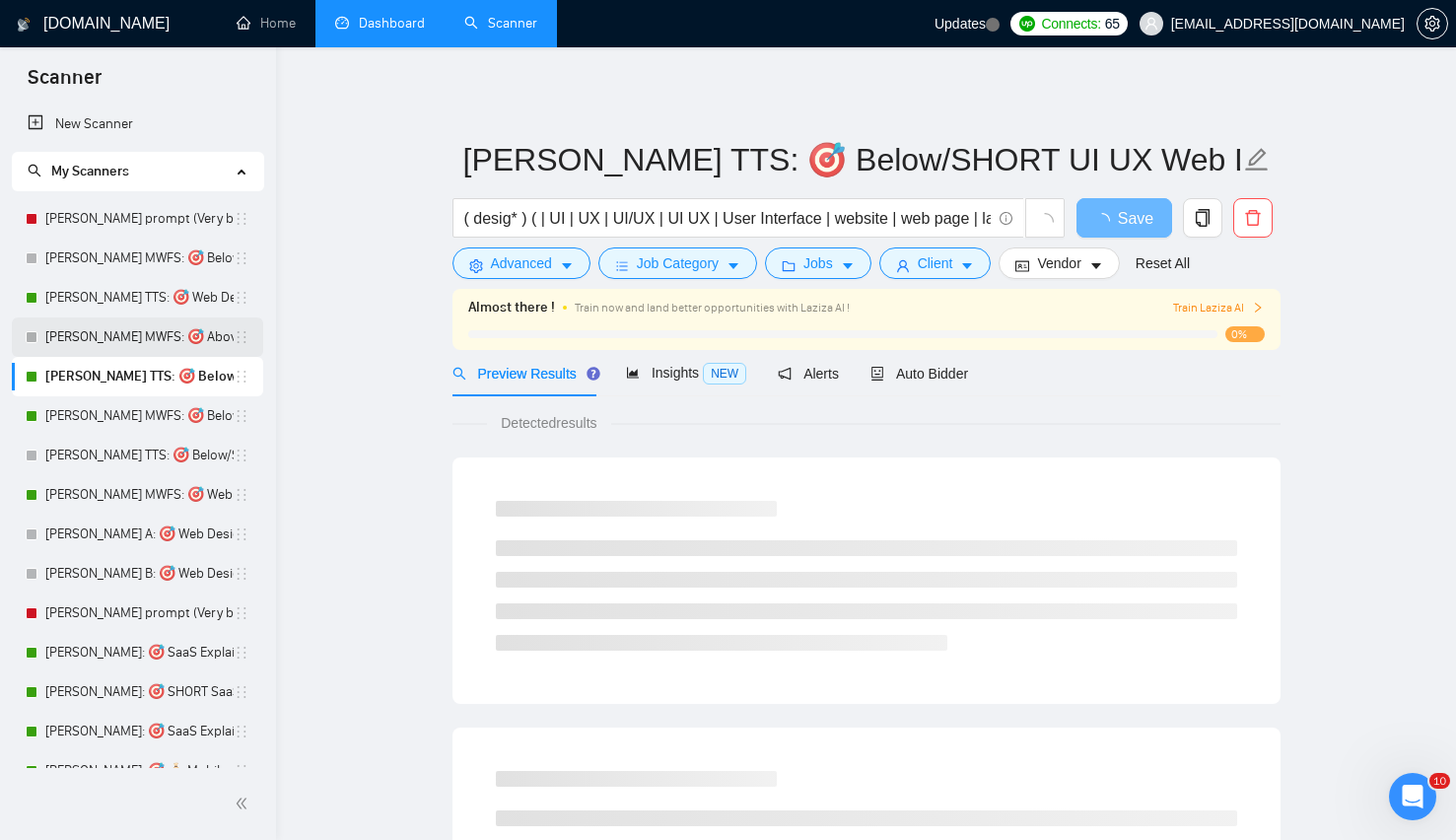 click on "Lazar MWFS: 🎯 Above/Long UI UX Web Design" at bounding box center (139, 337) 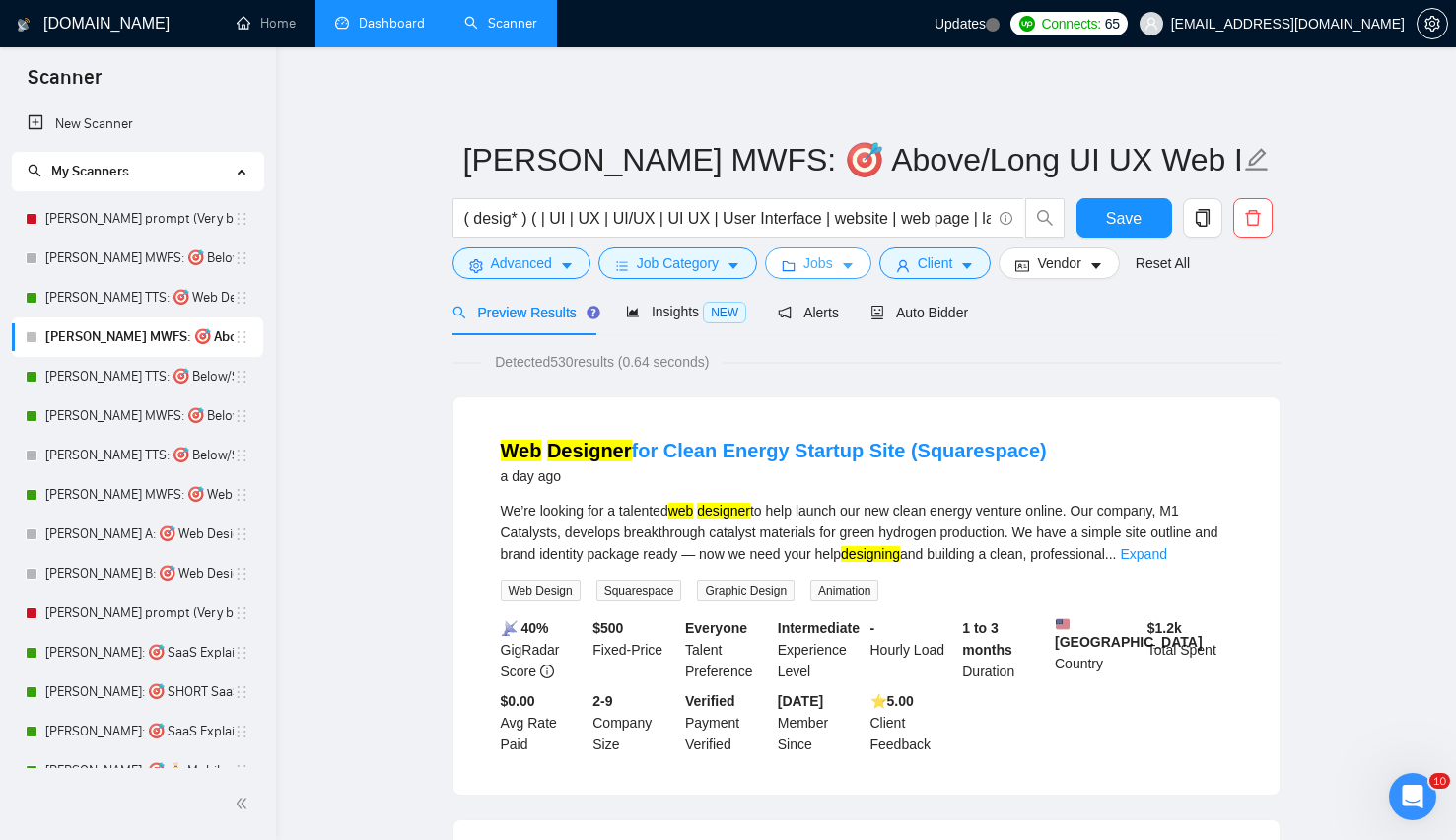 click on "Jobs" at bounding box center [818, 263] 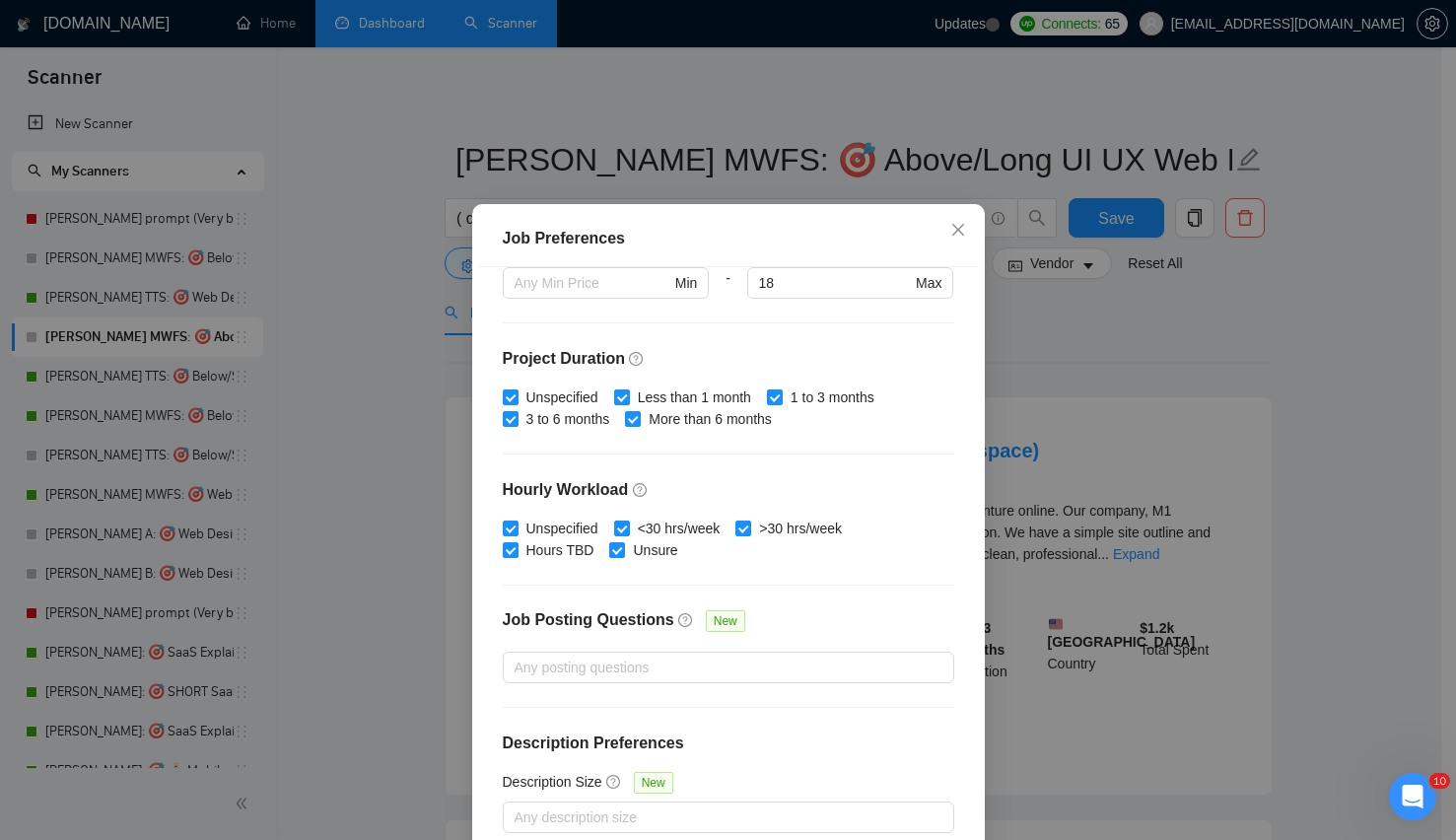 scroll, scrollTop: 117, scrollLeft: 0, axis: vertical 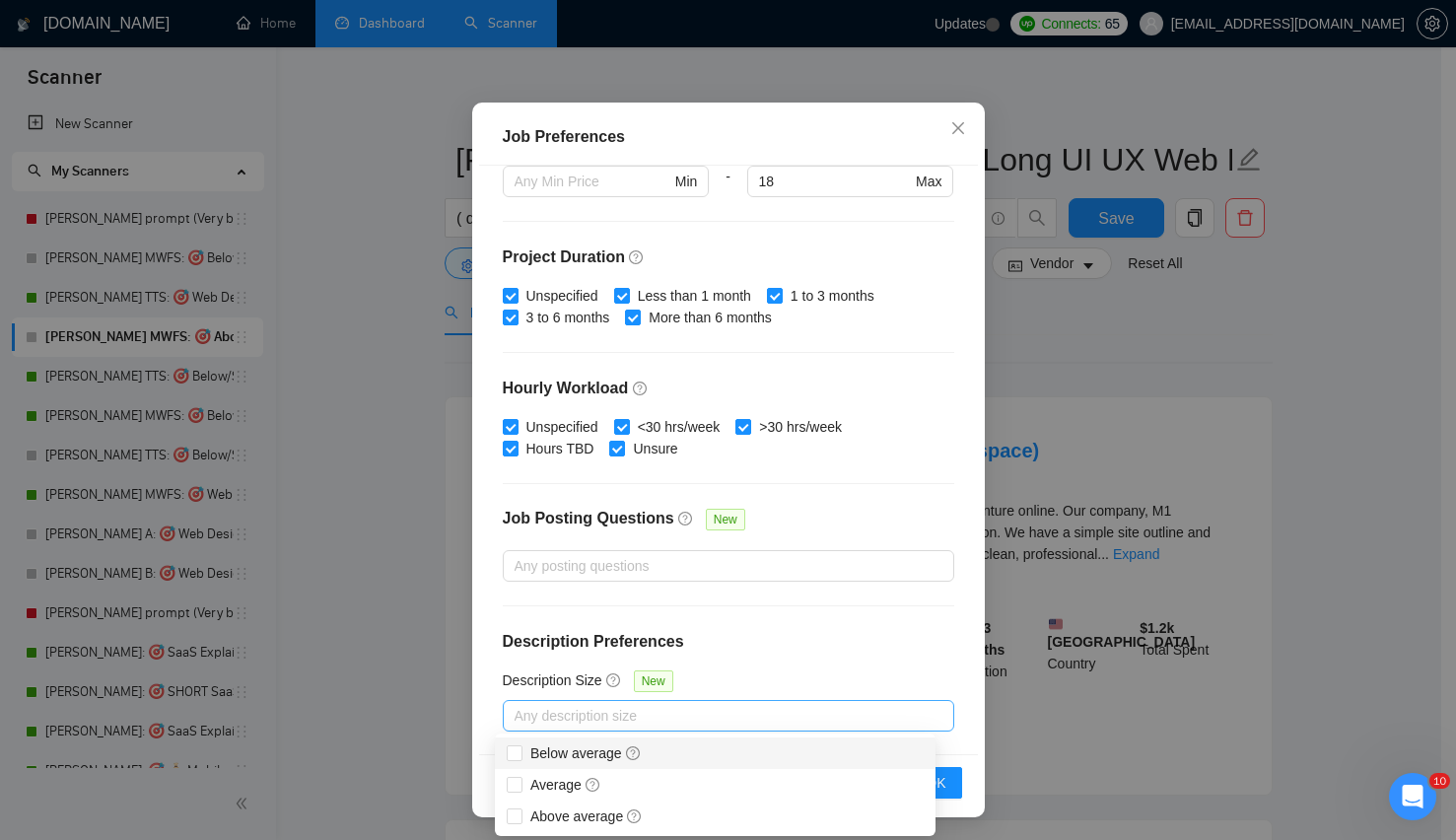click at bounding box center (719, 716) 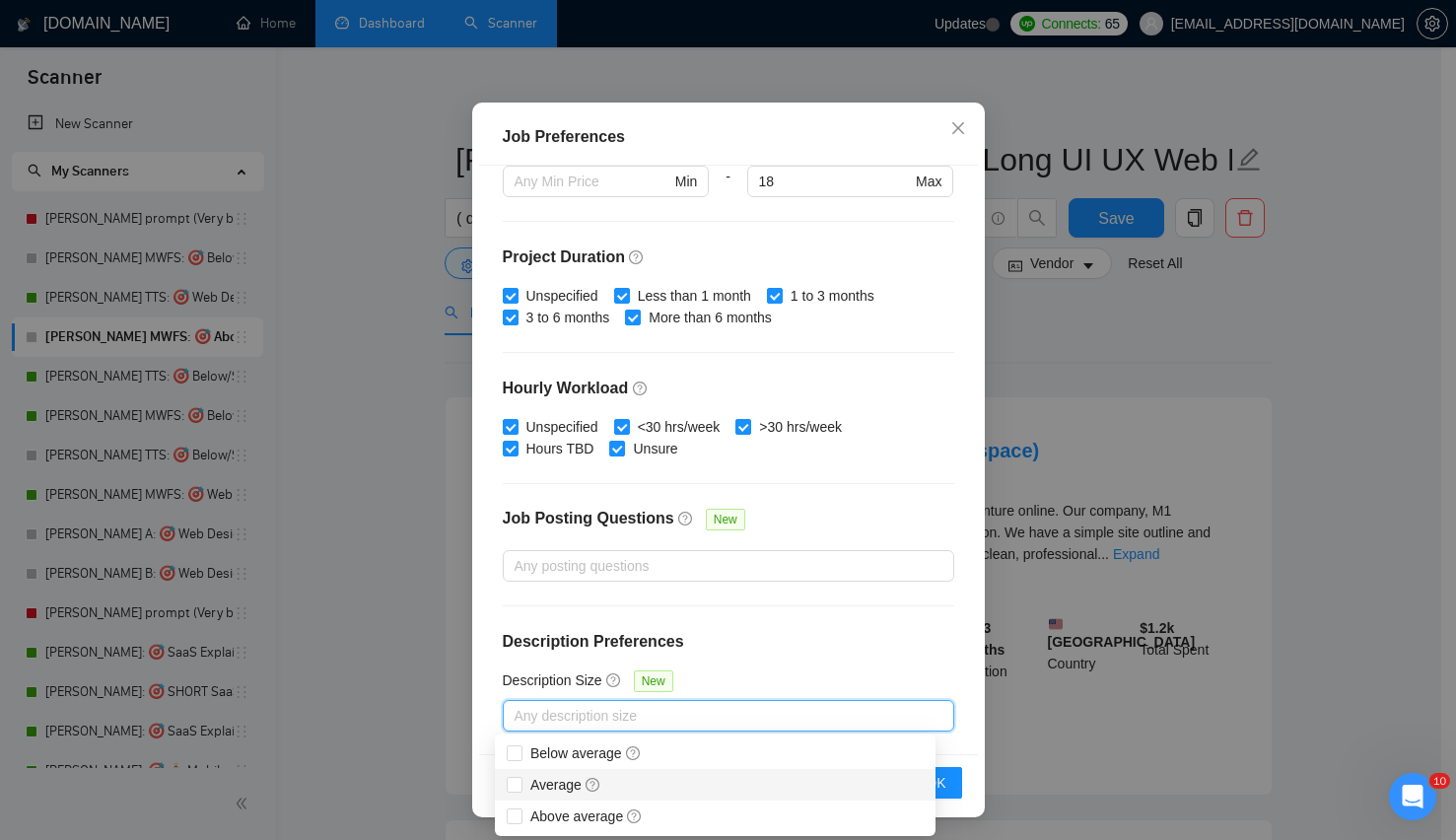 click on "Average" at bounding box center (566, 785) 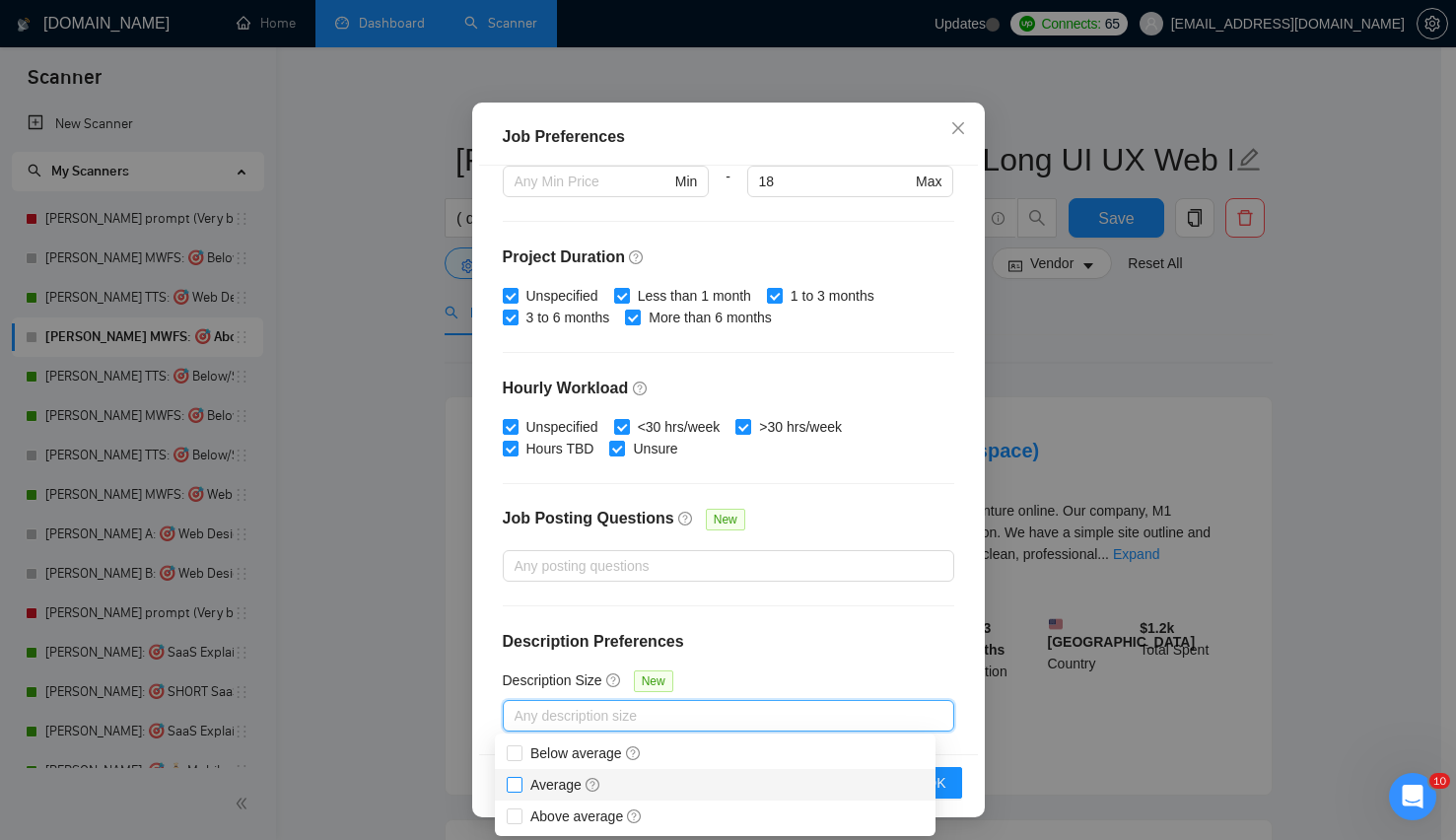 click on "Average" at bounding box center [514, 784] 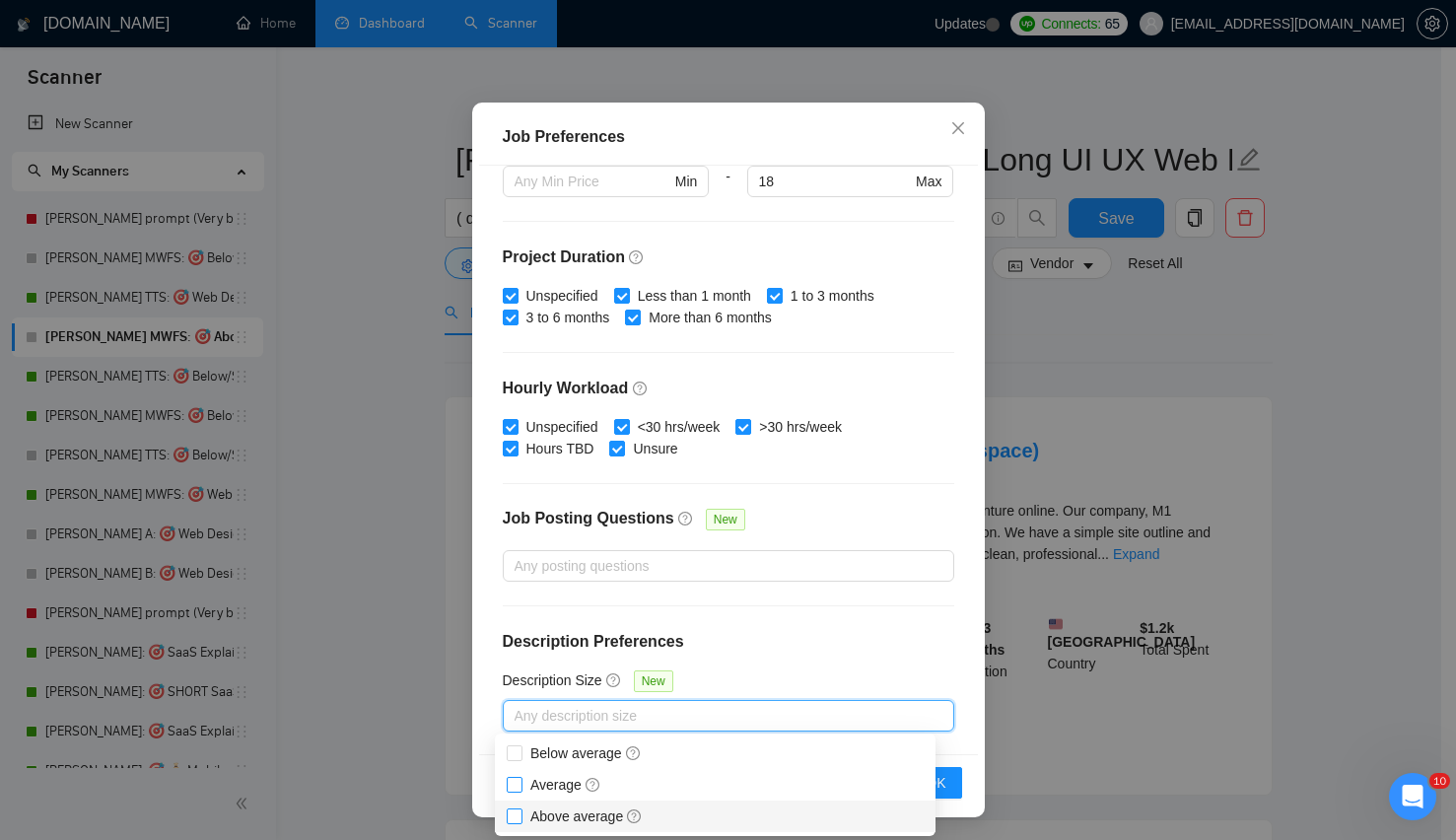 click on "Above average" at bounding box center (514, 815) 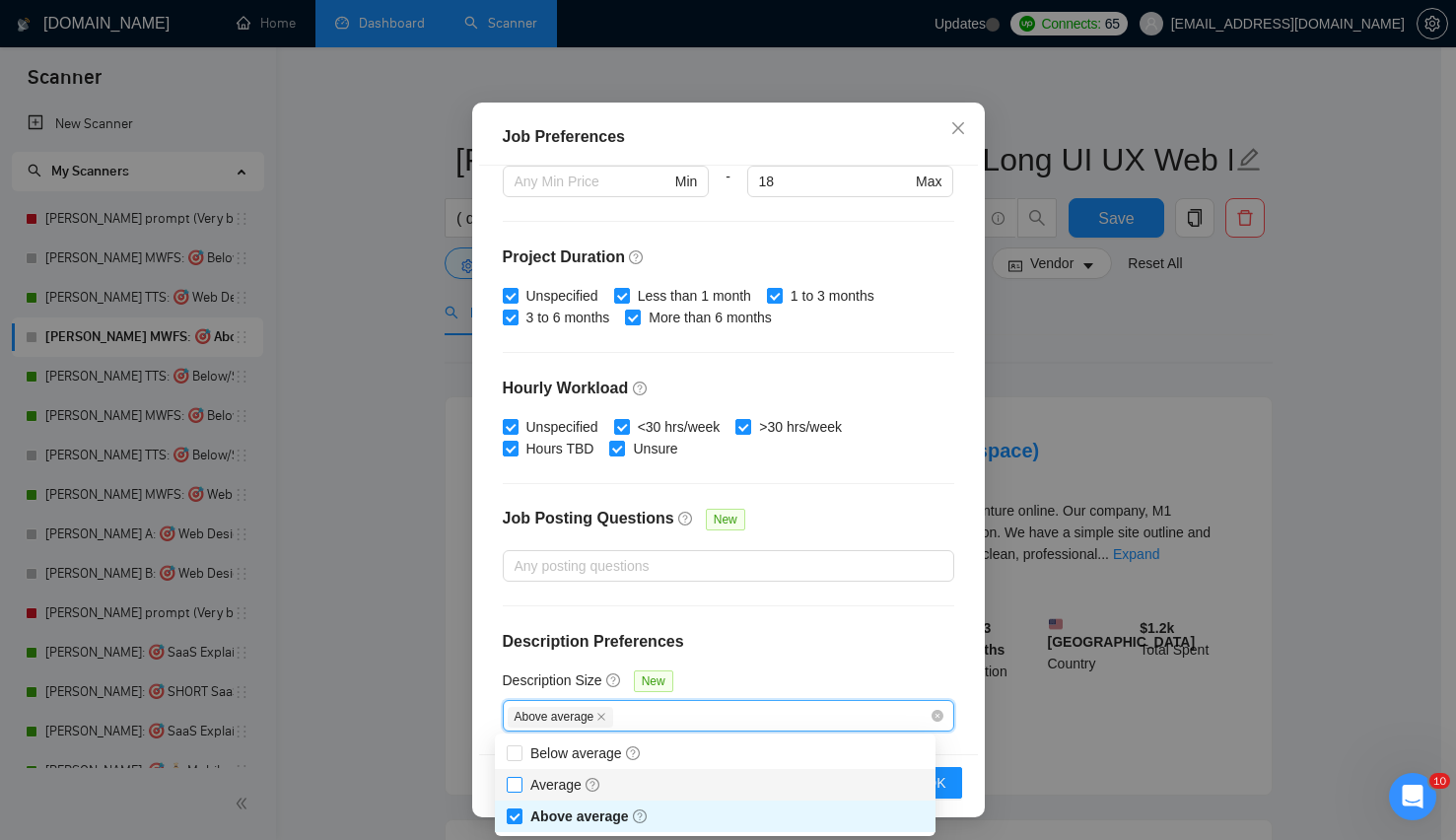 click on "Average" at bounding box center (514, 784) 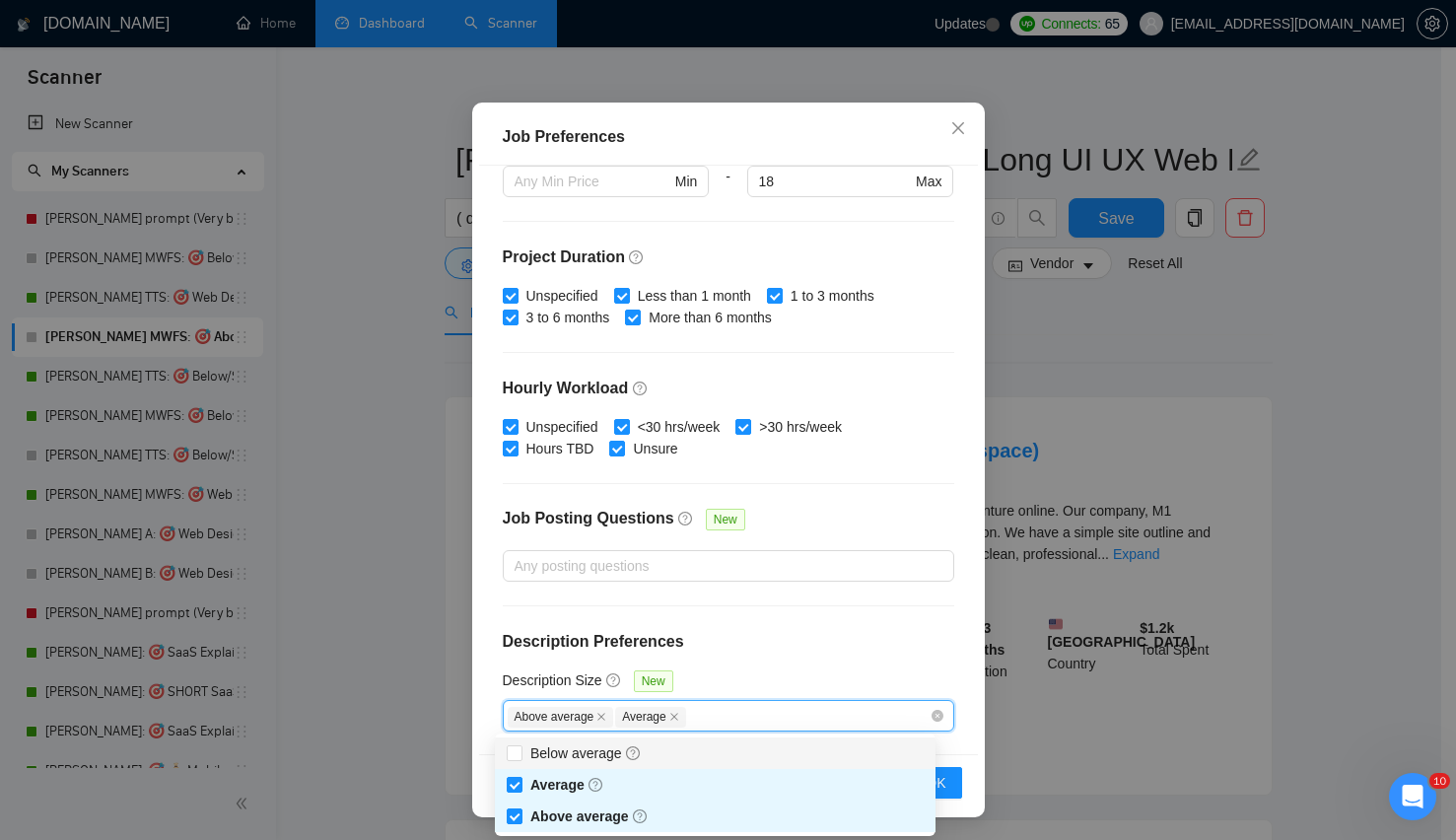click on "Description Preferences" at bounding box center (728, 642) 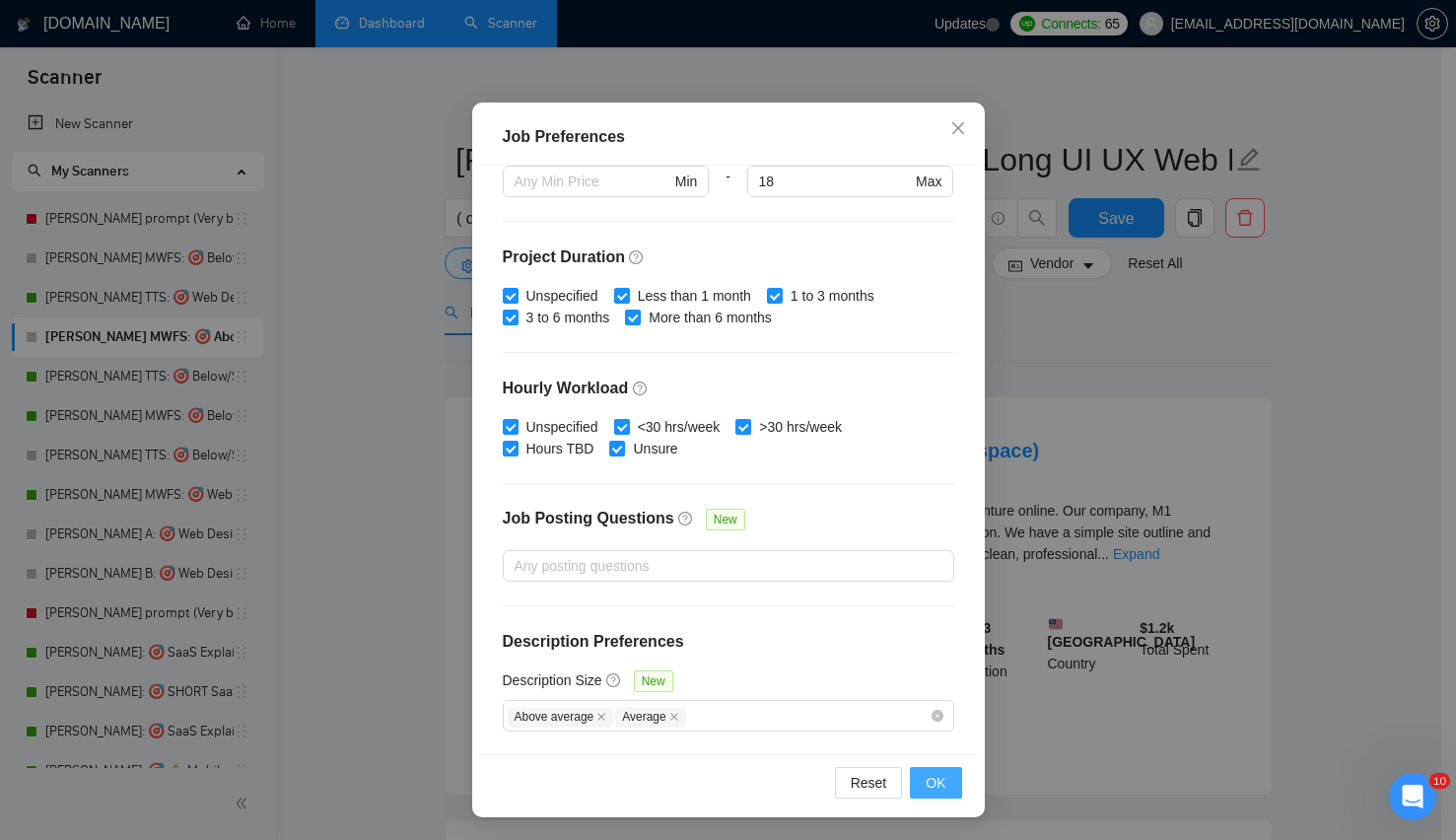 click on "OK" at bounding box center (936, 783) 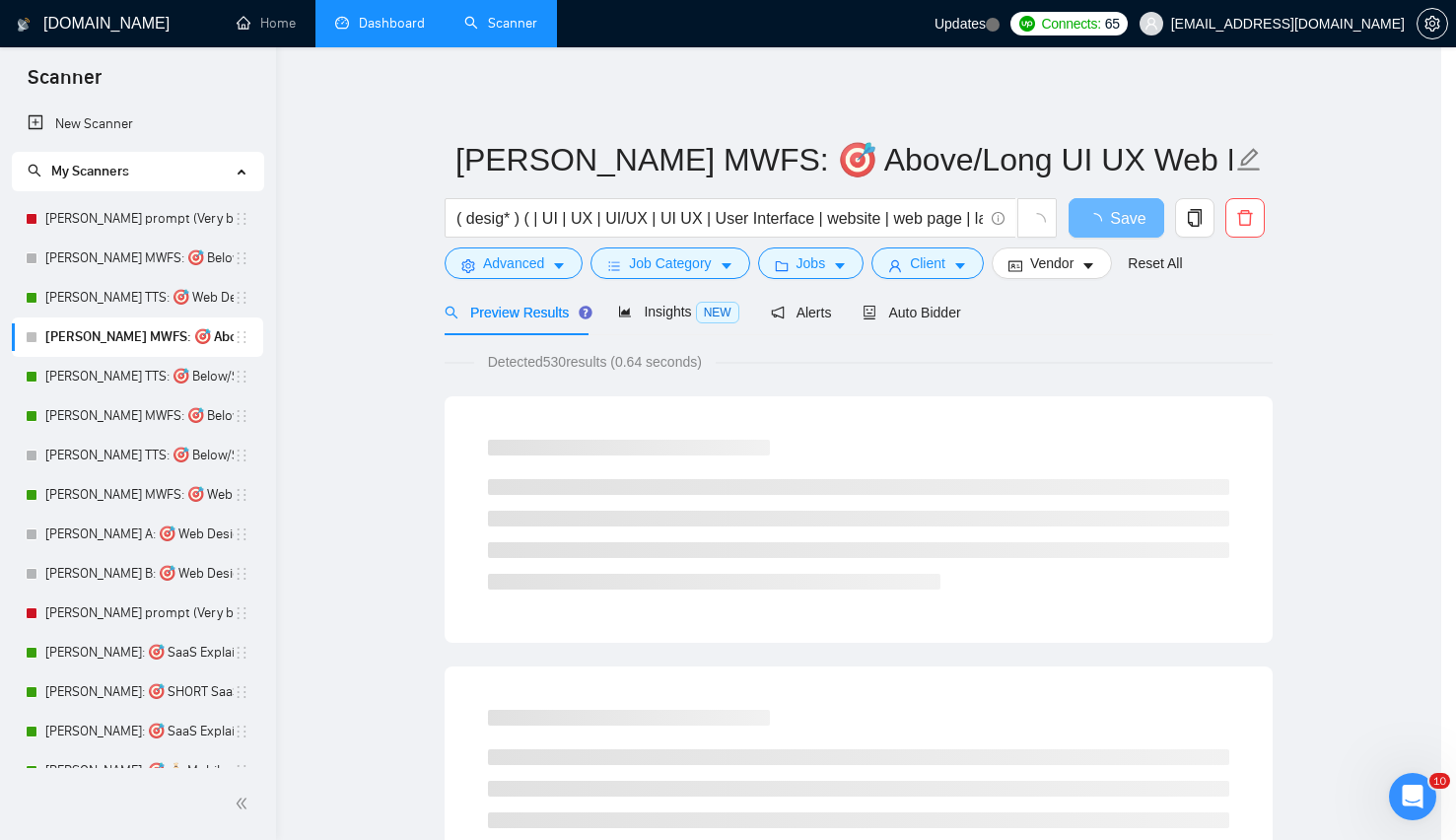 scroll, scrollTop: 16, scrollLeft: 0, axis: vertical 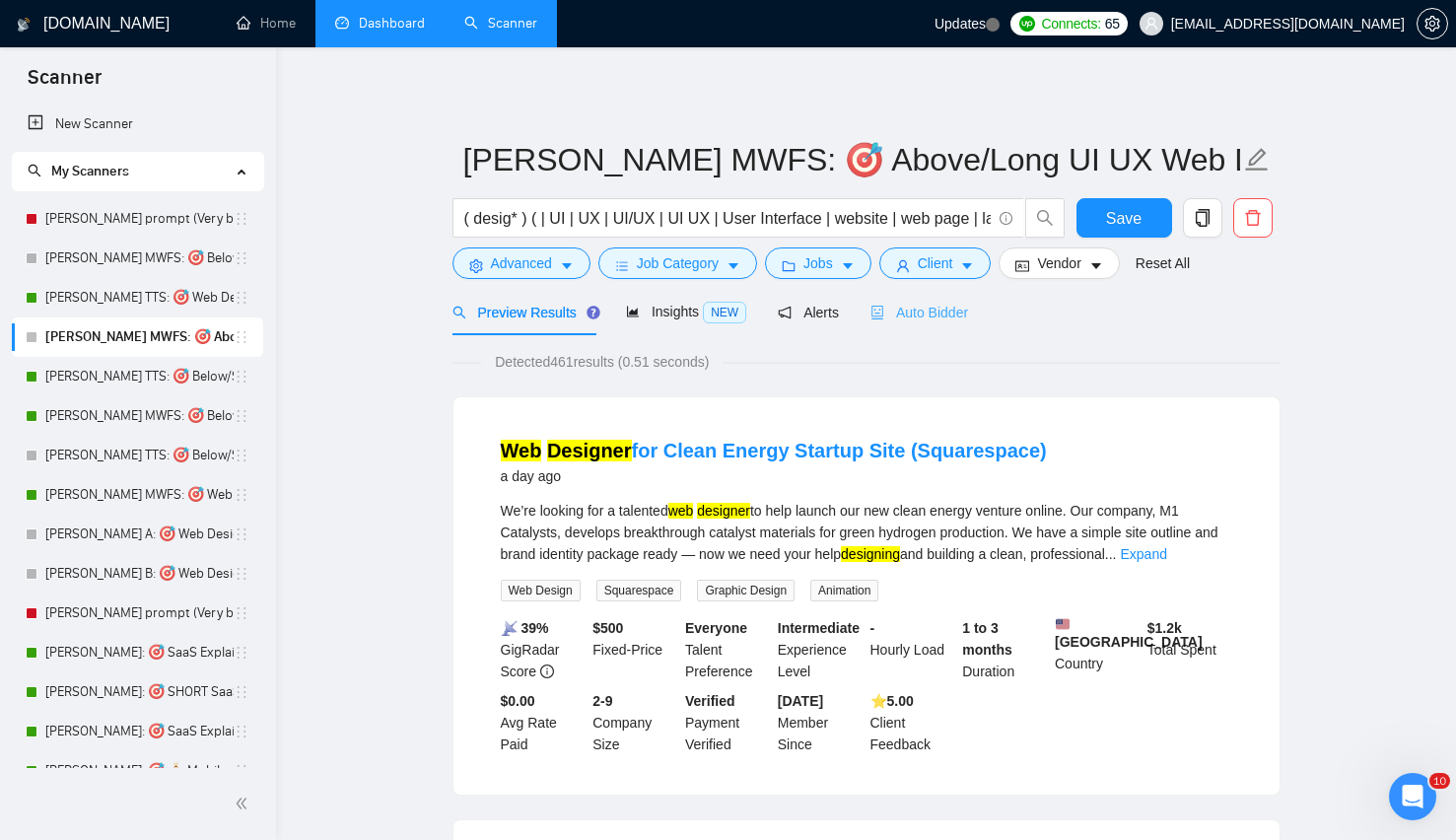 click on "Auto Bidder" at bounding box center [919, 312] 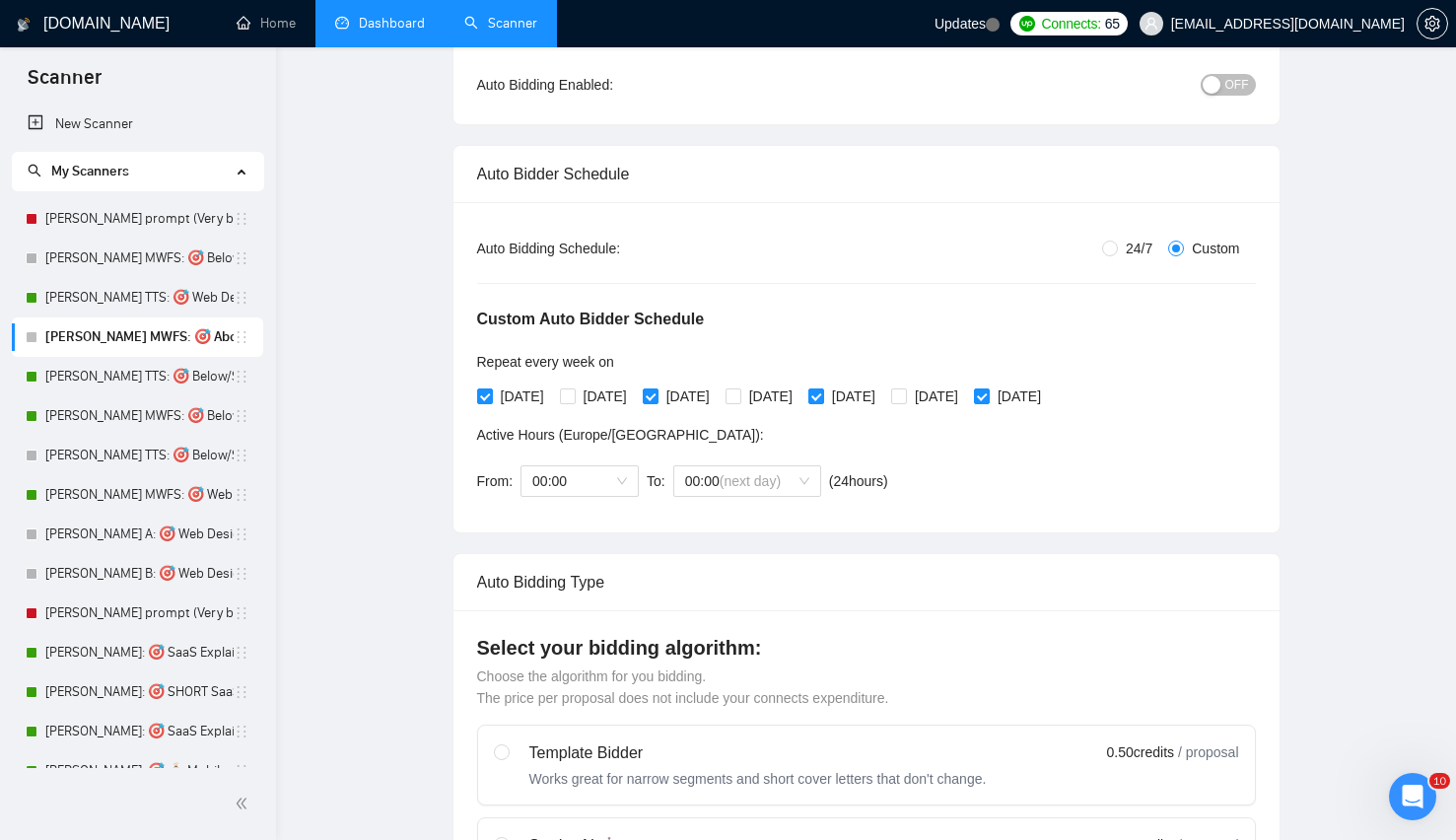 scroll, scrollTop: 0, scrollLeft: 0, axis: both 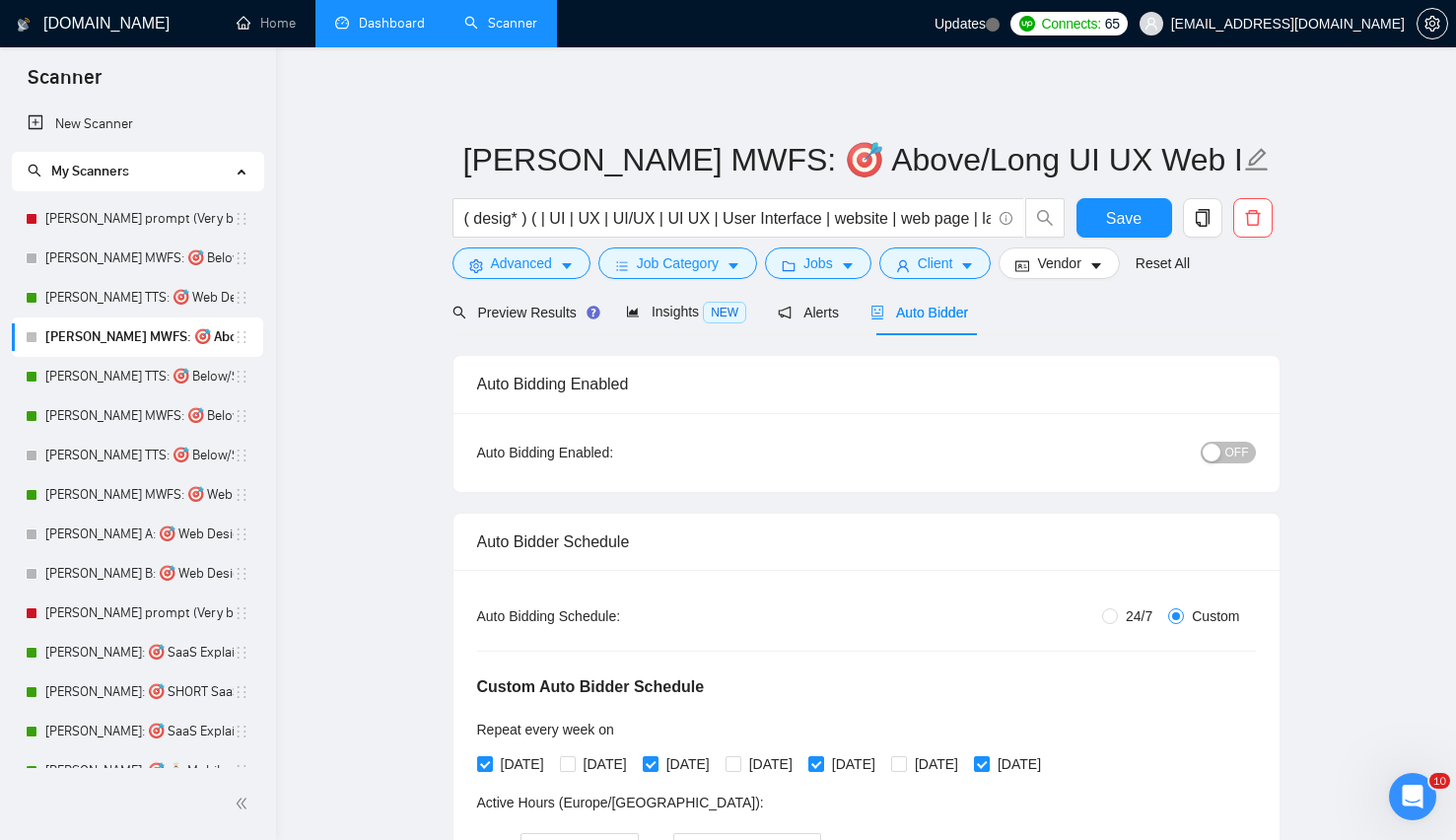 click at bounding box center (1212, 453) 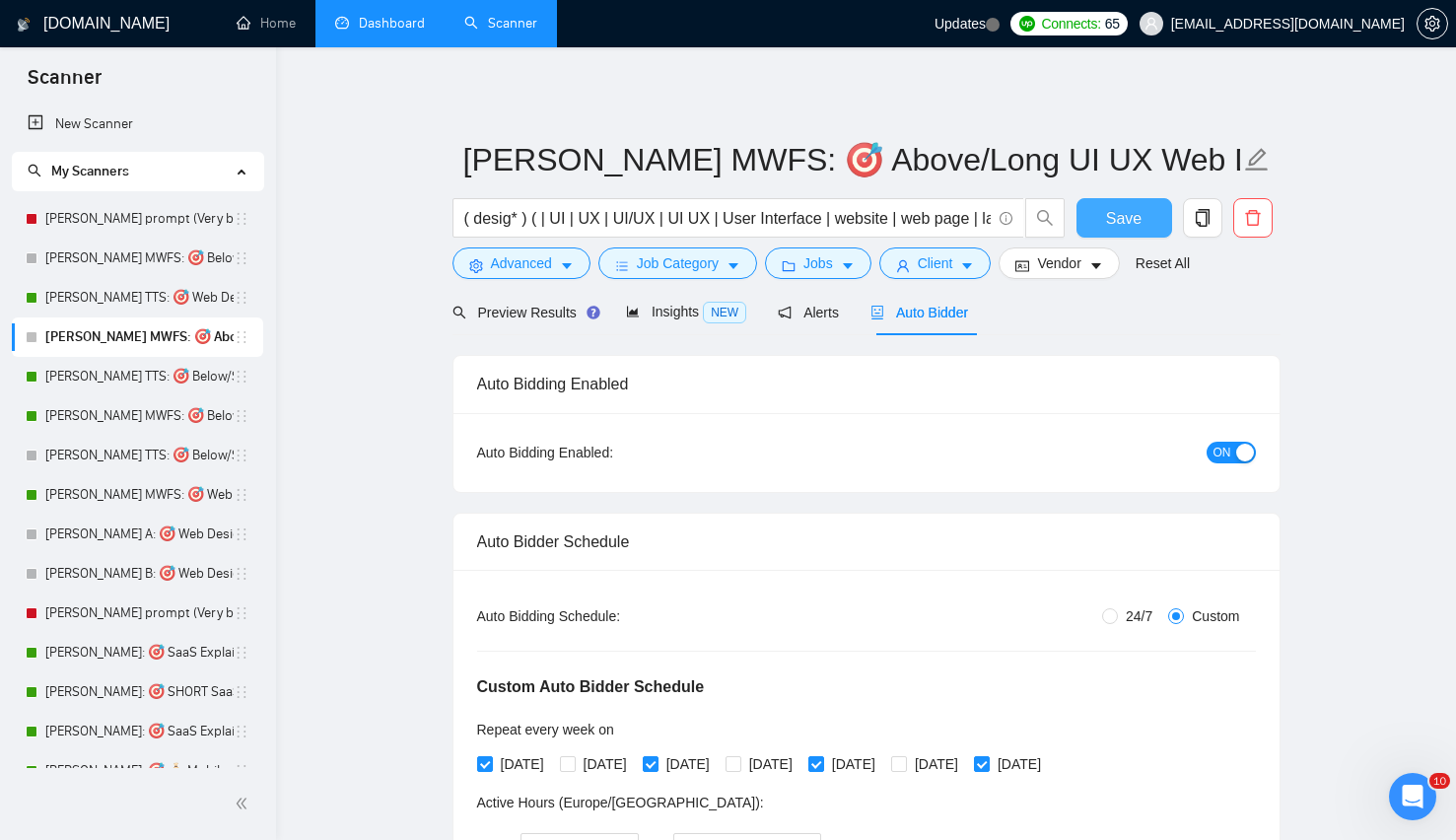 click on "Save" at bounding box center (1124, 218) 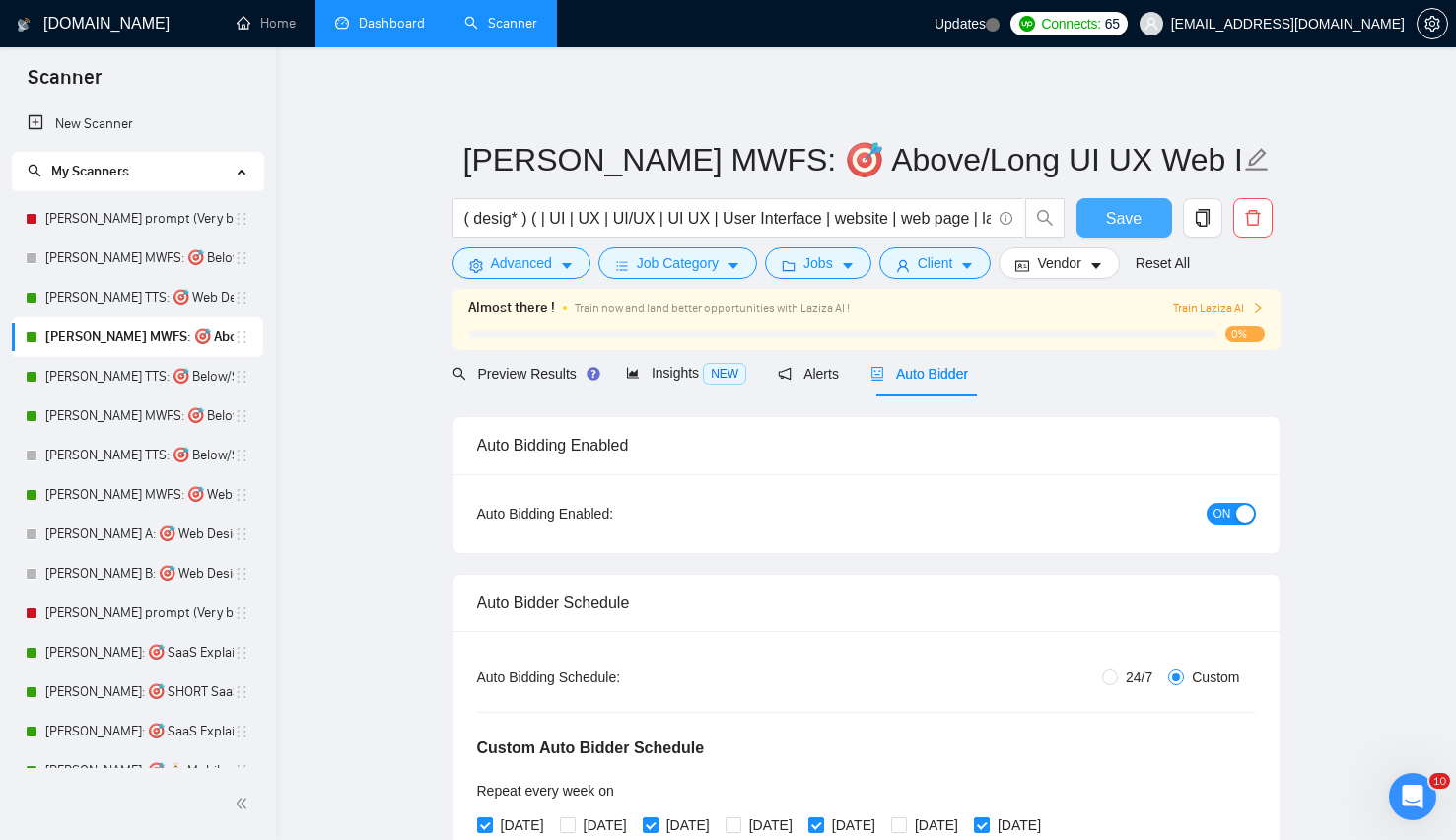 type 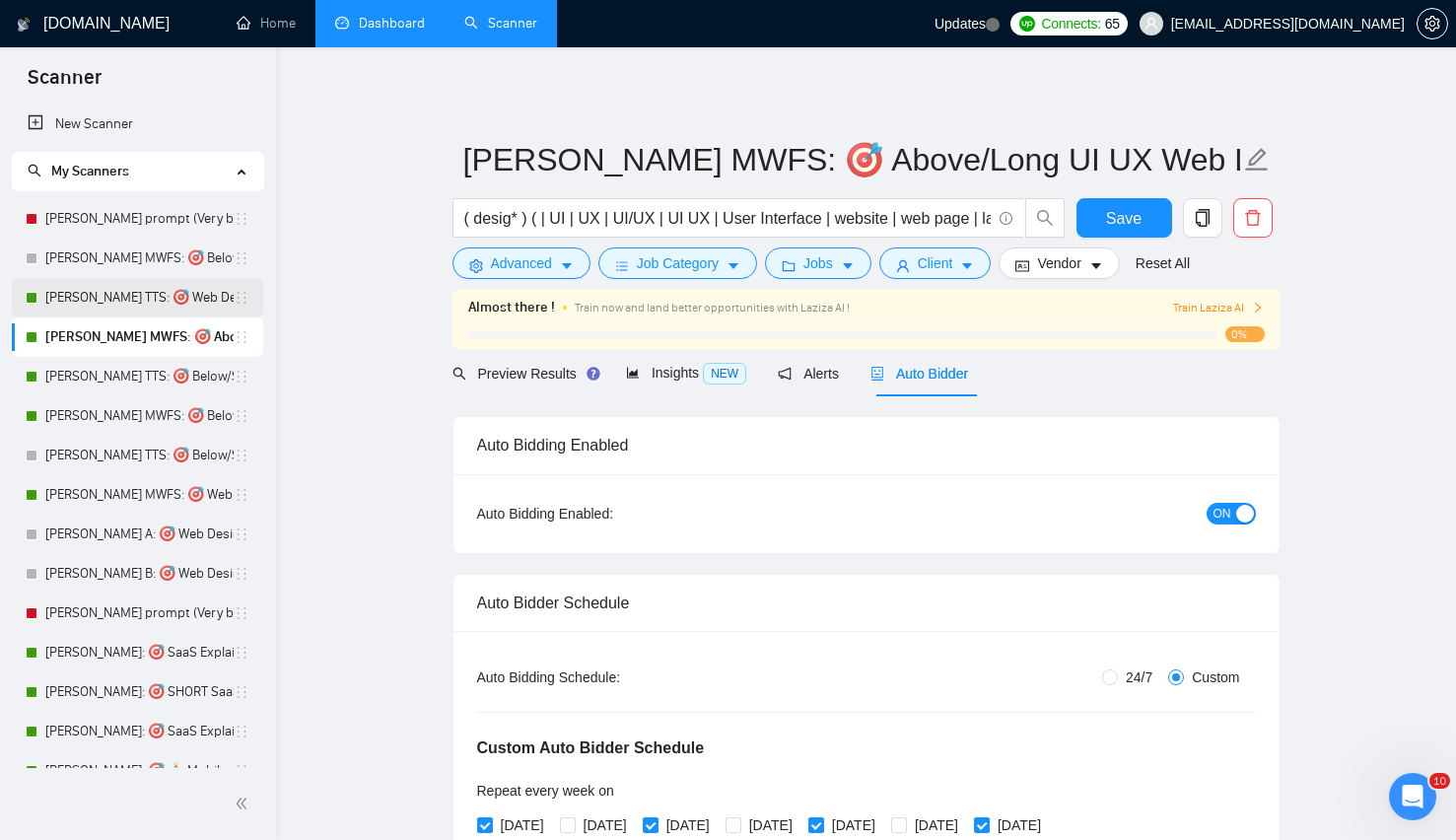 click on "Lazar TTS: 🎯 Web Design (Above average descriptions)" at bounding box center (139, 298) 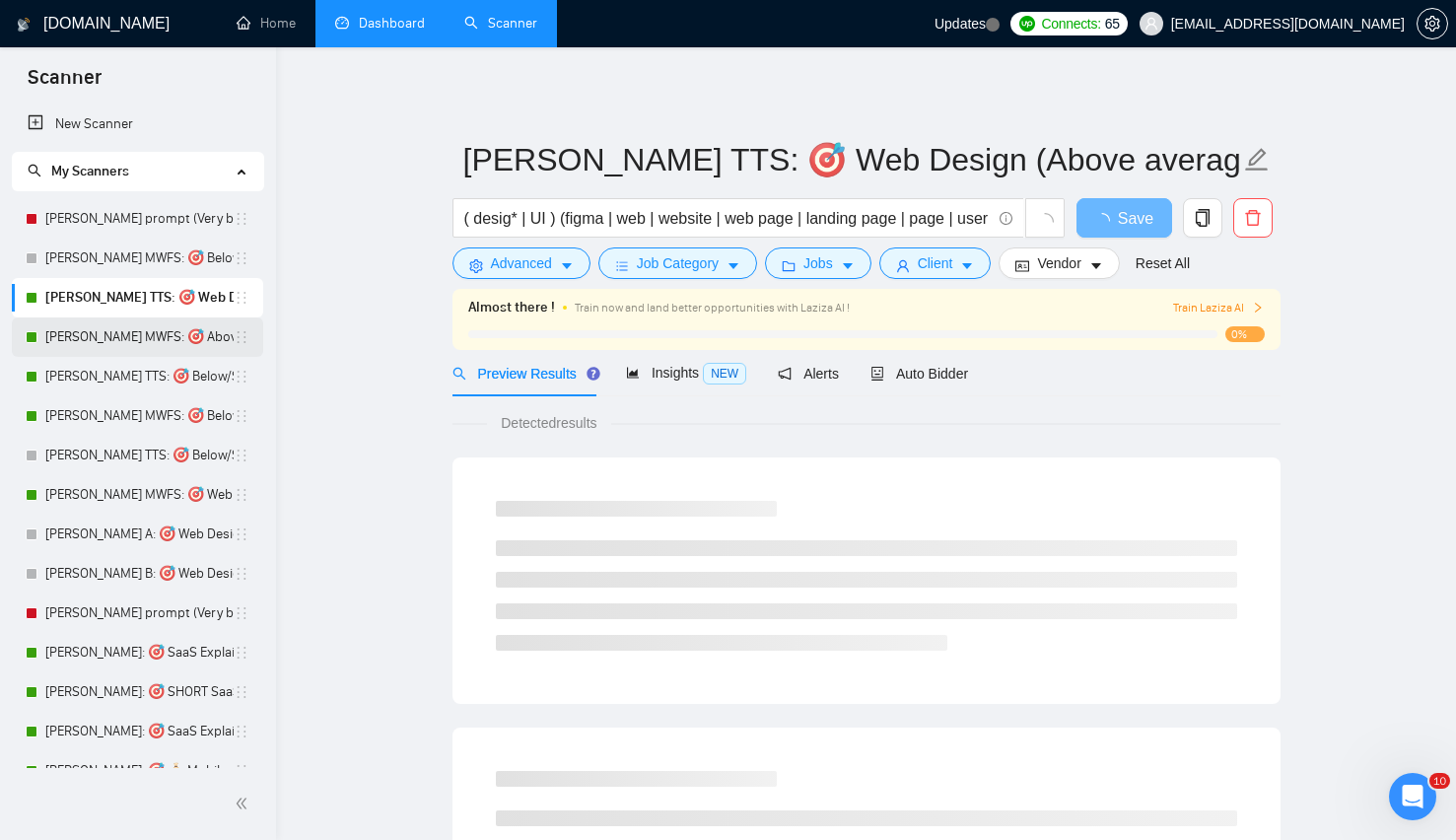 click on "Lazar MWFS: 🎯 Above/Long UI UX Web Design" at bounding box center [139, 337] 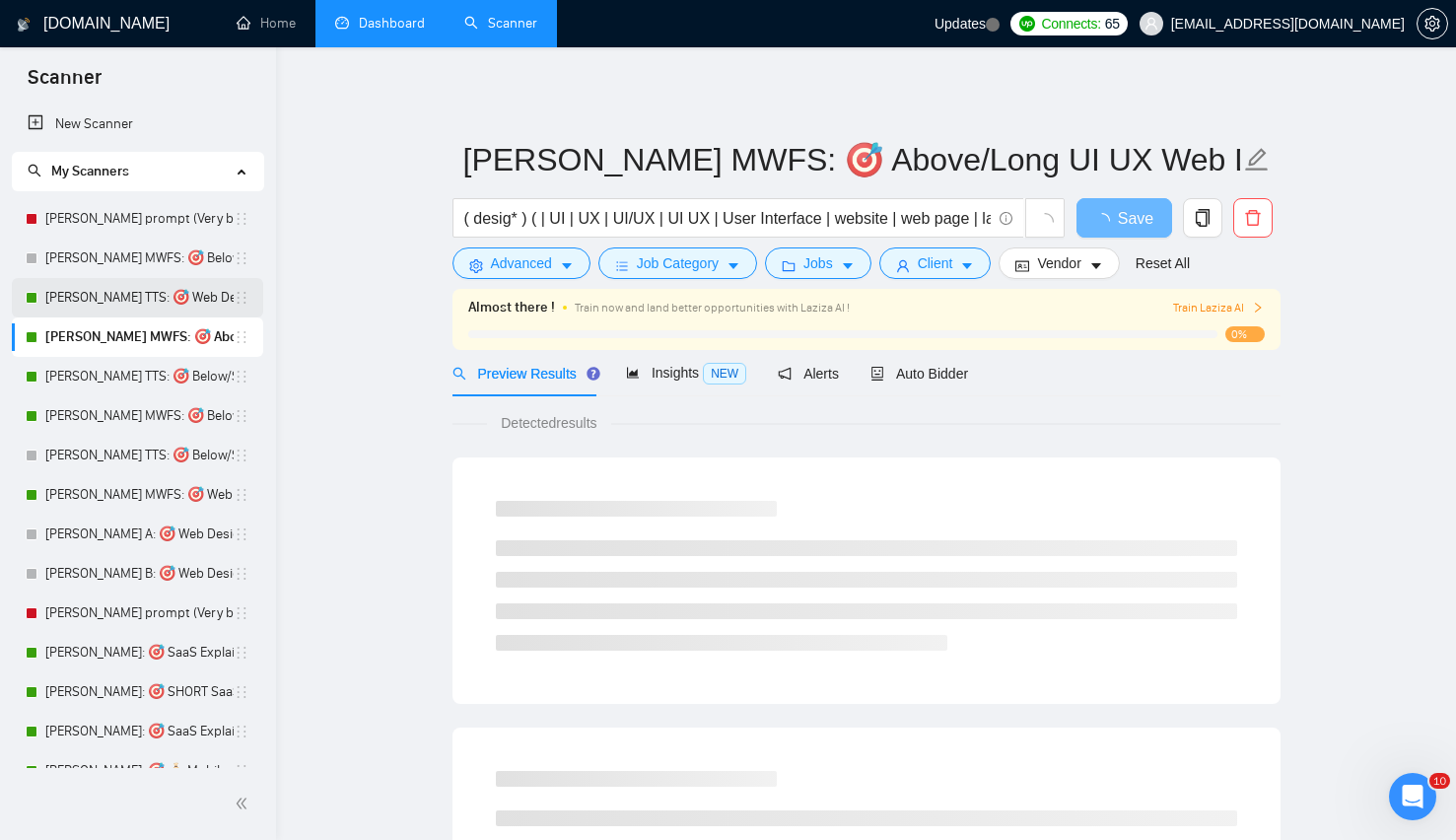 click on "Lazar TTS: 🎯 Web Design (Above average descriptions)" at bounding box center (139, 298) 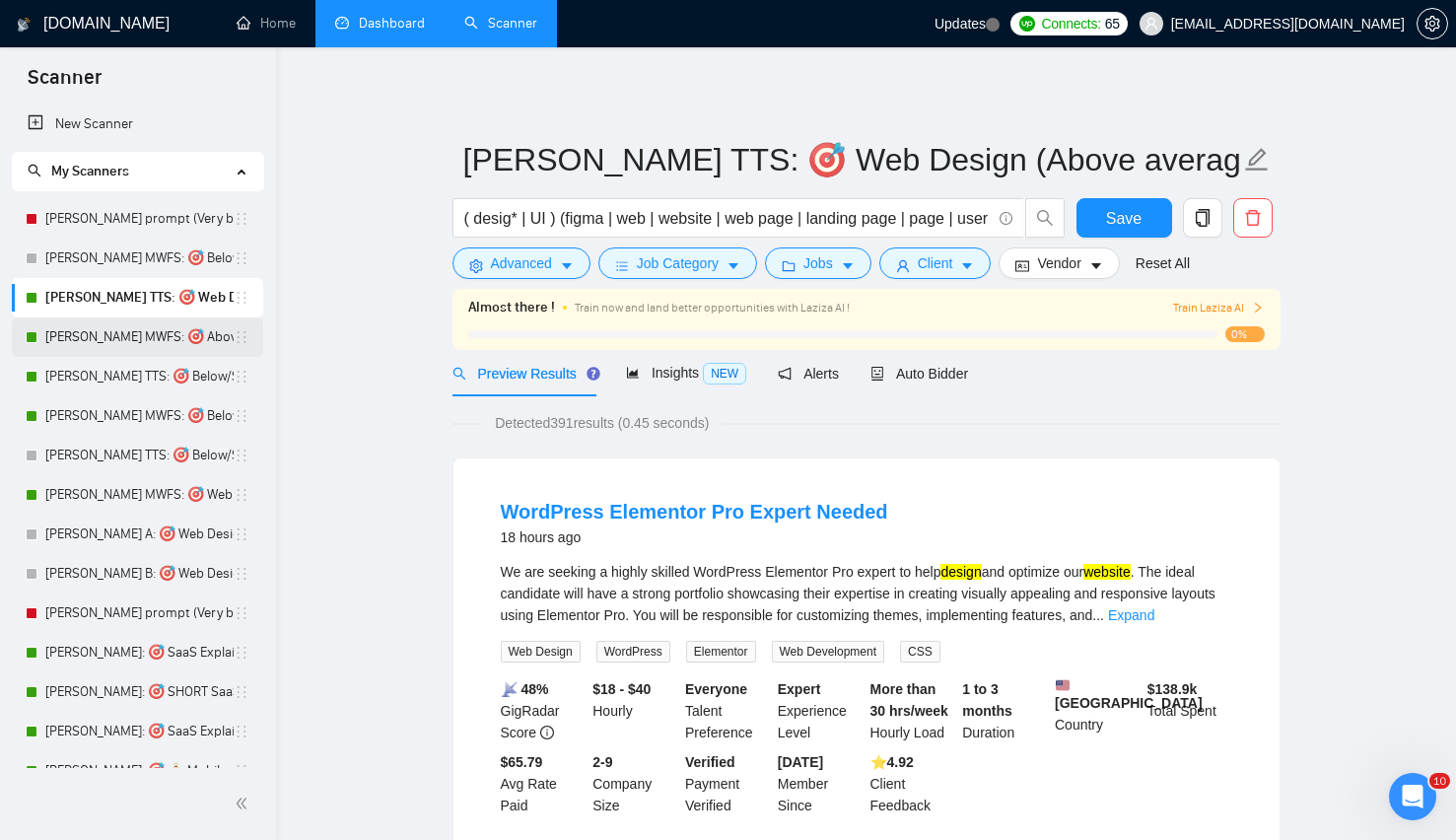 click on "Lazar MWFS: 🎯 Above/Long UI UX Web Design" at bounding box center (139, 337) 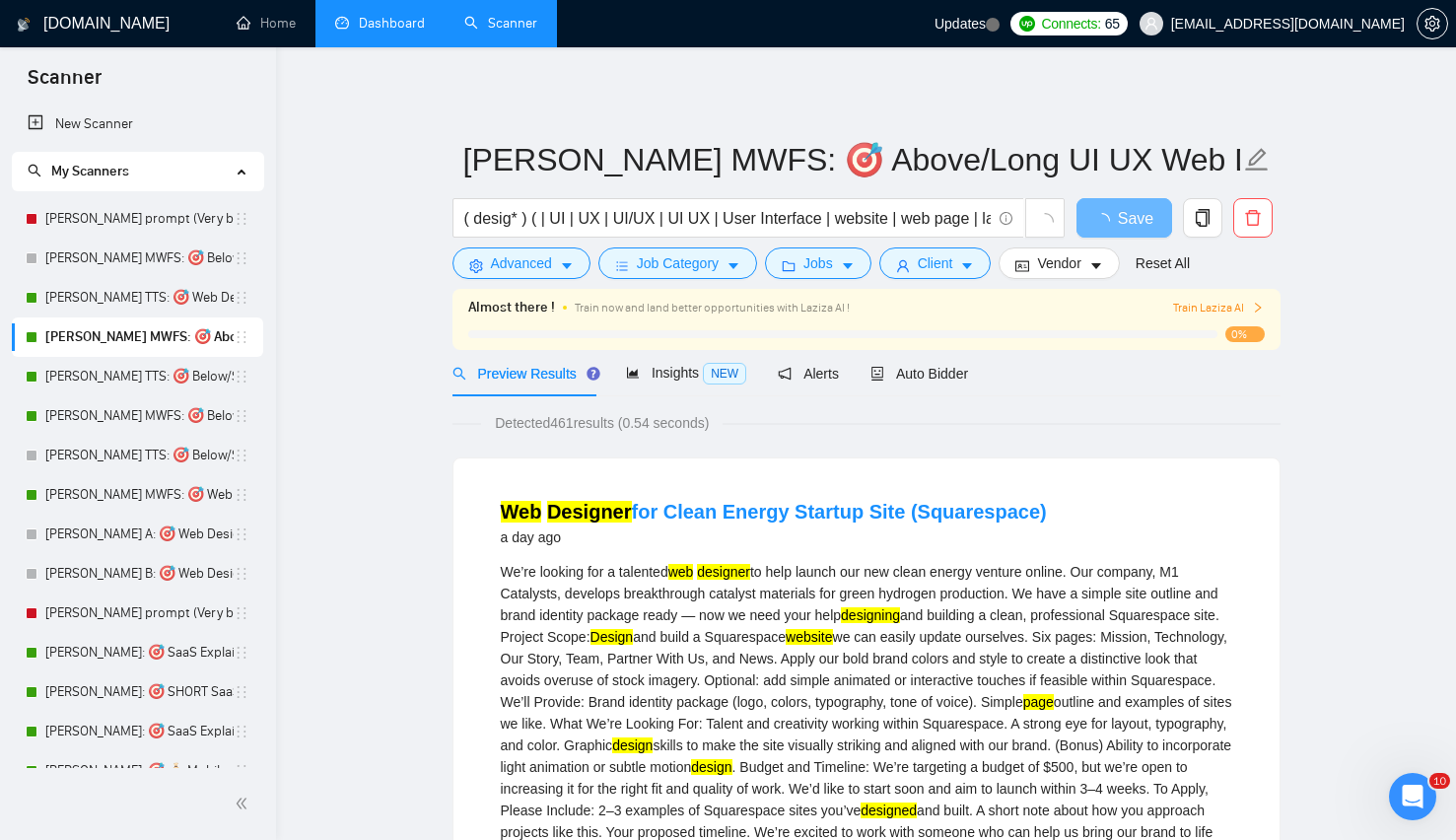 click on "Lazar MWFS: 🎯 Above/Long UI UX Web Design" at bounding box center [139, 337] 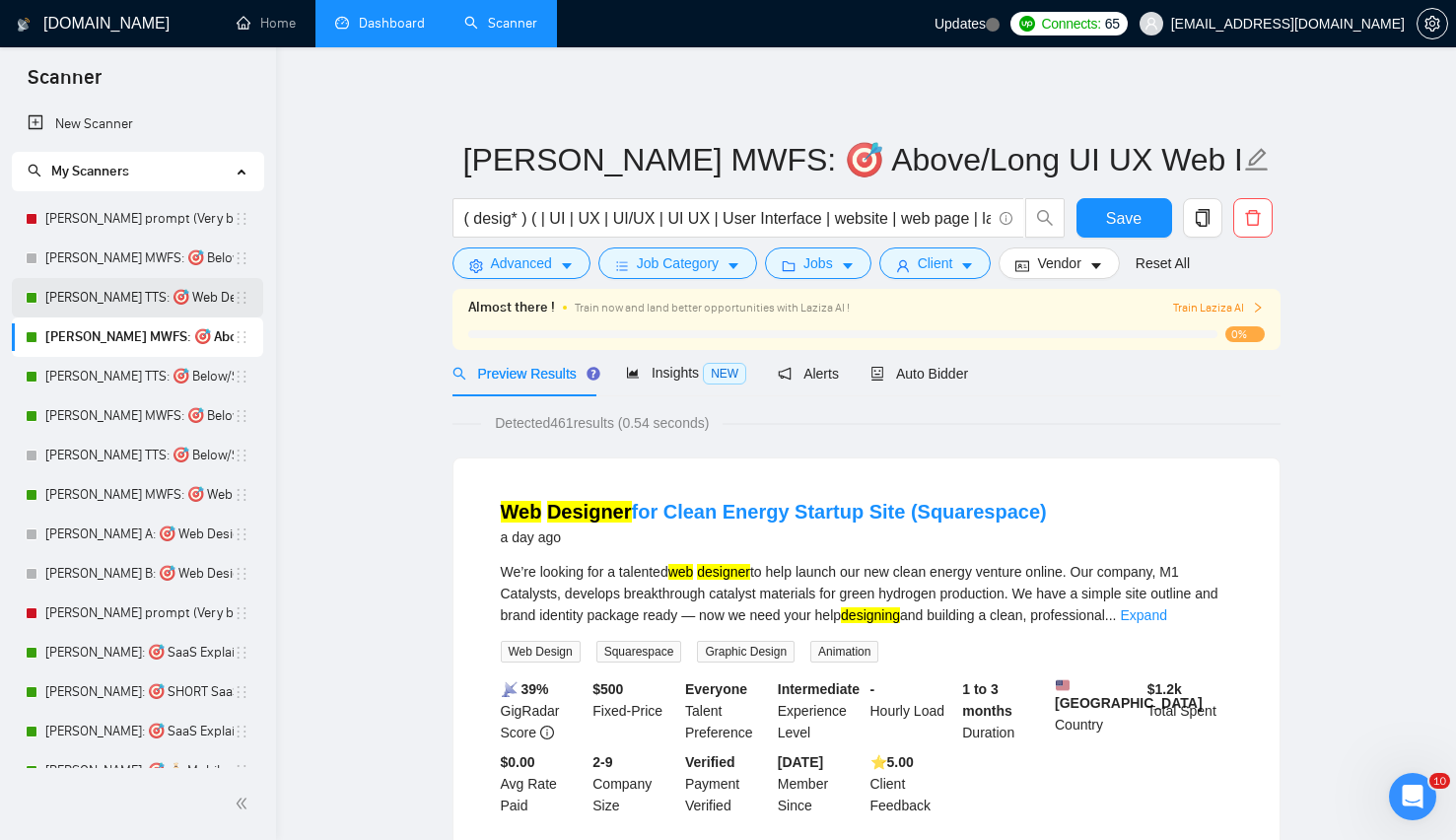 click on "Lazar TTS: 🎯 Web Design (Above average descriptions)" at bounding box center [139, 298] 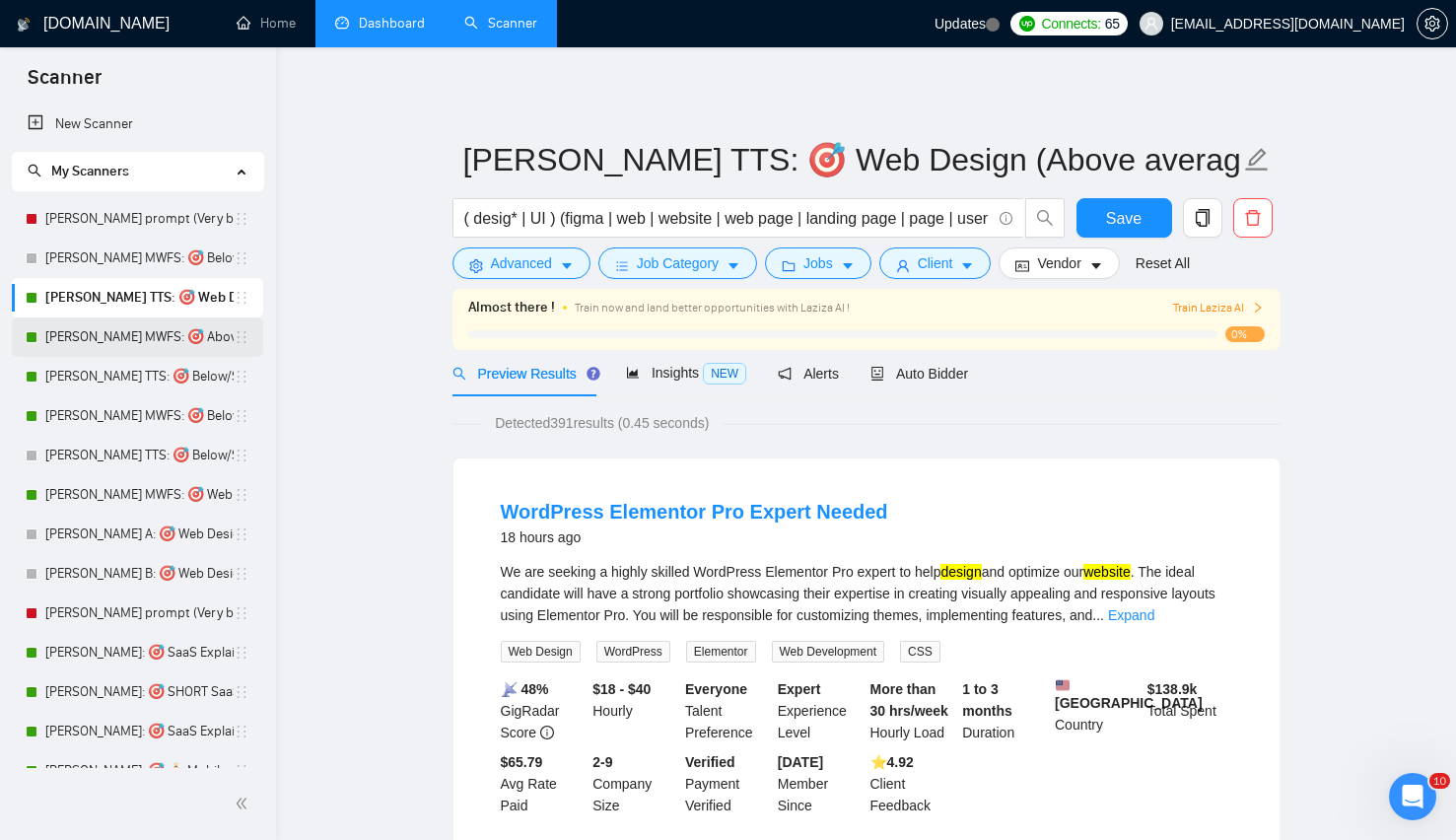click on "Lazar MWFS: 🎯 Above/Long UI UX Web Design" at bounding box center [139, 337] 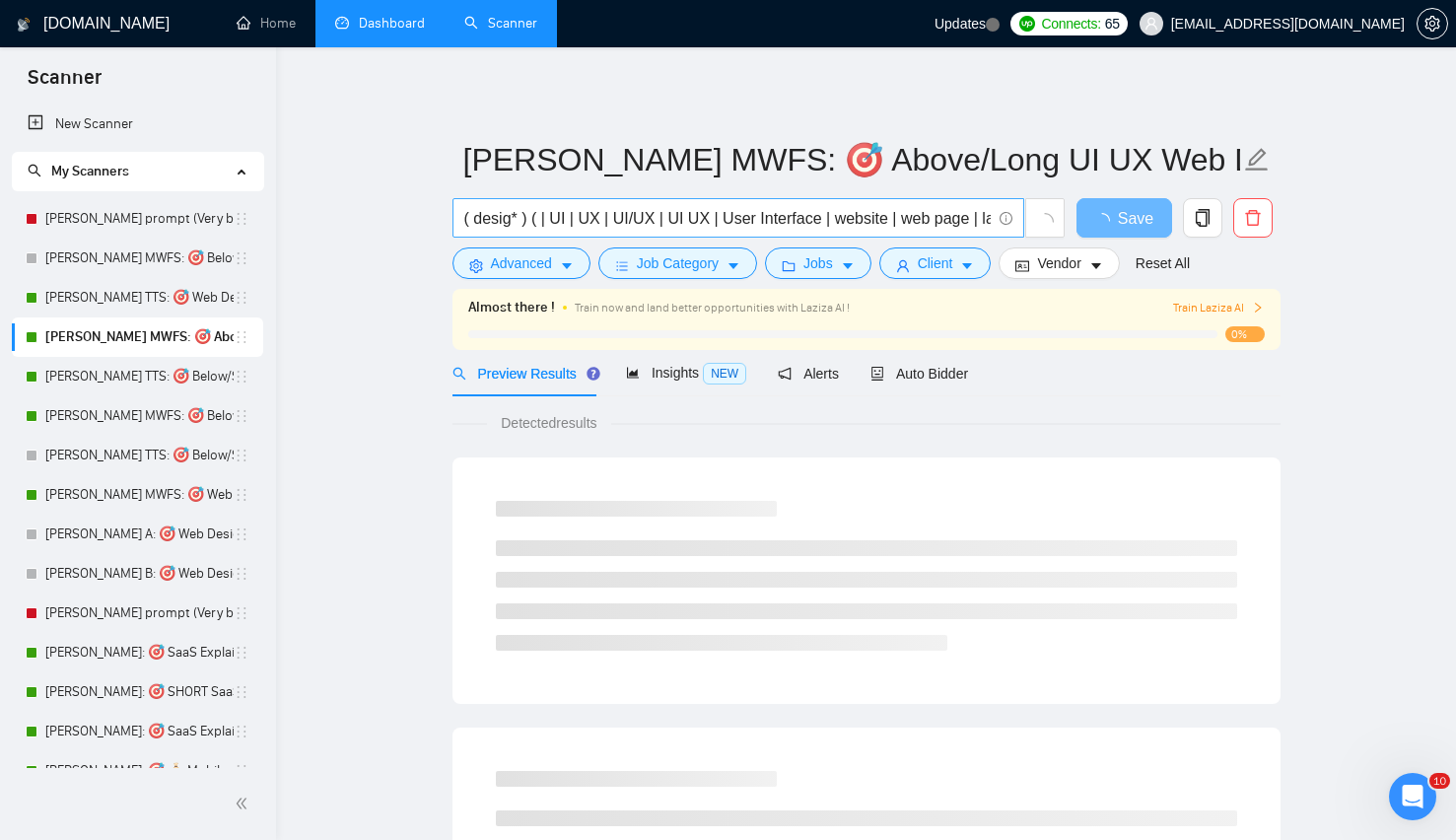click on "( desig* ) ( | UI | UX | UI/UX | UI UX | User Interface | website | web page | landing page | page | web design )" at bounding box center [728, 218] 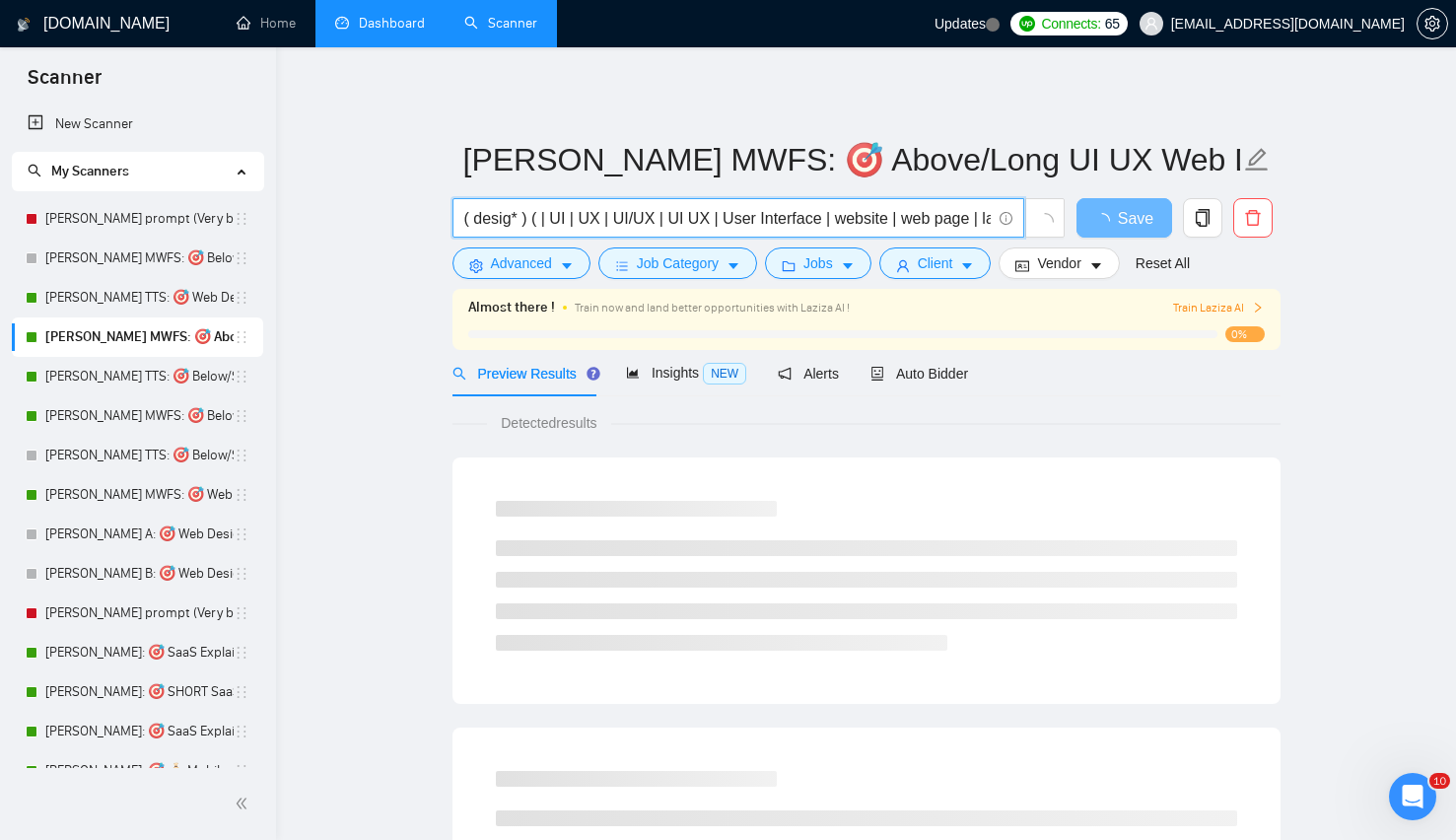 click on "( desig* ) ( | UI | UX | UI/UX | UI UX | User Interface | website | web page | landing page | page | web design )" at bounding box center [728, 218] 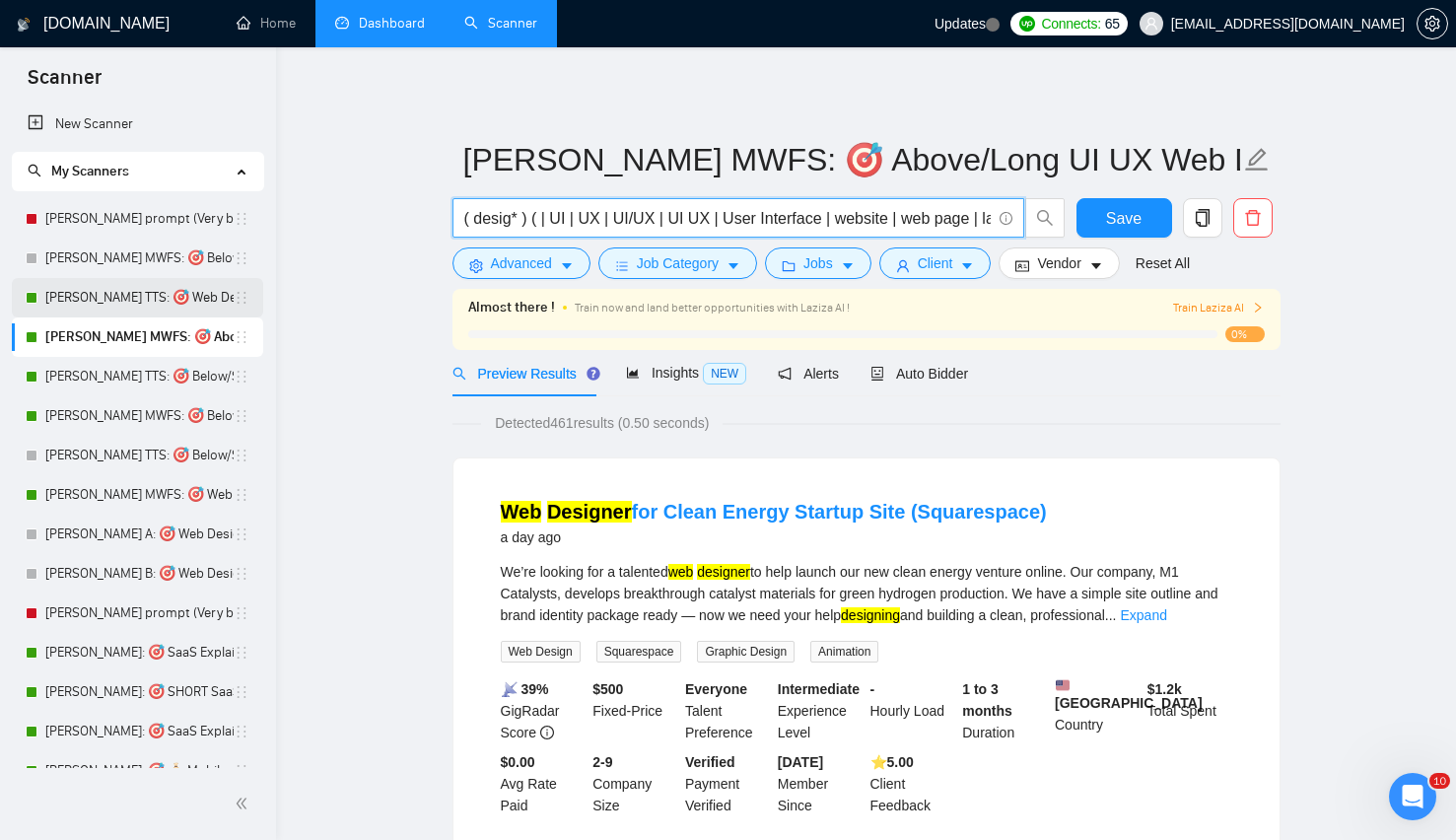 click on "Lazar TTS: 🎯 Web Design (Above average descriptions)" at bounding box center [139, 298] 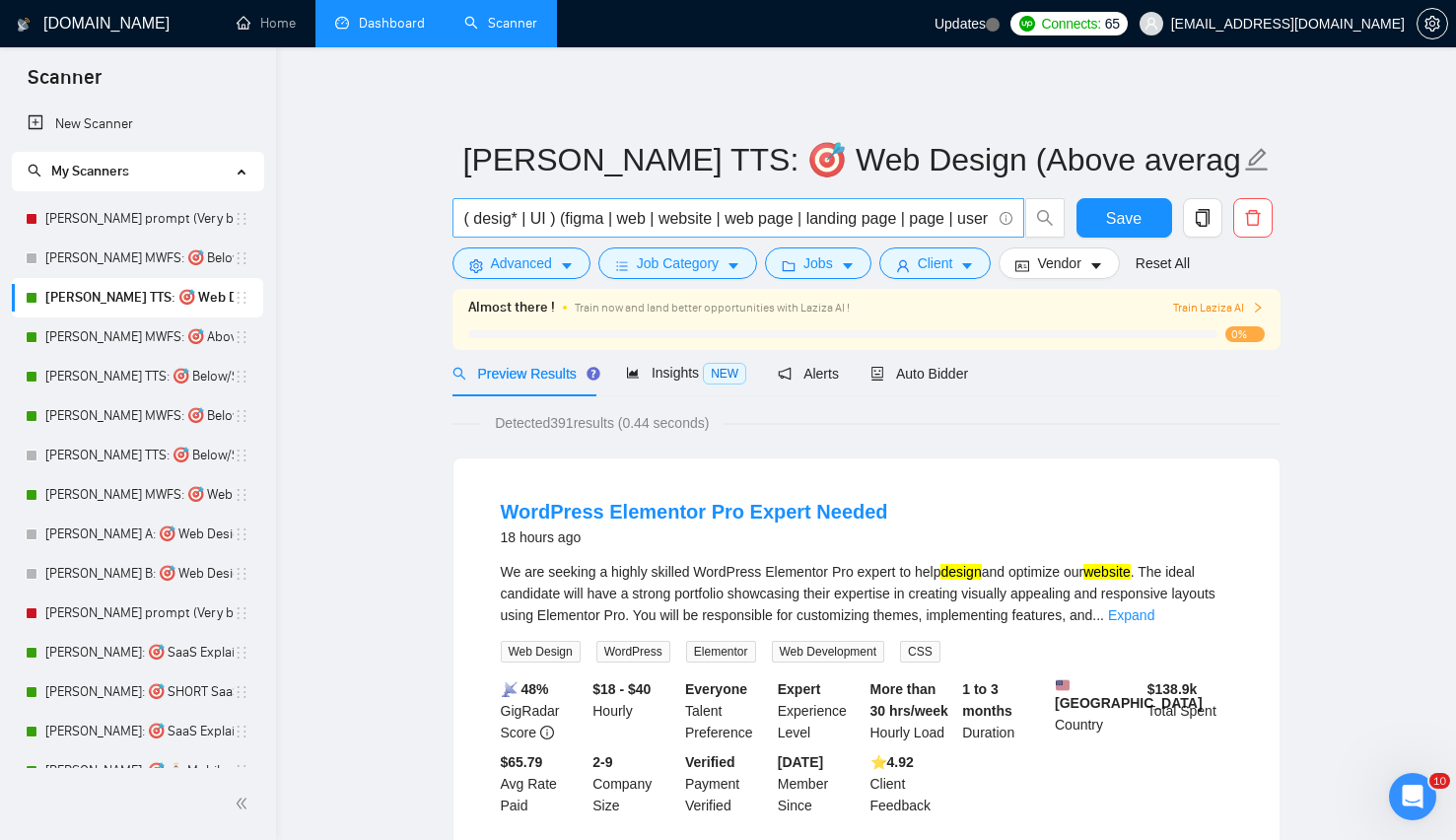 click on "( desig* | UI ) (figma | web | website | web page | landing page | page | user interface | web design )" at bounding box center (728, 218) 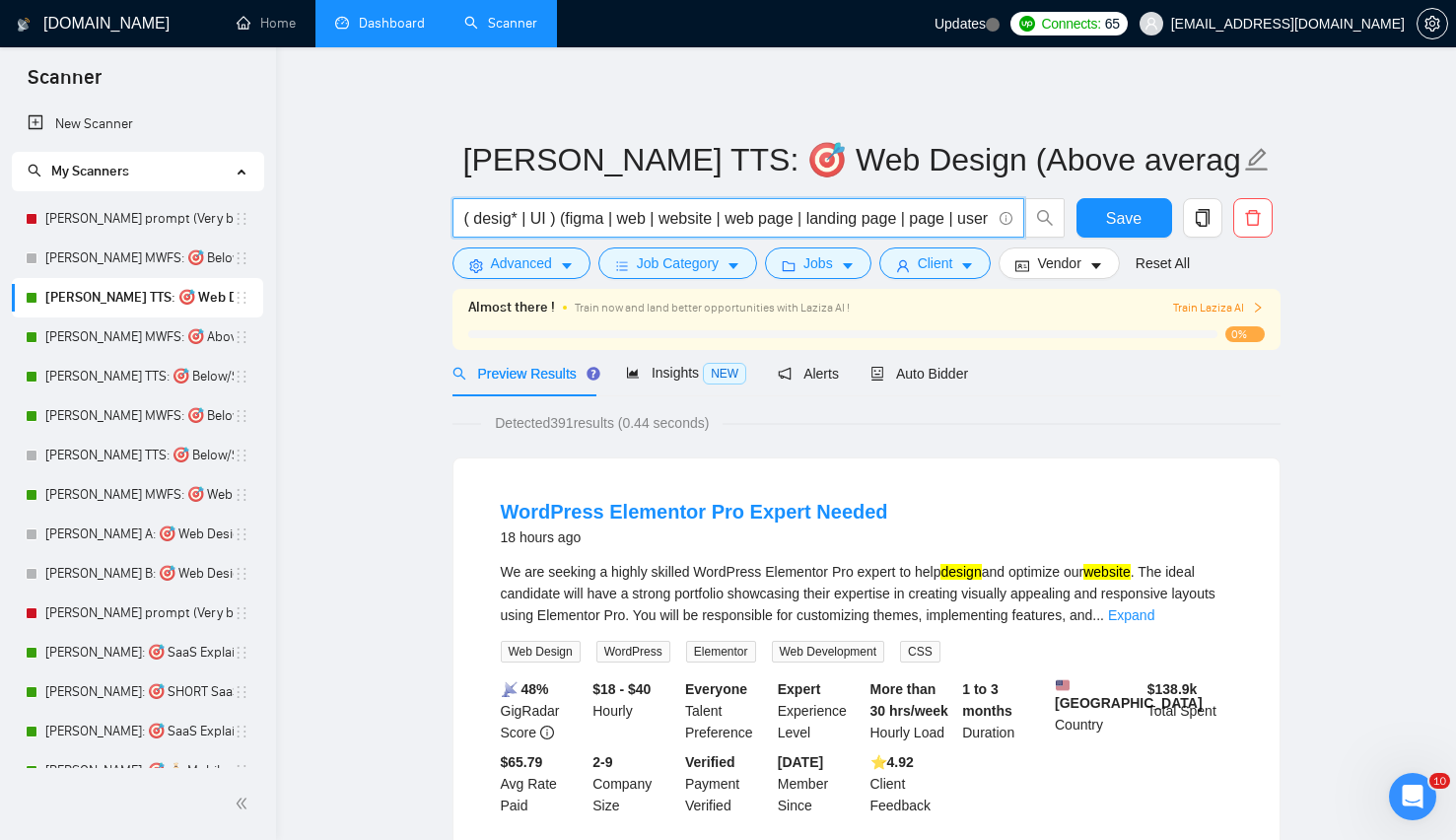 click on "( desig* | UI ) (figma | web | website | web page | landing page | page | user interface | web design )" at bounding box center (728, 218) 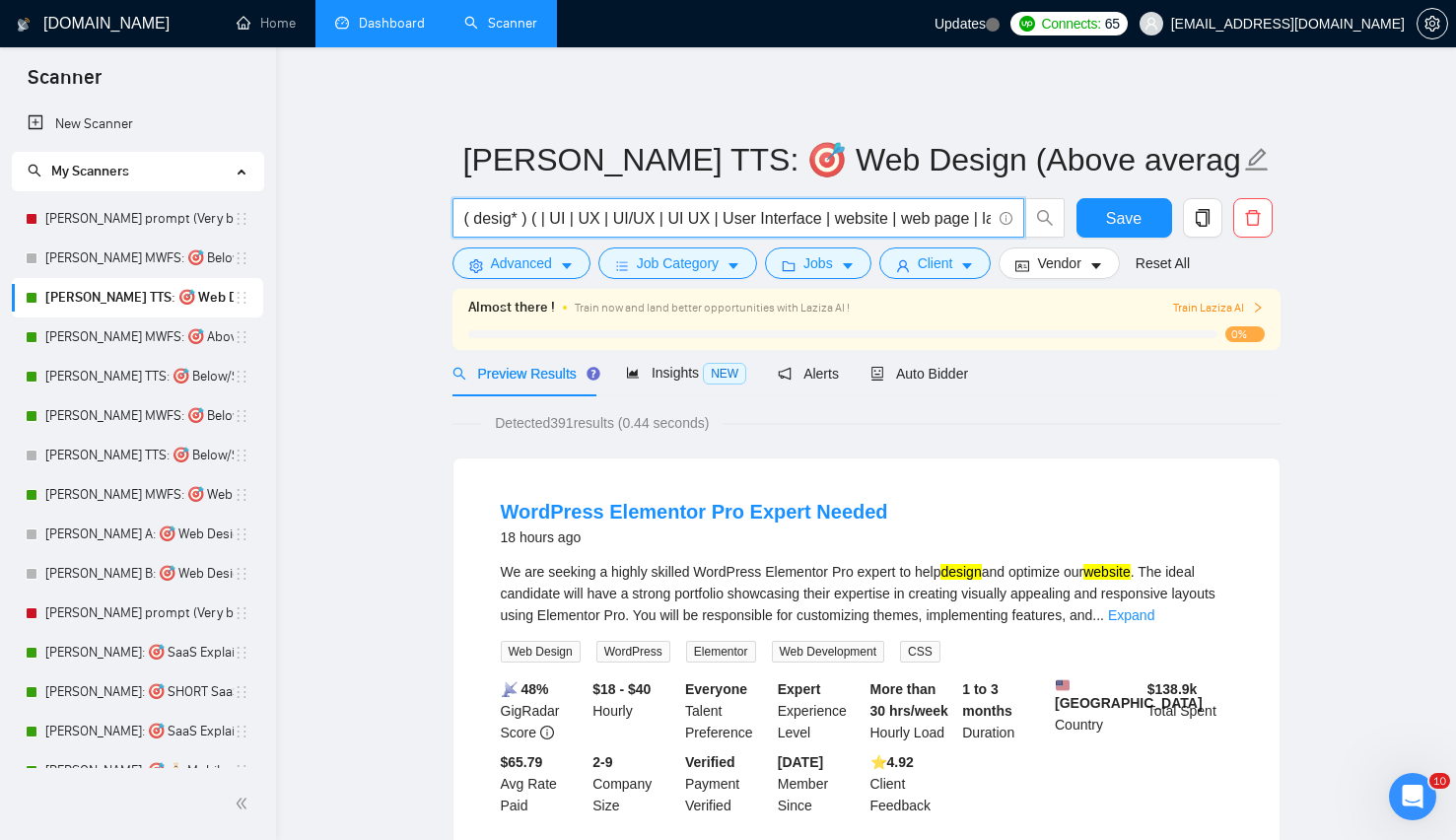 scroll, scrollTop: 0, scrollLeft: 234, axis: horizontal 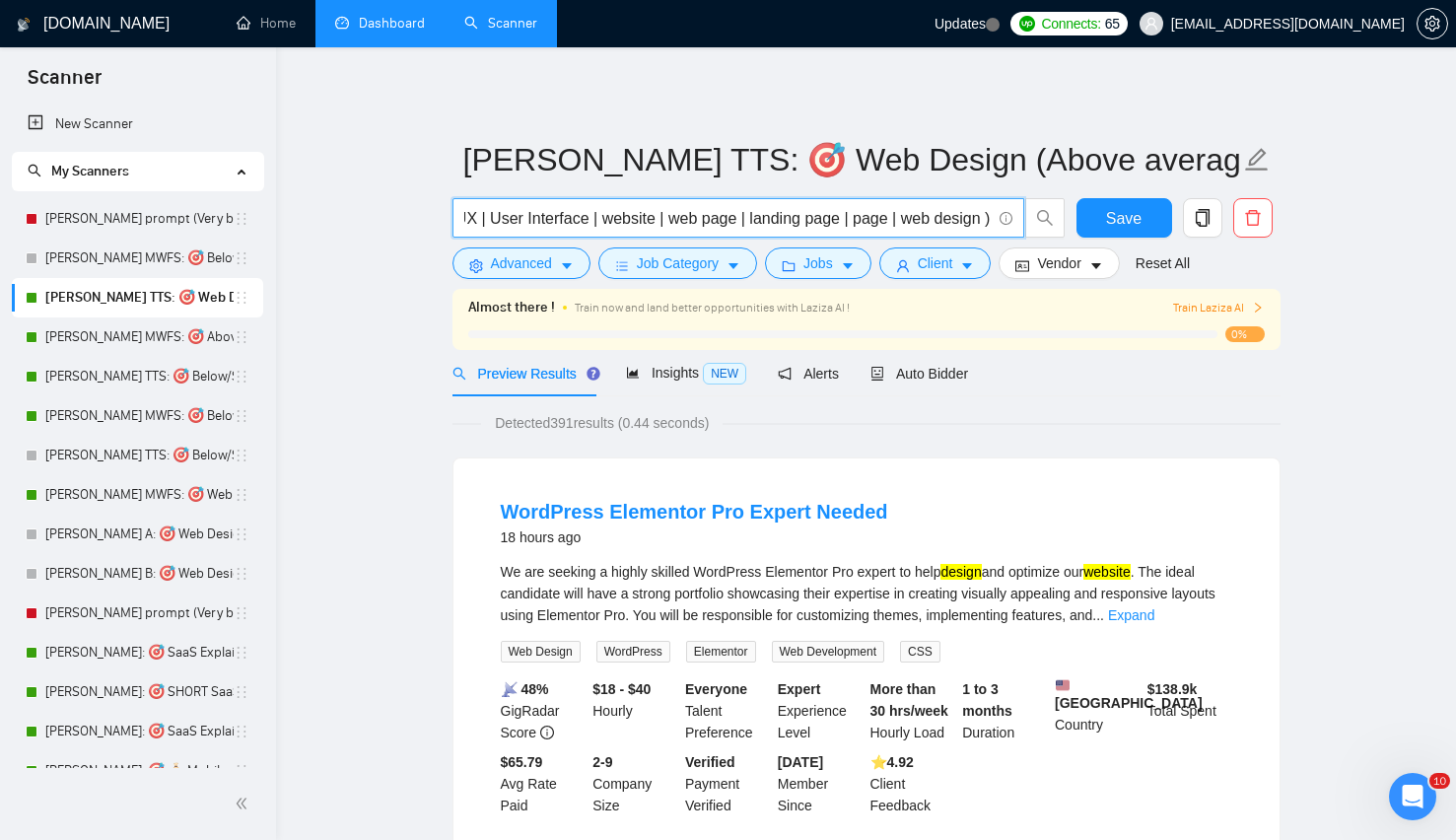 type on "( desig* ) ( | UI | UX | UI/UX | UI UX | User Interface | website | web page | landing page | page | web design )" 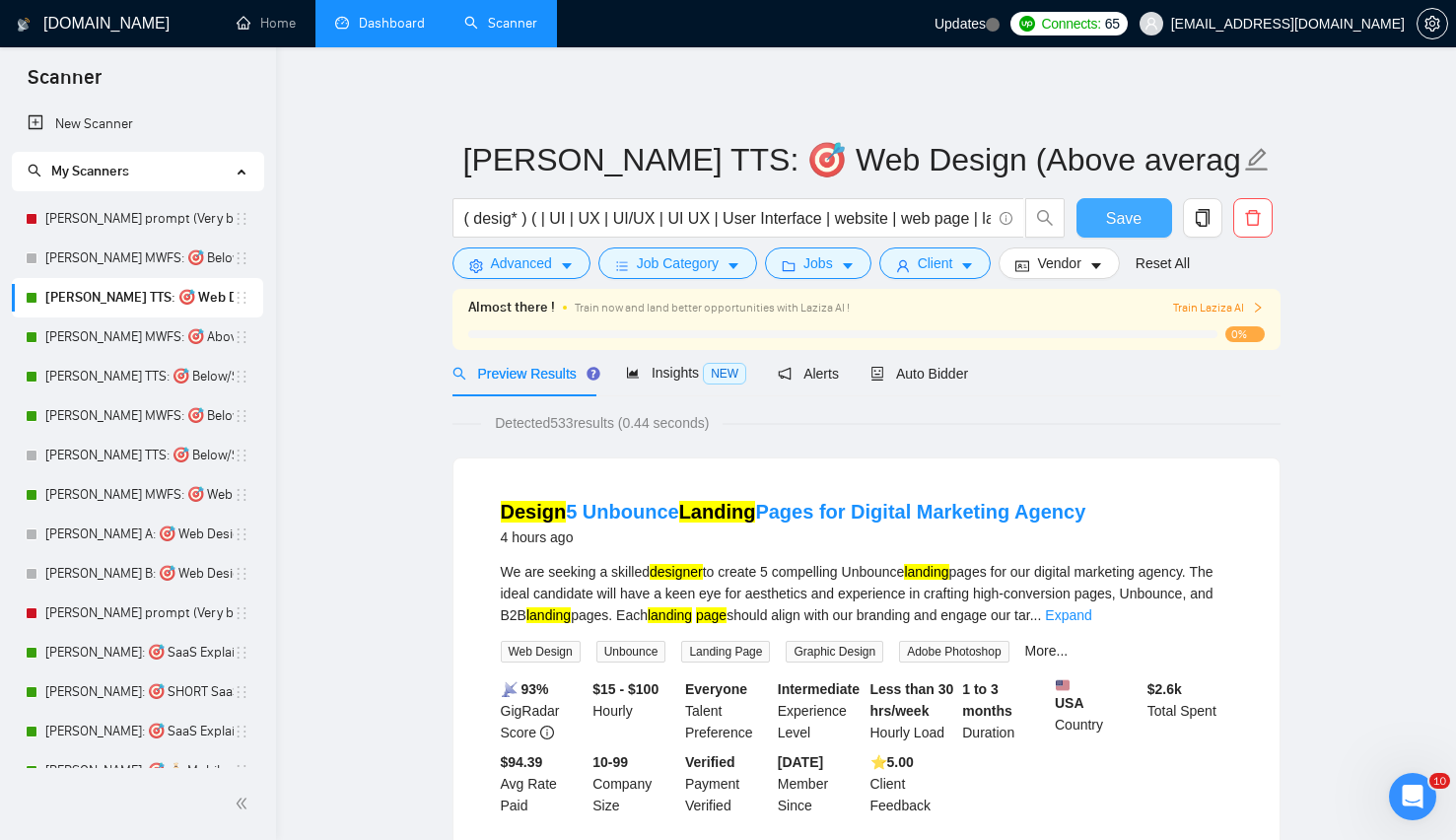 click on "Save" at bounding box center [1124, 218] 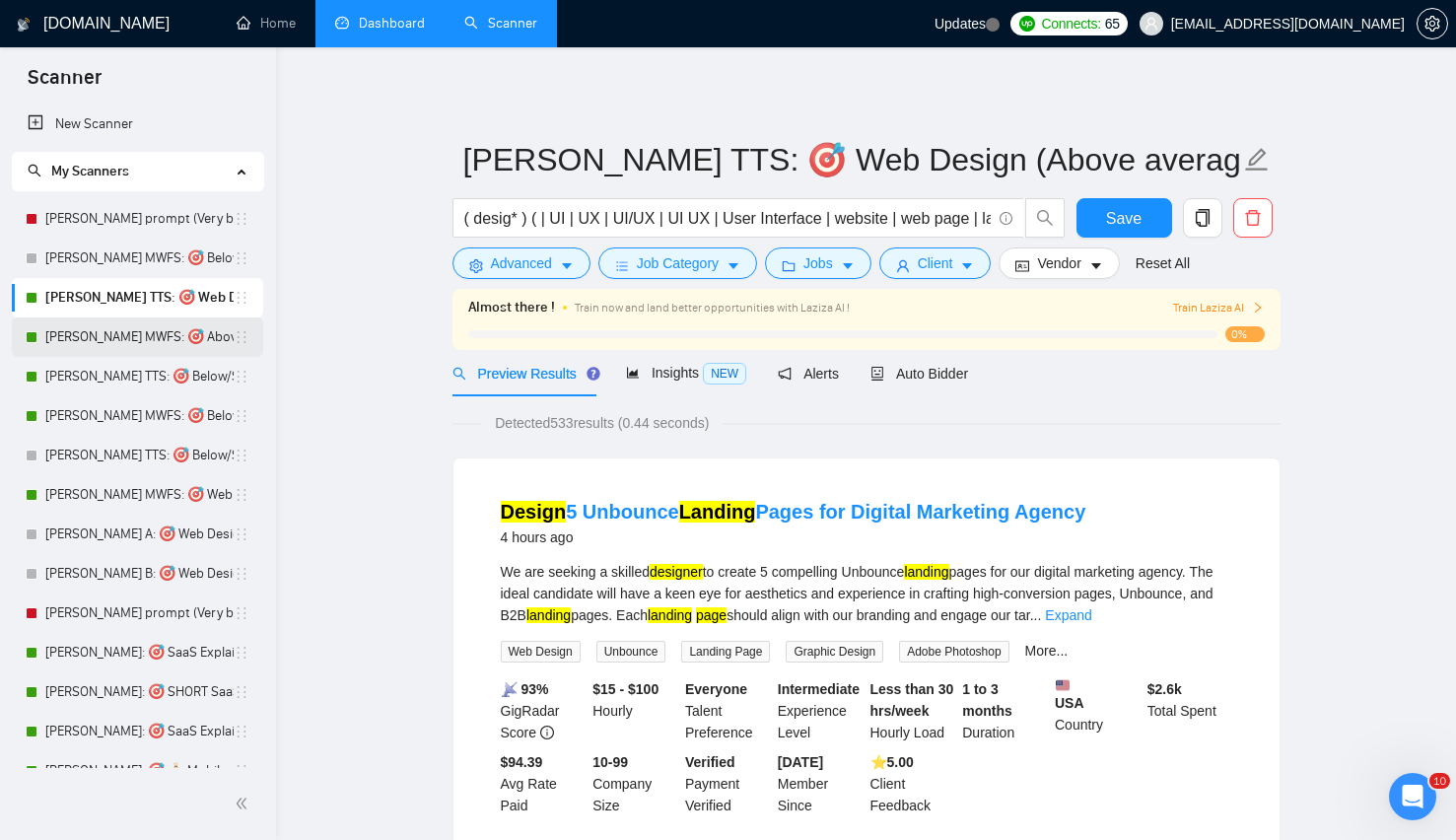 click on "Lazar MWFS: 🎯 Above/Long UI UX Web Design" at bounding box center [139, 337] 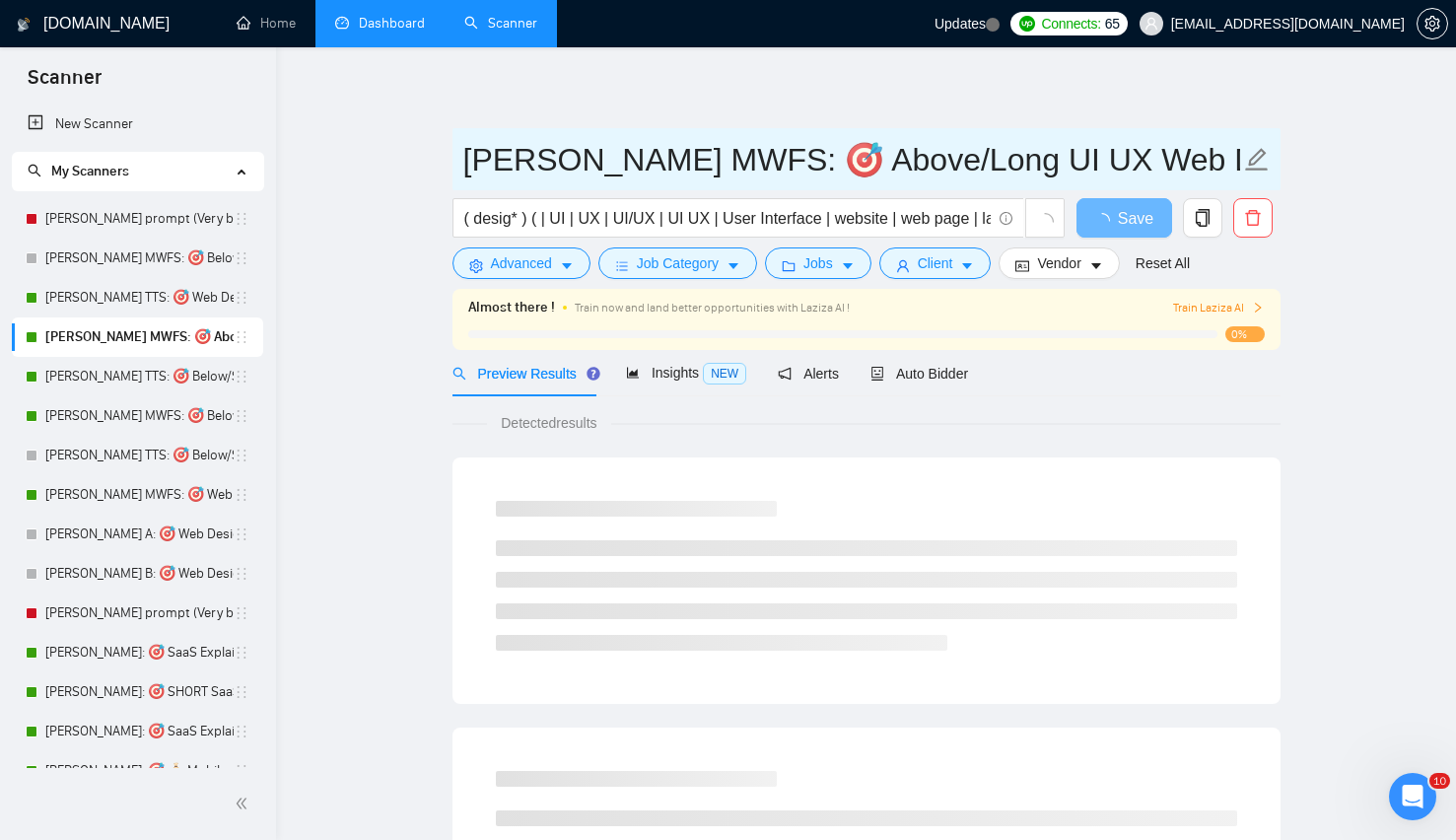 drag, startPoint x: 867, startPoint y: 147, endPoint x: 1237, endPoint y: 149, distance: 370.0054 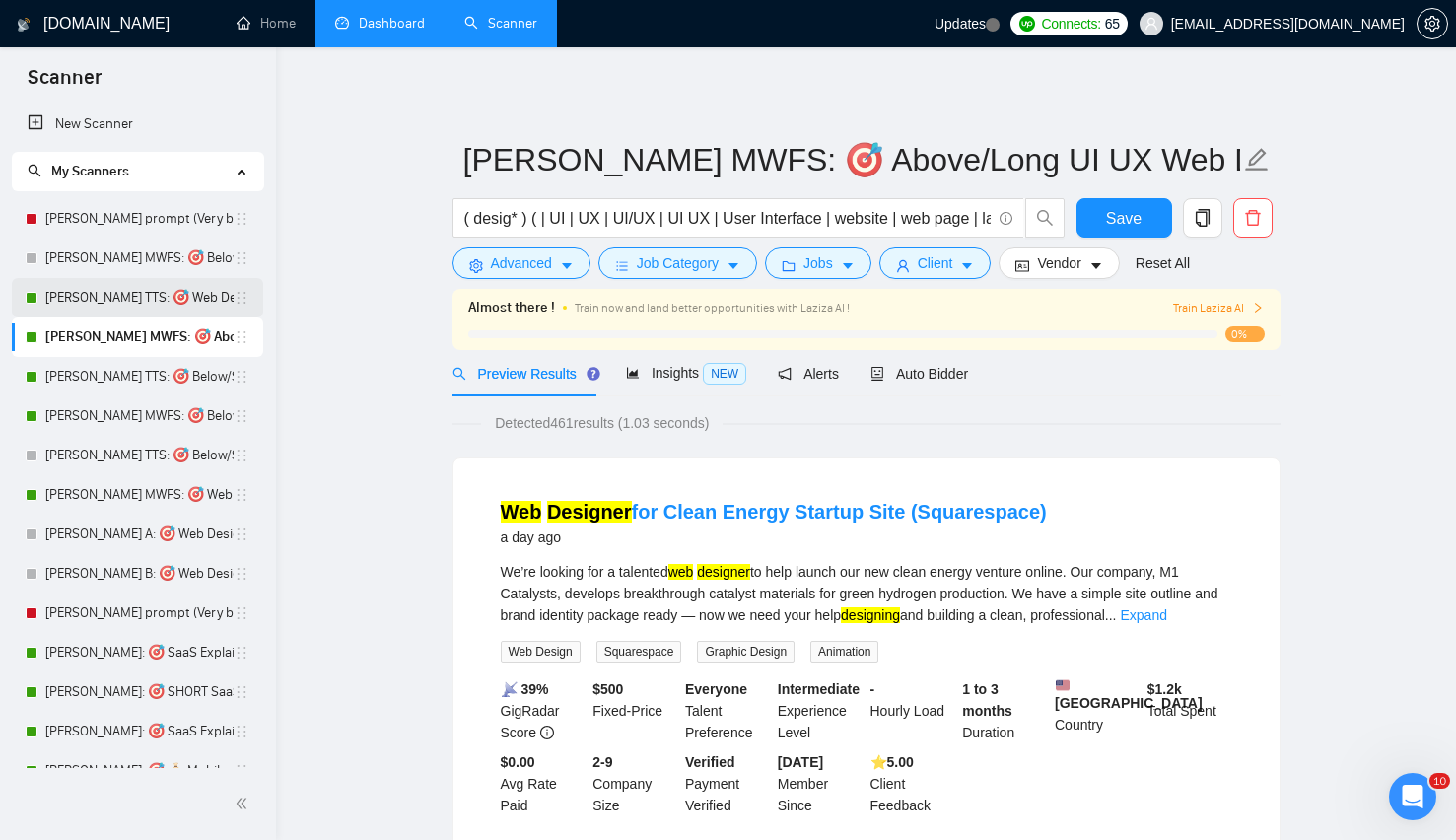 click on "Lazar TTS: 🎯 Web Design (Above average descriptions)" at bounding box center [139, 298] 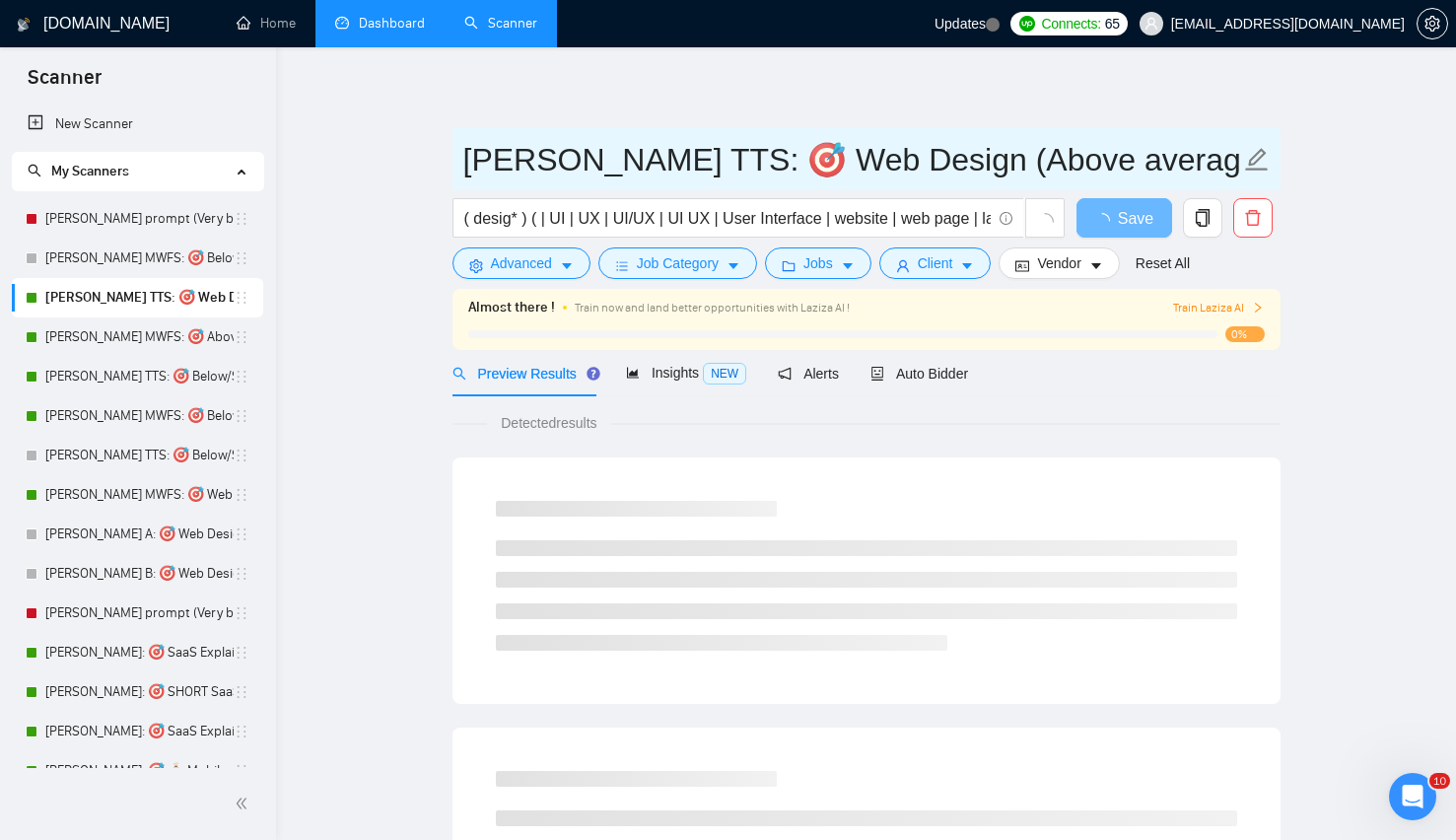 click on "Lazar TTS: 🎯 Web Design (Above average descriptions)" at bounding box center [852, 160] 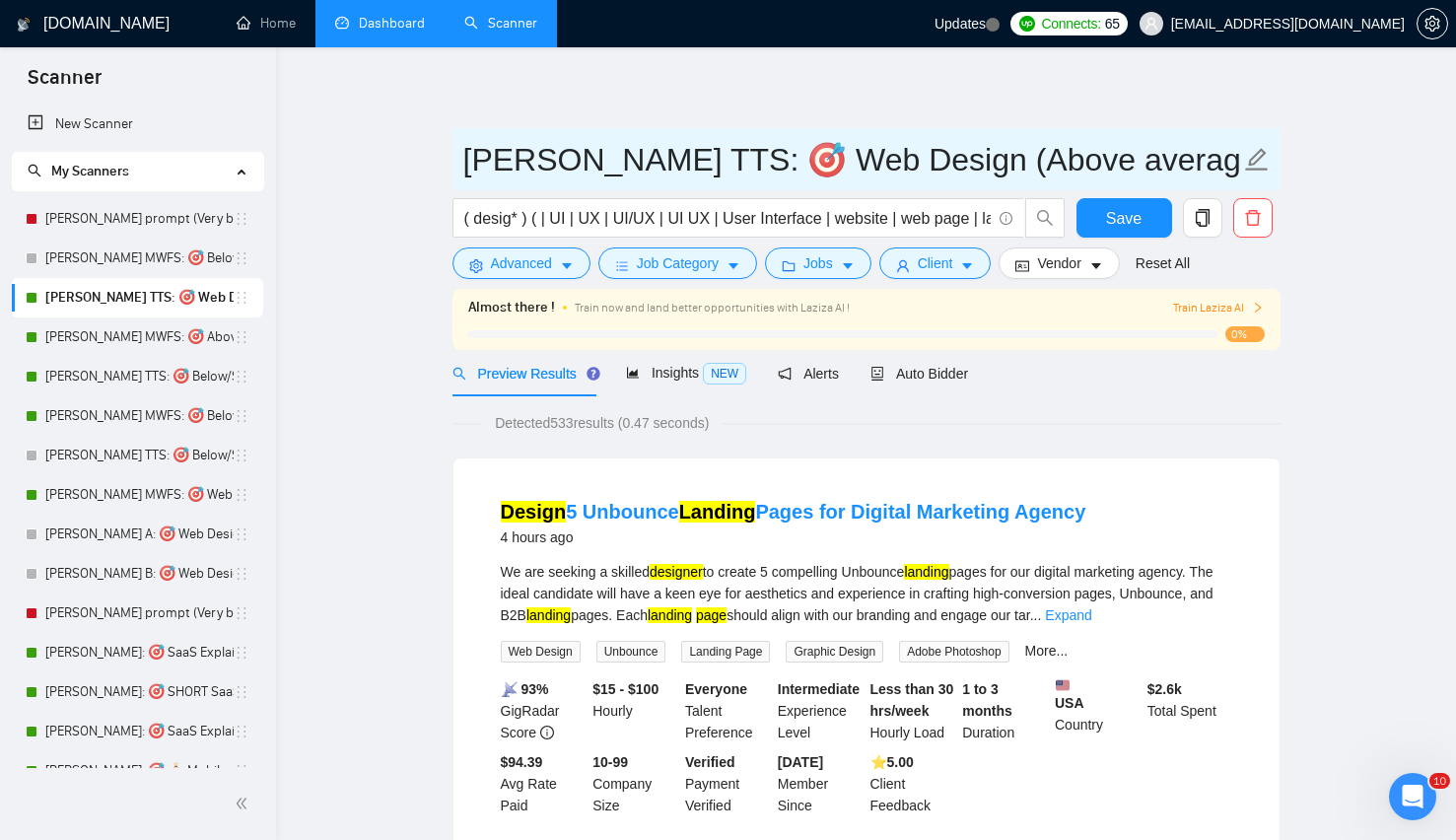 drag, startPoint x: 651, startPoint y: 161, endPoint x: 825, endPoint y: 161, distance: 174 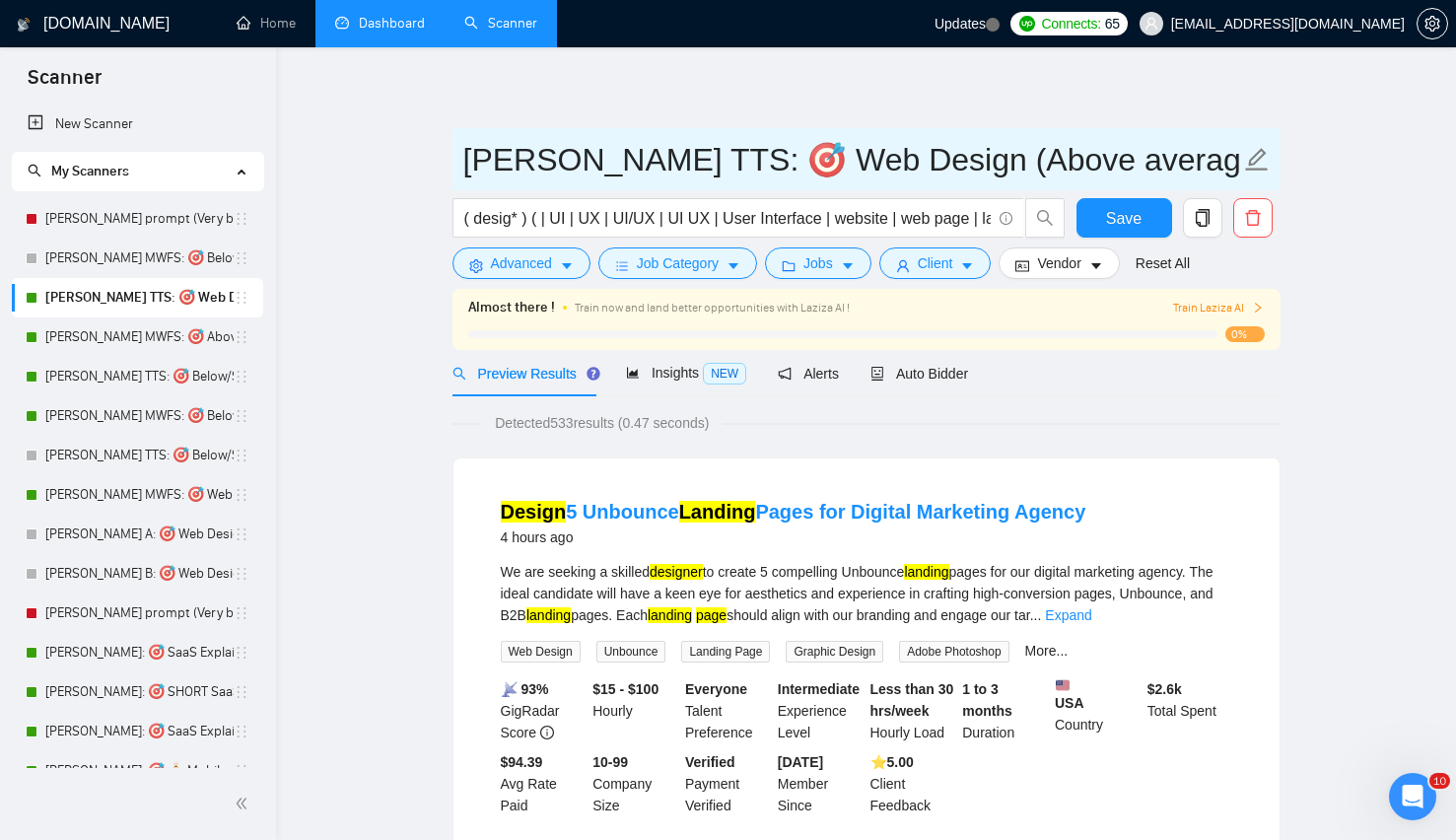 click on "Lazar TTS: 🎯 Web Design (Above average descriptions)" at bounding box center [852, 160] 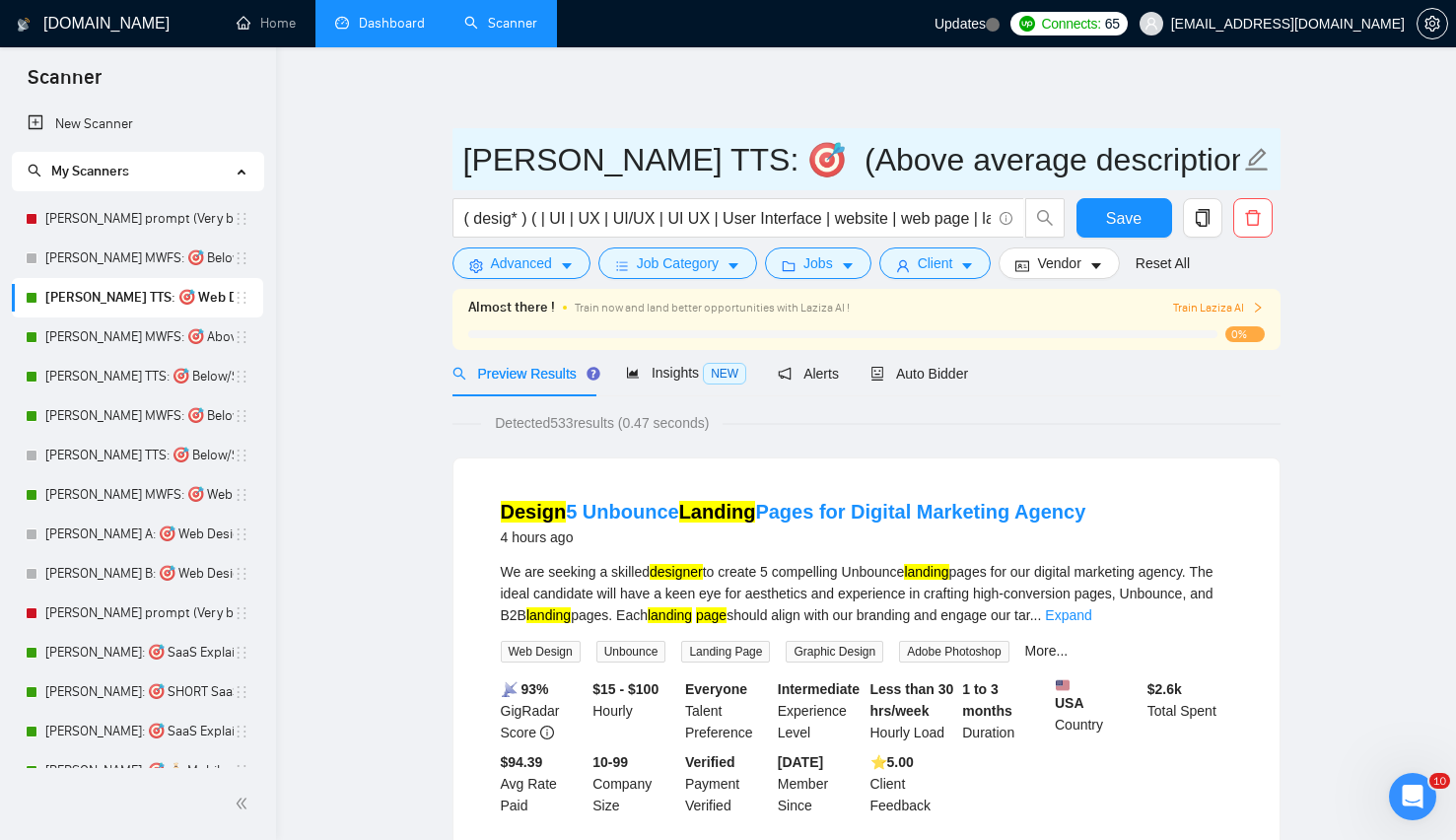 paste on "UI UX Web Design" 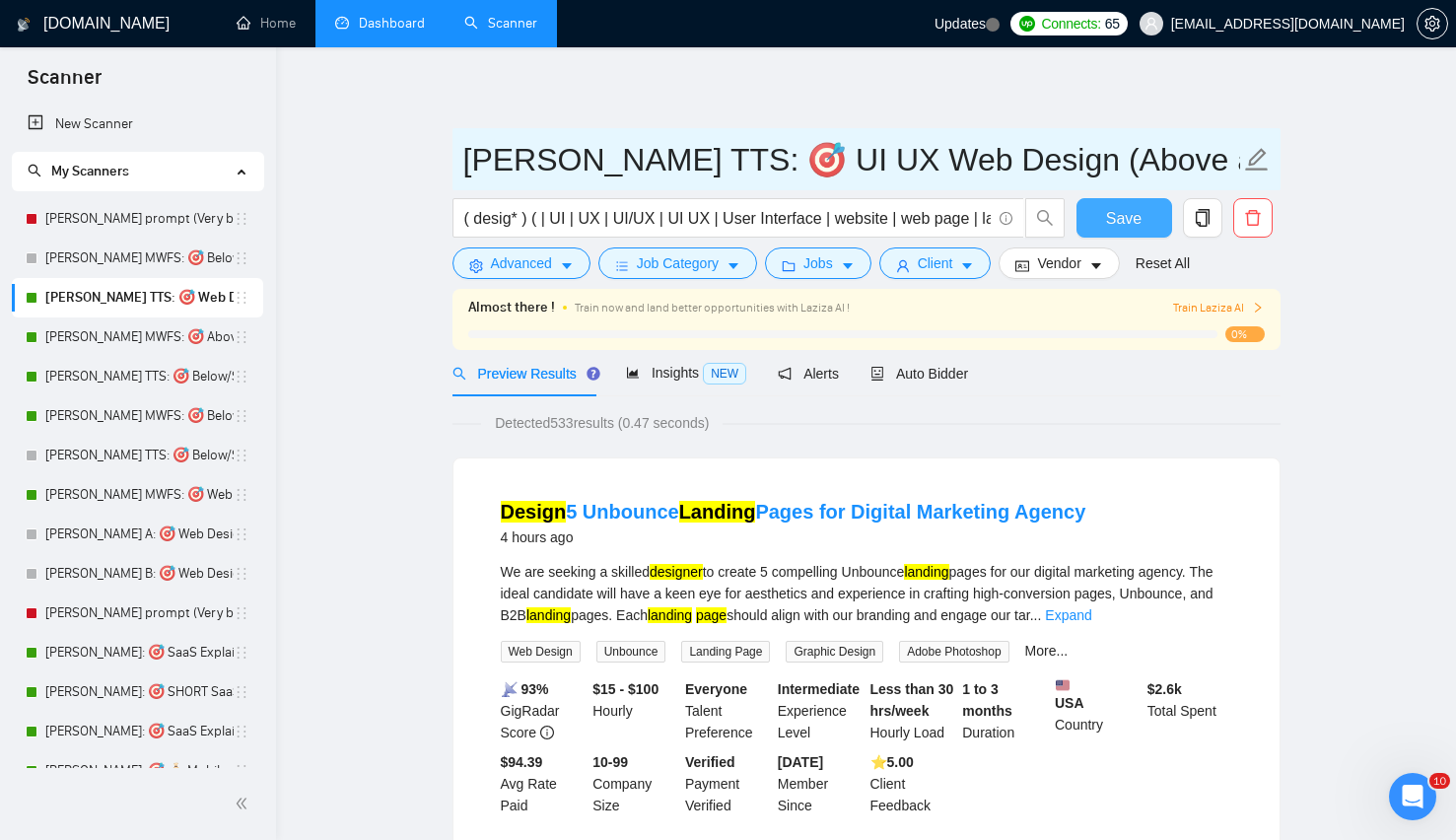type on "Lazar TTS: 🎯 UI UX Web Design (Above average descriptions)" 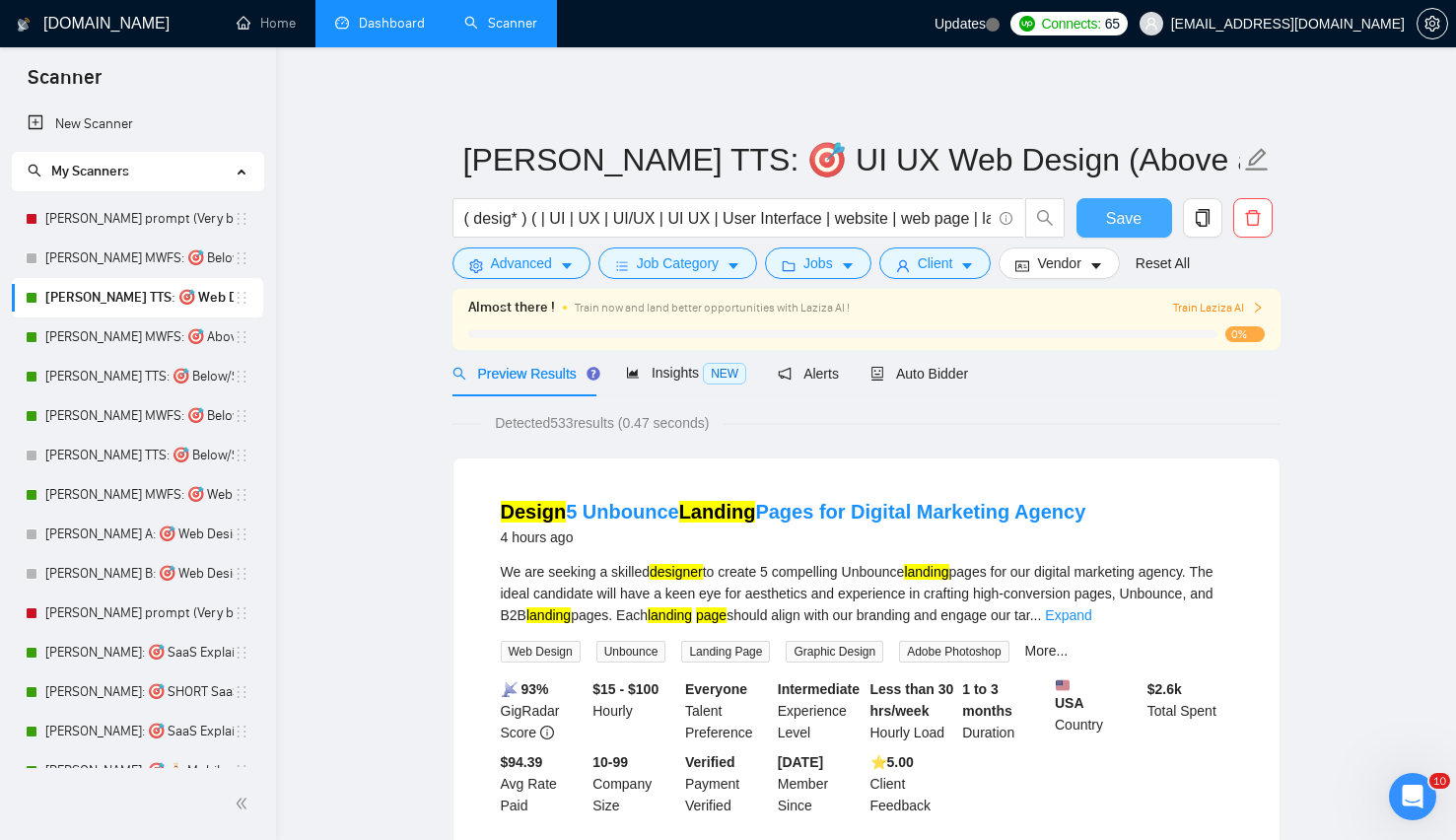 click on "Save" at bounding box center [1124, 218] 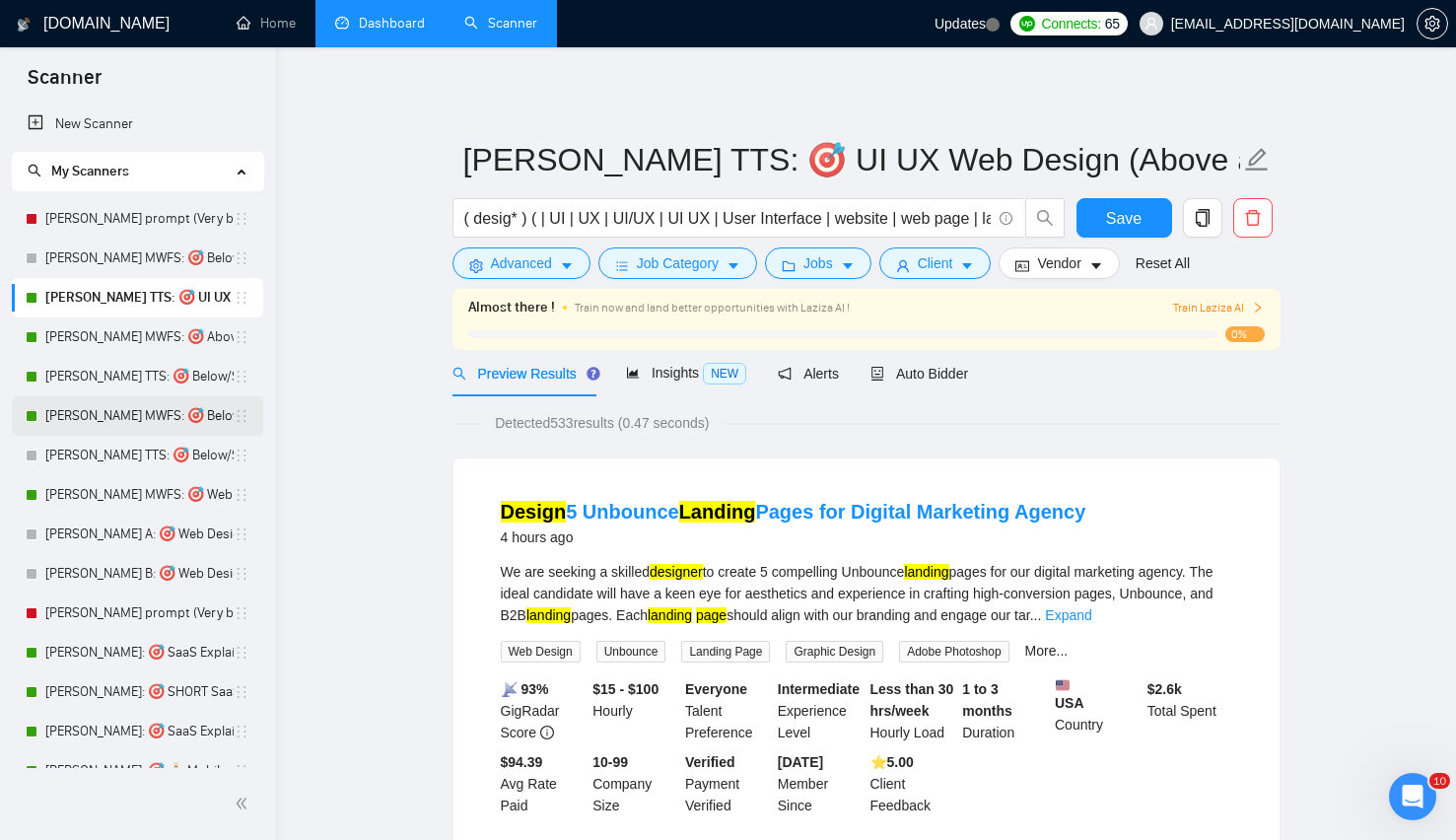 click on "Lenka MWFS: 🎯 Below/SHORT Web Design" at bounding box center (139, 416) 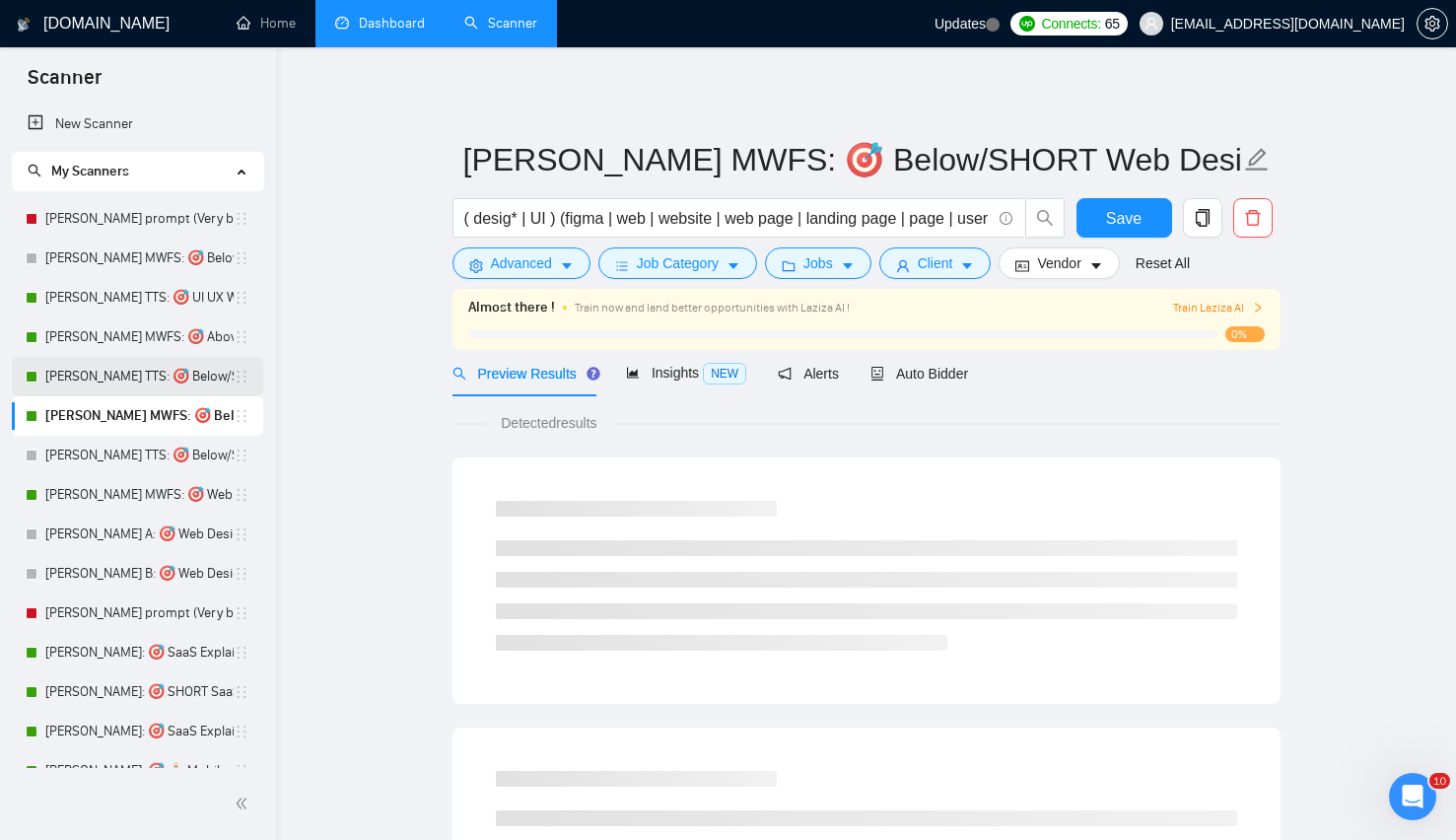 click on "Lenka TTS: 🎯 Below/SHORT UI UX Web Design" at bounding box center [139, 377] 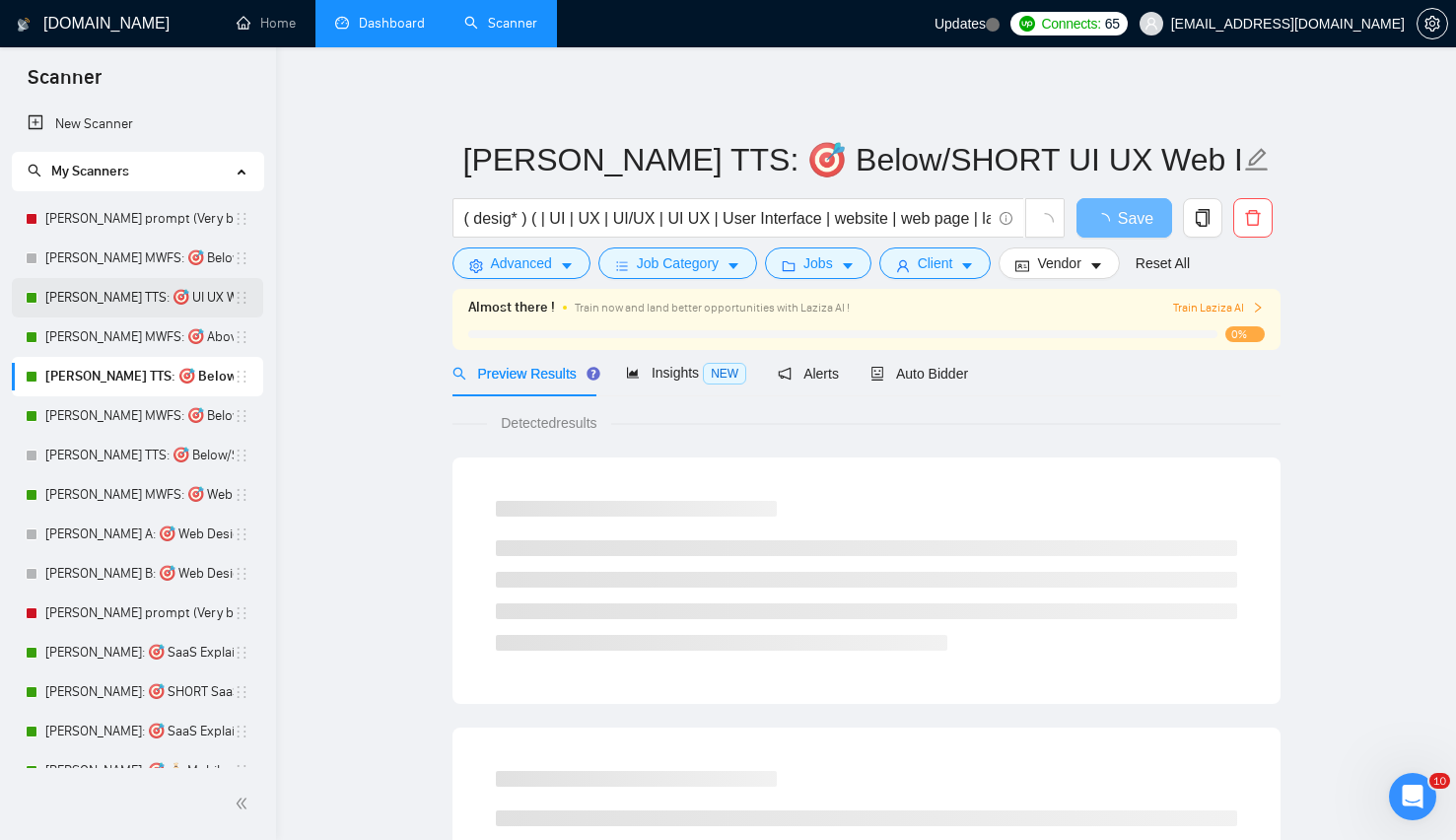click on "Lazar TTS: 🎯 UI UX Web Design (Above average descriptions)" at bounding box center (139, 298) 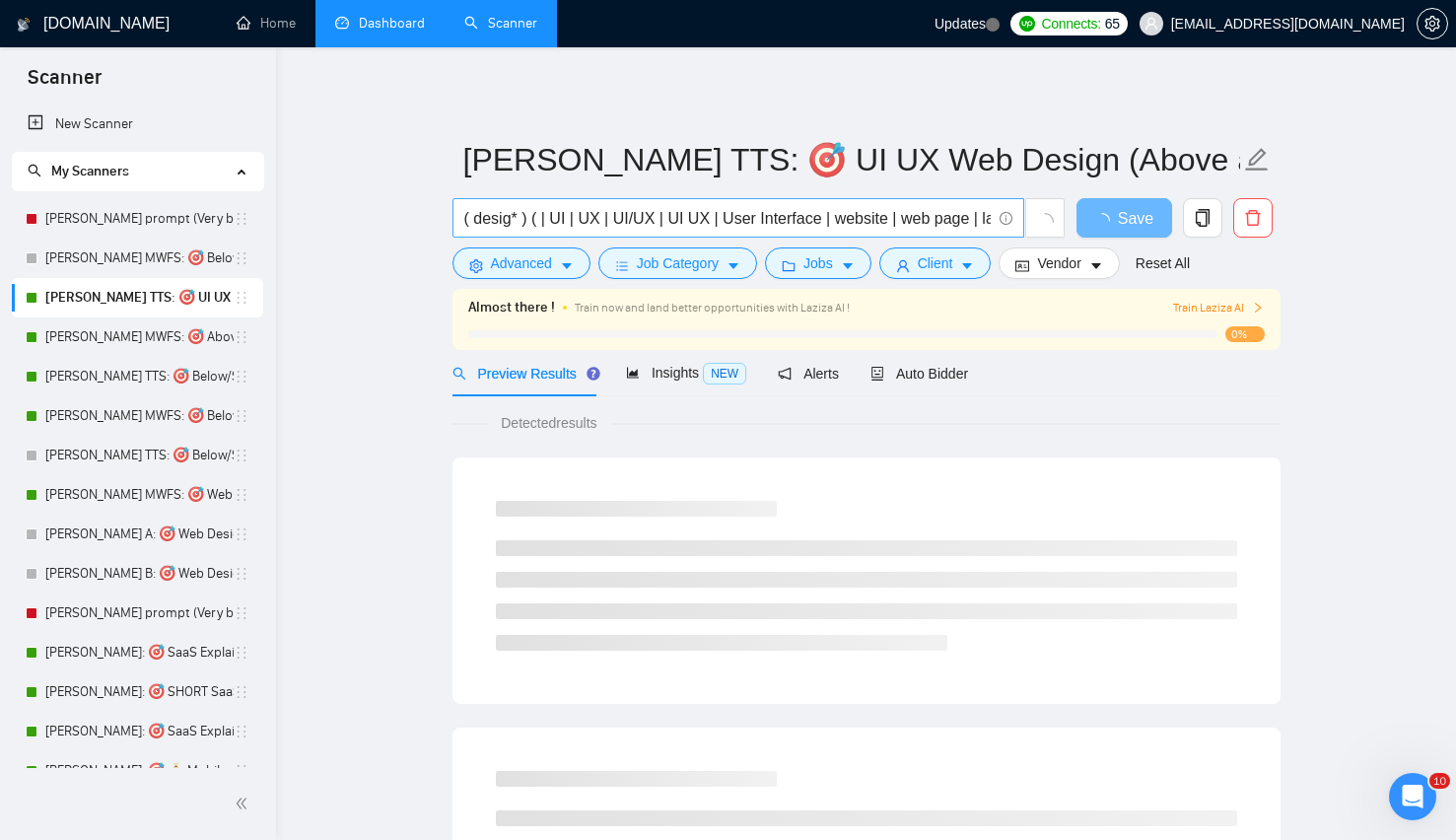 click on "( desig* ) ( | UI | UX | UI/UX | UI UX | User Interface | website | web page | landing page | page | web design )" at bounding box center [728, 218] 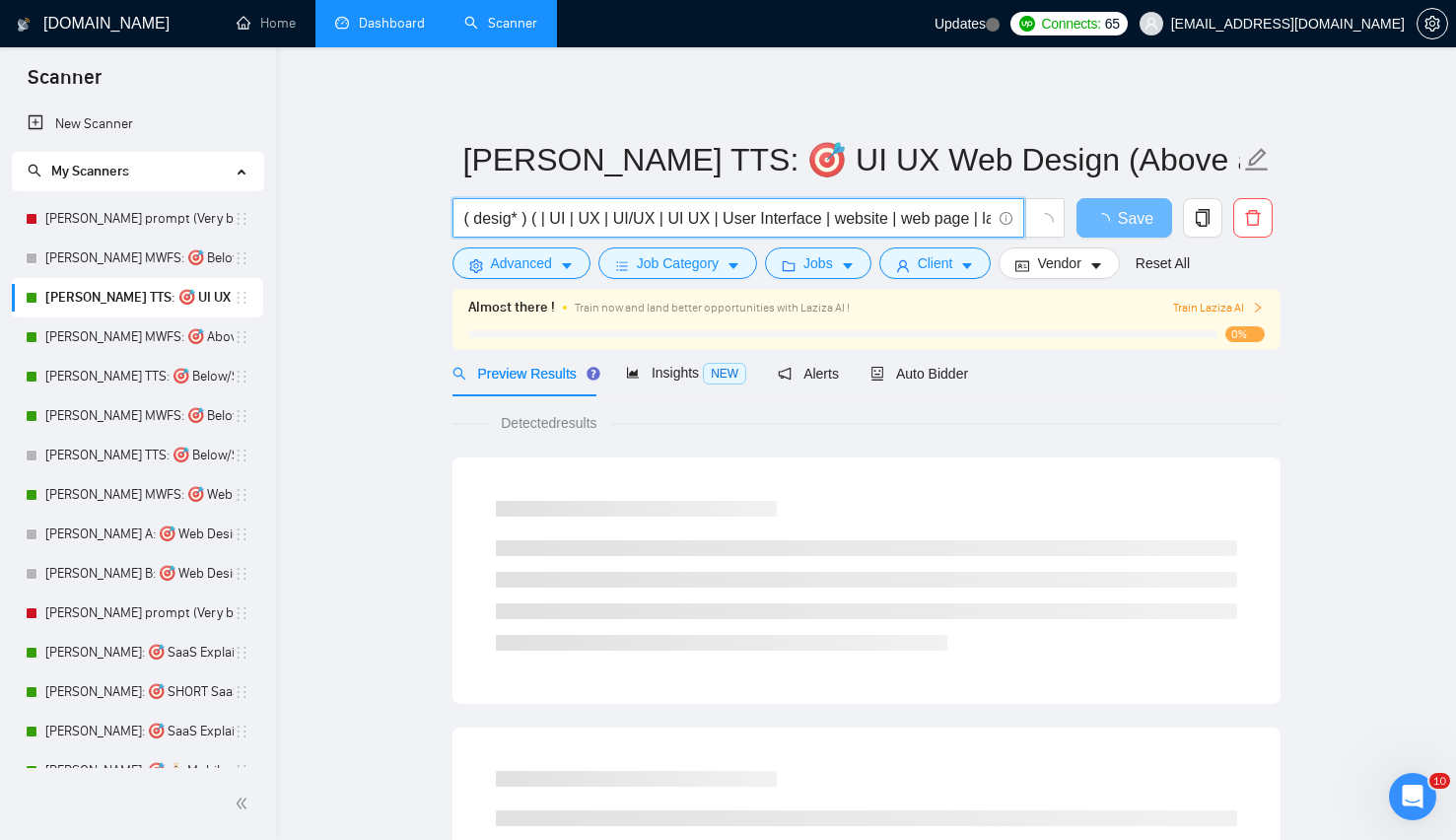 click on "( desig* ) ( | UI | UX | UI/UX | UI UX | User Interface | website | web page | landing page | page | web design )" at bounding box center [728, 218] 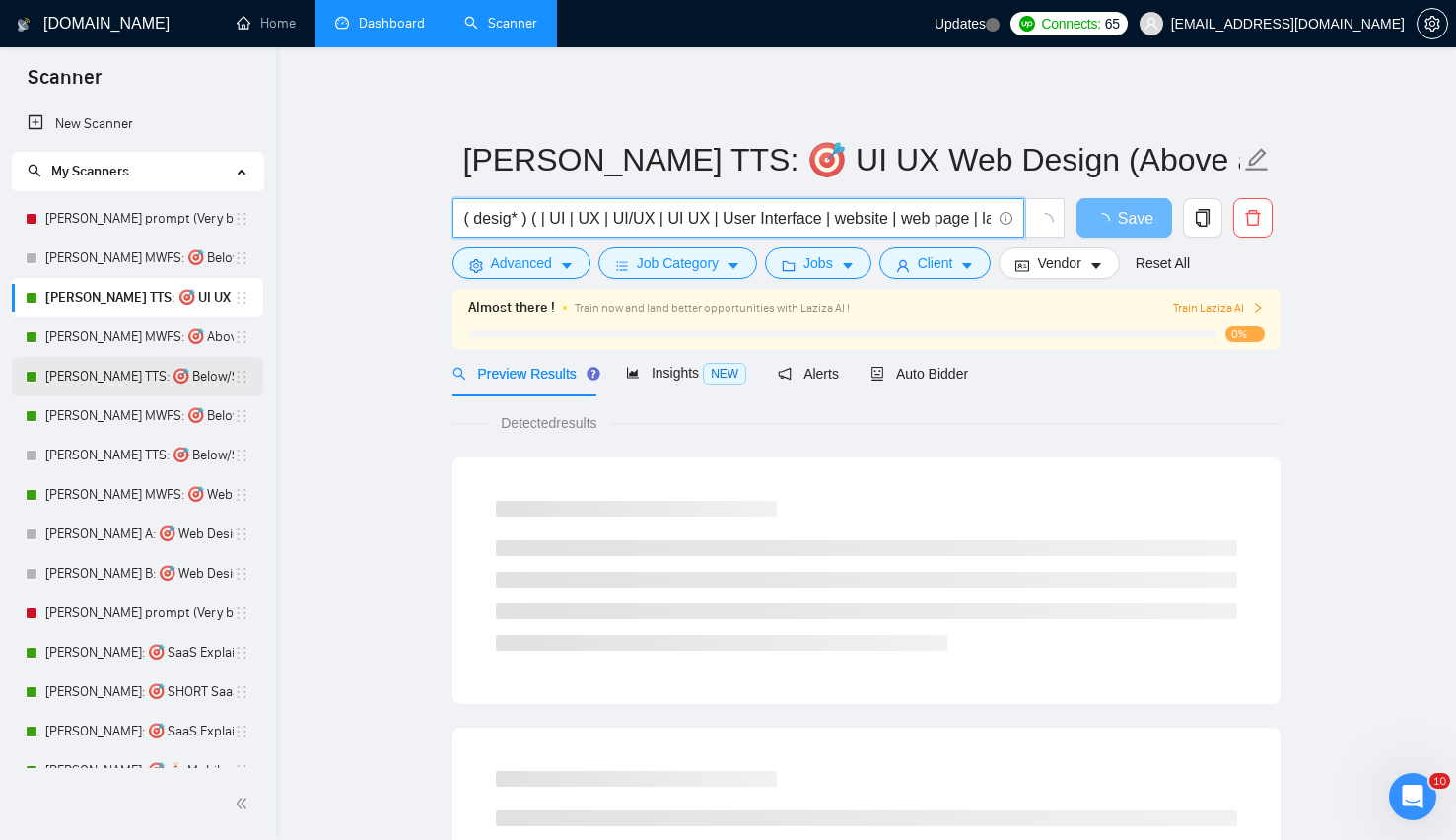 click on "Lenka TTS: 🎯 Below/SHORT UI UX Web Design" at bounding box center [139, 377] 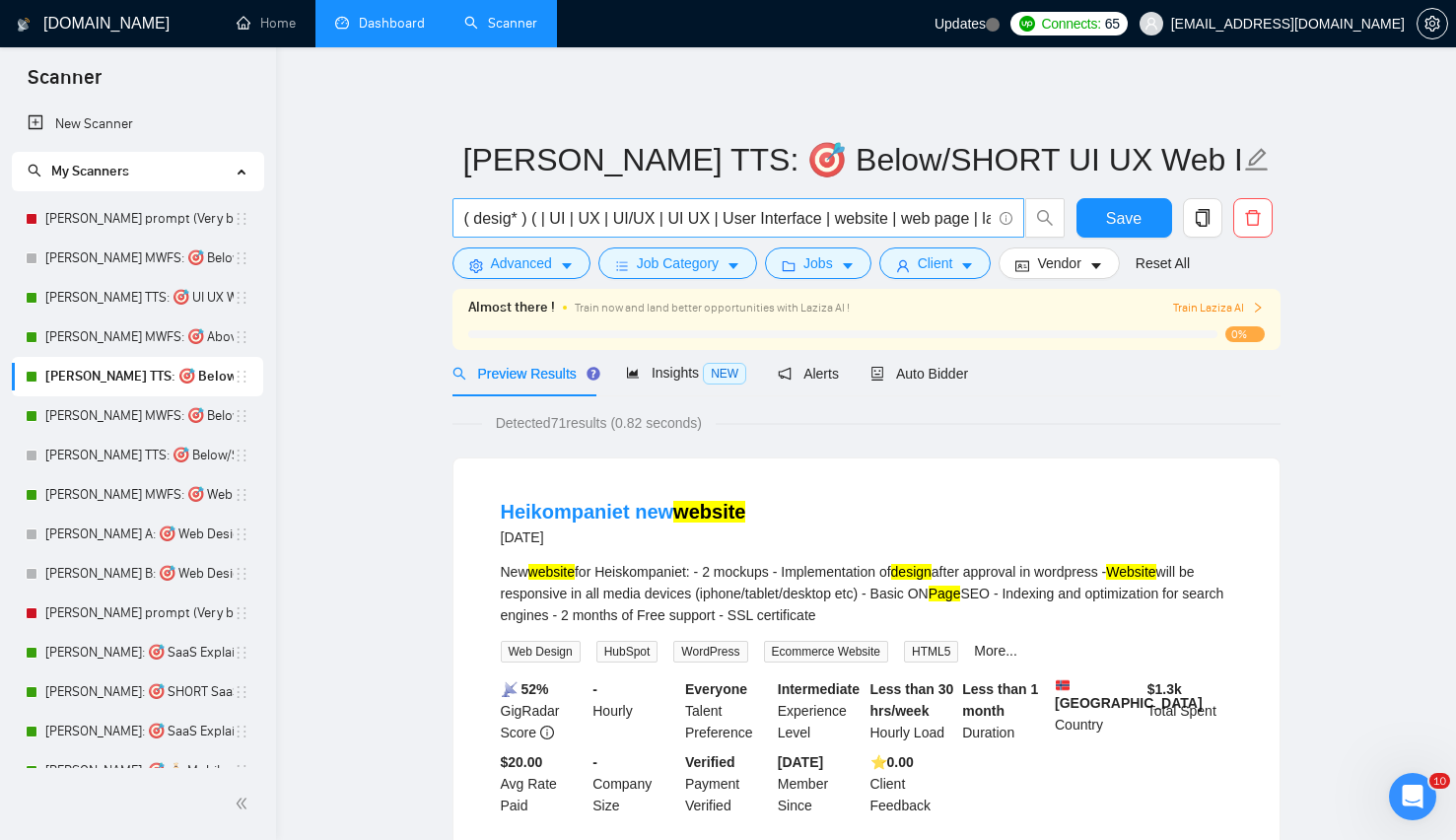 click on "( desig* ) ( | UI | UX | UI/UX | UI UX | User Interface | website | web page | landing page | page | web design )" at bounding box center (738, 218) 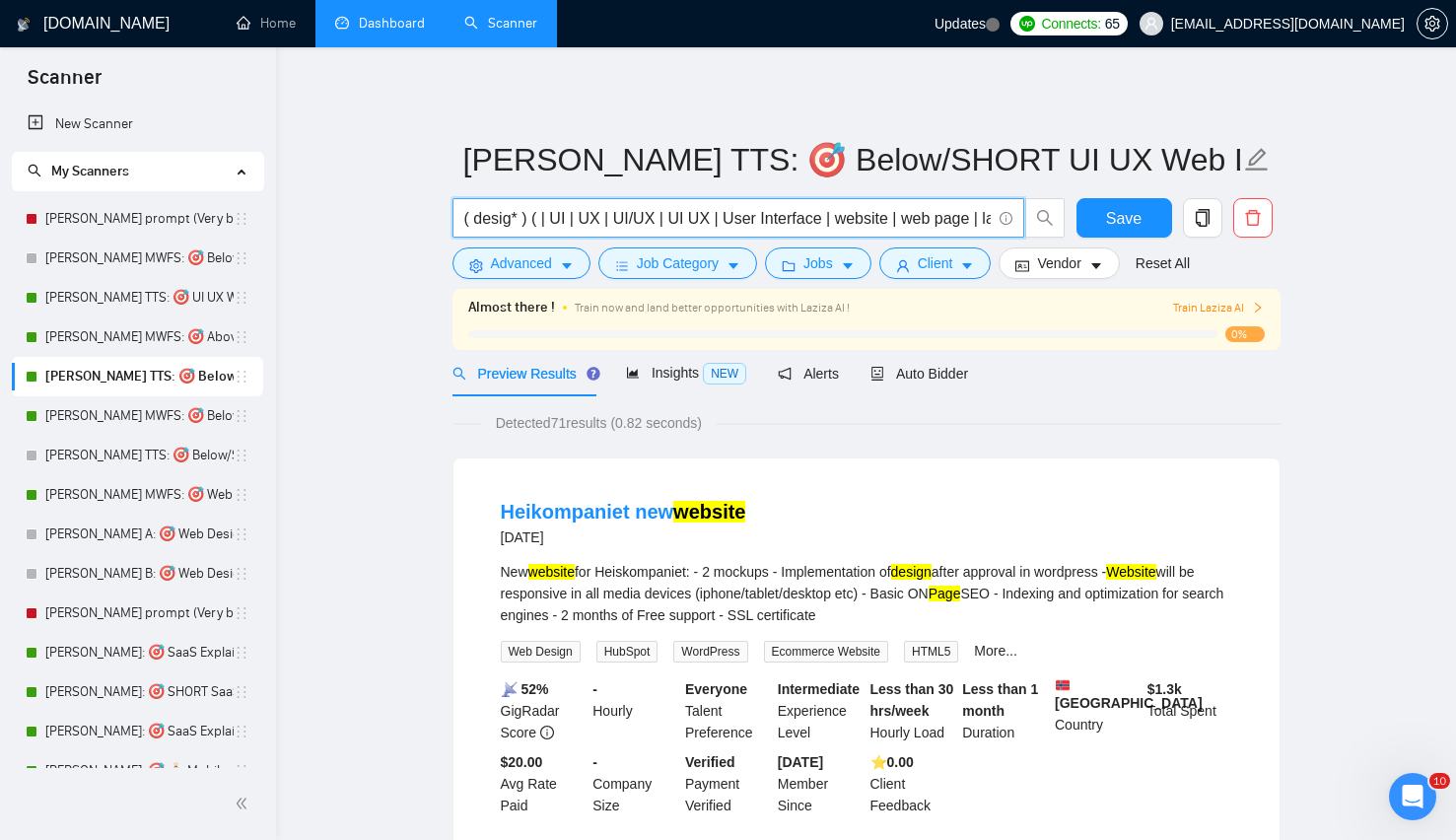 click on "( desig* ) ( | UI | UX | UI/UX | UI UX | User Interface | website | web page | landing page | page | web design )" at bounding box center [738, 218] 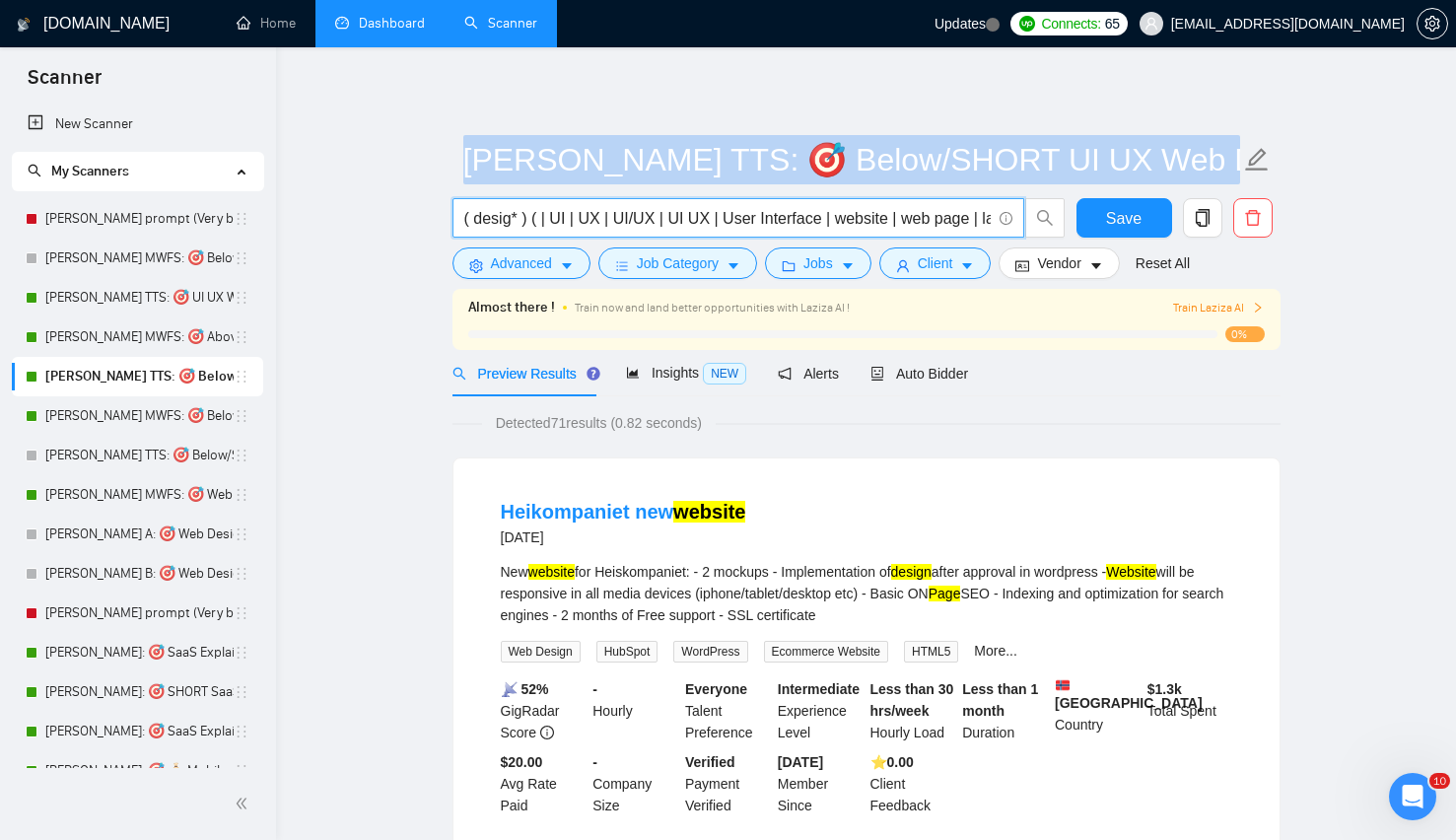 click on "( desig* ) ( | UI | UX | UI/UX | UI UX | User Interface | website | web page | landing page | page | web design )" at bounding box center [738, 218] 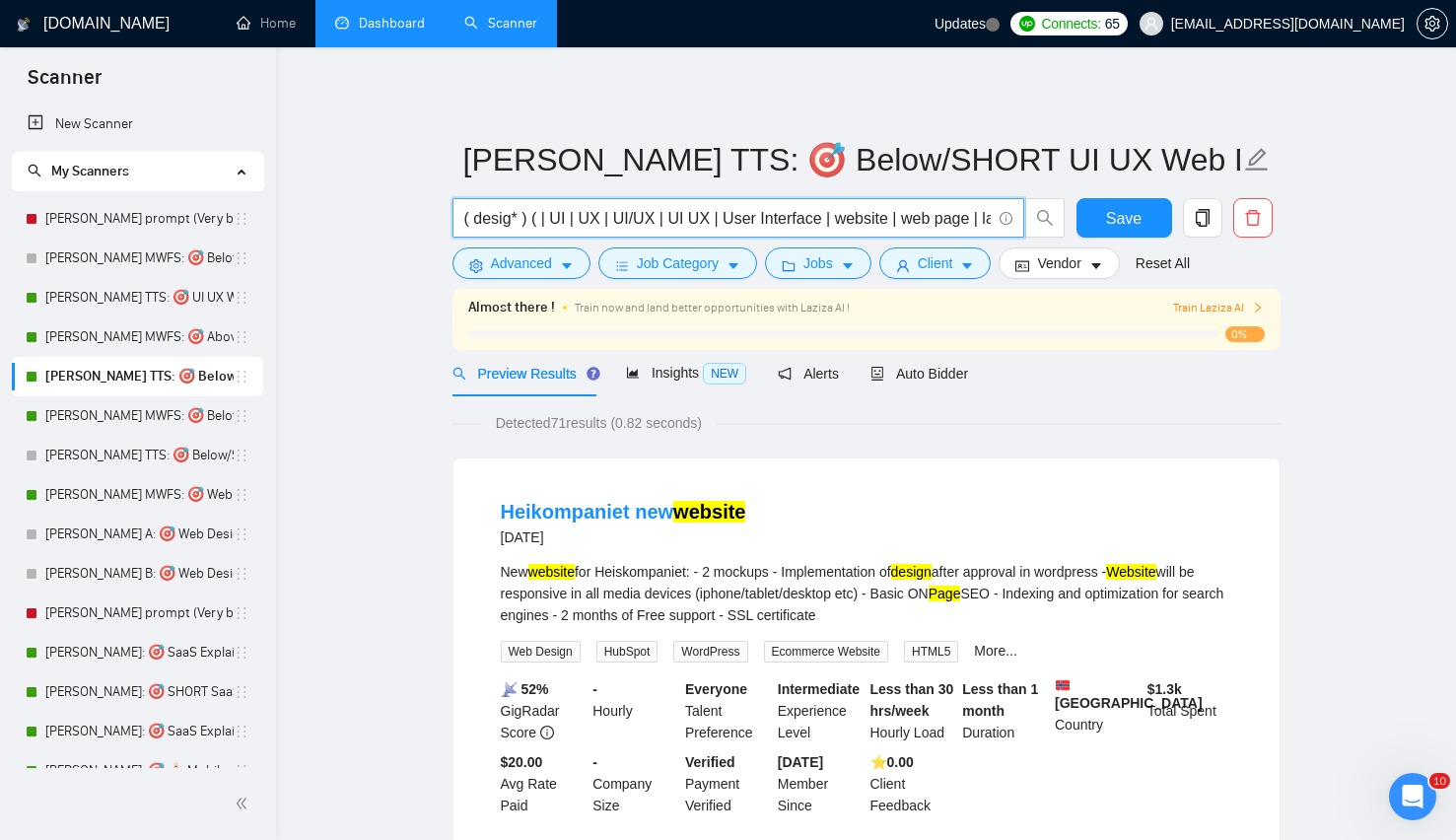 click on "( desig* ) ( | UI | UX | UI/UX | UI UX | User Interface | website | web page | landing page | page | web design )" at bounding box center [728, 218] 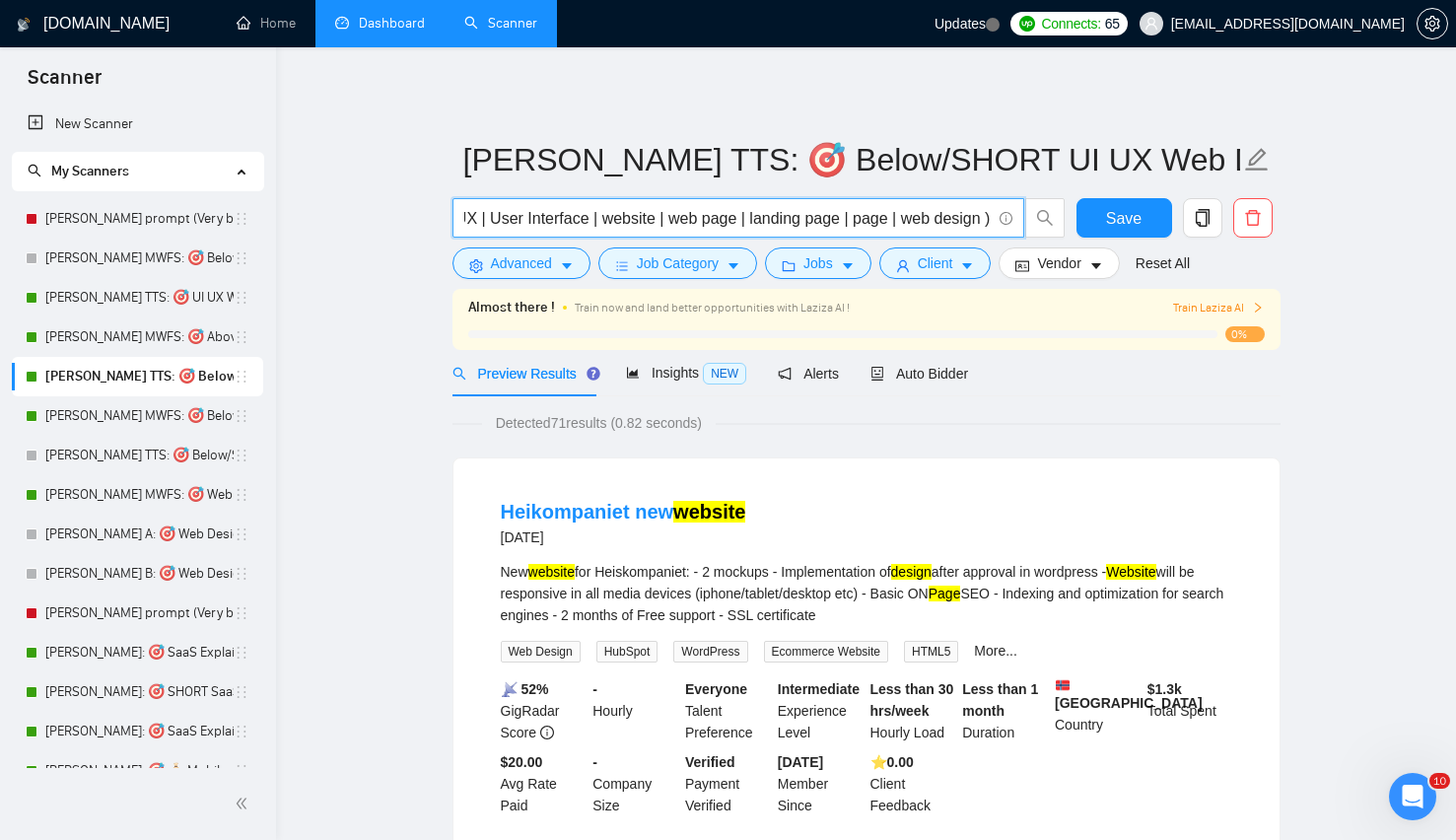 scroll, scrollTop: 0, scrollLeft: 0, axis: both 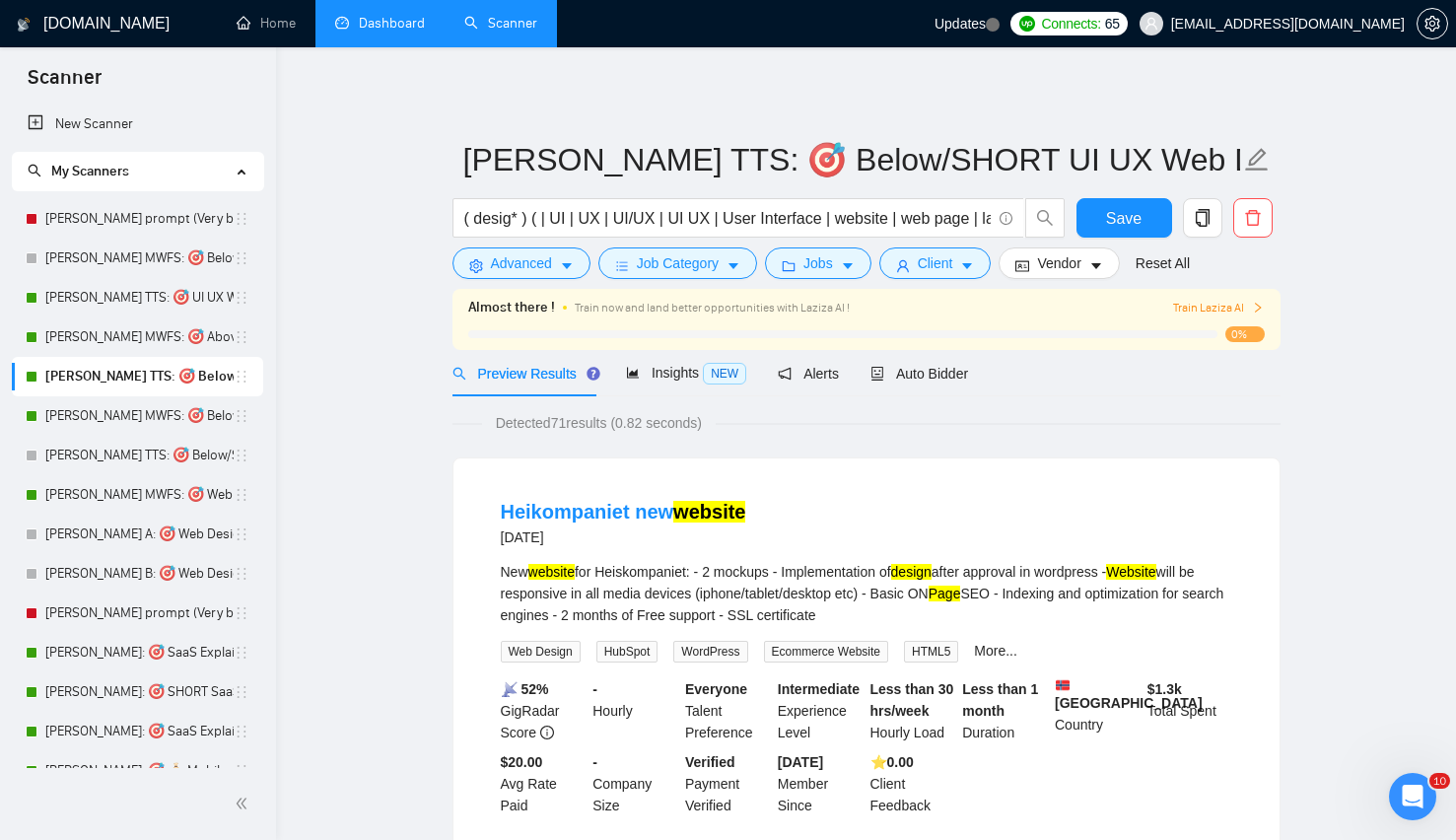 click on "Lenka TTS: 🎯 Below/SHORT UI UX Web Design ( desig* ) ( | UI | UX | UI/UX | UI UX | User Interface | website | web page | landing page | page | web design ) Save Advanced   Job Category   Jobs   Client   Vendor   Reset All Almost there ! Train now and land better opportunities with Laziza AI ! Train Laziza AI 0% Preview Results Insights NEW Alerts Auto Bidder Detected   71  results   (0.82 seconds) Heikompaniet new  website 12 days ago New  website  for Heiskompaniet:
- 2 mockups
- Implementation of  design  after approval in wordpress
-  Website  will be responsive in all media devices (iphone/tablet/desktop etc)
- Basic ON  Page  SEO
- Indexing and optimization for search engines
- 2 months of Free support
- SSL certificate Web Design HubSpot WordPress Ecommerce Website HTML5 More... 📡   52% GigRadar Score   - Hourly Everyone Talent Preference Intermediate Experience Level Less than 30 hrs/week Hourly Load Less than 1 month Duration   Norway Country $ 1.3k Total Spent $20.00 Avg Rate Paid - Verified" at bounding box center [866, 2311] 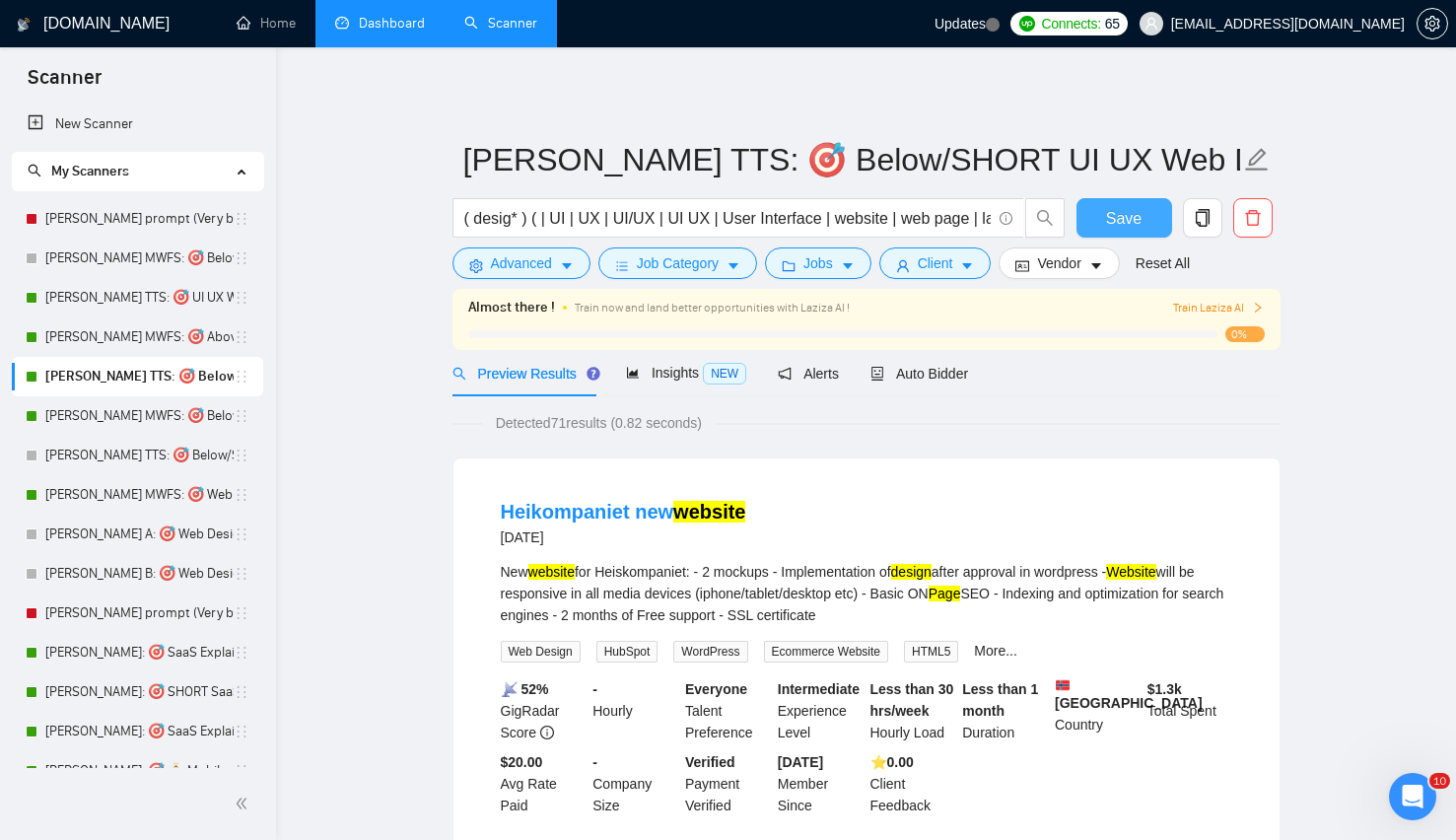 click on "Save" at bounding box center (1124, 218) 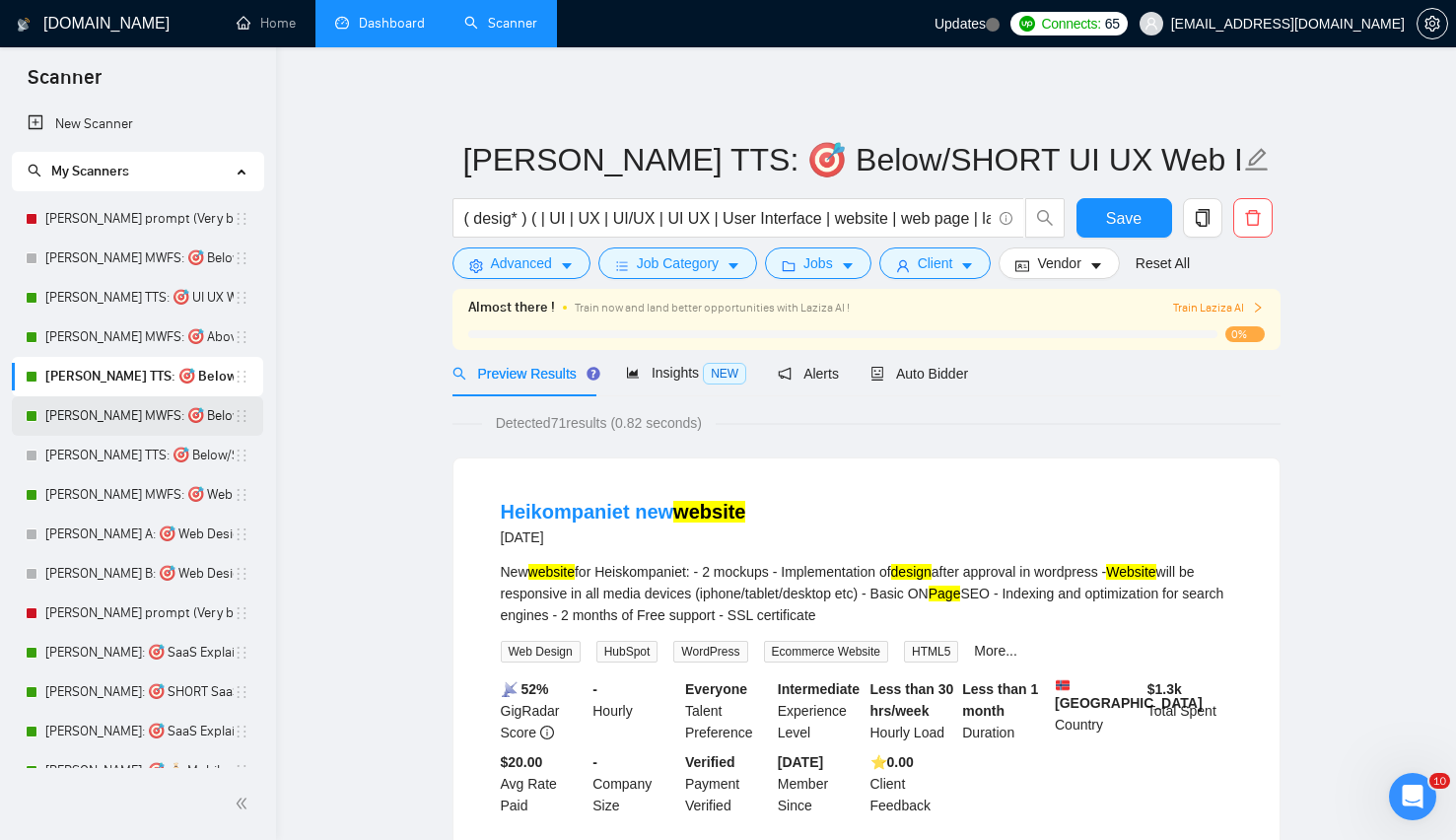 click on "Lenka MWFS: 🎯 Below/SHORT Web Design" at bounding box center [139, 416] 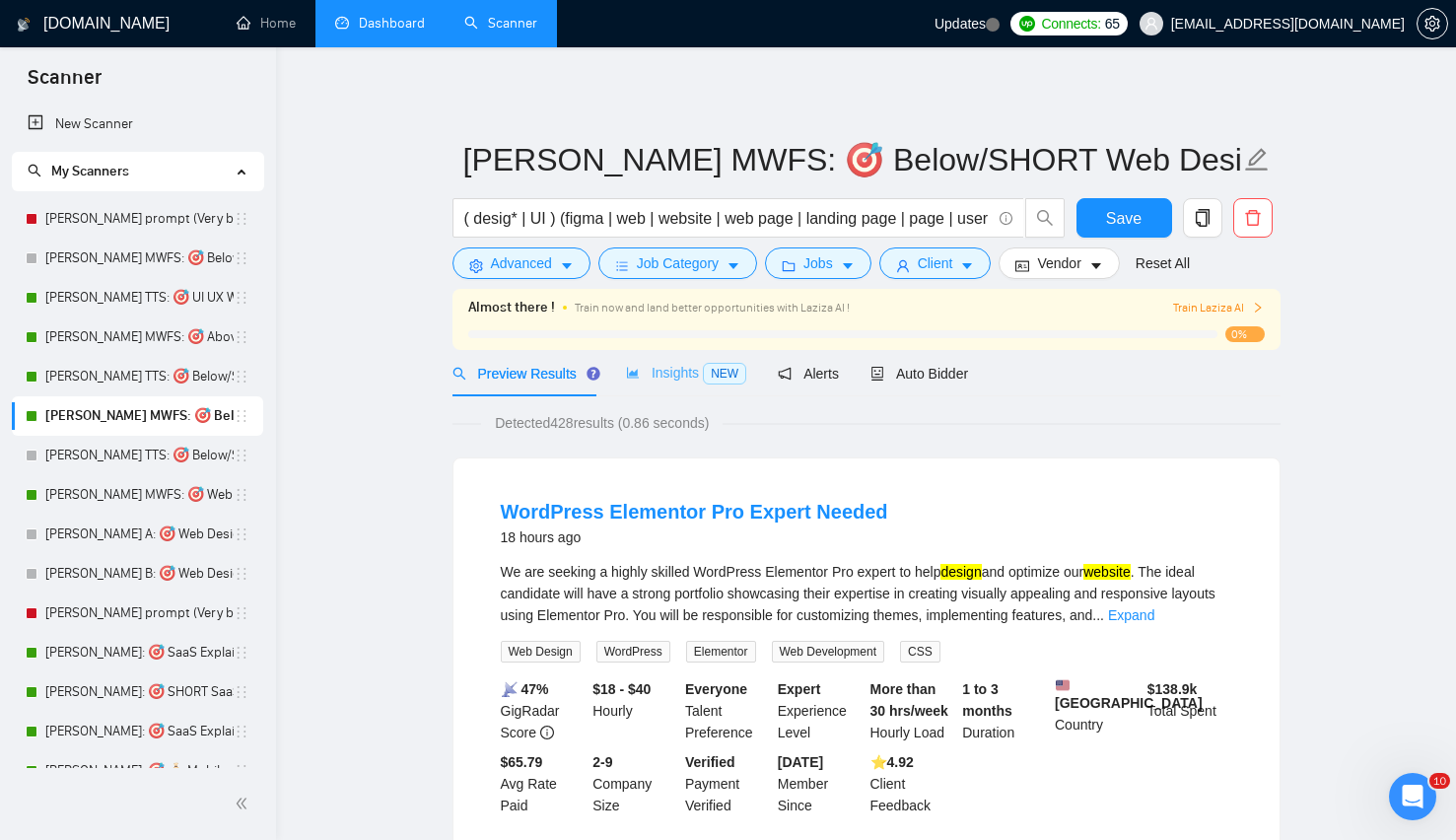 click on "Insights NEW" at bounding box center (686, 373) 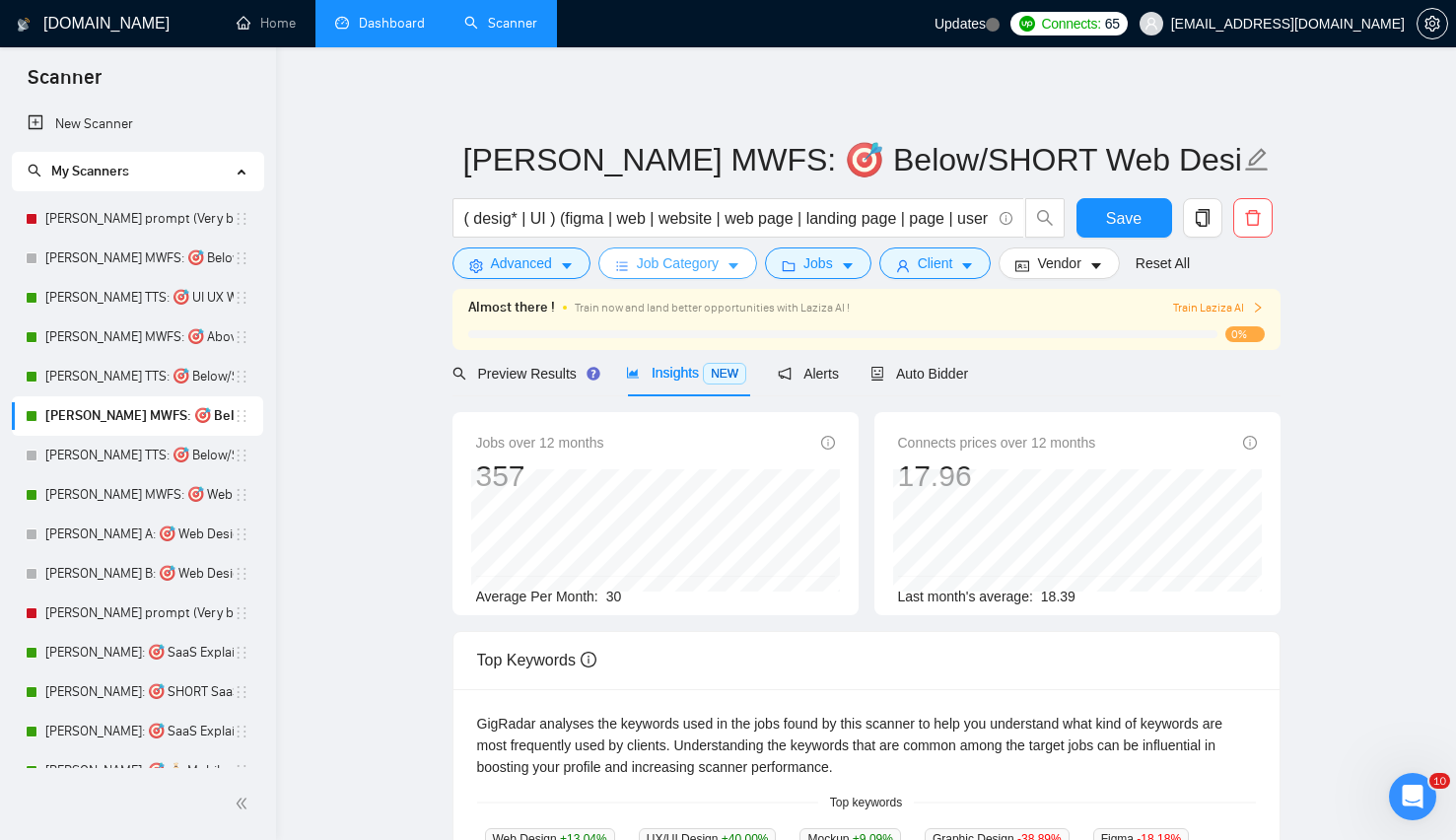 click on "Job Category" at bounding box center (677, 263) 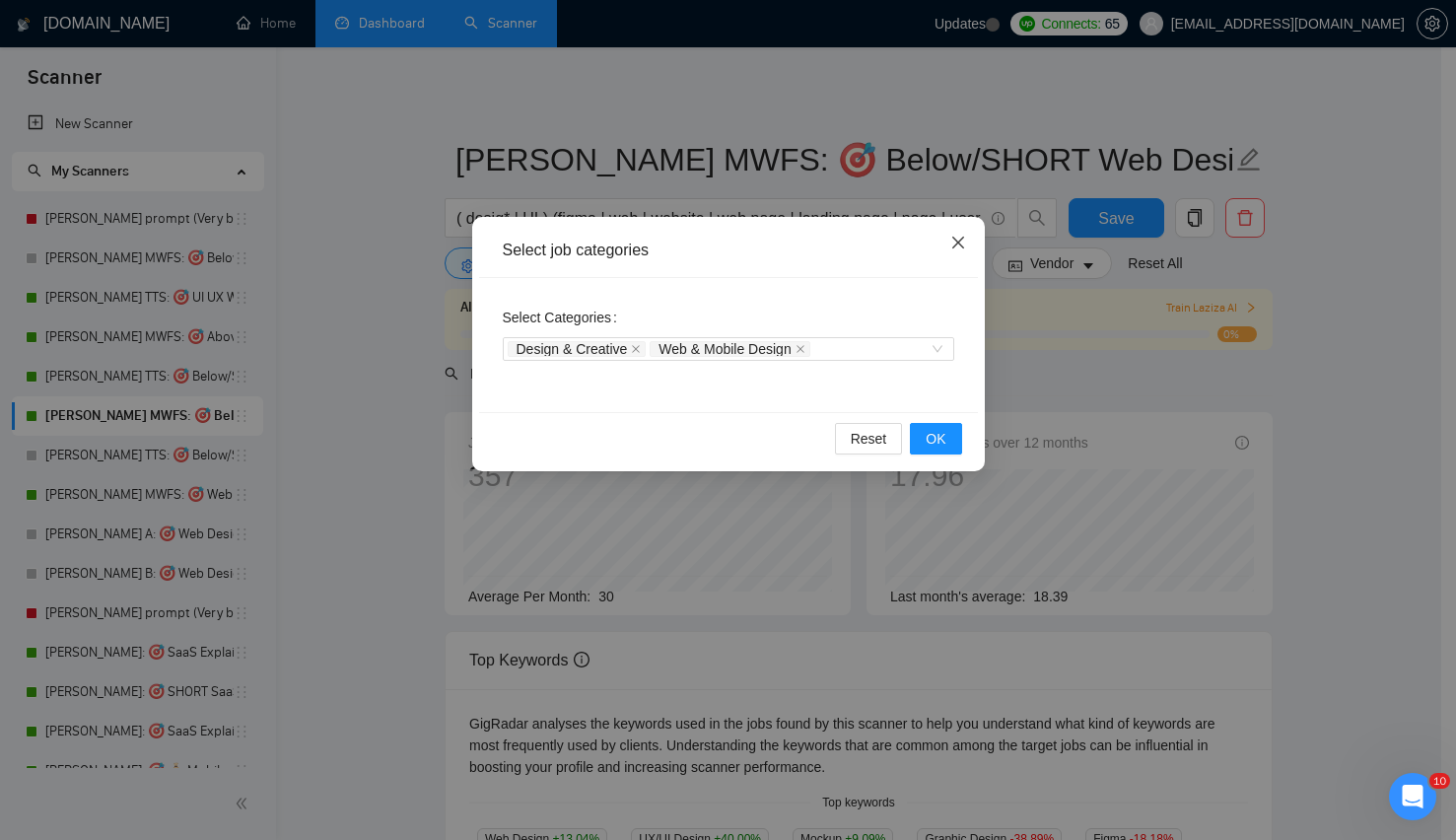 click 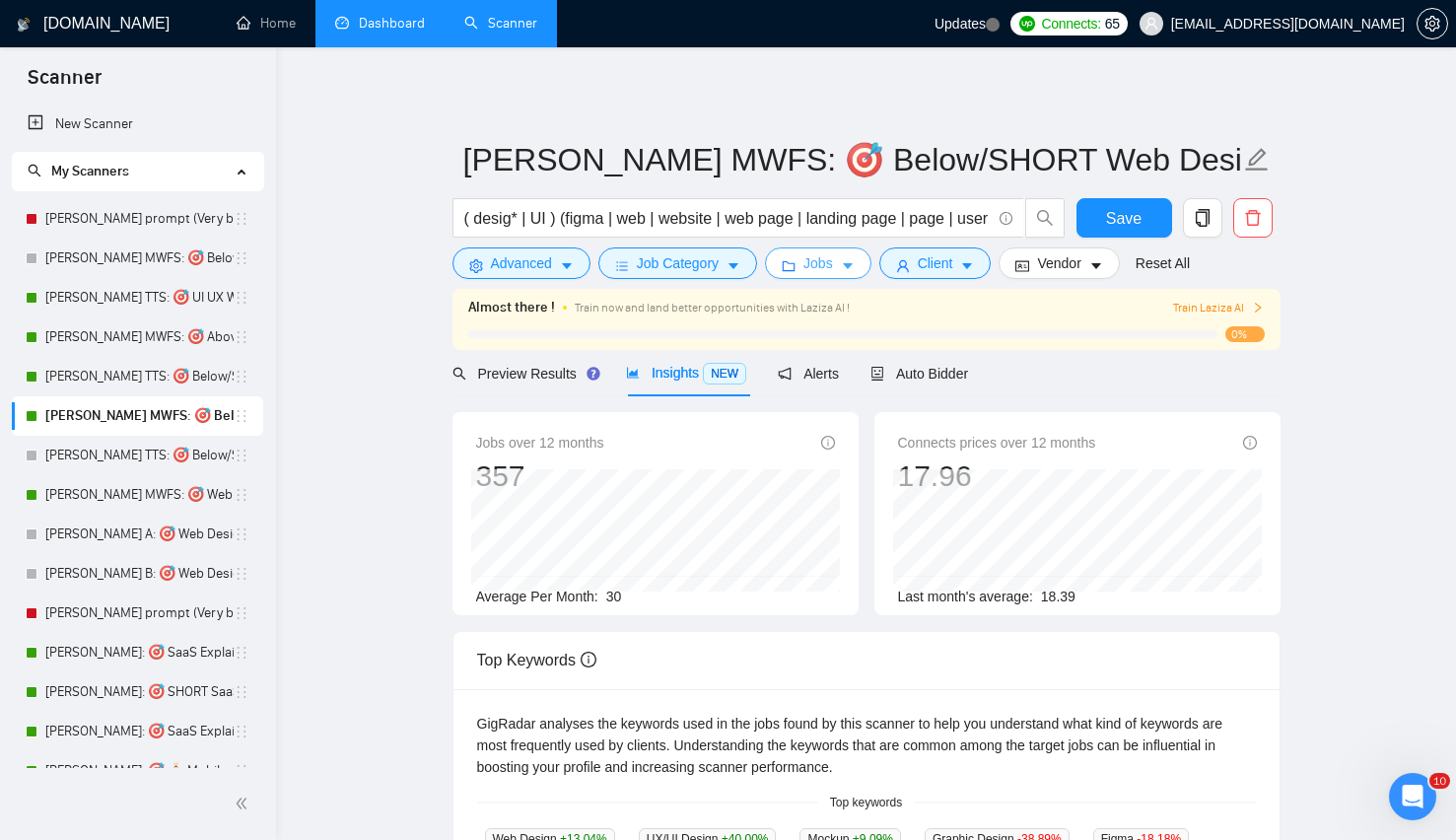 click on "Jobs" at bounding box center [818, 263] 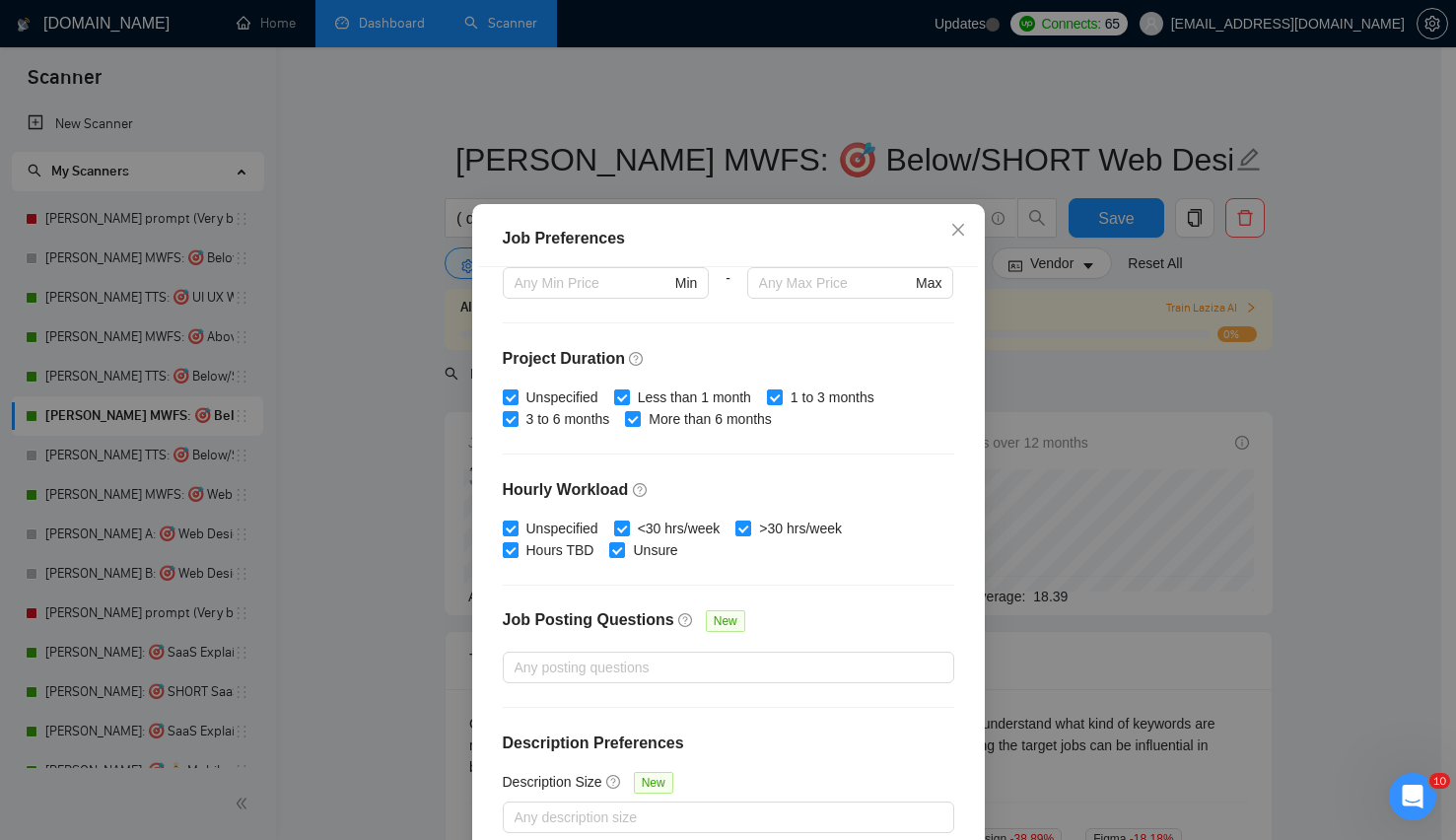 click on "Budget Project Type All Fixed Price Hourly Rate   Fixed Price Budget $ 500 Min - $ Max Estimate Fixed Price When It’s Not Available New   Hourly Rate Price Budget $ 25 Min - $ Max Estimate Hourly Rate When It’s Not Available New Include Budget Placeholders Include Jobs with Unspecified Budget   Connects Price New Min - Max Project Duration   Unspecified Less than 1 month 1 to 3 months 3 to 6 months More than 6 months Hourly Workload   Unspecified <30 hrs/week >30 hrs/week Hours TBD Unsure Job Posting Questions New   Any posting questions Description Preferences Description Size New   Any description size" at bounding box center (728, 561) 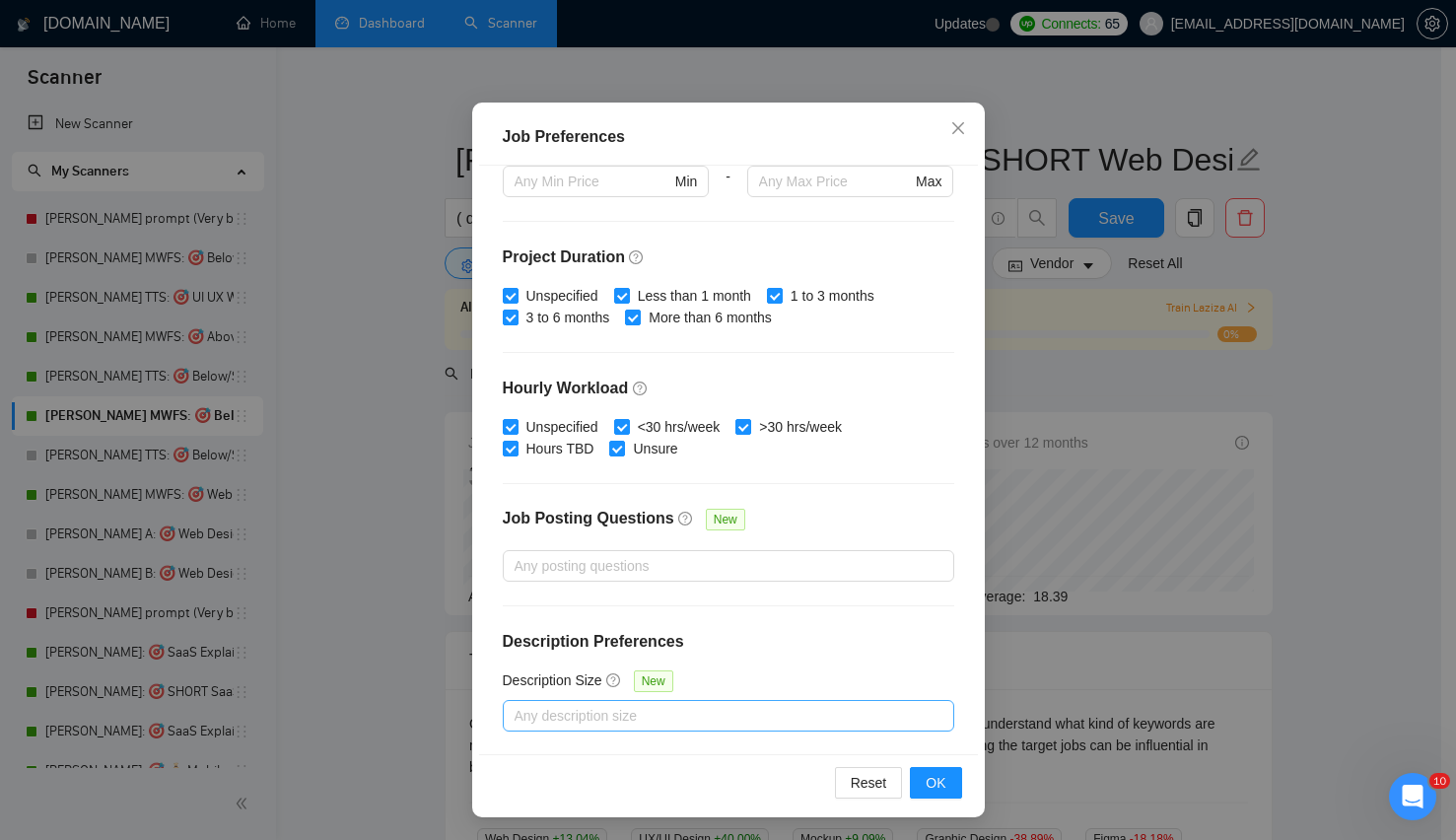 click at bounding box center (719, 716) 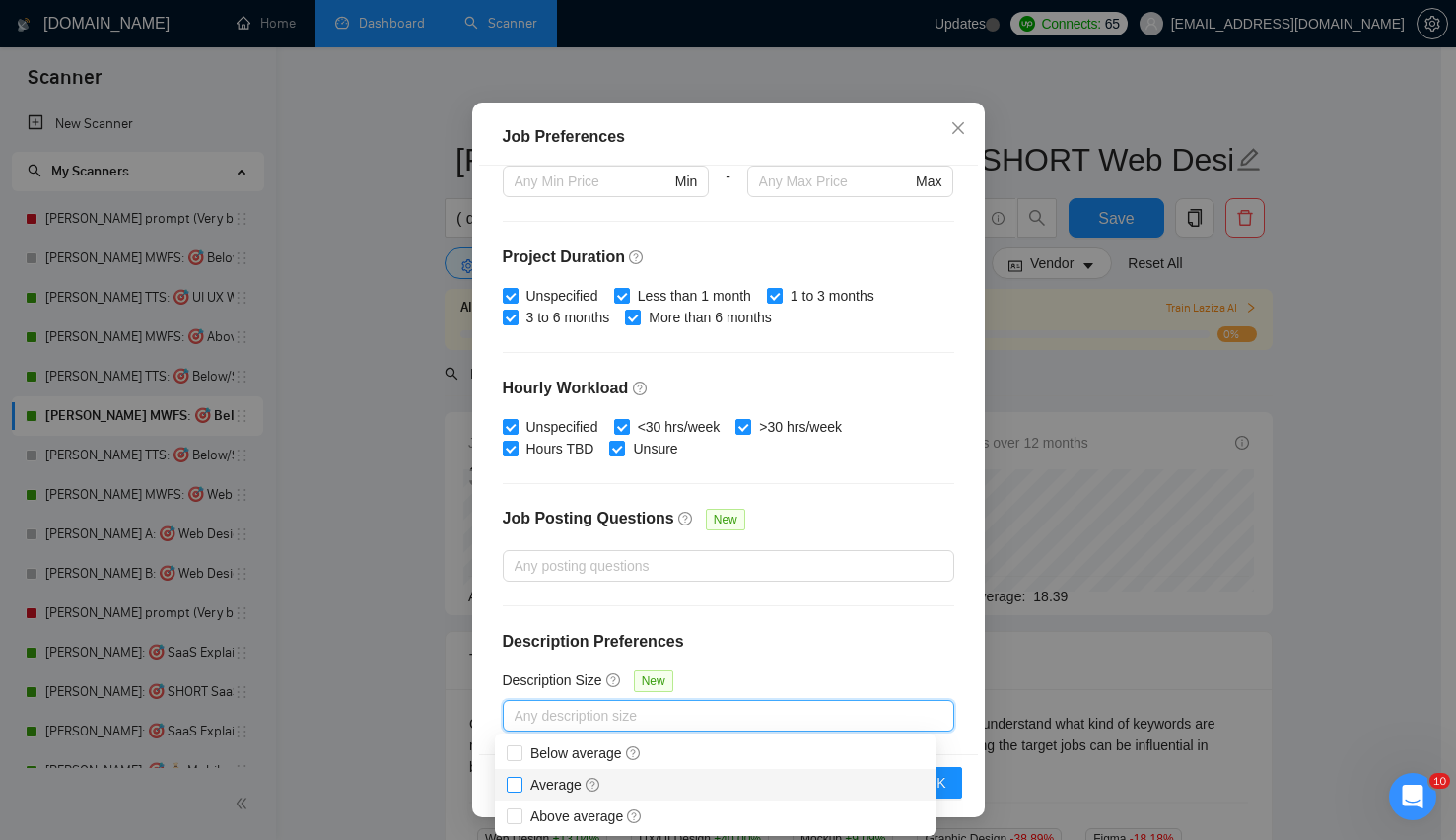 click on "Average" at bounding box center [514, 784] 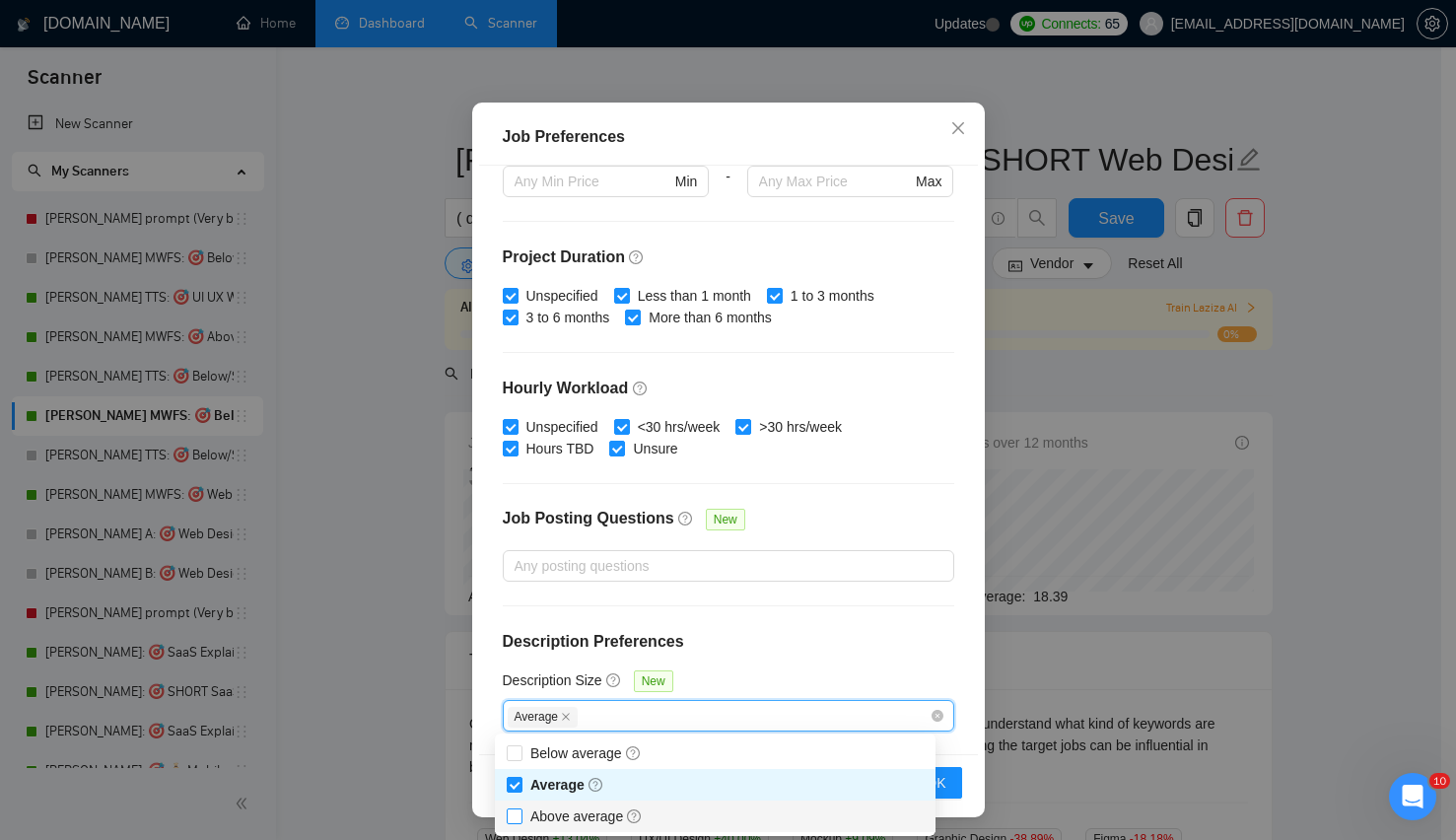 click on "Above average" at bounding box center [514, 815] 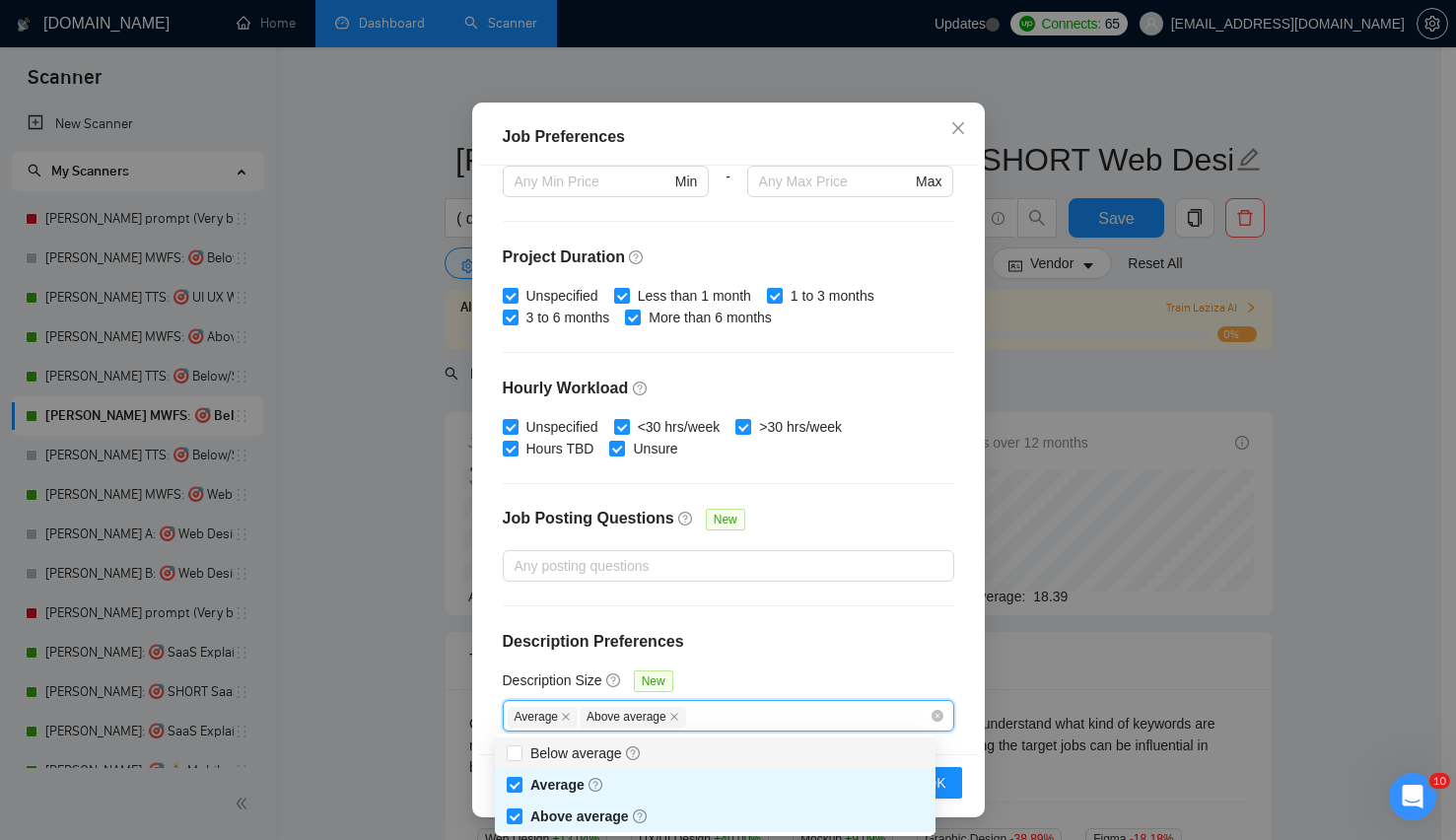 click on "Budget Project Type All Fixed Price Hourly Rate   Fixed Price Budget $ 500 Min - $ Max Estimate Fixed Price When It’s Not Available New   Hourly Rate Price Budget $ 25 Min - $ Max Estimate Hourly Rate When It’s Not Available New Include Budget Placeholders Include Jobs with Unspecified Budget   Connects Price New Min - Max Project Duration   Unspecified Less than 1 month 1 to 3 months 3 to 6 months More than 6 months Hourly Workload   Unspecified <30 hrs/week >30 hrs/week Hours TBD Unsure Job Posting Questions New   Any posting questions Description Preferences Description Size New Average Above average" at bounding box center [728, 459] 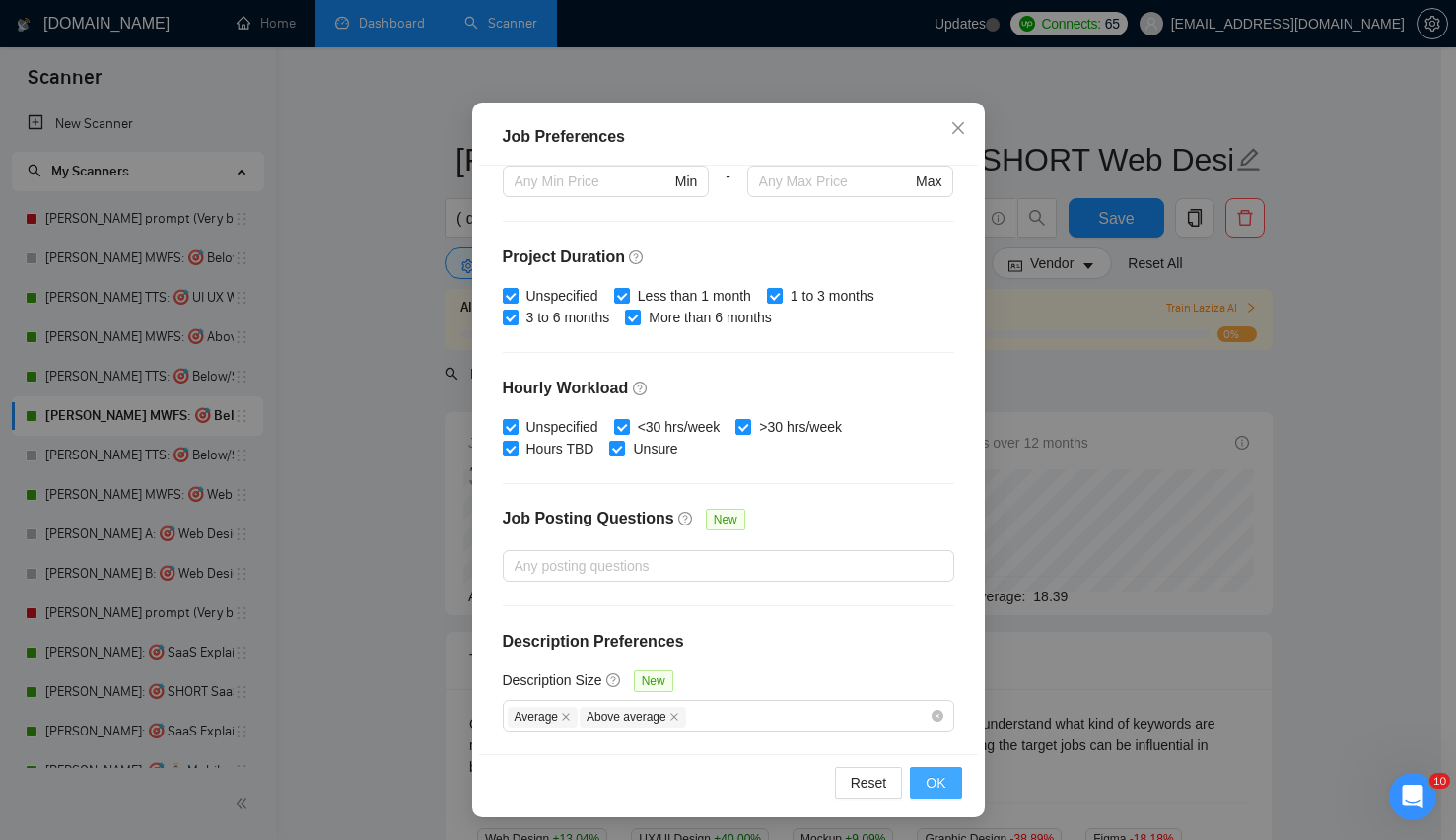 click on "OK" at bounding box center [936, 783] 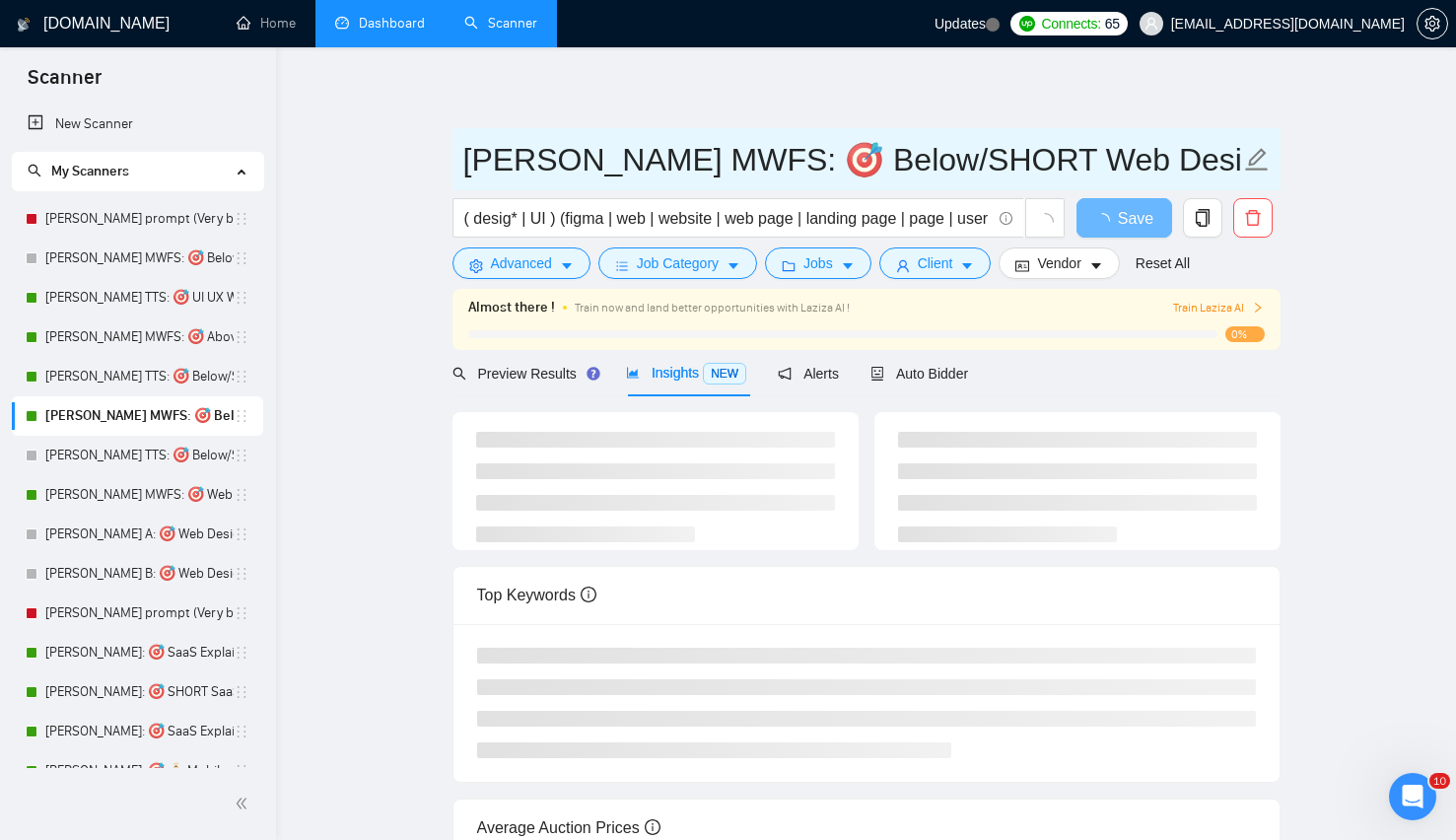 click on "Lenka MWFS: 🎯 Below/SHORT Web Design" at bounding box center [852, 160] 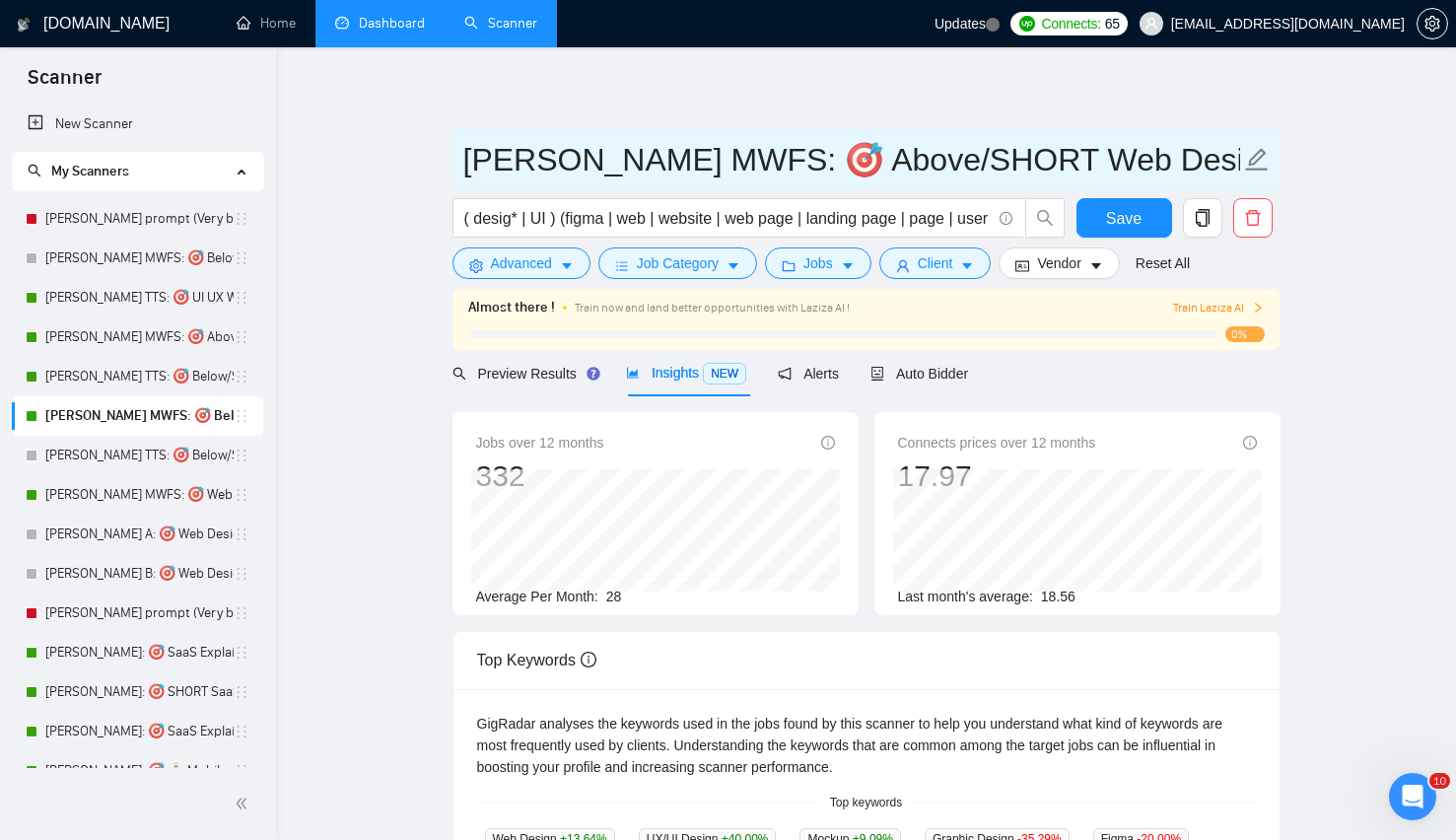 click on "Lenka MWFS: 🎯 Above/SHORT Web Design" at bounding box center [852, 160] 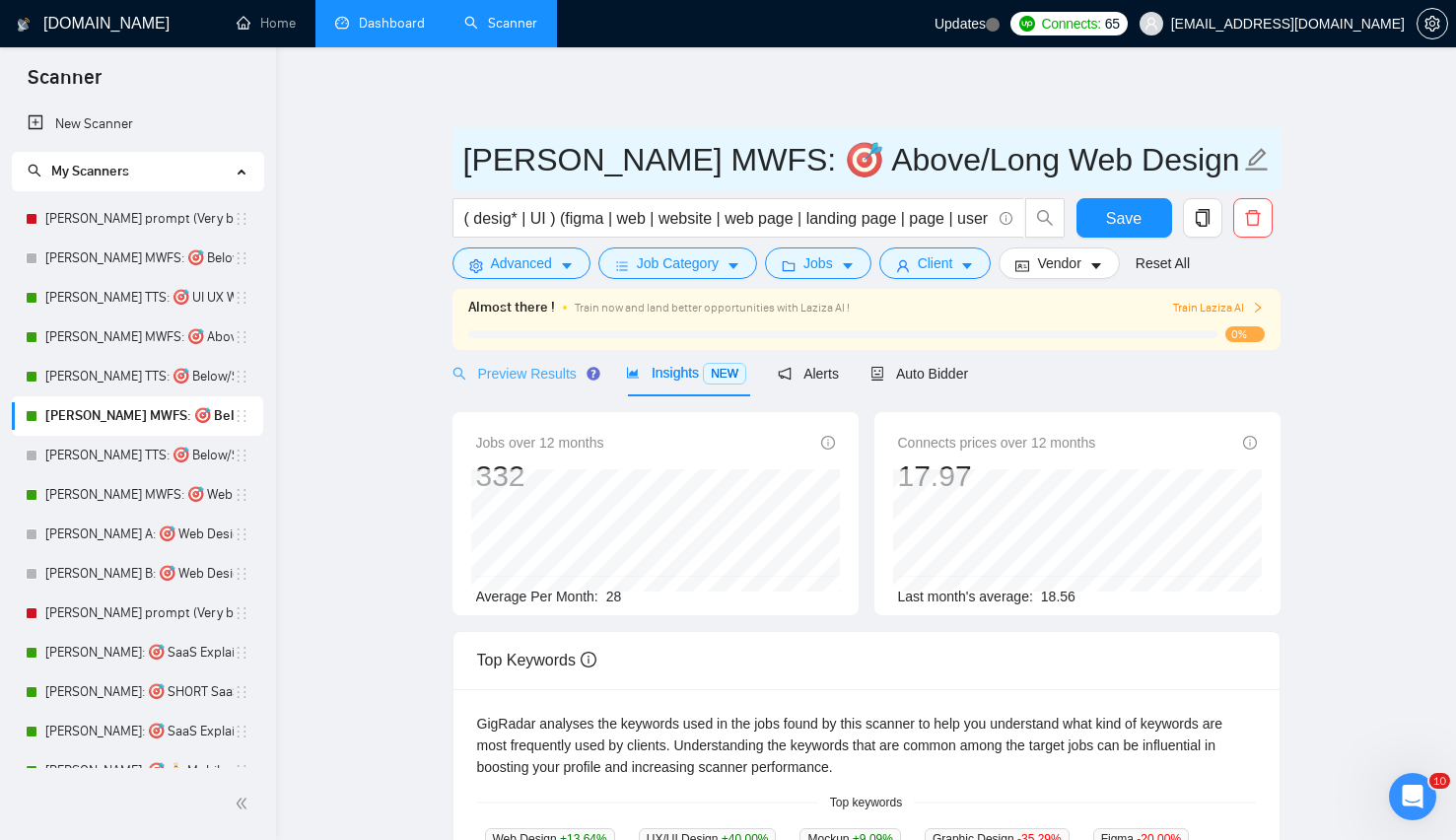 type on "Lenka MWFS: 🎯 Above/Long Web Design" 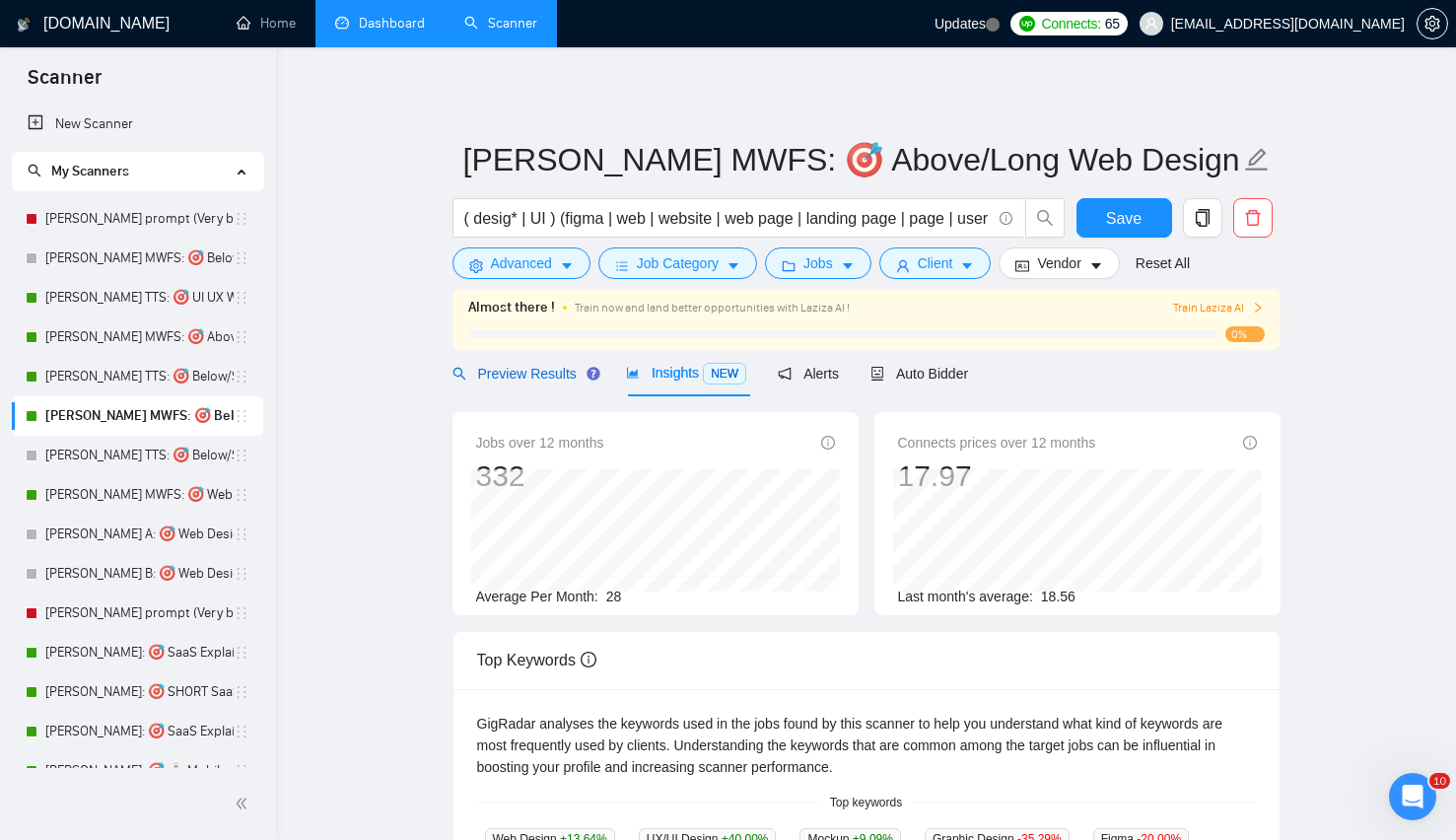 click on "Preview Results" at bounding box center (523, 374) 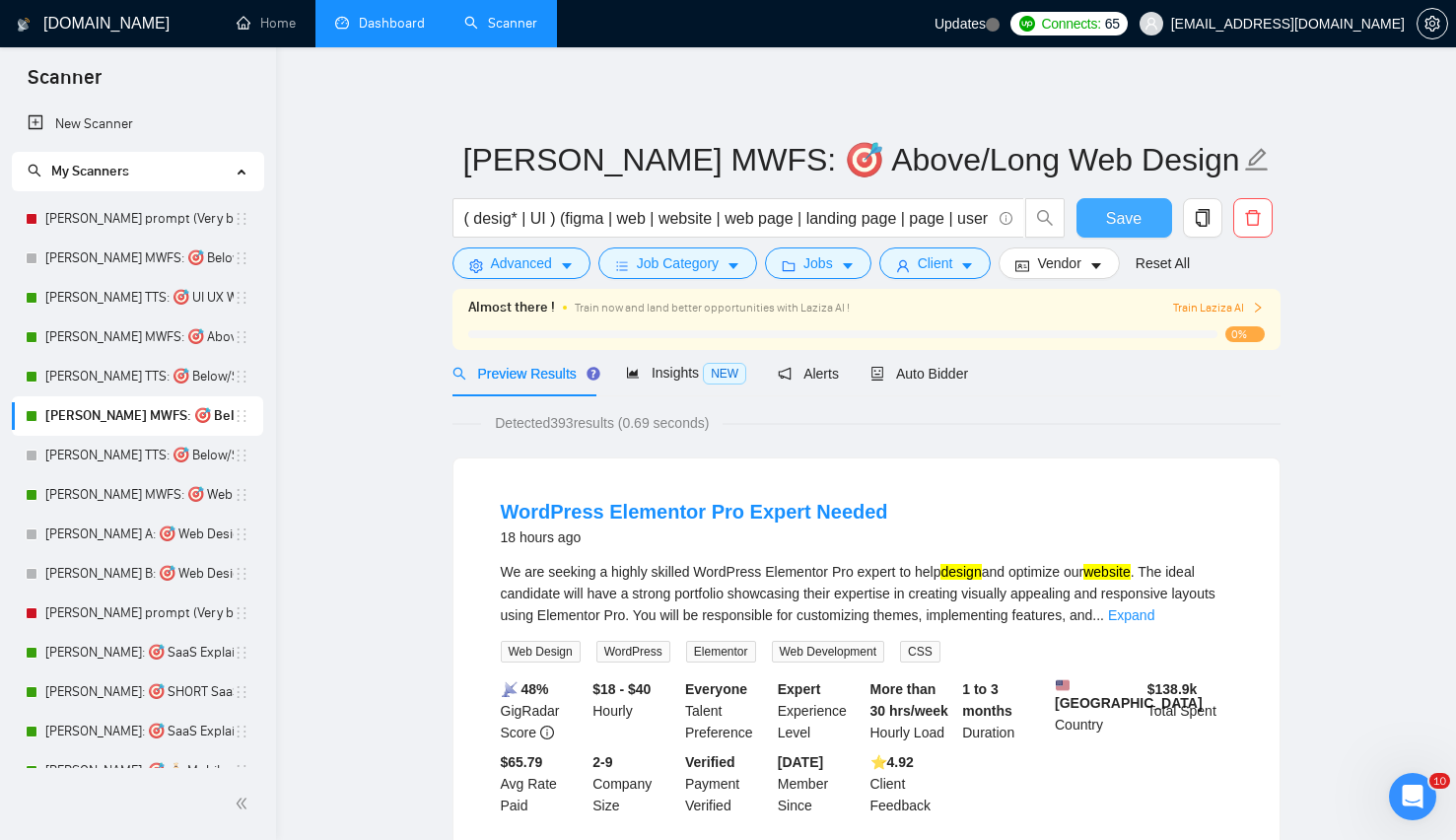 click on "Save" at bounding box center (1124, 218) 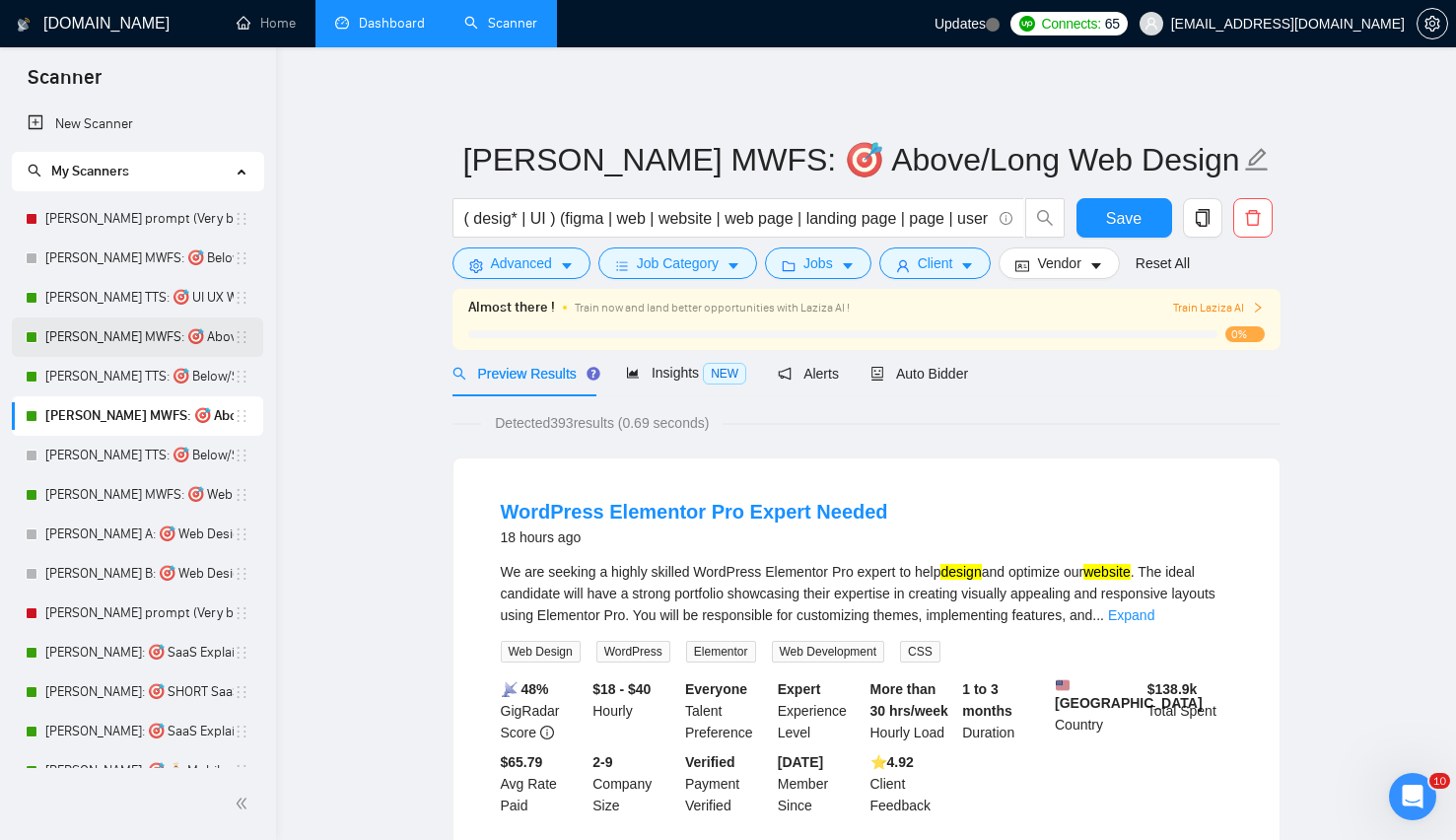click on "Lazar MWFS: 🎯 Above/Long UI UX Web Design" at bounding box center (139, 337) 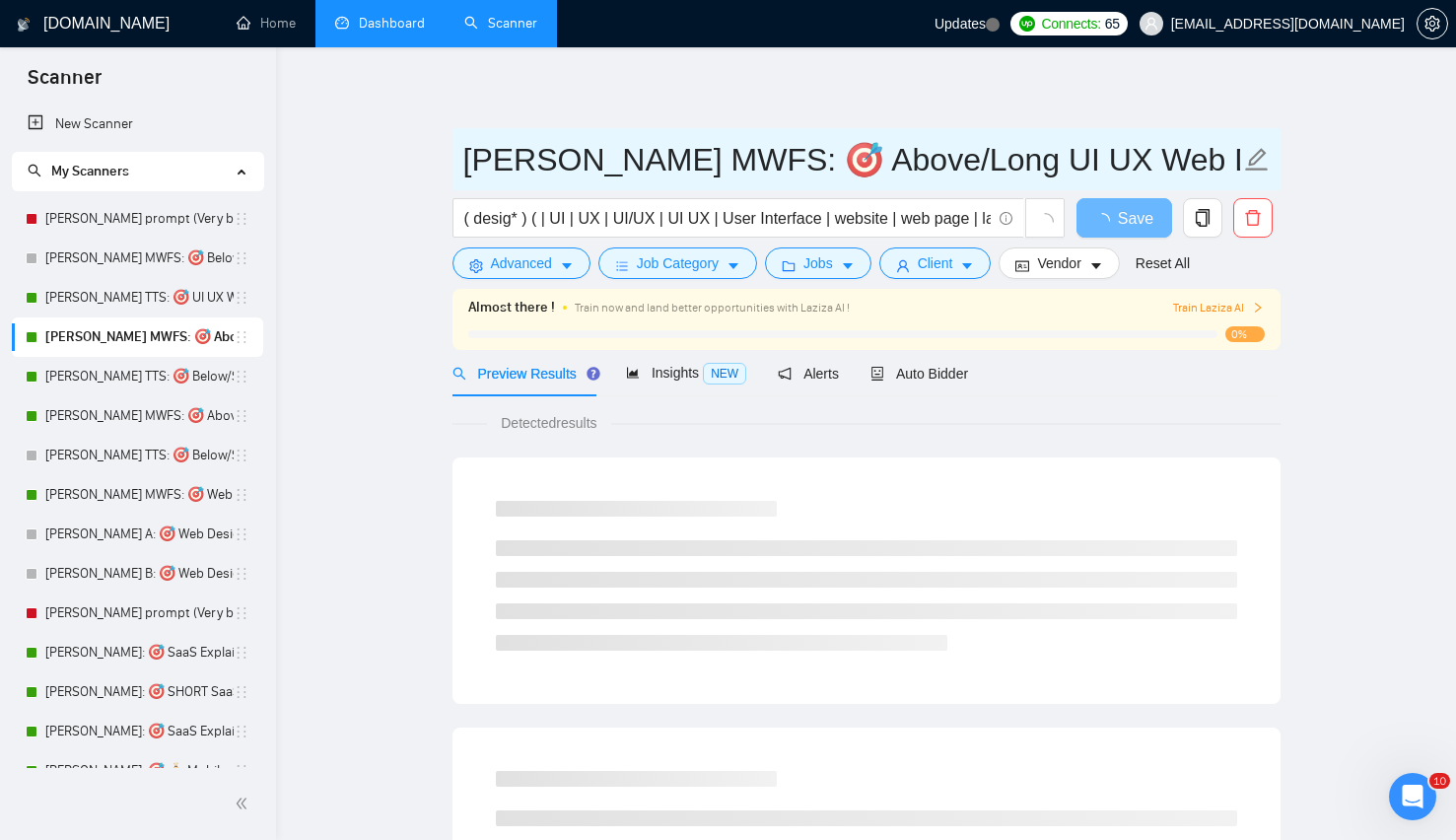 click on "Lazar MWFS: 🎯 Above/Long UI UX Web Design" at bounding box center (852, 160) 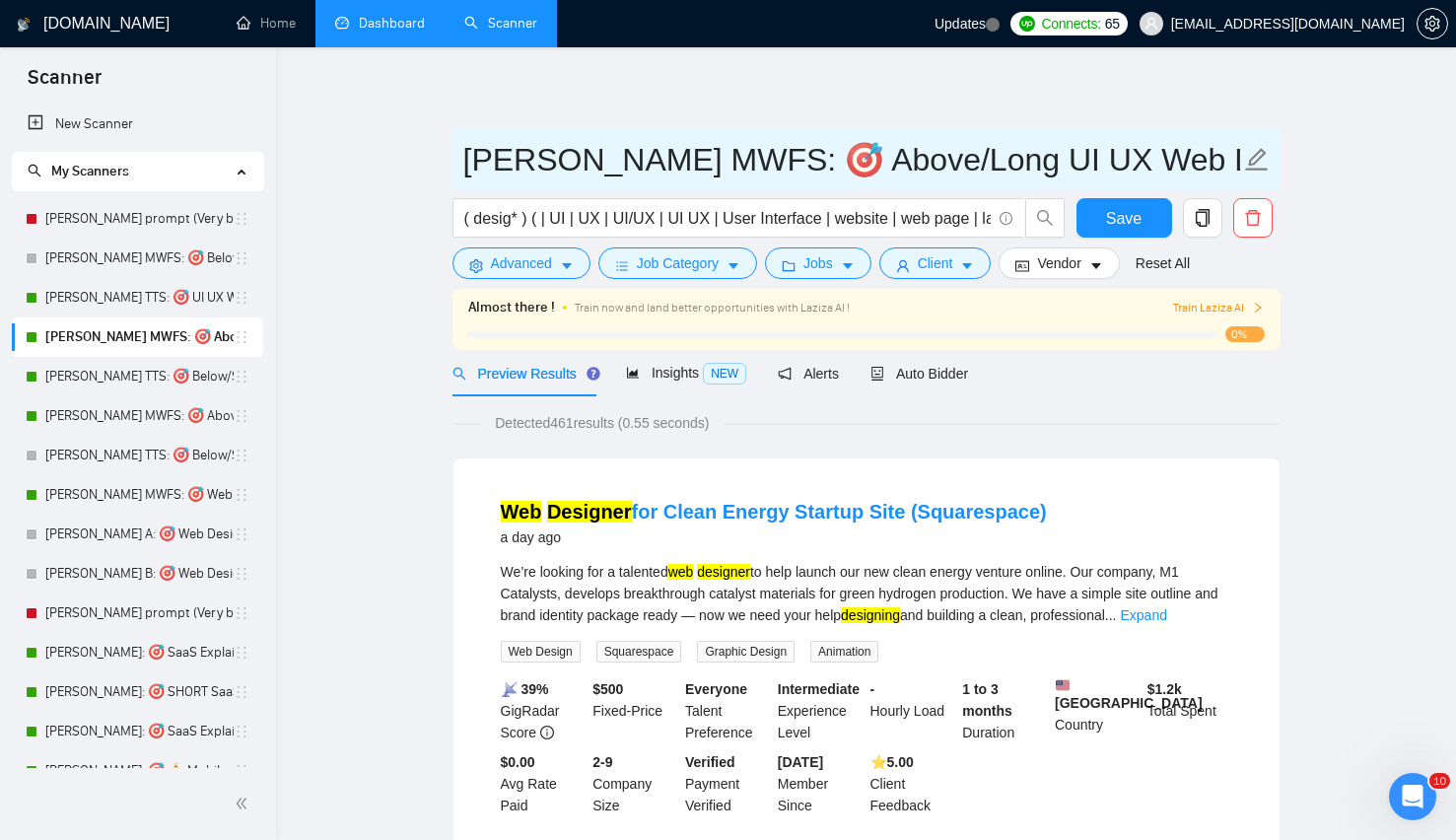drag, startPoint x: 697, startPoint y: 160, endPoint x: 783, endPoint y: 167, distance: 86.28441 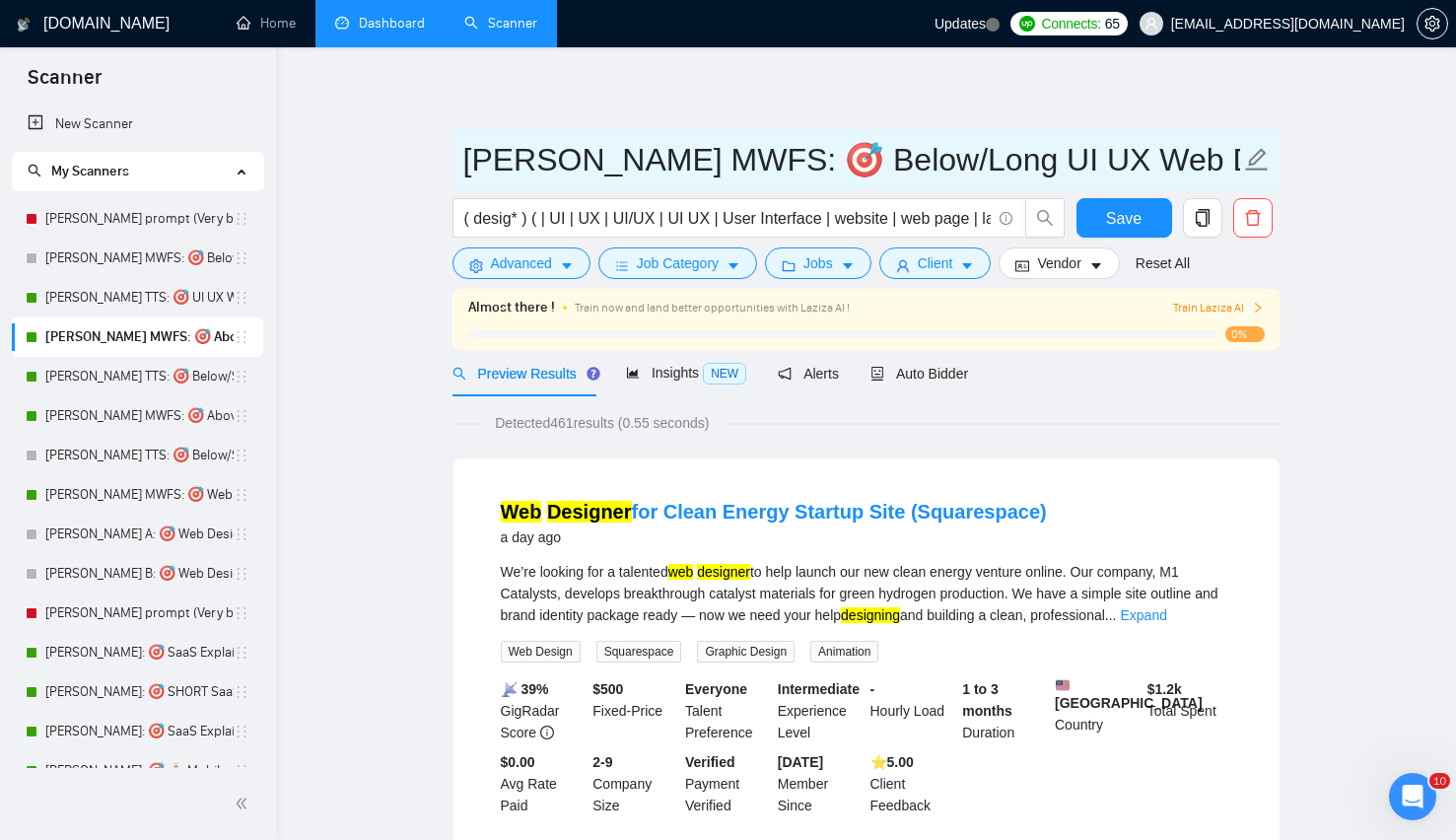 drag, startPoint x: 787, startPoint y: 160, endPoint x: 851, endPoint y: 164, distance: 64.12488 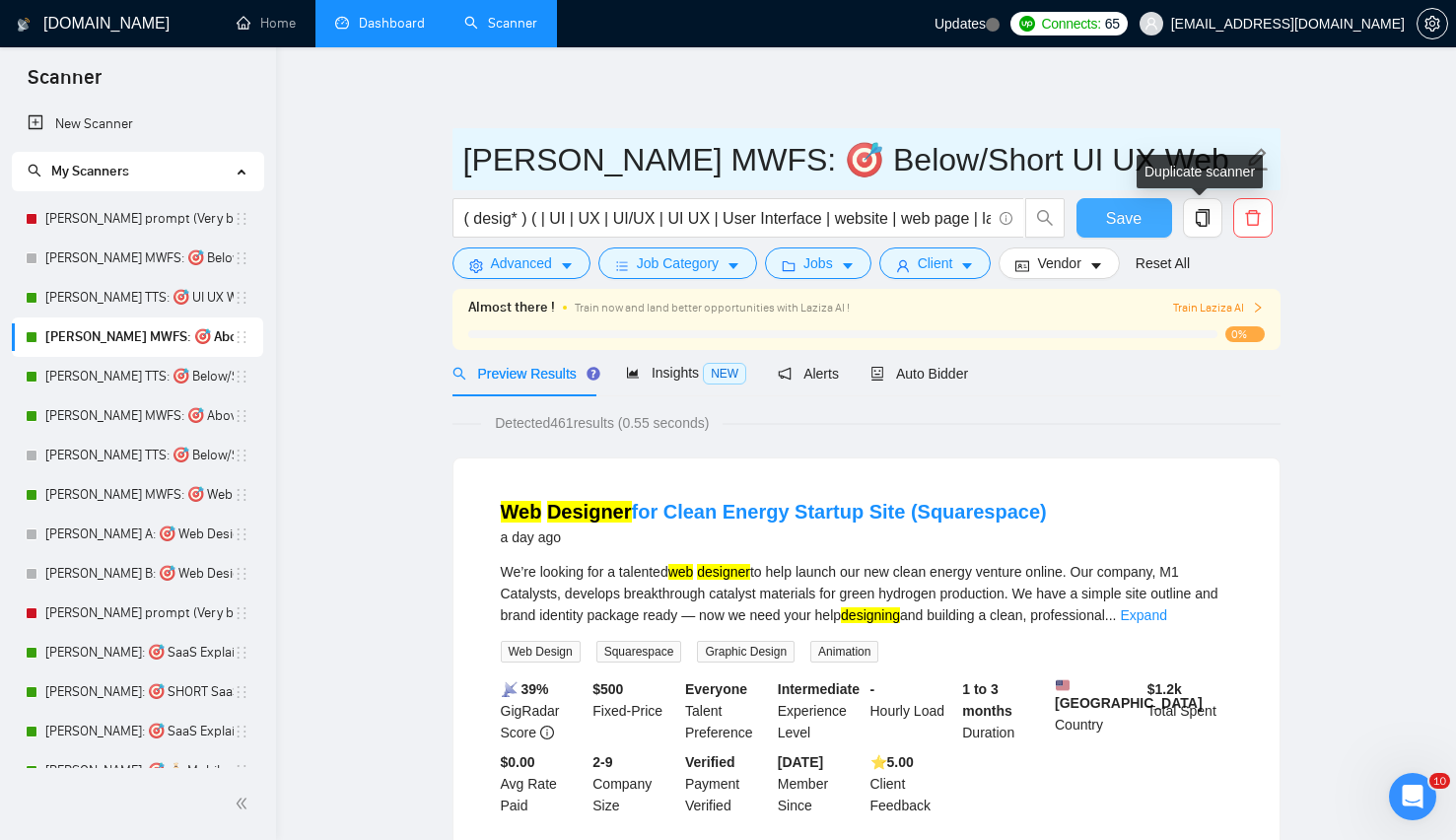 type on "Lazar MWFS: 🎯 Below/Short UI UX Web Design" 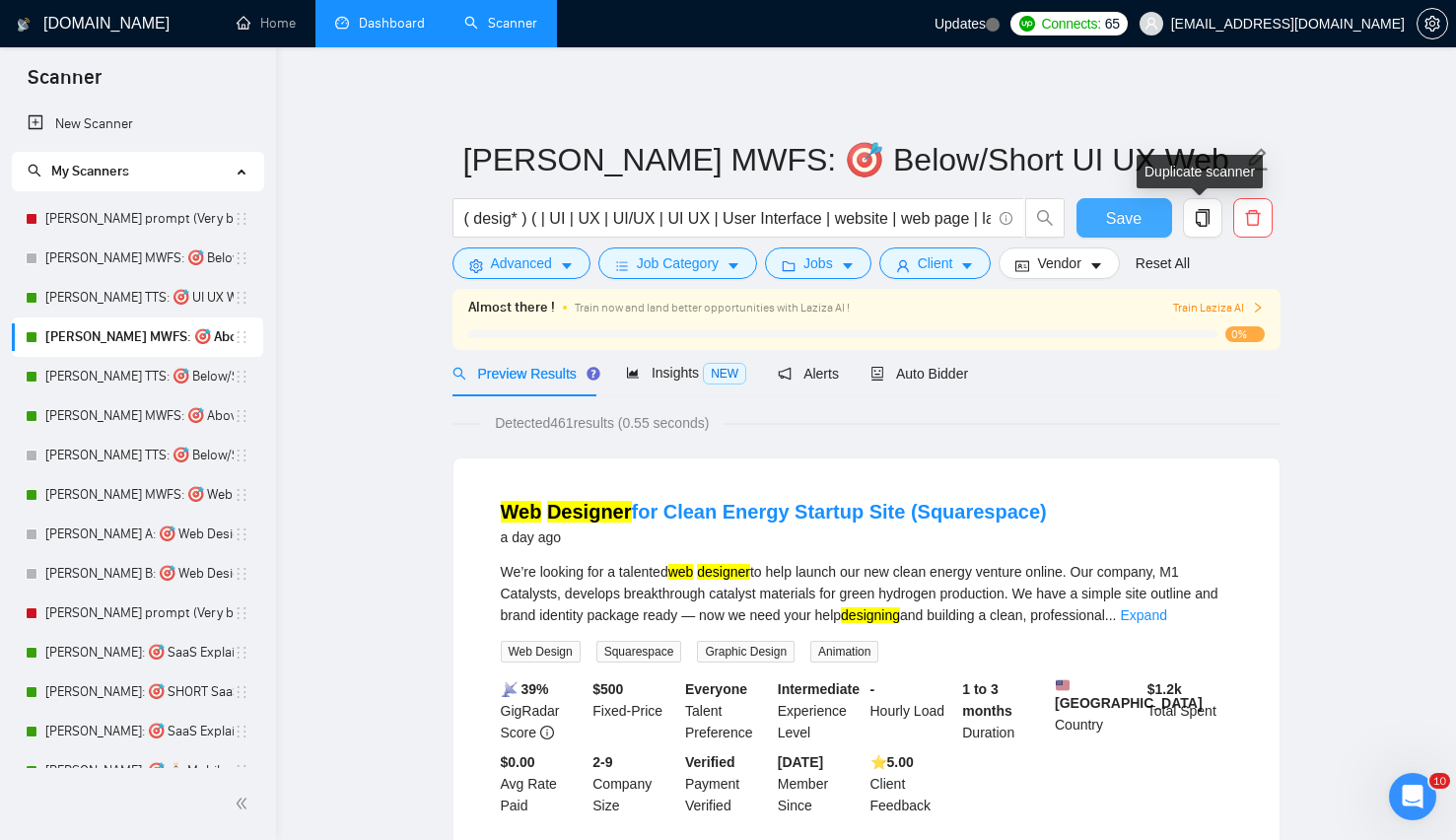 click on "Save" at bounding box center (1124, 218) 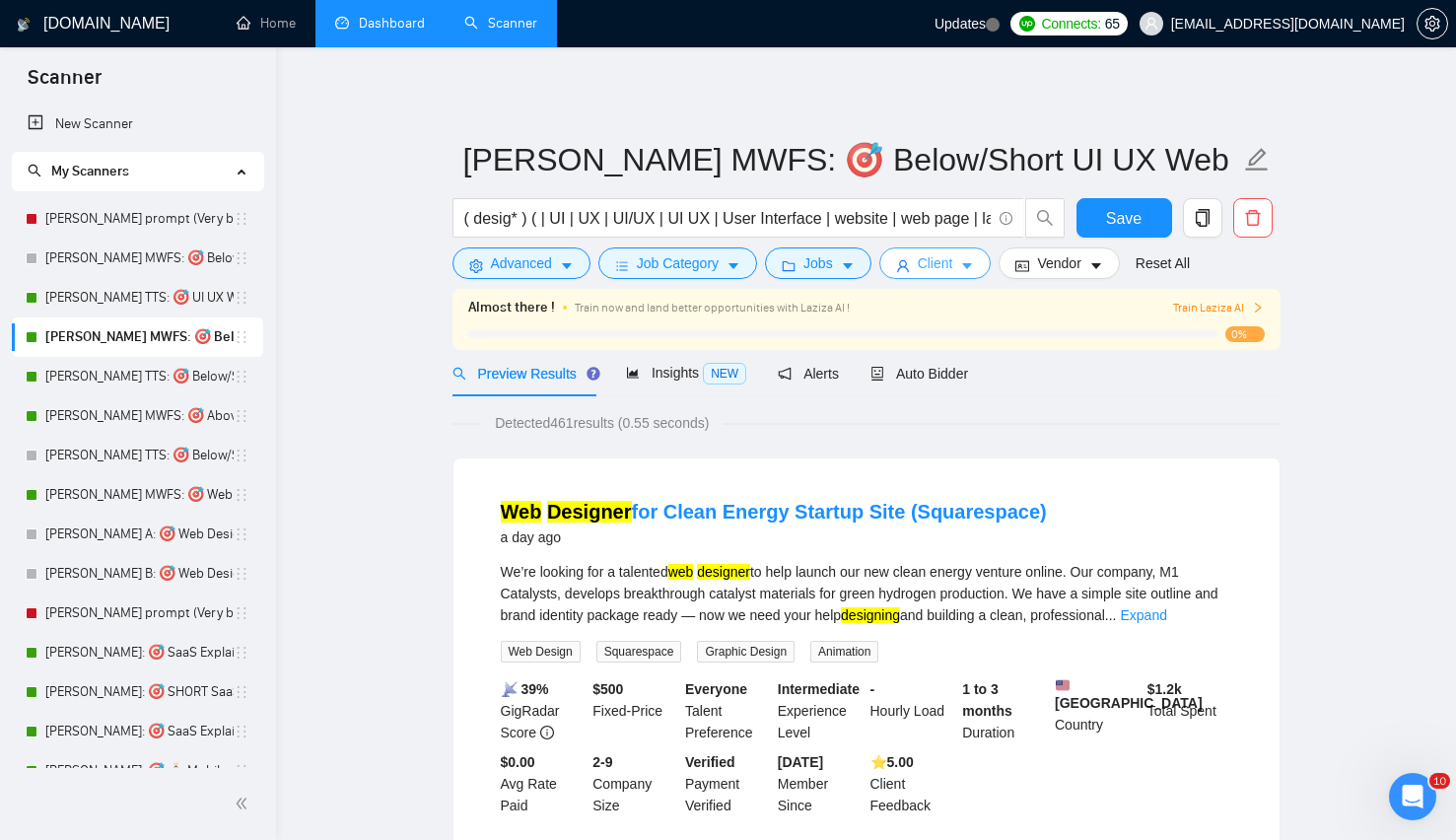 click on "Client" at bounding box center (936, 263) 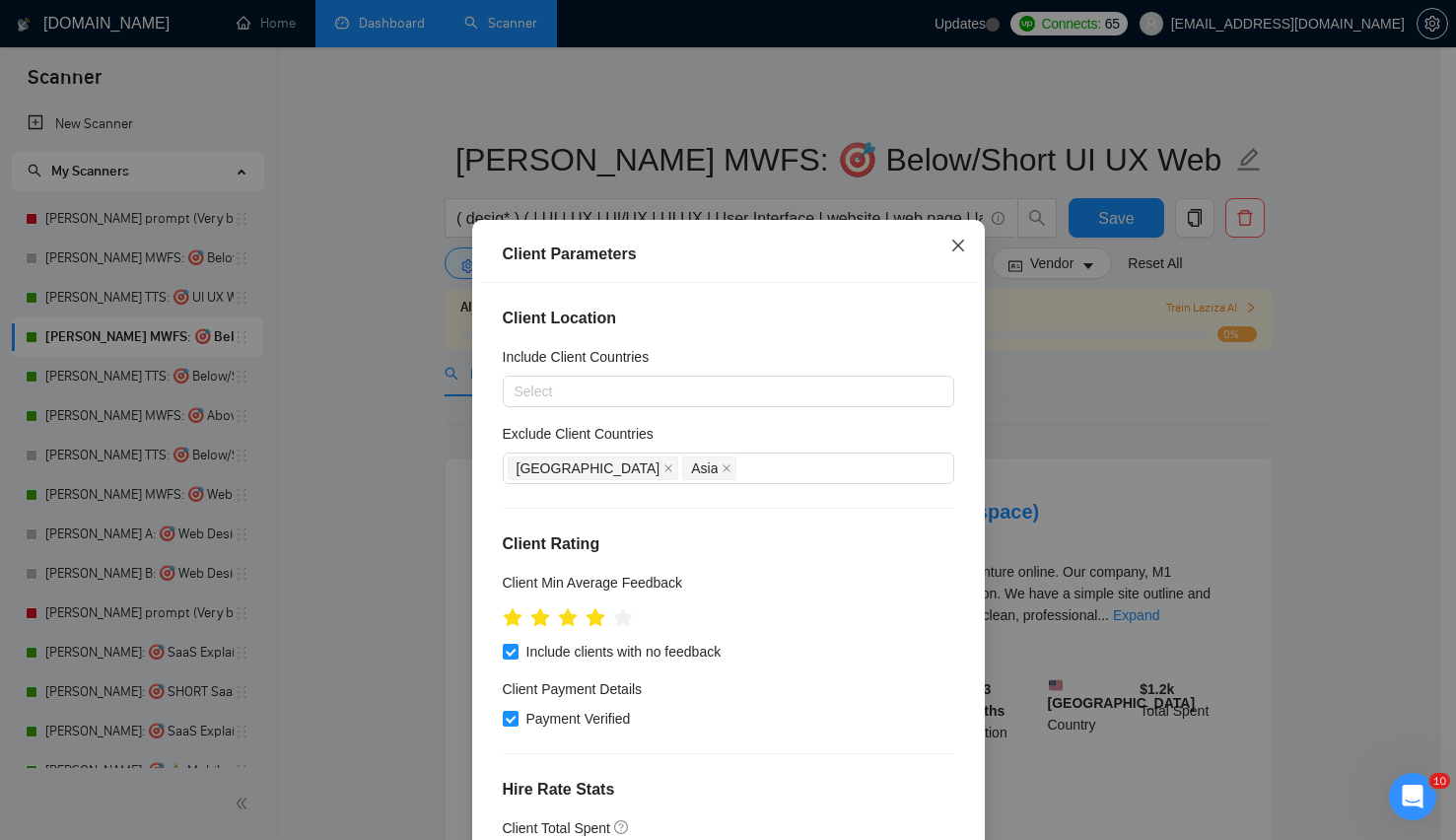 click at bounding box center (958, 246) 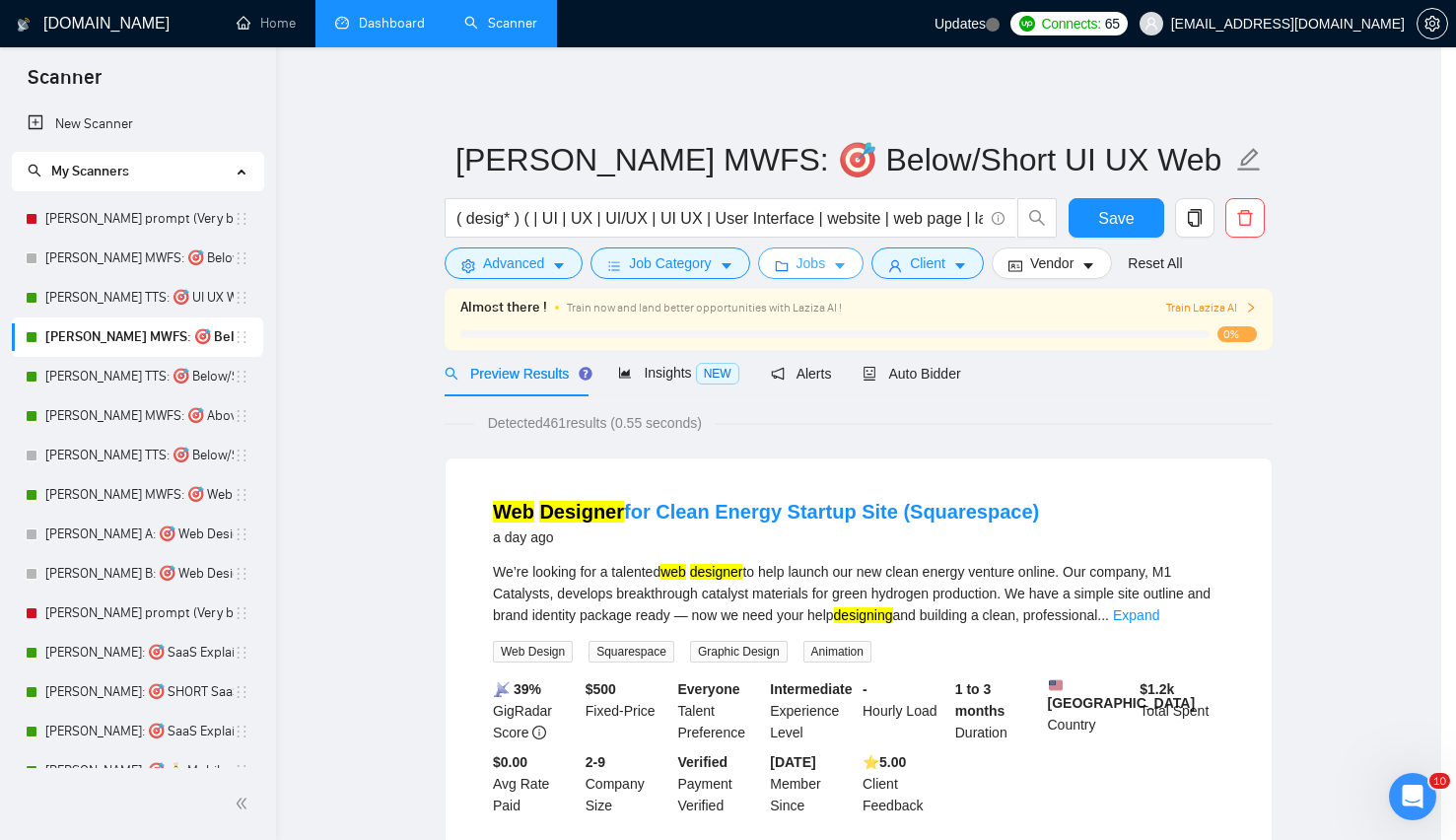 click on "Jobs" at bounding box center (811, 263) 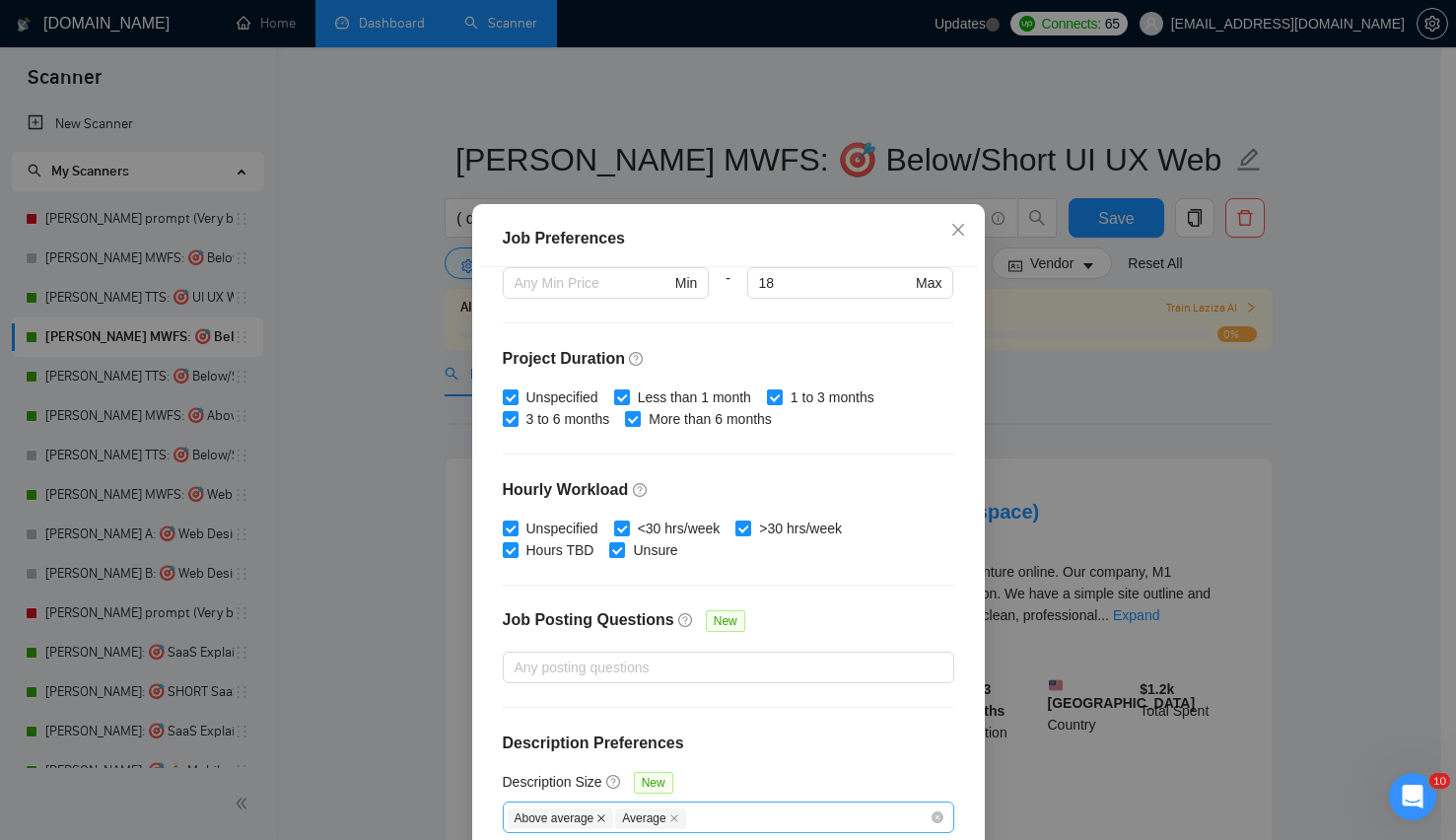 click 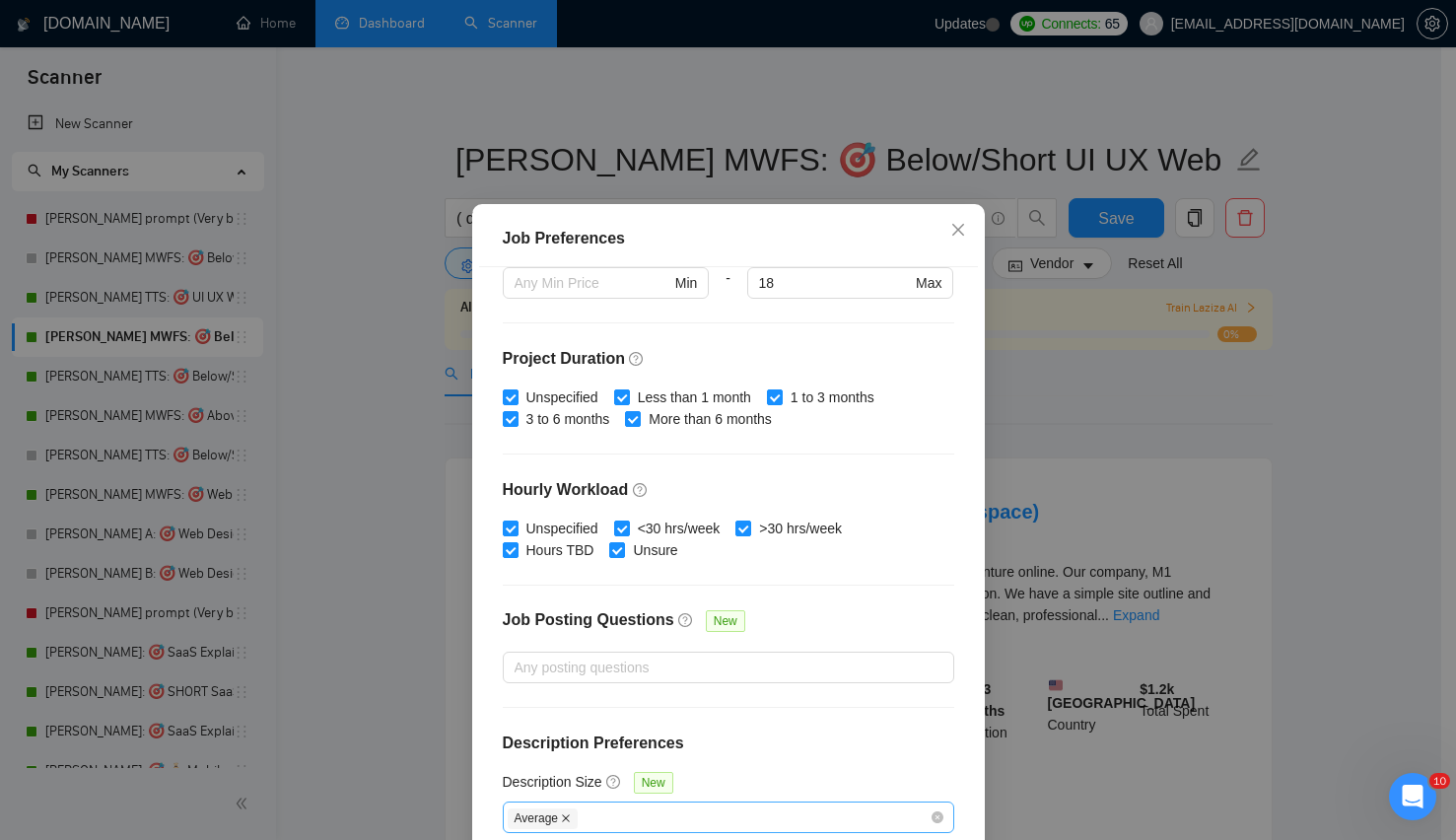 click 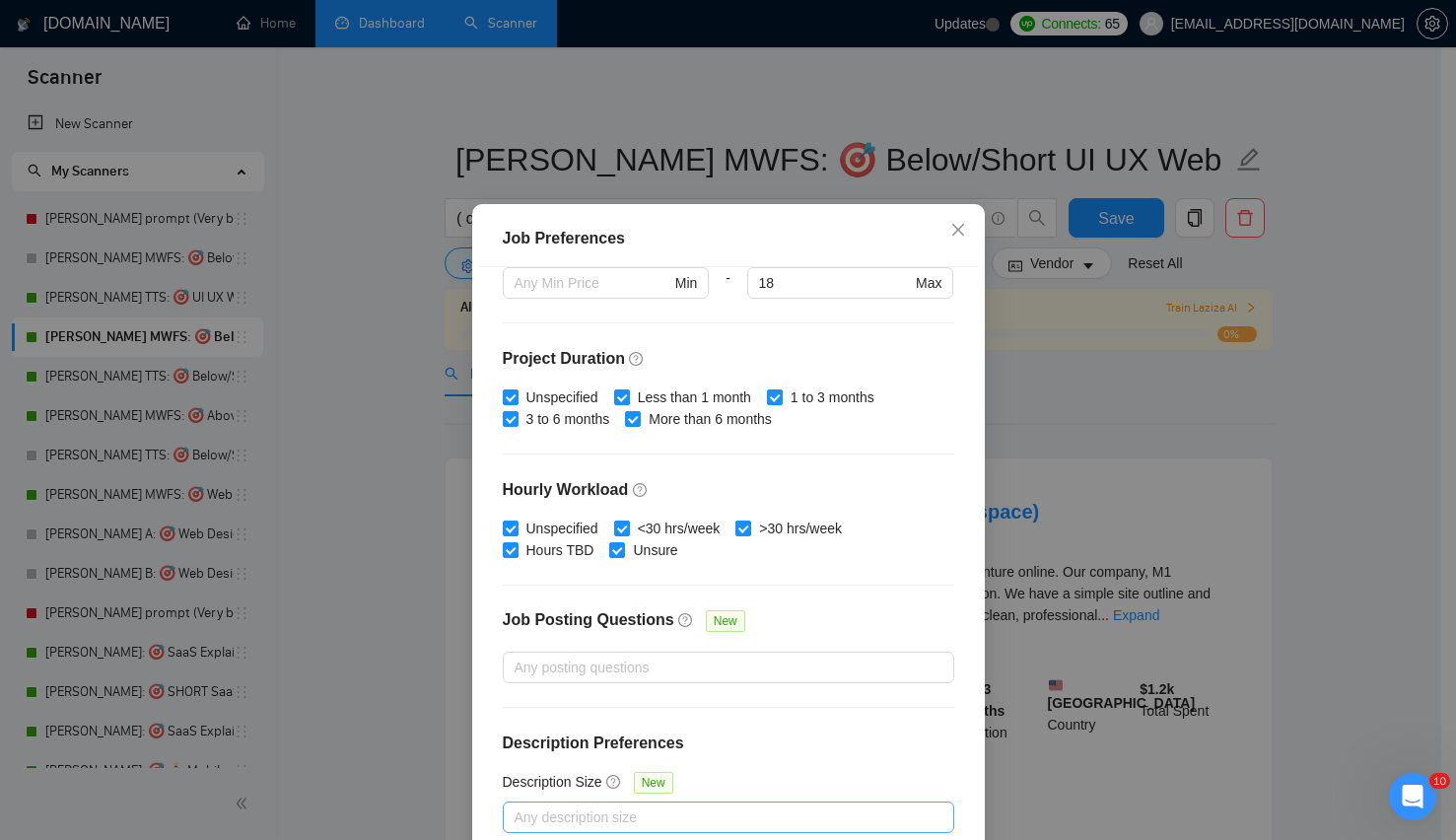 click at bounding box center [719, 817] 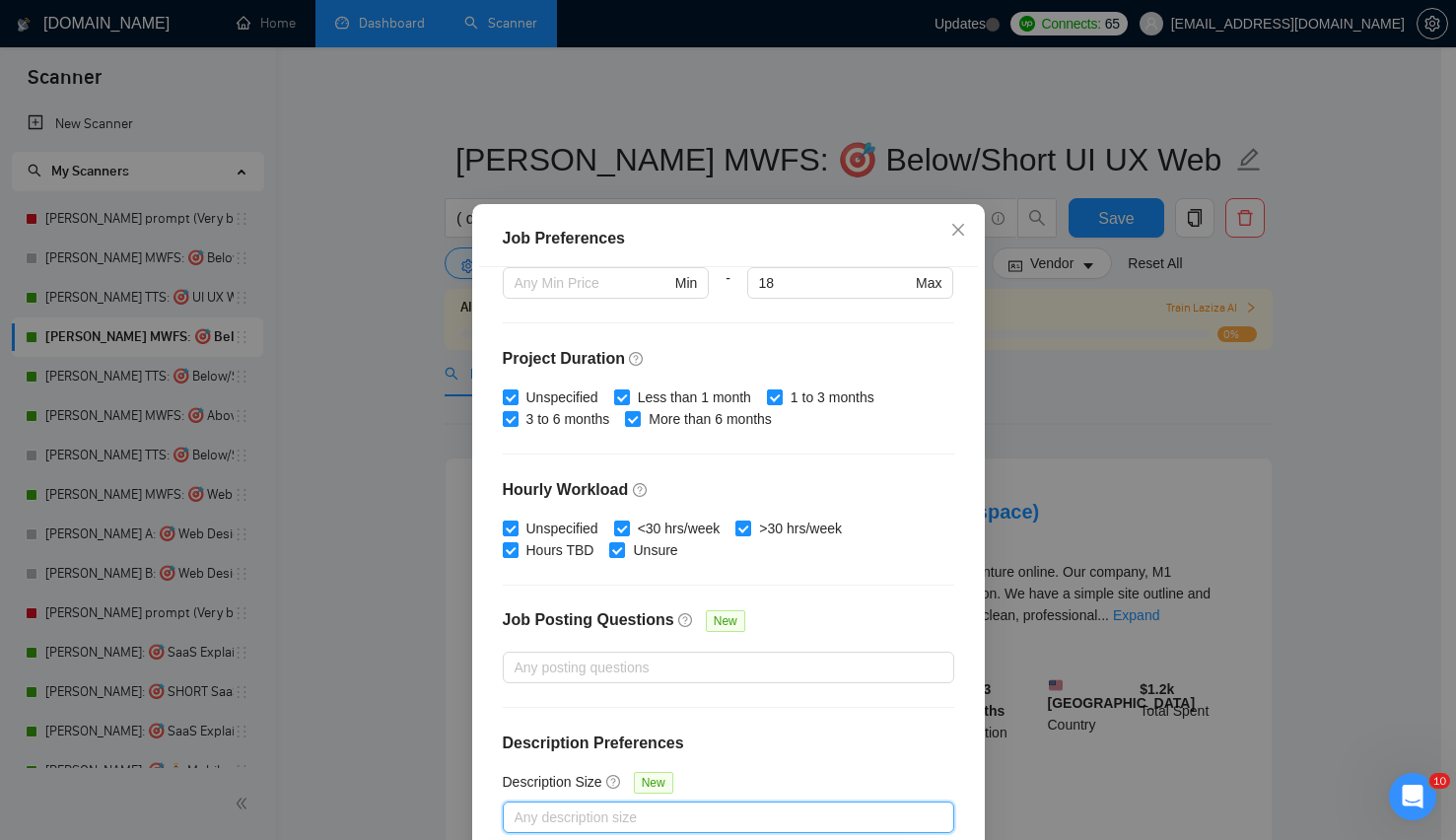 scroll, scrollTop: 4, scrollLeft: 0, axis: vertical 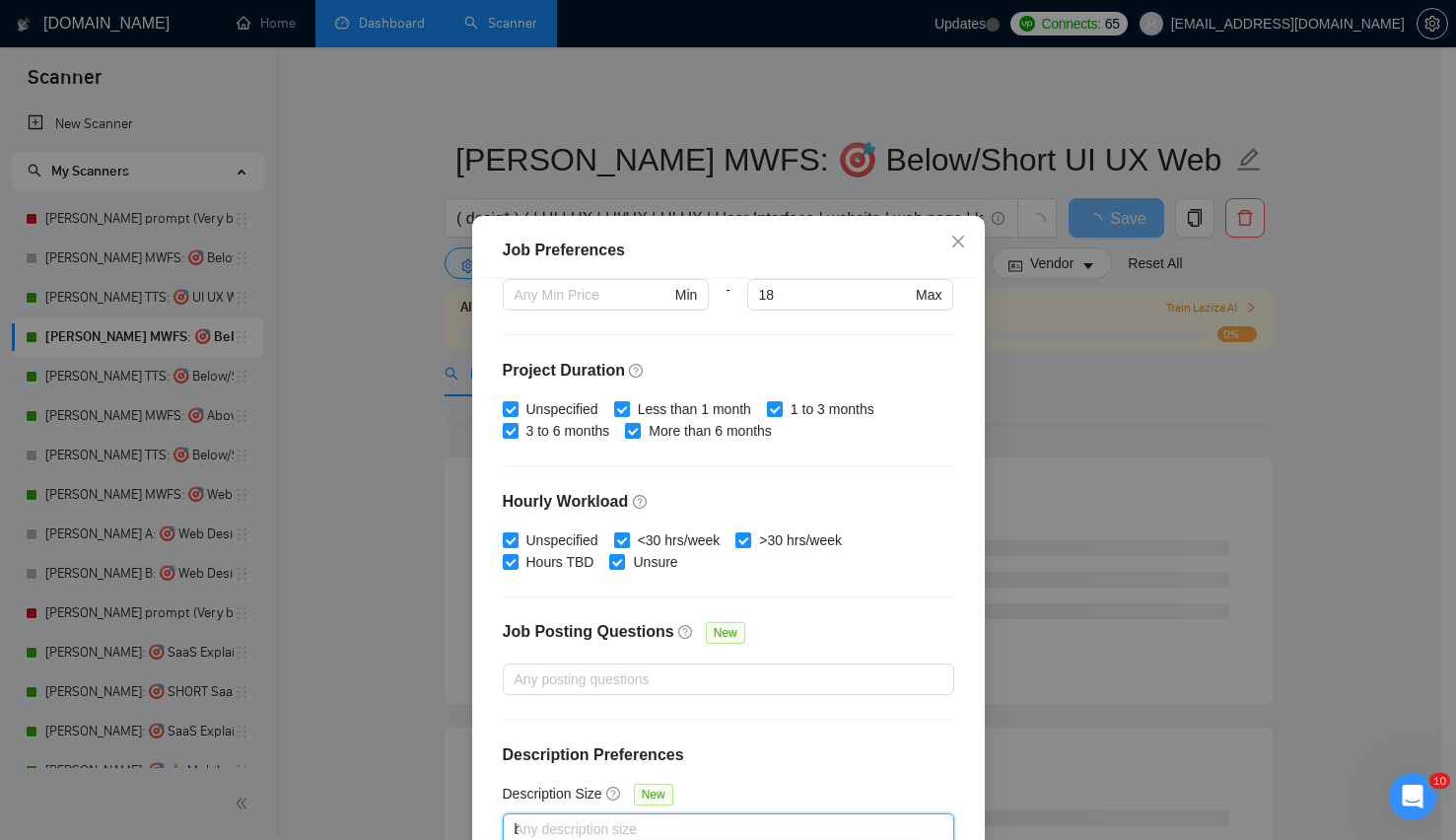 type on "be" 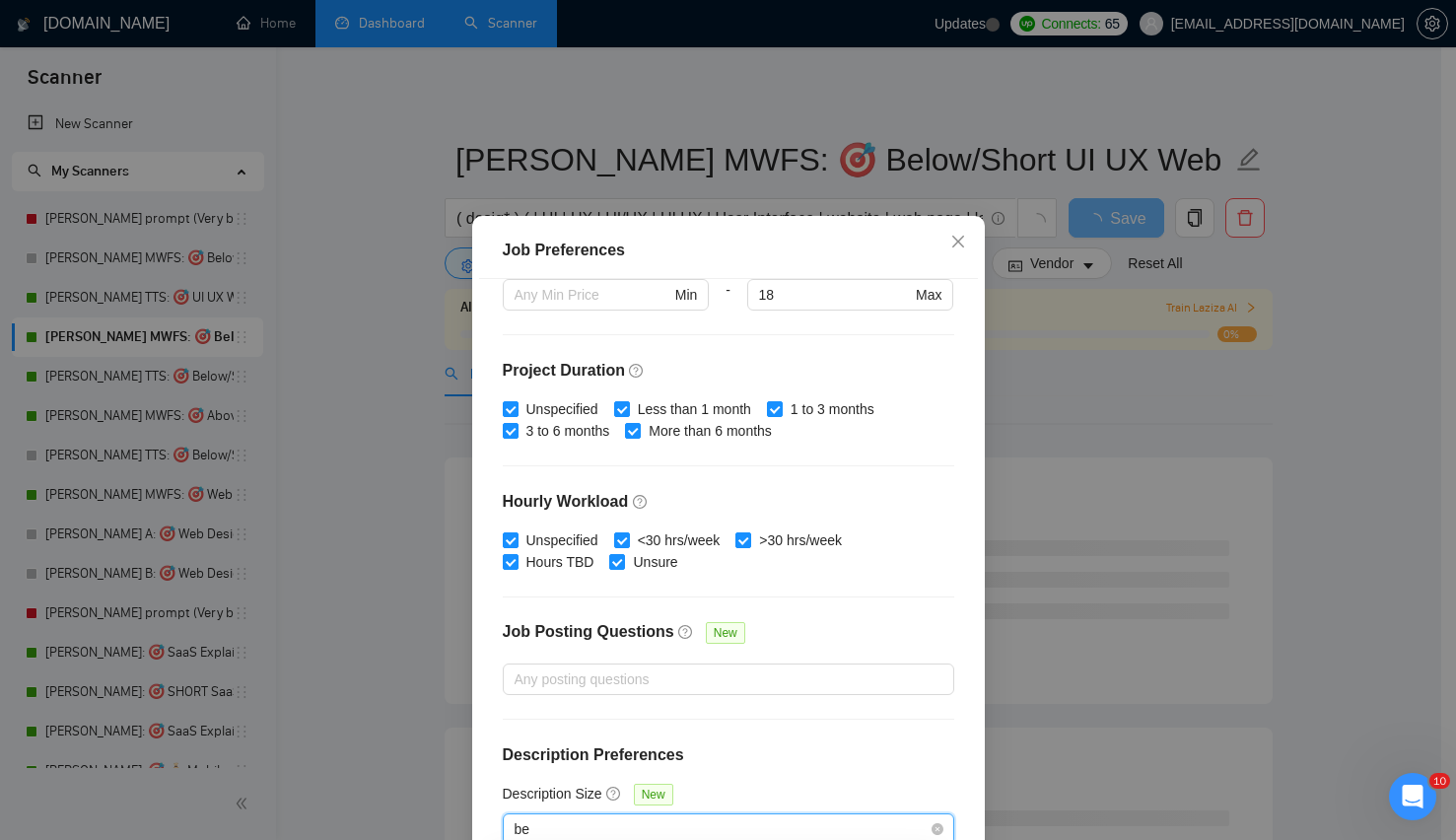 scroll, scrollTop: 117, scrollLeft: 0, axis: vertical 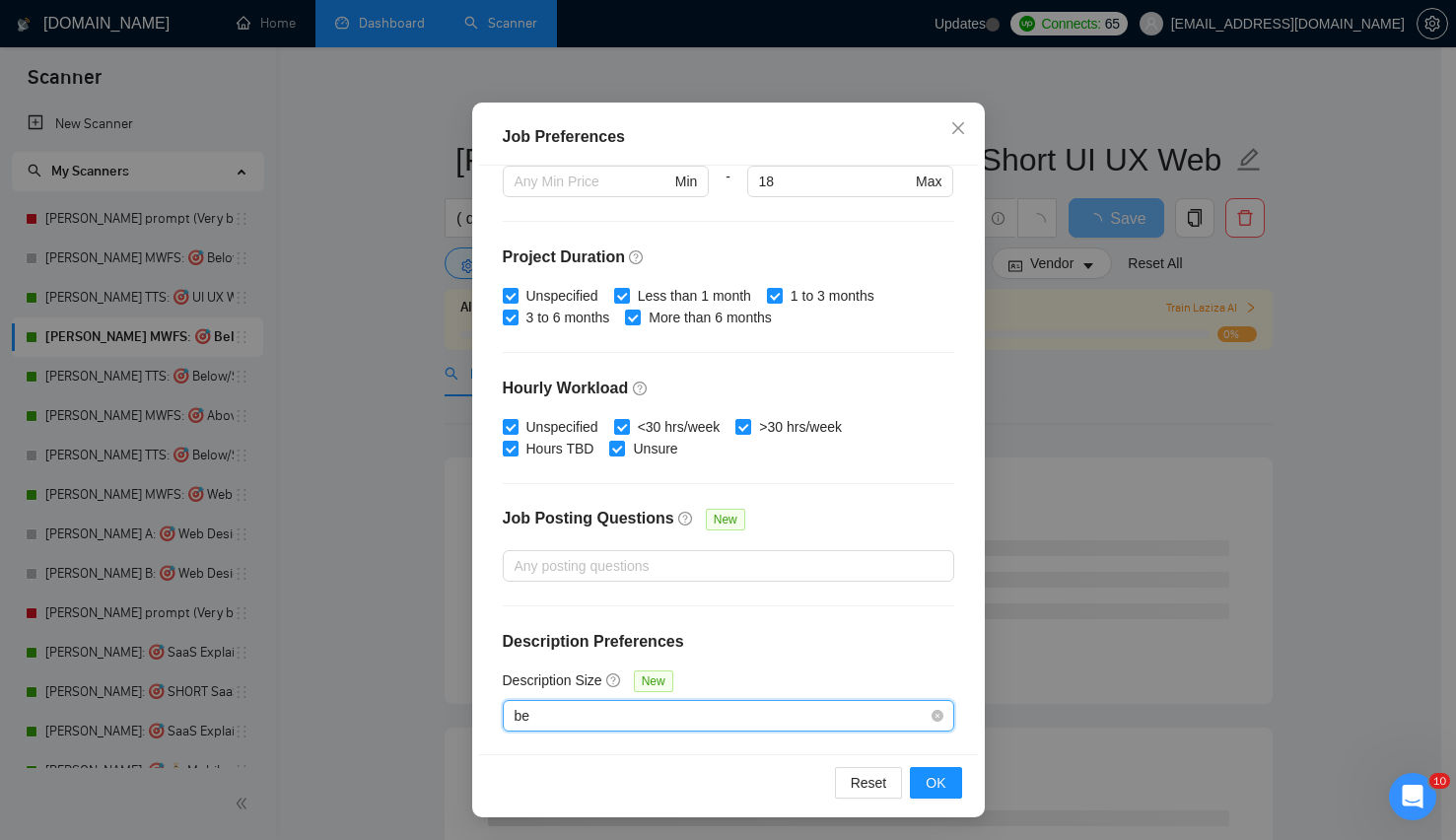 type 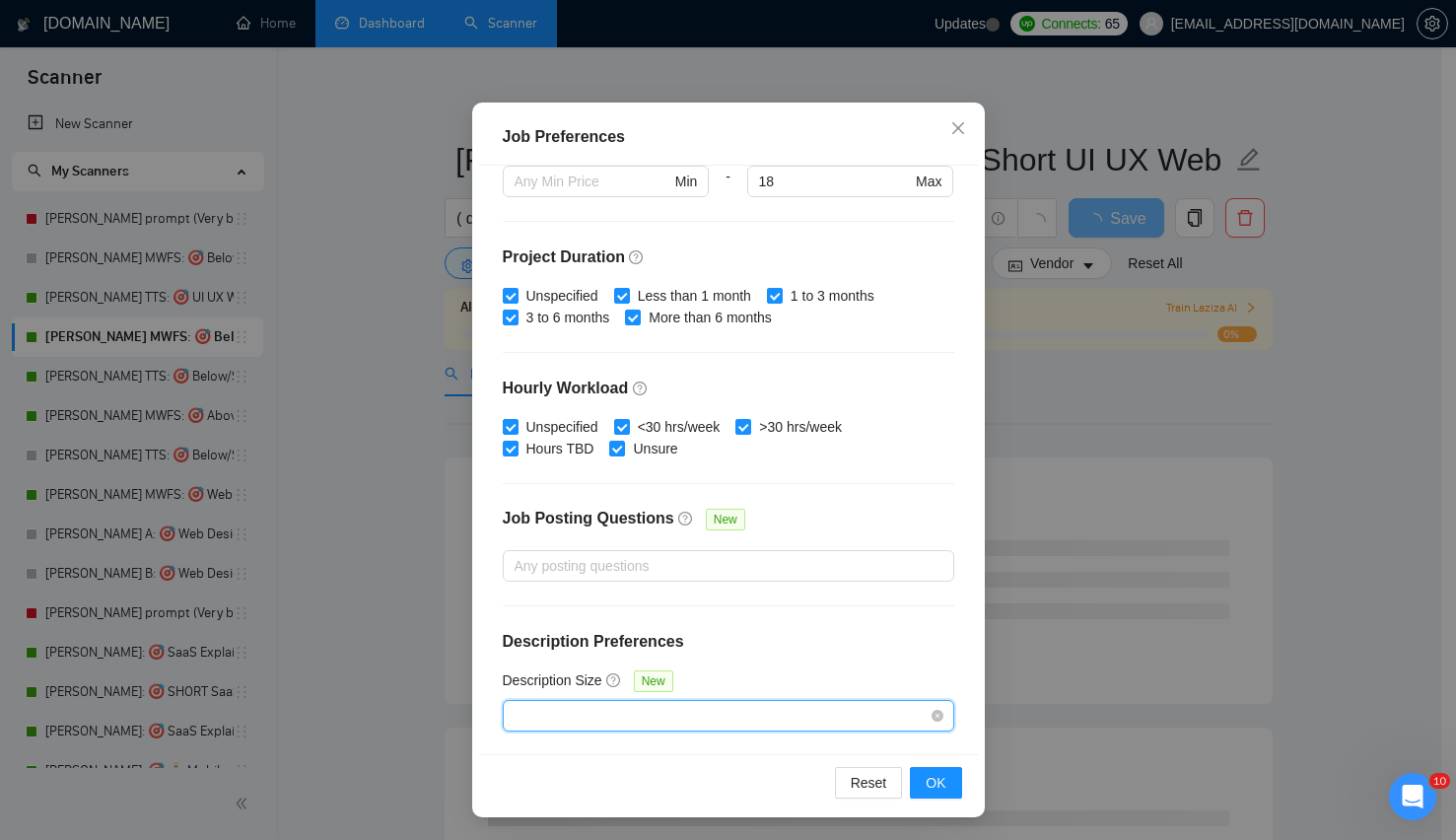 click on "be" at bounding box center [719, 716] 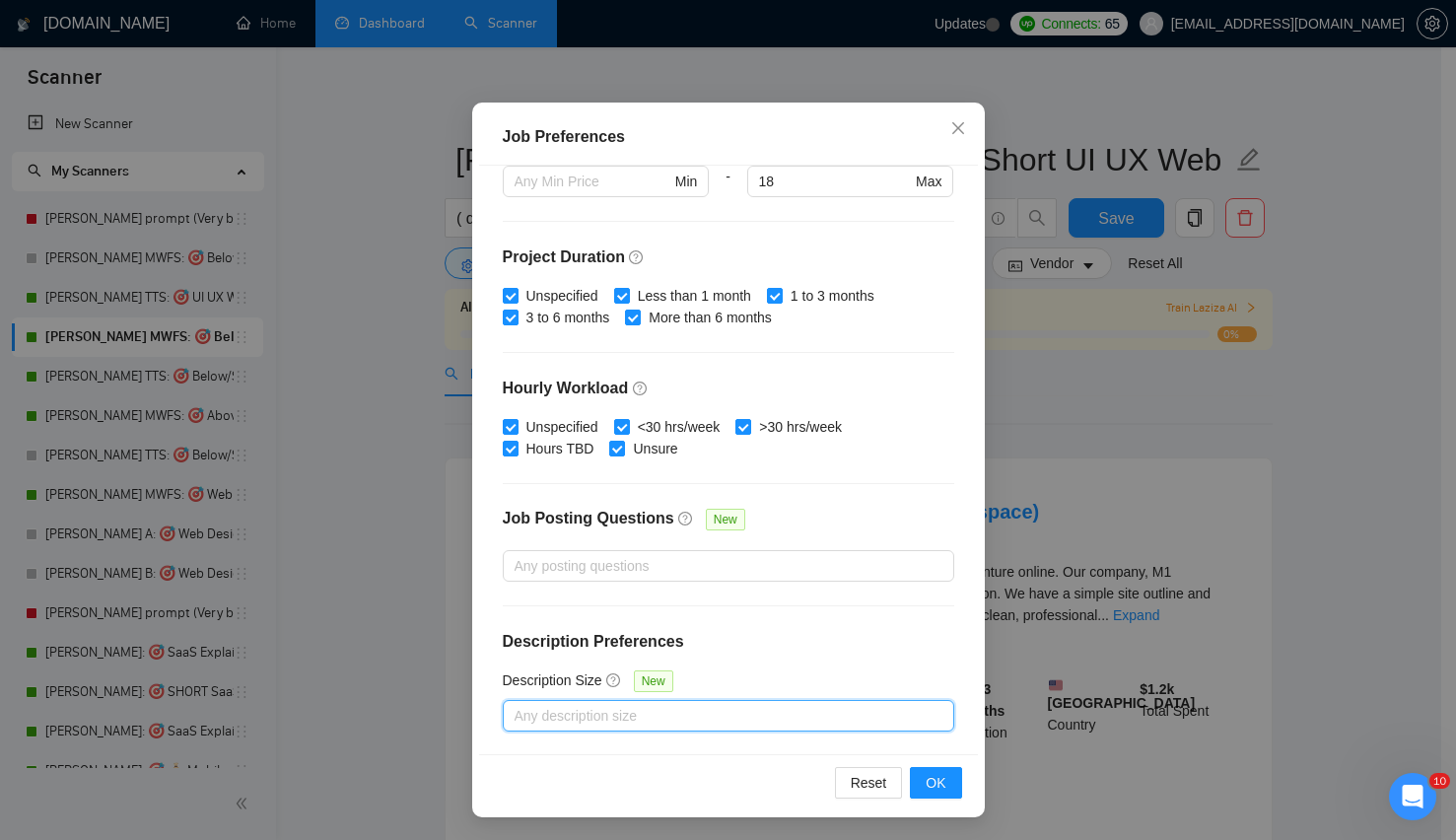 click at bounding box center [719, 716] 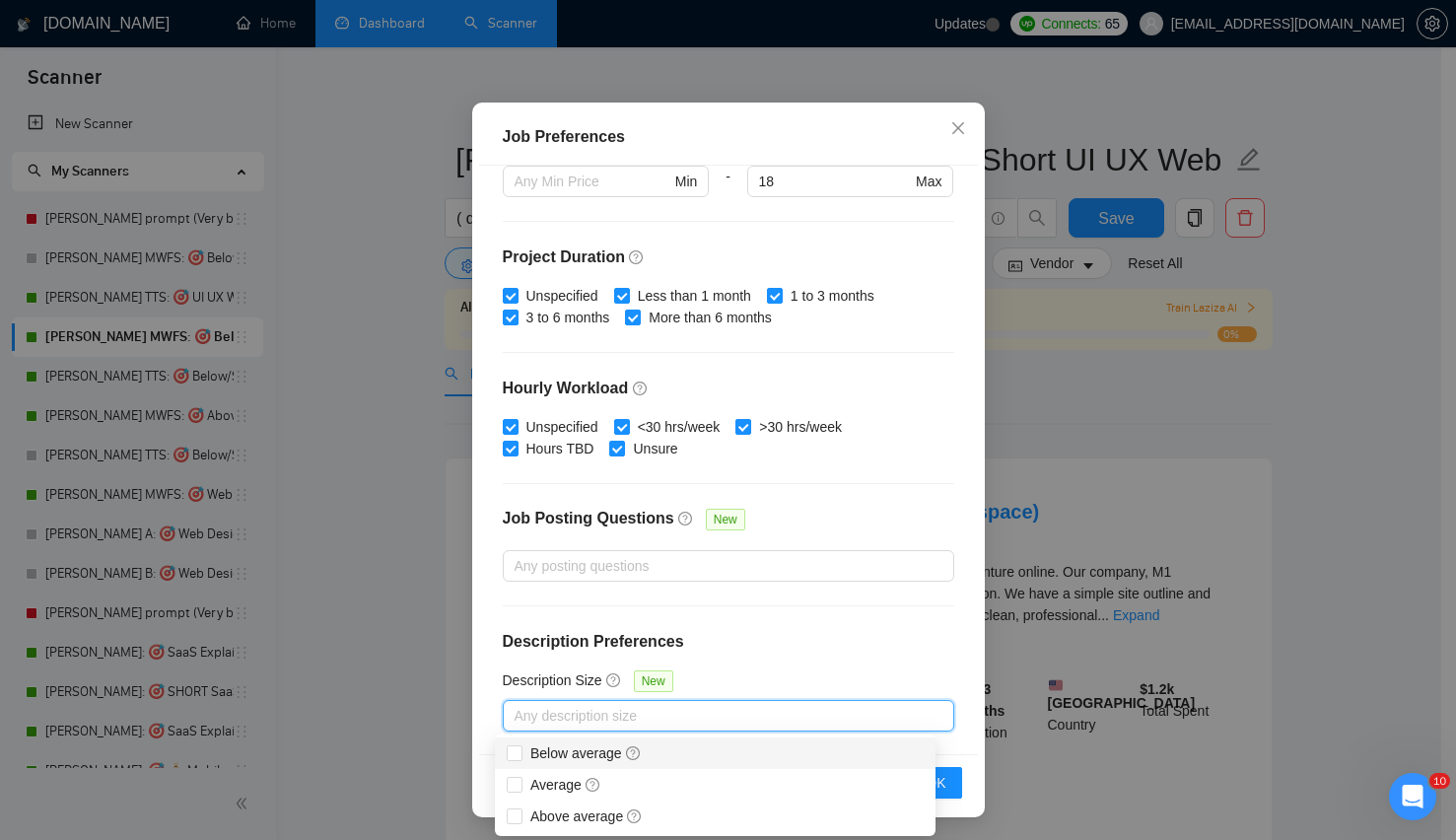 click on "Below average" at bounding box center [586, 753] 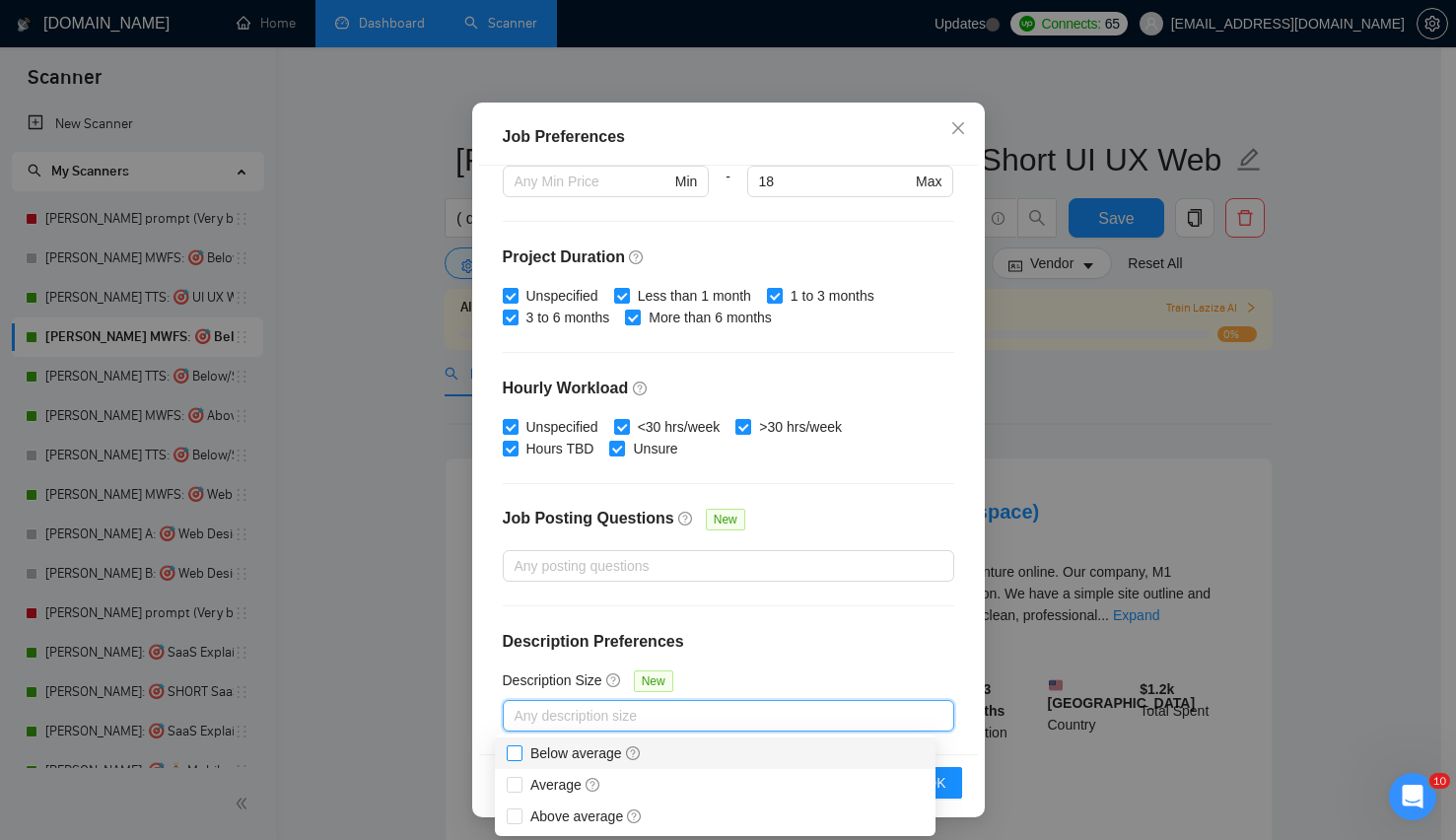 click on "Below average" at bounding box center [514, 752] 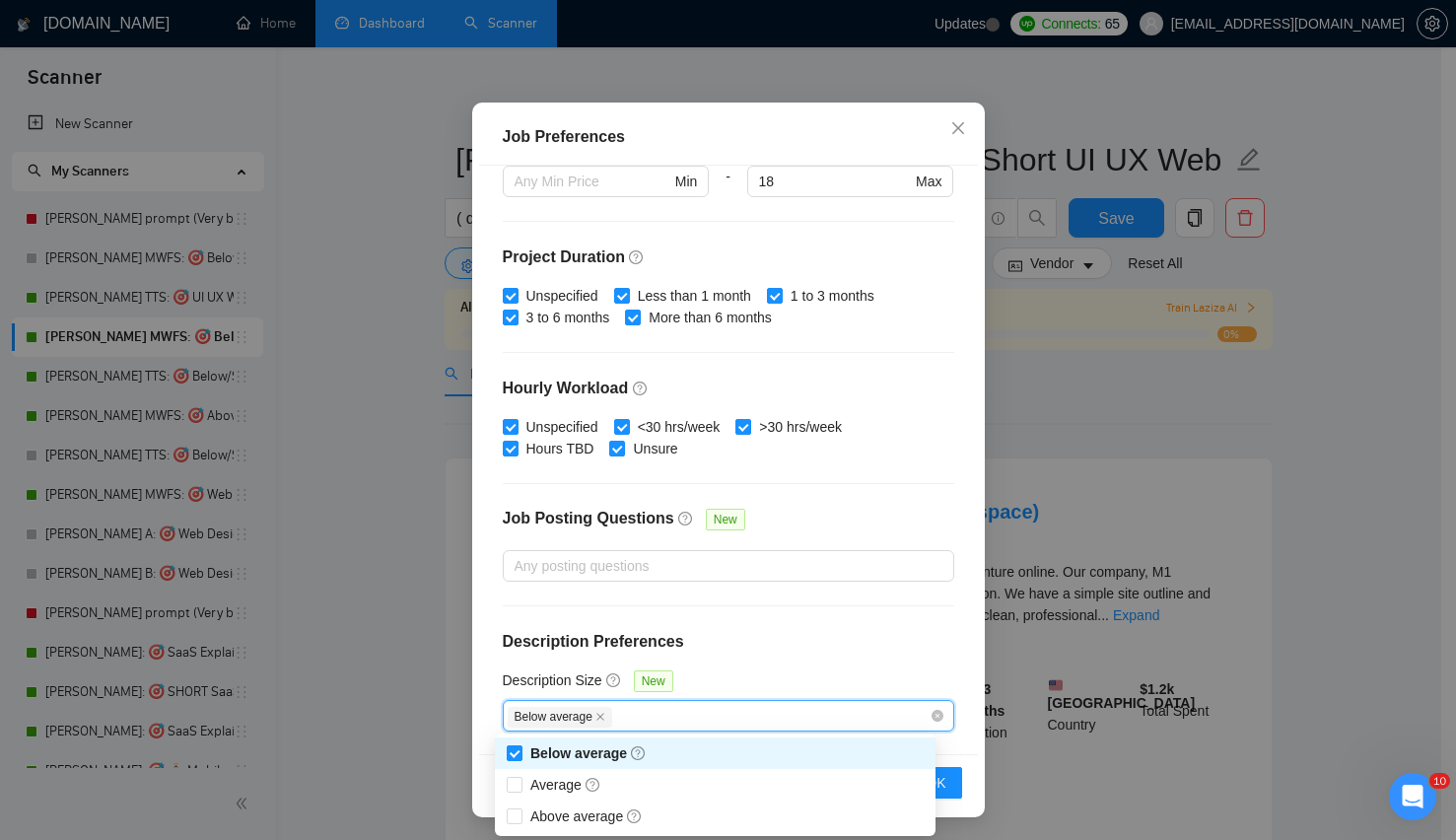 click on "Budget Project Type All Fixed Price Hourly Rate   Fixed Price Budget $ 500 Min - $ Max Estimate Fixed Price When It’s Not Available New   Hourly Rate Price Budget $ 25 Min - $ Max Estimate Hourly Rate When It’s Not Available New Include Budget Placeholders Include Jobs with Unspecified Budget   Connects Price New Min - 18 Max Project Duration   Unspecified Less than 1 month 1 to 3 months 3 to 6 months More than 6 months Hourly Workload   Unspecified <30 hrs/week >30 hrs/week Hours TBD Unsure Job Posting Questions New   Any posting questions Description Preferences Description Size New Below average" at bounding box center (728, 459) 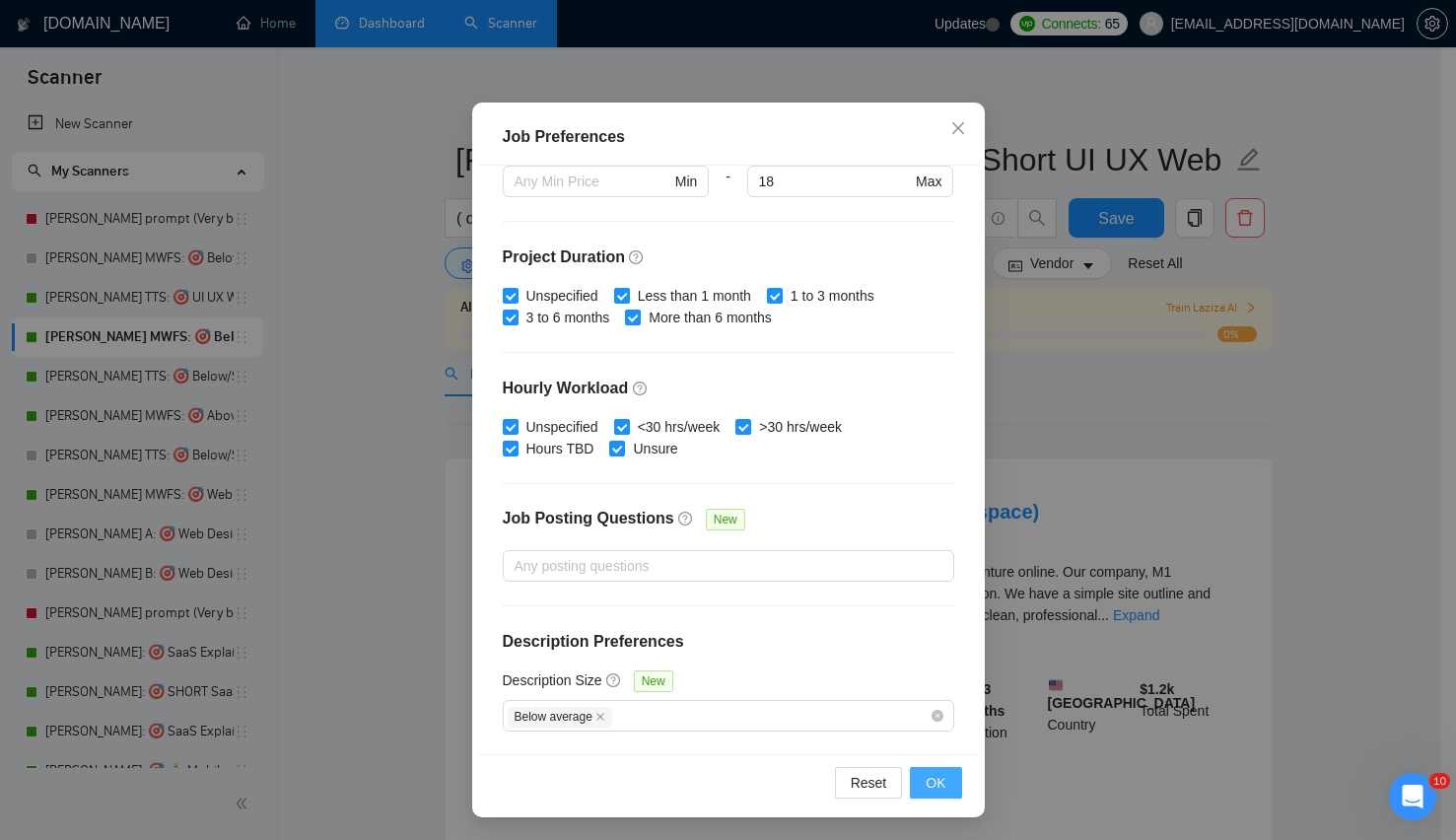 click on "OK" at bounding box center [936, 783] 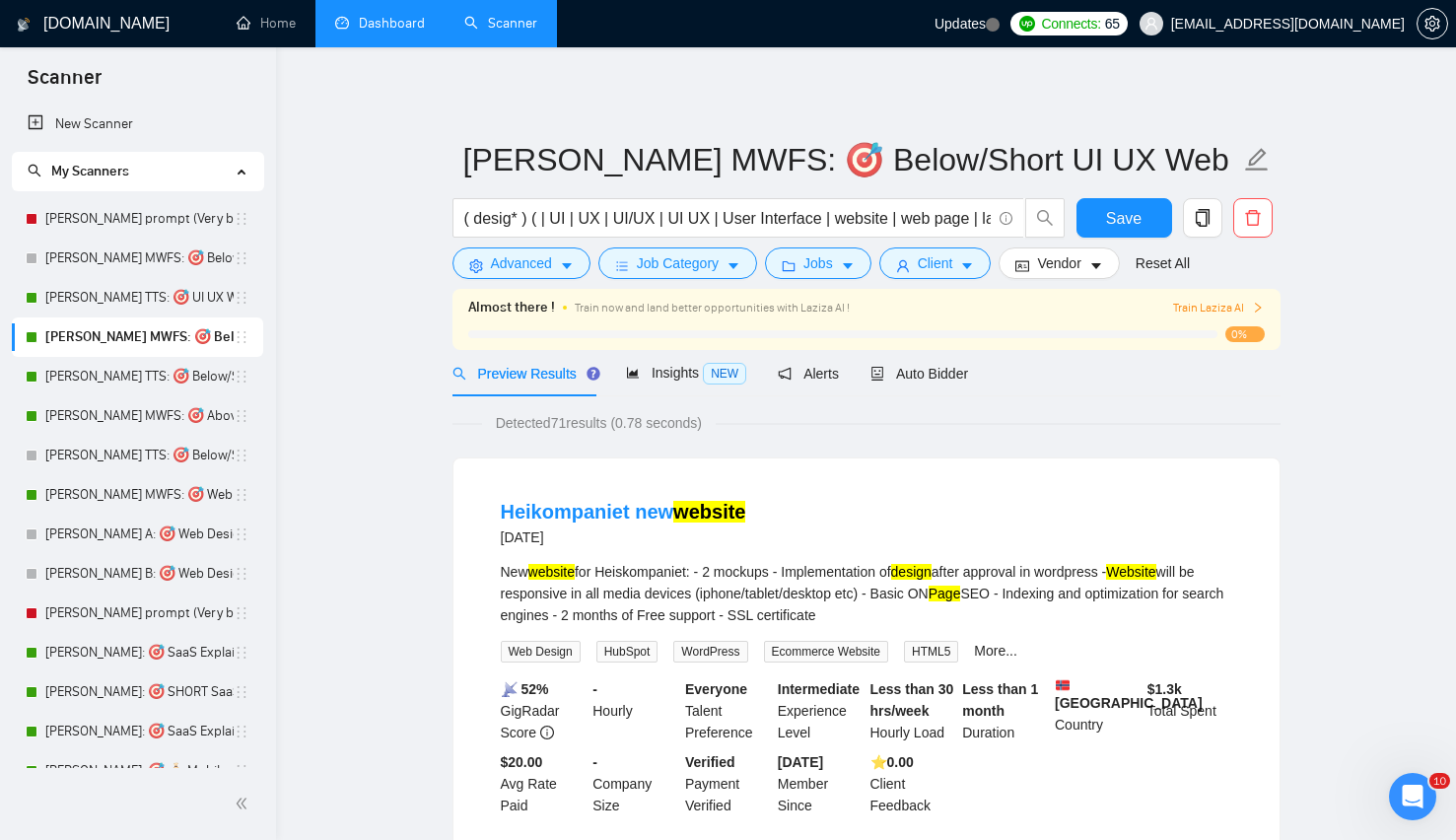 click on "Heikompaniet new  website" at bounding box center (623, 512) 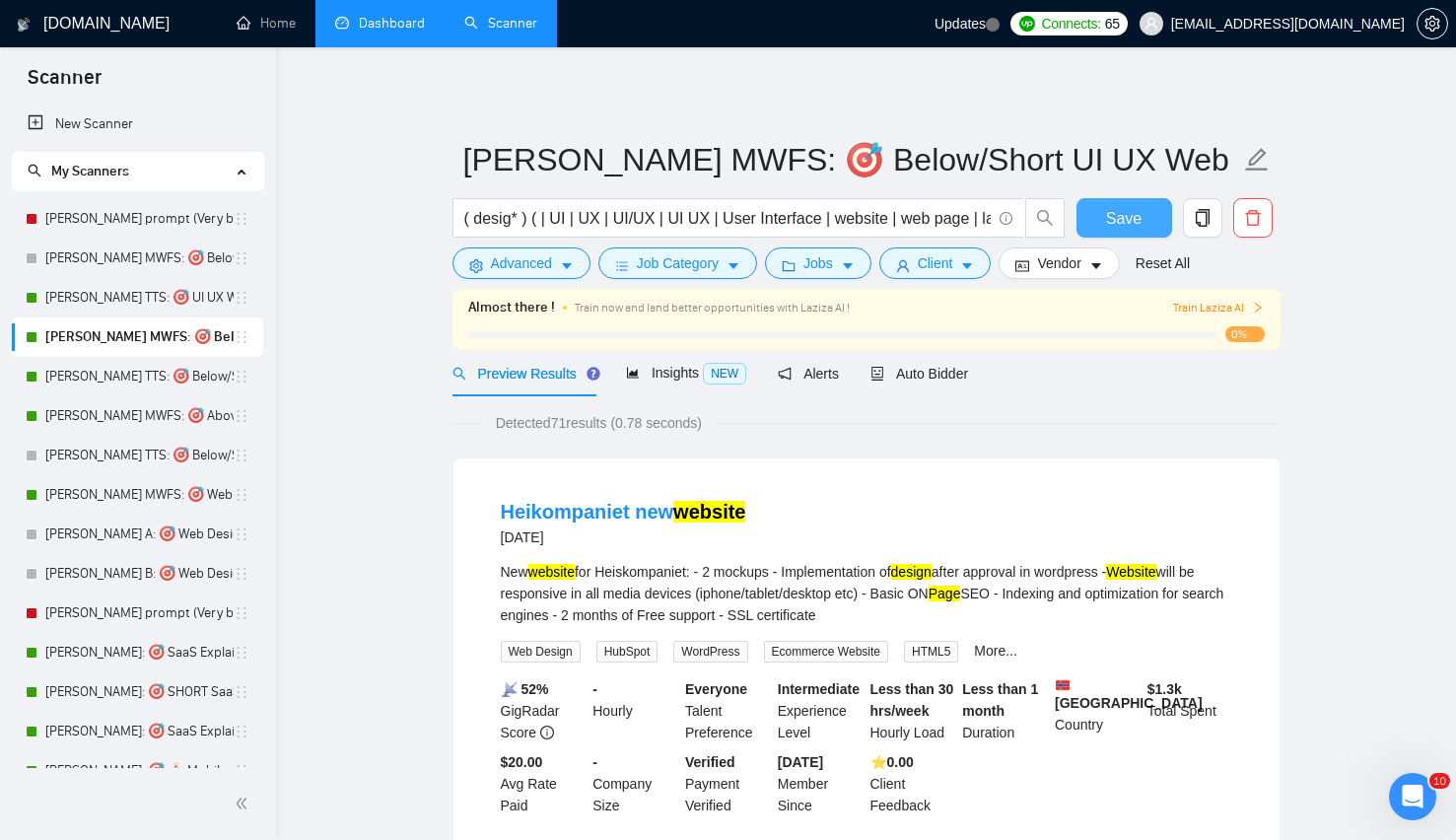 click on "Save" at bounding box center (1124, 218) 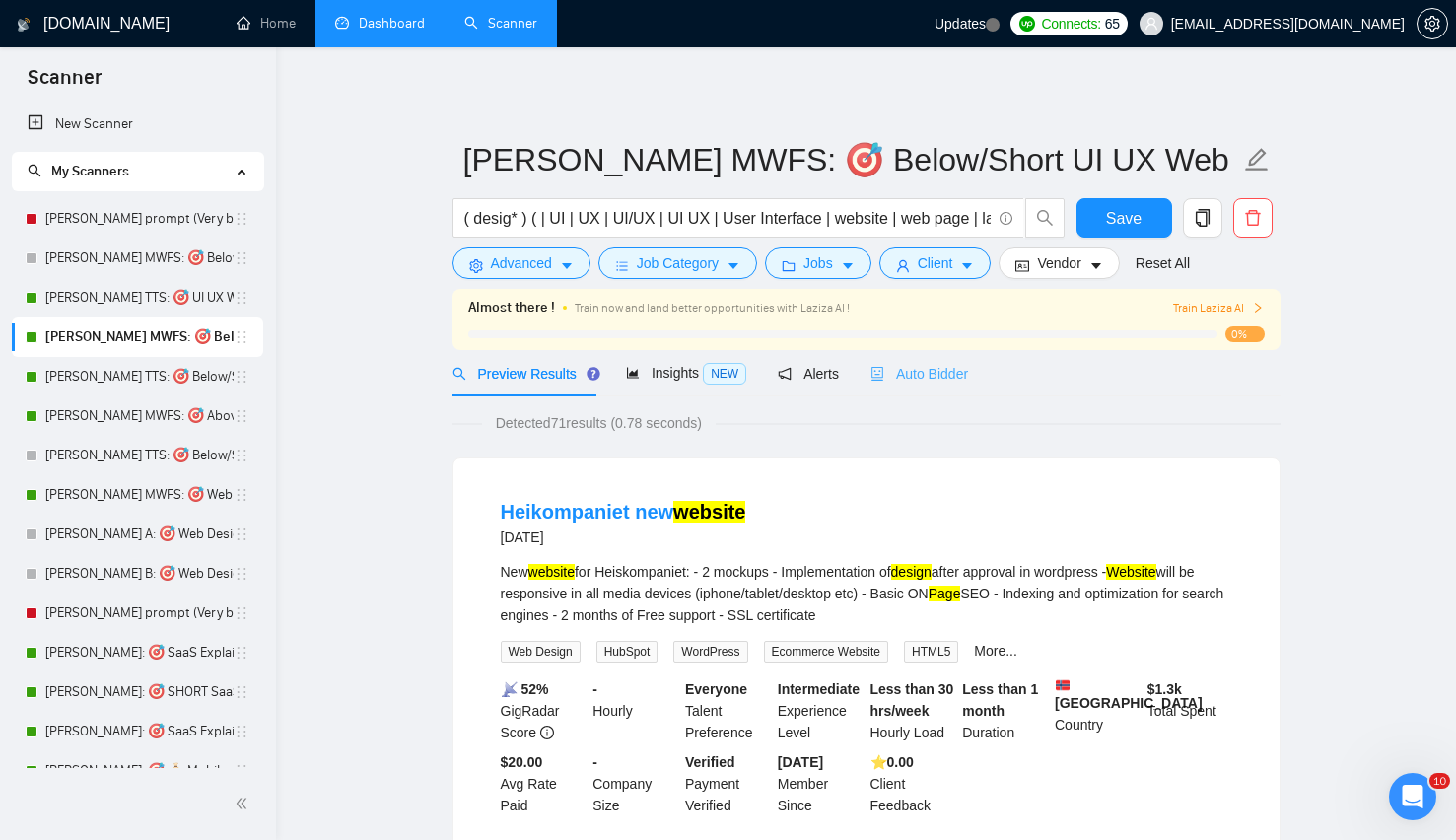 click on "Auto Bidder" at bounding box center (919, 373) 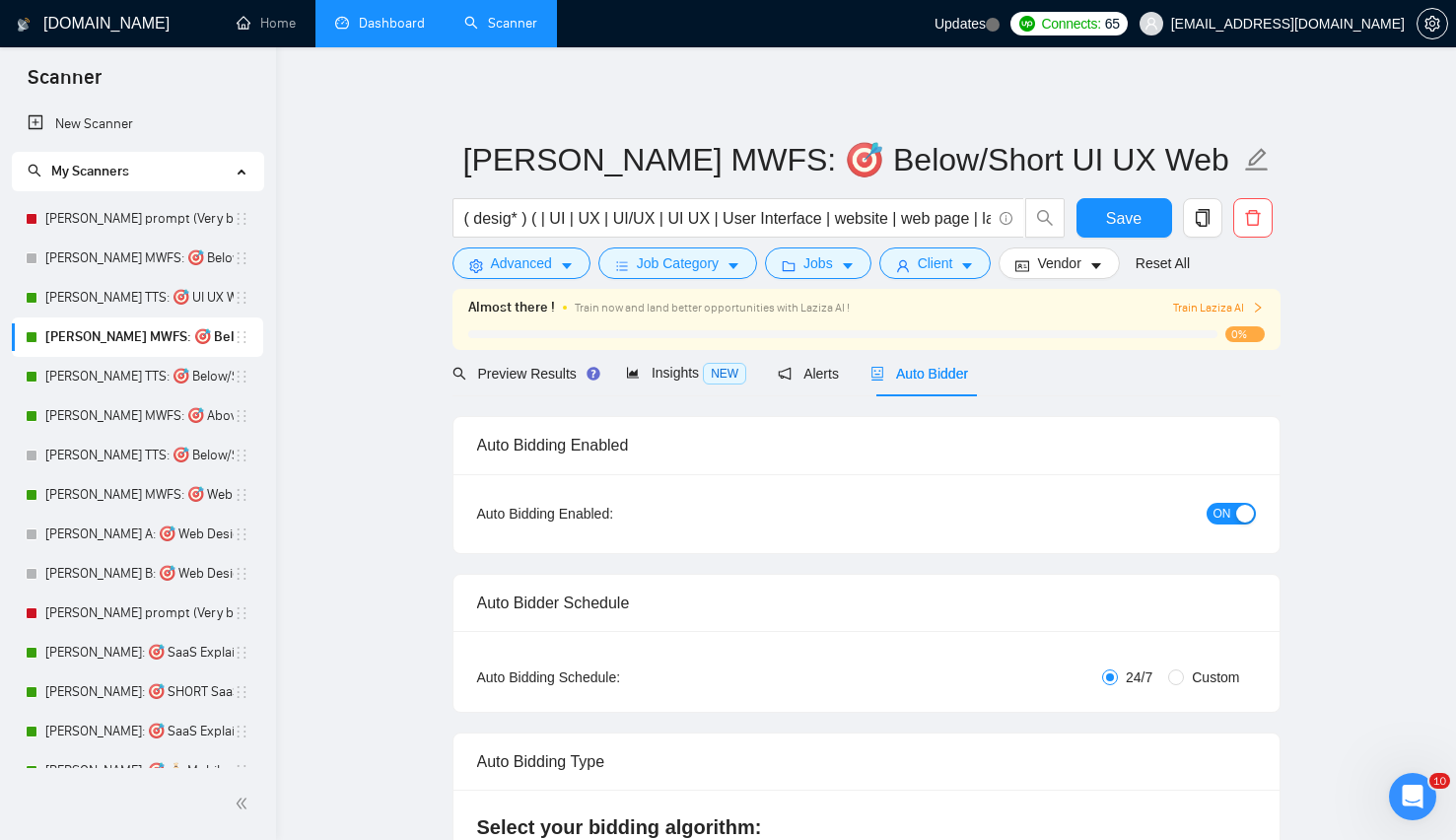 type 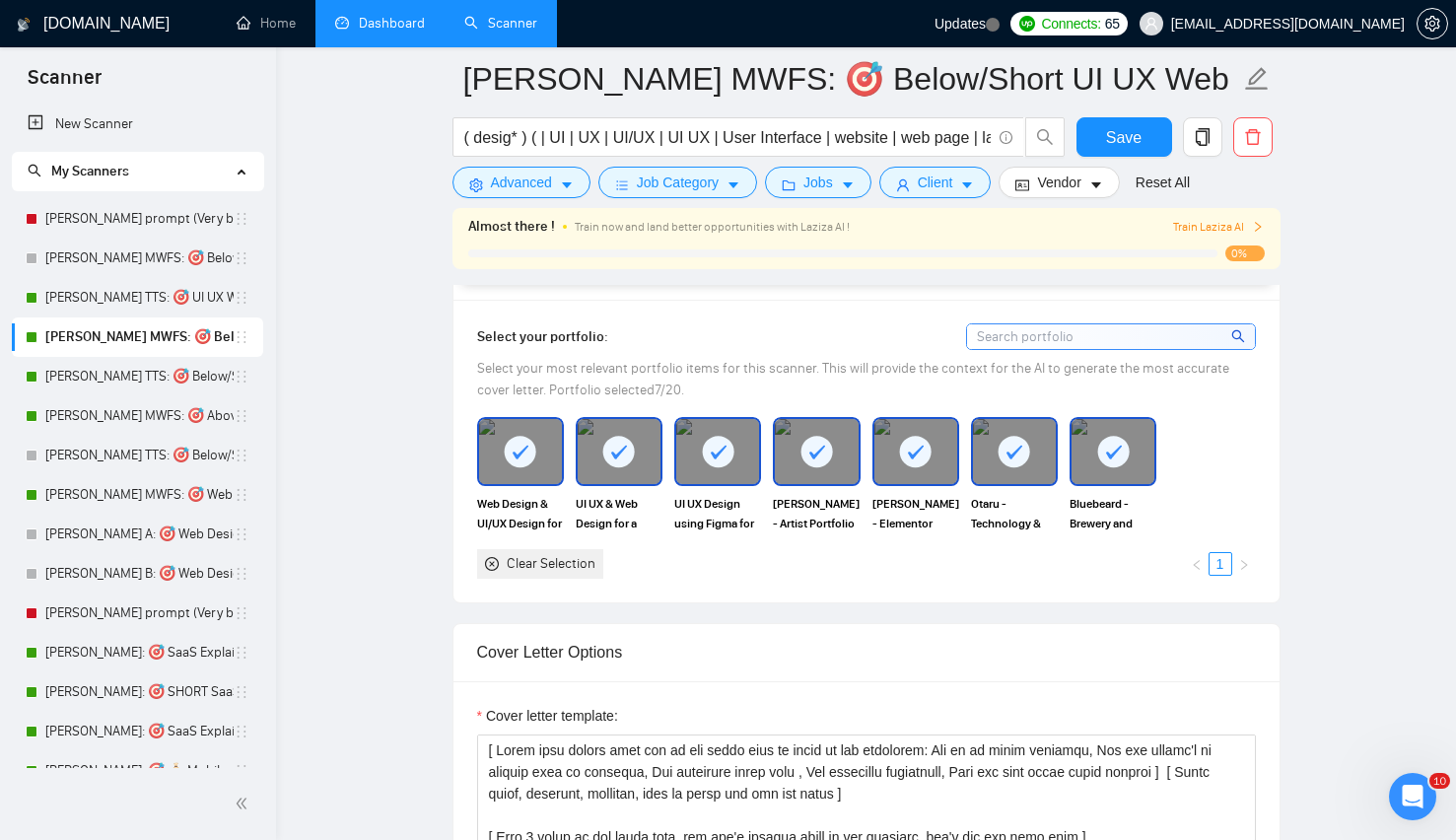 scroll, scrollTop: 1870, scrollLeft: 0, axis: vertical 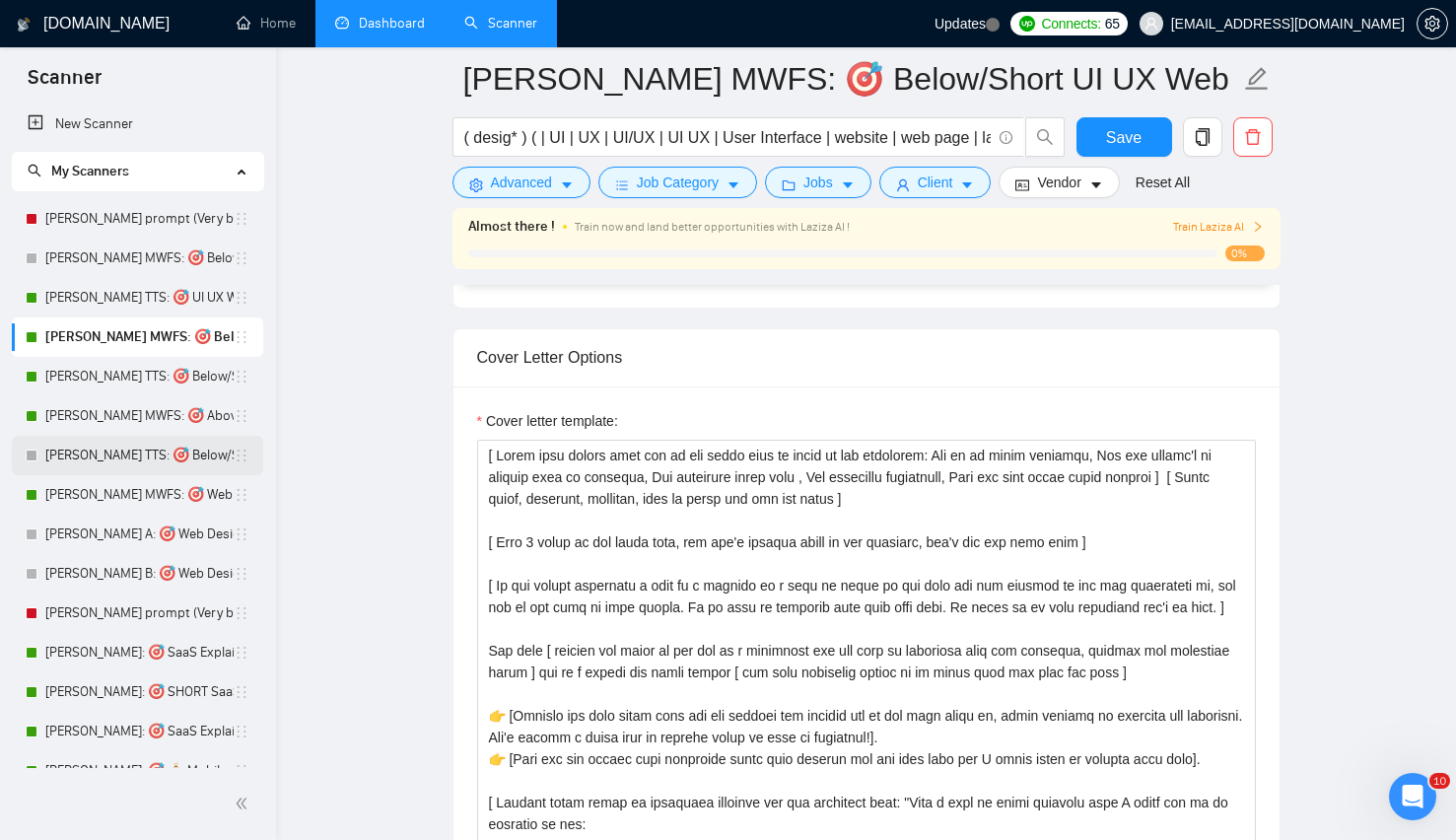click on "Lazar TTS: 🎯 Below/SHORT Web Design" at bounding box center [139, 455] 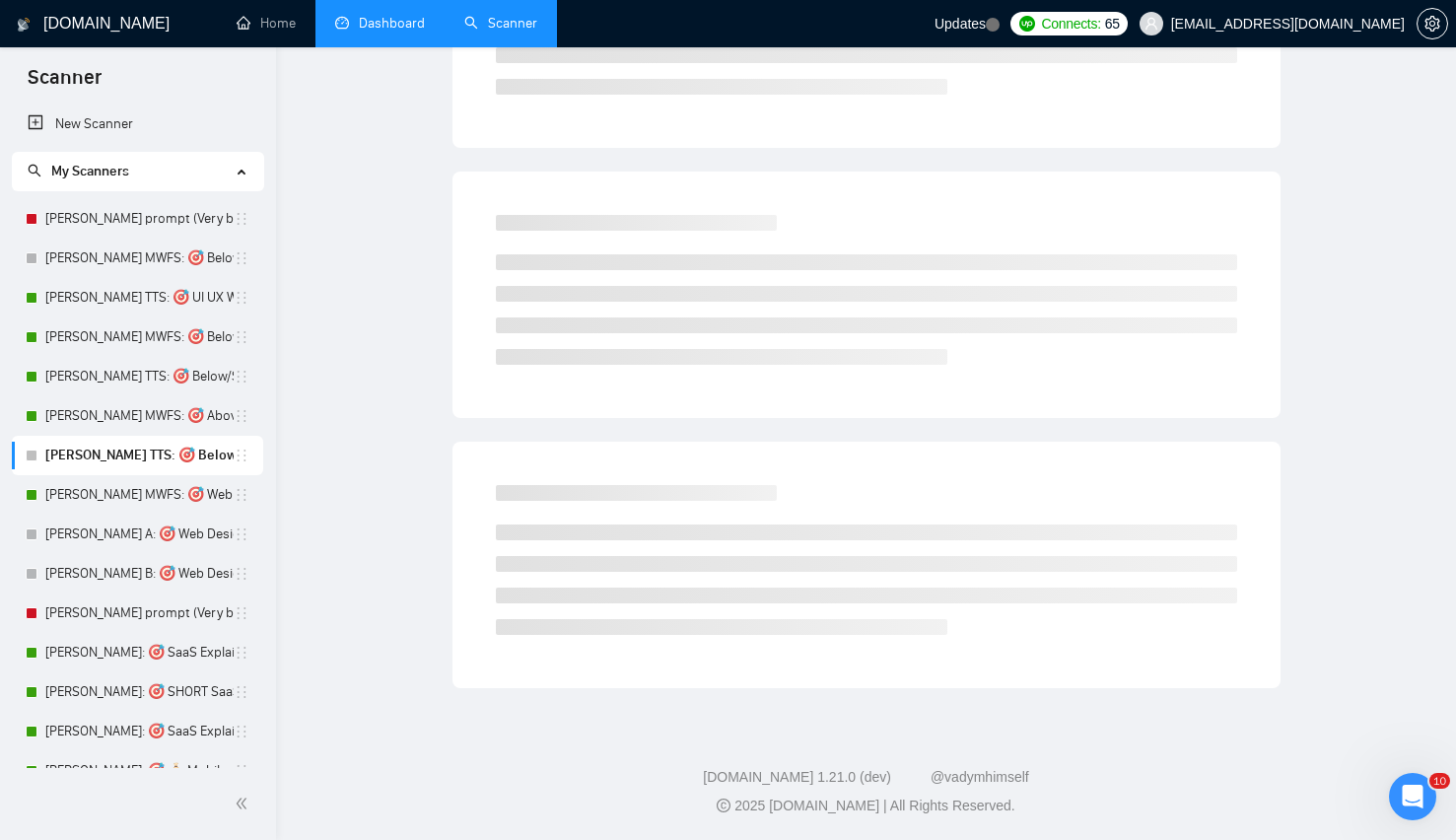scroll, scrollTop: 0, scrollLeft: 0, axis: both 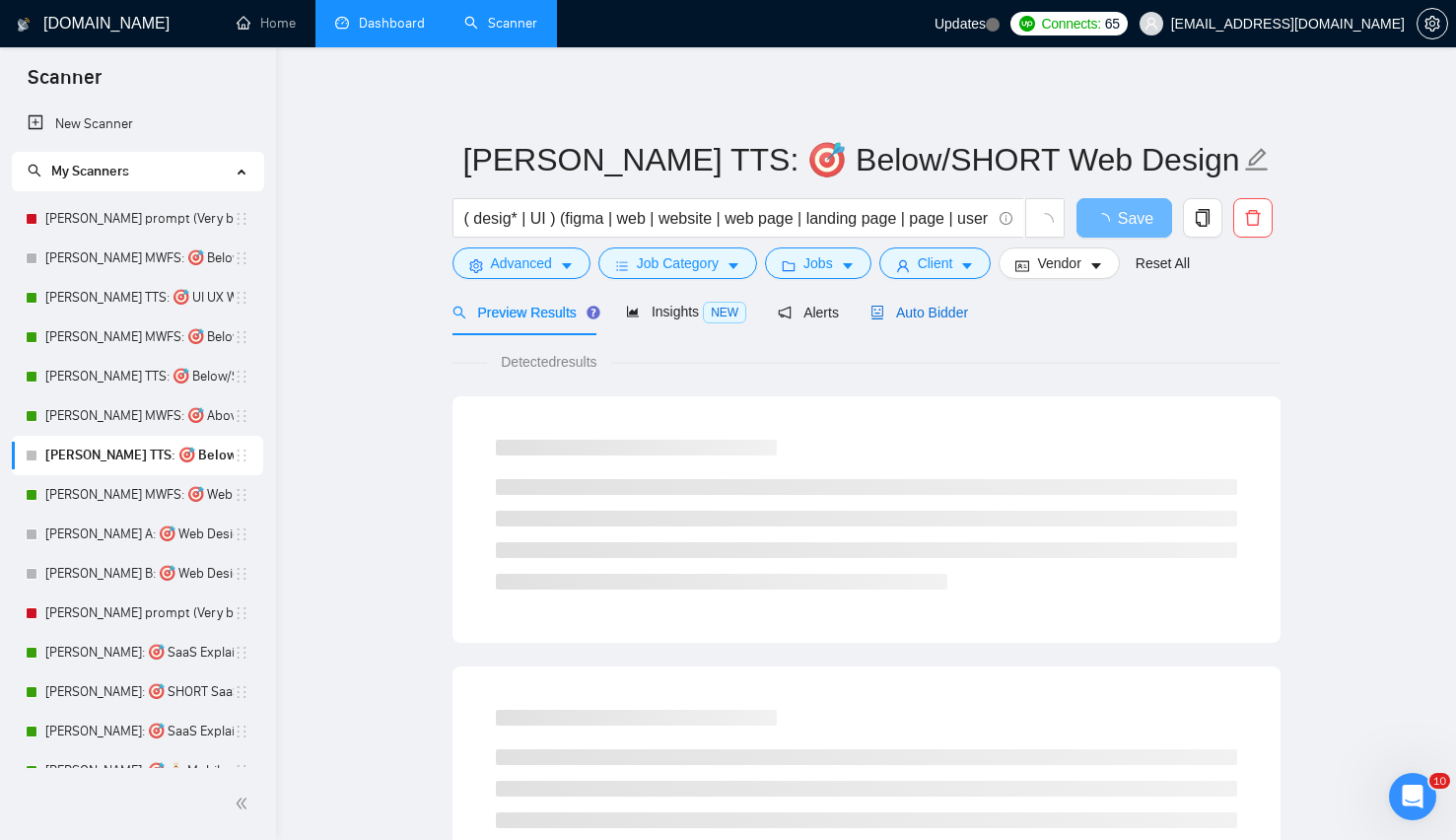 click on "Auto Bidder" at bounding box center [919, 313] 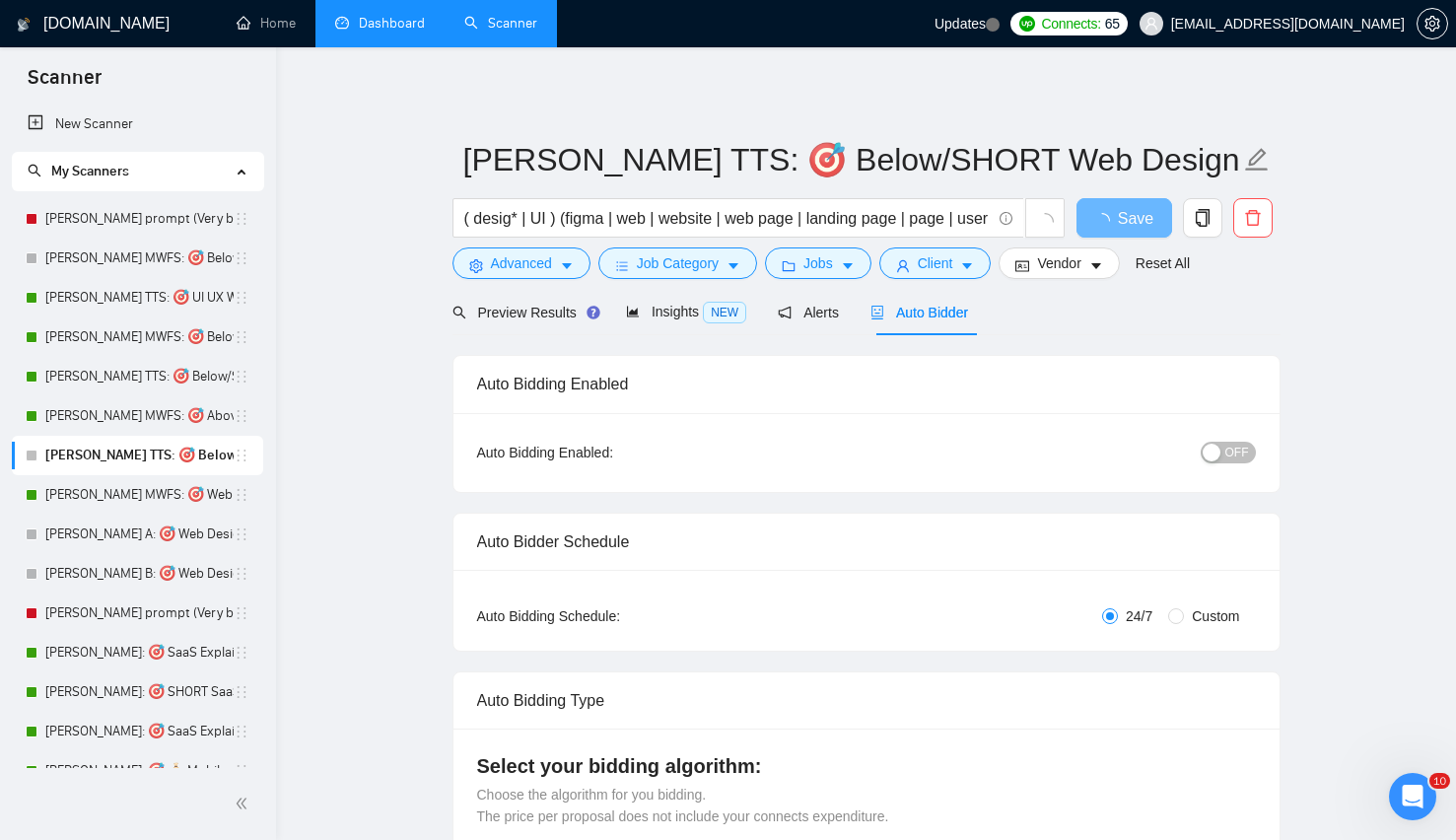 type 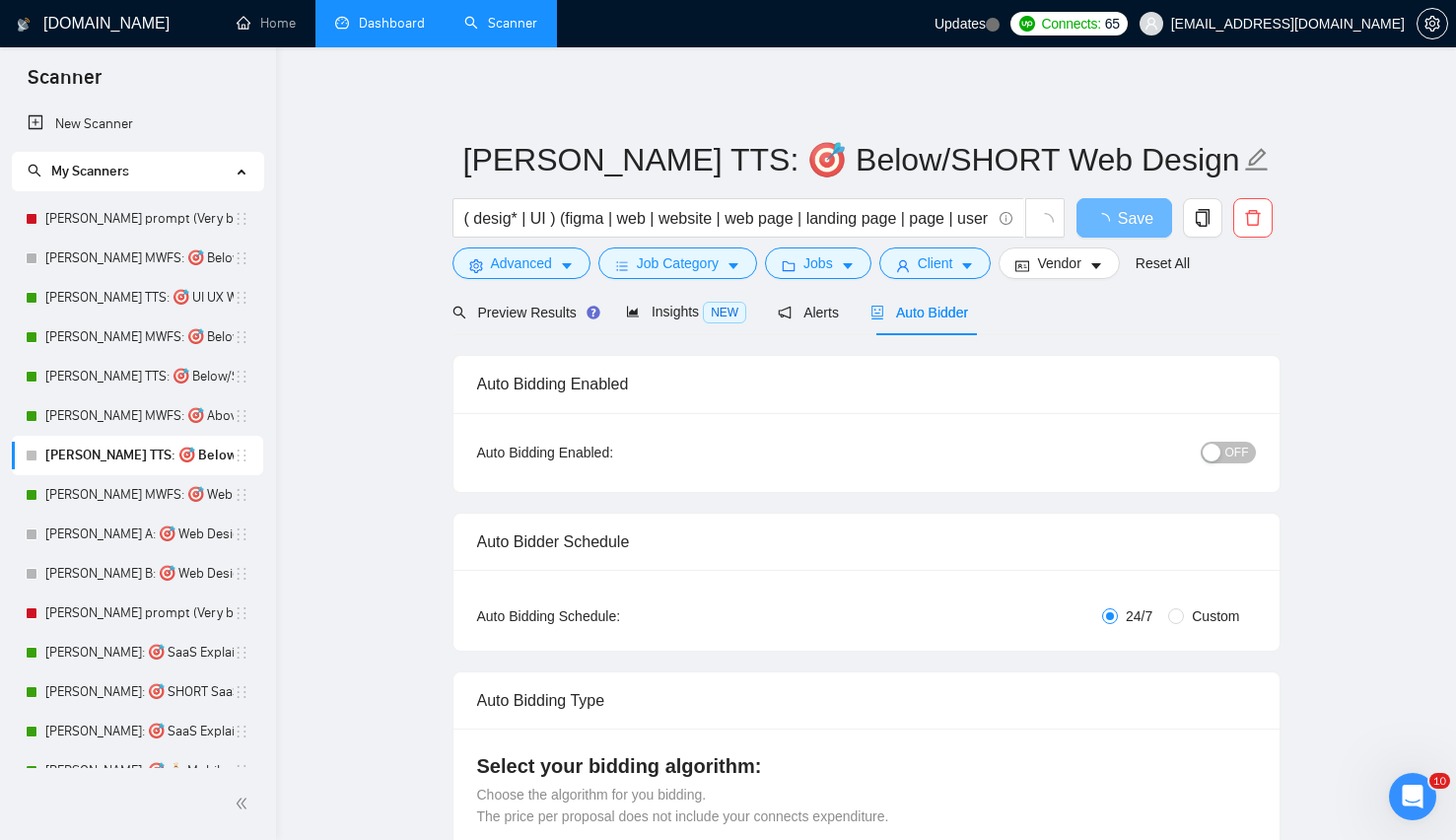 radio on "false" 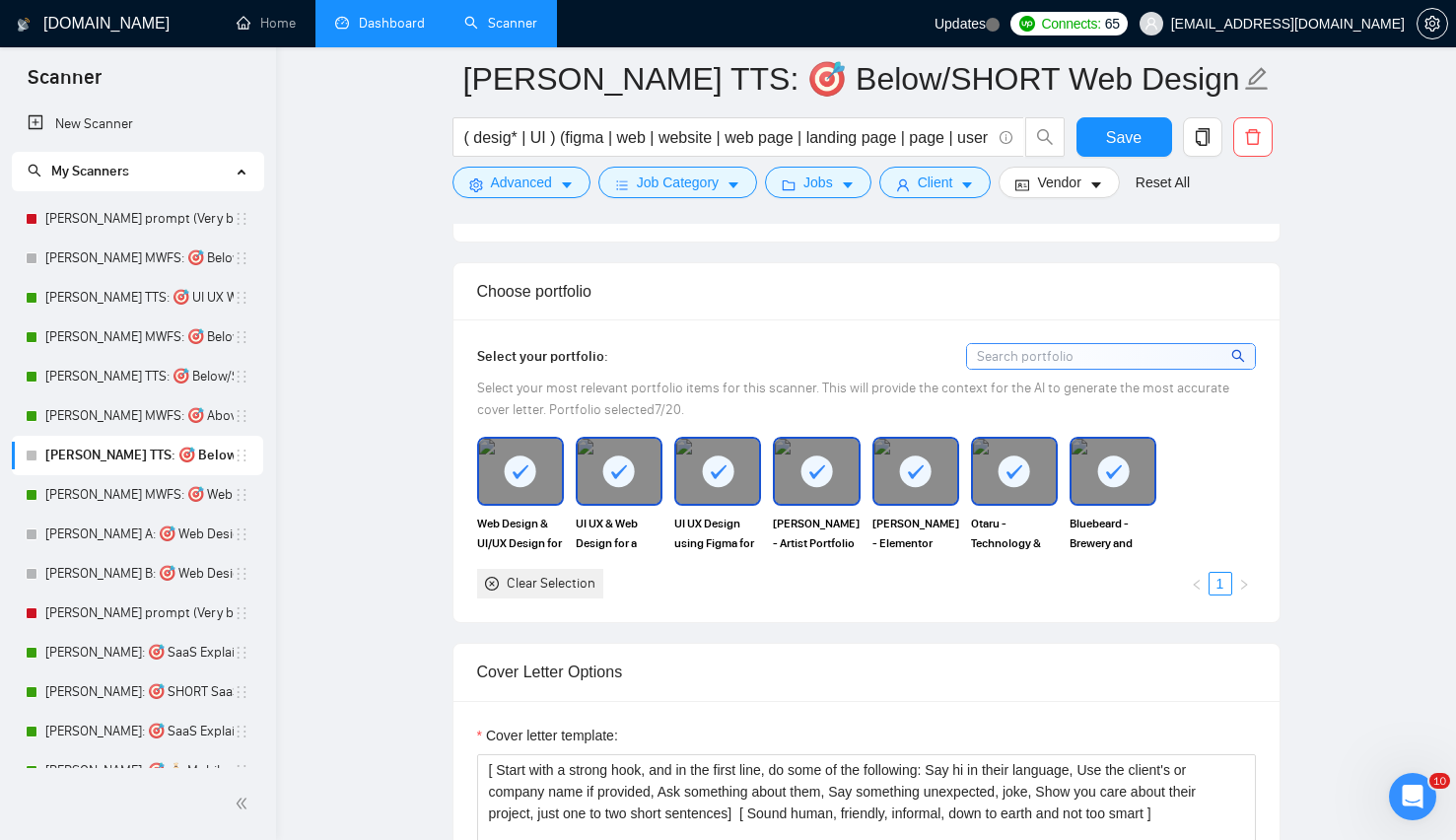 scroll, scrollTop: 1565, scrollLeft: 0, axis: vertical 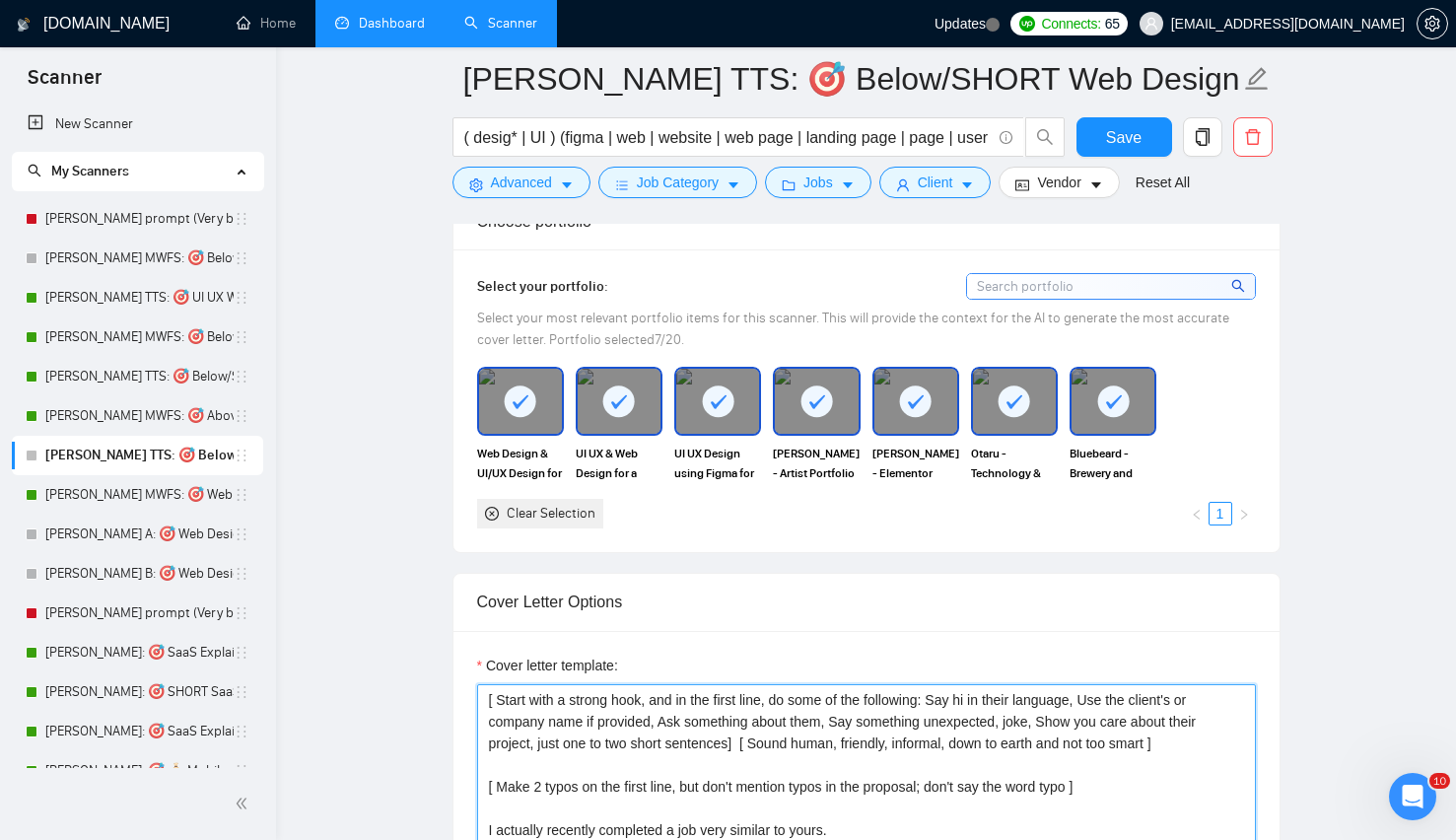 click on "[ Start with a strong hook, and in the first line, do some of the following: Say hi in their language, Use the client's or company name if provided, Ask something about them, Say something unexpected, joke, Show you care about their project, just one to two short sentences]  [ Sound human, friendly, informal, down to earth and not too smart ]
[ Make 2 typos on the first line, but don't mention typos in the proposal; don't say the word typo ]
I actually recently completed a job very similar to yours.
Can I share with you a short Loom with some ideas for your project?
Thanks!" at bounding box center (867, 906) 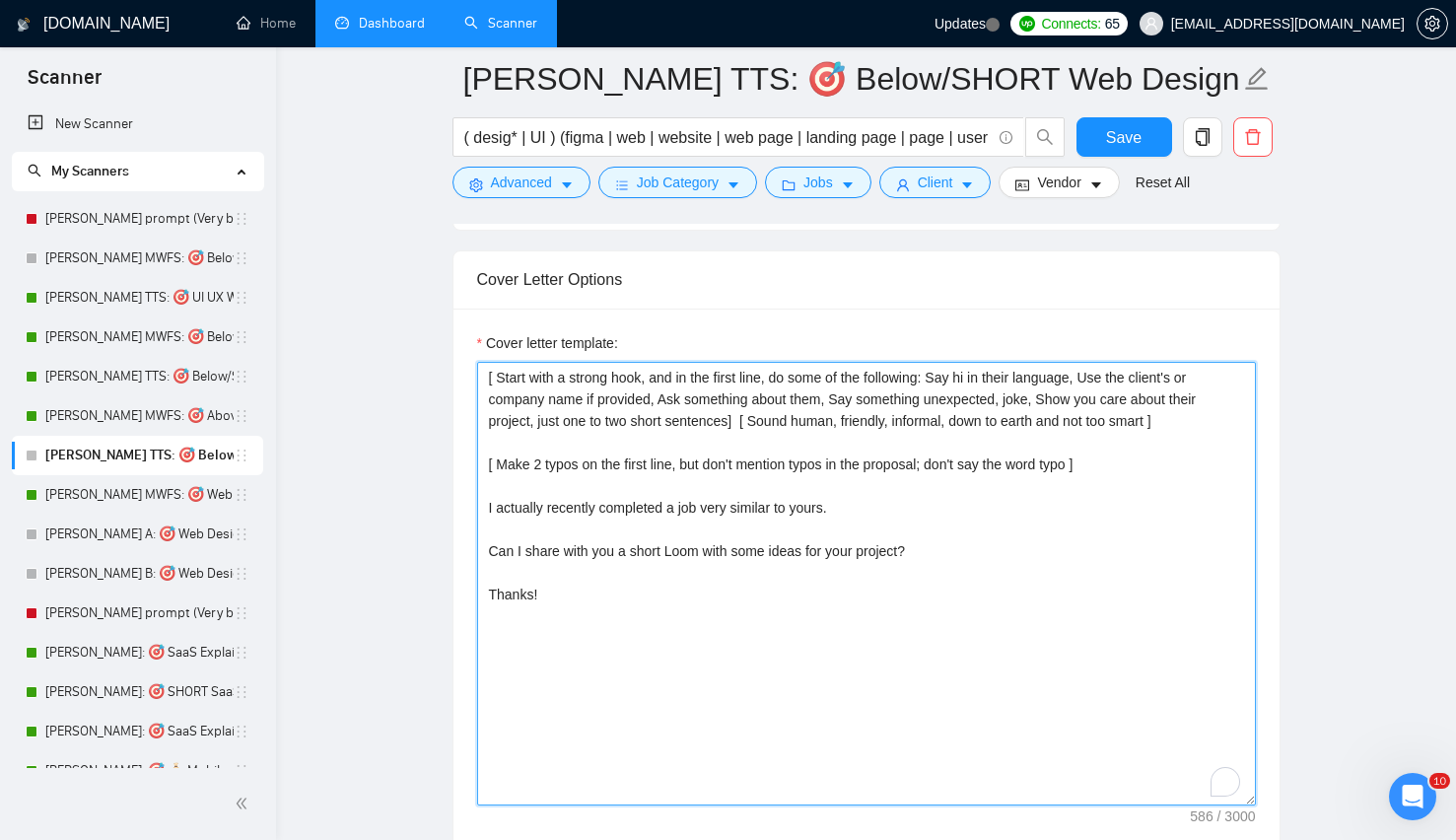scroll, scrollTop: 1970, scrollLeft: 0, axis: vertical 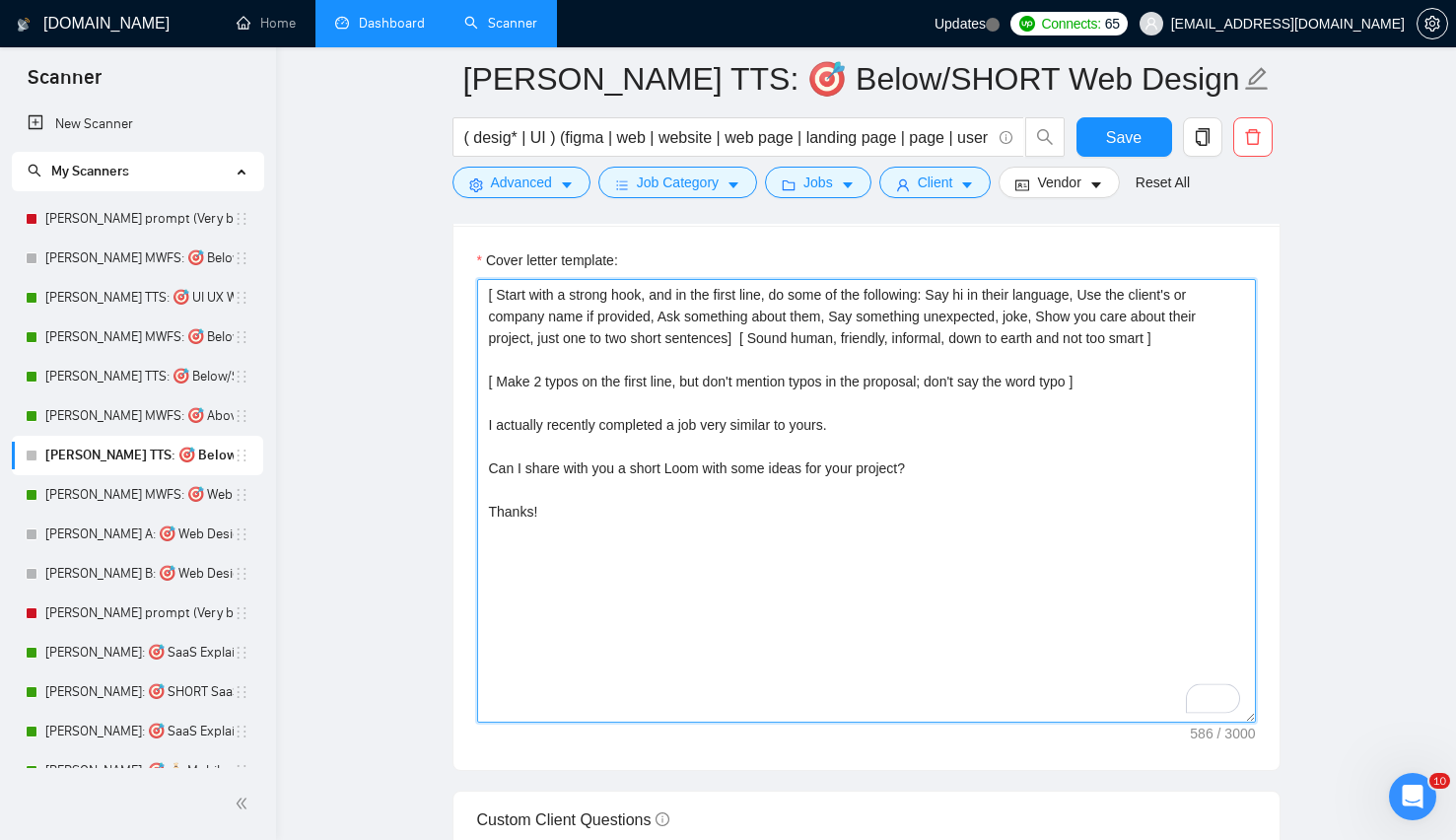 click on "[ Start with a strong hook, and in the first line, do some of the following: Say hi in their language, Use the client's or company name if provided, Ask something about them, Say something unexpected, joke, Show you care about their project, just one to two short sentences]  [ Sound human, friendly, informal, down to earth and not too smart ]
[ Make 2 typos on the first line, but don't mention typos in the proposal; don't say the word typo ]
I actually recently completed a job very similar to yours.
Can I share with you a short Loom with some ideas for your project?
Thanks!" at bounding box center (867, 501) 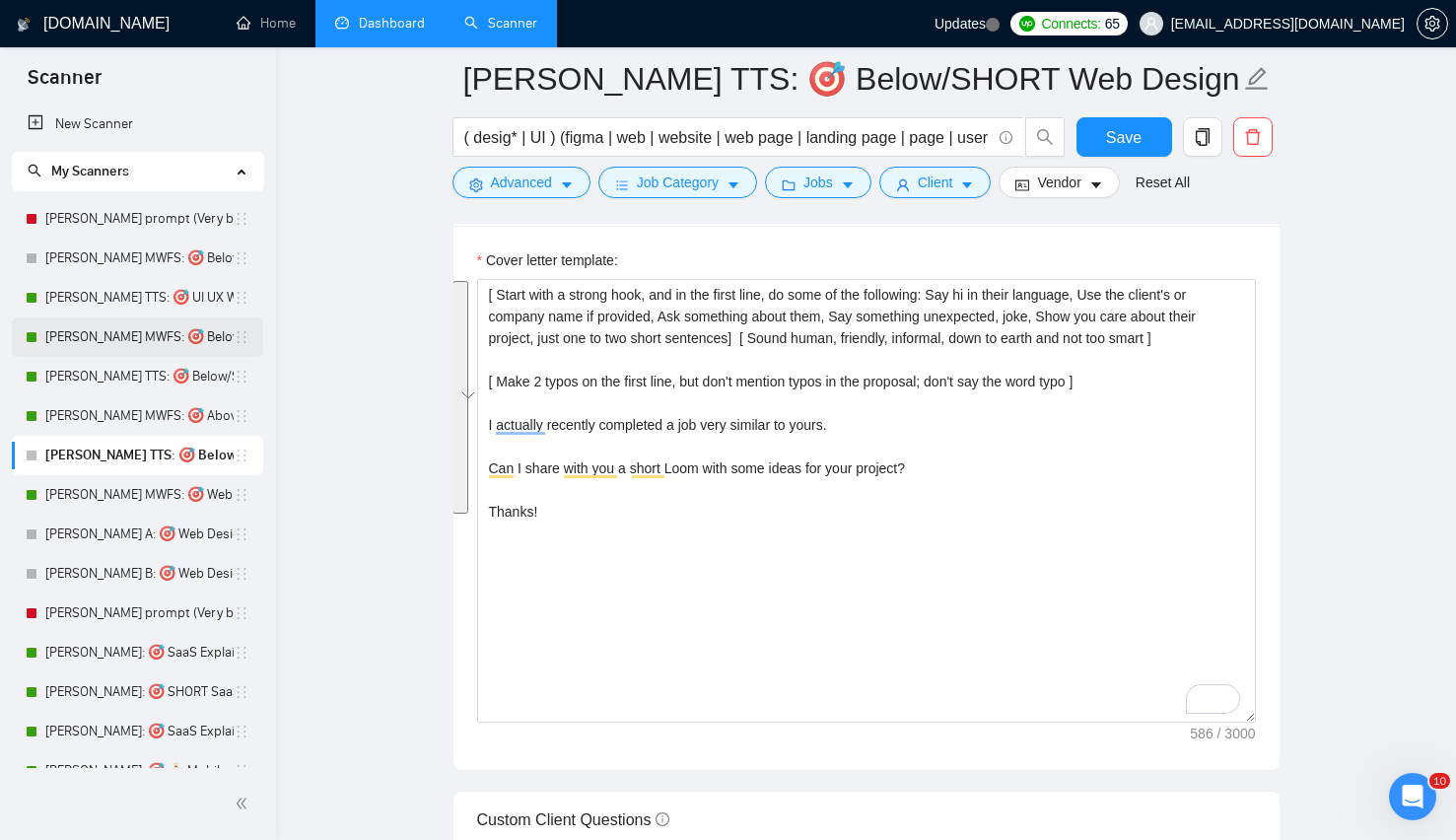 click on "Lazar MWFS: 🎯 Below/Short UI UX Web Design" at bounding box center (139, 337) 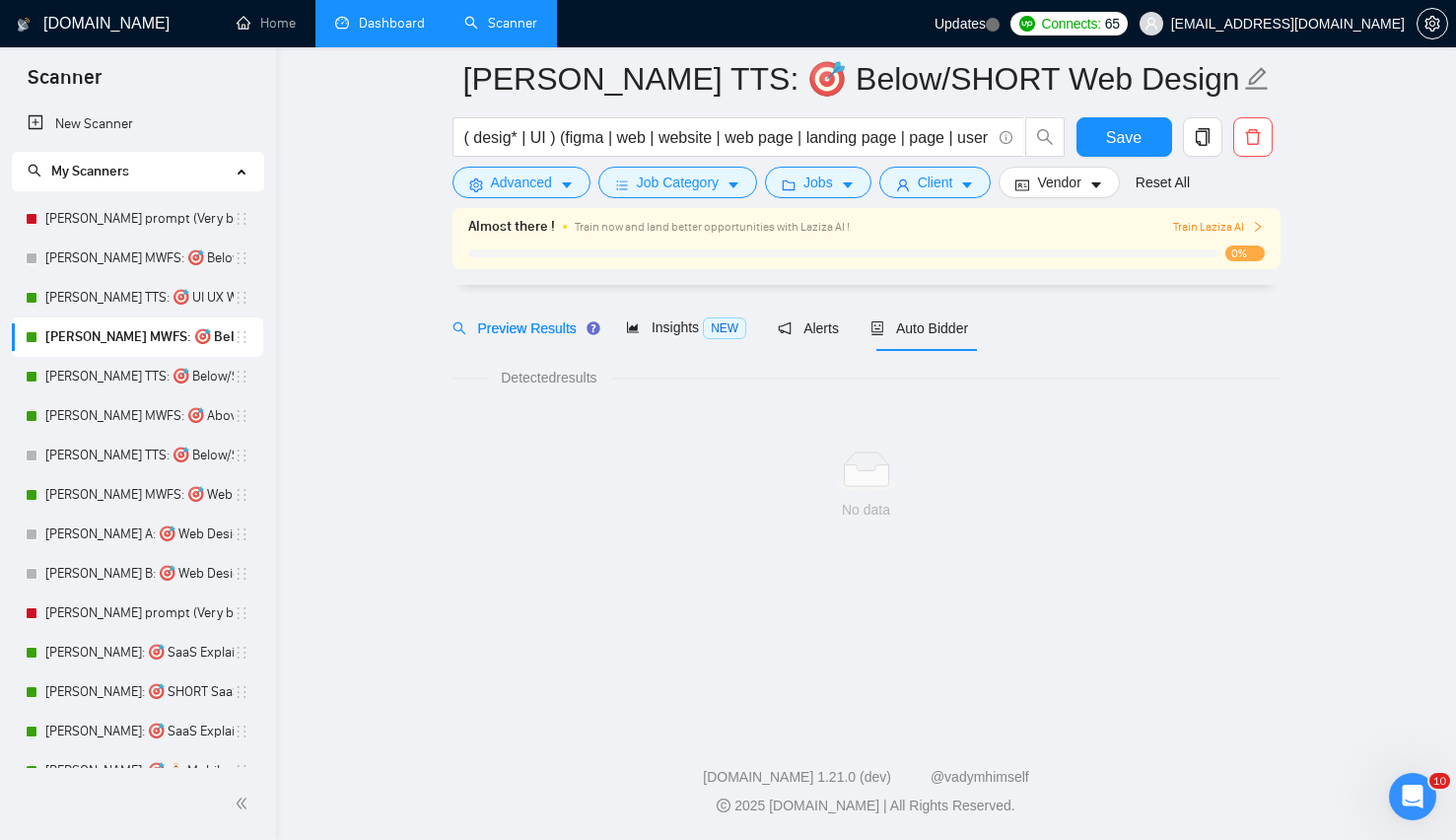 scroll, scrollTop: 0, scrollLeft: 0, axis: both 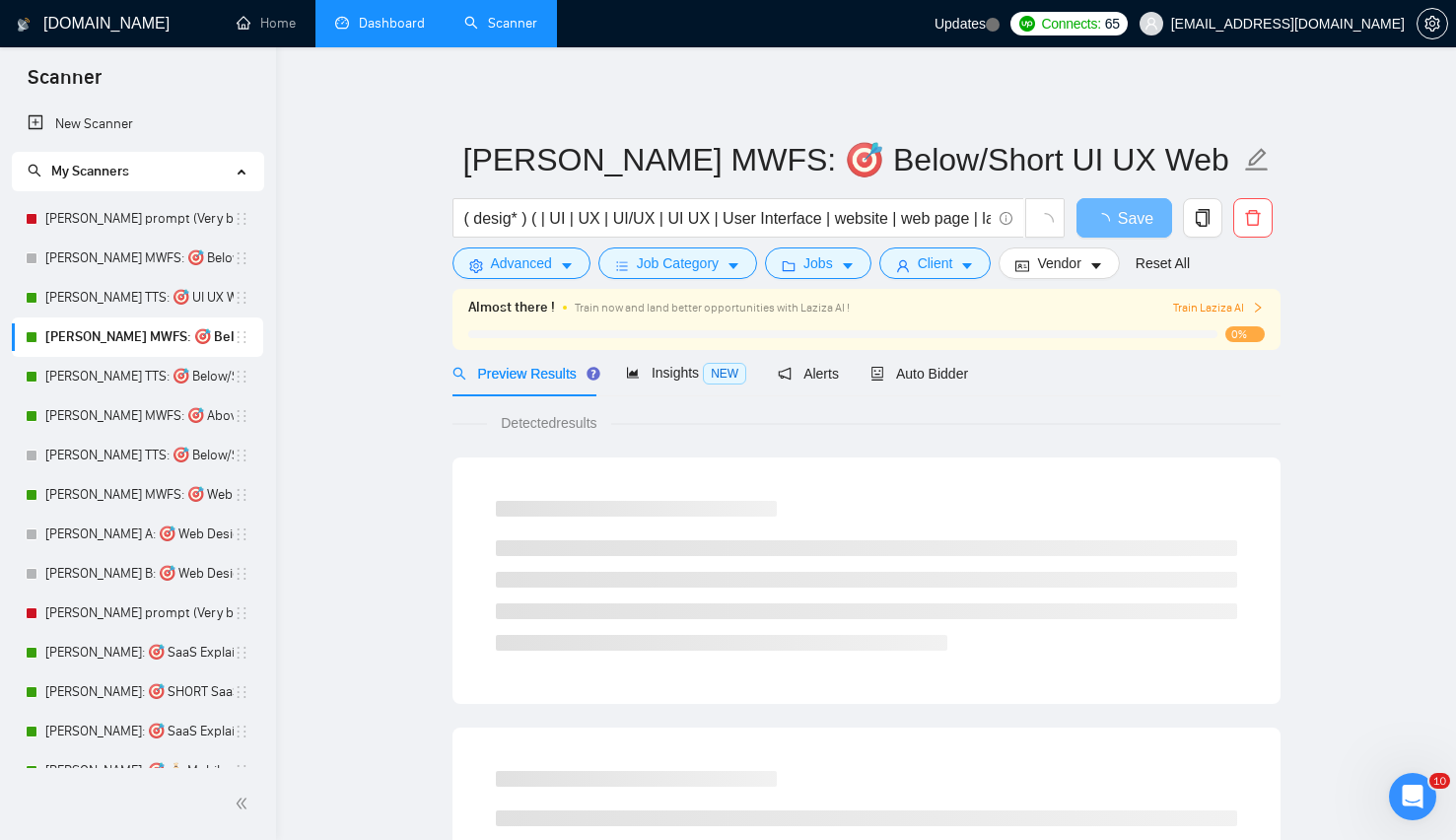 click on "Preview Results Insights NEW Alerts Auto Bidder" at bounding box center (711, 373) 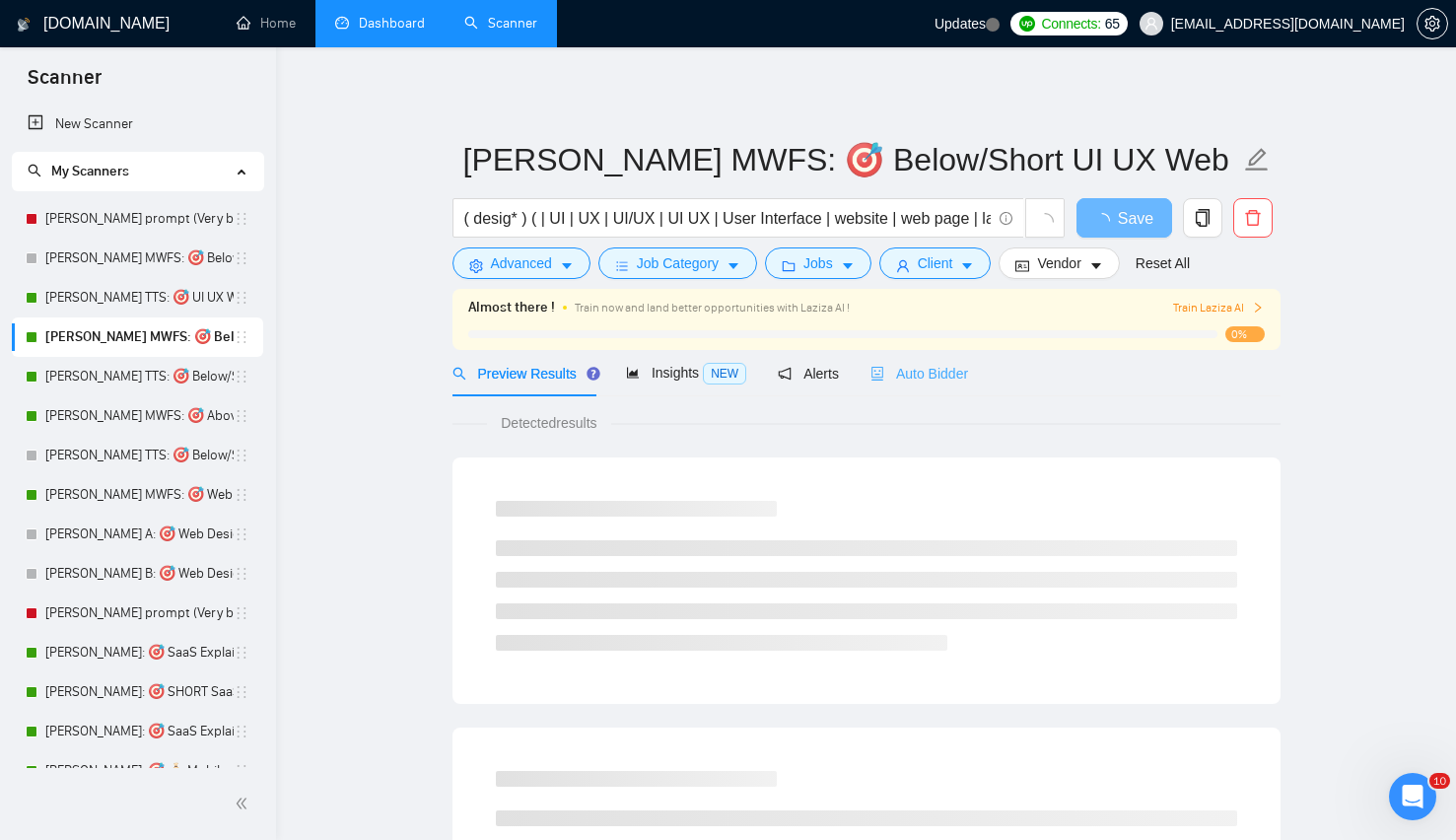 click on "Auto Bidder" at bounding box center (919, 373) 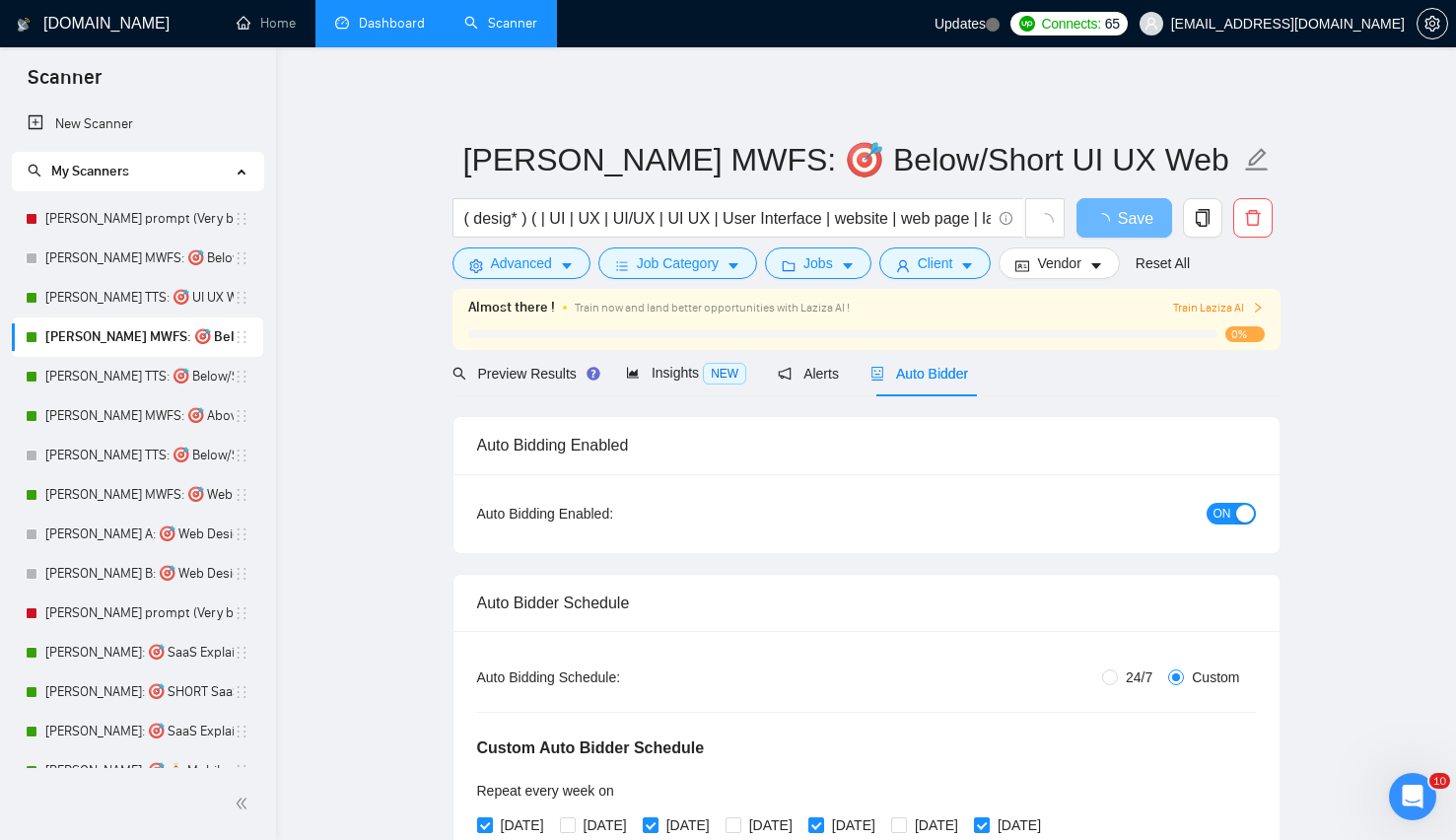 type 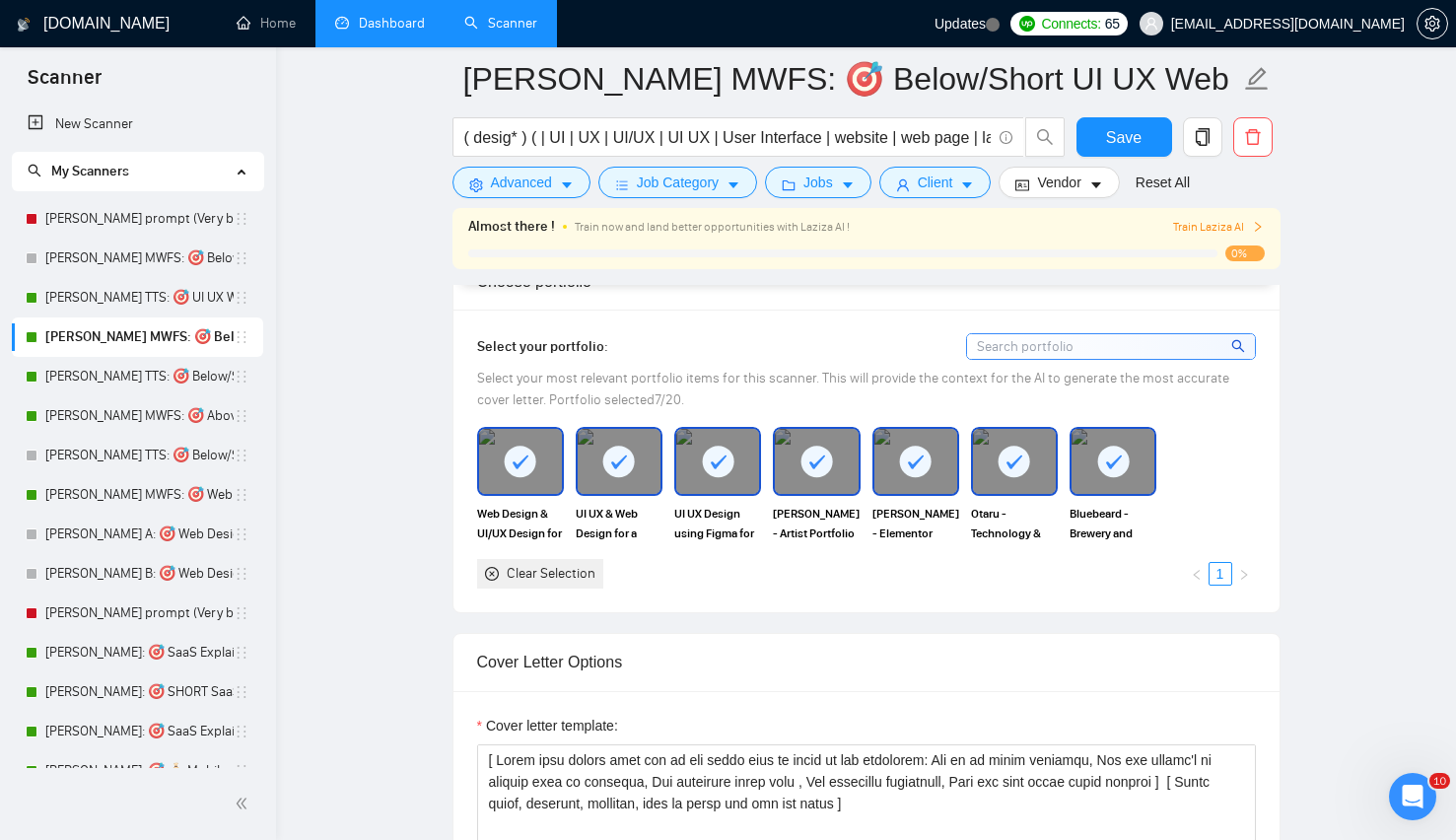 scroll, scrollTop: 1812, scrollLeft: 0, axis: vertical 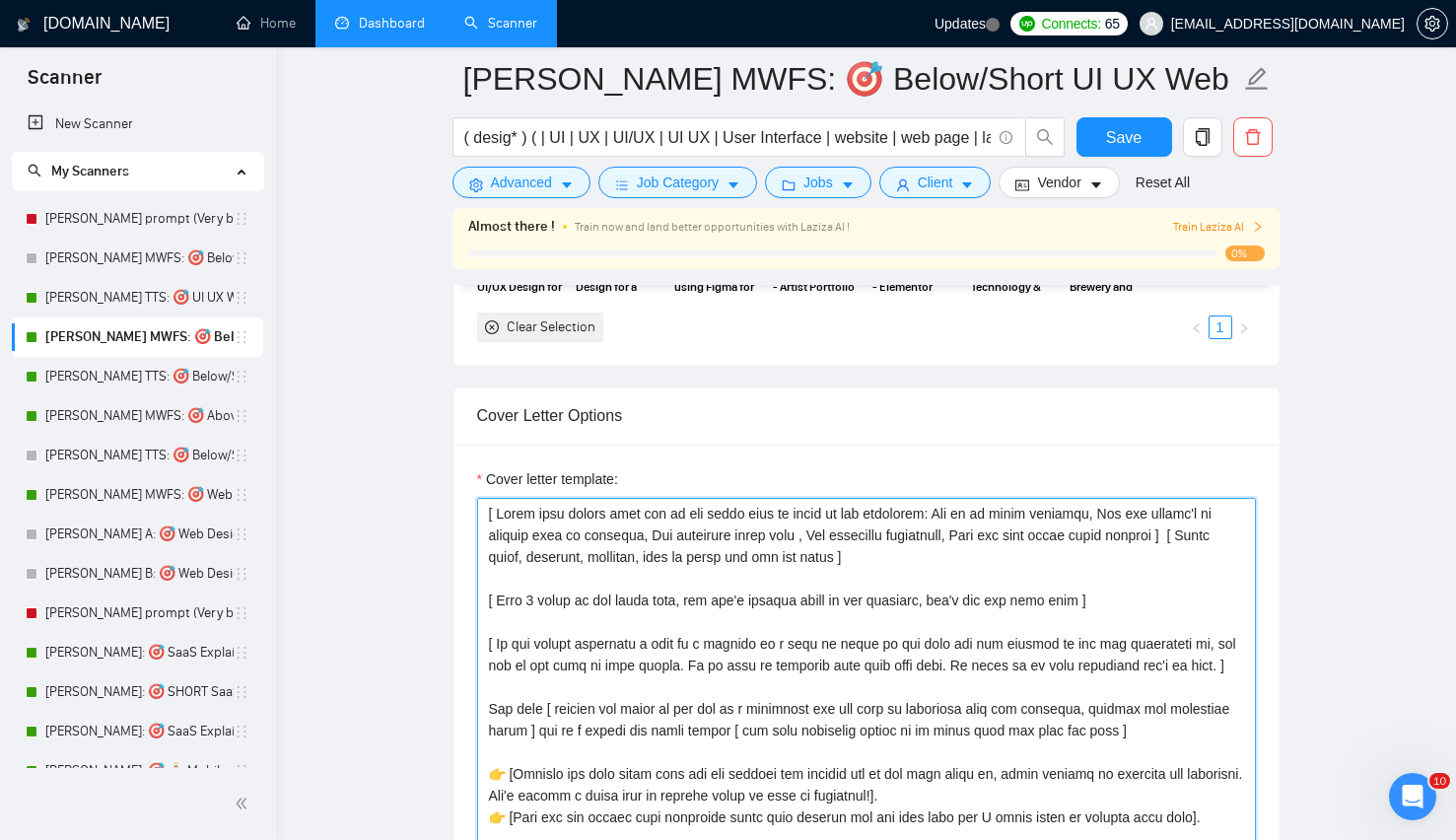 click on "Cover letter template:" at bounding box center (867, 720) 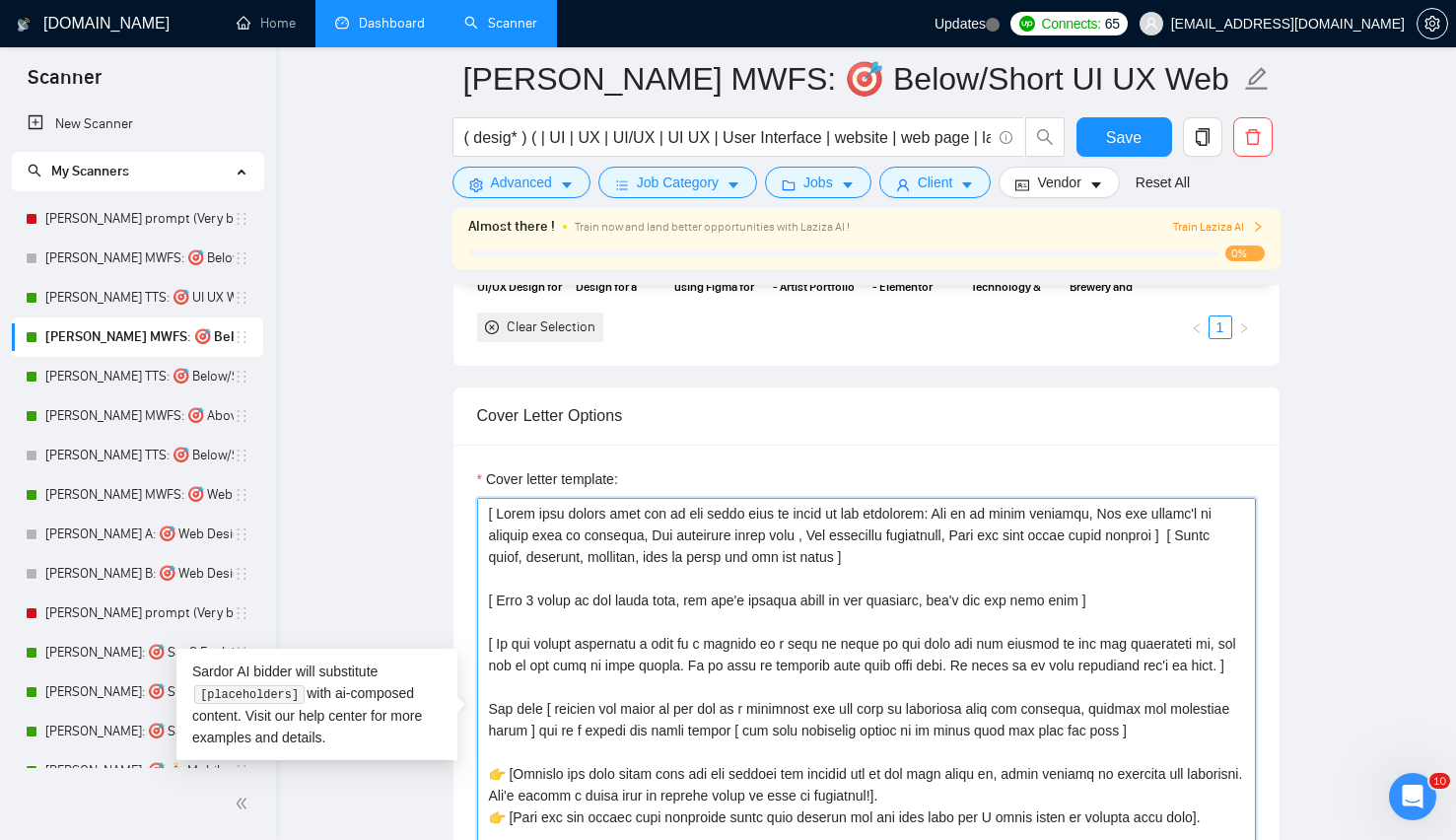 paste on "a strong hook, and in the first line, do some of the following: Say hi in their language, Use the client's or company name if provided, Ask something about them, Say something unexpected, joke, Show you care about their project, just one to two short sentences]  [ Sound human, friendly, informal, down to earth and not too smart ]
[ Make 2 typos on the first line, but don't mention typos in the proposal; don't say the word typo ]
I actually recently completed a job very similar to yours.
Can I share with you a short Loom with some ideas for your project?
Thanks!" 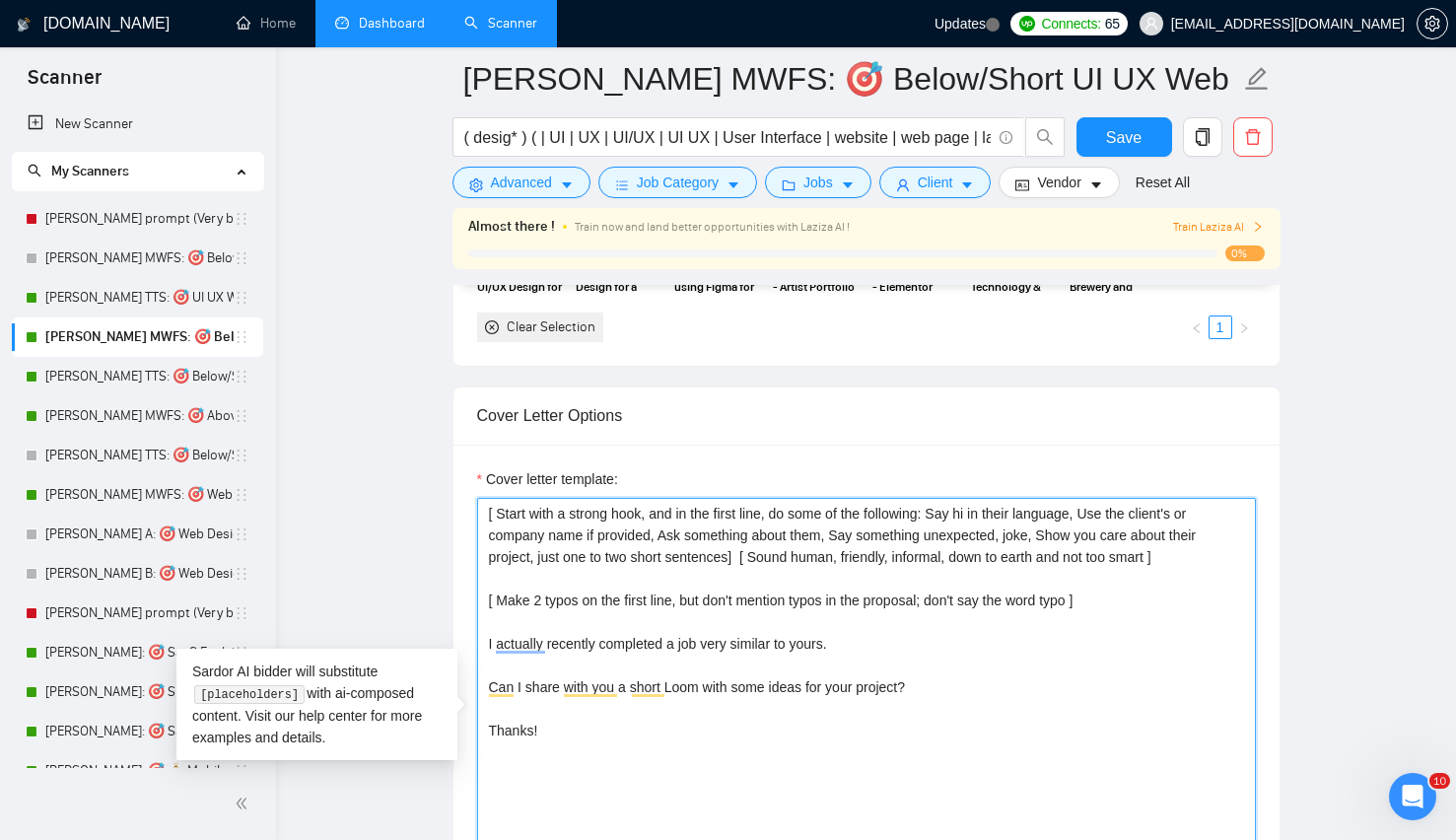 click on "[ Start with a strong hook, and in the first line, do some of the following: Say hi in their language, Use the client's or company name if provided, Ask something about them, Say something unexpected, joke, Show you care about their project, just one to two short sentences]  [ Sound human, friendly, informal, down to earth and not too smart ]
[ Make 2 typos on the first line, but don't mention typos in the proposal; don't say the word typo ]
I actually recently completed a job very similar to yours.
Can I share with you a short Loom with some ideas for your project?
Thanks!" at bounding box center [867, 720] 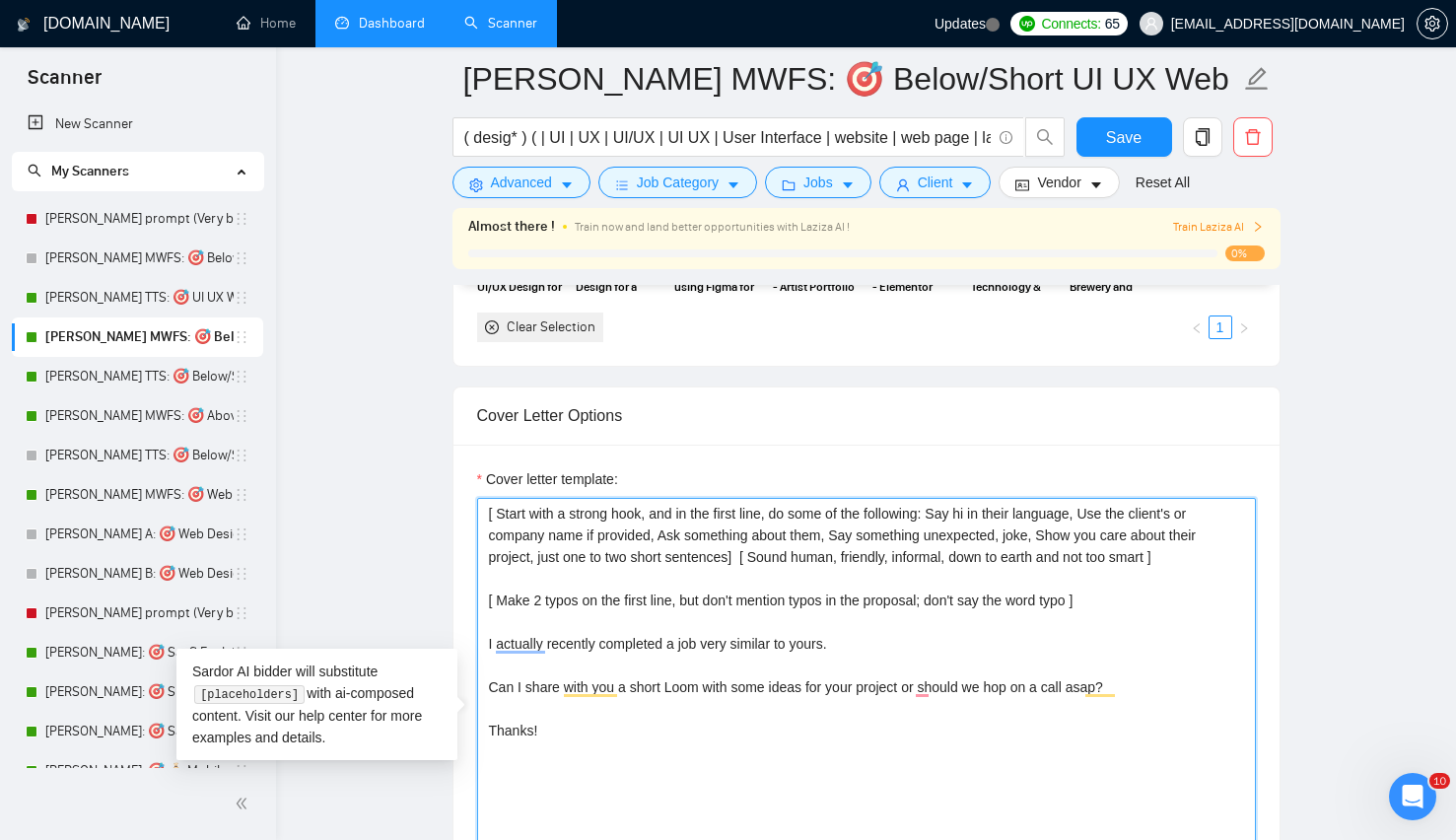 click on "[ Start with a strong hook, and in the first line, do some of the following: Say hi in their language, Use the client's or company name if provided, Ask something about them, Say something unexpected, joke, Show you care about their project, just one to two short sentences]  [ Sound human, friendly, informal, down to earth and not too smart ]
[ Make 2 typos on the first line, but don't mention typos in the proposal; don't say the word typo ]
I actually recently completed a job very similar to yours.
Can I share with you a short Loom with some ideas for your project or should we hop on a call asap?
Thanks!" at bounding box center [867, 720] 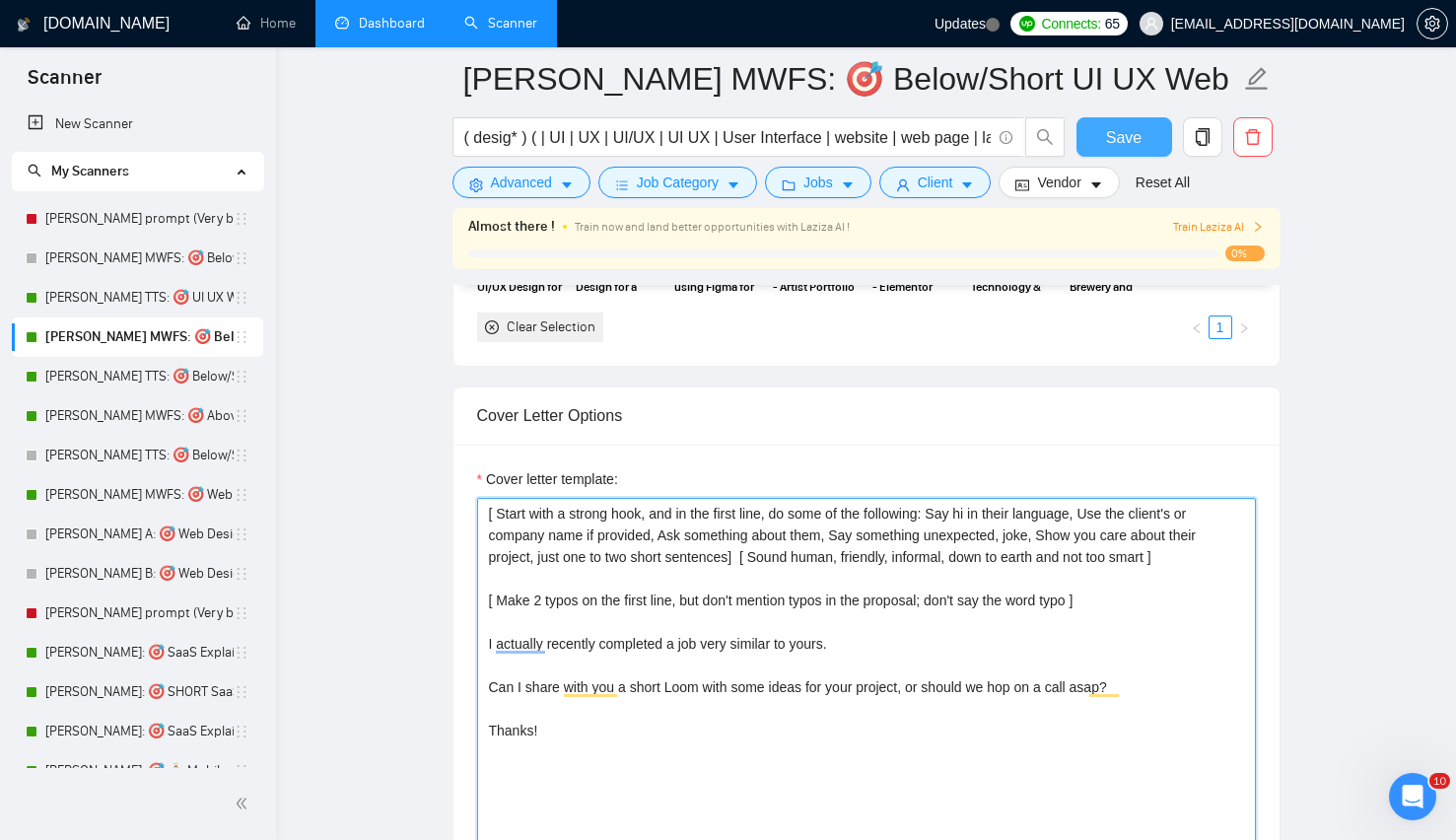 type on "[ Start with a strong hook, and in the first line, do some of the following: Say hi in their language, Use the client's or company name if provided, Ask something about them, Say something unexpected, joke, Show you care about their project, just one to two short sentences]  [ Sound human, friendly, informal, down to earth and not too smart ]
[ Make 2 typos on the first line, but don't mention typos in the proposal; don't say the word typo ]
I actually recently completed a job very similar to yours.
Can I share with you a short Loom with some ideas for your project, or should we hop on a call asap?
Thanks!" 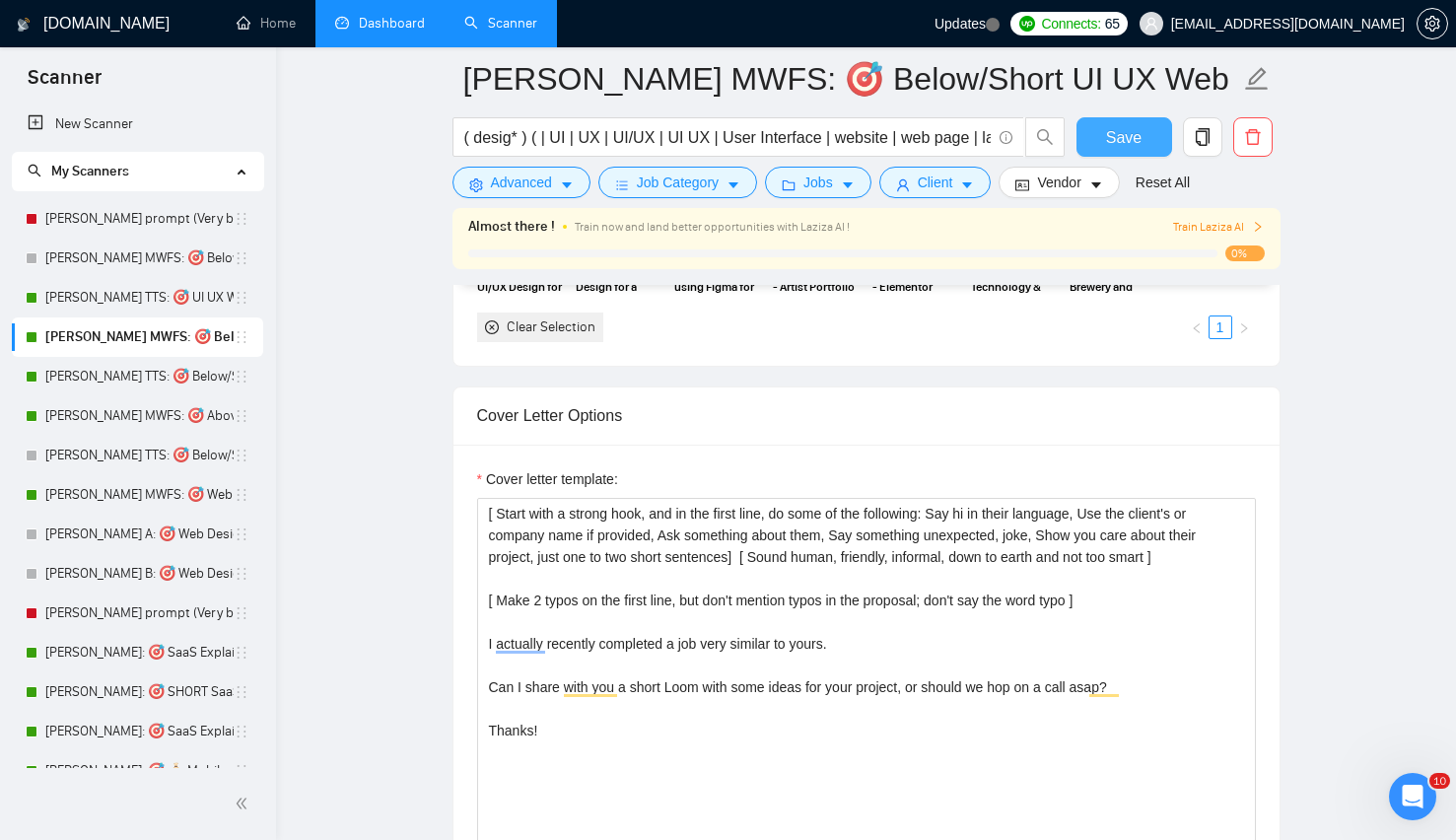 click on "Save" at bounding box center [1124, 137] 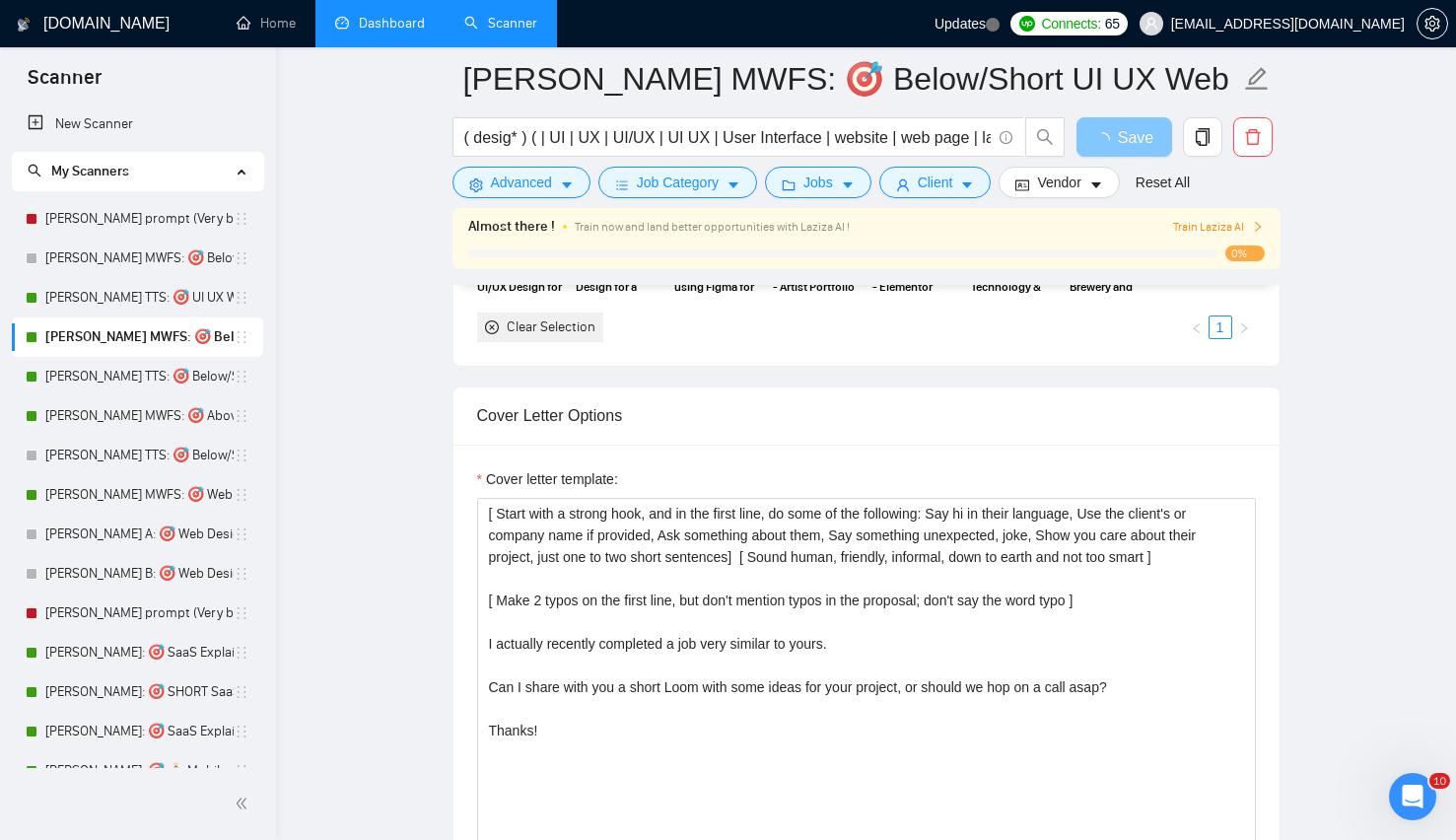 click on "Save" at bounding box center (1136, 137) 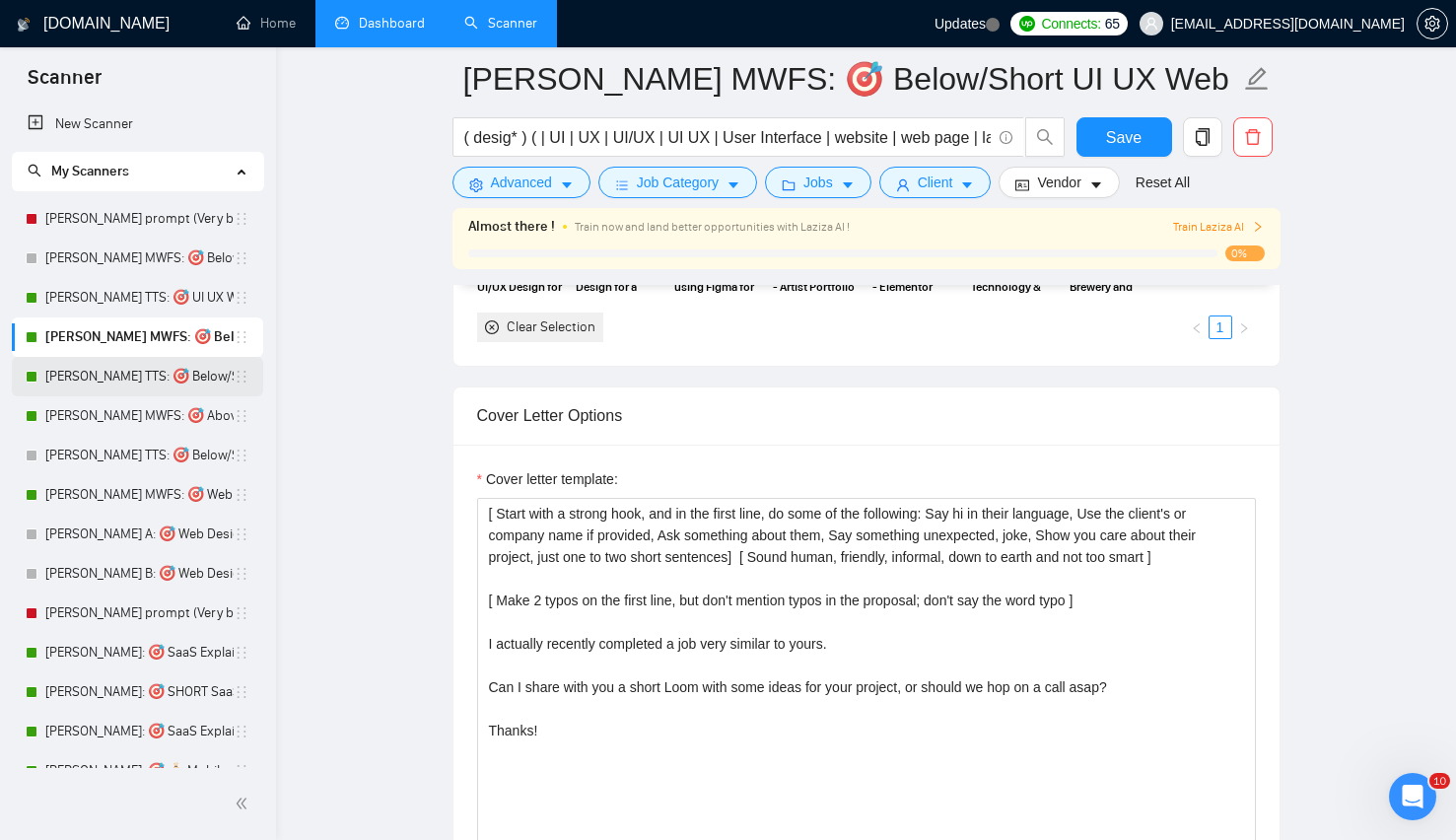 click on "Lenka TTS: 🎯 Below/SHORT UI UX Web Design" at bounding box center (139, 377) 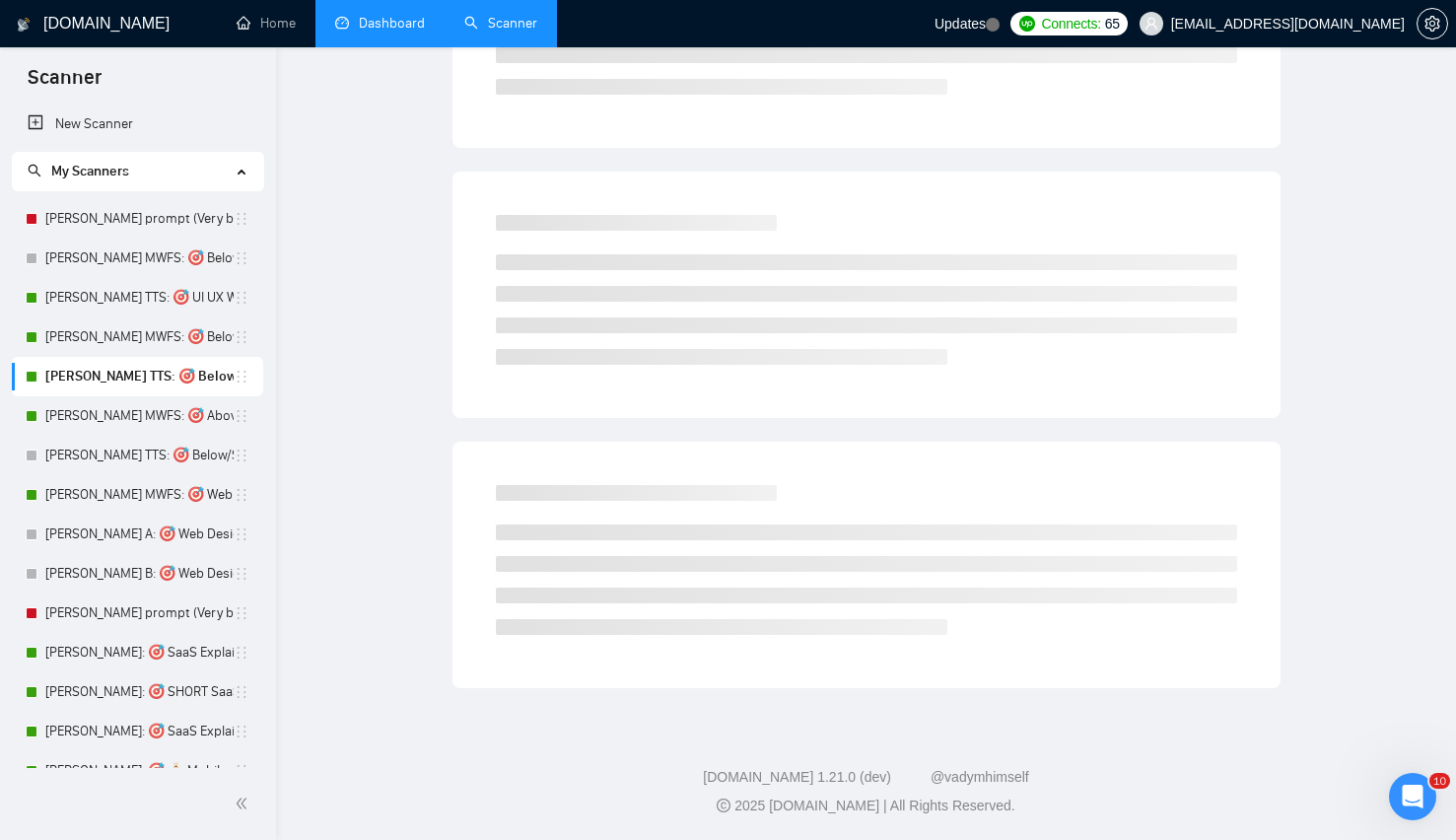 scroll, scrollTop: 0, scrollLeft: 0, axis: both 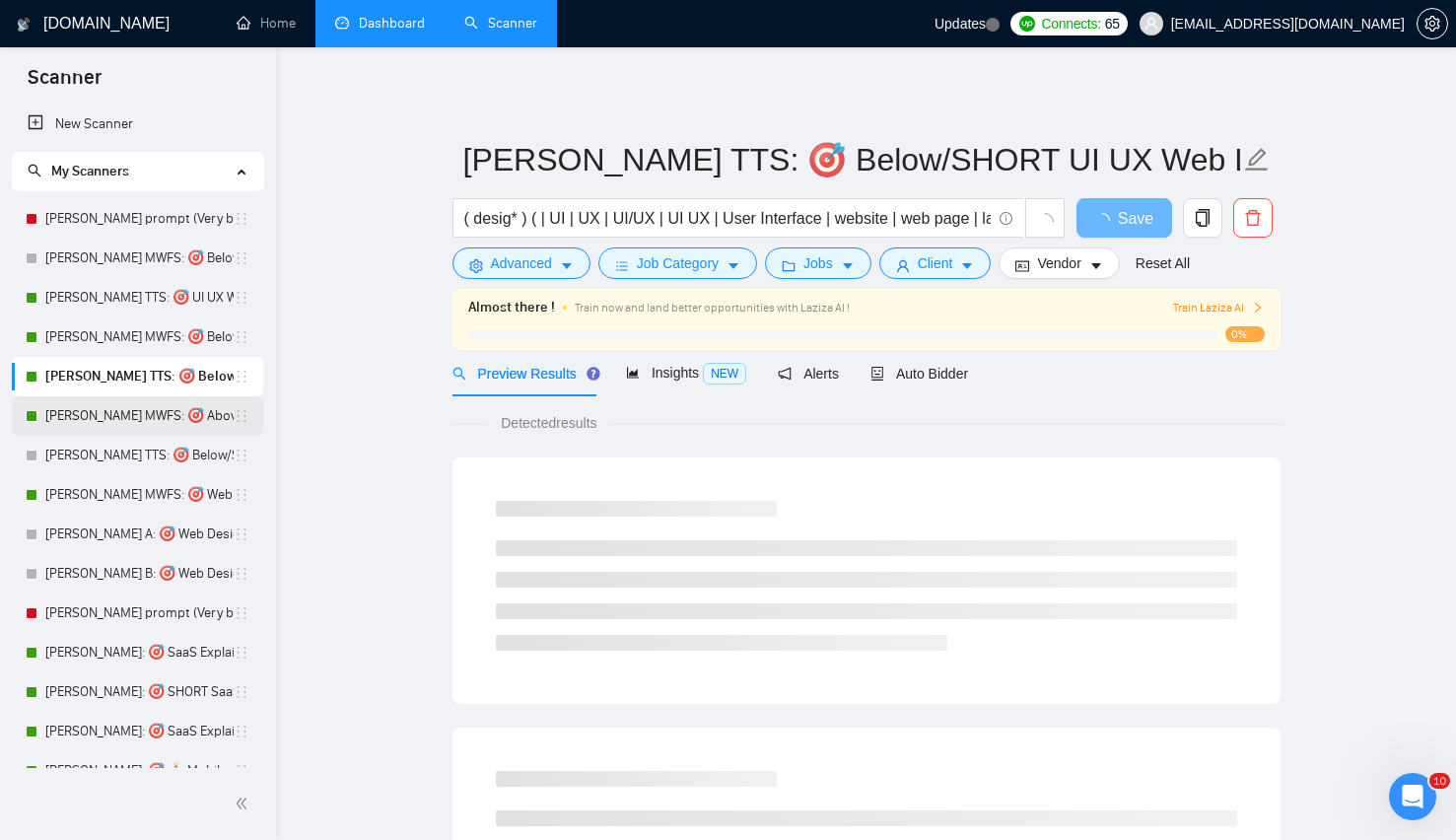 click on "Lenka MWFS: 🎯 Above/Long Web Design" at bounding box center (139, 416) 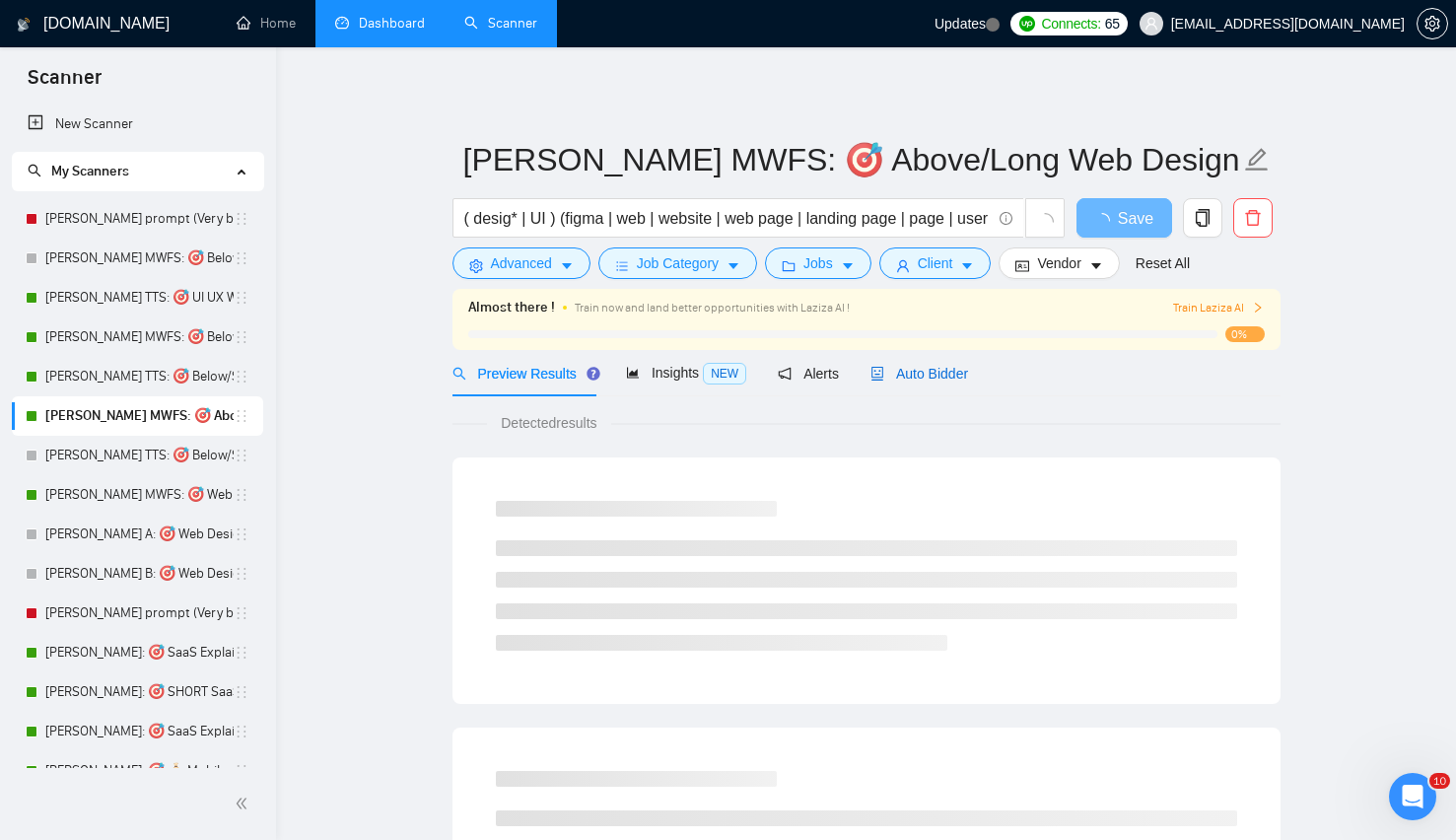 click on "Auto Bidder" at bounding box center (919, 374) 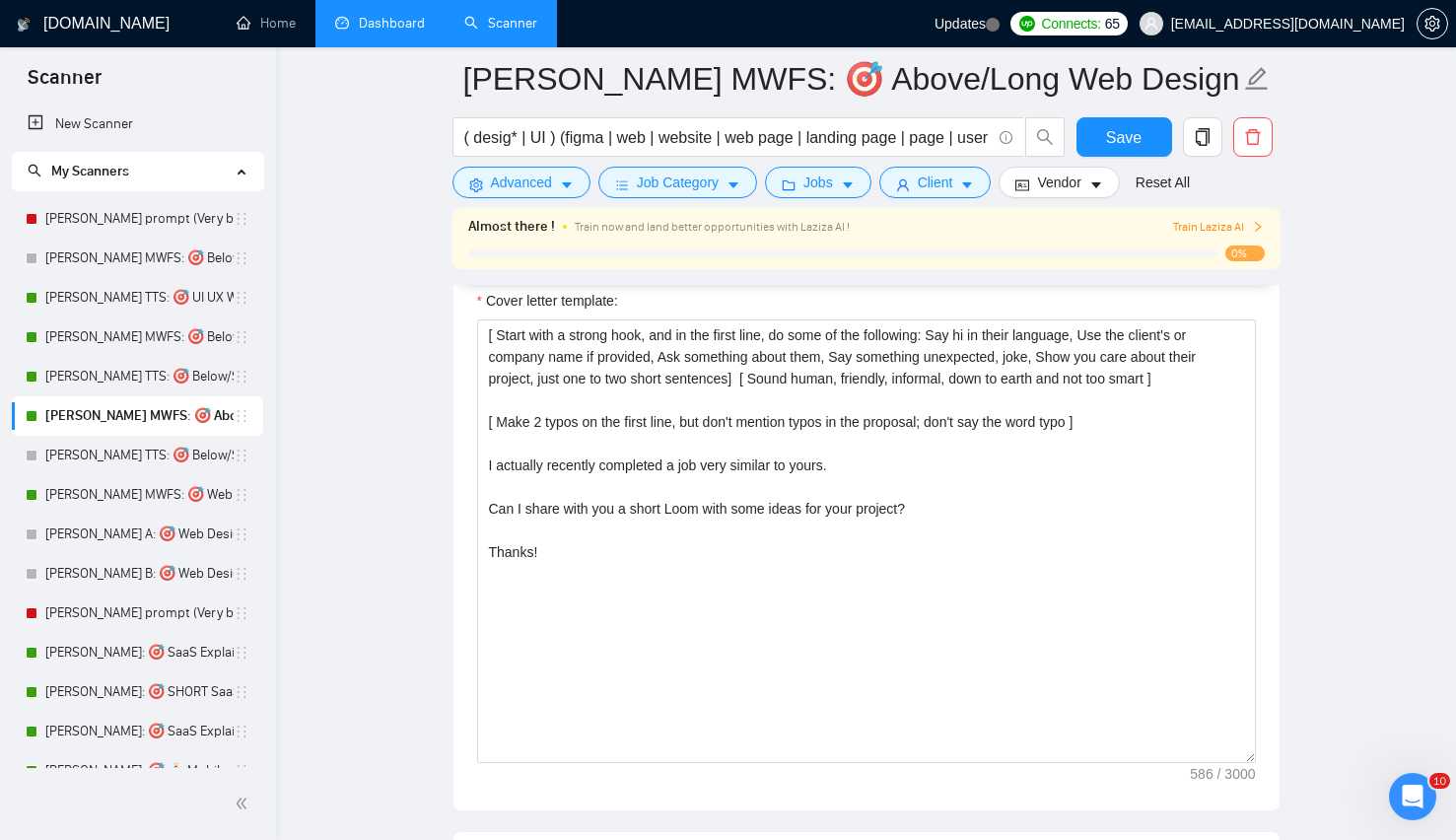 scroll, scrollTop: 2219, scrollLeft: 0, axis: vertical 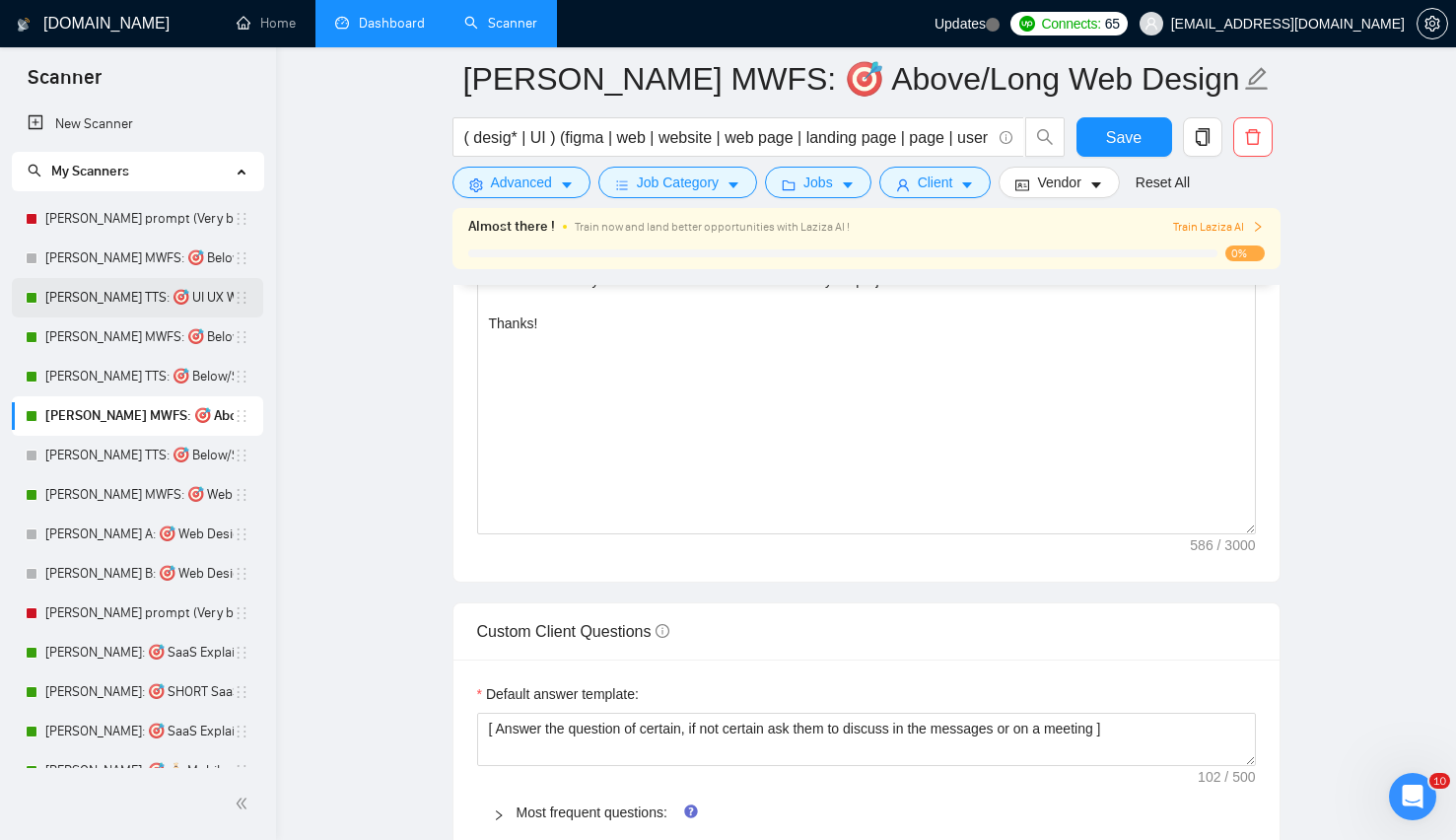 click on "Lazar TTS: 🎯 UI UX Web Design (Above average descriptions)" at bounding box center (139, 298) 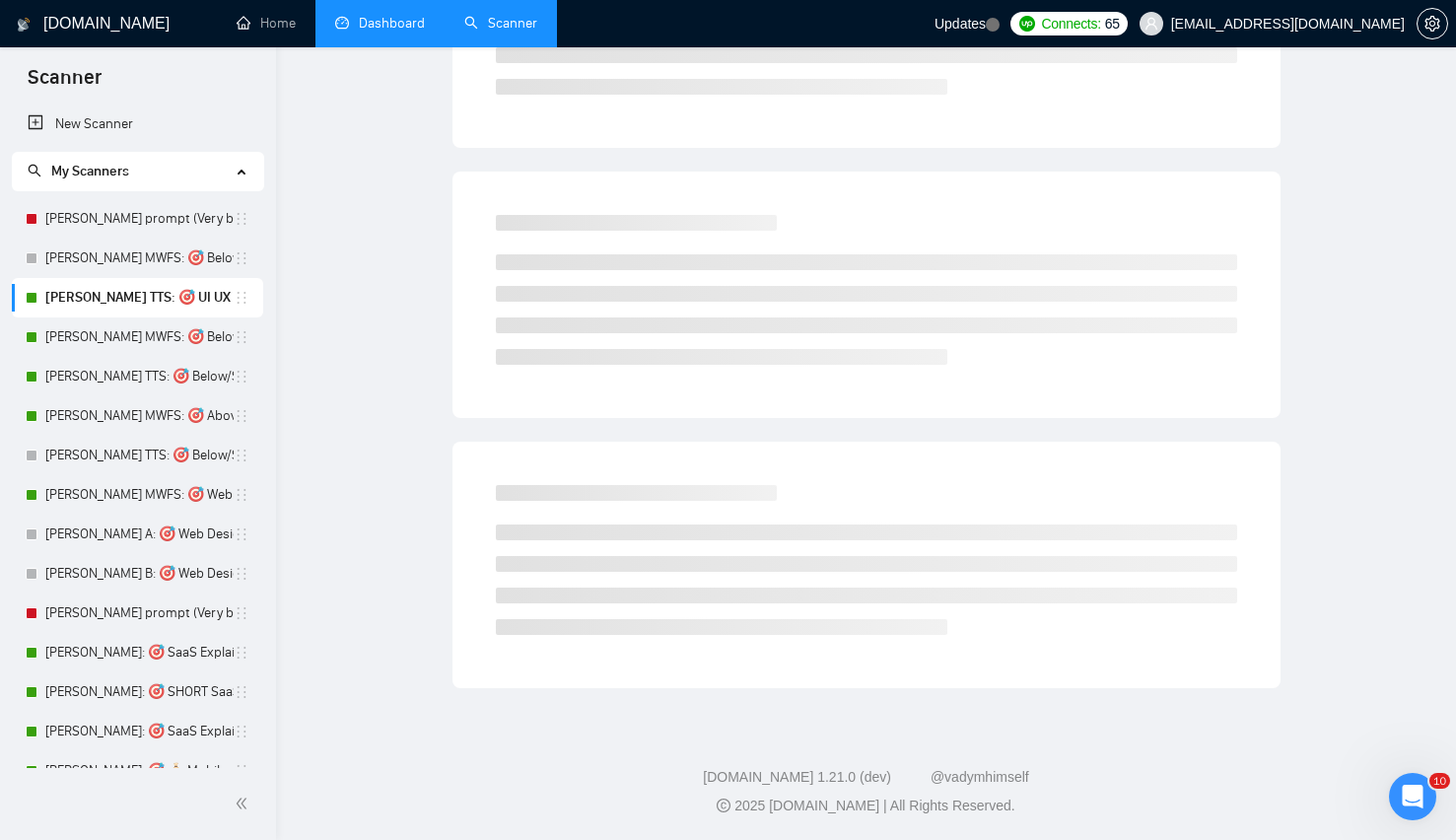 scroll, scrollTop: 0, scrollLeft: 0, axis: both 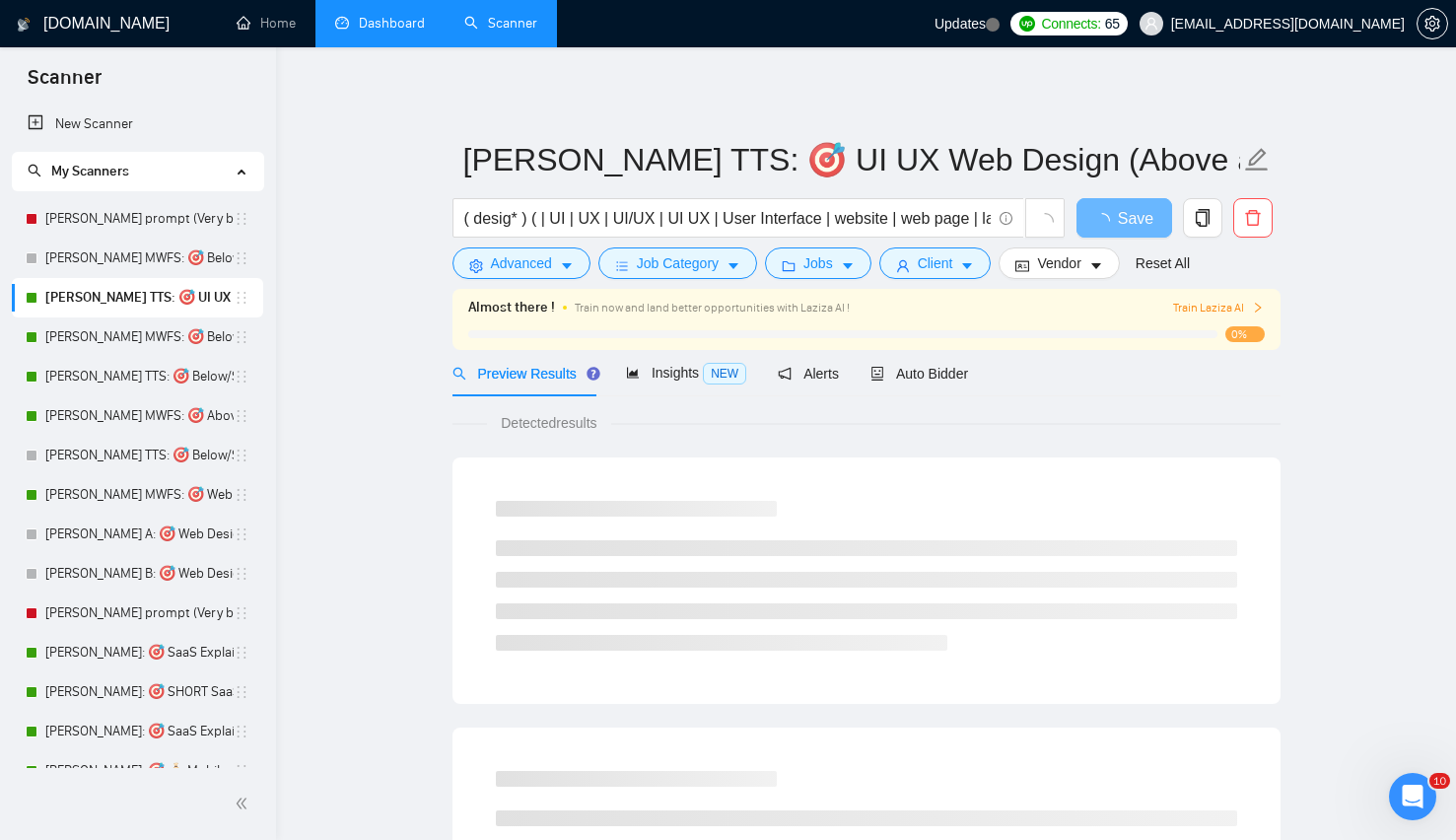 click on "Preview Results Insights NEW Alerts Auto Bidder" at bounding box center [867, 373] 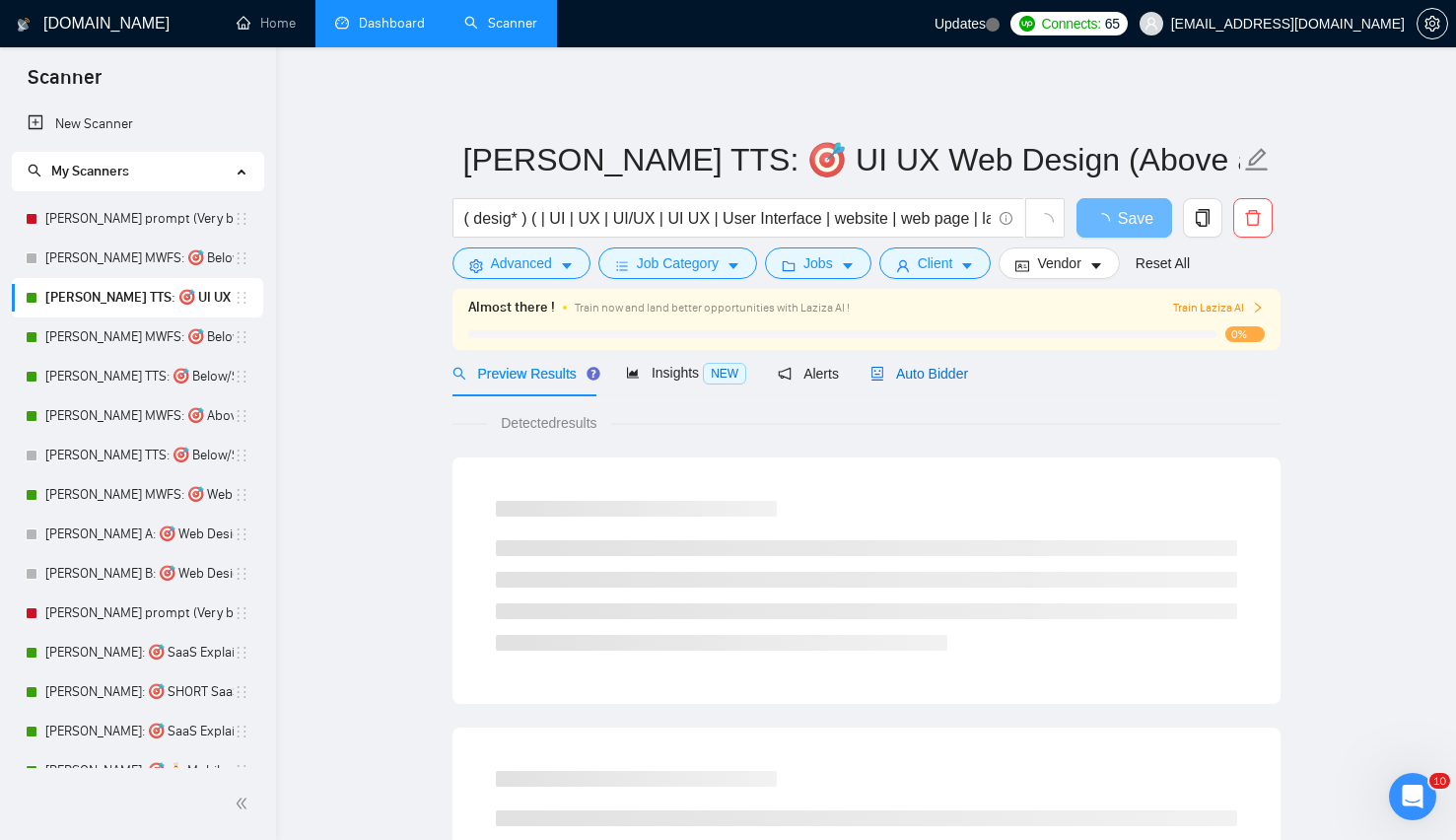 click on "Auto Bidder" at bounding box center [919, 374] 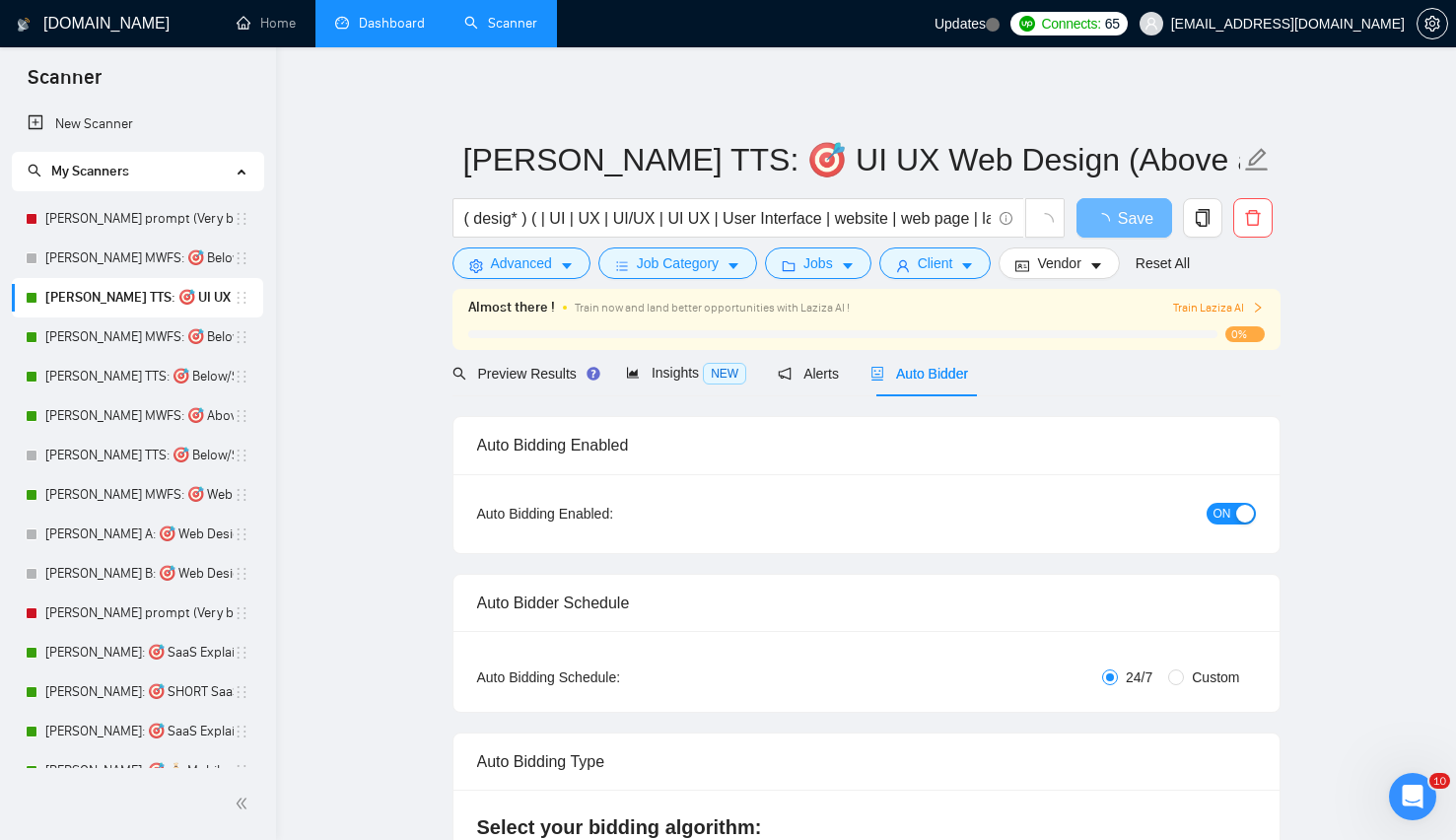 type 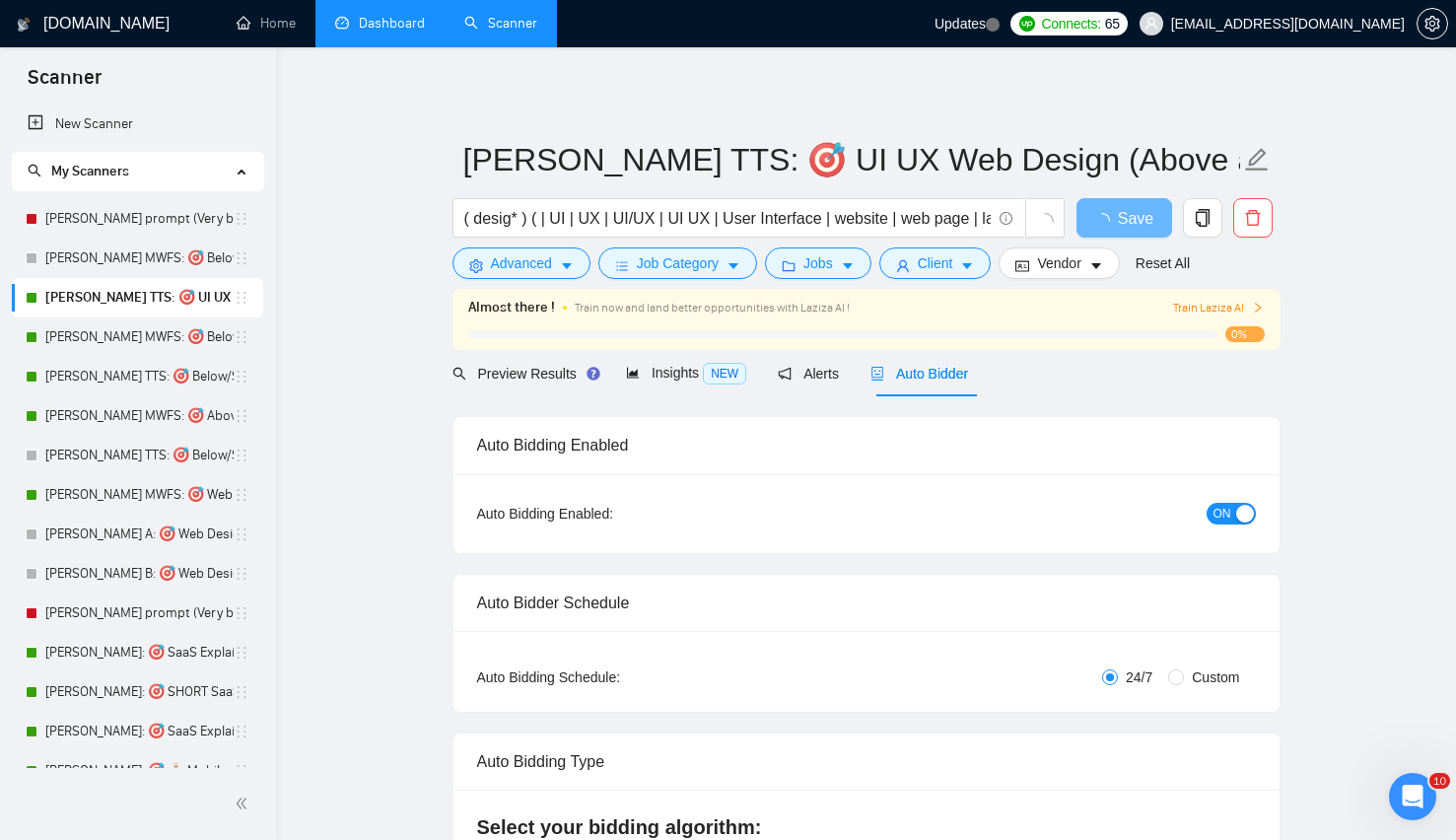 radio on "false" 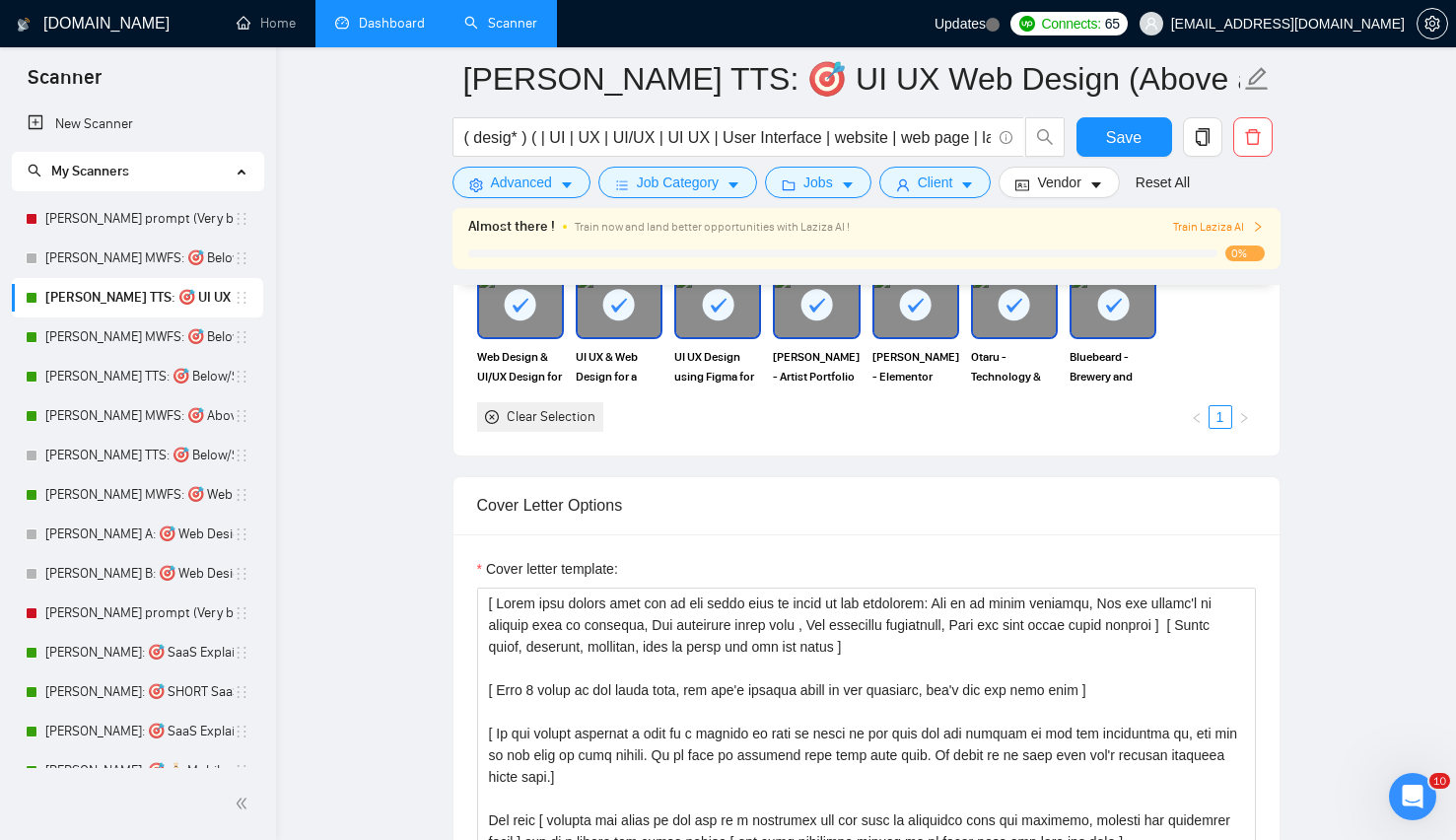 scroll, scrollTop: 1869, scrollLeft: 0, axis: vertical 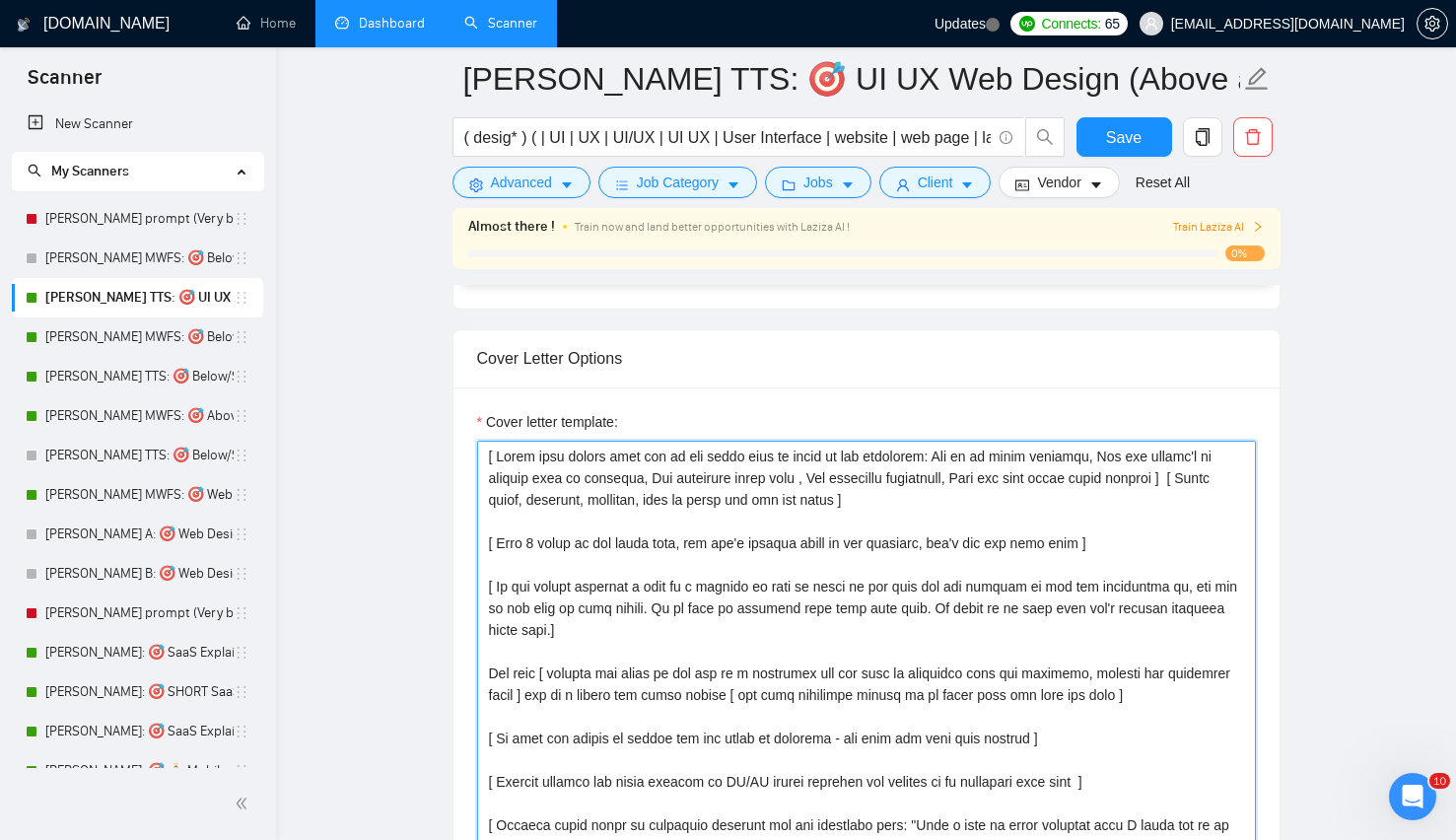 click on "Cover letter template:" at bounding box center (867, 663) 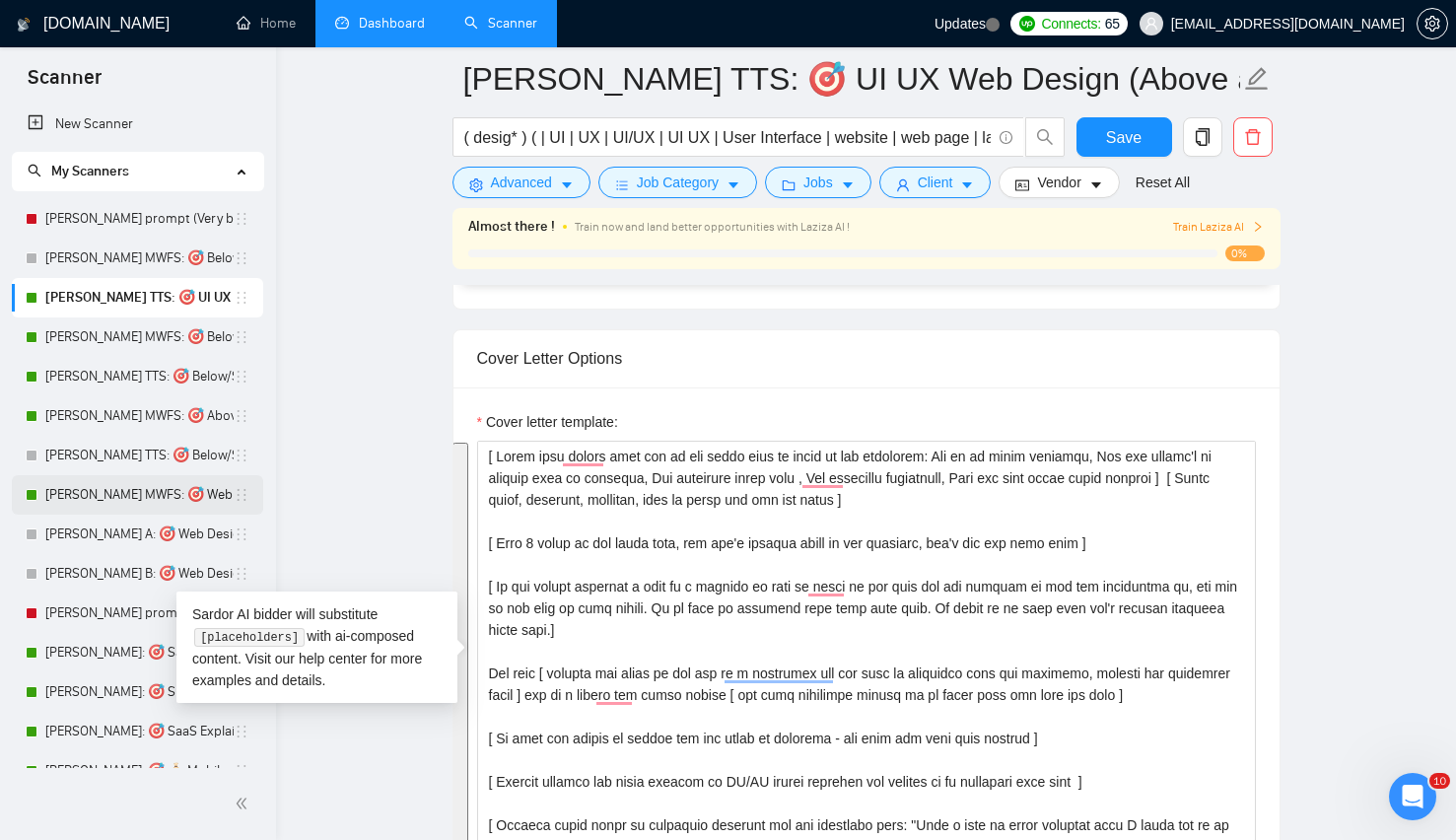 click on "Lenka MWFS: 🎯 Web Design (Above average descriptions)" at bounding box center (139, 495) 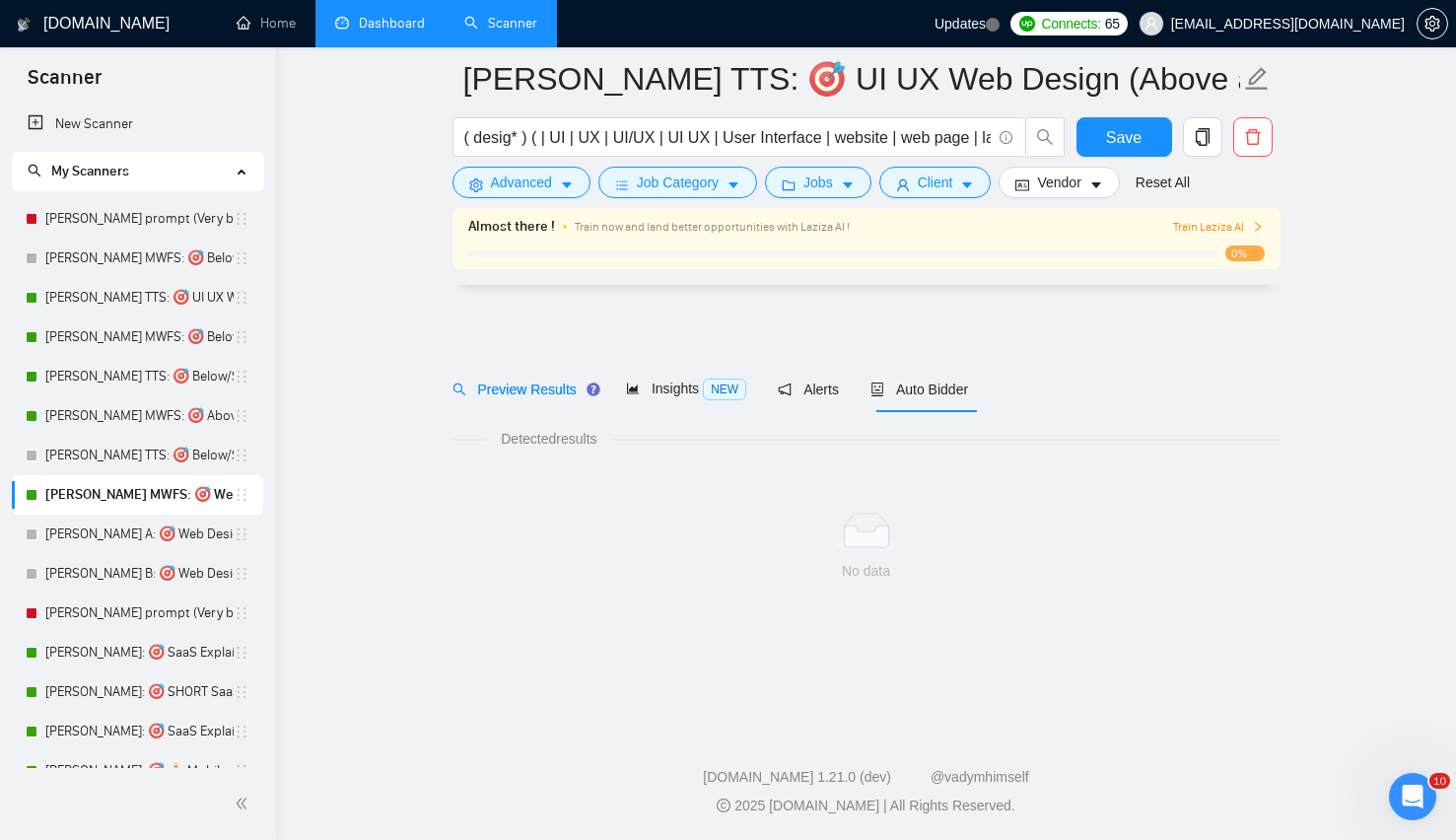 scroll, scrollTop: 0, scrollLeft: 0, axis: both 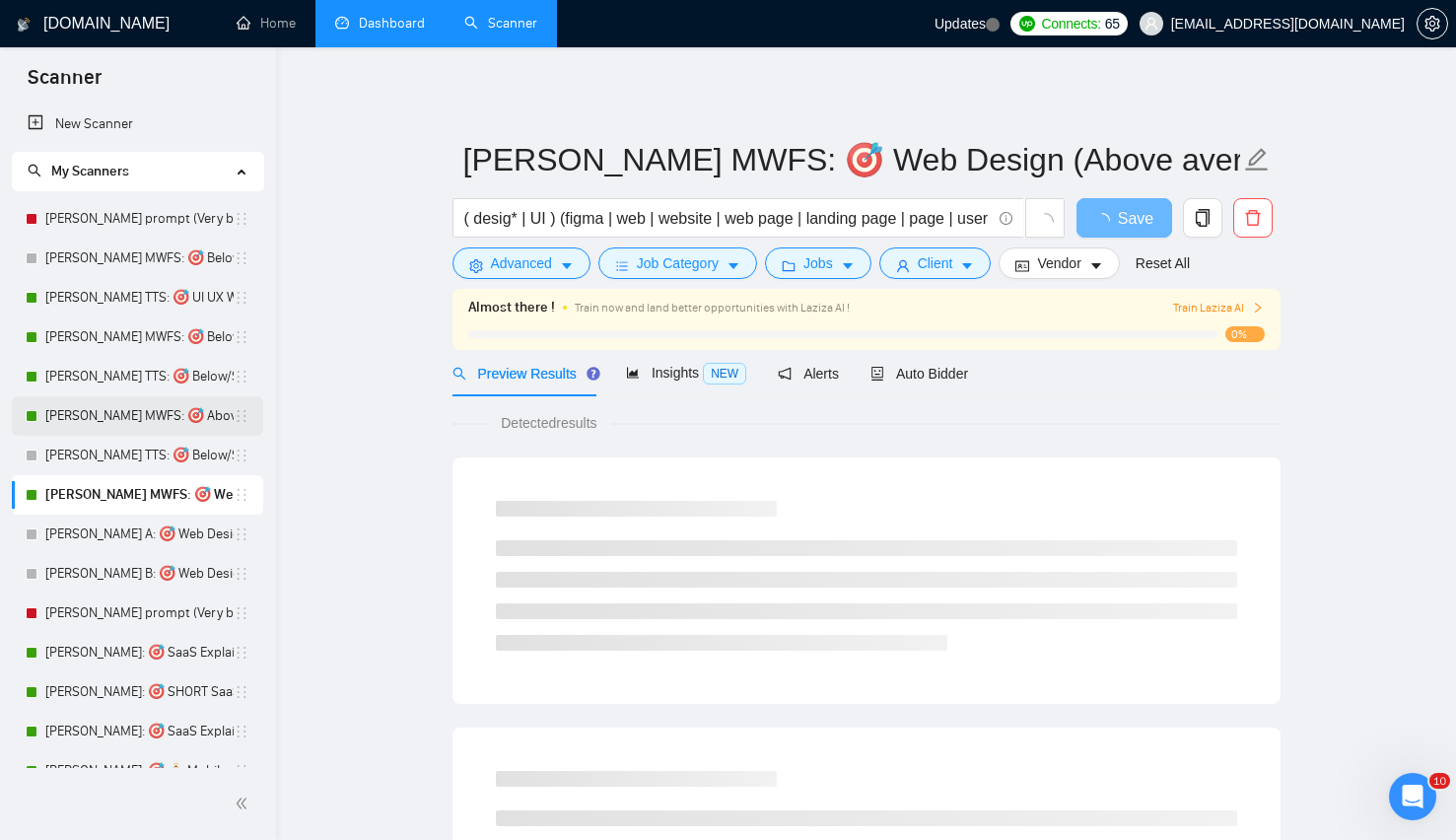 click on "Lenka MWFS: 🎯 Above/Long Web Design" at bounding box center [139, 416] 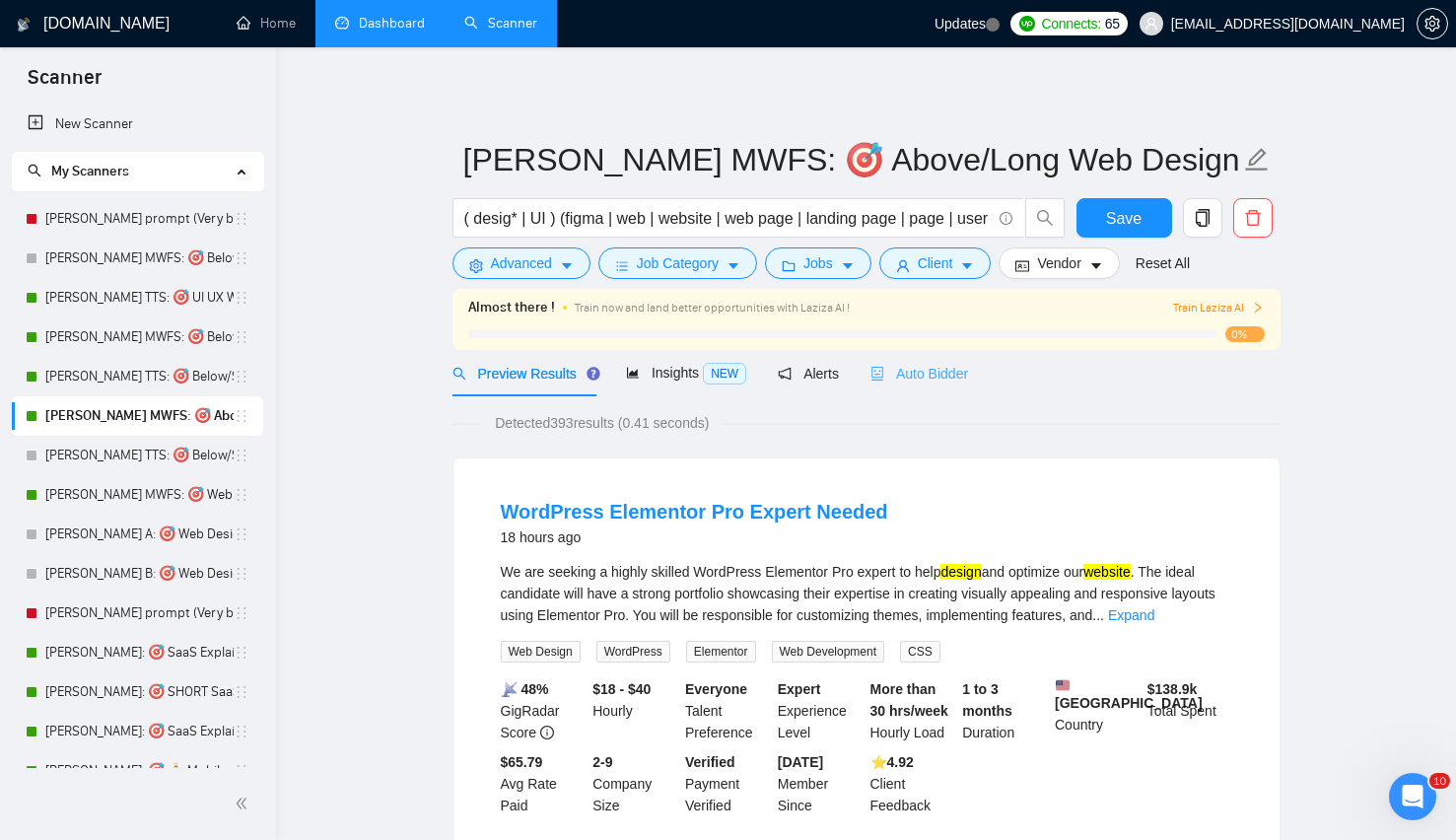 click on "Auto Bidder" at bounding box center (919, 373) 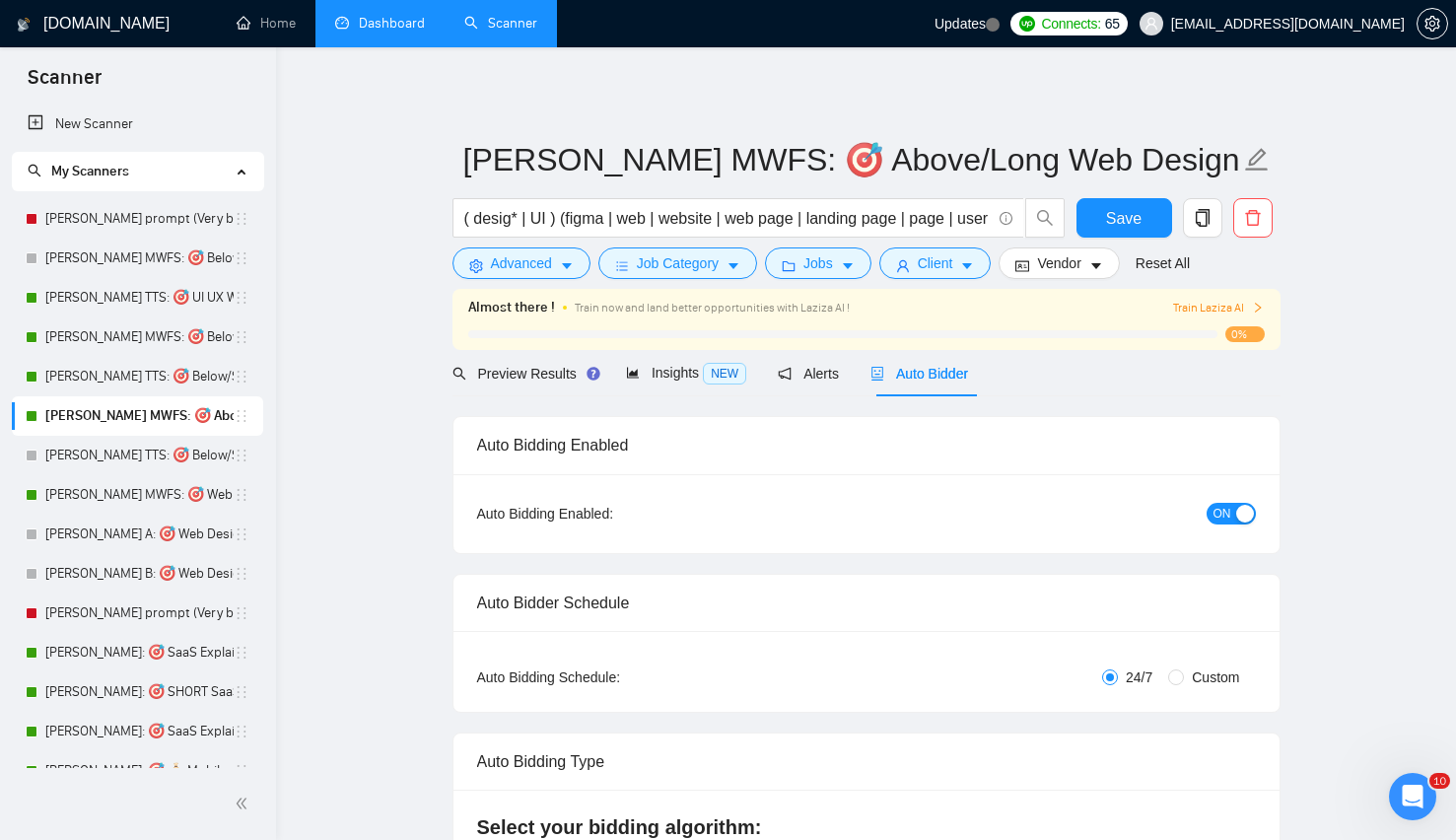 type 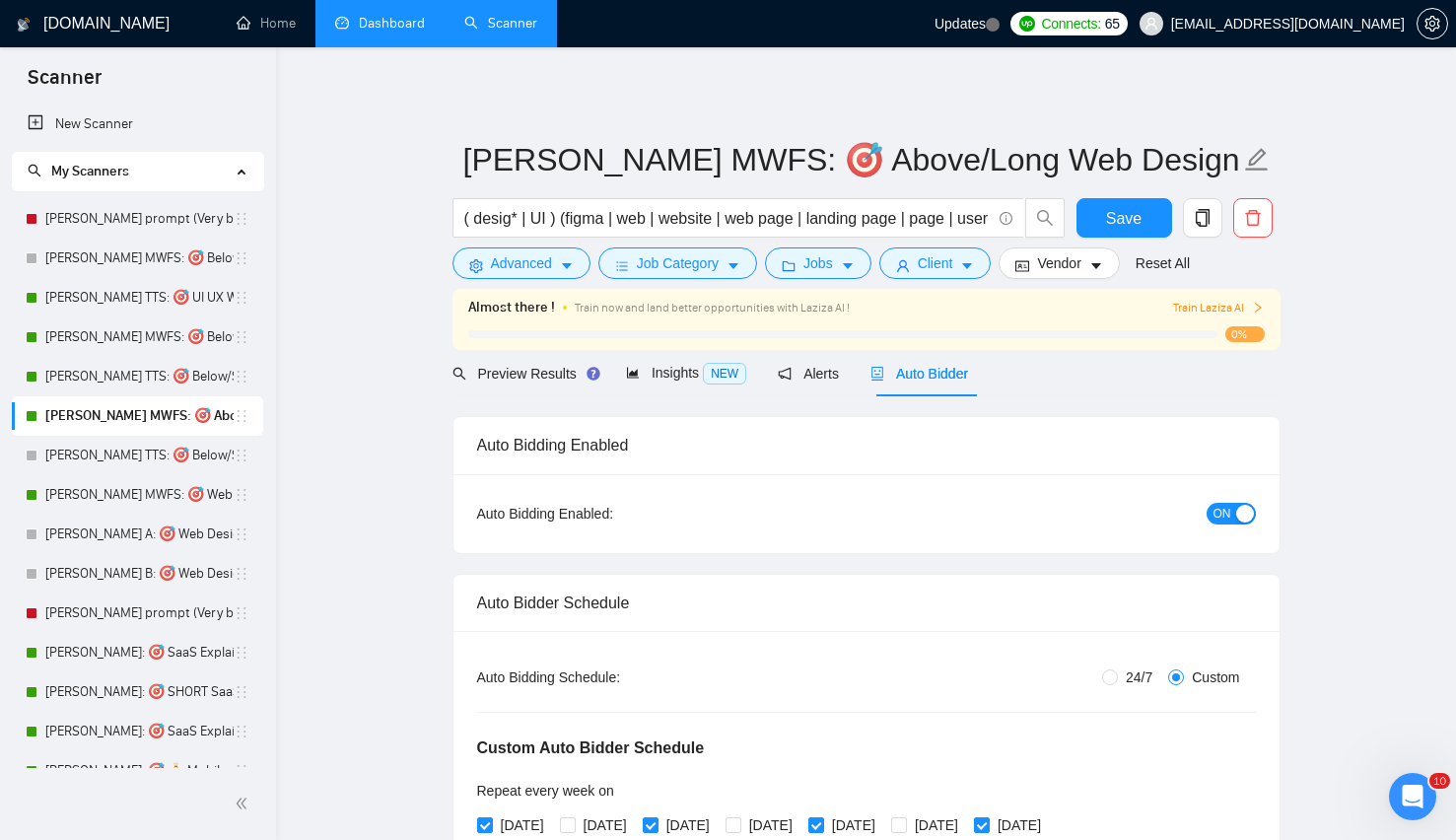 type 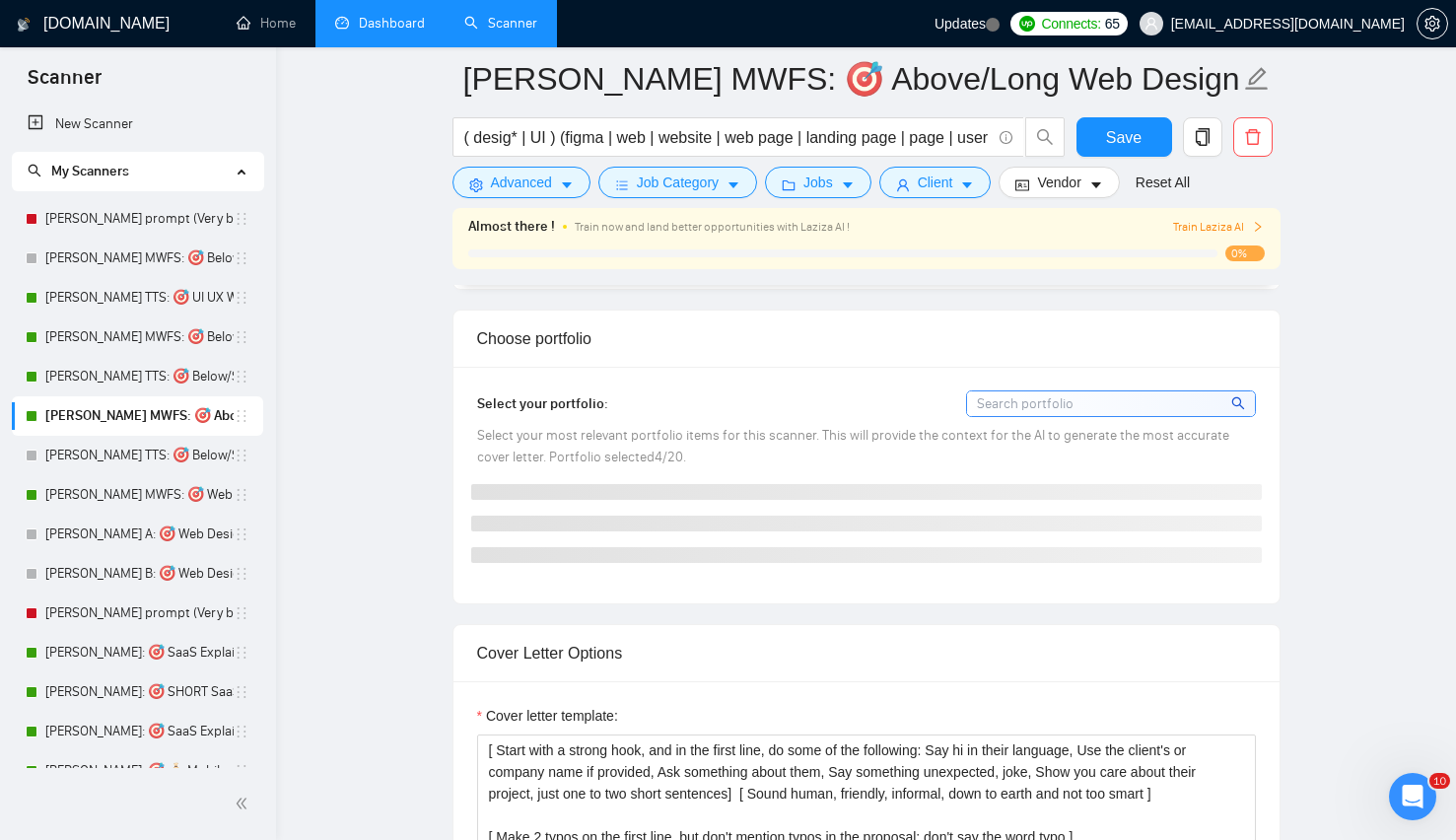 scroll, scrollTop: 1724, scrollLeft: 0, axis: vertical 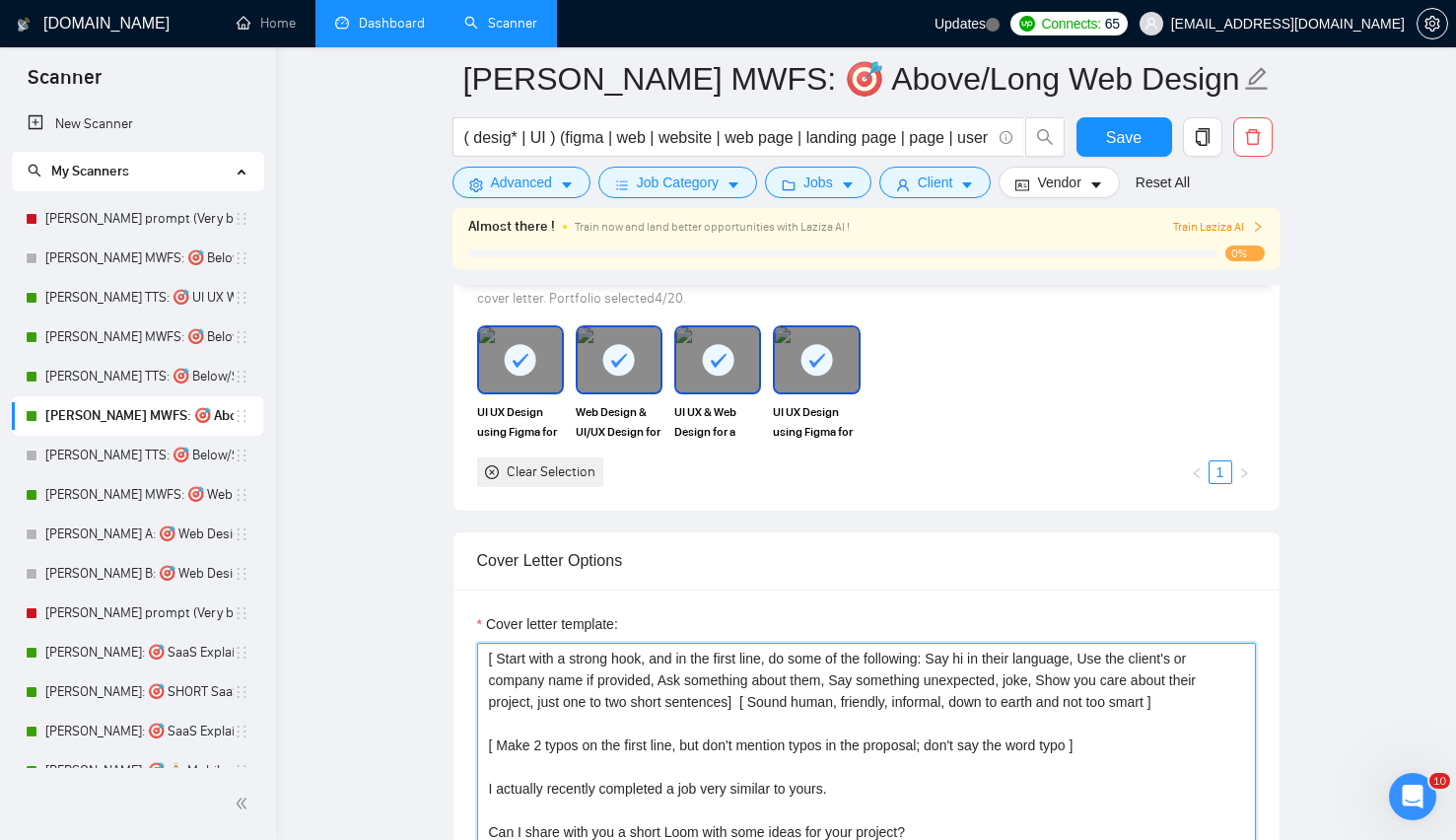 click on "[ Start with a strong hook, and in the first line, do some of the following: Say hi in their language, Use the client's or company name if provided, Ask something about them, Say something unexpected, joke, Show you care about their project, just one to two short sentences]  [ Sound human, friendly, informal, down to earth and not too smart ]
[ Make 2 typos on the first line, but don't mention typos in the proposal; don't say the word typo ]
I actually recently completed a job very similar to yours.
Can I share with you a short Loom with some ideas for your project?
Thanks!" at bounding box center (867, 865) 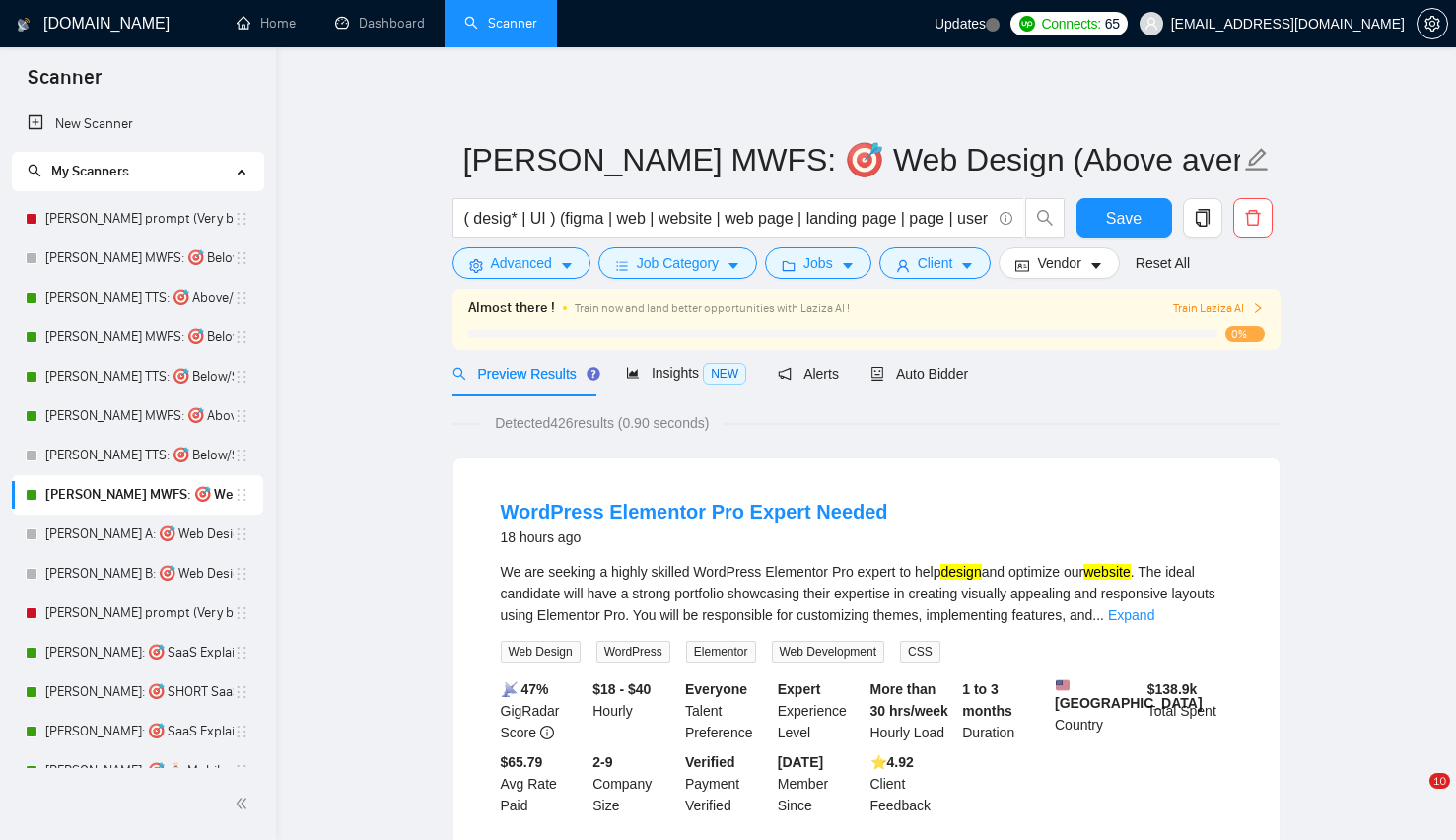 scroll, scrollTop: 0, scrollLeft: 0, axis: both 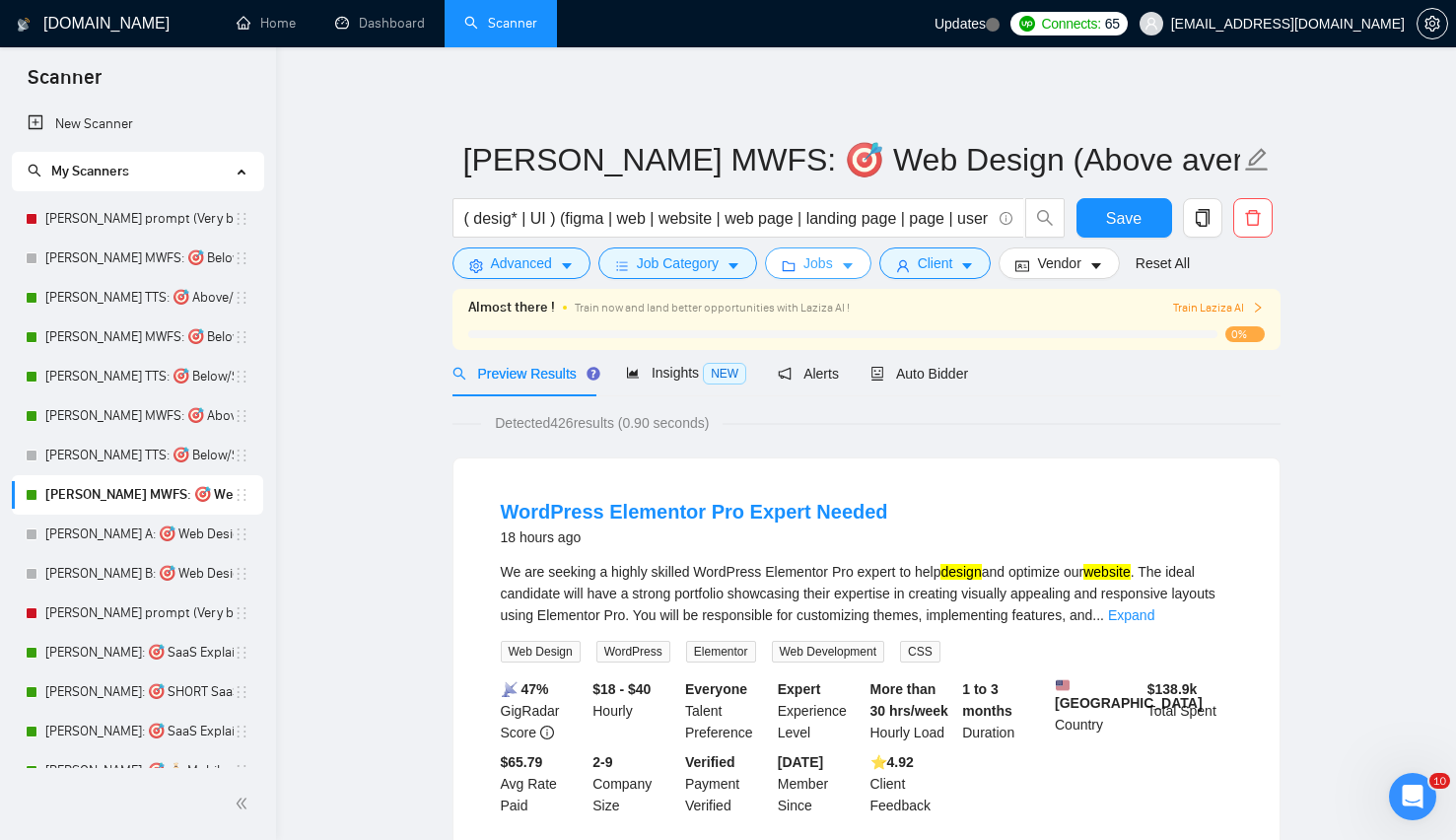 click 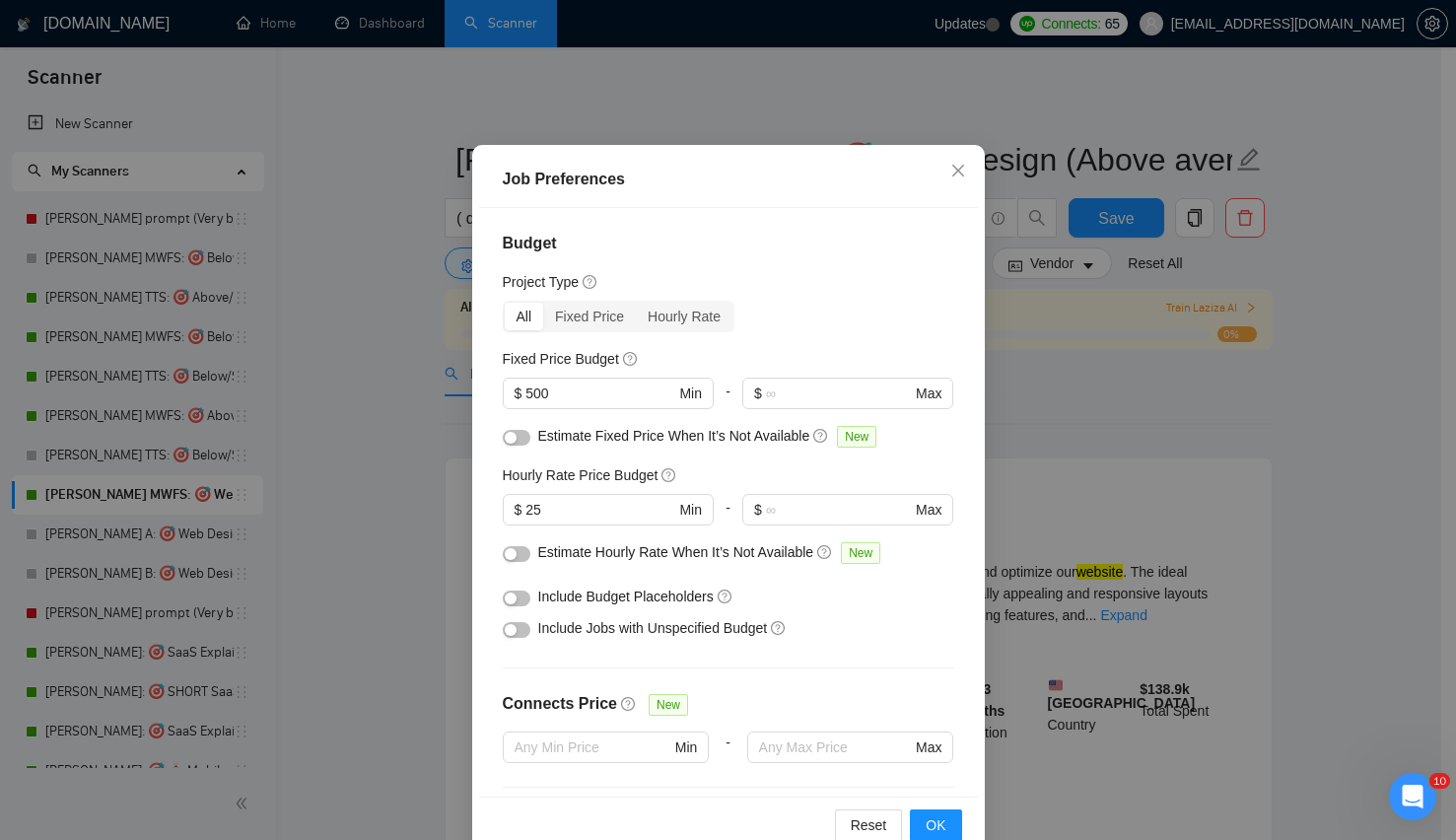 scroll, scrollTop: 87, scrollLeft: 0, axis: vertical 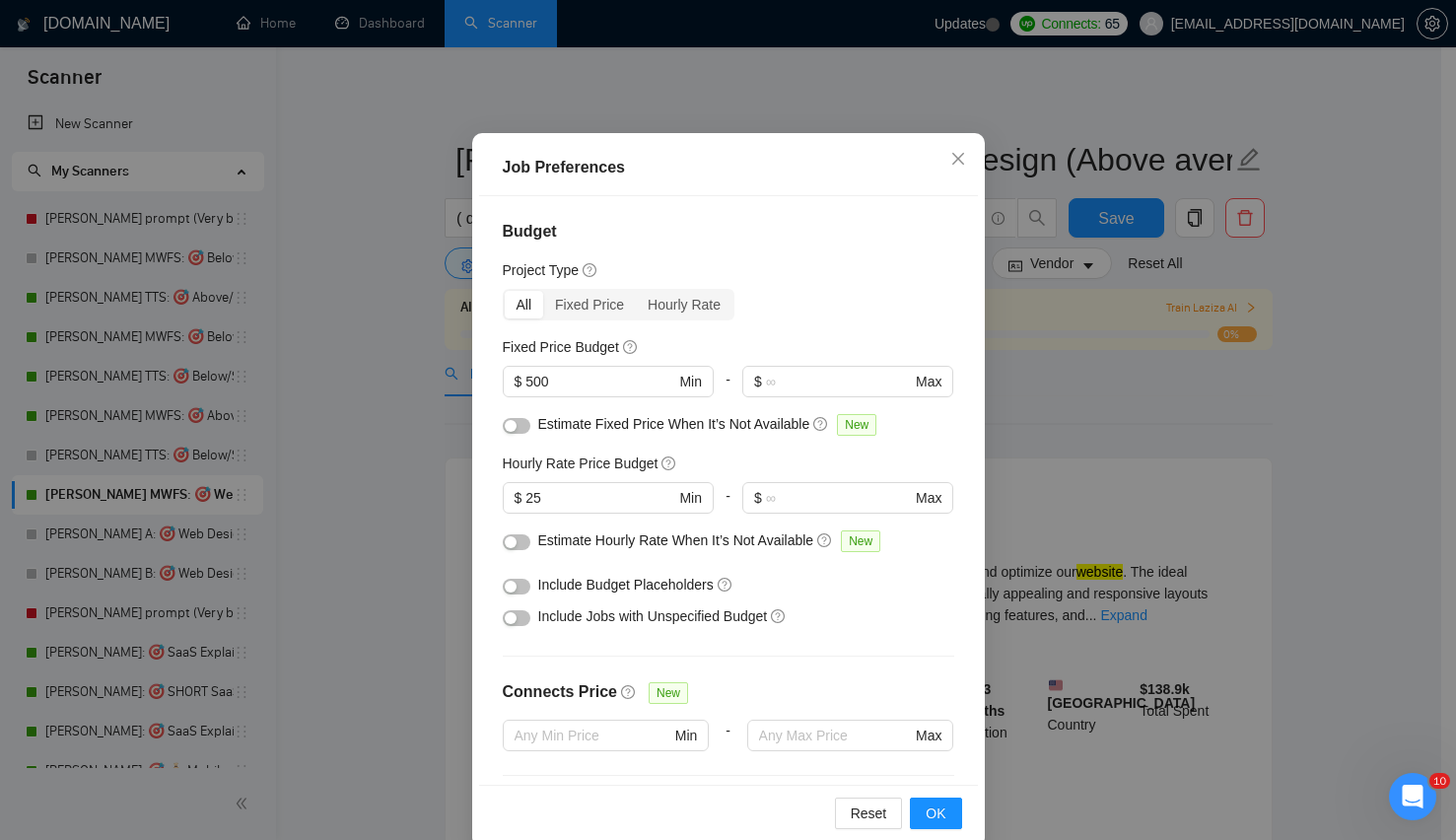 click on "Any description size" at bounding box center [728, 1270] 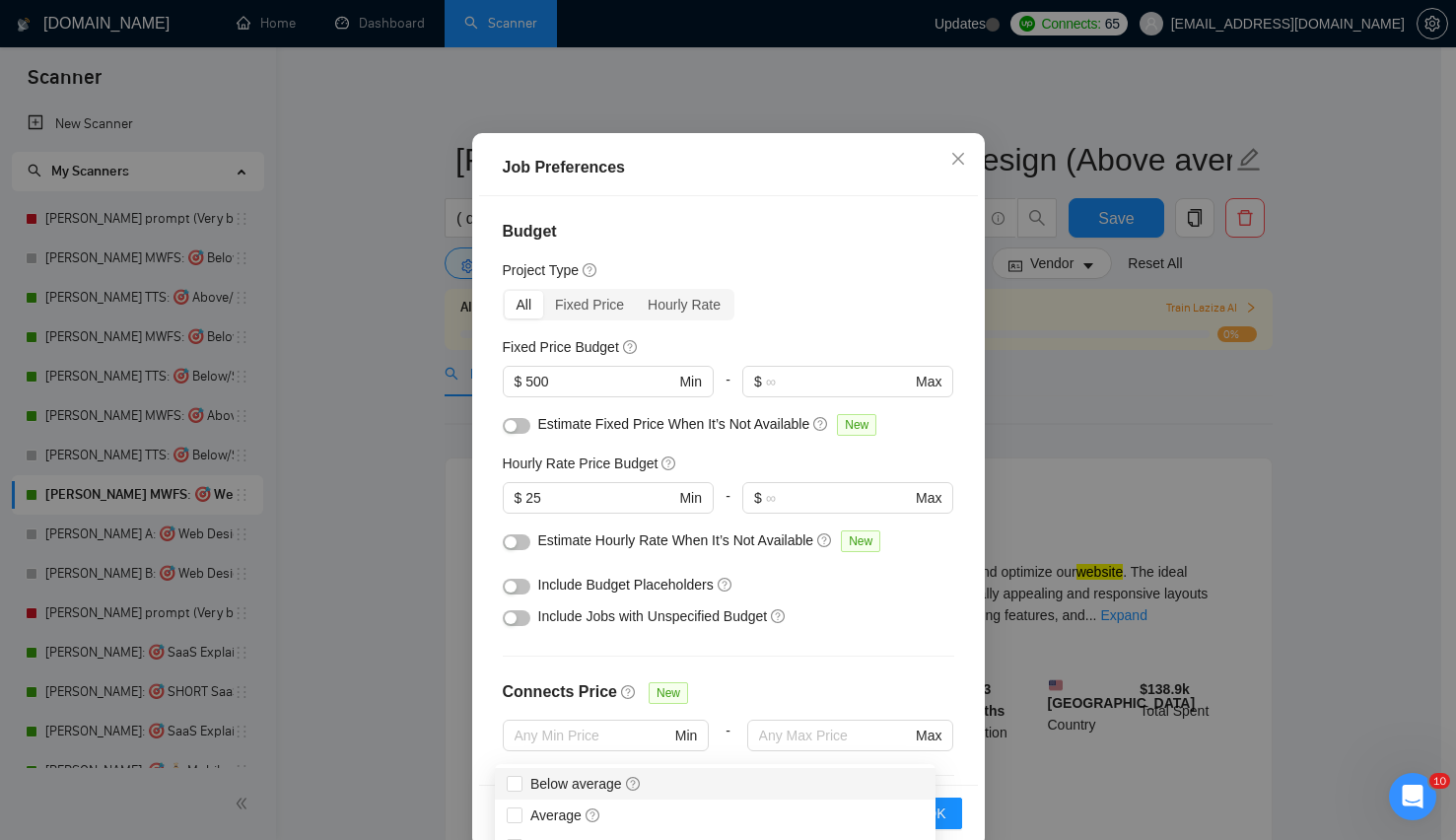 click on "Any description size" at bounding box center (728, 1270) 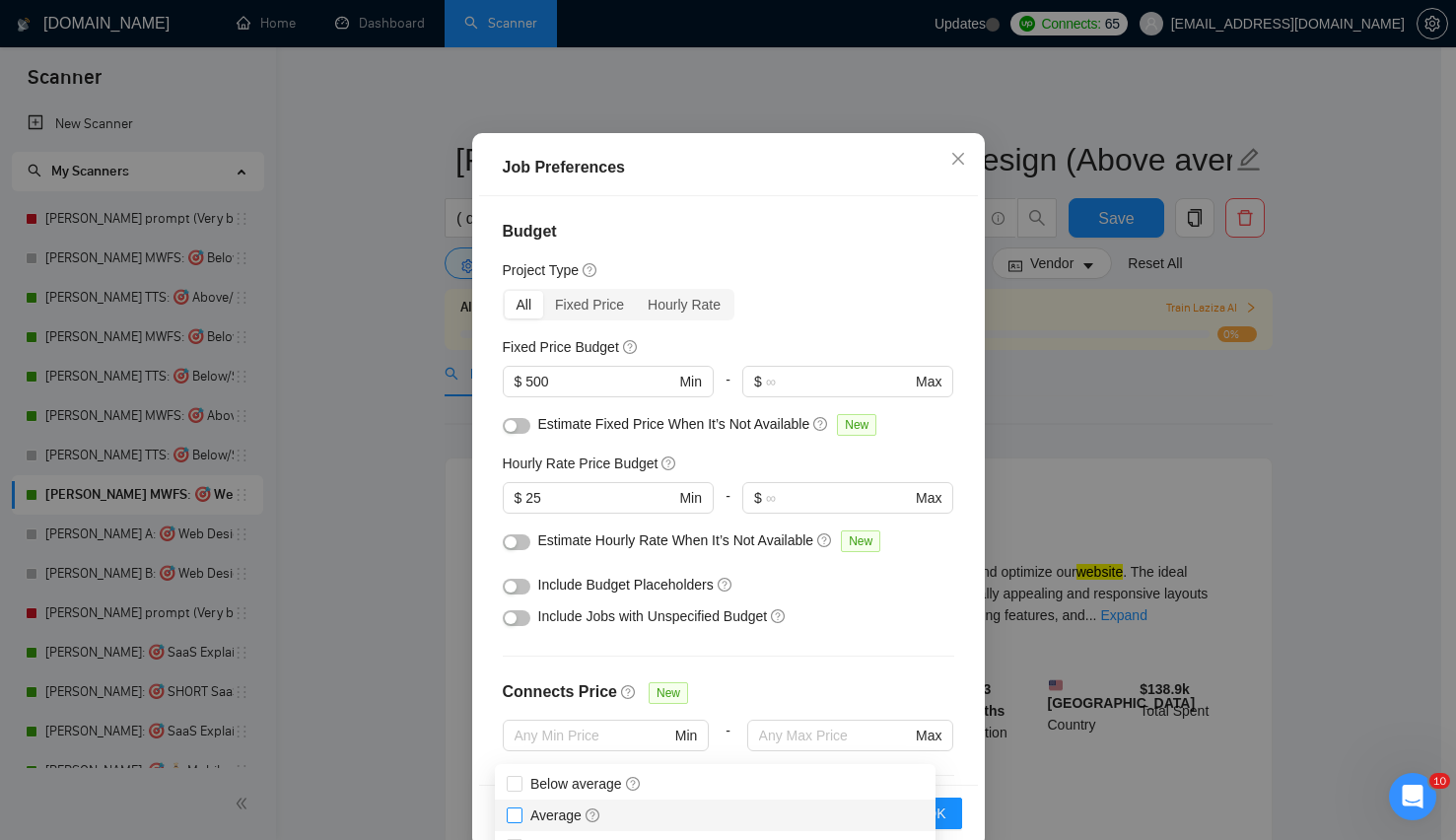 click on "Average" at bounding box center (566, 815) 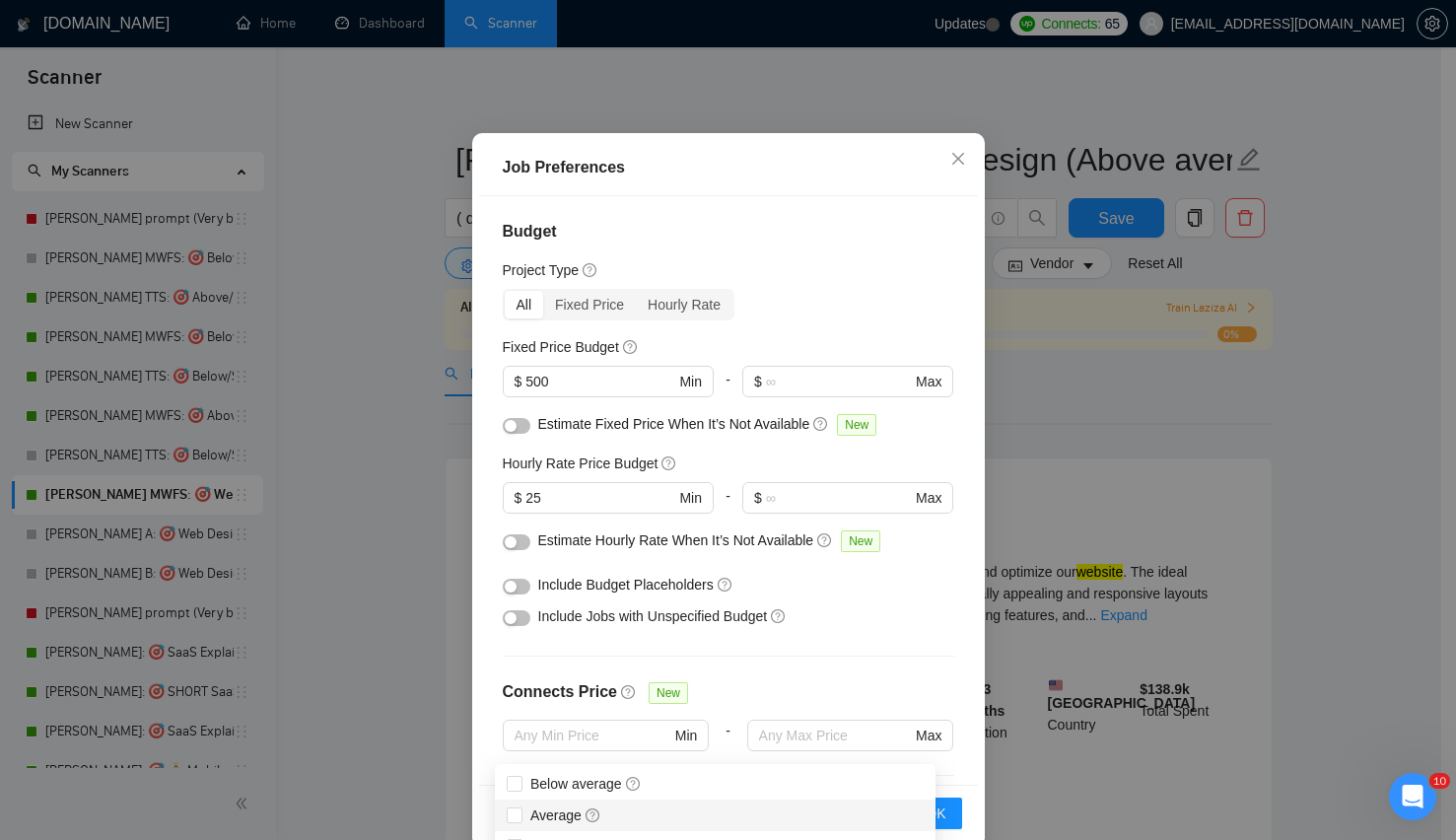 click on "Description Preferences" at bounding box center (728, 1196) 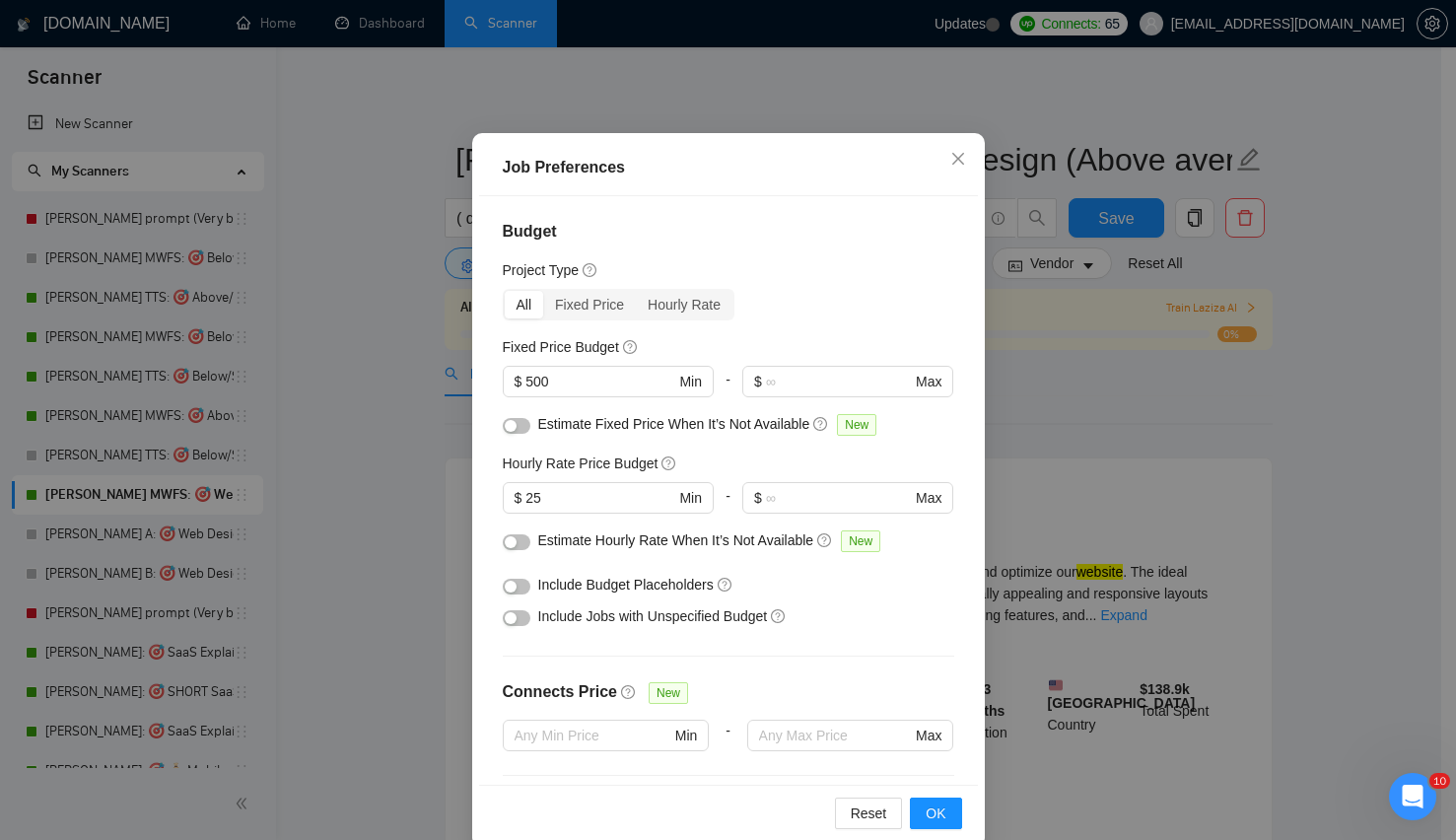 click on "Budget Project Type All Fixed Price Hourly Rate   Fixed Price Budget $ 500 Min - $ Max Estimate Fixed Price When It’s Not Available New   Hourly Rate Price Budget $ 25 Min - $ Max Estimate Hourly Rate When It’s Not Available New Include Budget Placeholders Include Jobs with Unspecified Budget   Connects Price New Min - Max Project Duration   Unspecified Less than 1 month 1 to 3 months 3 to 6 months More than 6 months Hourly Workload   Unspecified <30 hrs/week >30 hrs/week Hours TBD Unsure Job Posting Questions New   Any posting questions Description Preferences Description Size New   Any description size" at bounding box center [728, 490] 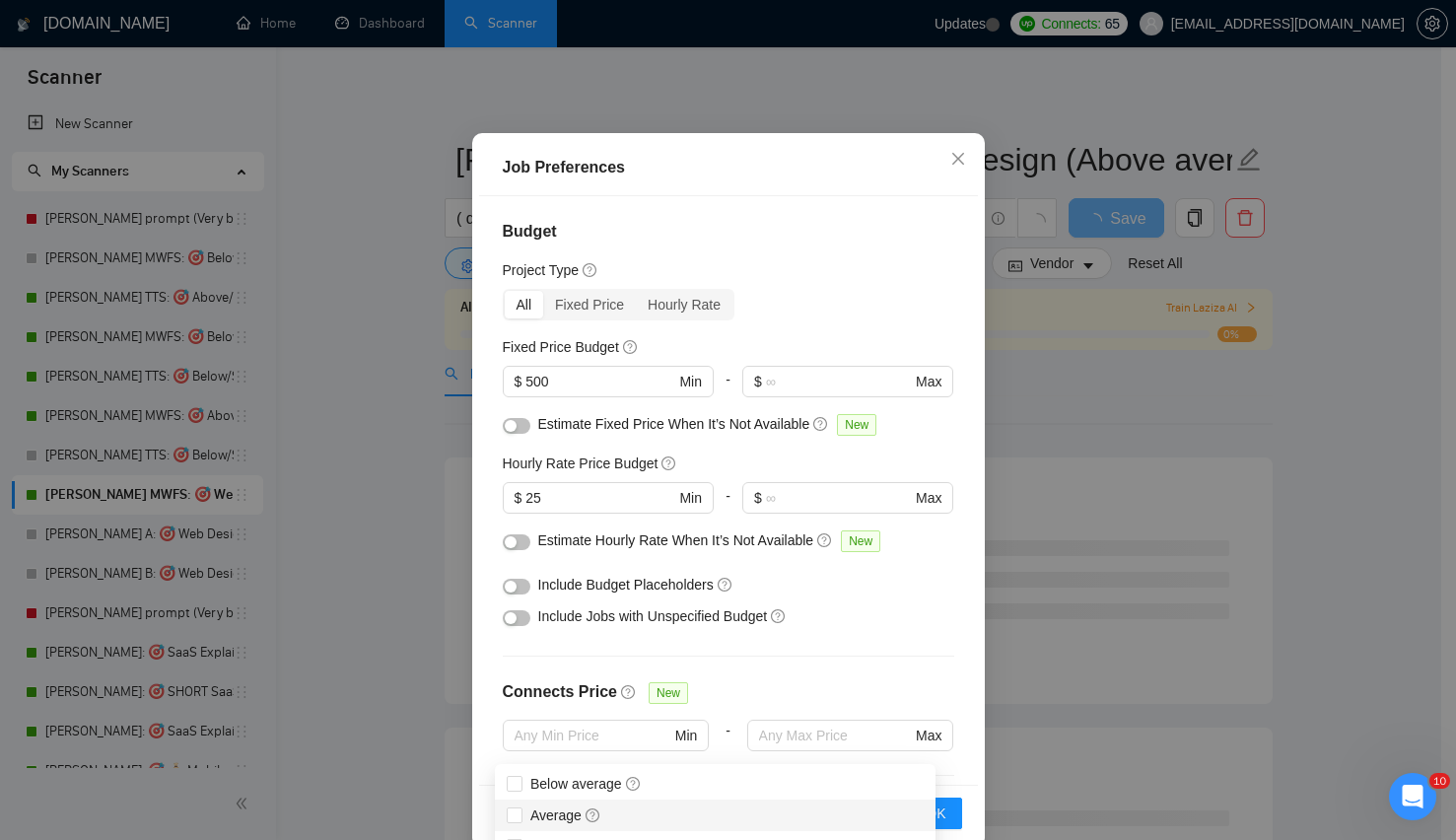 scroll, scrollTop: 117, scrollLeft: 0, axis: vertical 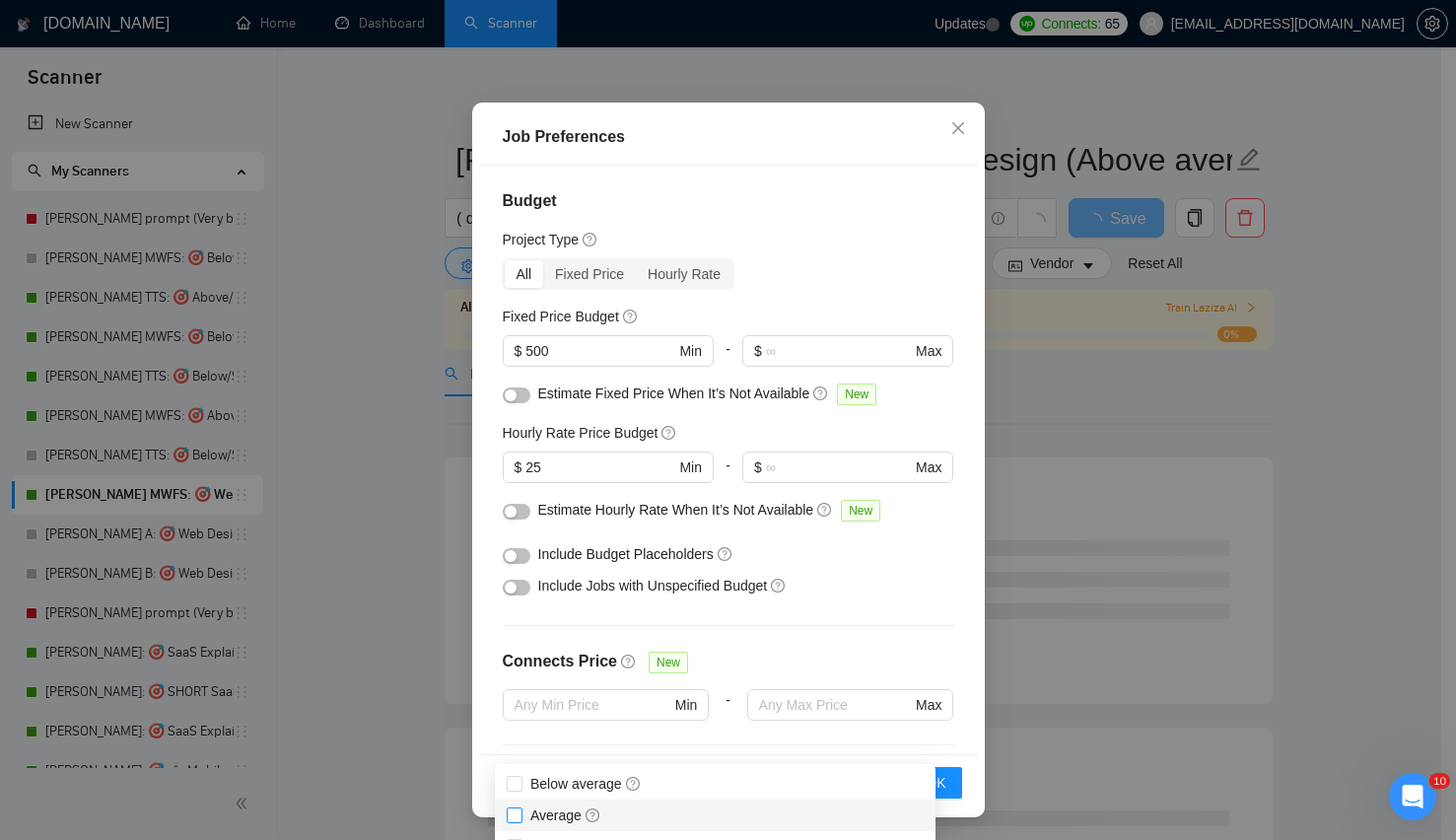 click on "Average" at bounding box center (514, 814) 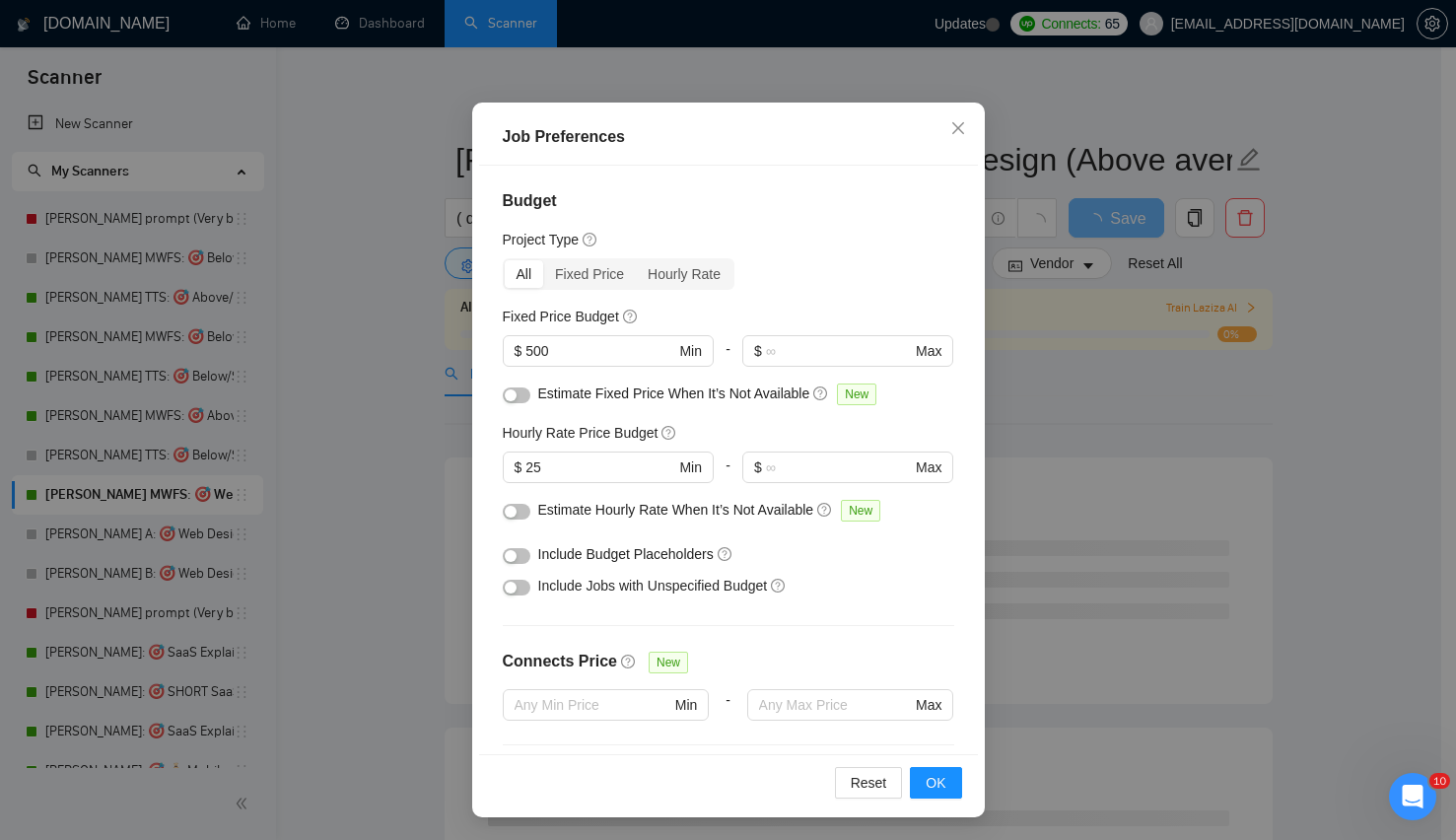 click on "Description Preferences" at bounding box center [728, 1165] 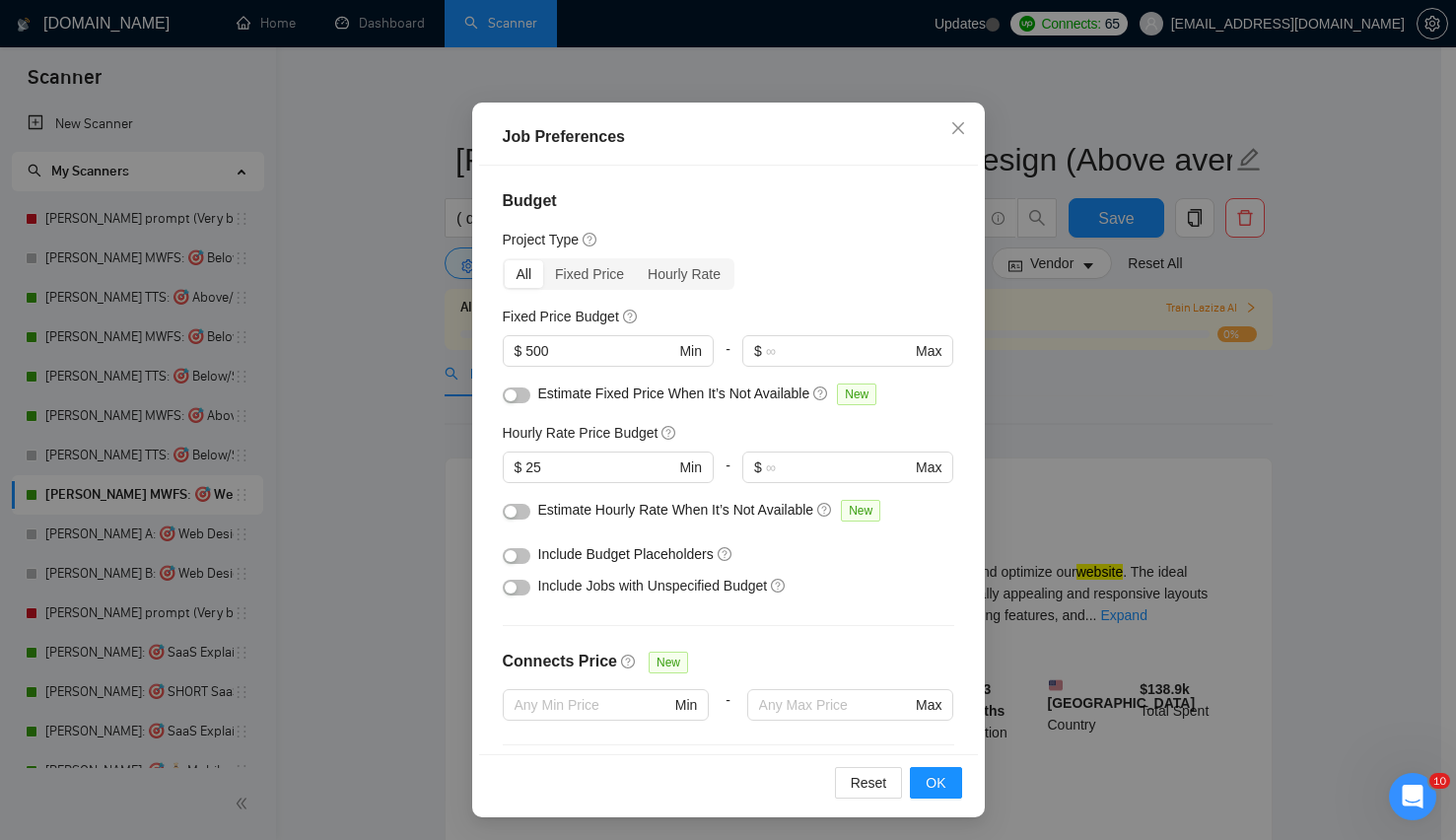 click on "Average" at bounding box center (719, 1239) 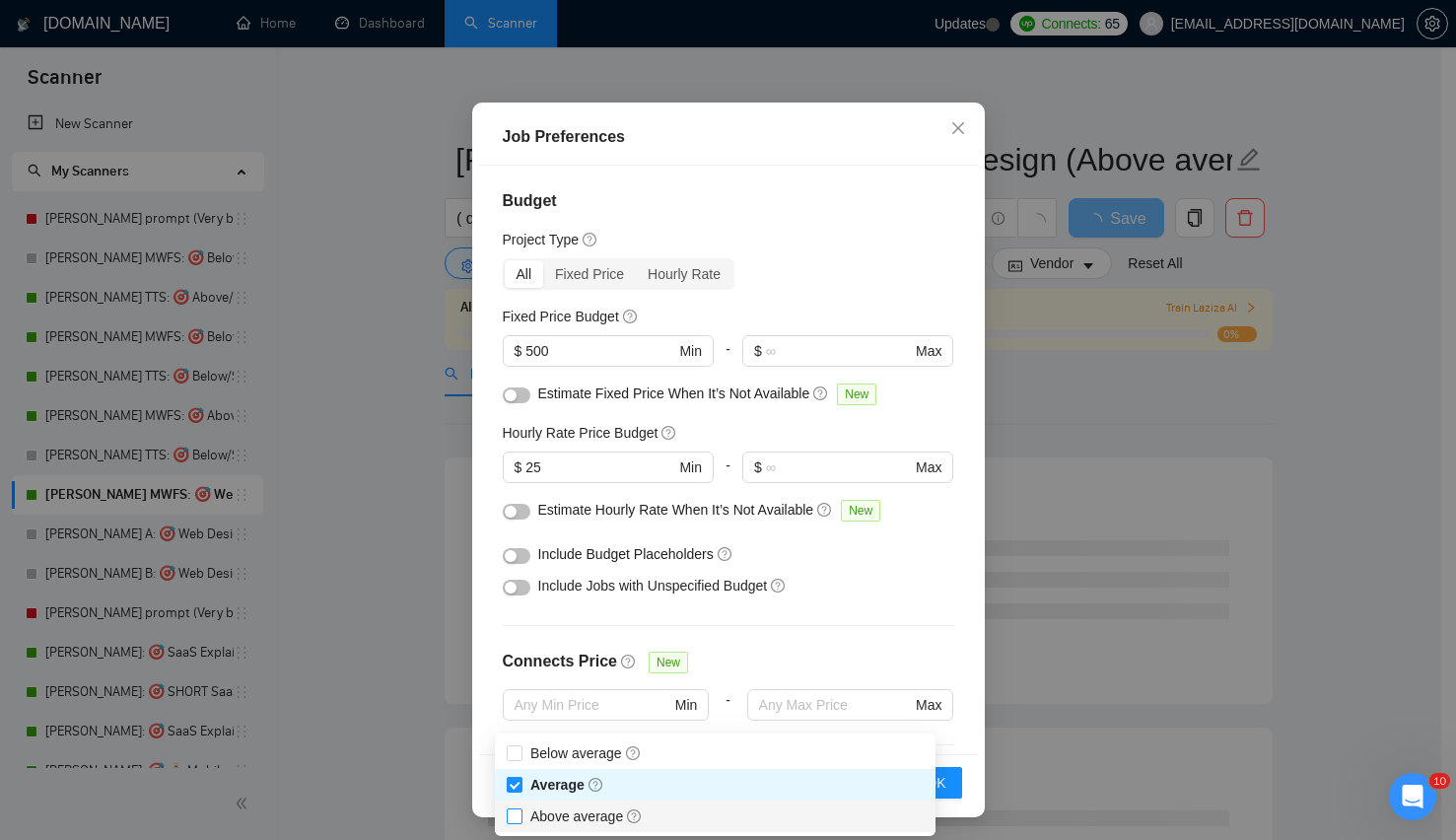 click on "Above average" at bounding box center [514, 815] 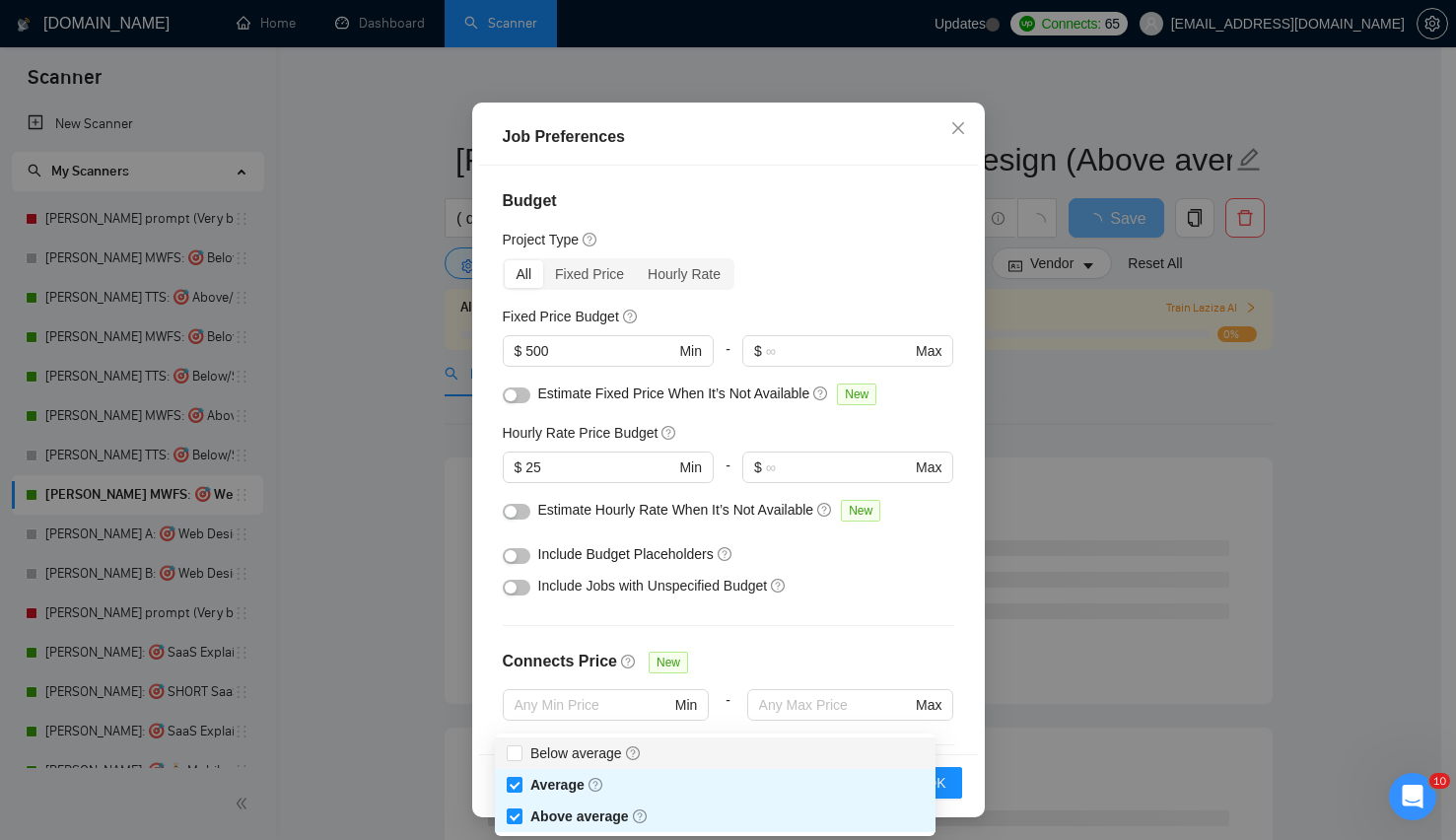 click on "Budget Project Type All Fixed Price Hourly Rate   Fixed Price Budget $ 500 Min - $ Max Estimate Fixed Price When It’s Not Available New   Hourly Rate Price Budget $ 25 Min - $ Max Estimate Hourly Rate When It’s Not Available New Include Budget Placeholders Include Jobs with Unspecified Budget   Connects Price New Min - Max Project Duration   Unspecified Less than 1 month 1 to 3 months 3 to 6 months More than 6 months Hourly Workload   Unspecified <30 hrs/week >30 hrs/week Hours TBD Unsure Job Posting Questions New   Any posting questions Description Preferences Description Size New Average Above average" at bounding box center (728, 459) 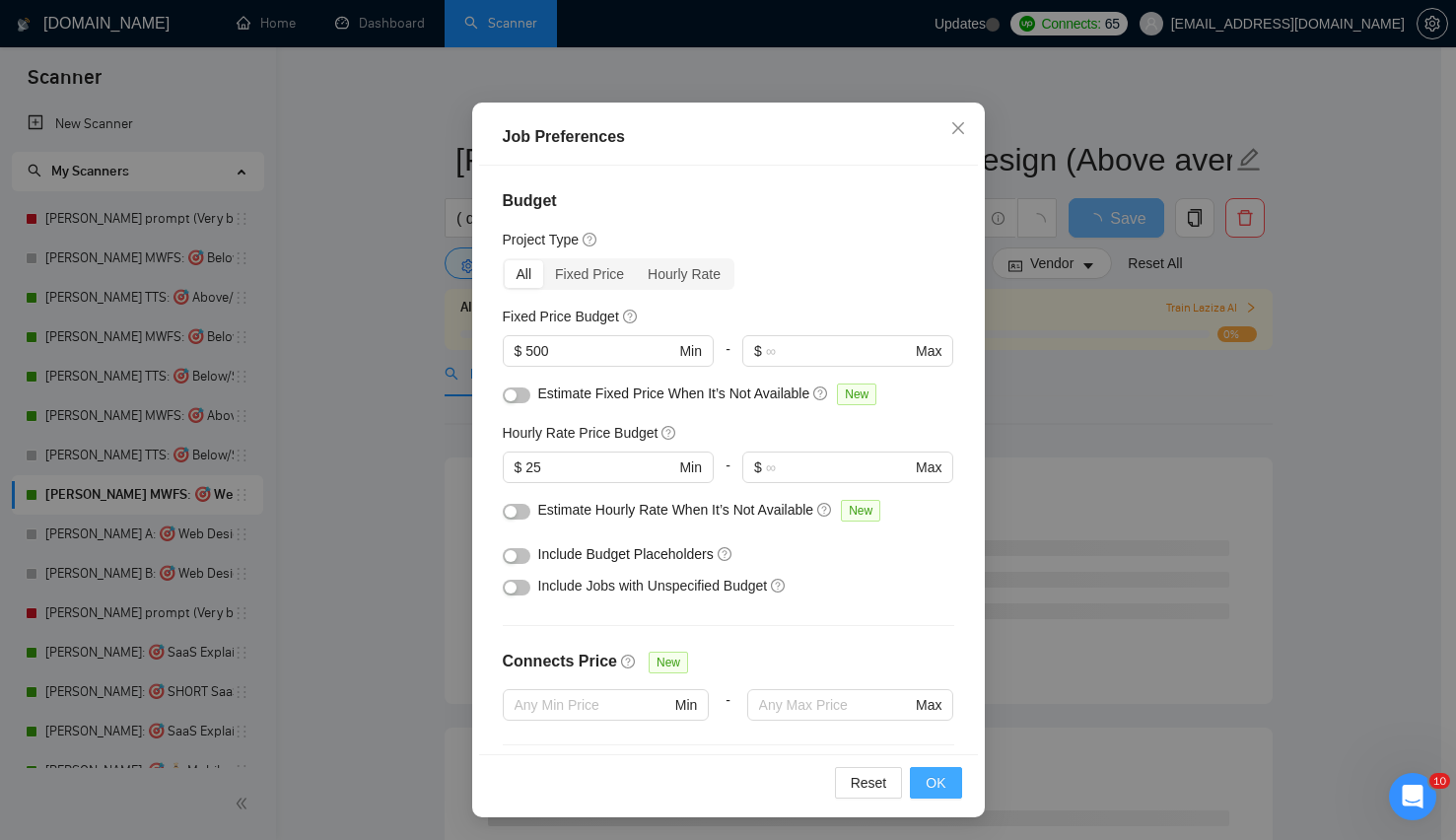 click on "OK" at bounding box center (936, 783) 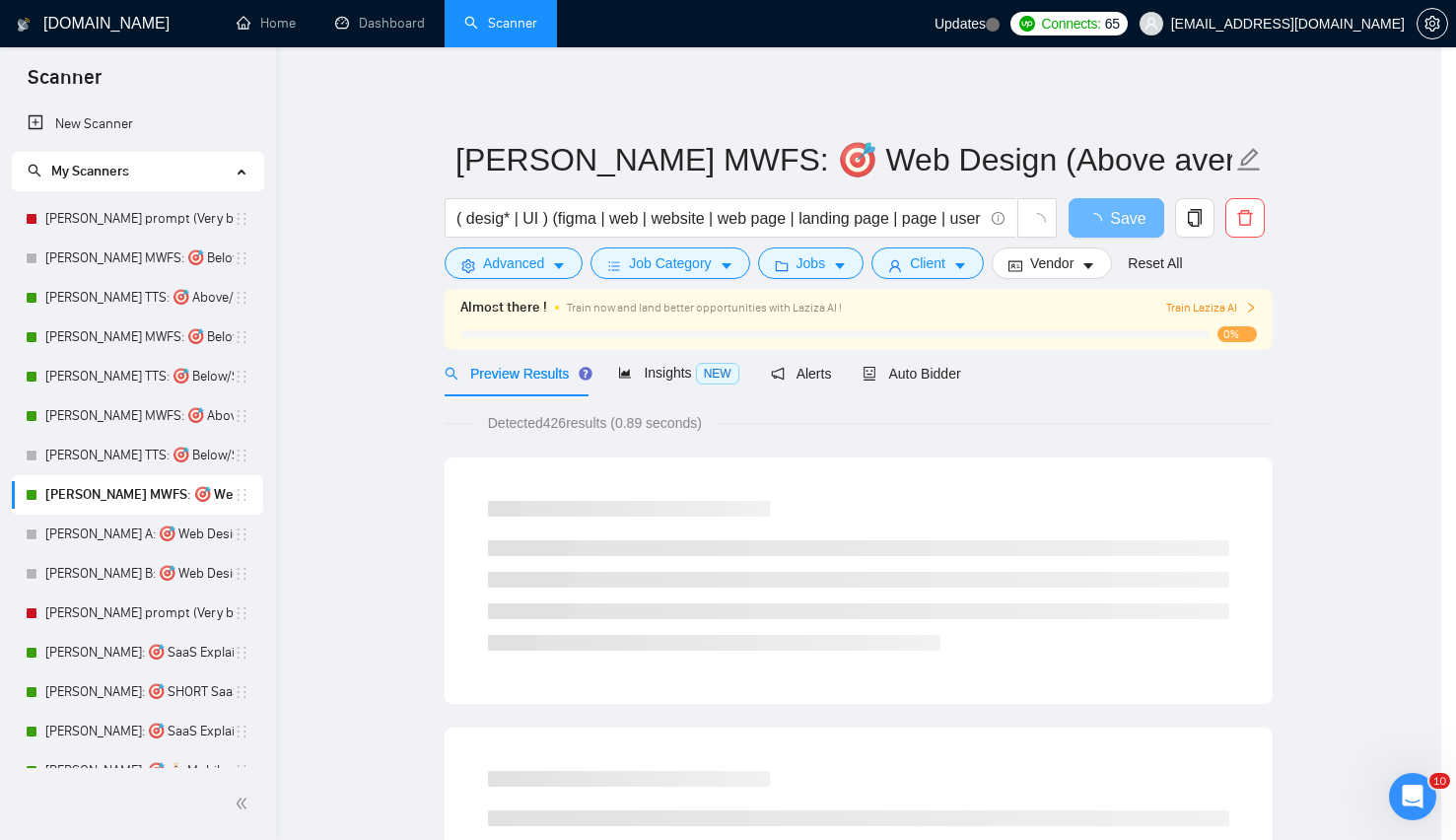 scroll, scrollTop: 16, scrollLeft: 0, axis: vertical 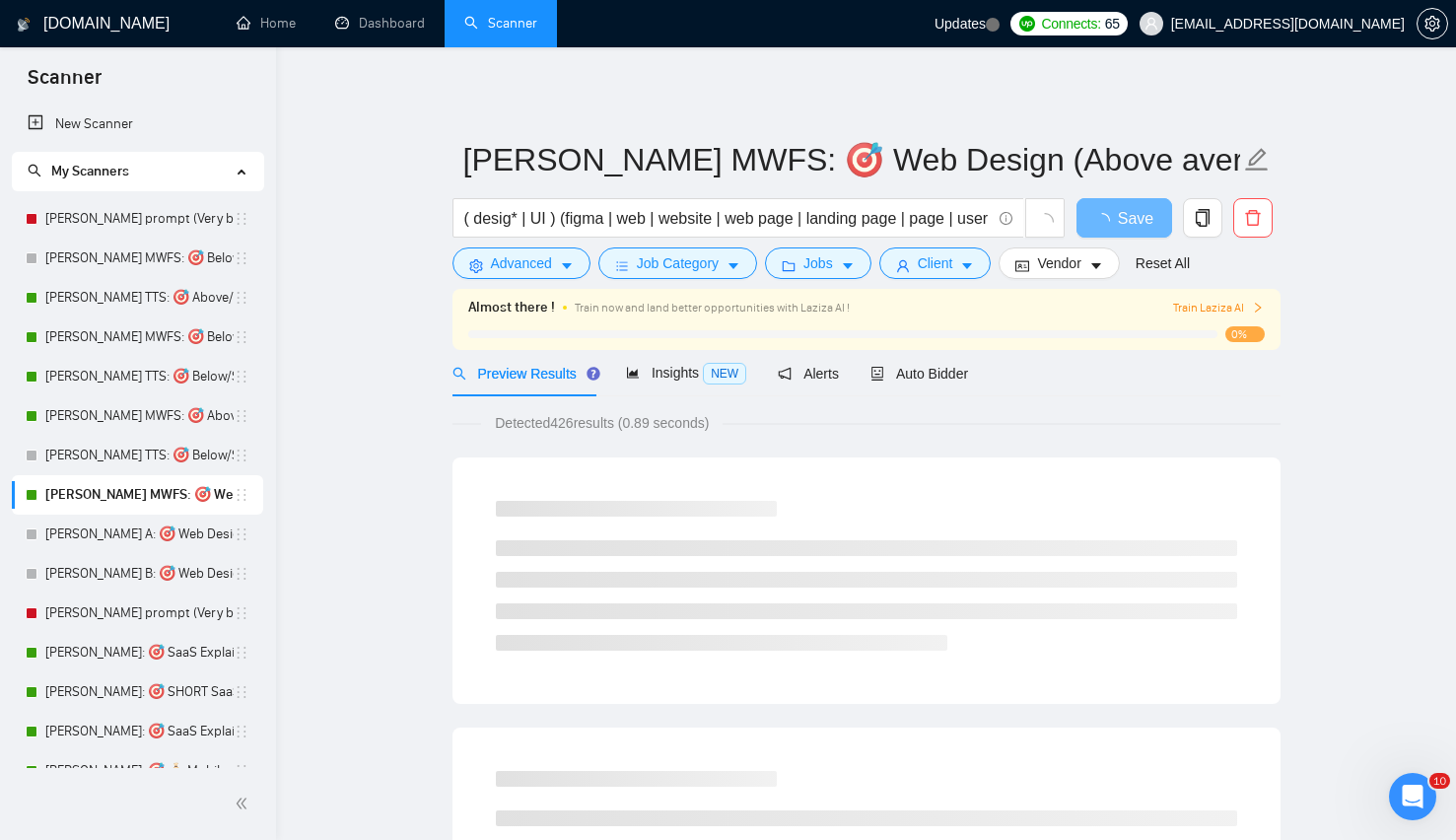 click at bounding box center (867, 595) 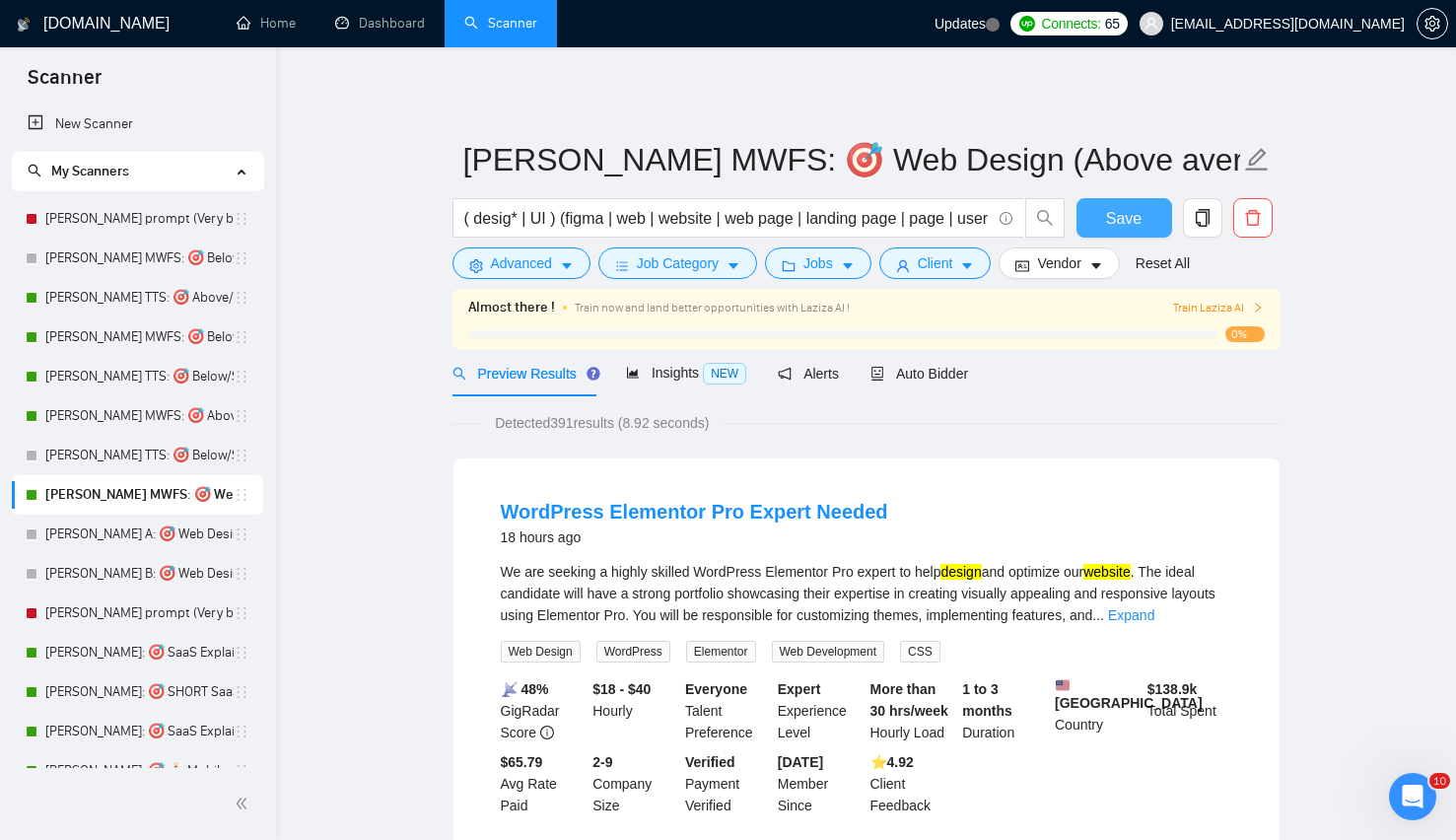 click on "Save" at bounding box center (1124, 218) 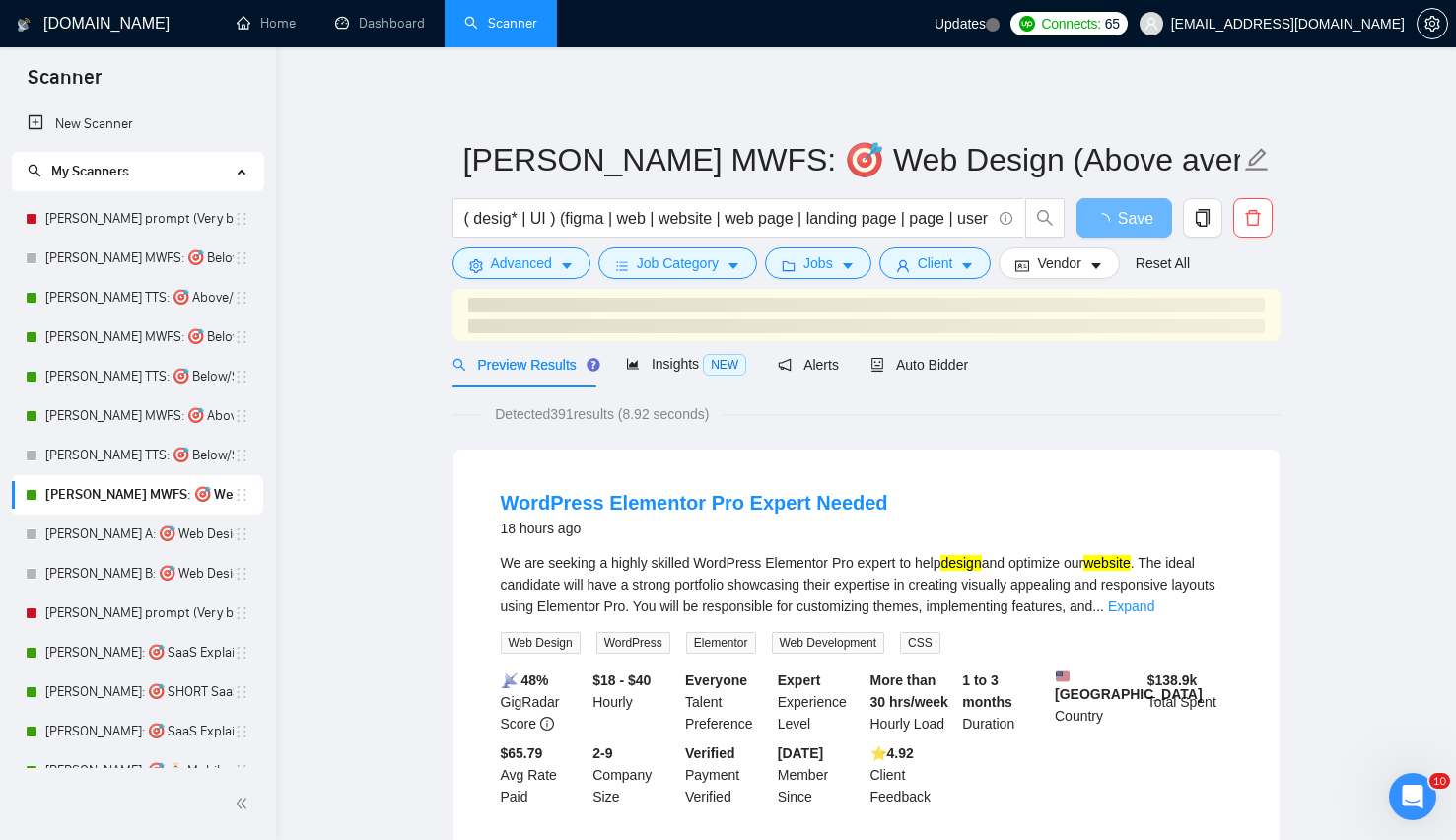 click on "Preview Results Insights NEW Alerts Auto Bidder" at bounding box center (867, 364) 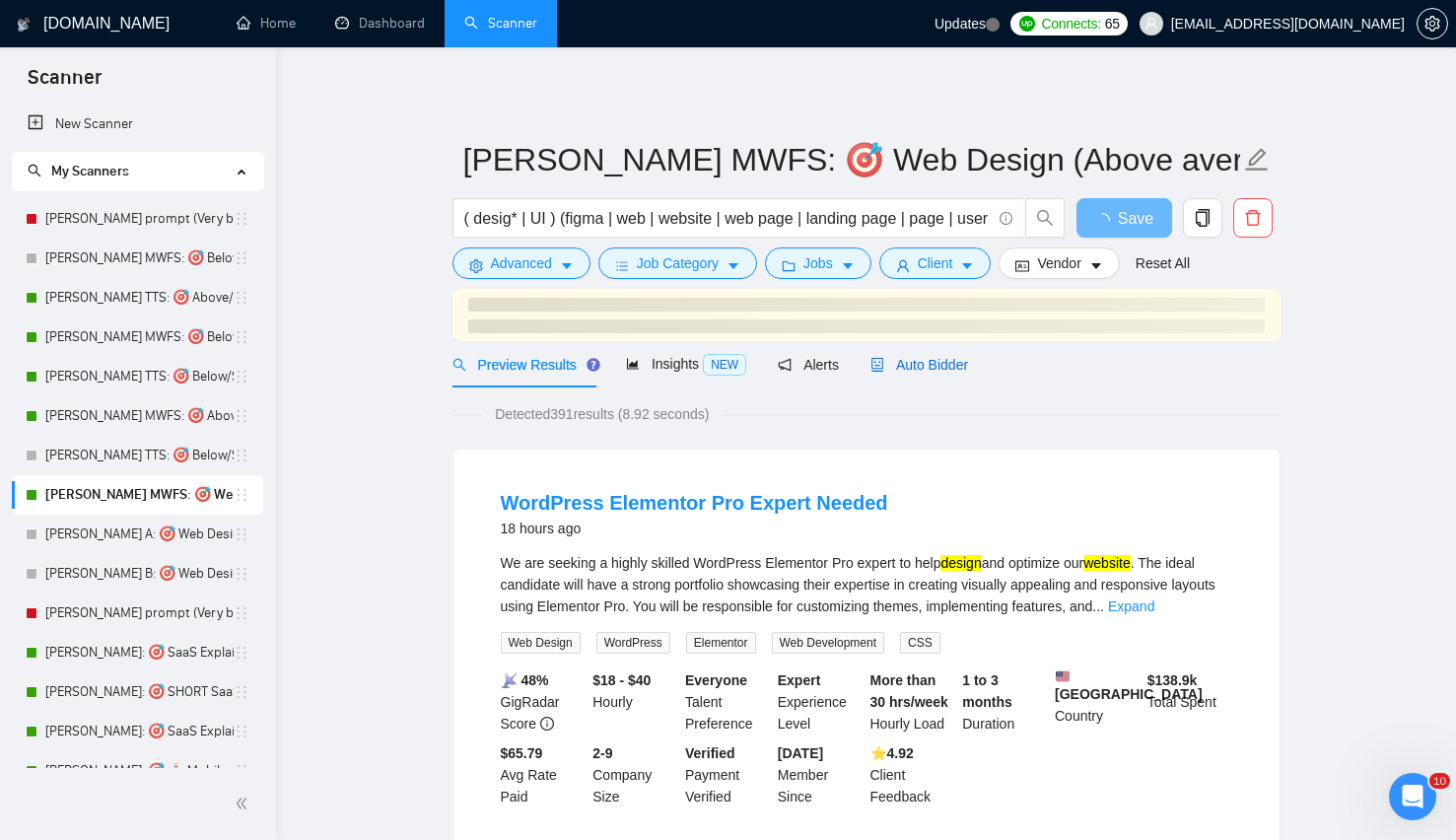 click on "Auto Bidder" at bounding box center (919, 365) 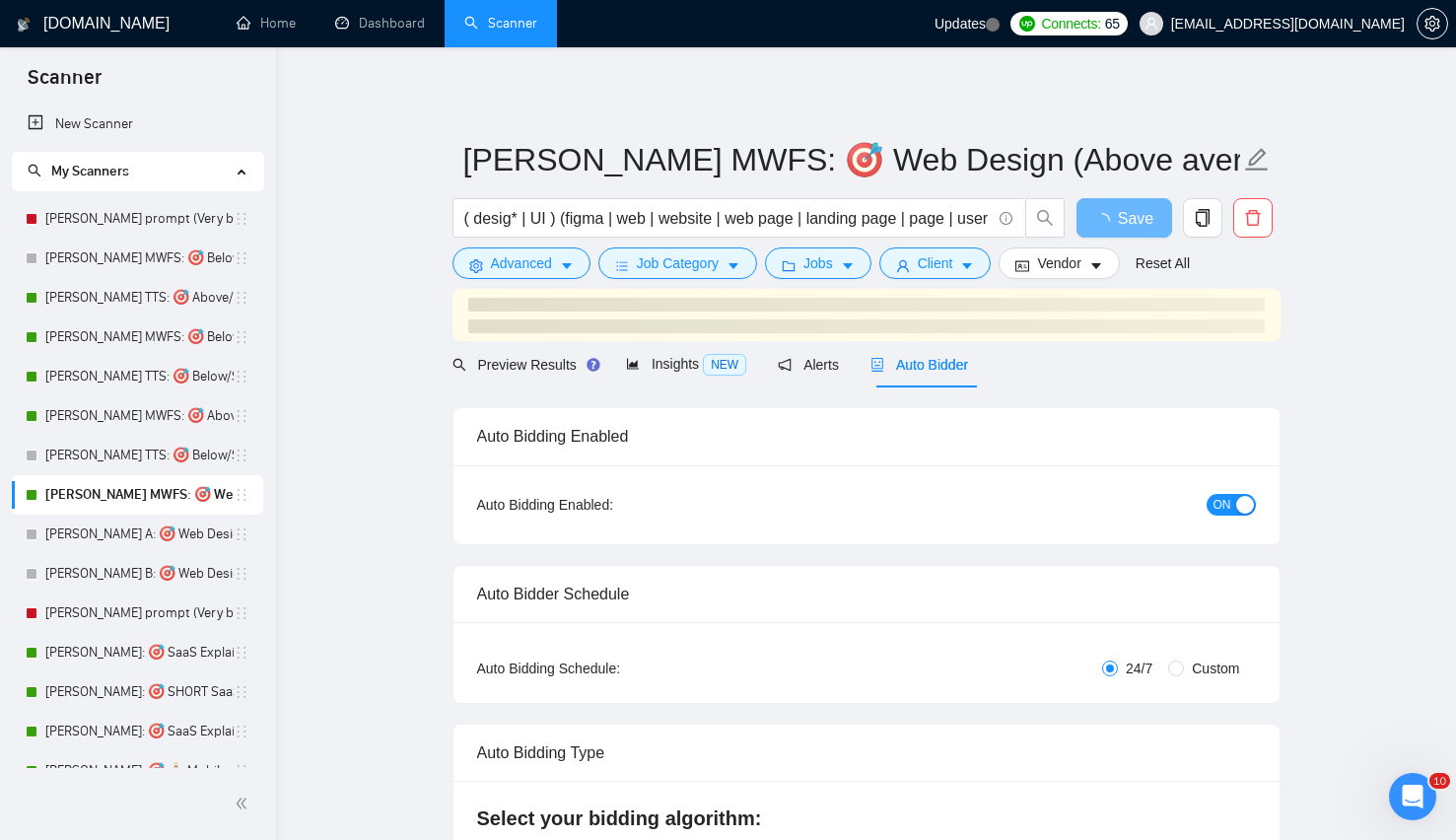 type 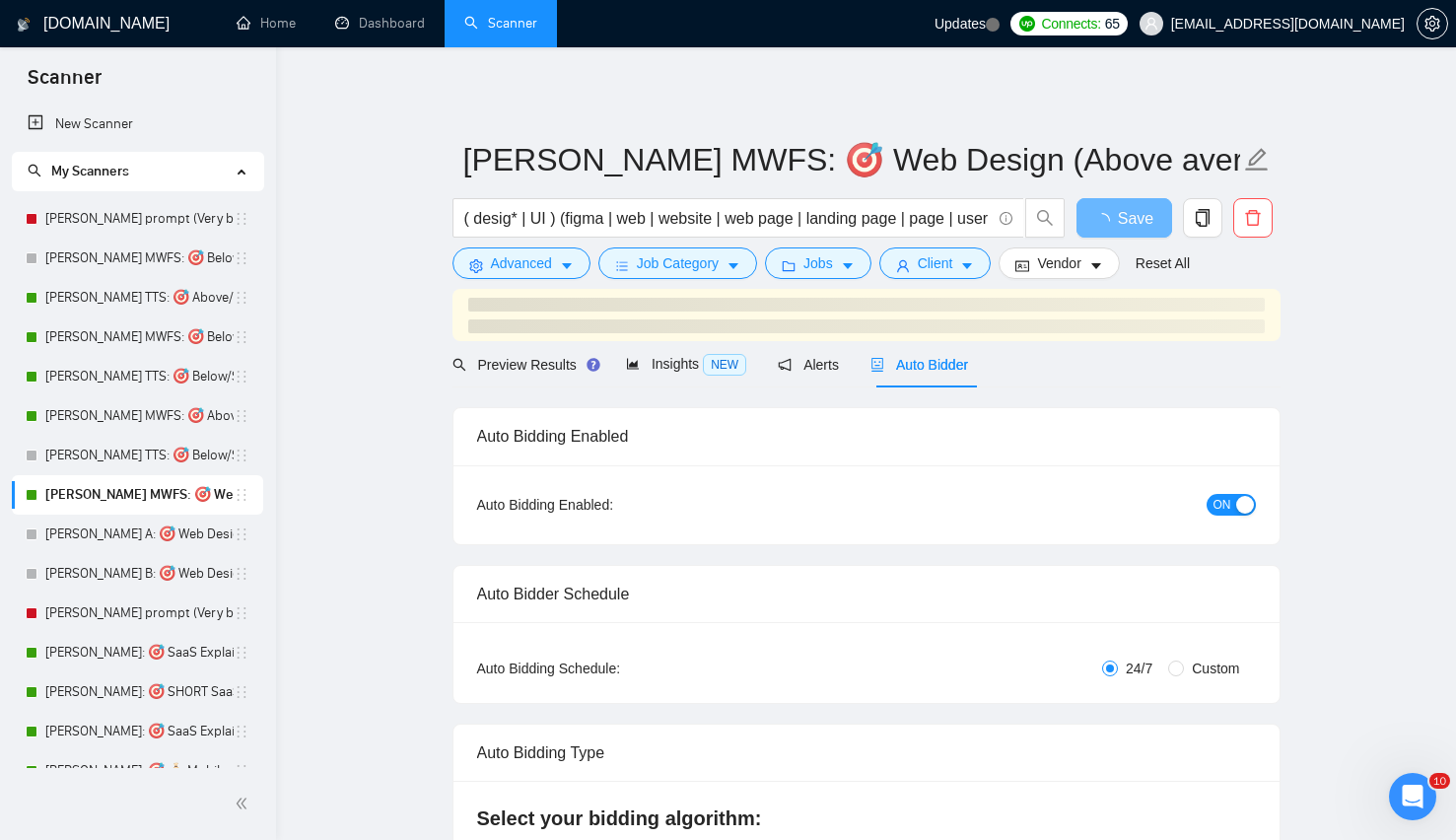 radio on "false" 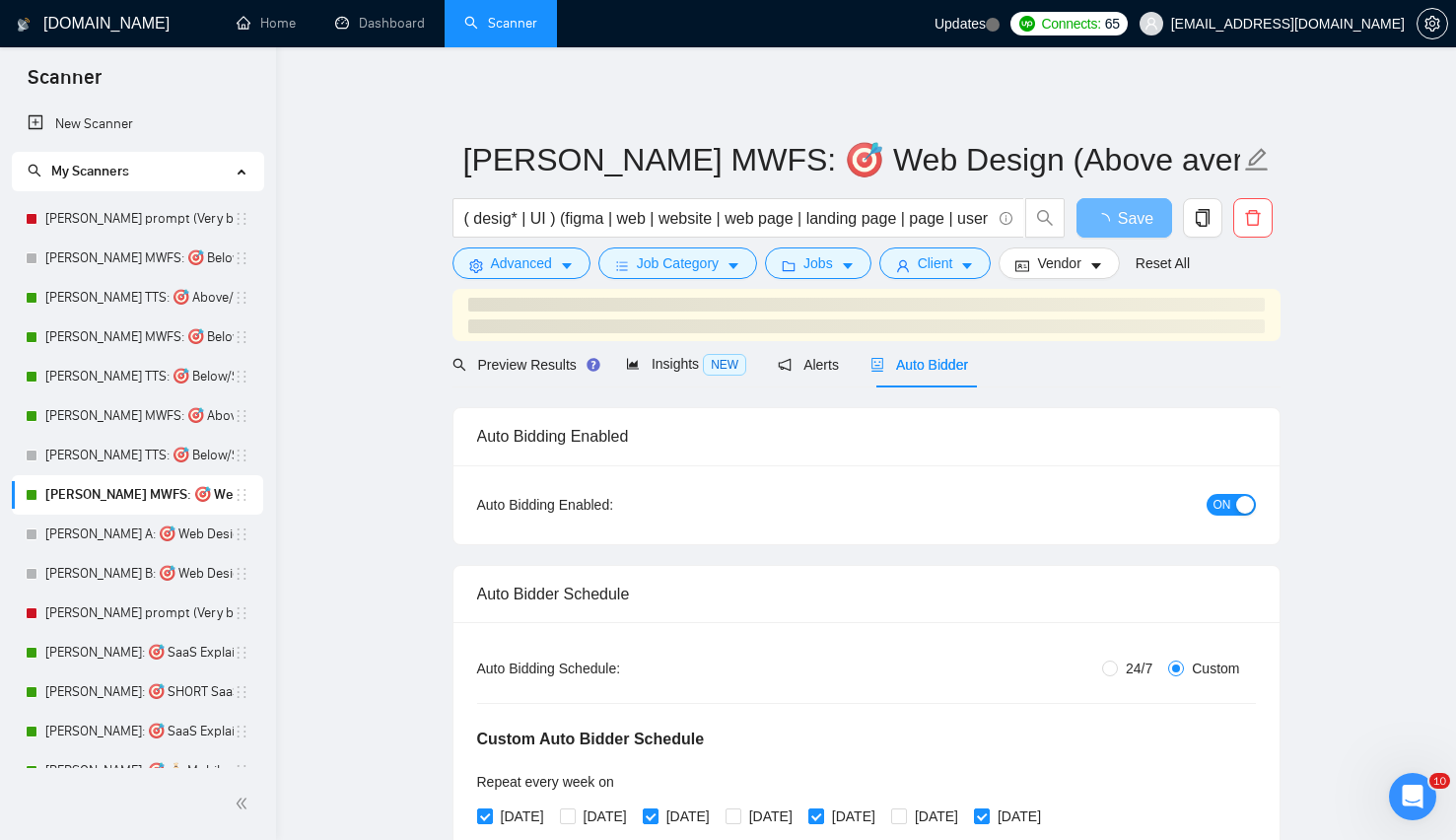 click on "Auto Bidding Enabled: ON" at bounding box center [867, 505] 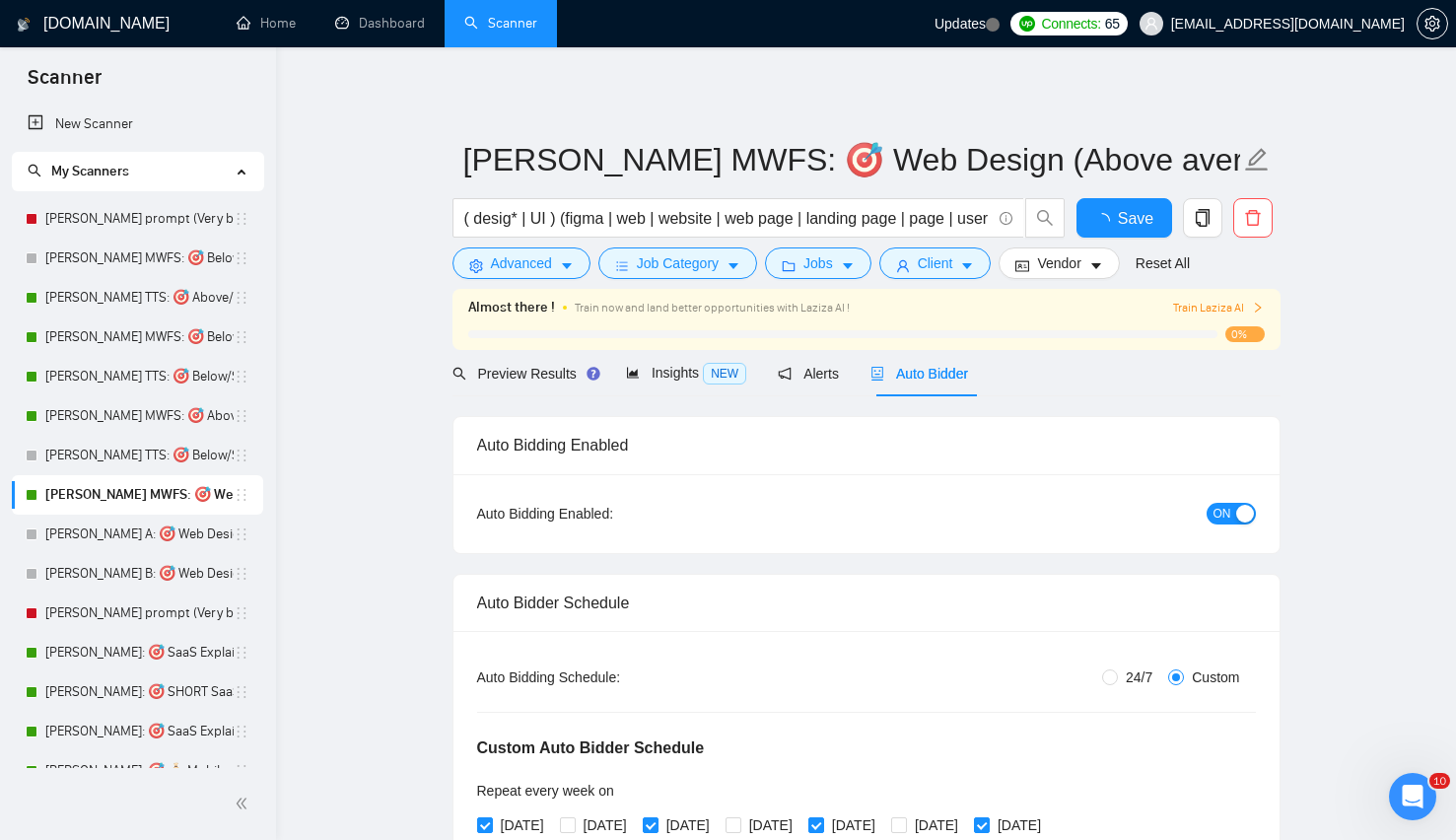 type 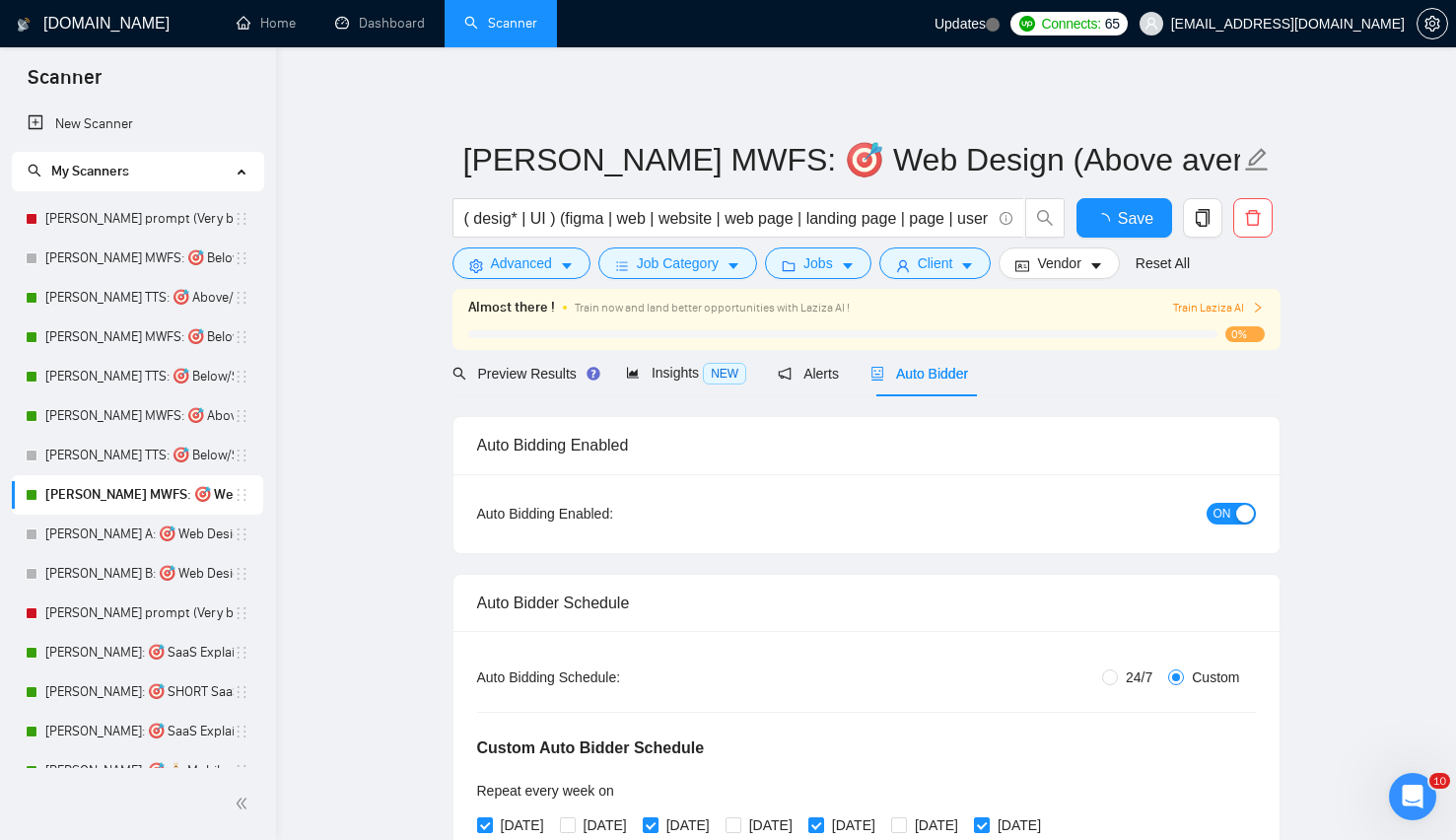 checkbox on "true" 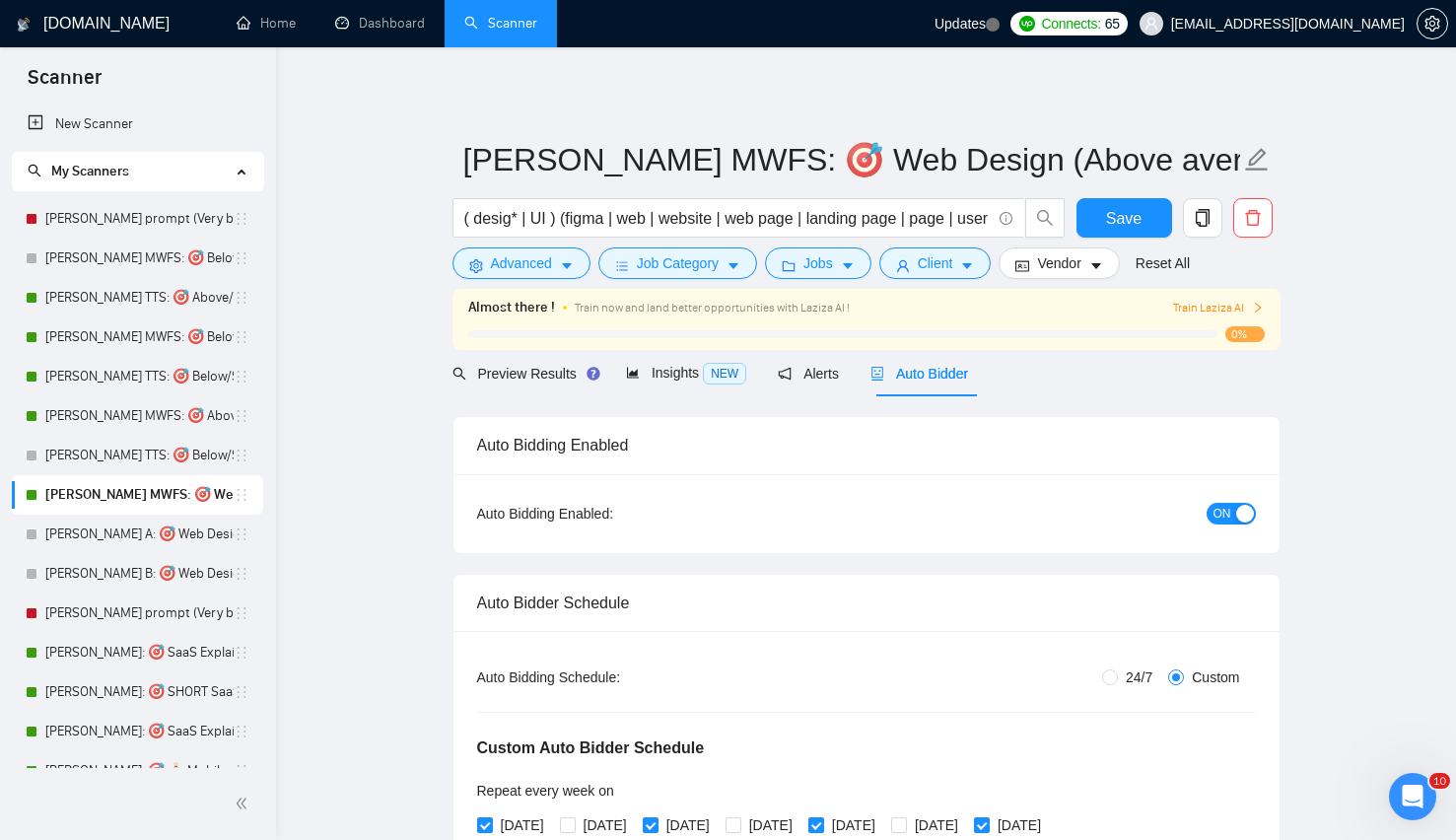 click on "ON" at bounding box center (1222, 514) 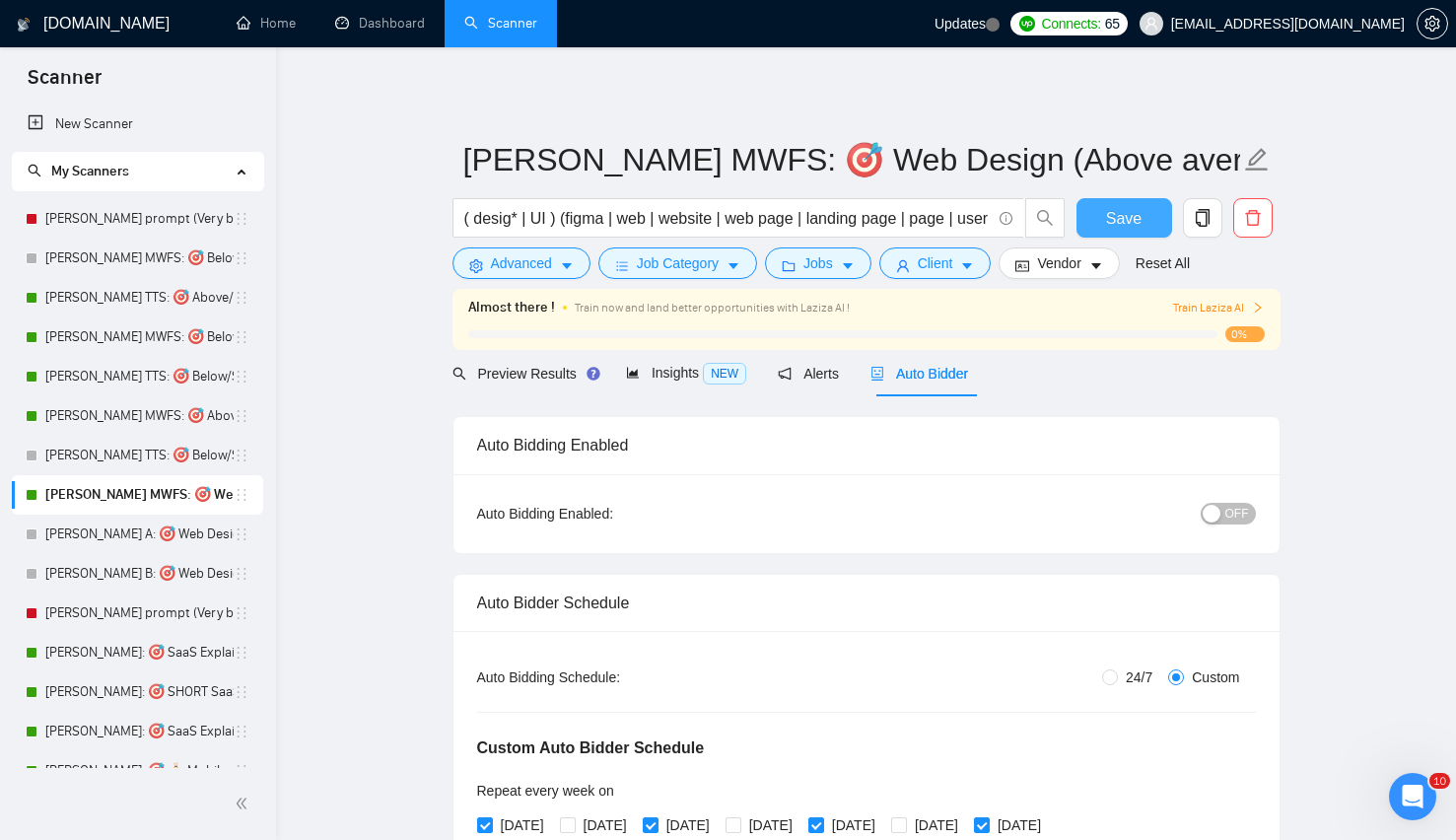 click on "Save" at bounding box center [1124, 218] 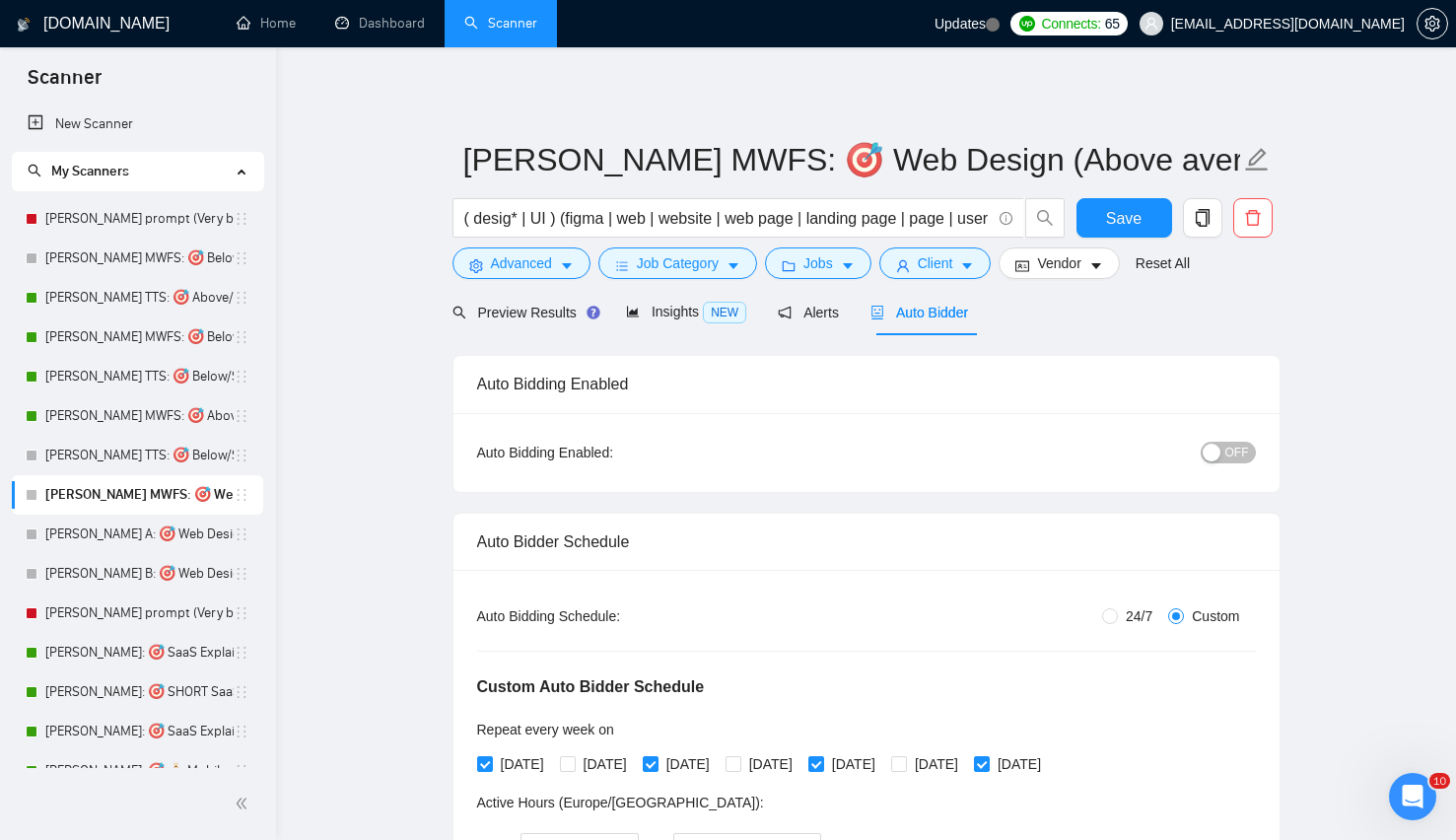 click on "Lenka MWFS: 🎯 Web Design (Above average descriptions) ( desig* | UI ) (figma | web | website | web page | landing page | page | user interface | web design ) Save Advanced   Job Category   Jobs   Client   Vendor   Reset All Preview Results Insights NEW Alerts Auto Bidder Auto Bidding Enabled Auto Bidding Enabled: OFF Auto Bidder Schedule Auto Bidding Type: Automated (recommended) Semi-automated Auto Bidding Schedule: 24/7 Custom Custom Auto Bidder Schedule Repeat every week on Monday Tuesday Wednesday Thursday Friday Saturday Sunday Active Hours ( Europe/Belgrade ): From: 00:00 To: 00:00  (next day) ( 24  hours) Europe/Belgrade Auto Bidding Type Select your bidding algorithm: Choose the algorithm for you bidding. The price per proposal does not include your connects expenditure. Template Bidder Works great for narrow segments and short cover letters that don't change. 0.50  credits / proposal Sardor AI 🤖 Personalise your cover letter with ai [placeholders] 1.00  credits / proposal Experimental 👑" at bounding box center [866, 2896] 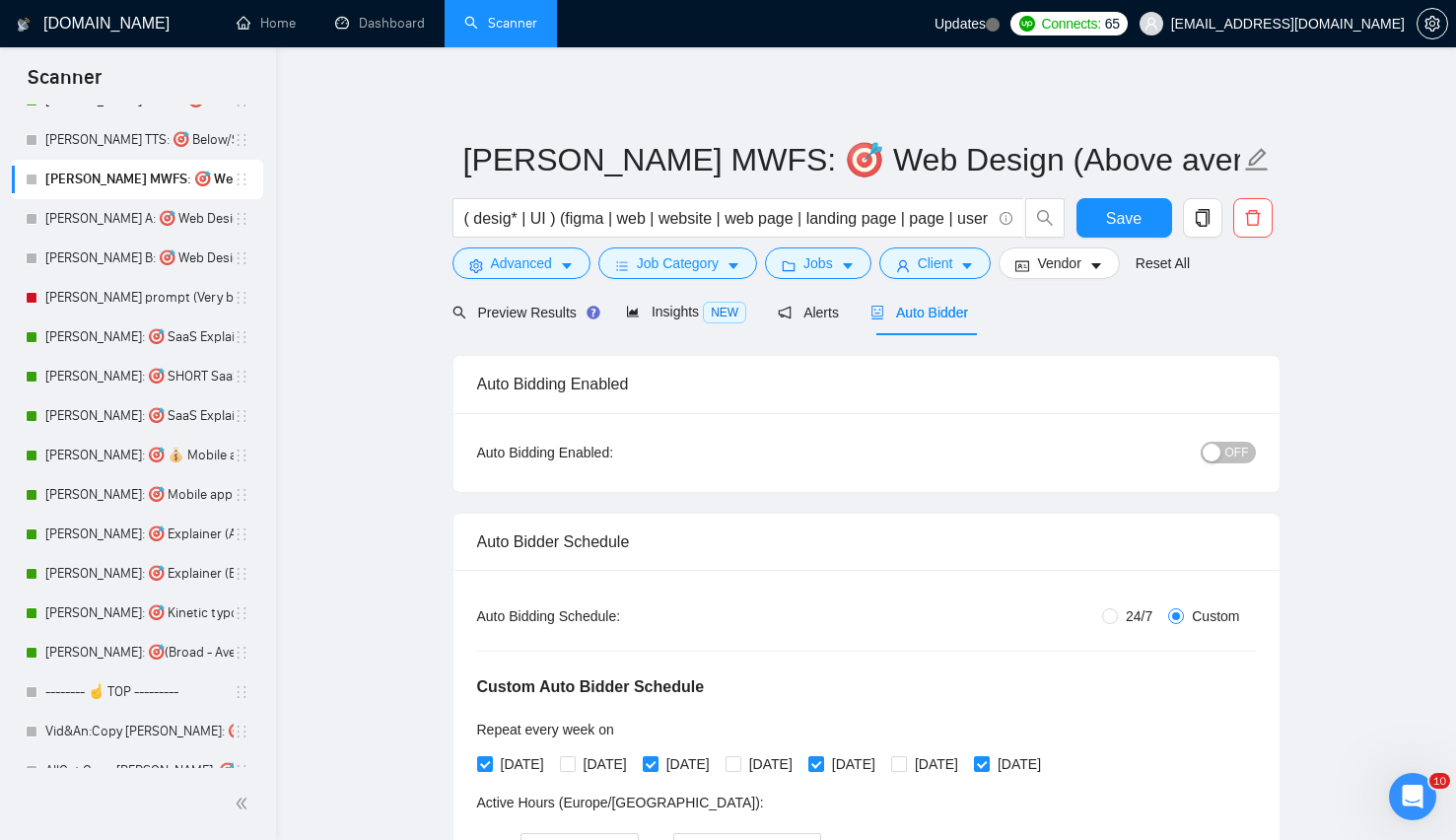 scroll, scrollTop: 316, scrollLeft: 0, axis: vertical 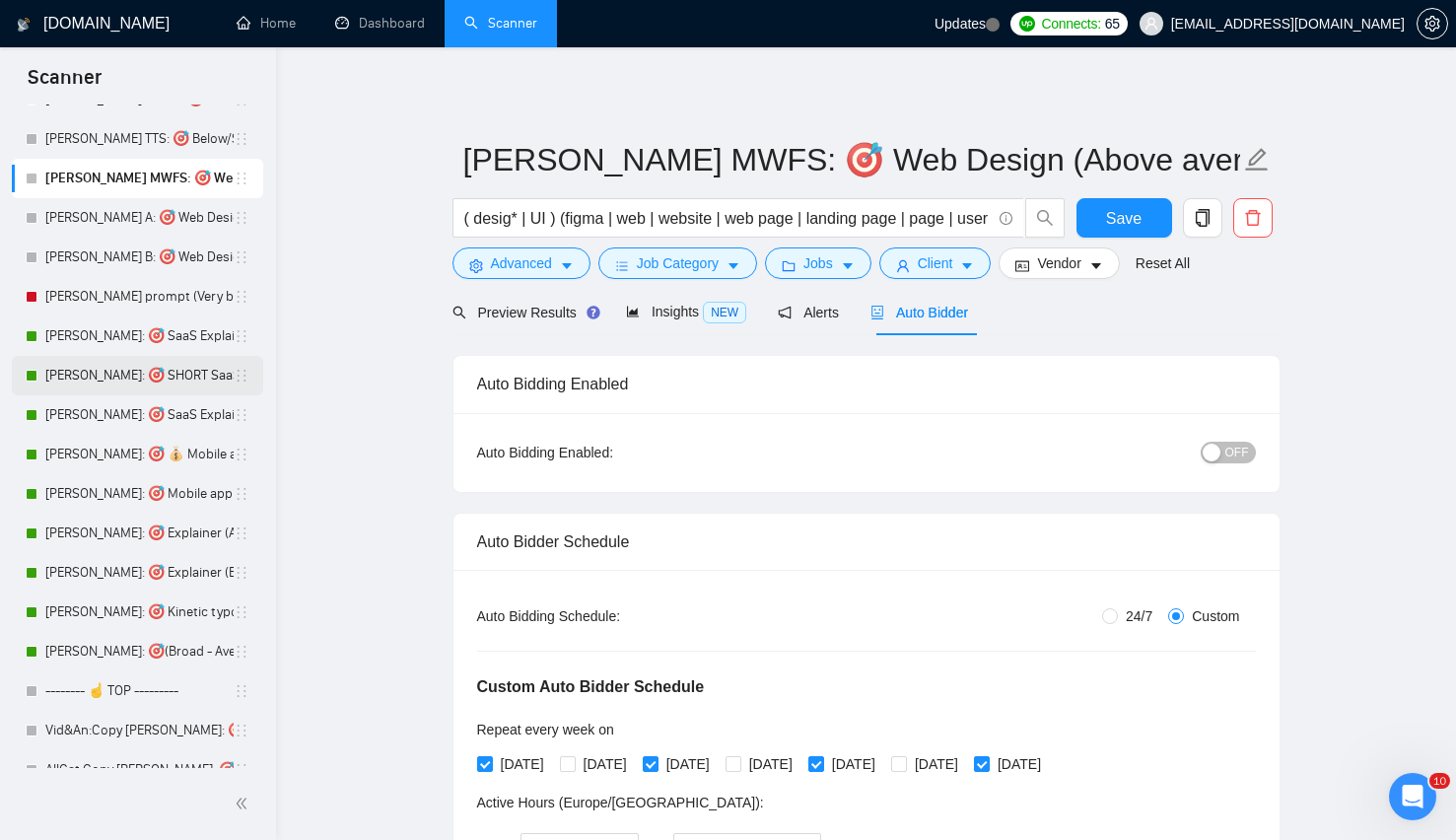 click on "Lenka: 🎯 SHORT SaaS Explainer (Above average descriptions)" at bounding box center [139, 376] 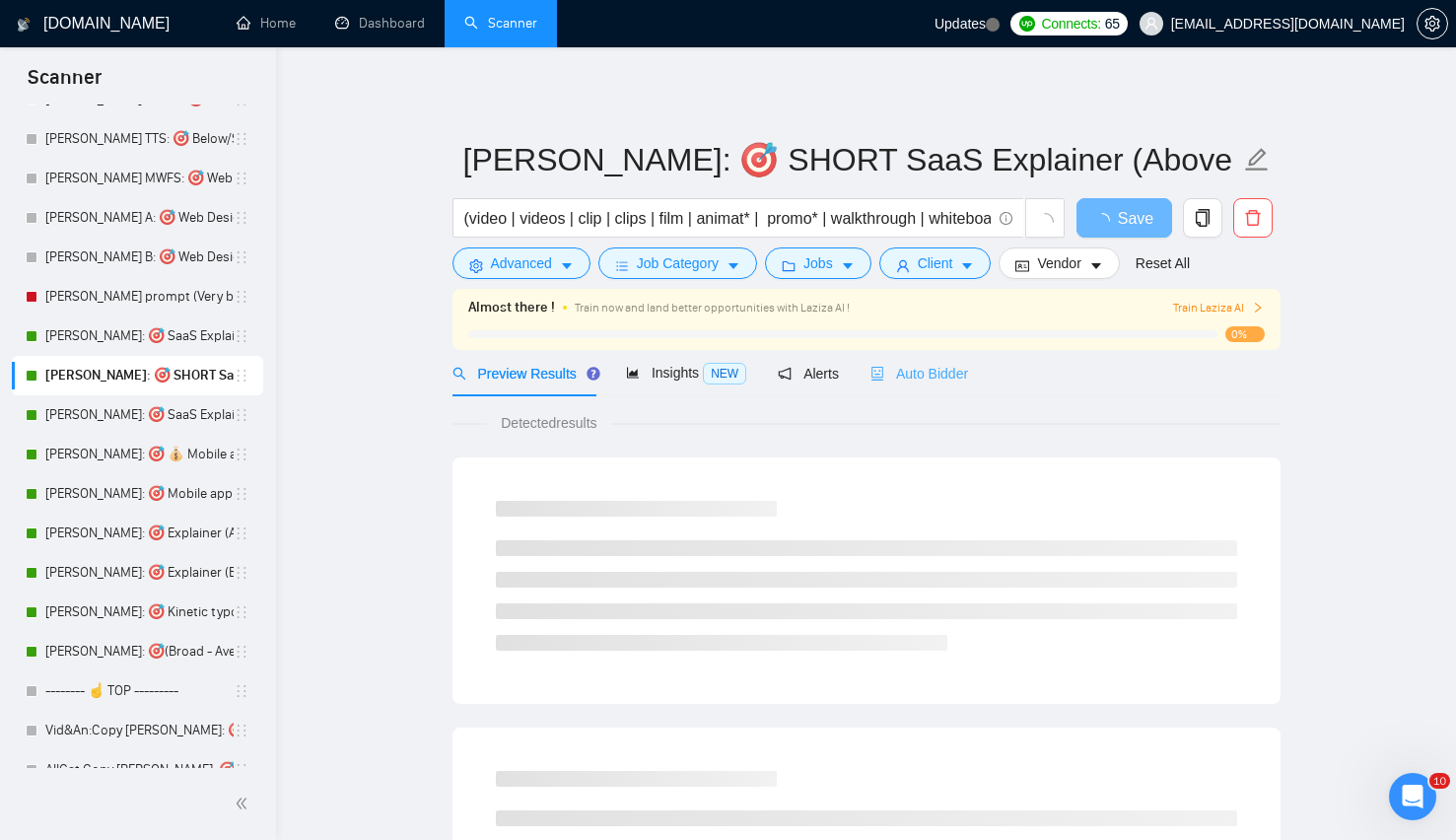 click on "Auto Bidder" at bounding box center [919, 373] 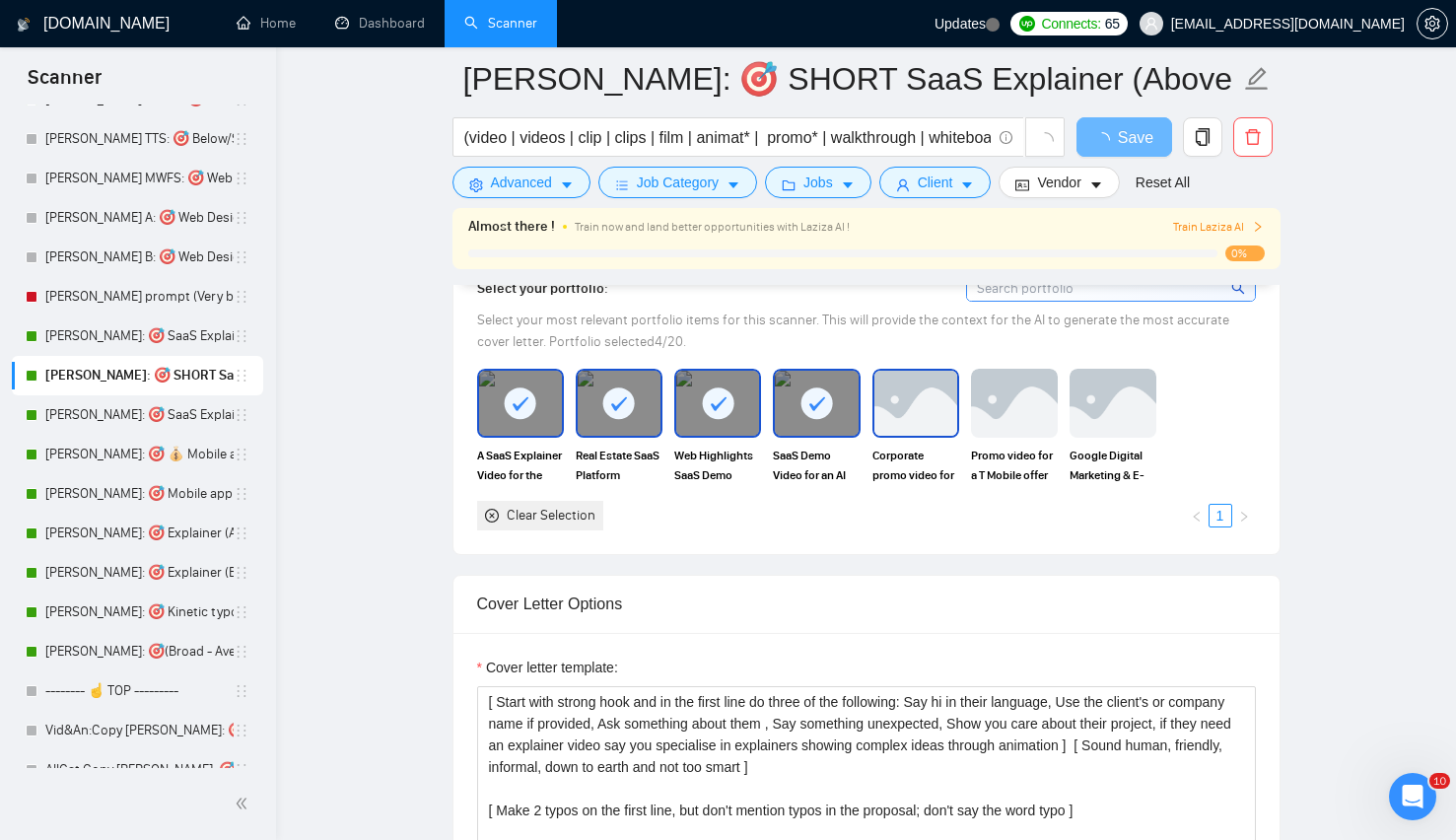 type 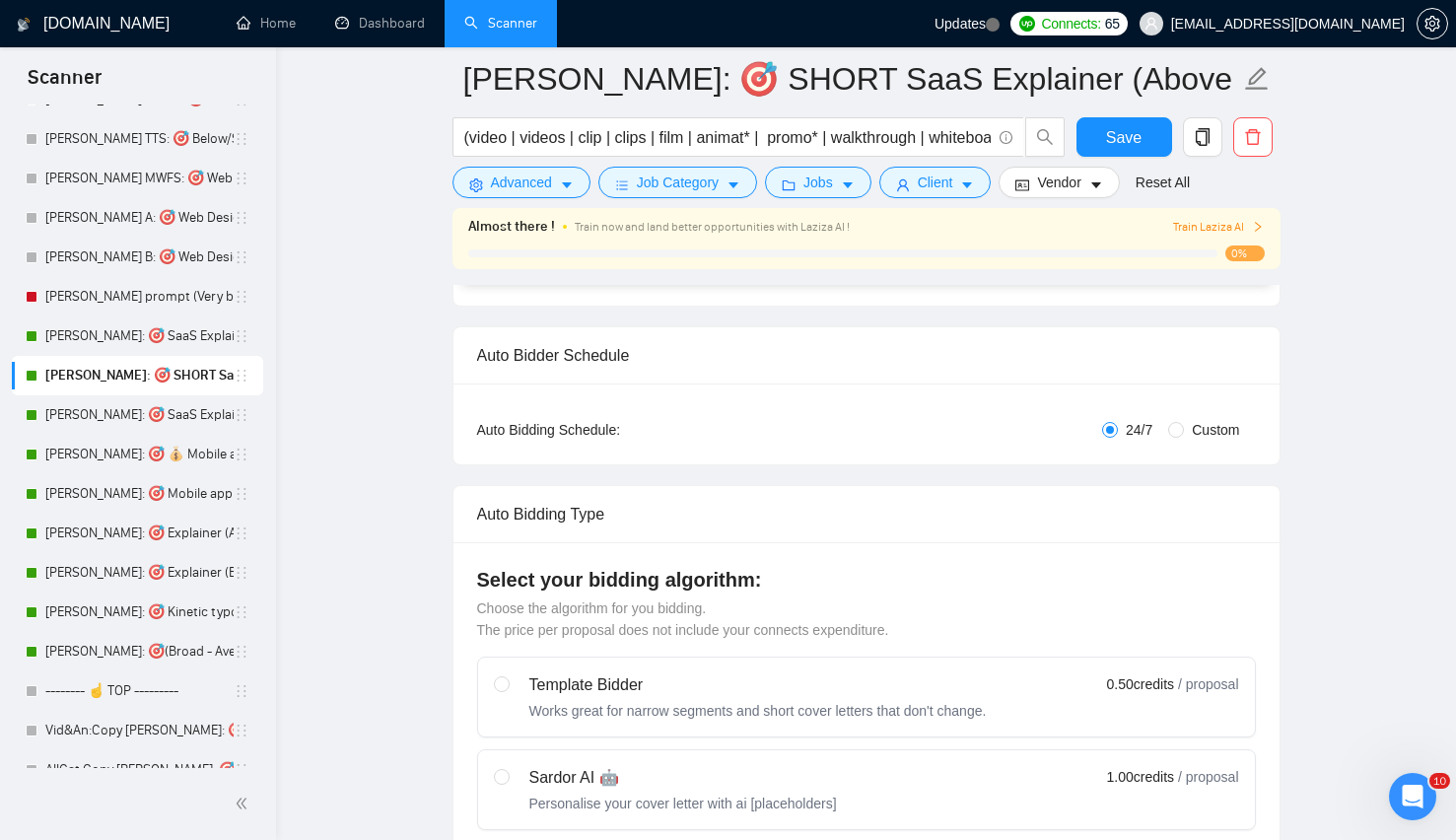 scroll, scrollTop: 0, scrollLeft: 0, axis: both 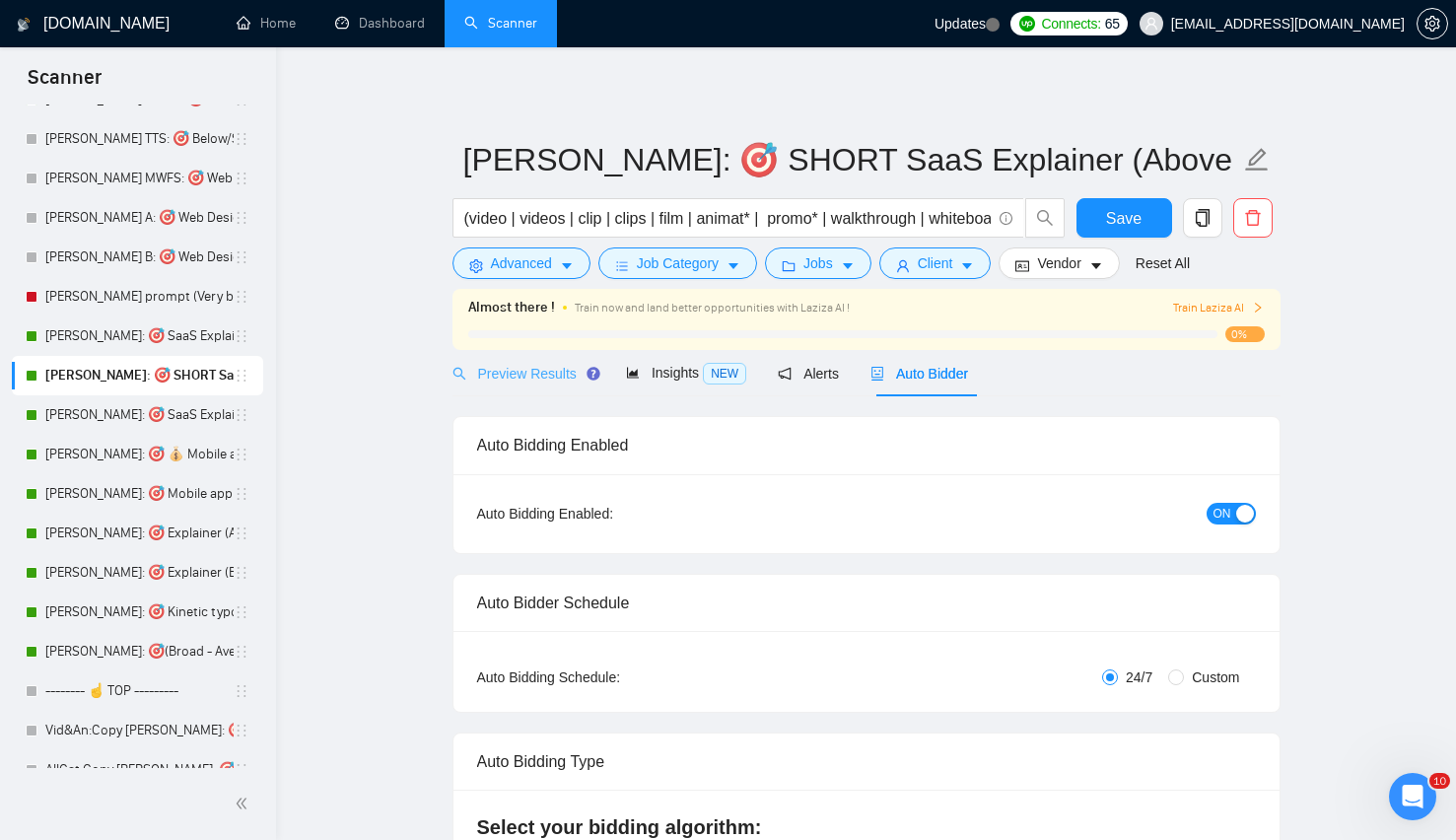 click on "Preview Results" at bounding box center [523, 373] 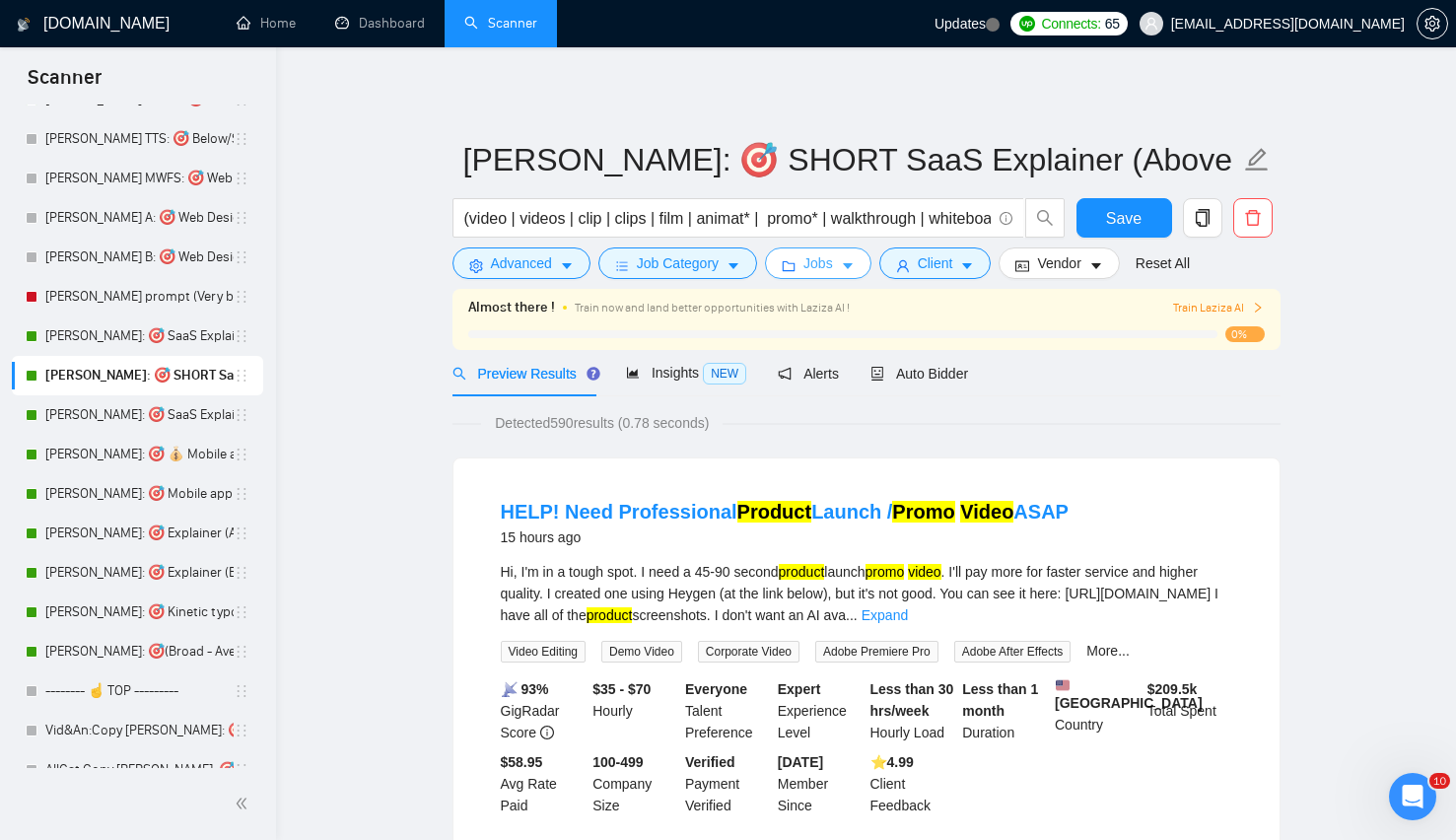 click on "Jobs" at bounding box center [818, 263] 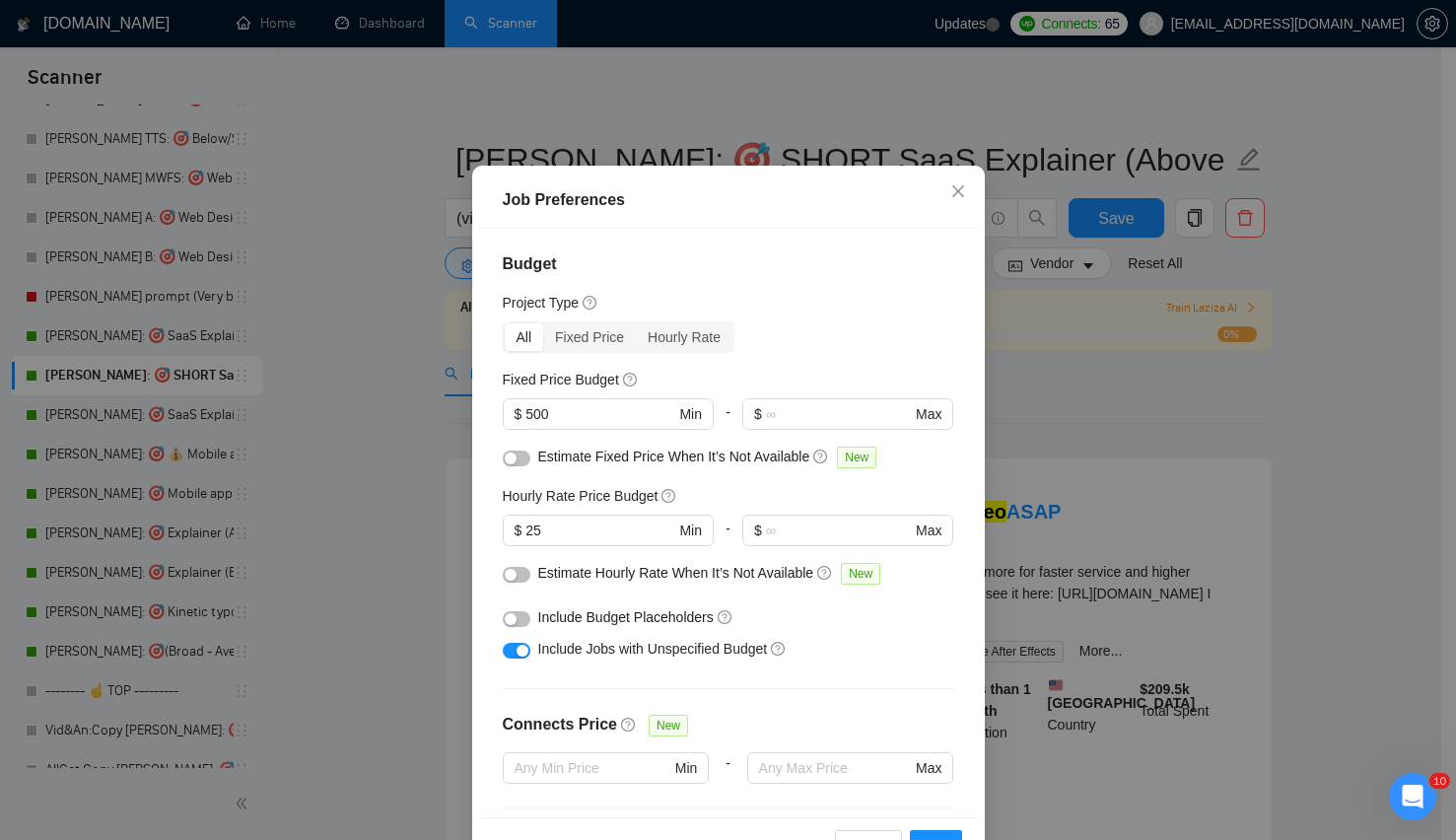 scroll, scrollTop: 117, scrollLeft: 0, axis: vertical 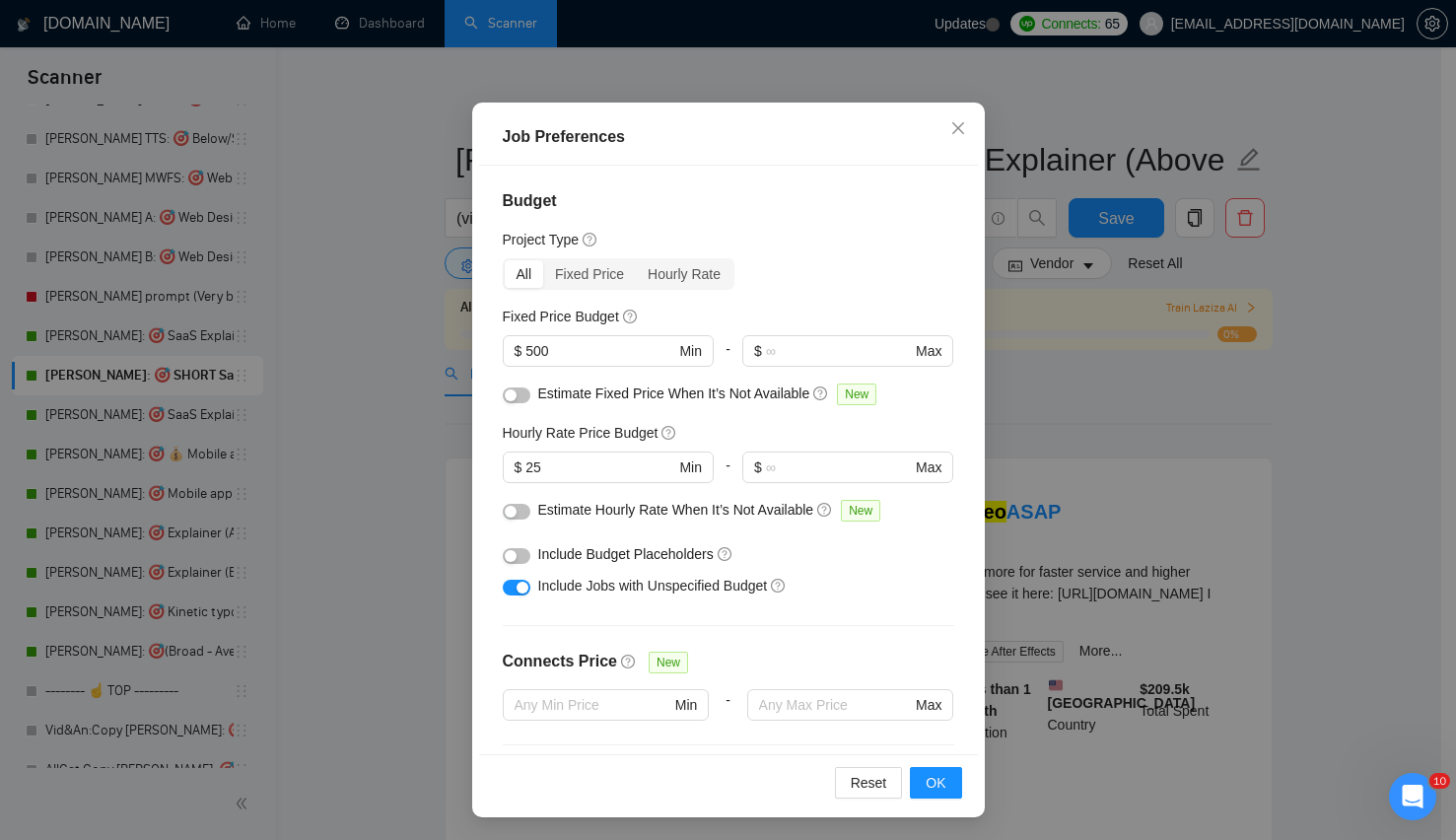 click on "Budget Project Type All Fixed Price Hourly Rate   Fixed Price Budget $ 500 Min - $ Max Estimate Fixed Price When It’s Not Available New   Hourly Rate Price Budget $ 25 Min - $ Max Estimate Hourly Rate When It’s Not Available New Include Budget Placeholders Include Jobs with Unspecified Budget   Connects Price New Min - Max Project Duration   Unspecified Less than 1 month 1 to 3 months 3 to 6 months More than 6 months Hourly Workload   Unspecified <30 hrs/week >30 hrs/week Hours TBD Unsure Job Posting Questions New   Any posting questions Description Preferences Description Size New   Any description size" at bounding box center (728, 459) 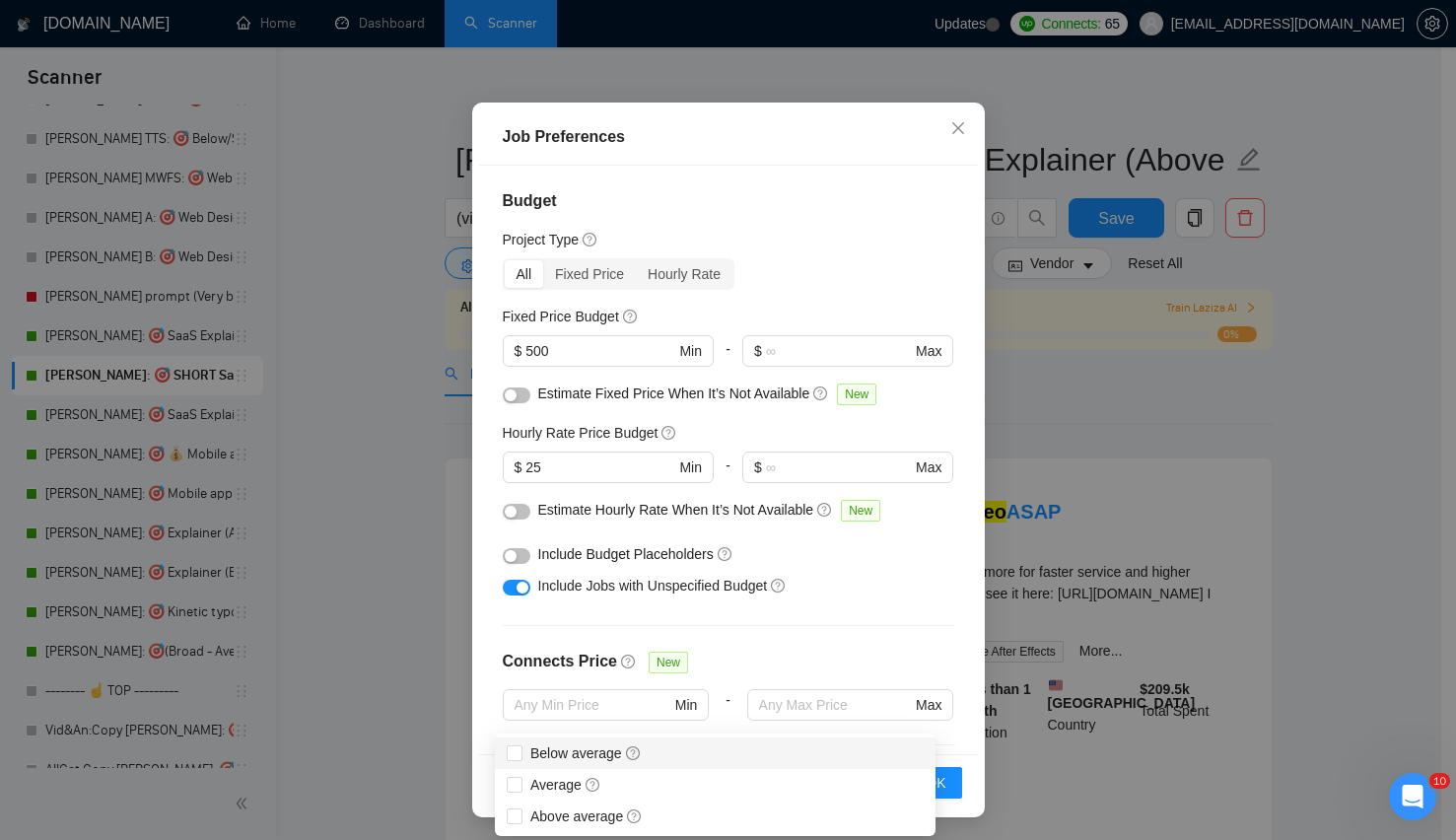 click on "Below average" at bounding box center [586, 753] 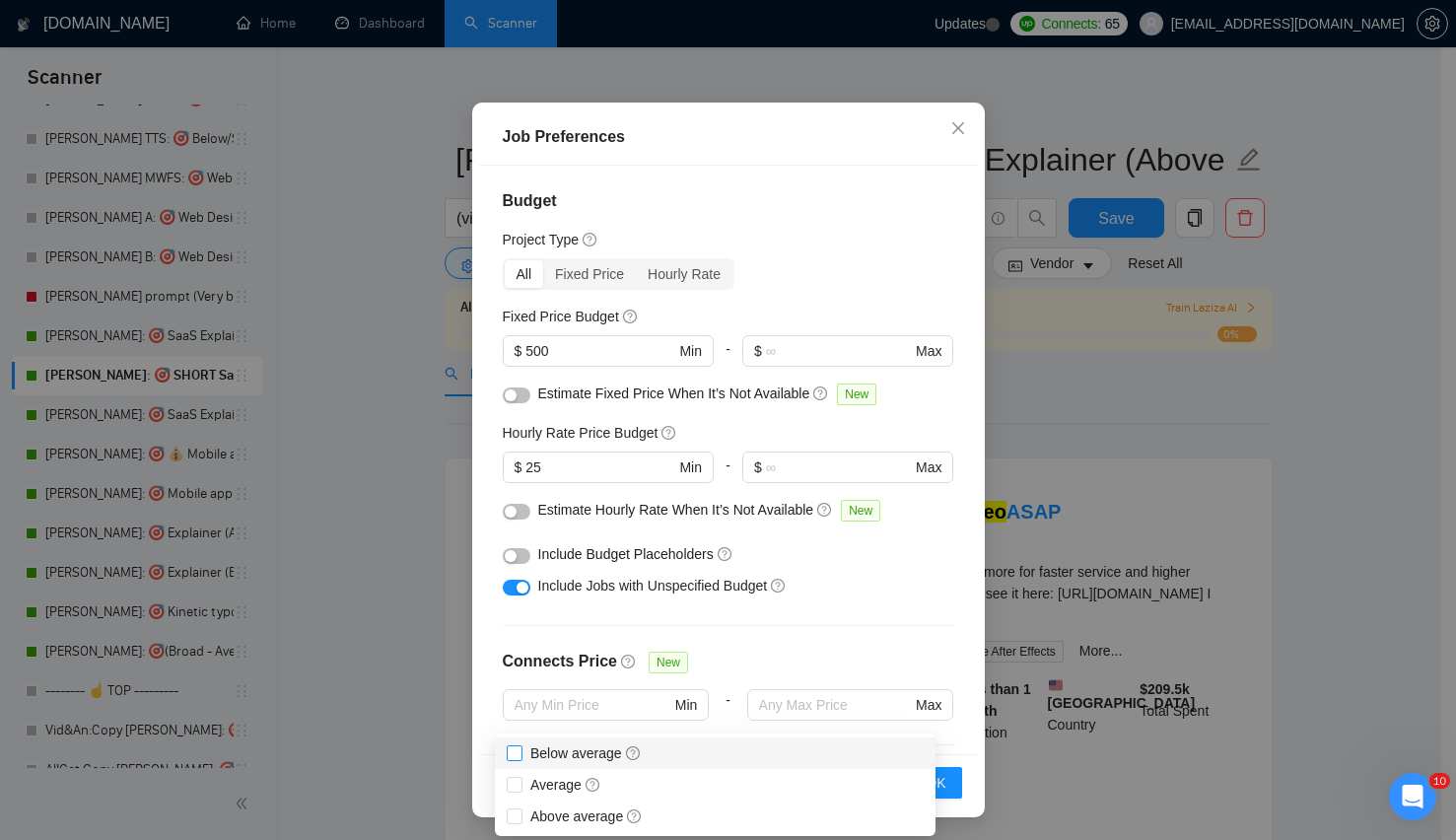 click on "Below average" at bounding box center [514, 752] 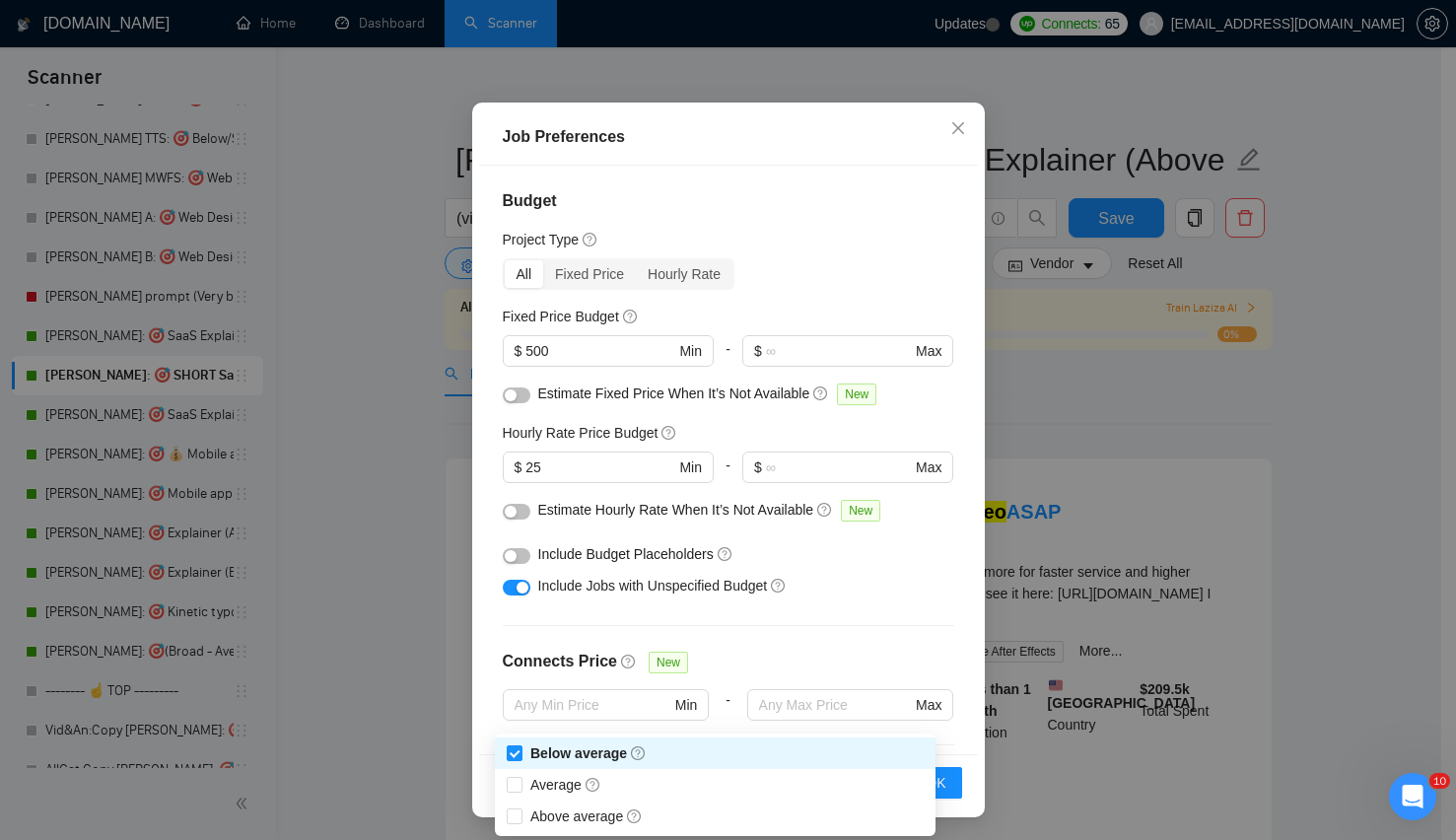click on "Budget Project Type All Fixed Price Hourly Rate   Fixed Price Budget $ 500 Min - $ Max Estimate Fixed Price When It’s Not Available New   Hourly Rate Price Budget $ 25 Min - $ Max Estimate Hourly Rate When It’s Not Available New Include Budget Placeholders Include Jobs with Unspecified Budget   Connects Price New Min - Max Project Duration   Unspecified Less than 1 month 1 to 3 months 3 to 6 months More than 6 months Hourly Workload   Unspecified <30 hrs/week >30 hrs/week Hours TBD Unsure Job Posting Questions New   Any posting questions Description Preferences Description Size New Below average" at bounding box center [728, 459] 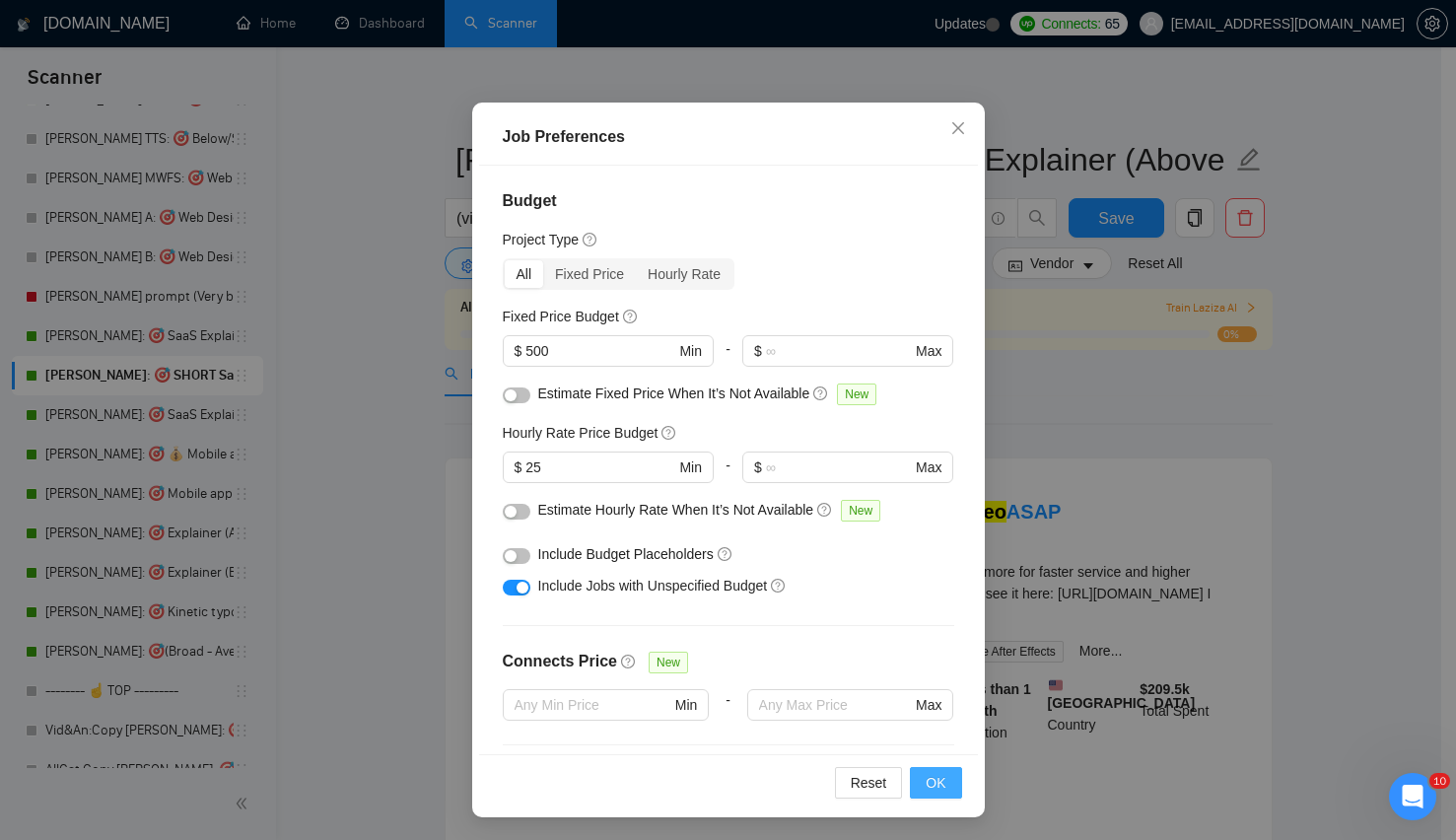click on "OK" at bounding box center [936, 783] 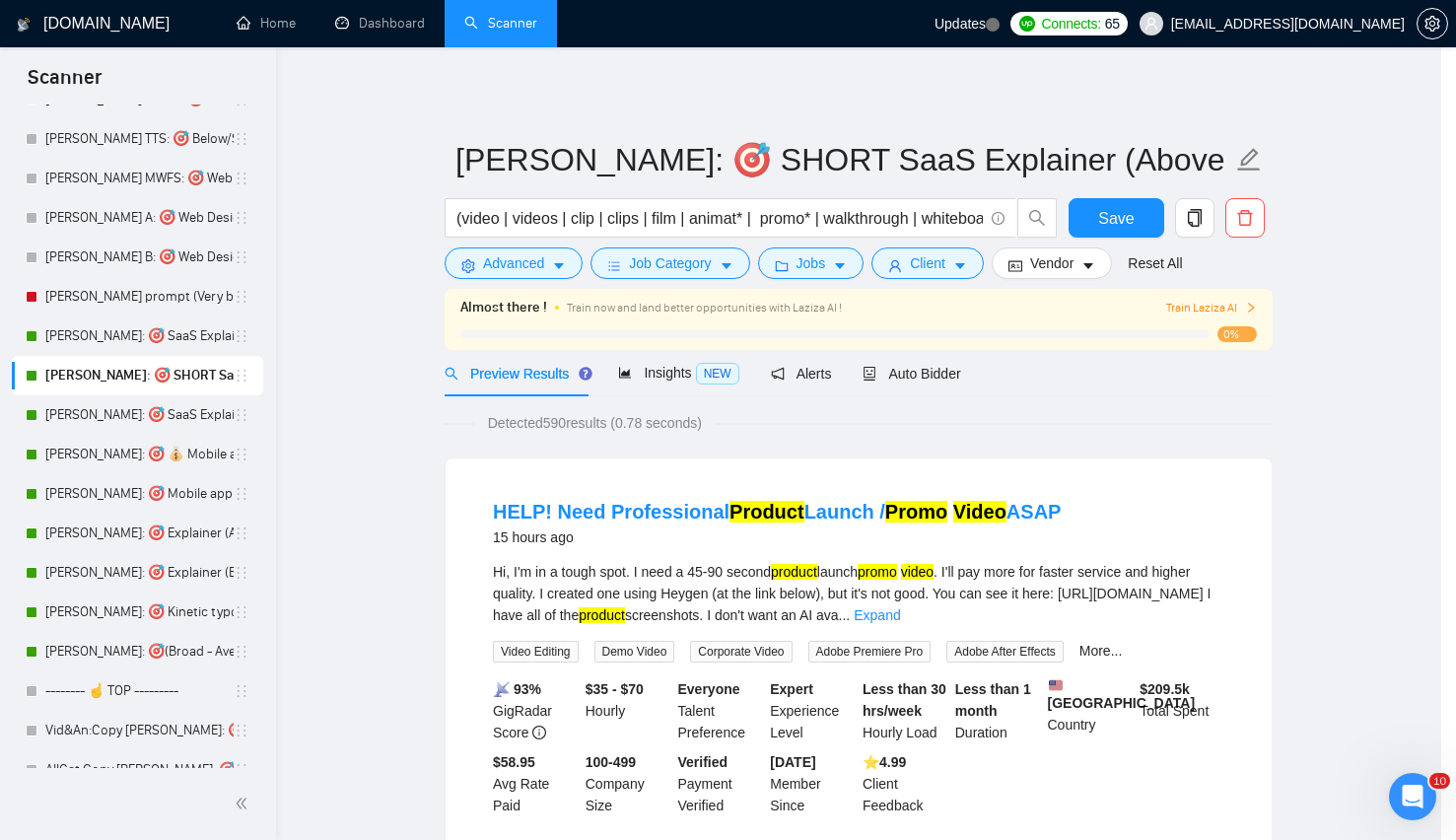 scroll, scrollTop: 16, scrollLeft: 0, axis: vertical 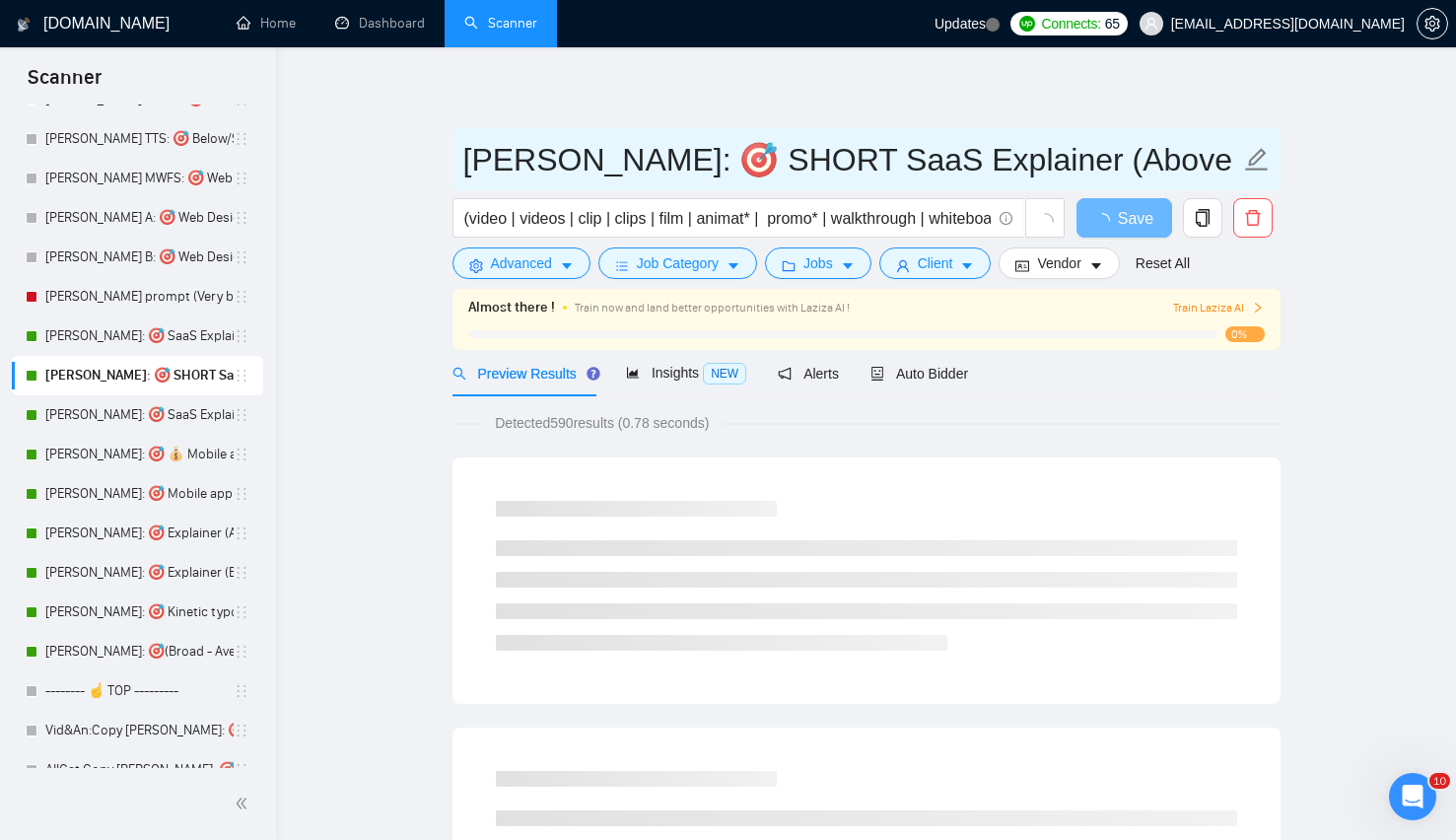click on "Lenka: 🎯 SHORT SaaS Explainer (Above average descriptions)" at bounding box center (852, 160) 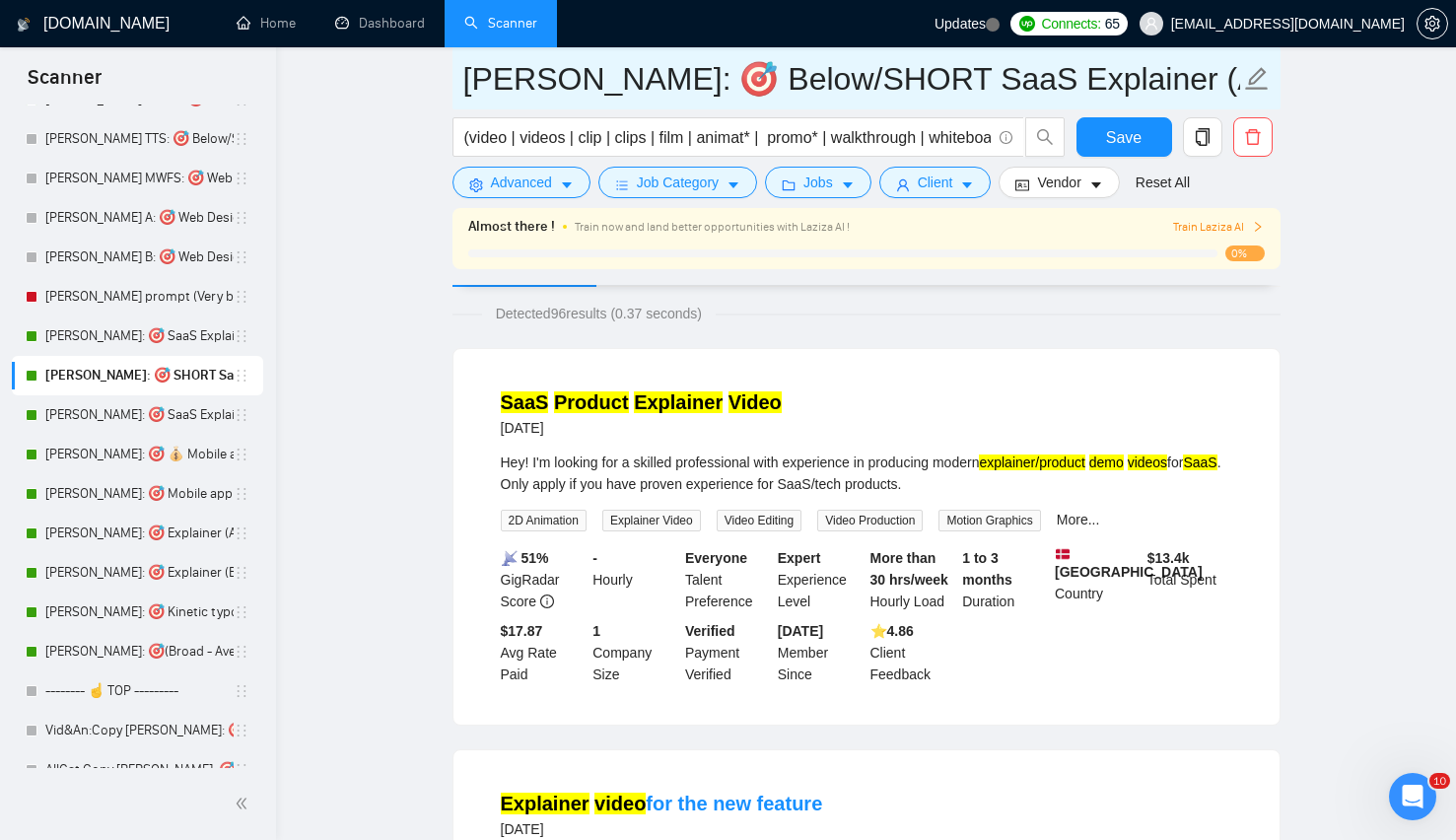 scroll, scrollTop: 0, scrollLeft: 0, axis: both 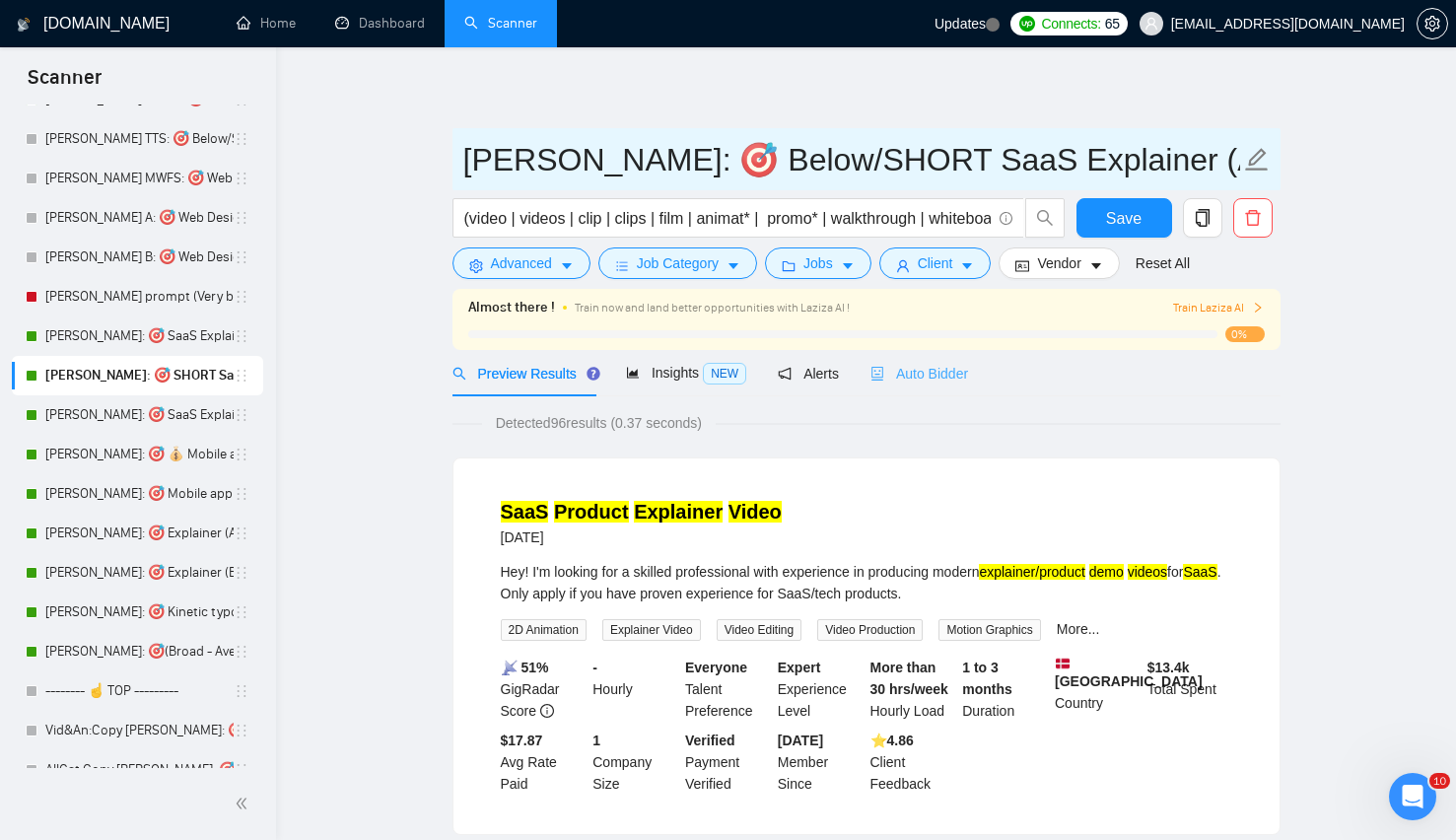 type on "Lenka: 🎯 Below/SHORT SaaS Explainer (Above average descriptions)" 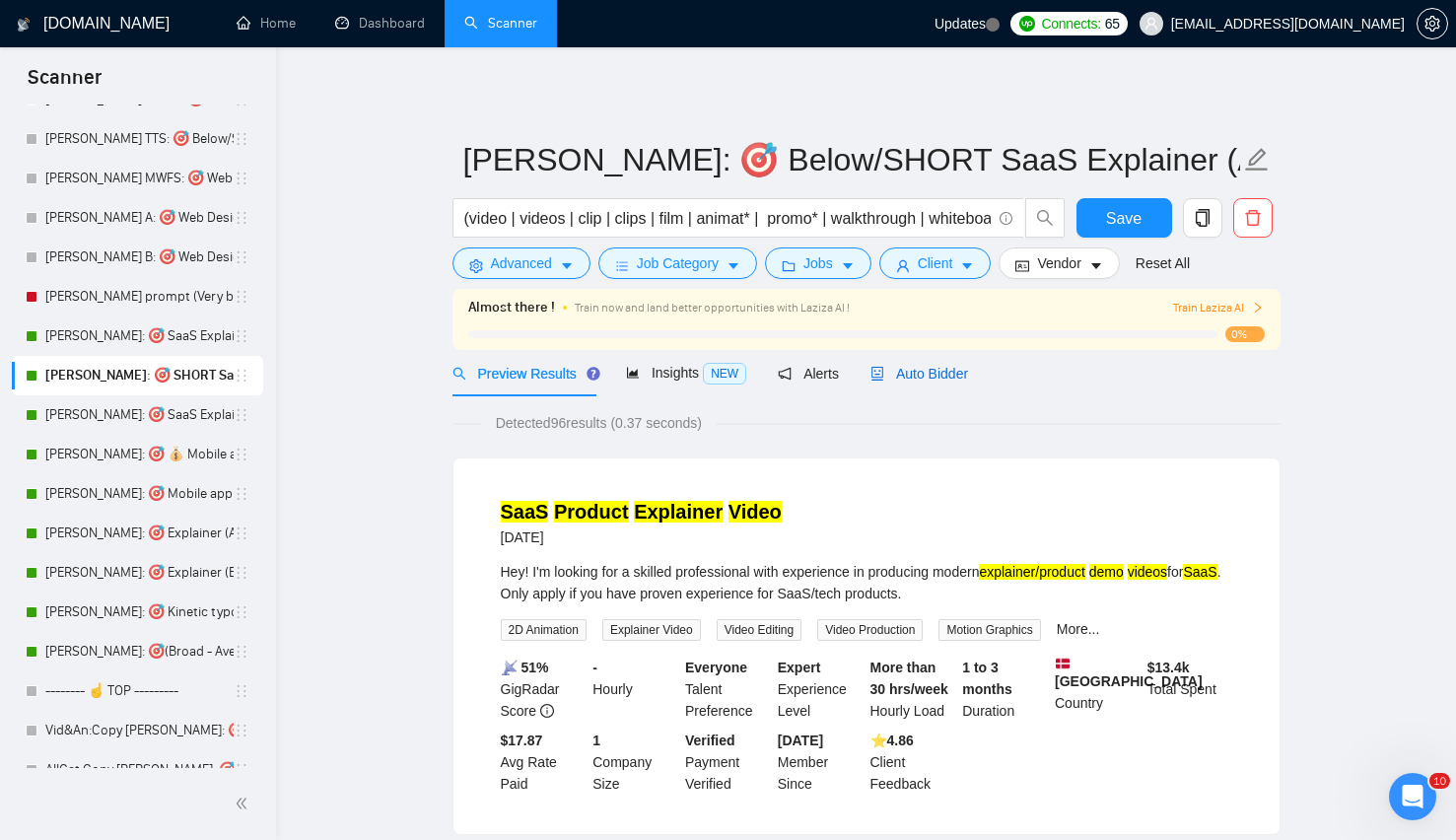 click on "Auto Bidder" at bounding box center [919, 374] 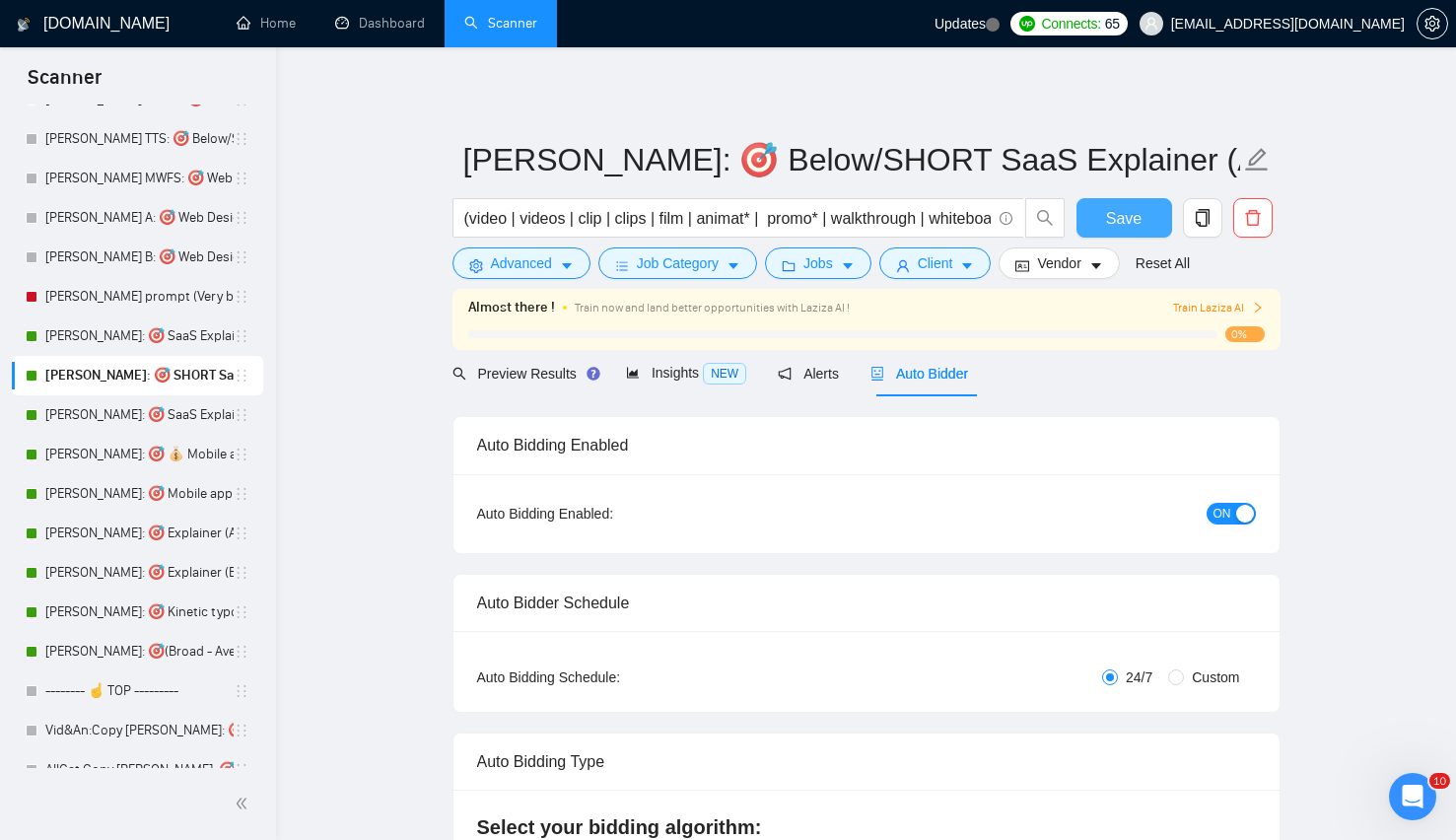 click on "Save" at bounding box center (1124, 218) 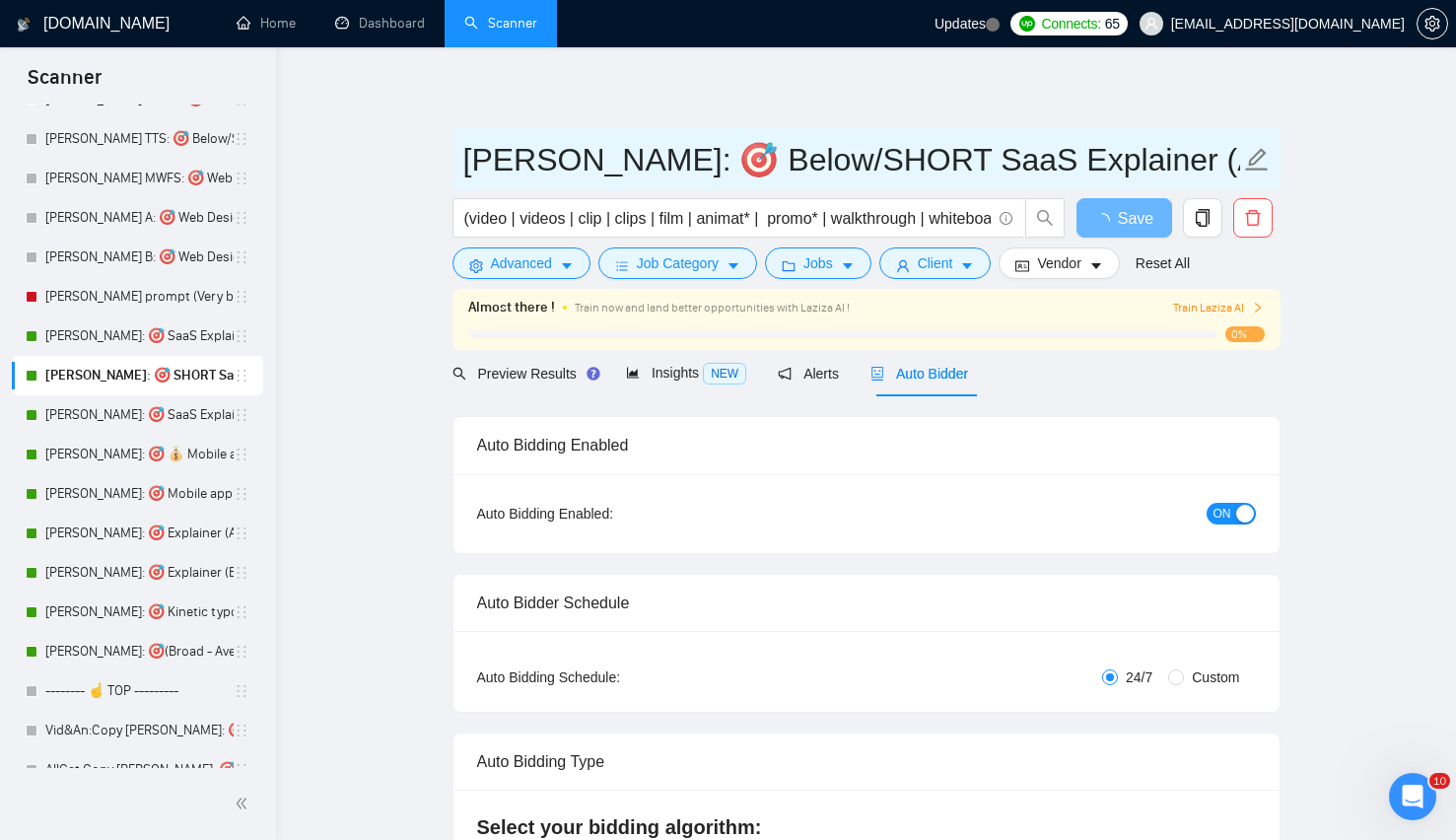 click on "Lenka: 🎯 Below/SHORT SaaS Explainer (Above average descriptions)" at bounding box center [852, 160] 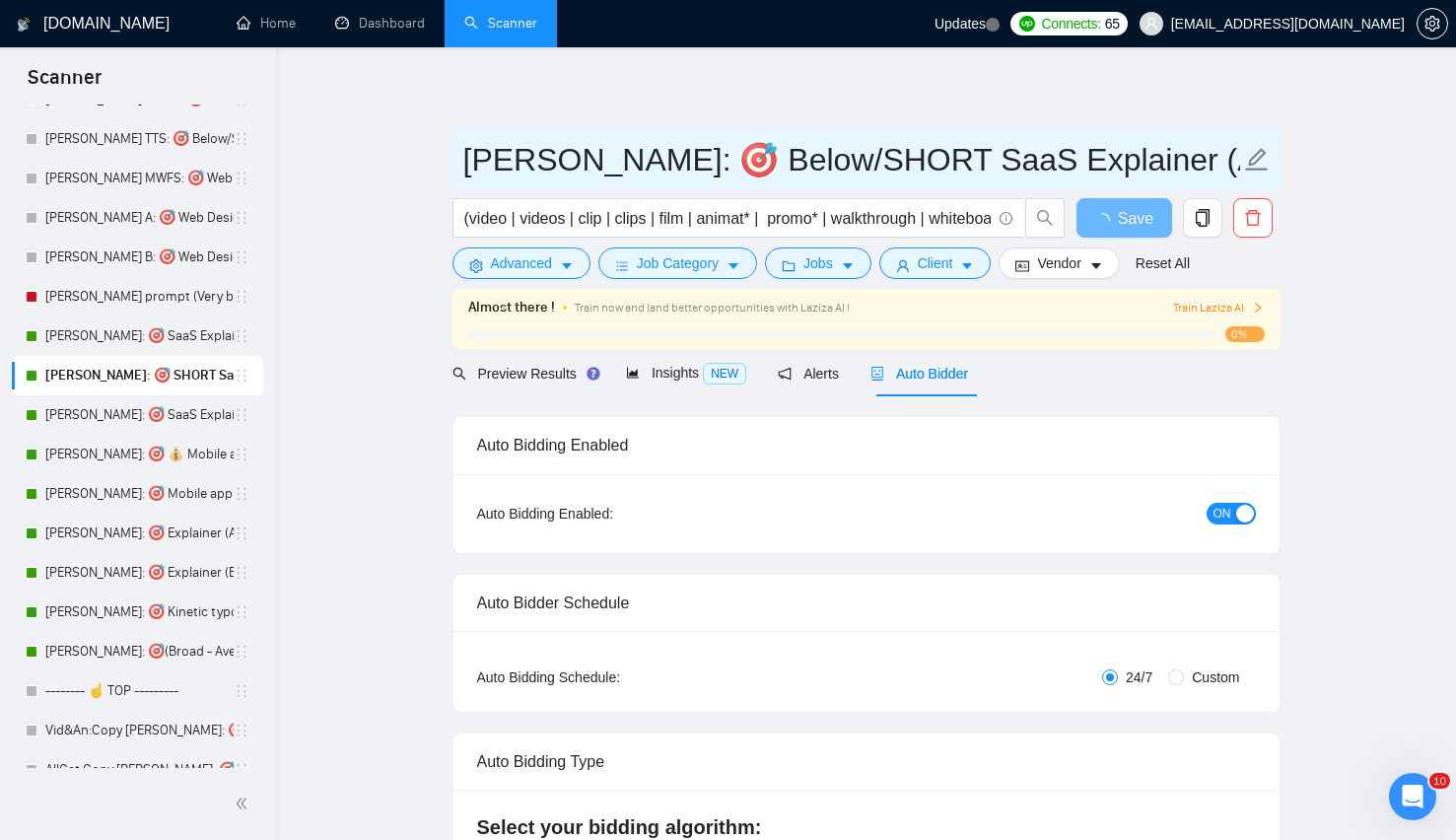 click on "Lenka: 🎯 Below/SHORT SaaS Explainer (Above average descriptions)" at bounding box center (852, 160) 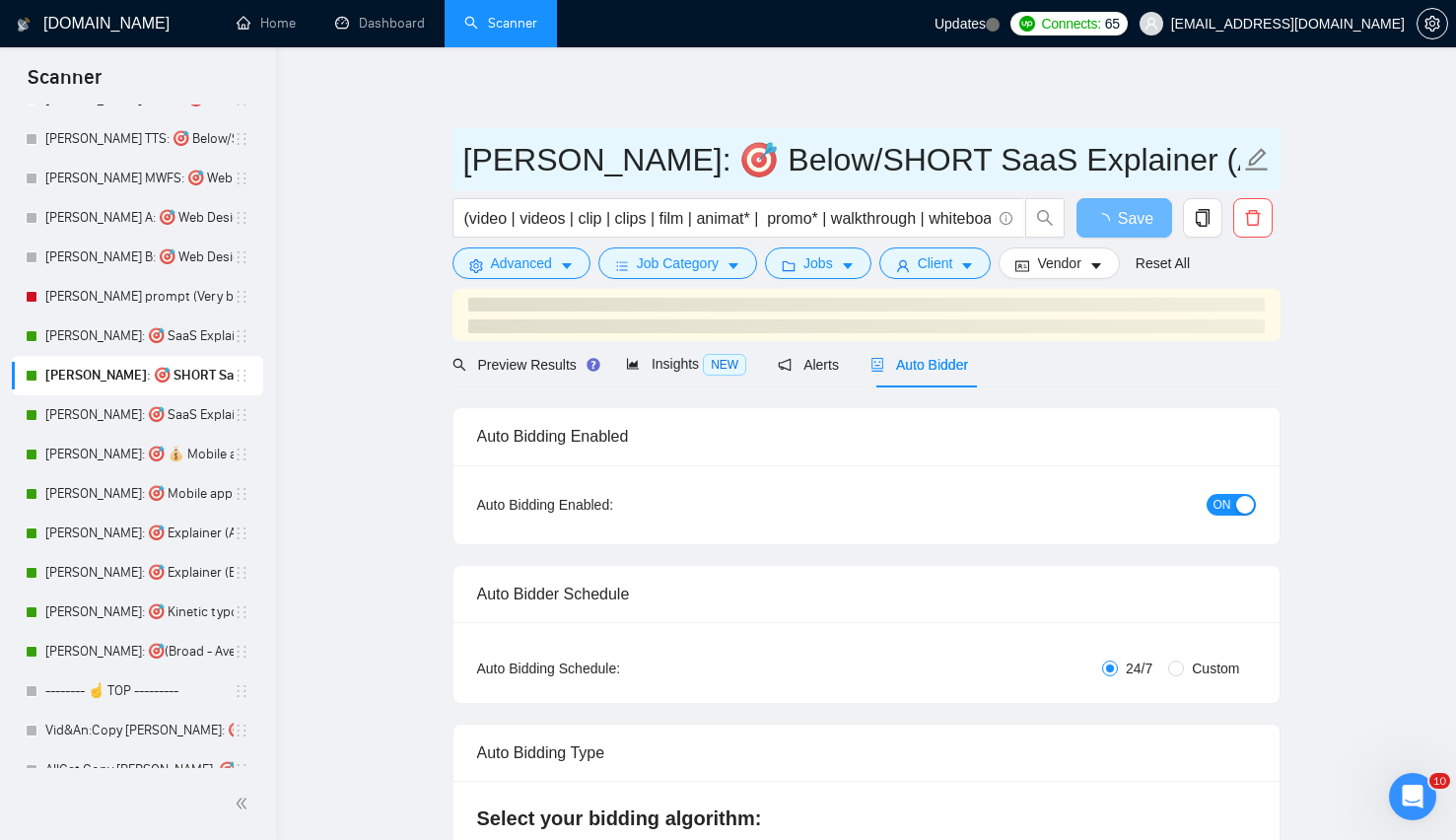 drag, startPoint x: 1025, startPoint y: 170, endPoint x: 1295, endPoint y: 174, distance: 270.0296 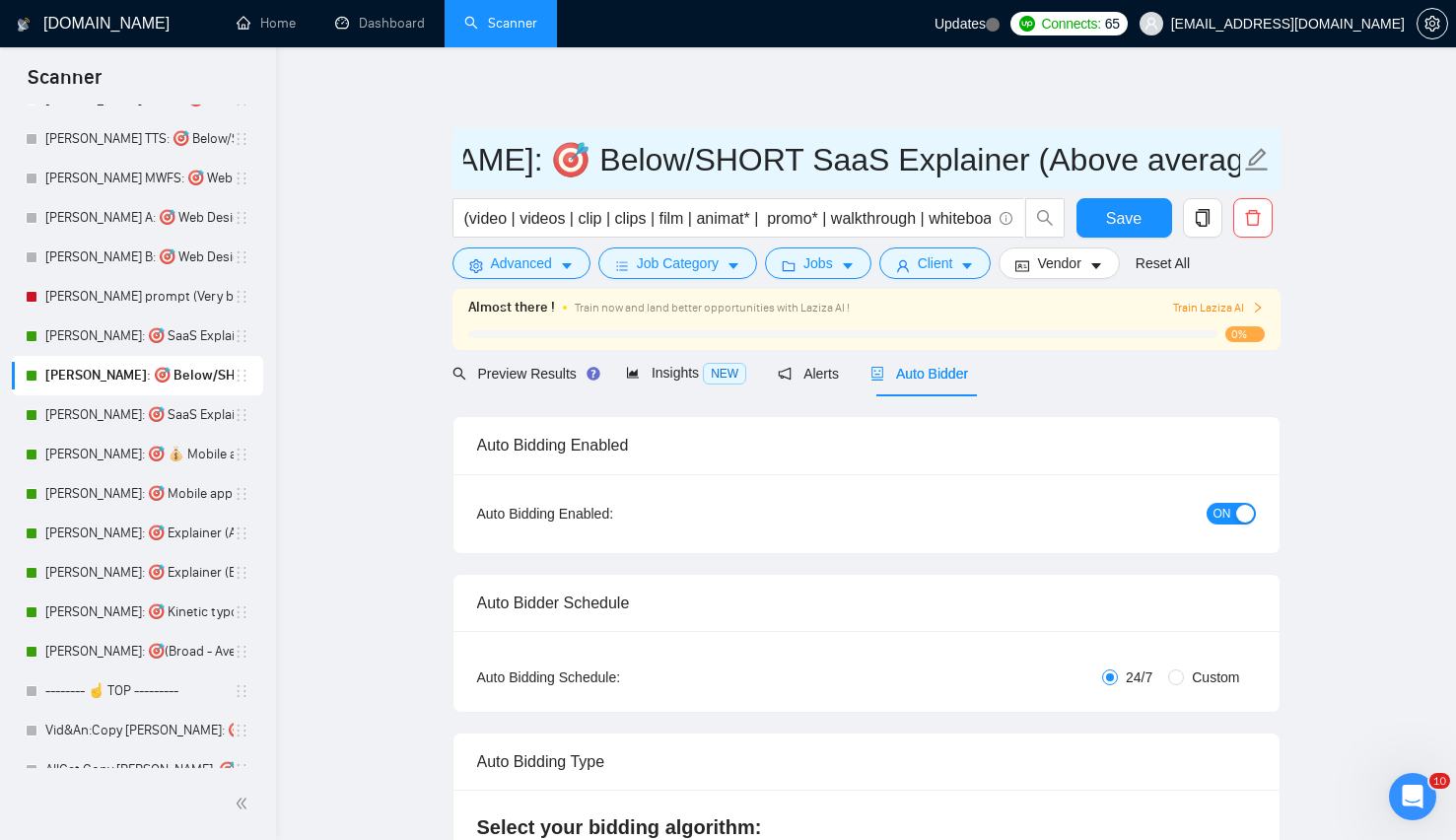 type 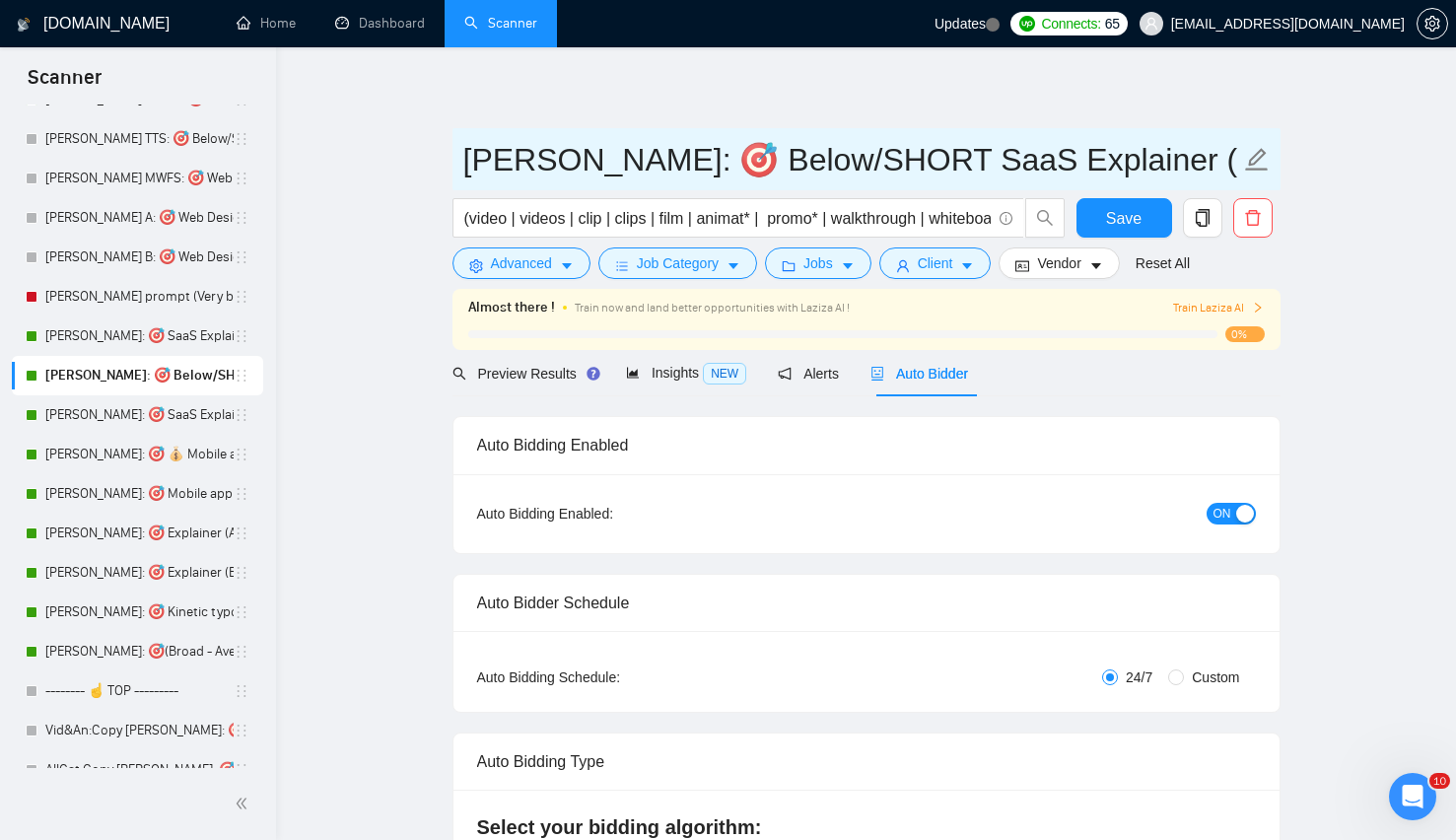 scroll, scrollTop: 0, scrollLeft: 0, axis: both 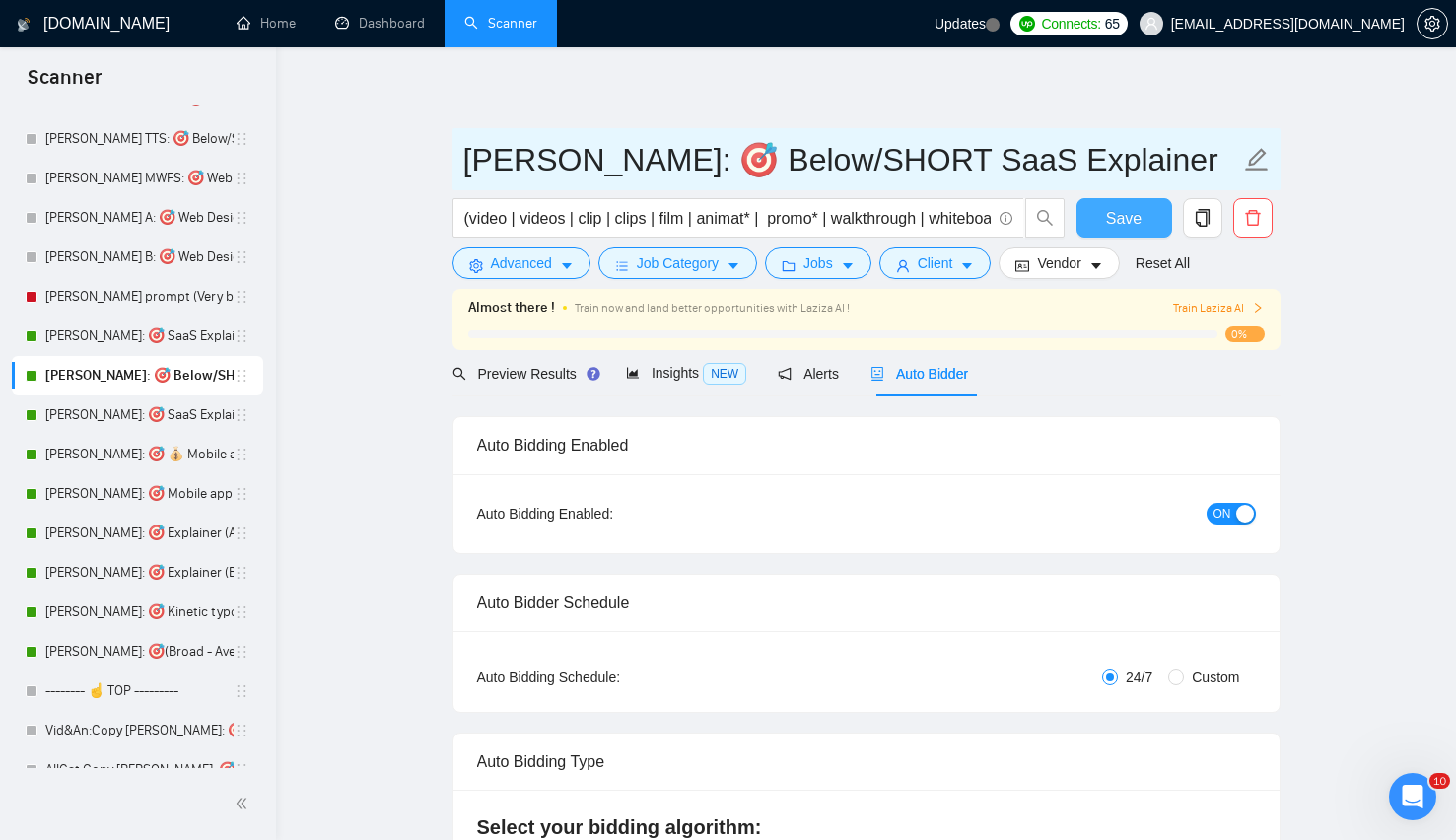 type on "Lenka: 🎯 Below/SHORT SaaS Explainer" 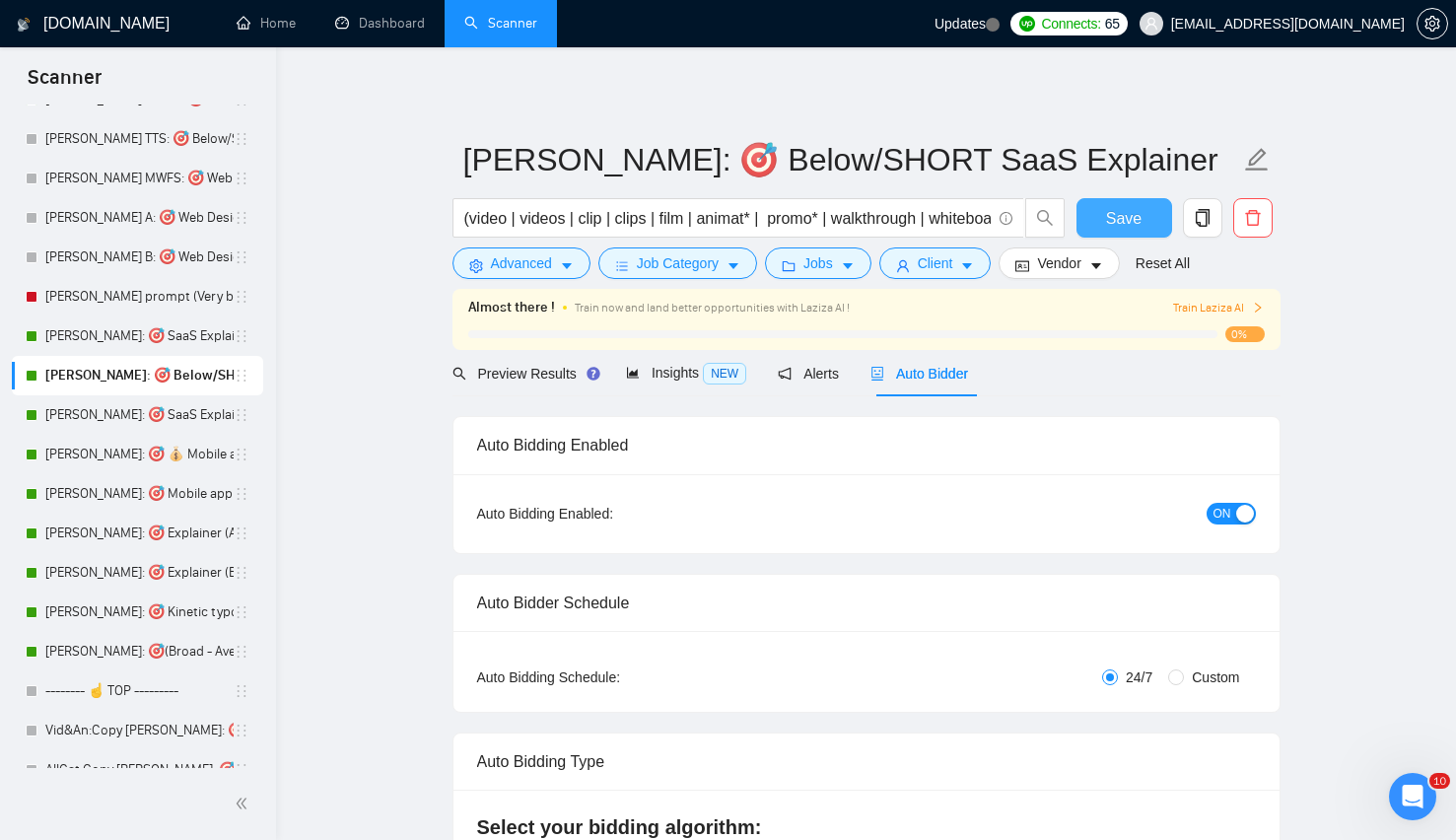 click on "Save" at bounding box center [1124, 218] 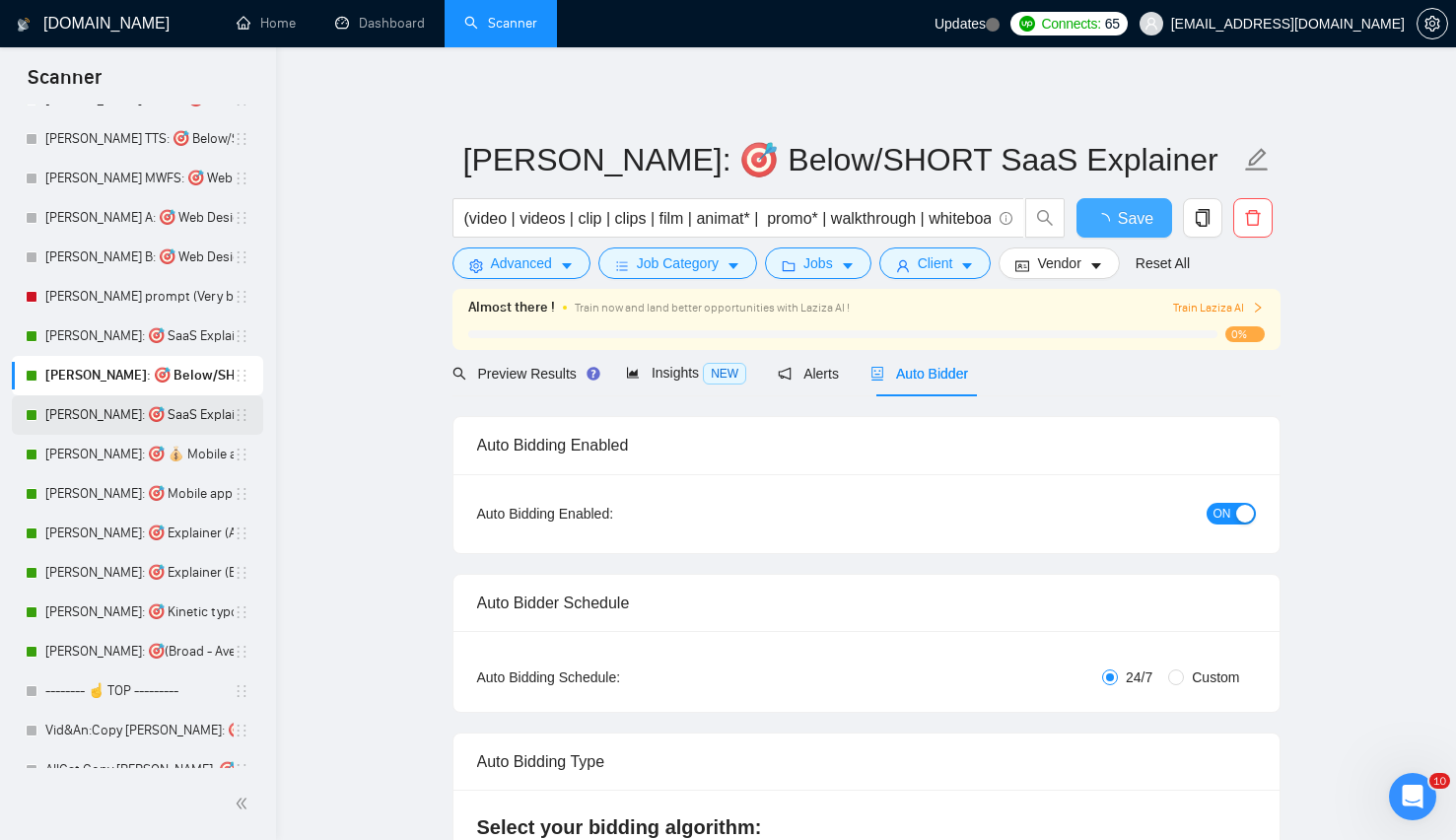 type 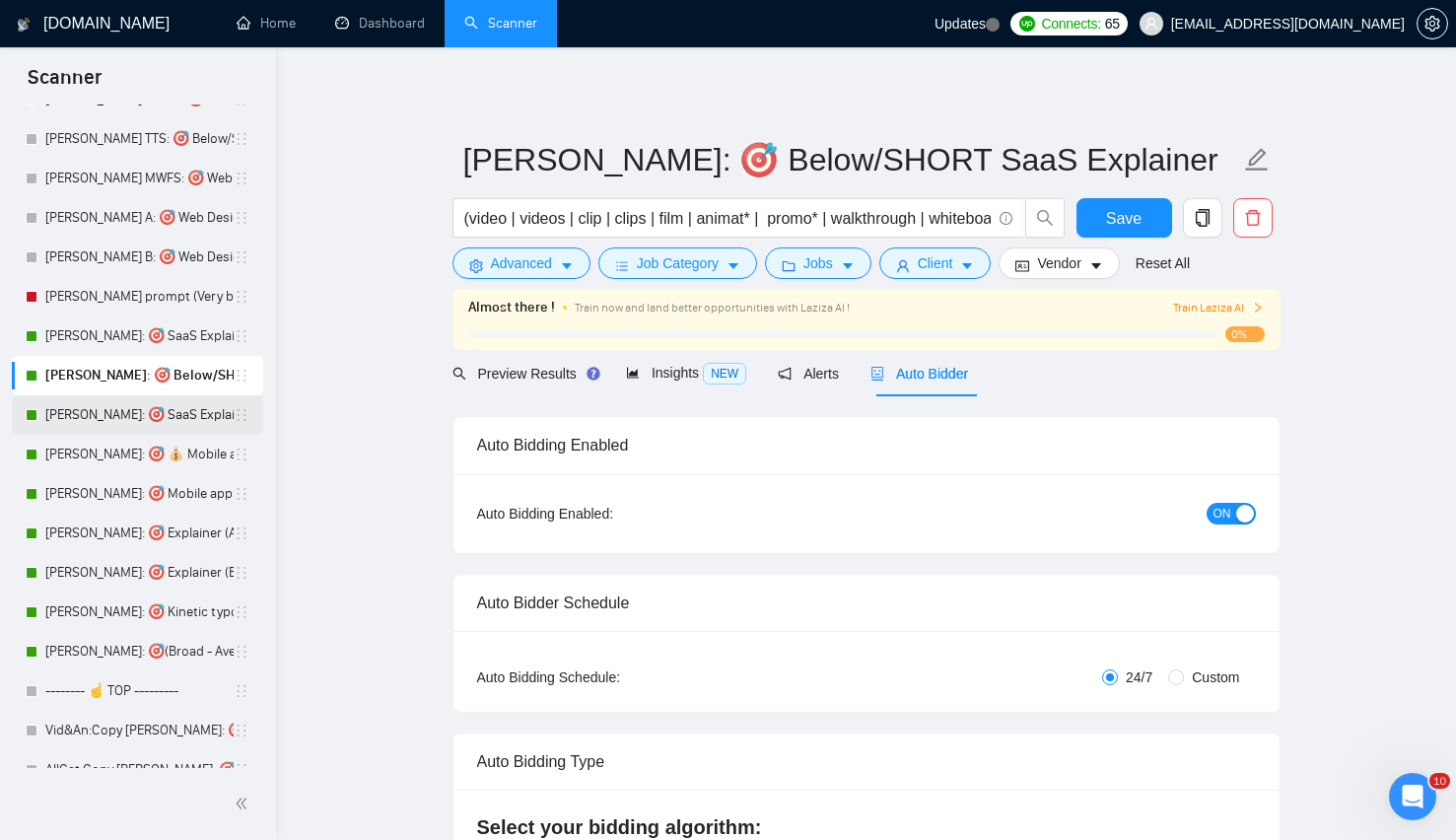 click on "Lenka: 🎯 SaaS ExplainerV1 (Below average & average descriptions)" at bounding box center [139, 415] 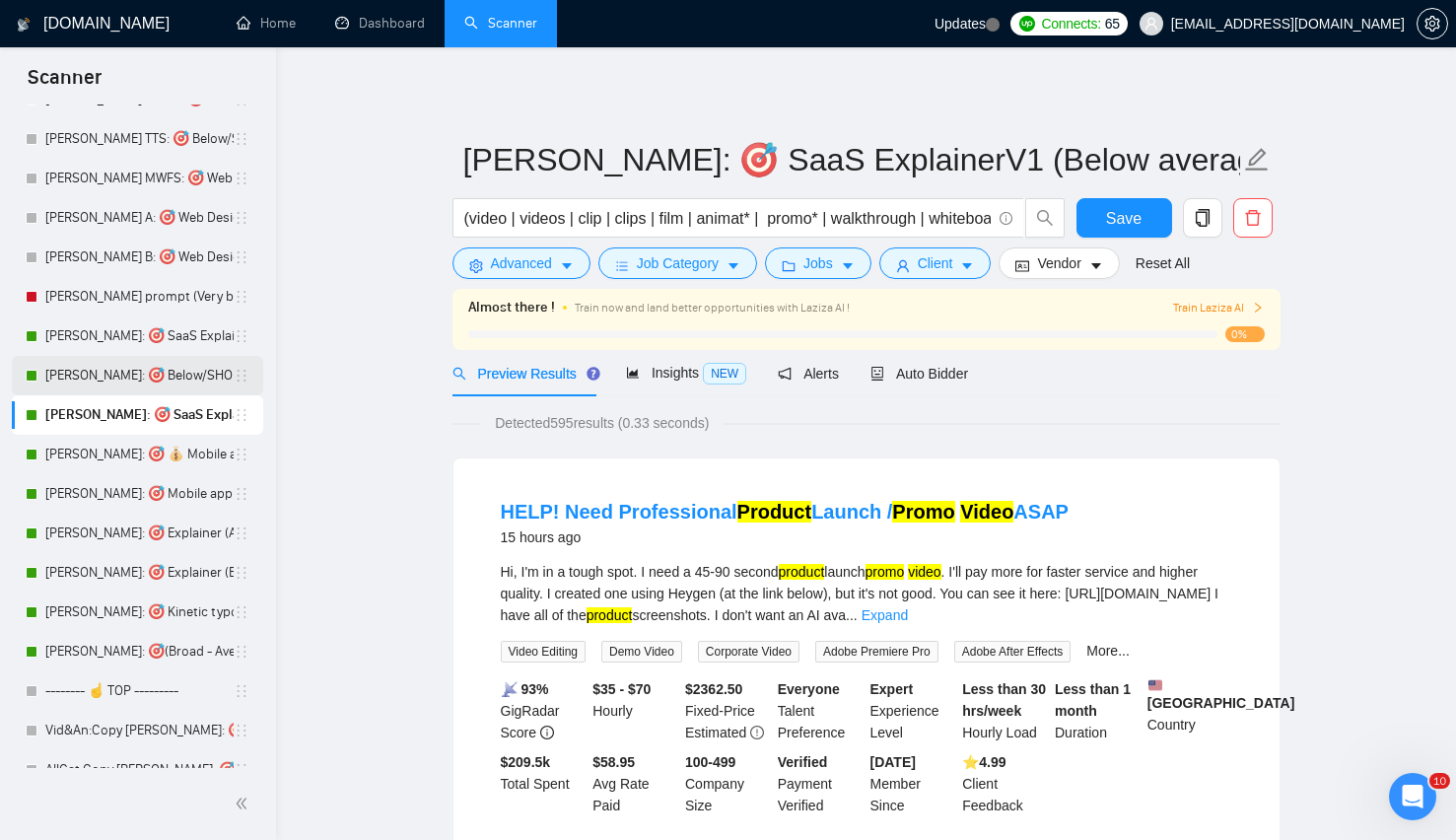 click on "Lenka: 🎯 Below/SHORT SaaS Explainer" at bounding box center (139, 376) 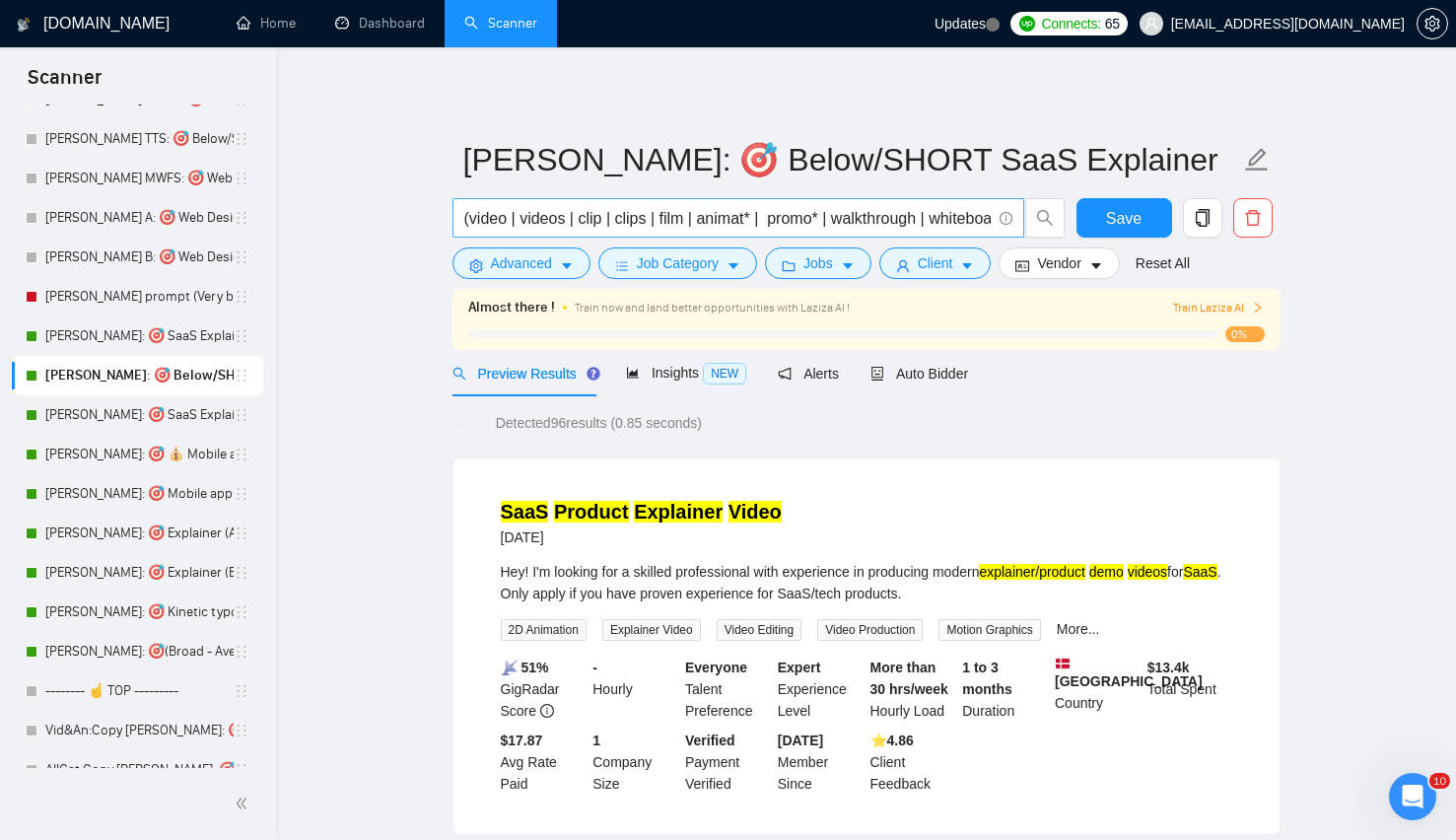 click on "(video | videos | clip | clips | film | animat* |  promo* | walkthrough | whiteboard | motion | demo | product | graphic* | desig* ) (SaaS explain* | software explain* | product explain* | app explain* | SaaS )" at bounding box center [728, 218] 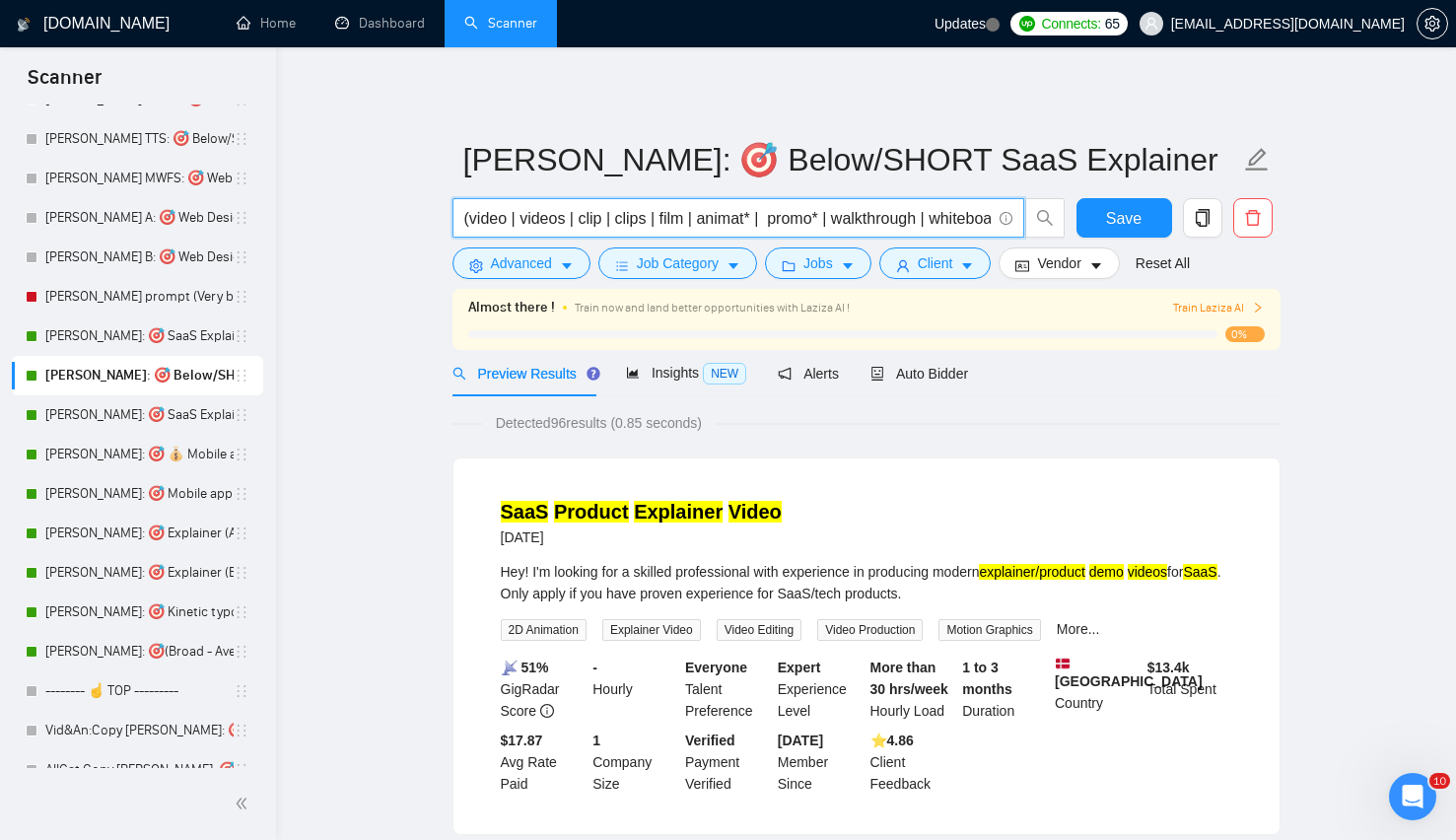 click on "(video | videos | clip | clips | film | animat* |  promo* | walkthrough | whiteboard | motion | demo | product | graphic* | desig* ) (SaaS explain* | software explain* | product explain* | app explain* | SaaS )" at bounding box center [728, 218] 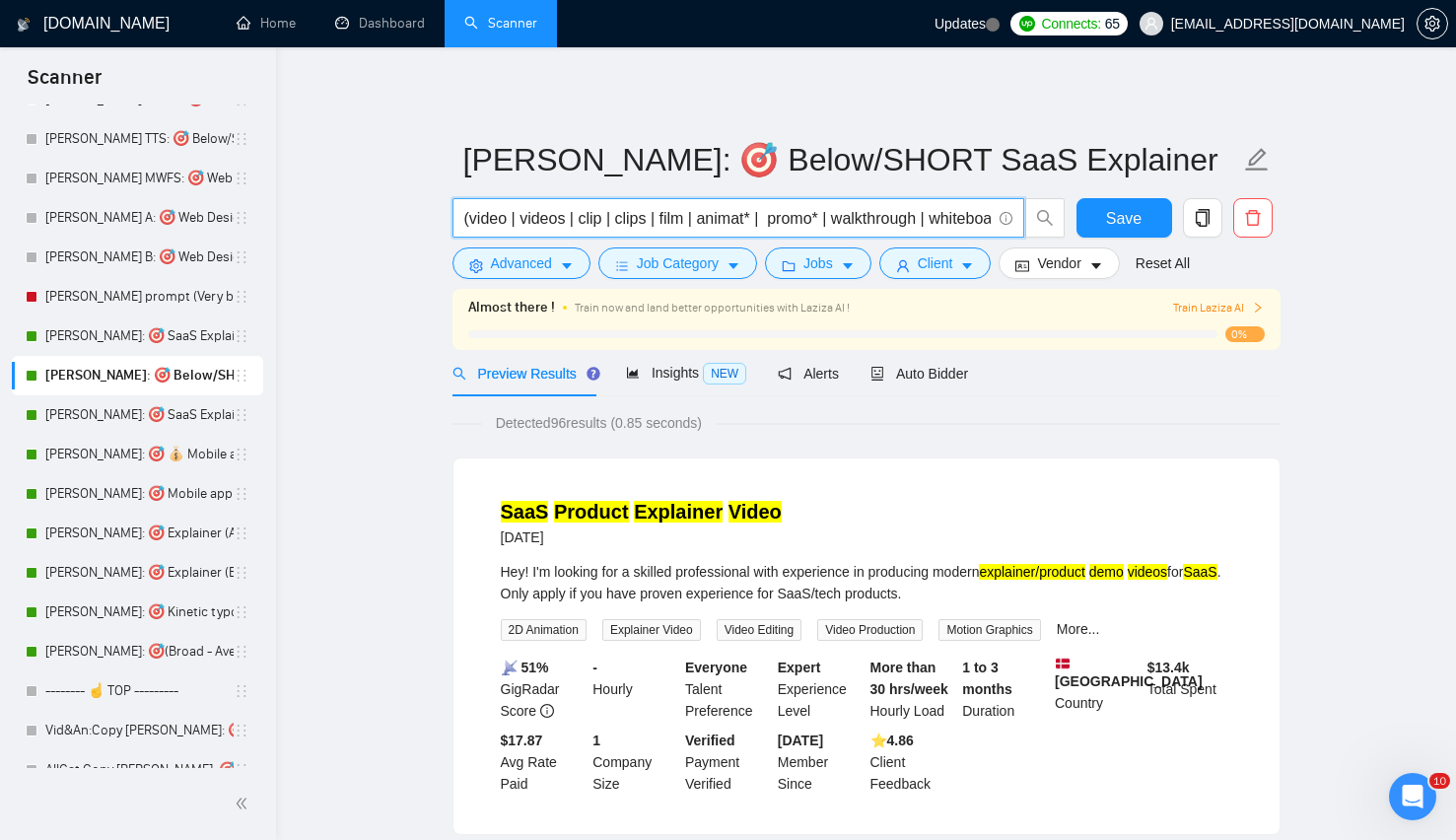click on "Lenka: 🎯 Below/SHORT SaaS Explainer (video | videos | clip | clips | film | animat* |  promo* | walkthrough | whiteboard | motion | demo | product | graphic* | desig* ) (SaaS explain* | software explain* | product explain* | app explain* | SaaS ) Save Advanced   Job Category   Jobs   Client   Vendor   Reset All Almost there ! Train now and land better opportunities with Laziza AI ! Train Laziza AI 0% Preview Results Insights NEW Alerts Auto Bidder Detected   96  results   (0.85 seconds) SaaS   Product   Explainer   Video 2 days ago Hey! I'm looking for a skilled professional with experience in producing modern  explainer/product   demo   videos  for  SaaS .
Only apply if you have proven experience for SaaS/tech products. 2D Animation Explainer Video Video Editing Video Production Motion Graphics More... 📡   51% GigRadar Score   - Hourly Everyone Talent Preference Expert Experience Level More than 30 hrs/week Hourly Load 1 to 3 months Duration   Denmark Country $ 13.4k Total Spent $17.87 Avg Rate Paid 1" at bounding box center (866, 2348) 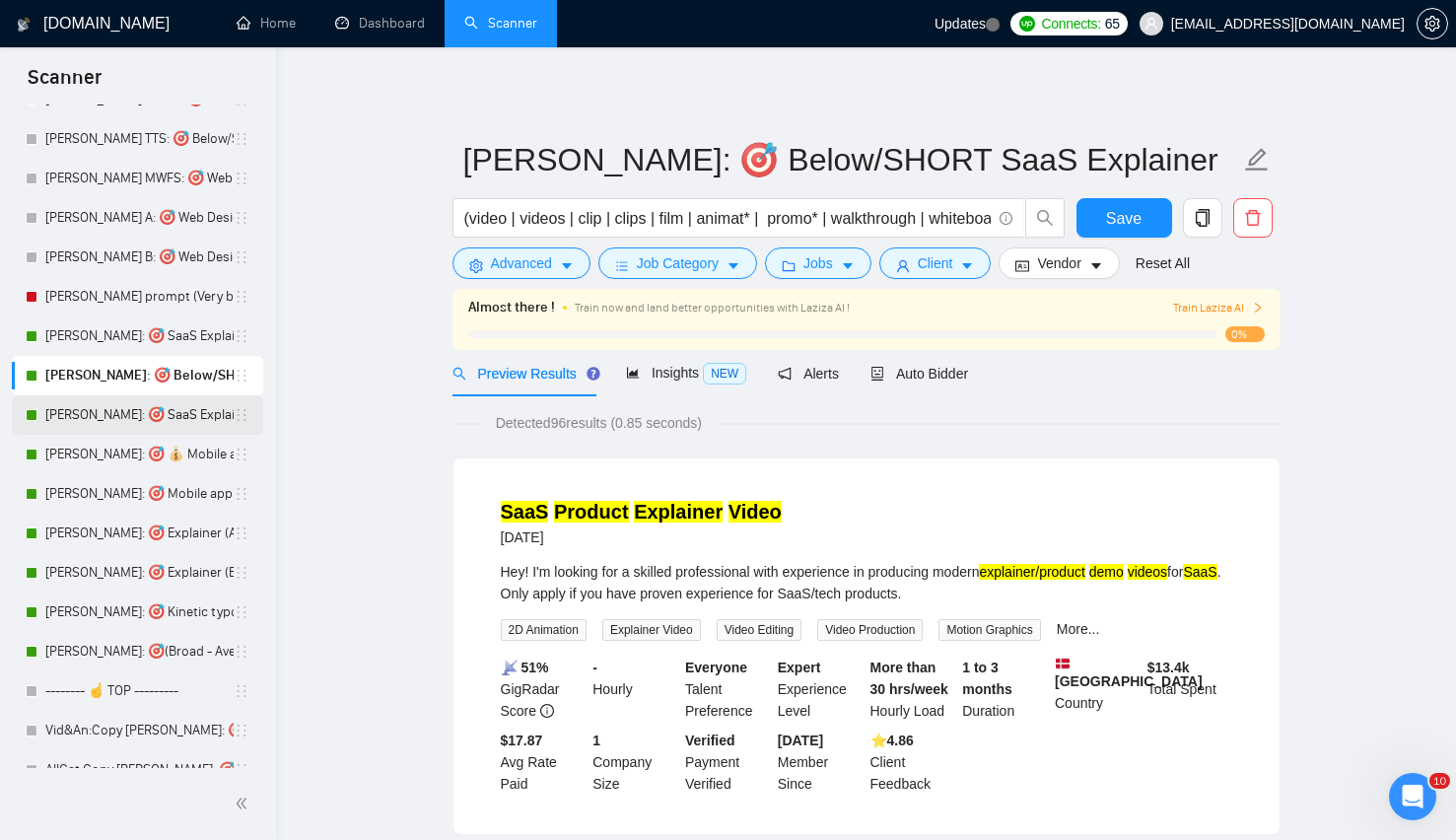 click on "Lenka: 🎯 SaaS ExplainerV1 (Below average & average descriptions)" at bounding box center (139, 415) 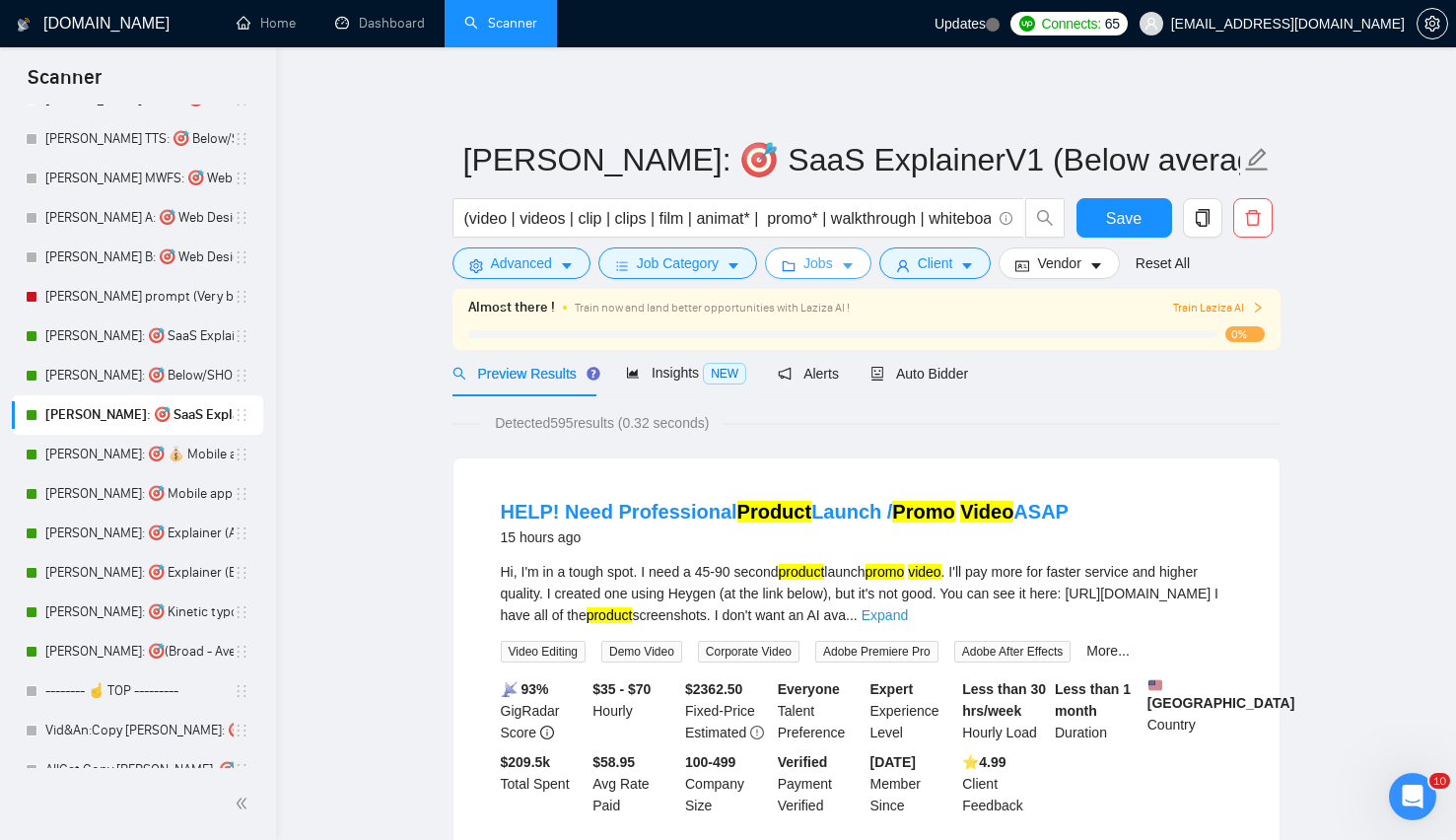 click on "Jobs" at bounding box center [818, 263] 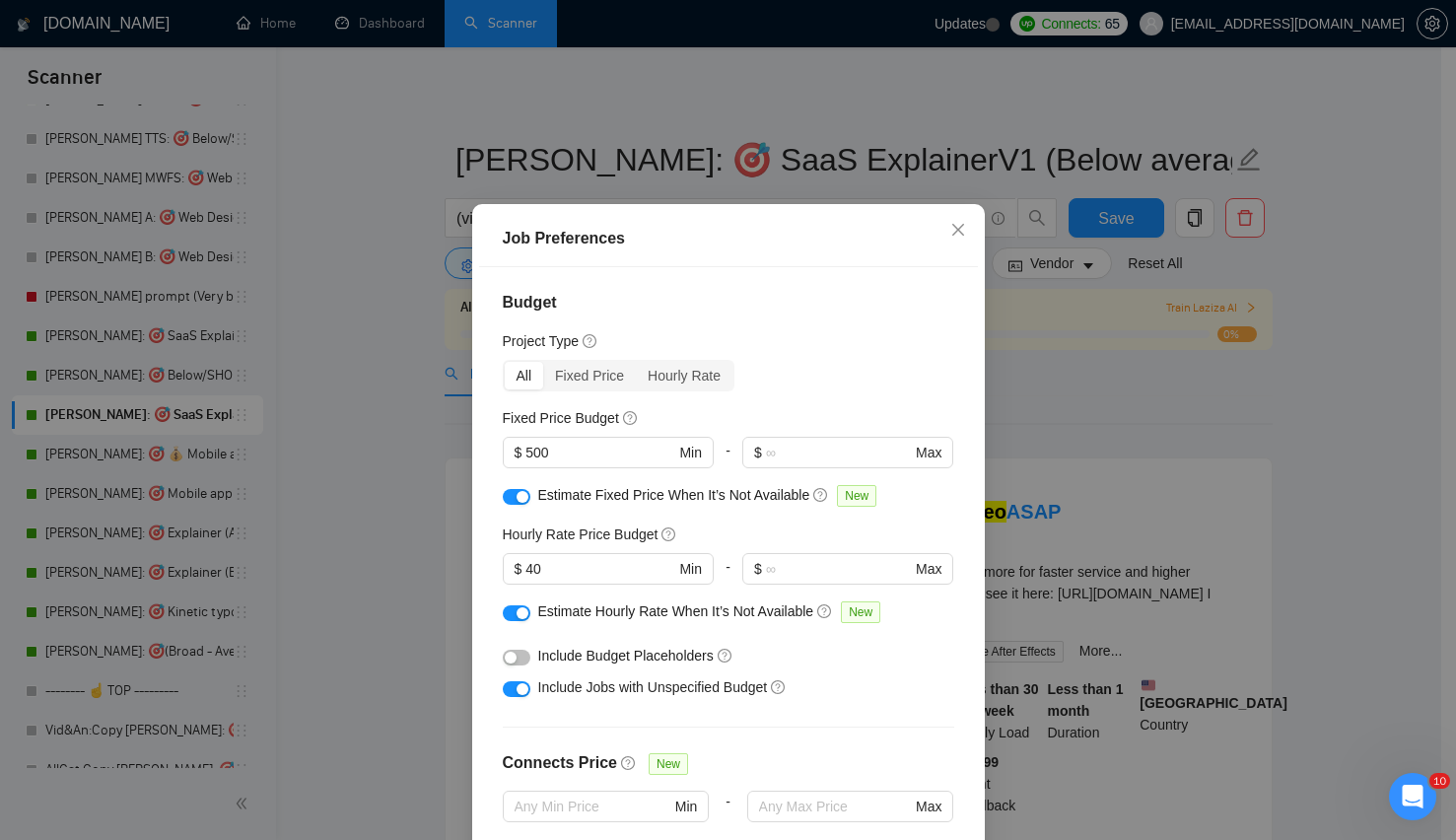scroll, scrollTop: 117, scrollLeft: 0, axis: vertical 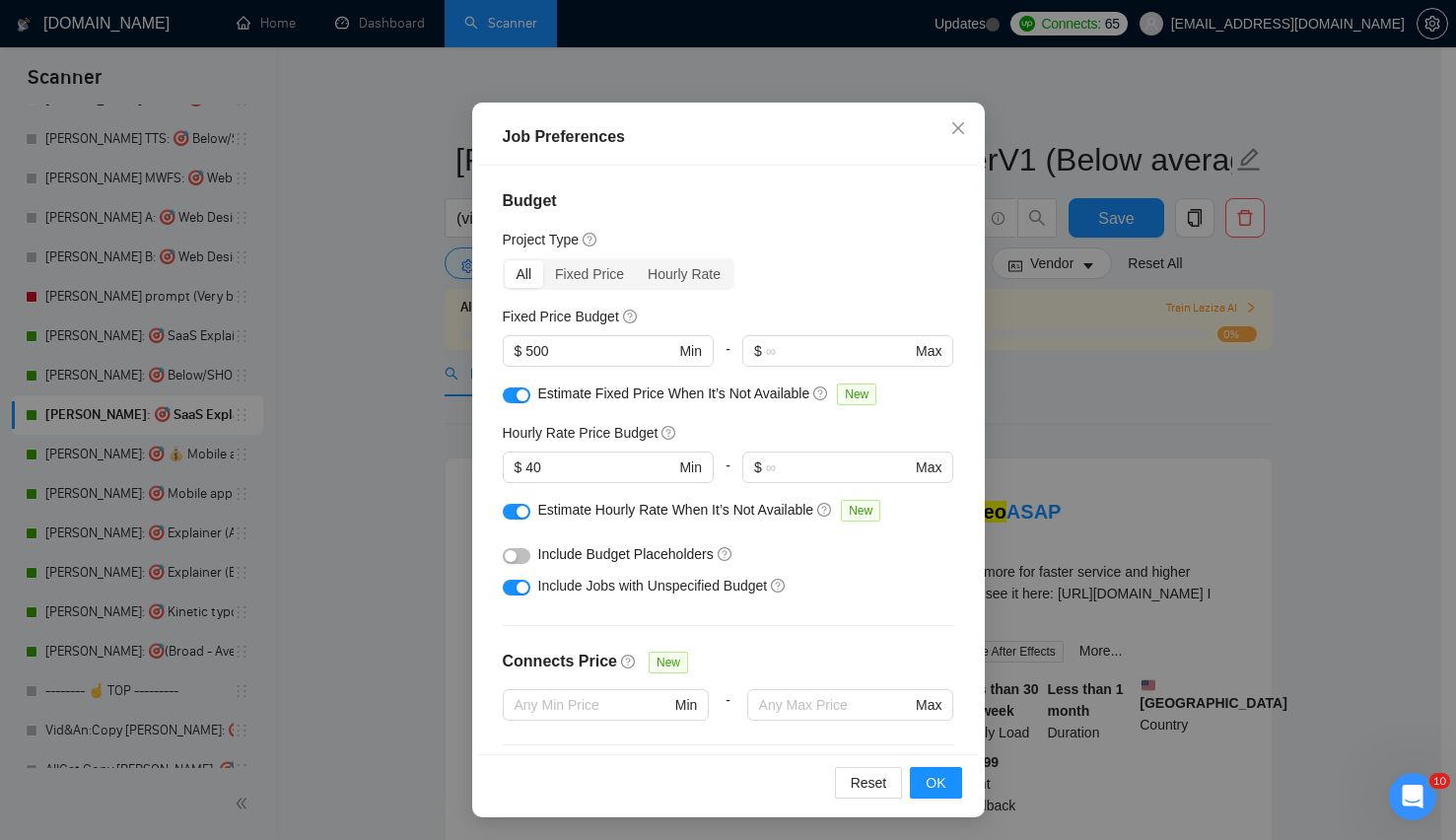 click at bounding box center [719, 1239] 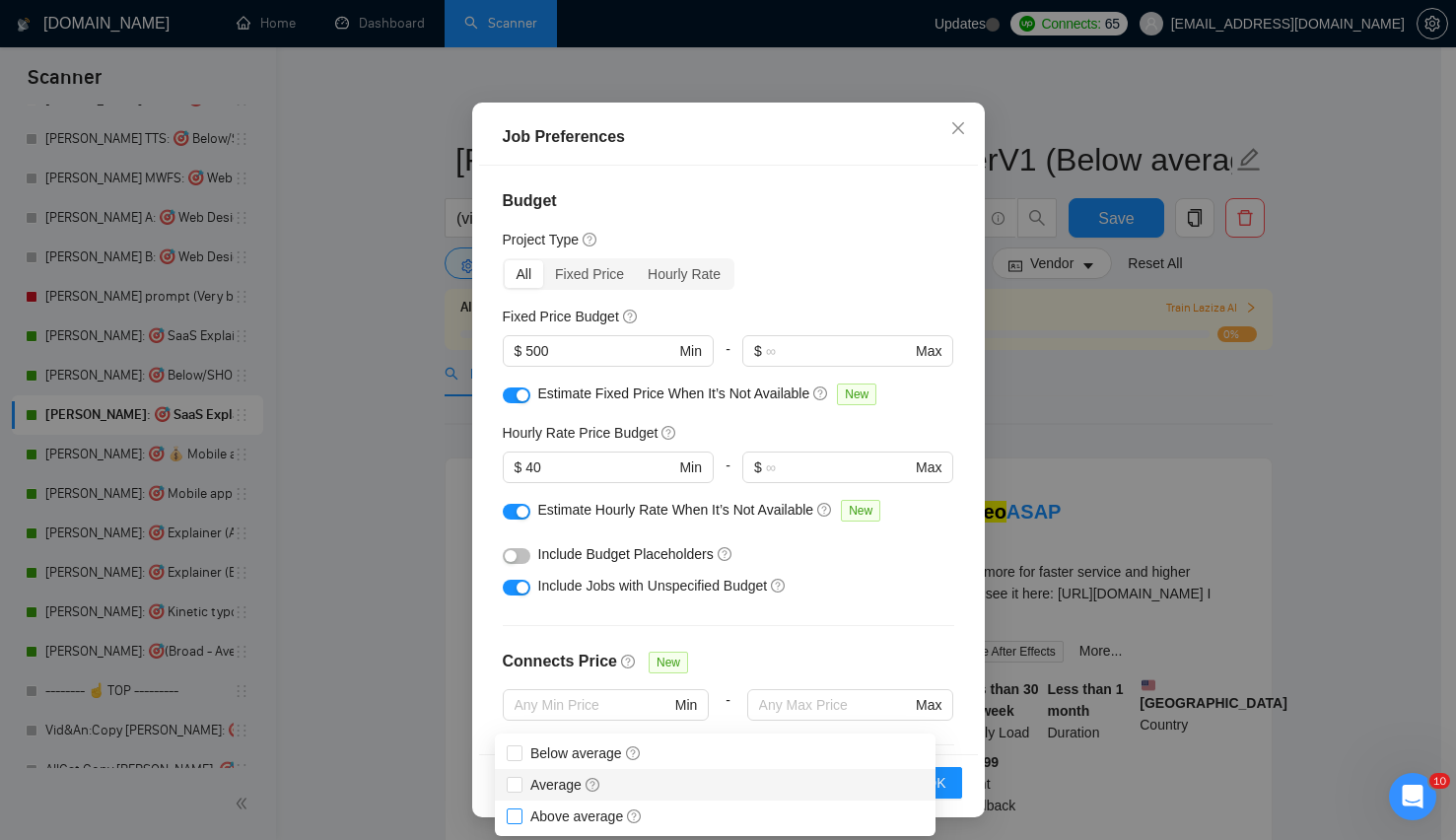click on "Average" at bounding box center [558, 785] 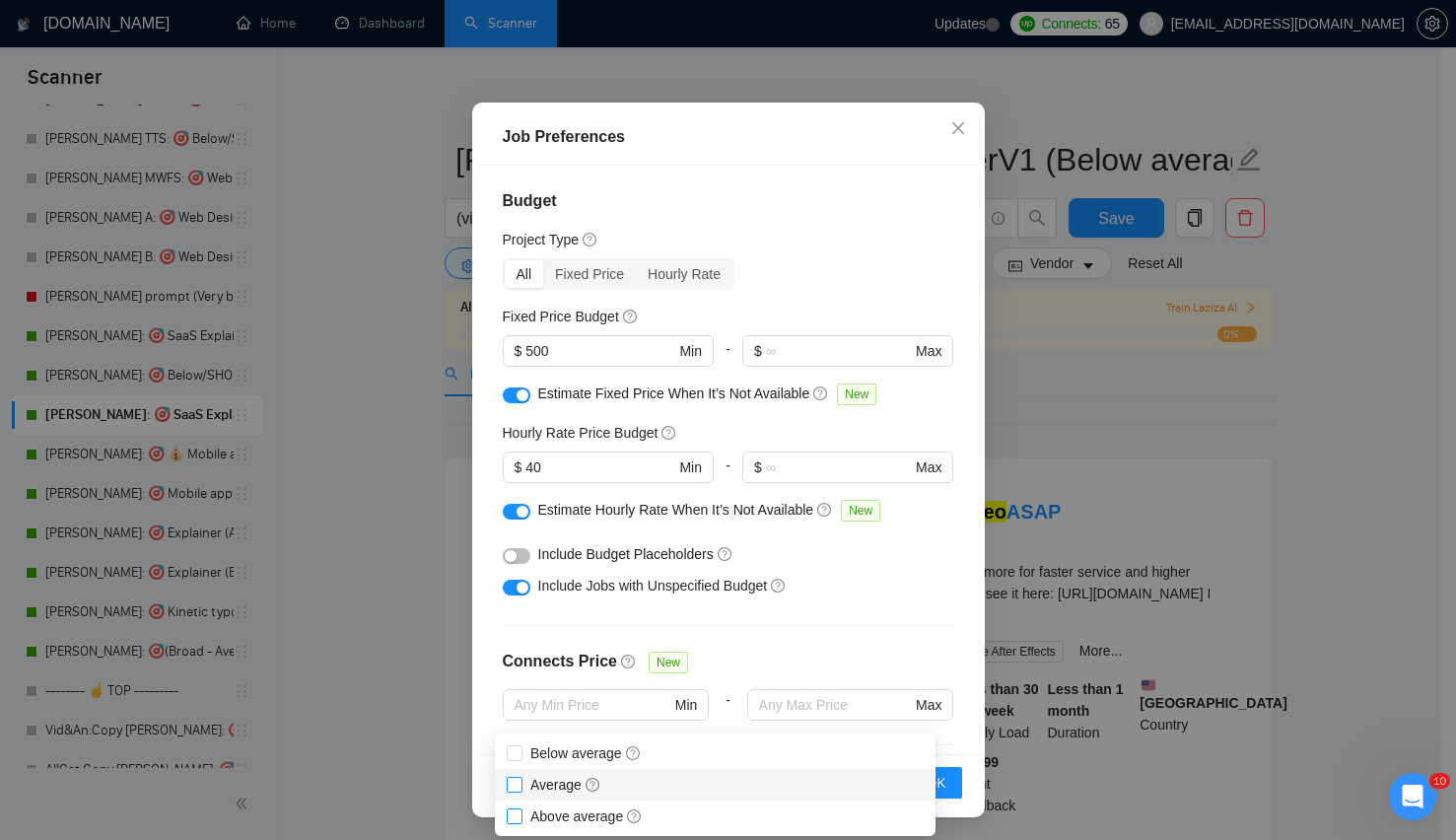 click on "Average" at bounding box center (514, 784) 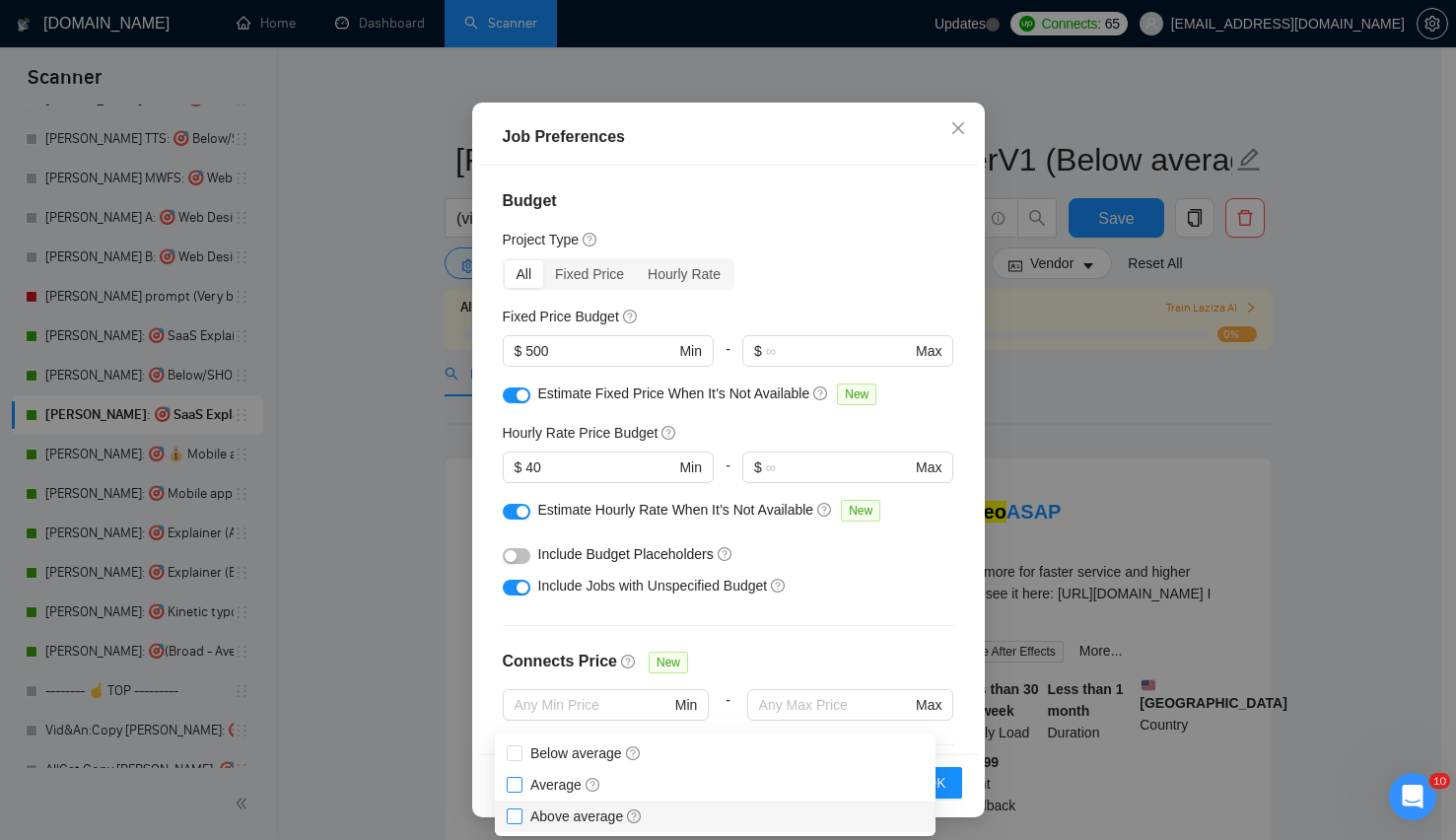 click on "Above average" at bounding box center [514, 815] 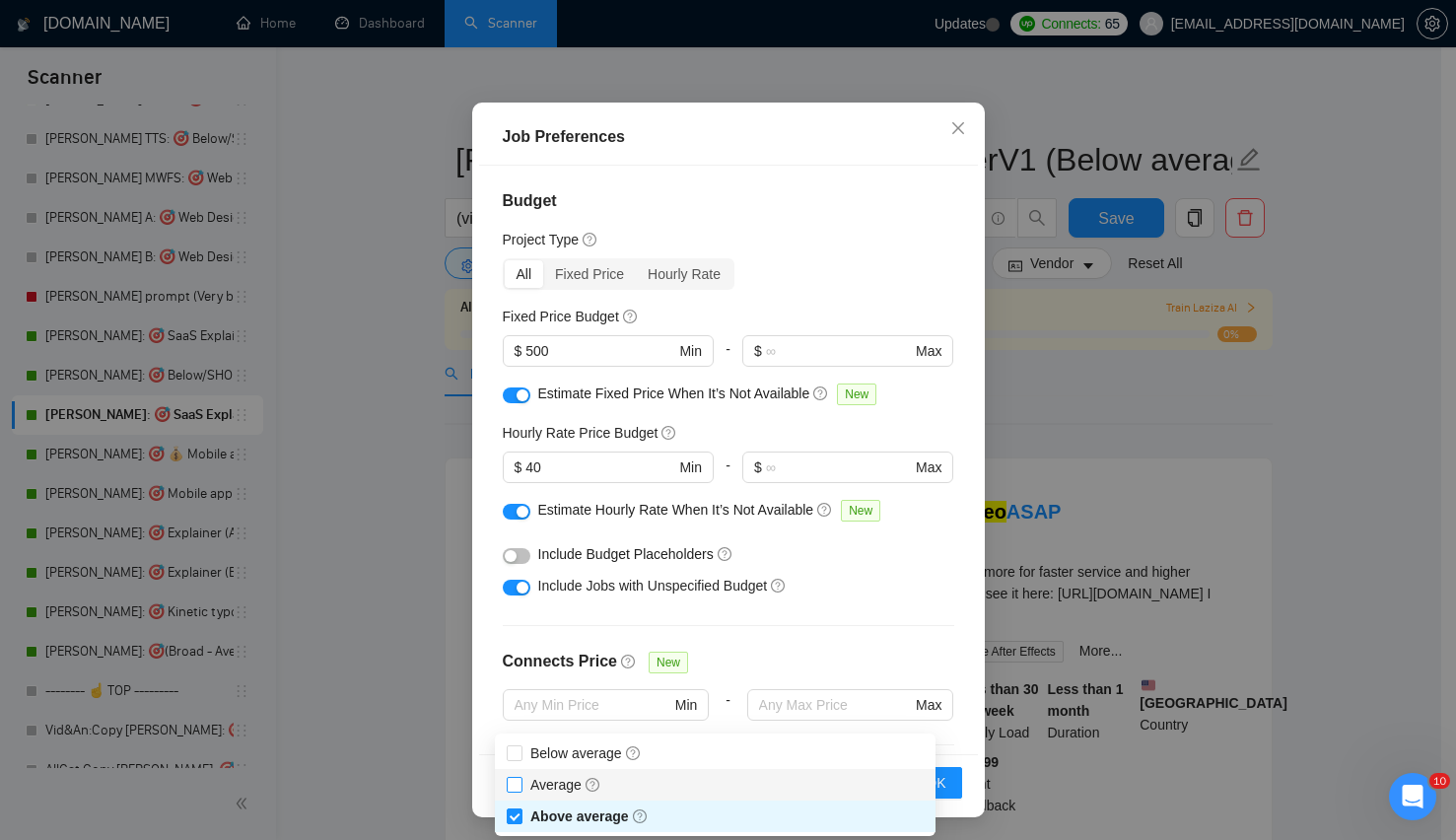 click at bounding box center [515, 785] 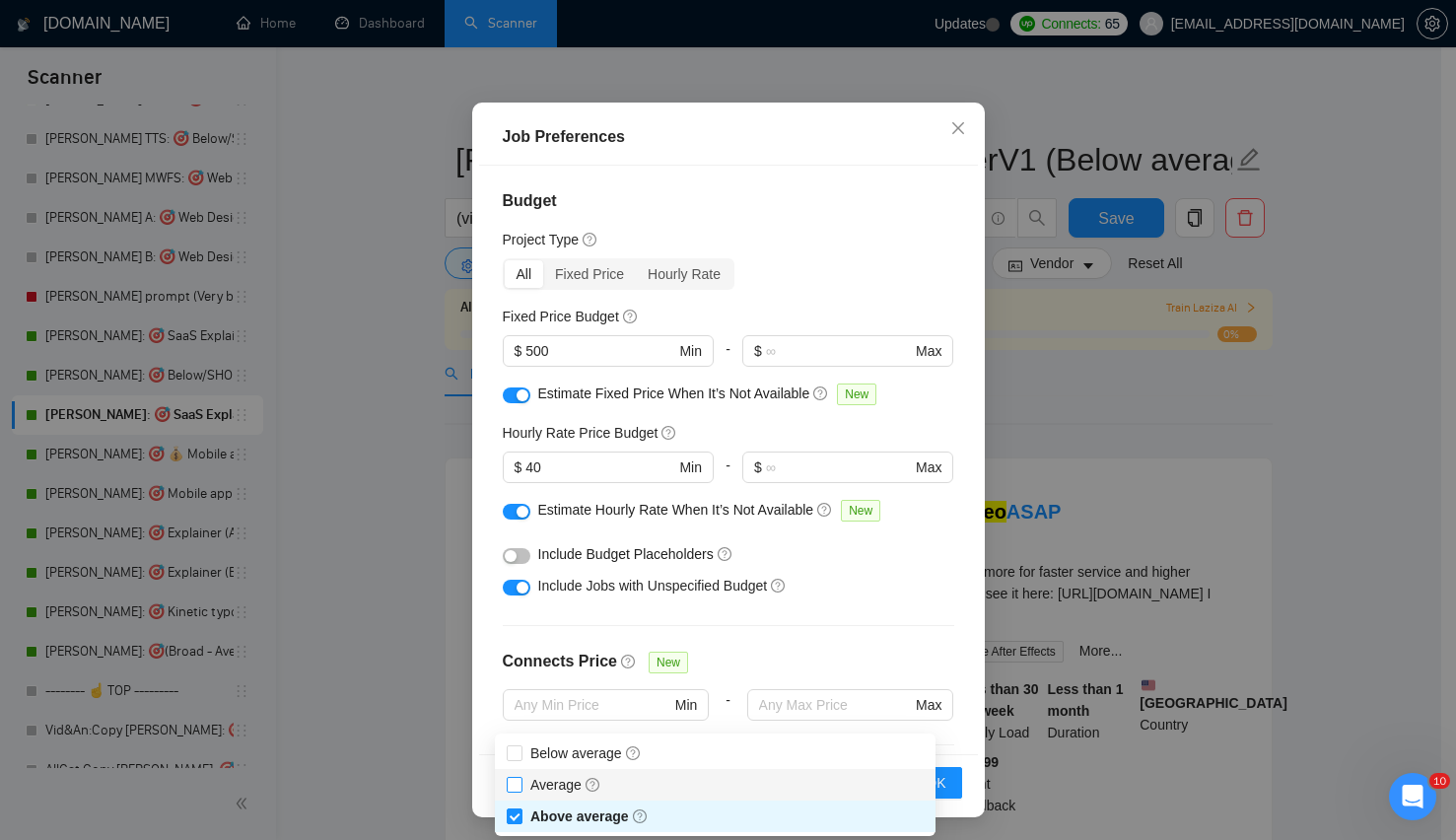 click on "Average" at bounding box center [514, 784] 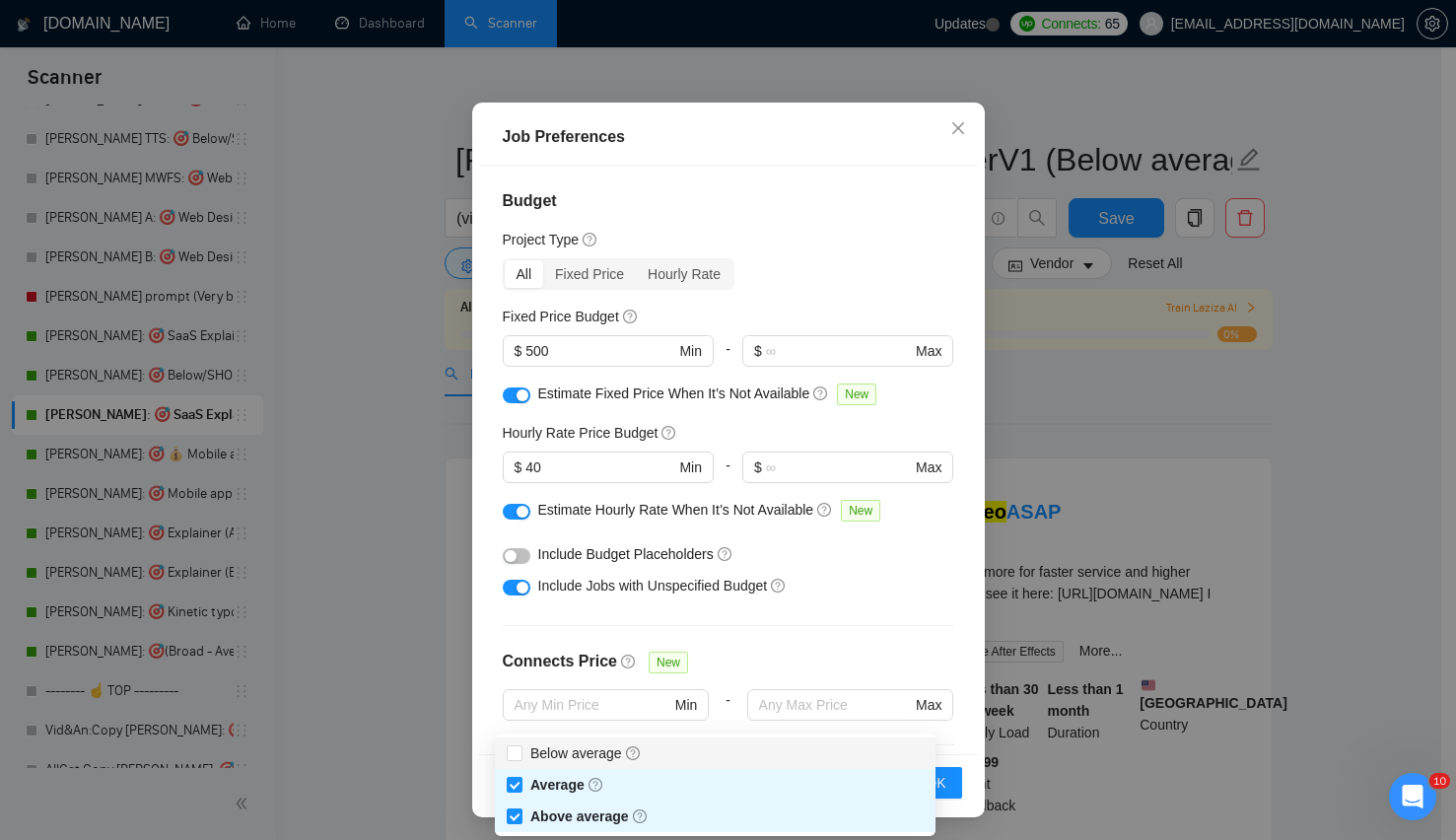 click on "Description Preferences" at bounding box center [728, 1165] 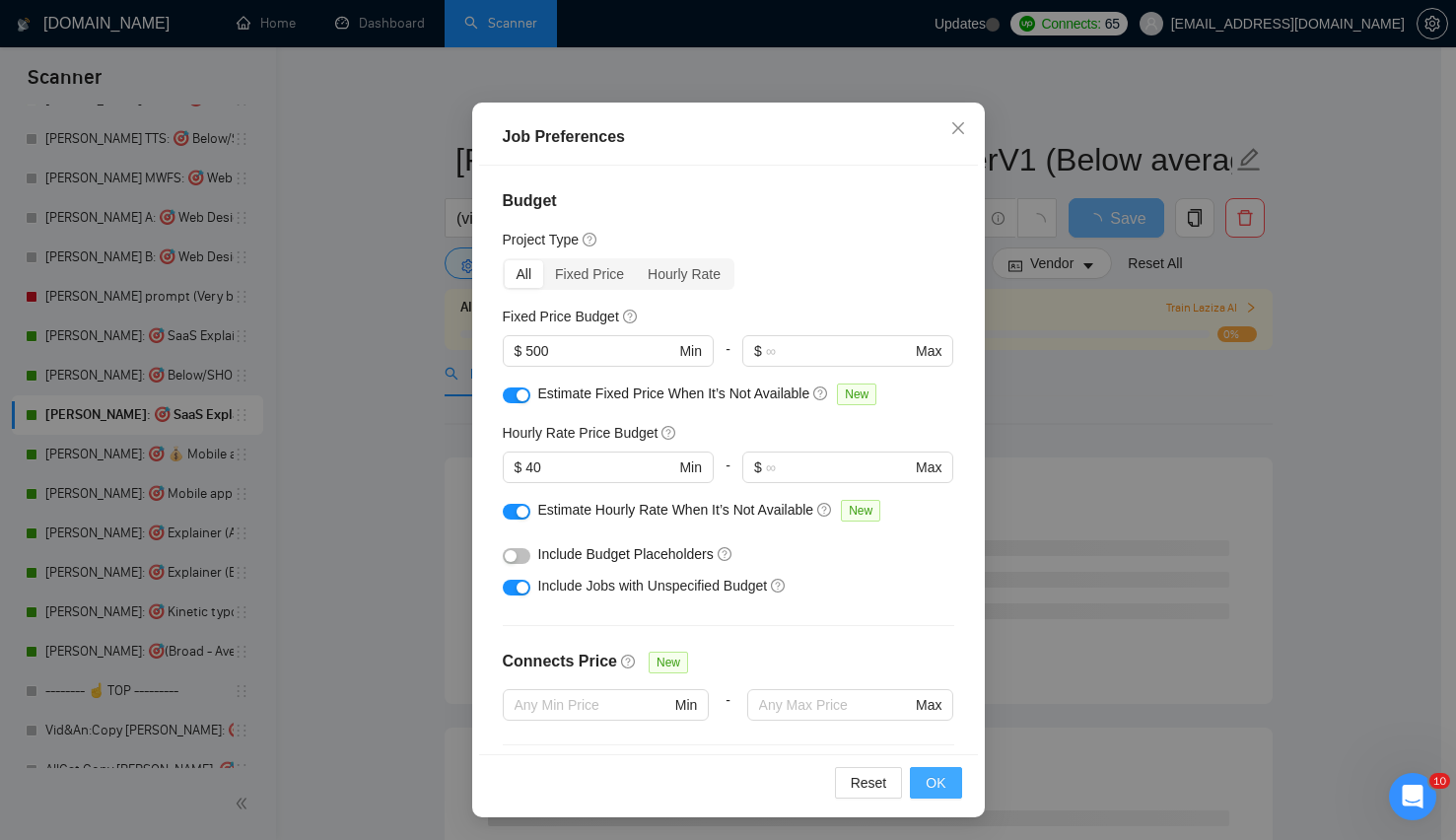 click on "OK" at bounding box center (936, 783) 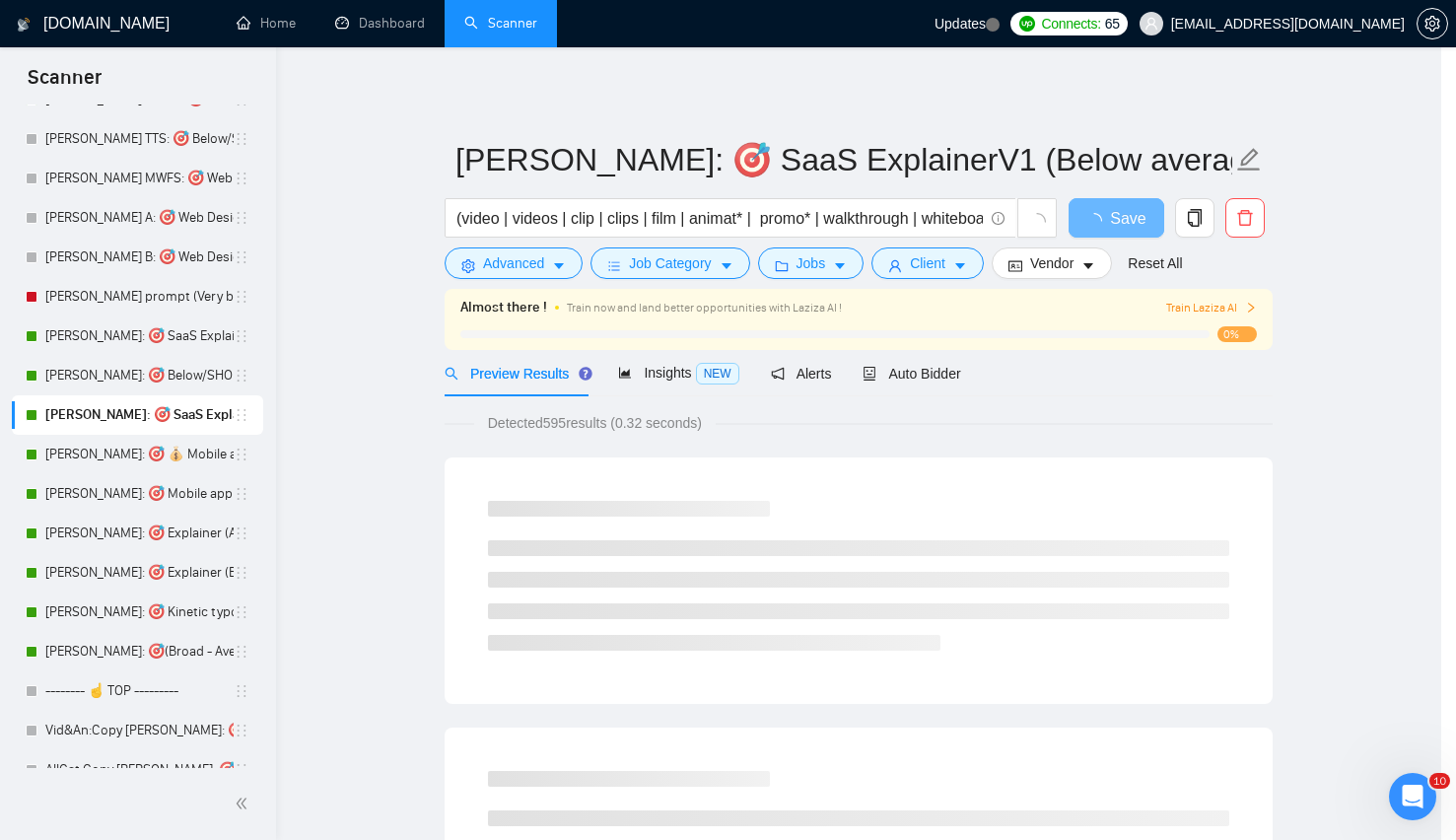scroll, scrollTop: 16, scrollLeft: 0, axis: vertical 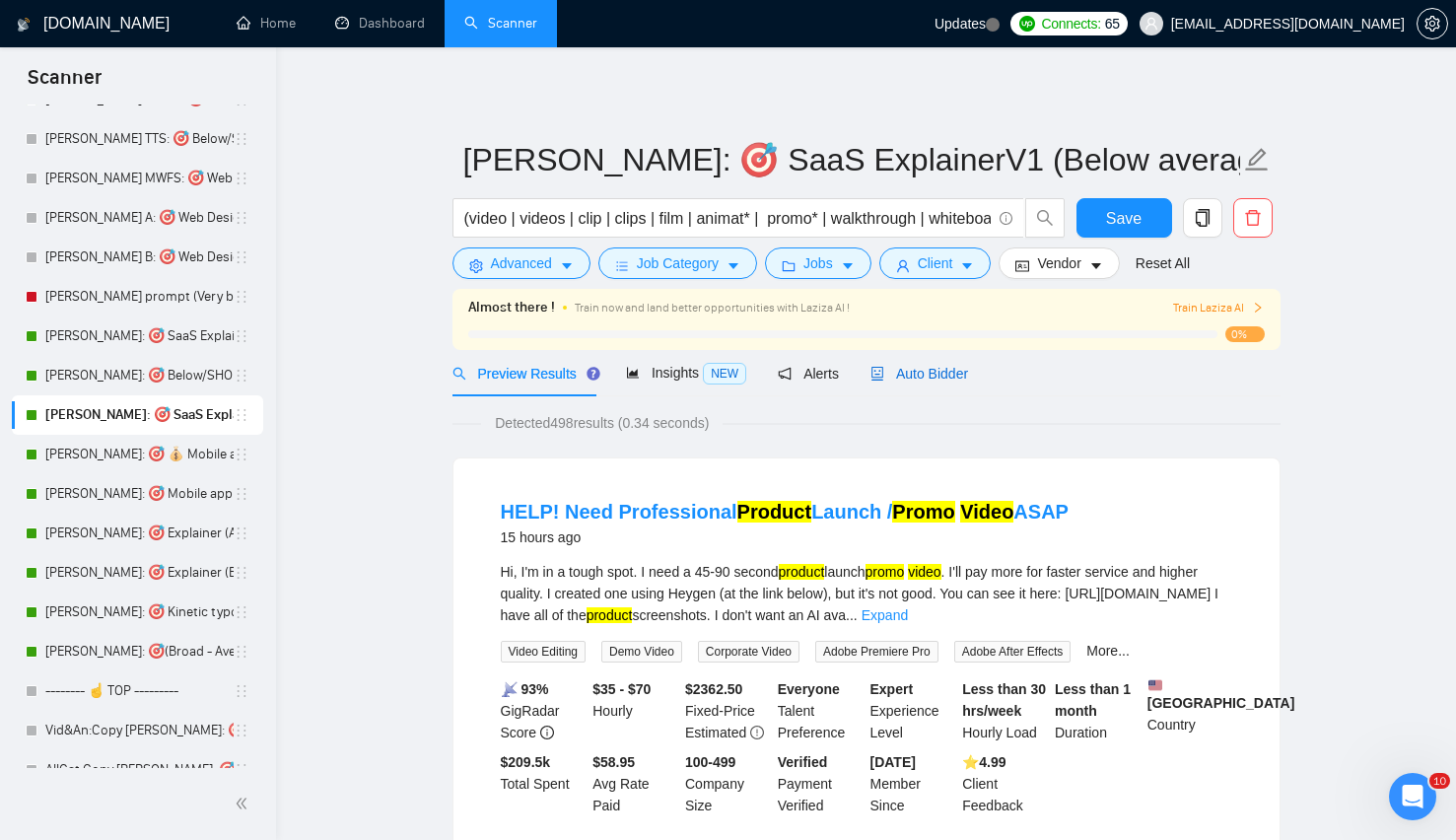 click on "Auto Bidder" at bounding box center [919, 374] 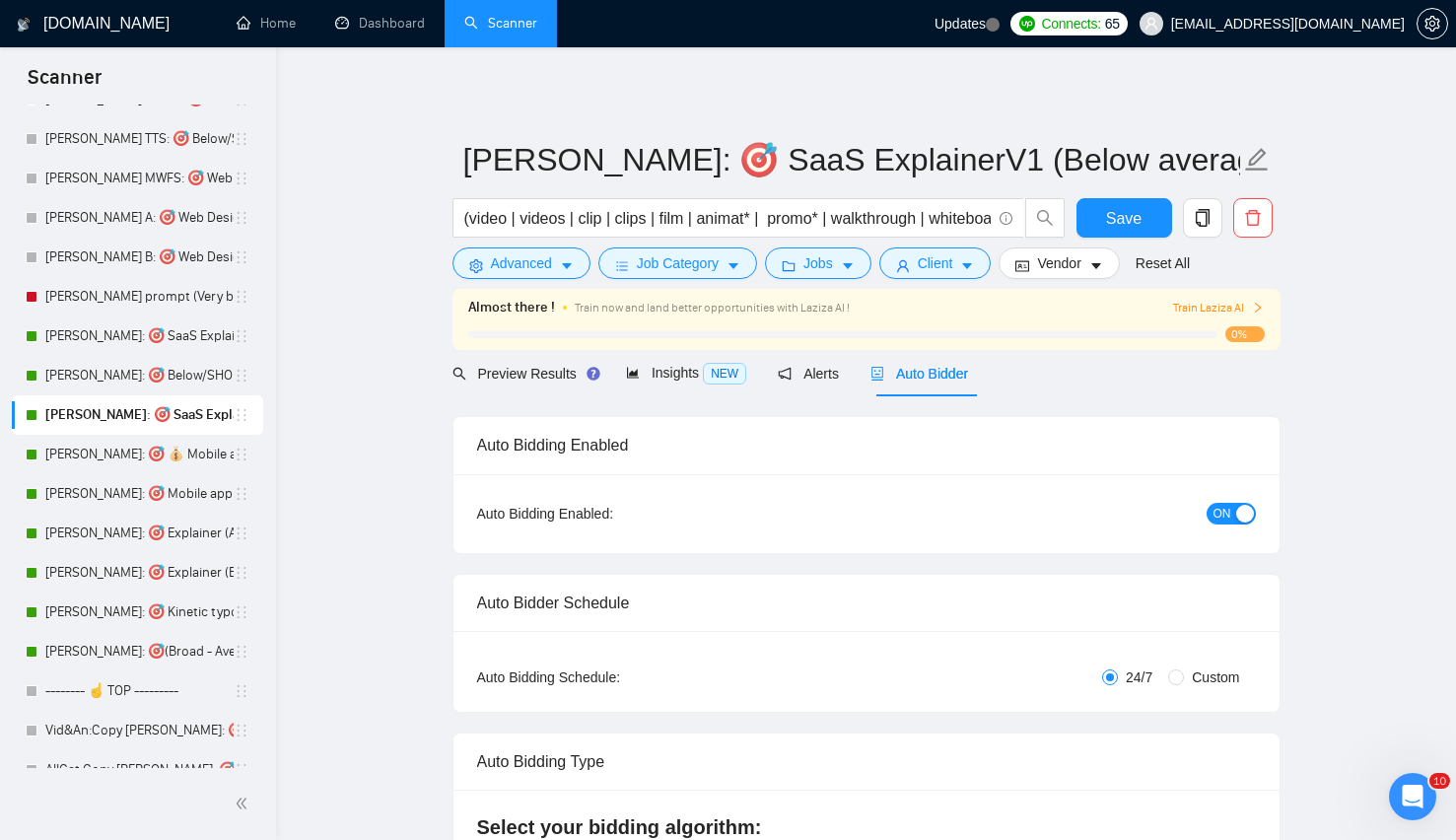 type 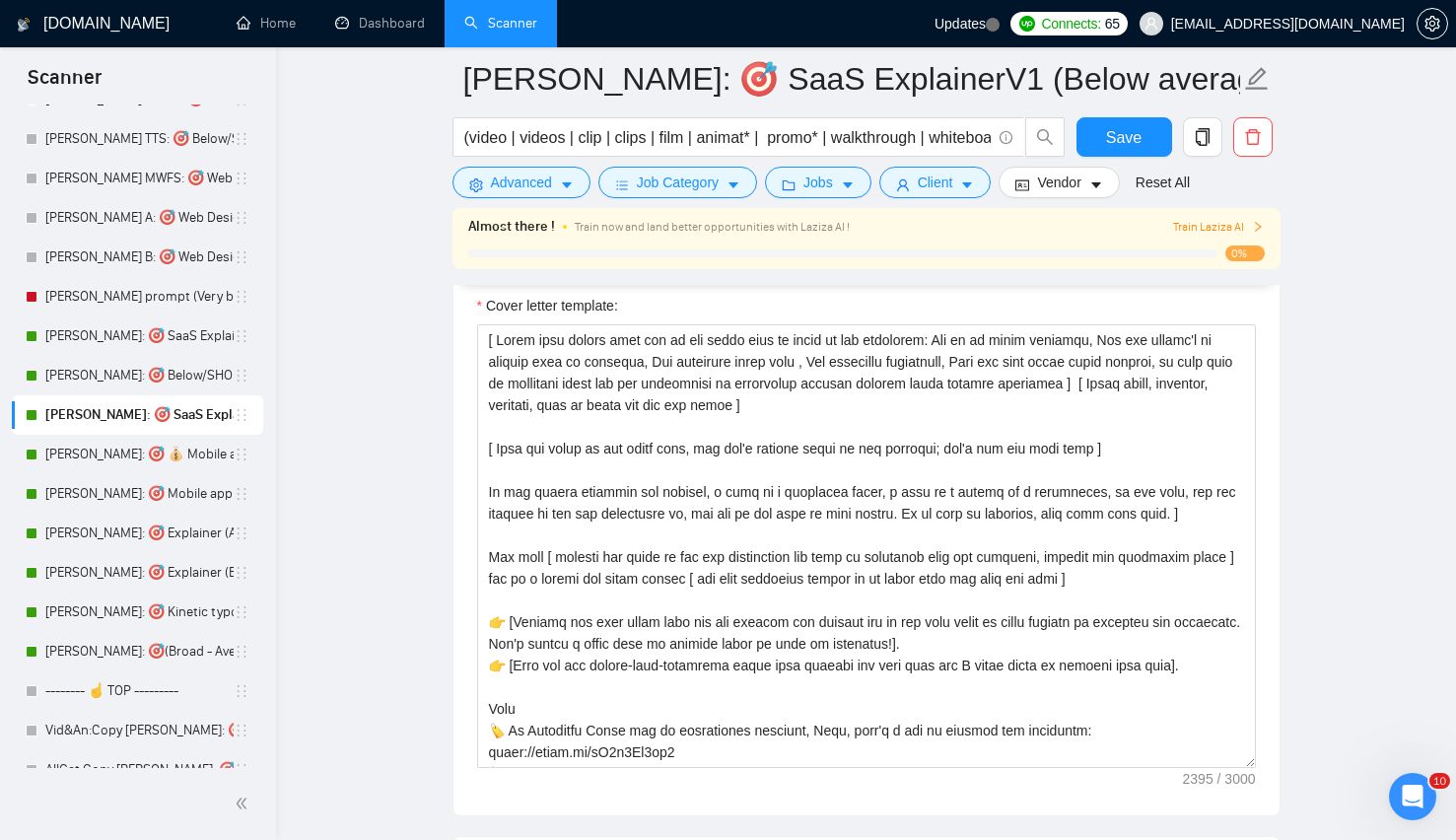 scroll, scrollTop: 1778, scrollLeft: 0, axis: vertical 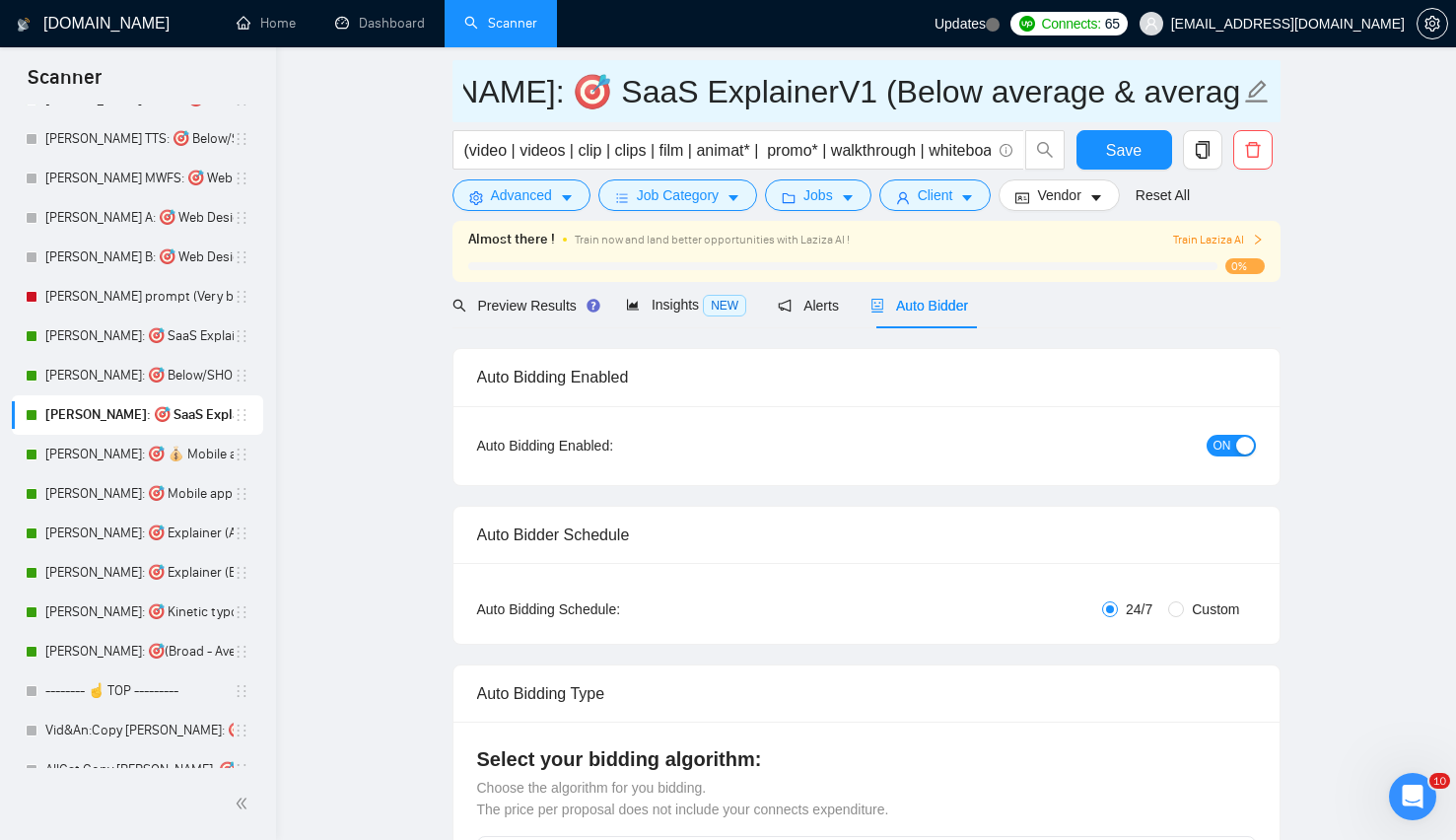 drag, startPoint x: 847, startPoint y: 89, endPoint x: 1424, endPoint y: 99, distance: 577.0866 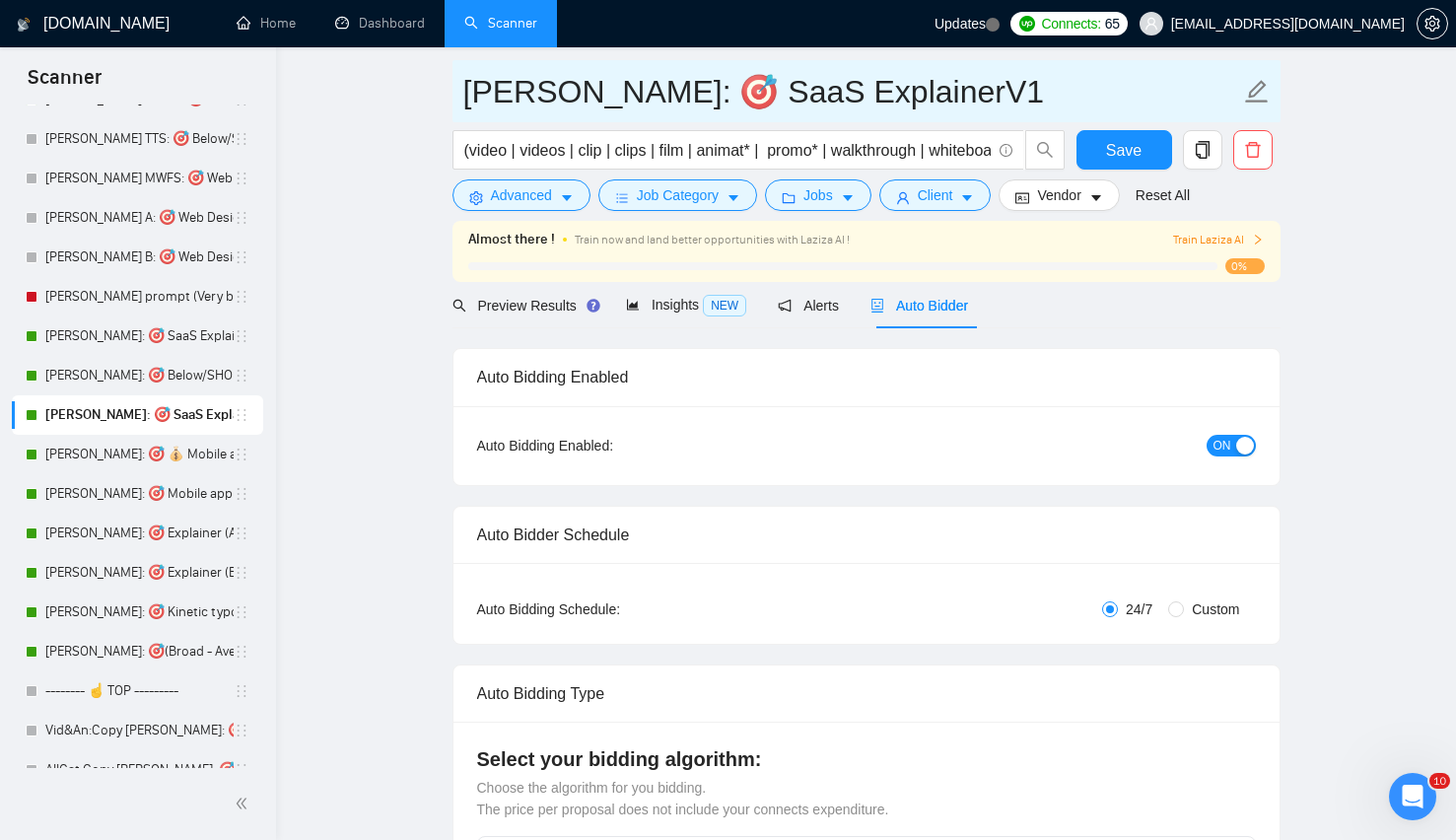 scroll, scrollTop: 0, scrollLeft: 0, axis: both 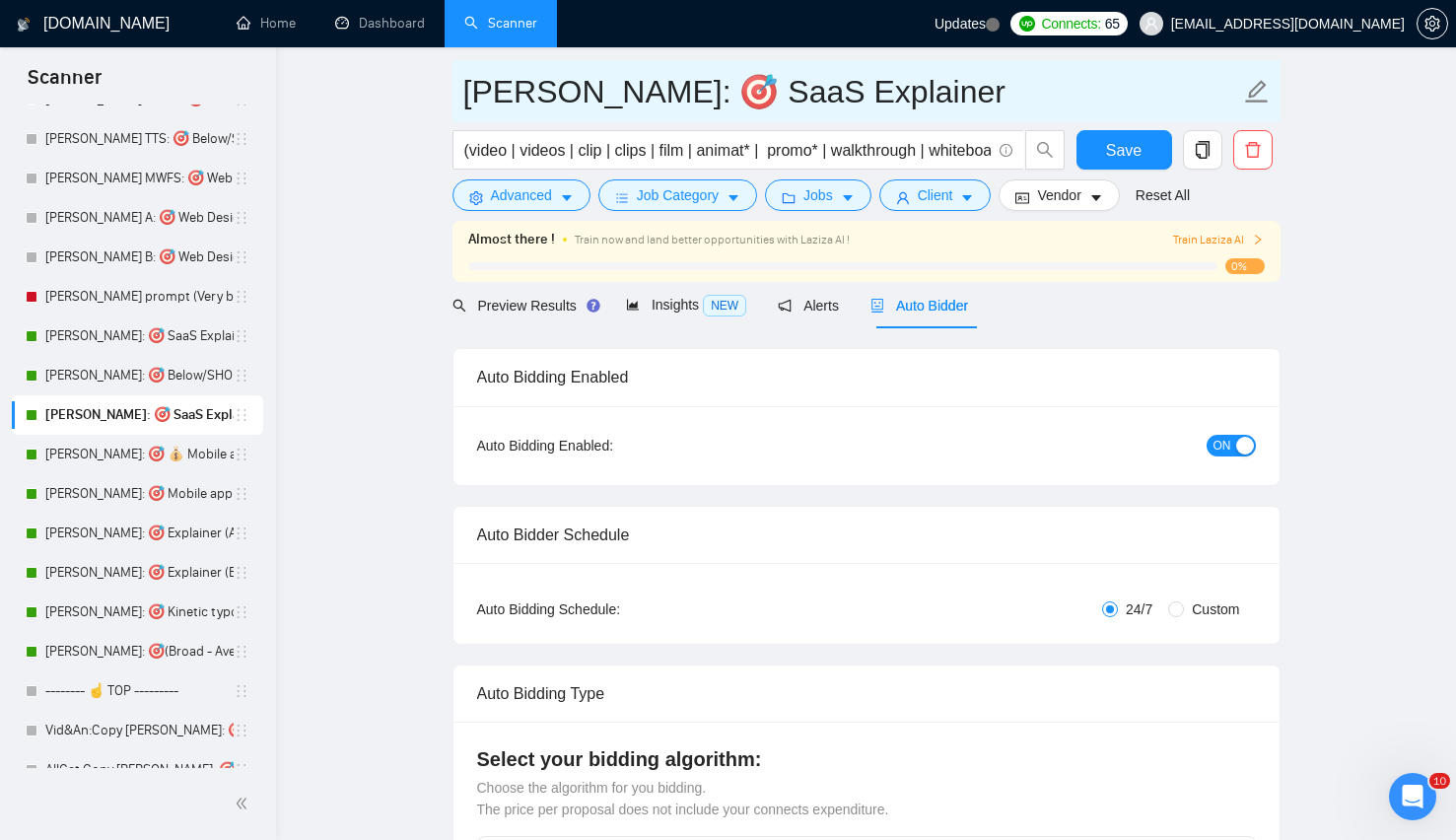 click on "Lenka: 🎯 SaaS Explainer" at bounding box center [852, 92] 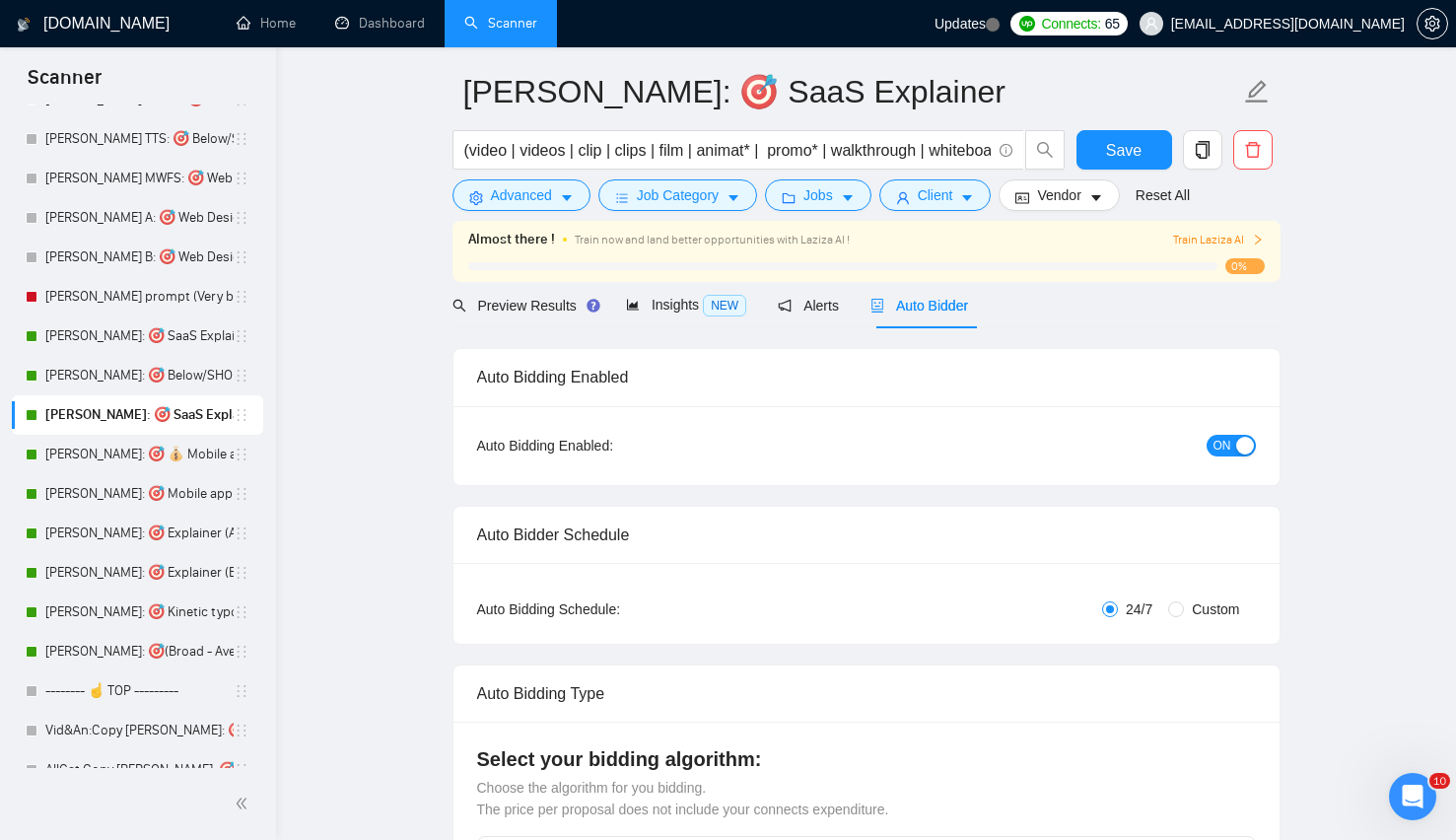 click on "Lenka: 🎯 SaaS Explainer (video | videos | clip | clips | film | animat* |  promo* | walkthrough | whiteboard | motion |  graphic* | desig* ) (SaaS explain* | "software explain*" | product explain* | app explain* | SaaS ) Save Advanced   Job Category   Jobs   Client   Vendor   Reset All Almost there ! Train now and land better opportunities with Laziza AI ! Train Laziza AI 0% Preview Results Insights NEW Alerts Auto Bidder Auto Bidding Enabled Auto Bidding Enabled: ON Auto Bidder Schedule Auto Bidding Type: Automated (recommended) Semi-automated Auto Bidding Schedule: 24/7 Custom Custom Auto Bidder Schedule Repeat every week on Monday Tuesday Wednesday Thursday Friday Saturday Sunday Active Hours ( Europe/Belgrade ): From: To: ( 24  hours) Europe/Belgrade Auto Bidding Type Select your bidding algorithm: Choose the algorithm for you bidding. The price per proposal does not include your connects expenditure. Template Bidder Works great for narrow segments and short cover letters that don't change. 0.50 1.00" at bounding box center [866, 2735] 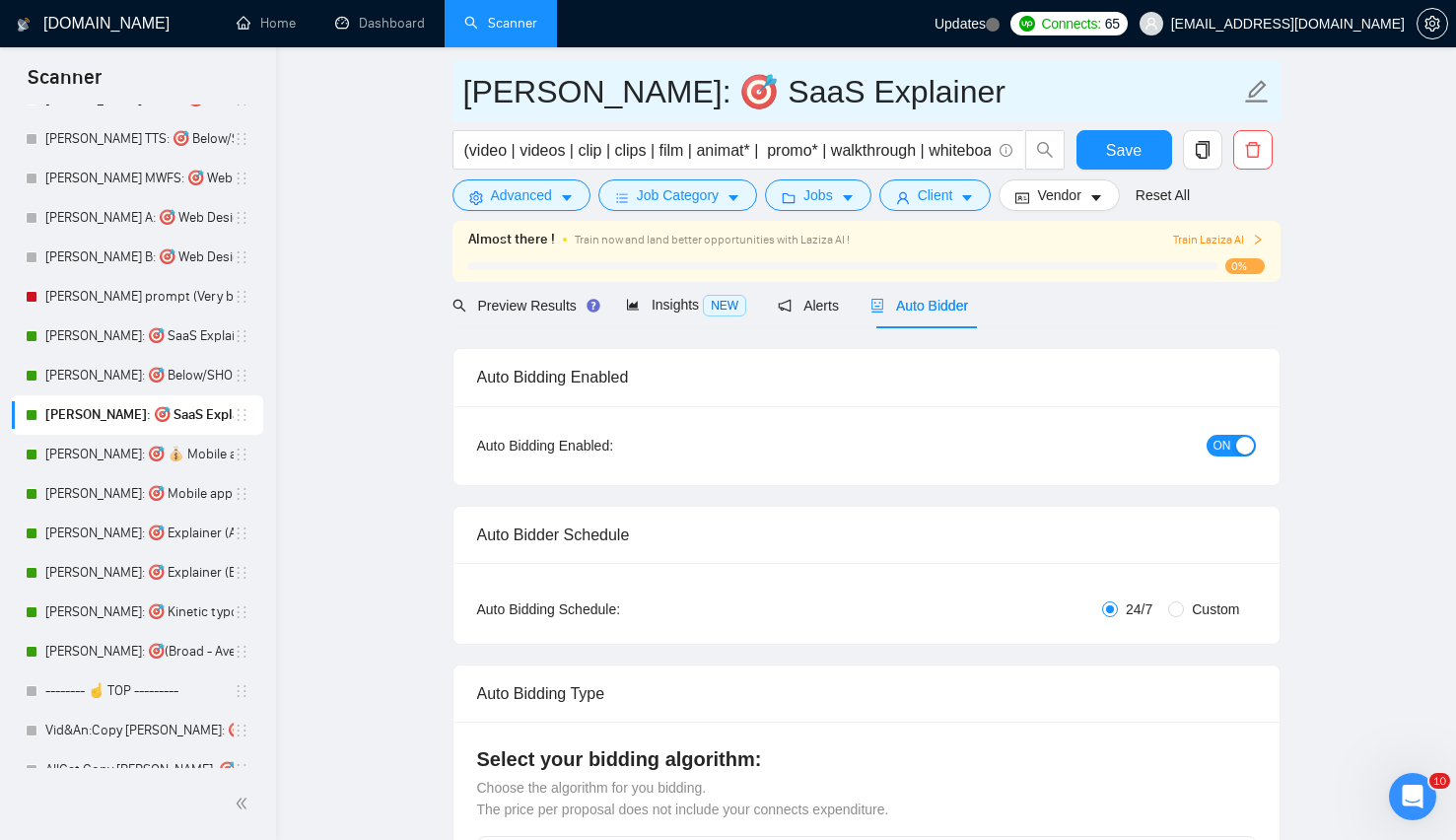 click on "Lenka: 🎯 SaaS Explainer" at bounding box center [852, 92] 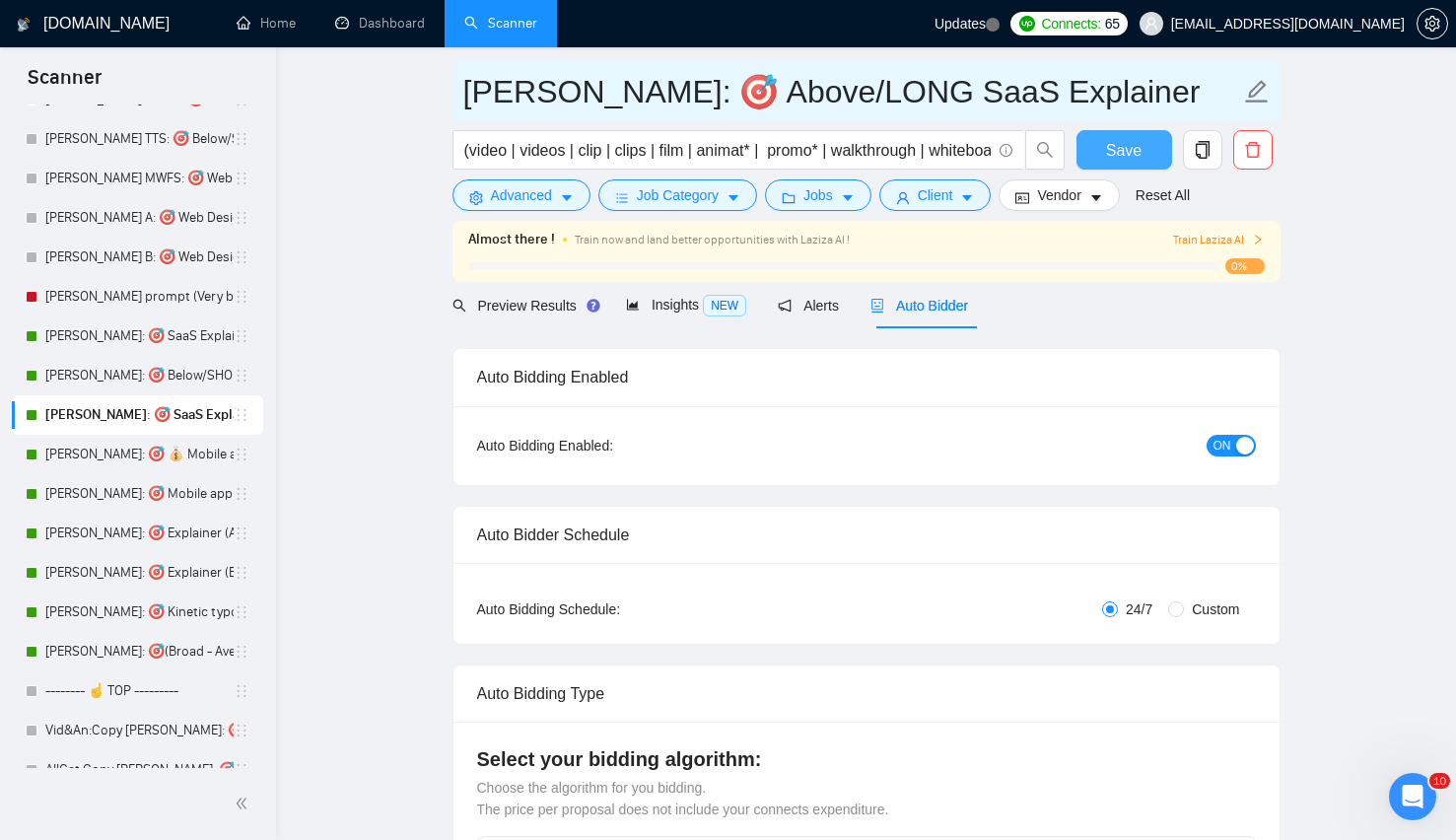 type on "Lenka: 🎯 Above/LONG SaaS Explainer" 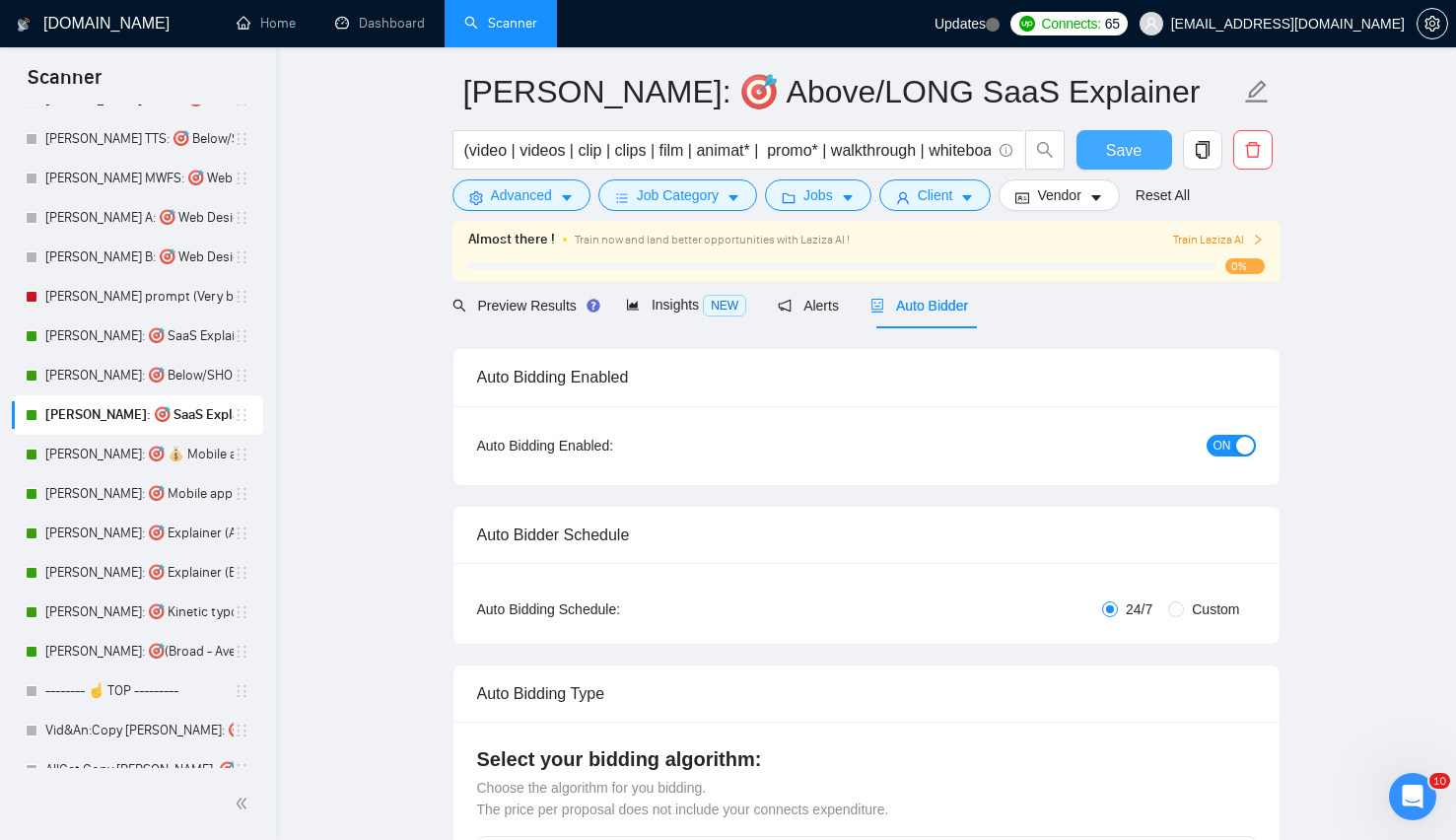 click on "Save" at bounding box center (1124, 150) 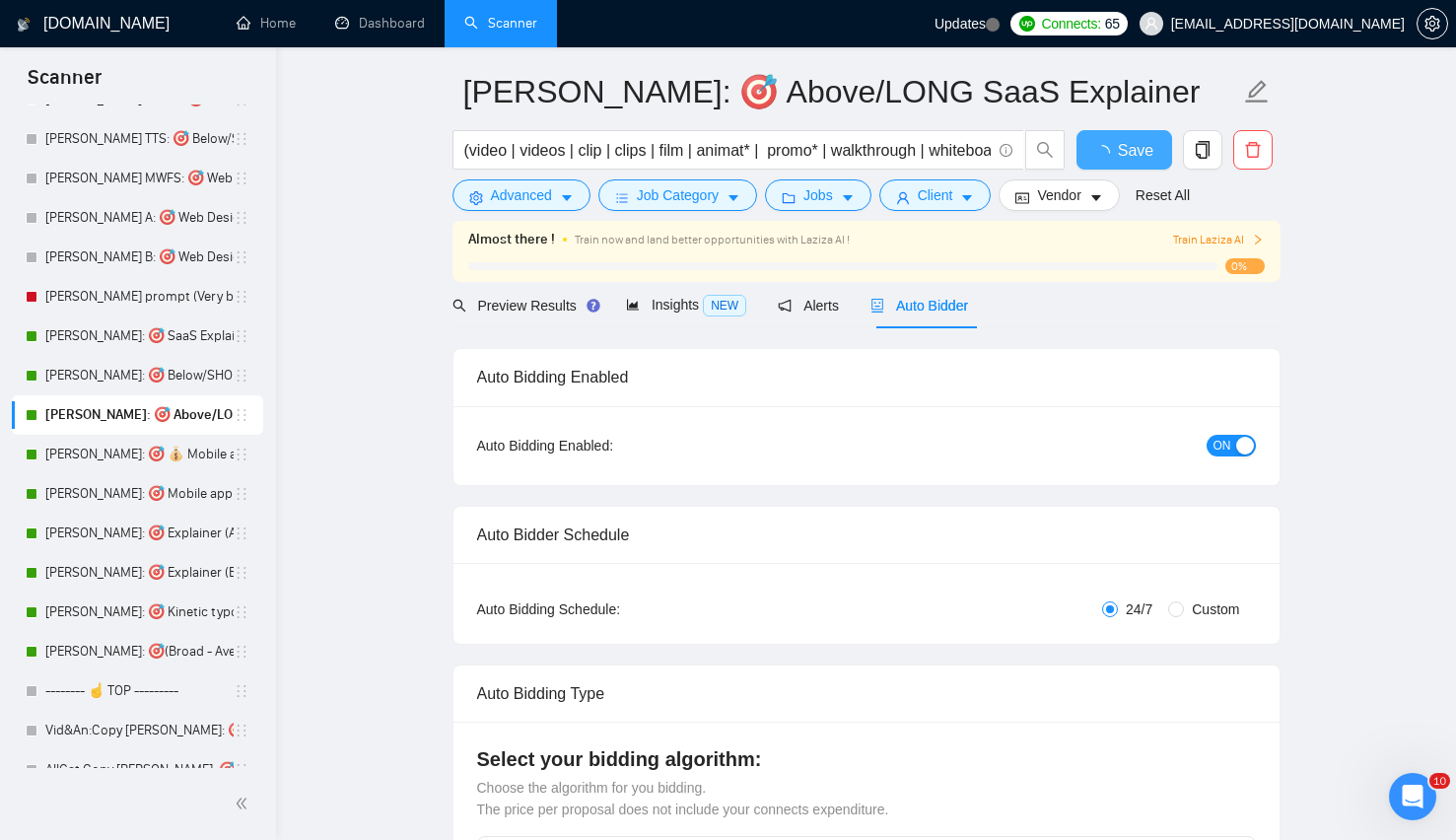 type 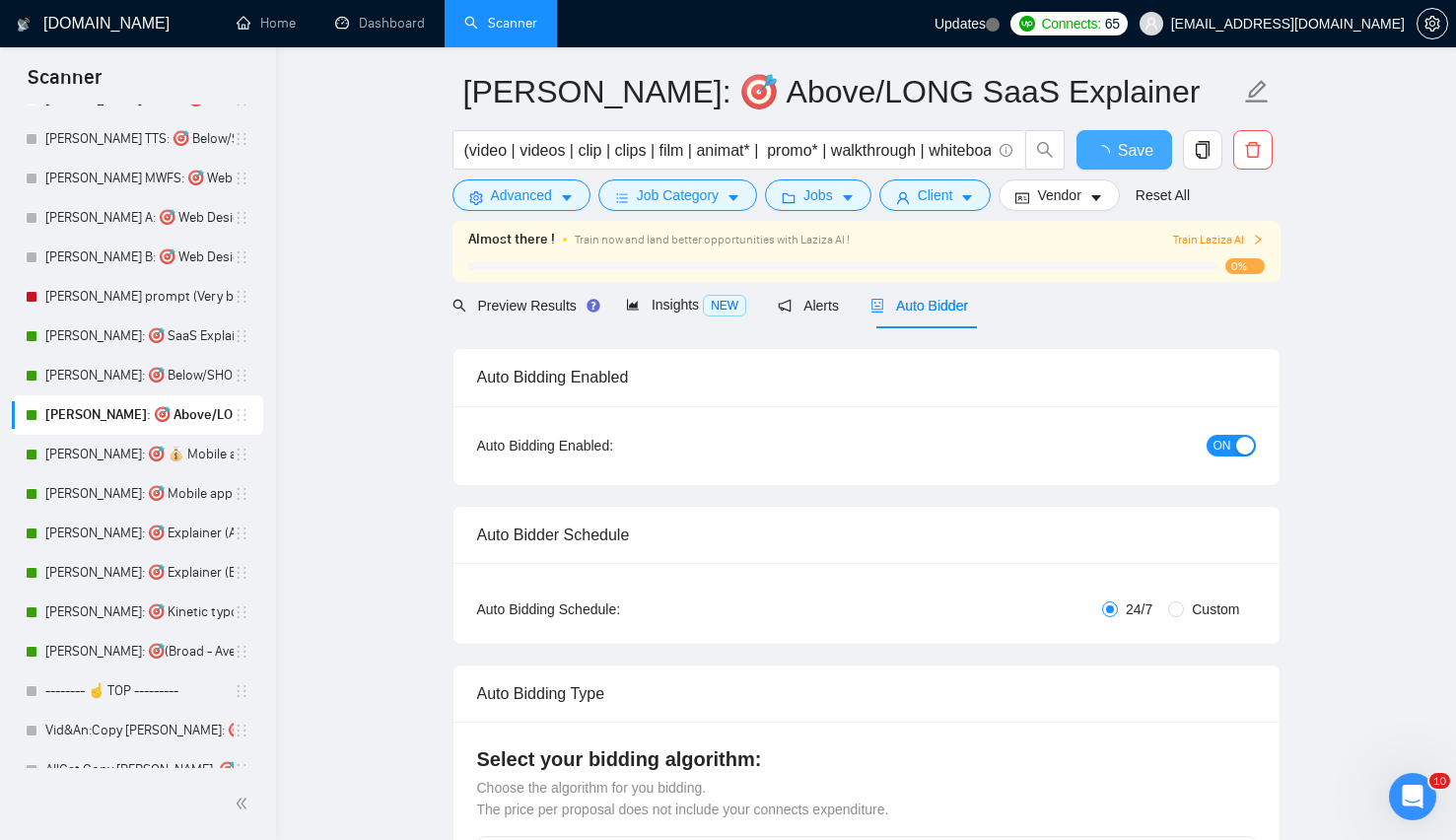 checkbox on "true" 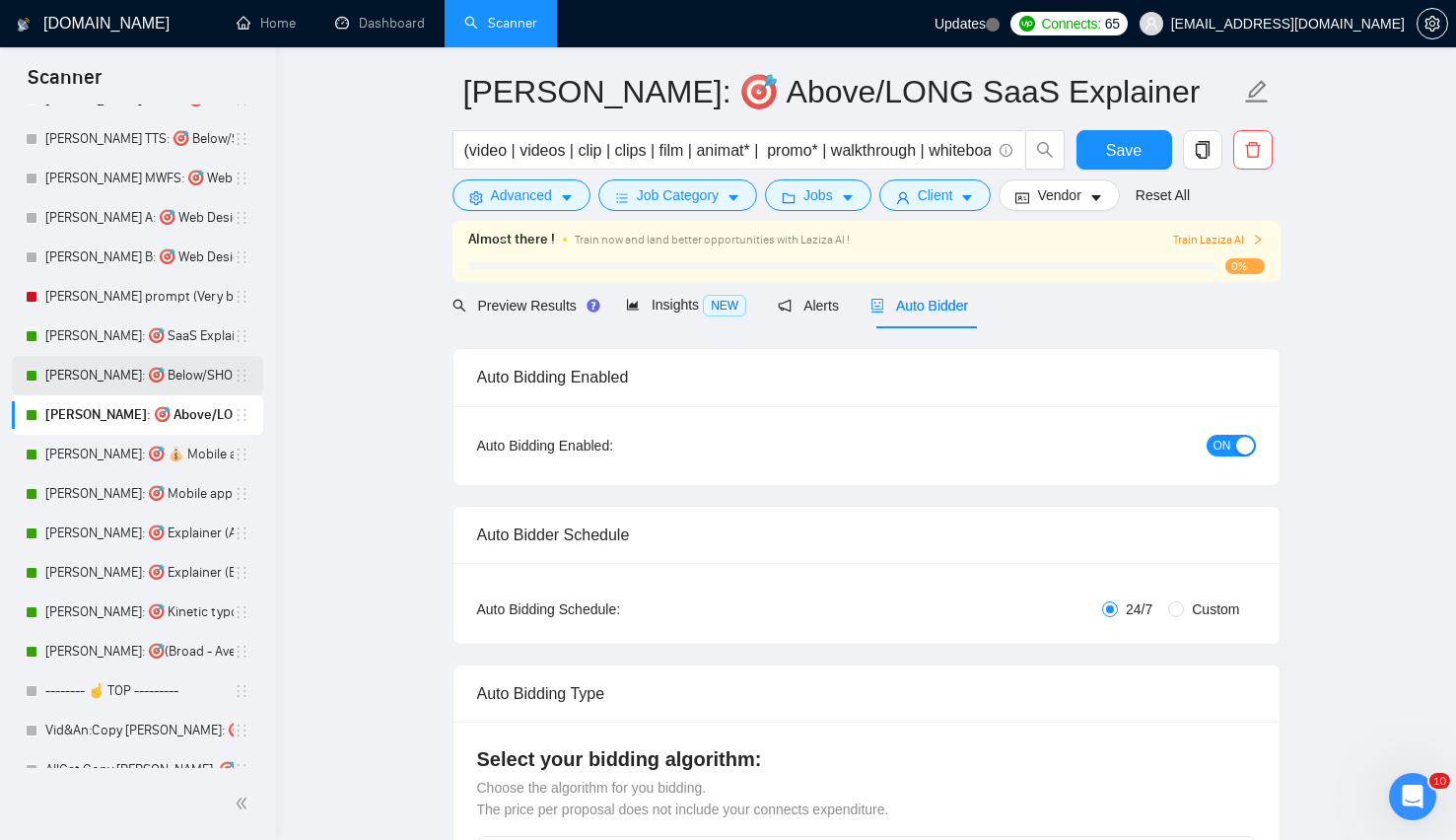 click on "Lenka: 🎯 Below/SHORT SaaS Explainer" at bounding box center (139, 376) 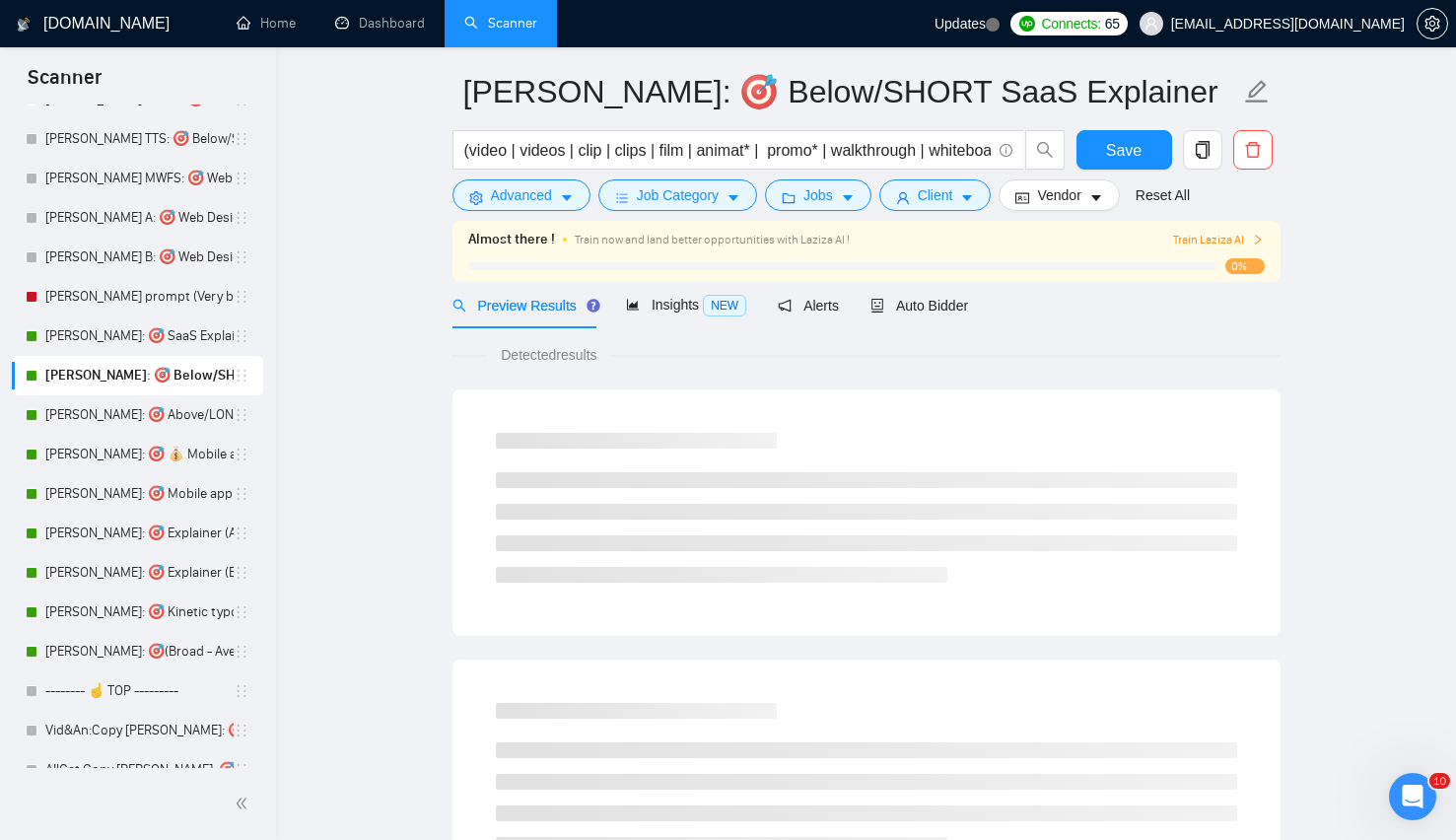 scroll, scrollTop: 0, scrollLeft: 0, axis: both 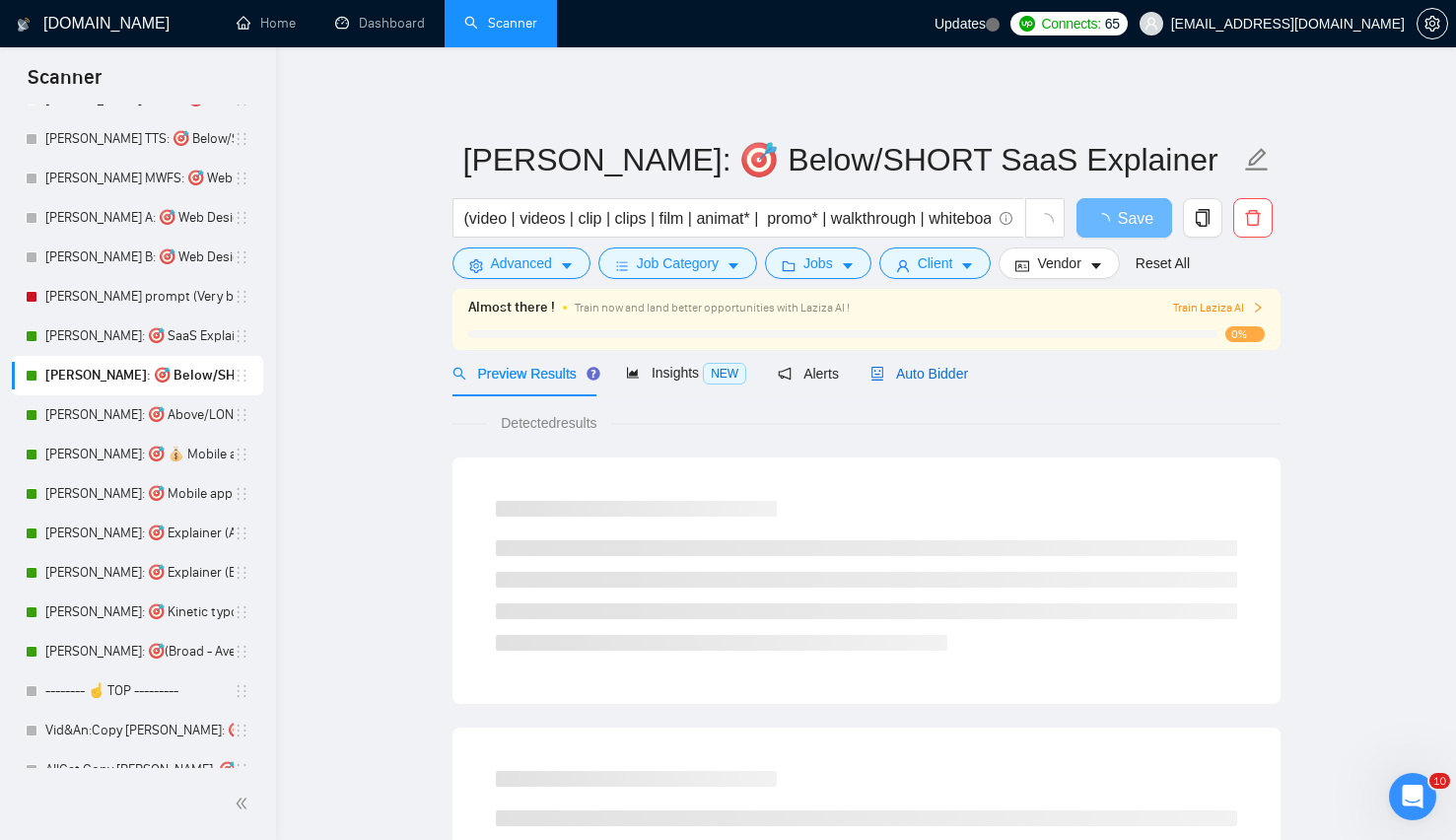 click on "Auto Bidder" at bounding box center [919, 374] 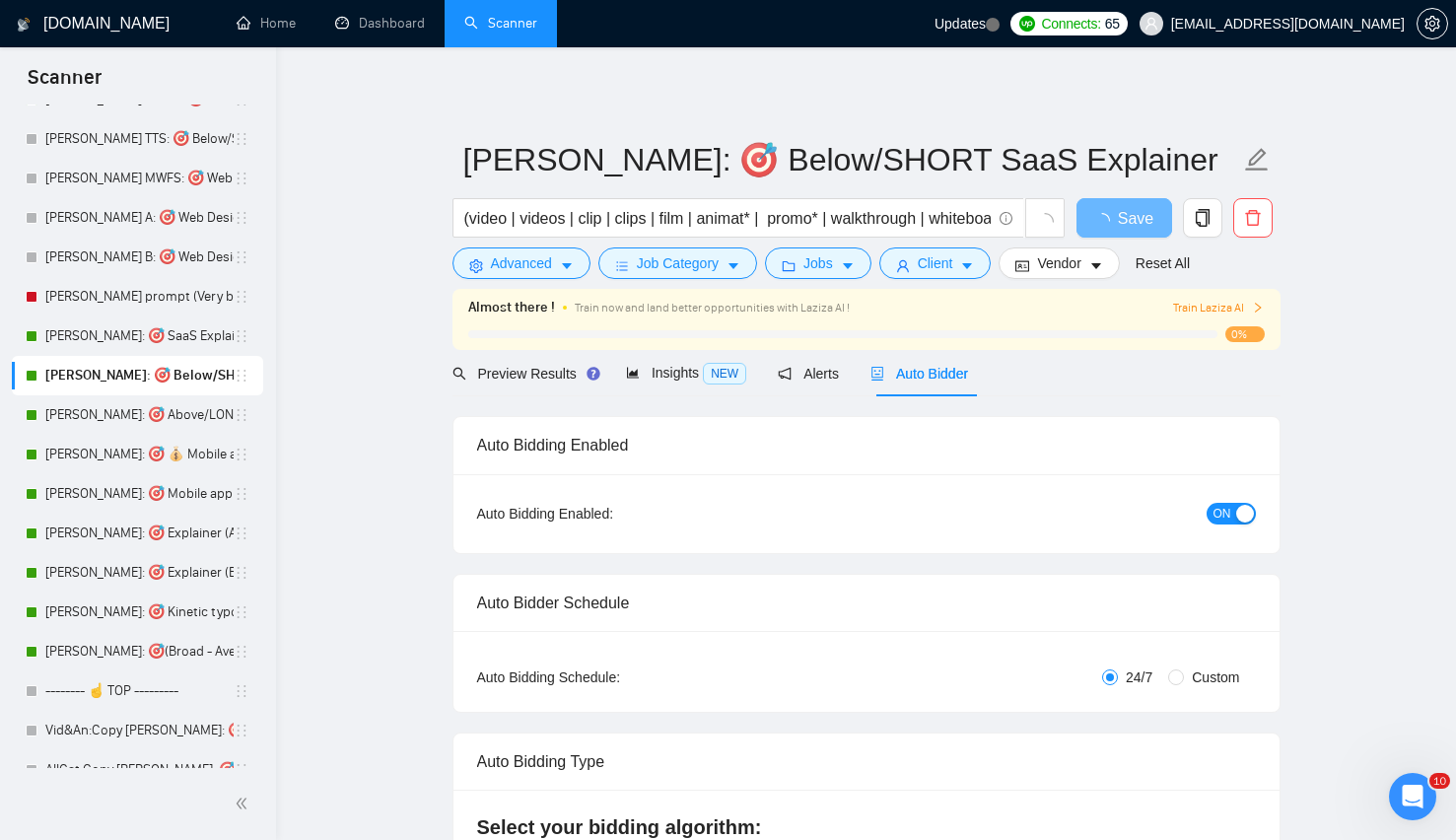 type 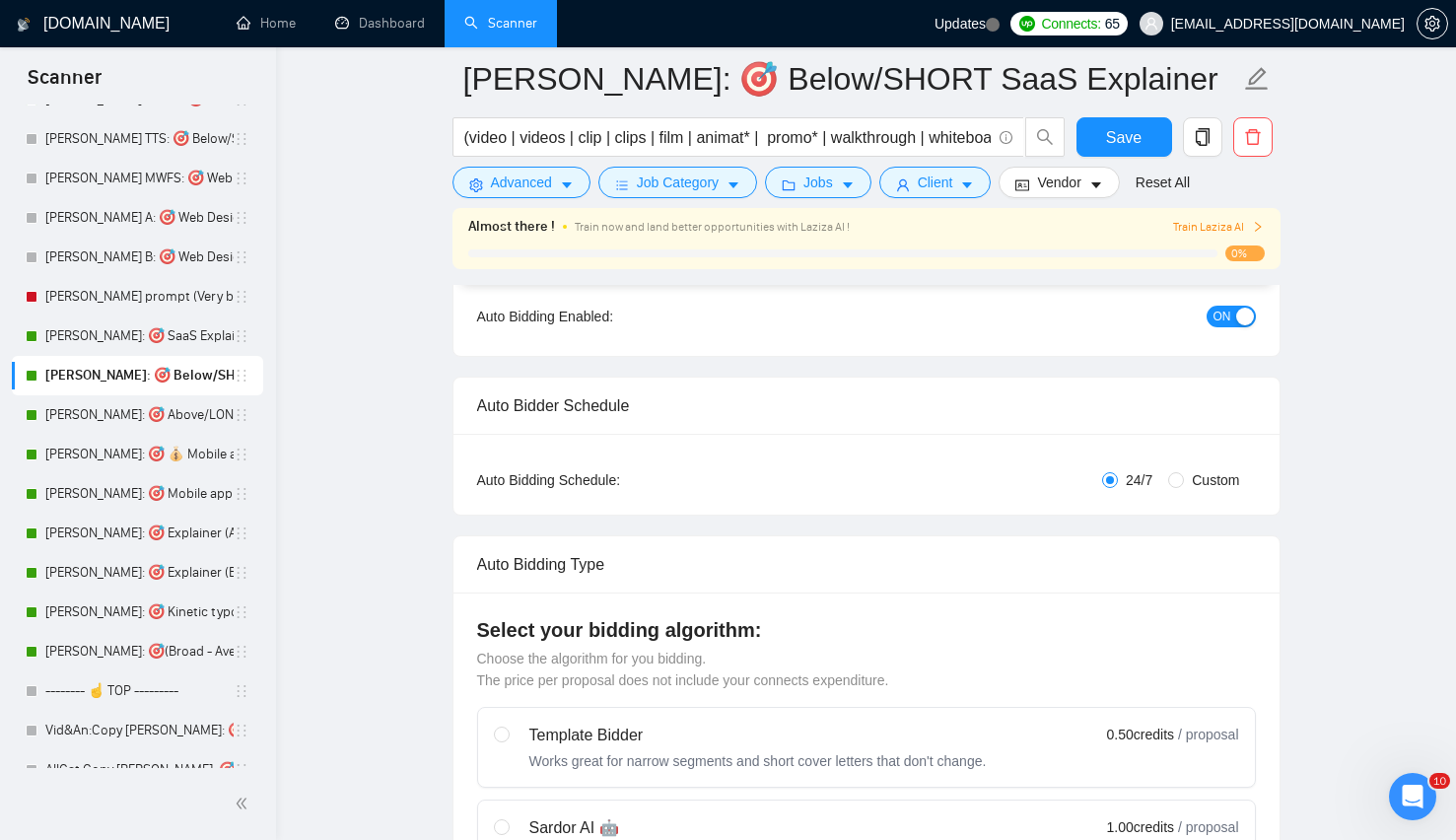 scroll, scrollTop: 242, scrollLeft: 0, axis: vertical 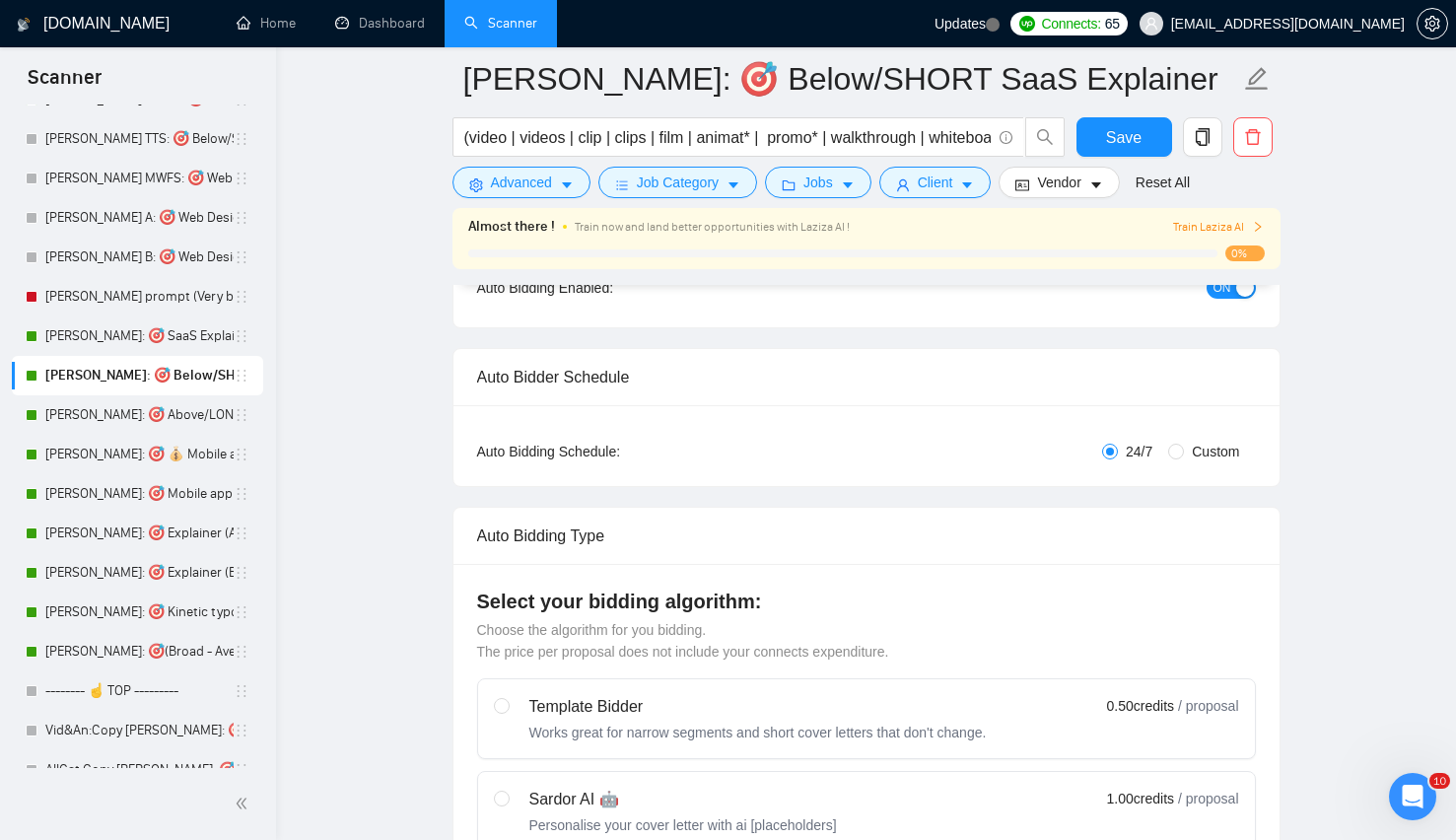 click on "Custom" at bounding box center [1215, 452] 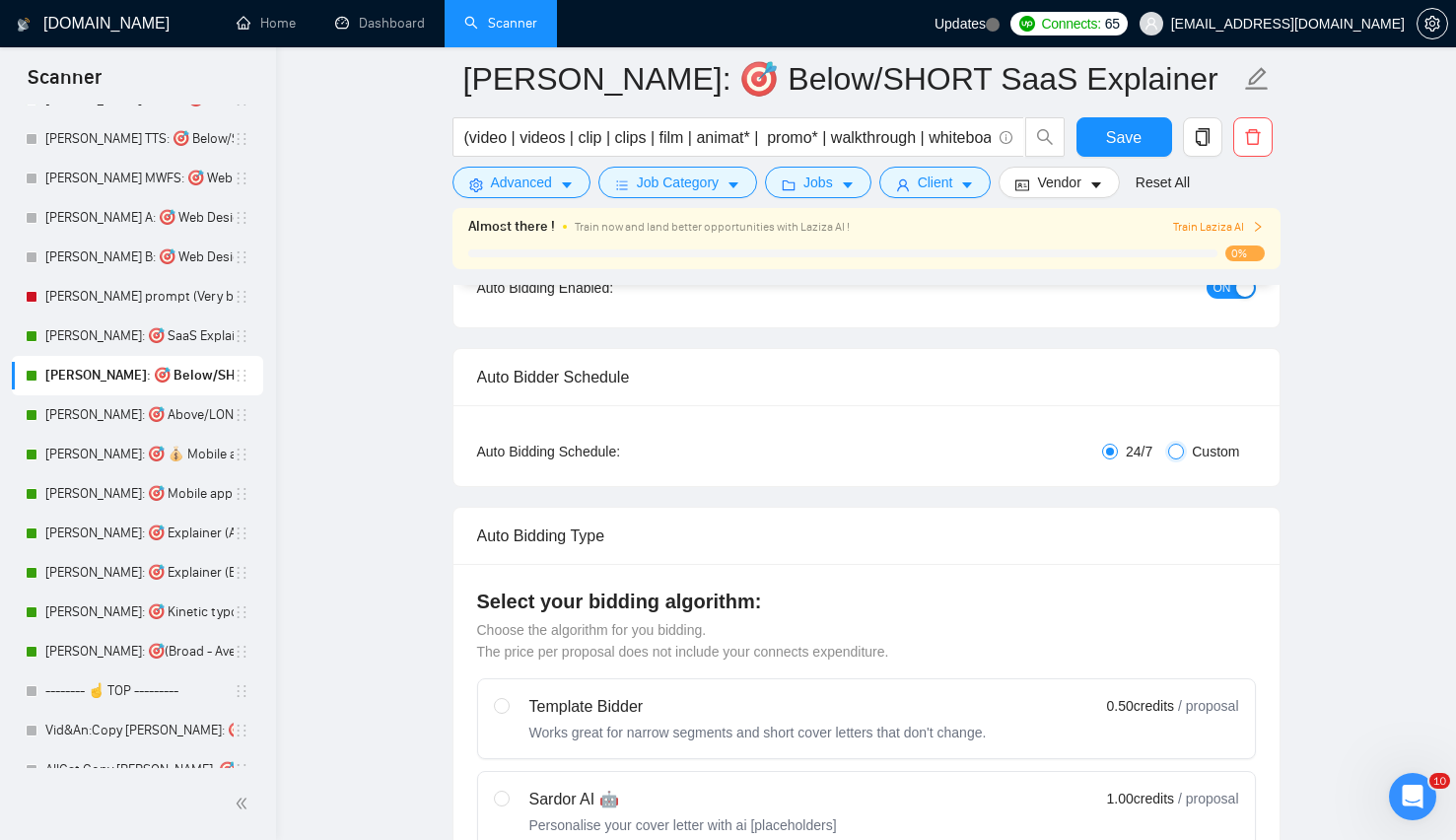 click on "Custom" at bounding box center [1176, 452] 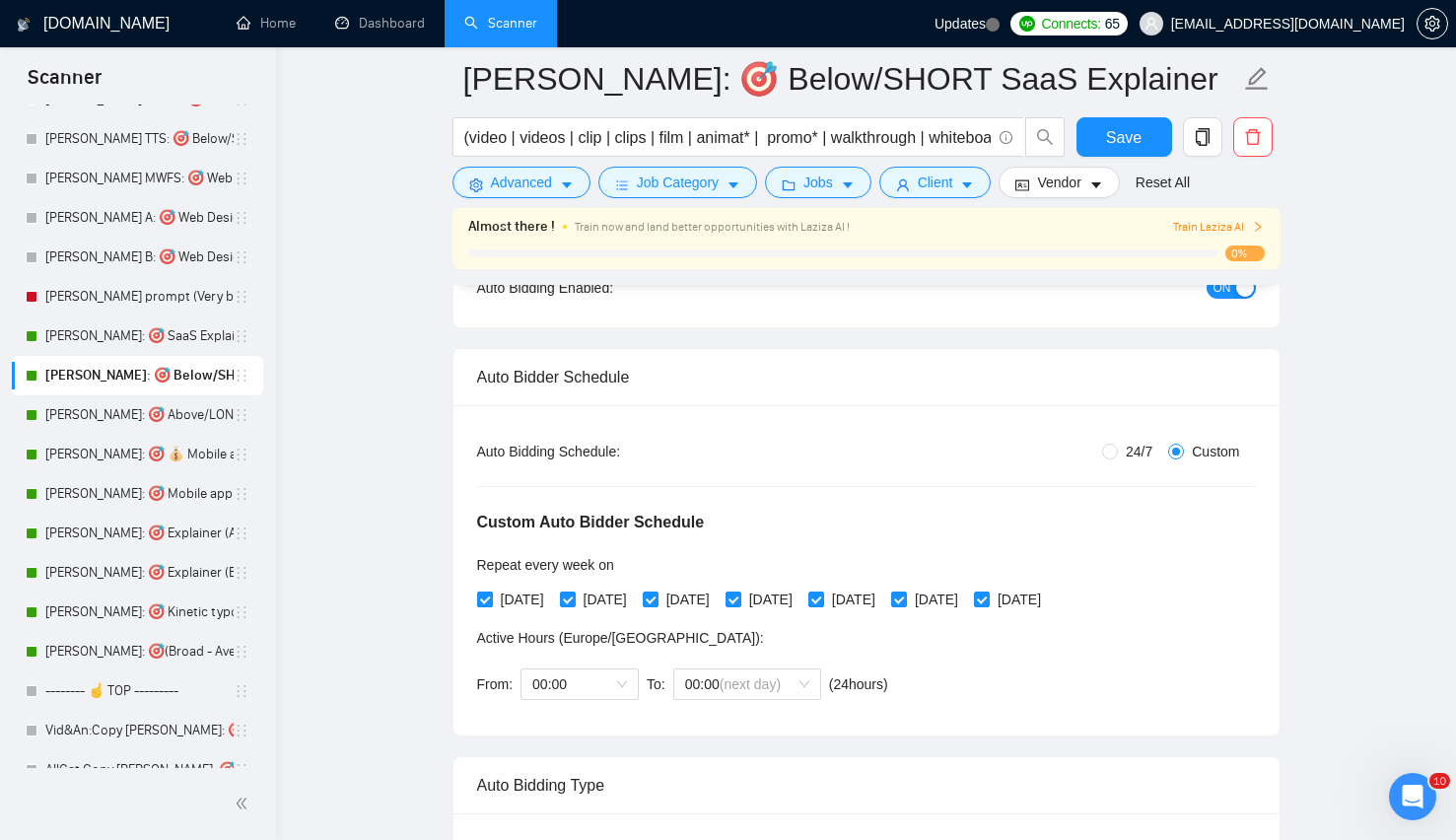 click on "Monday" at bounding box center [484, 598] 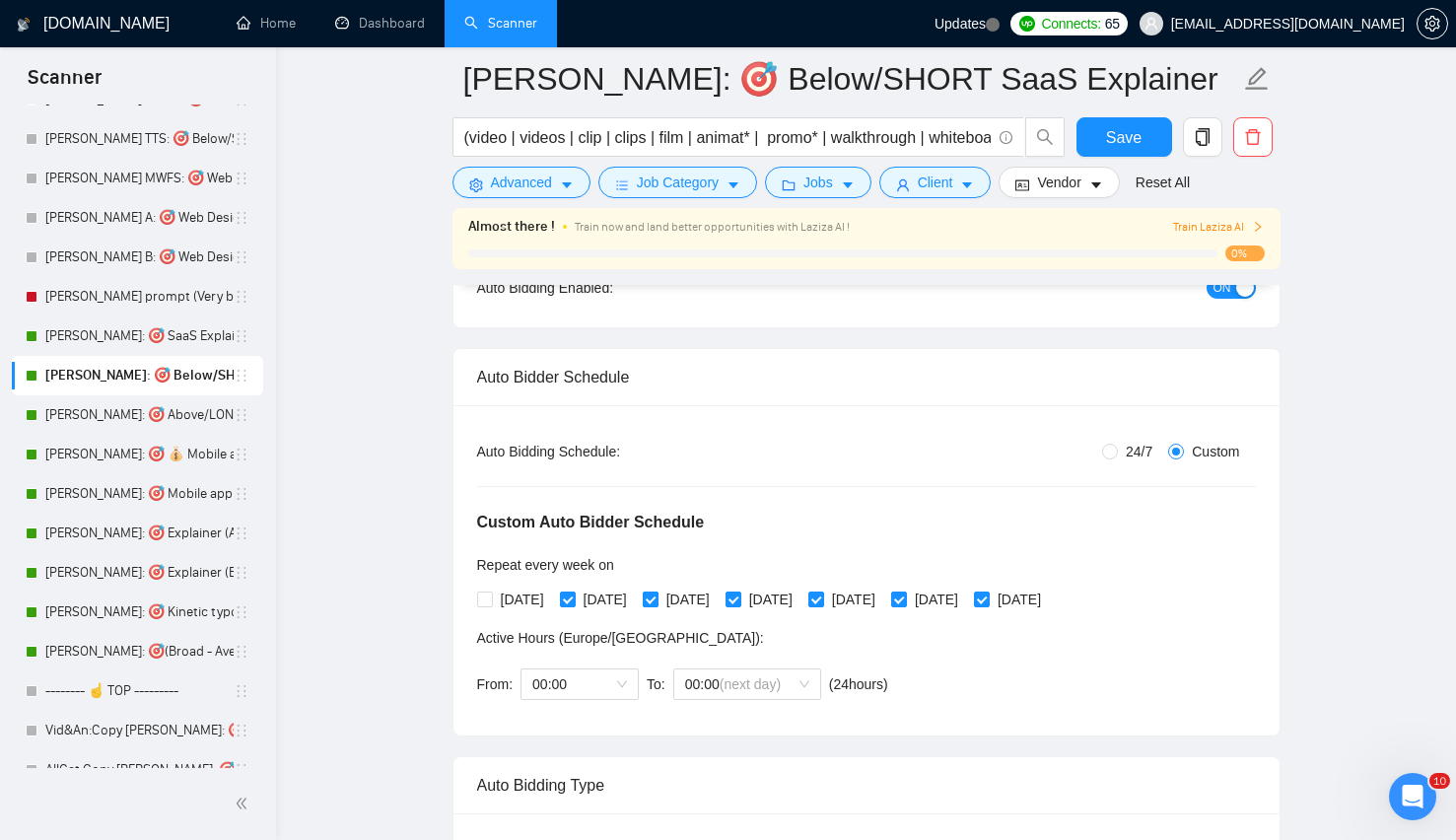 click on "Wednesday" at bounding box center [650, 598] 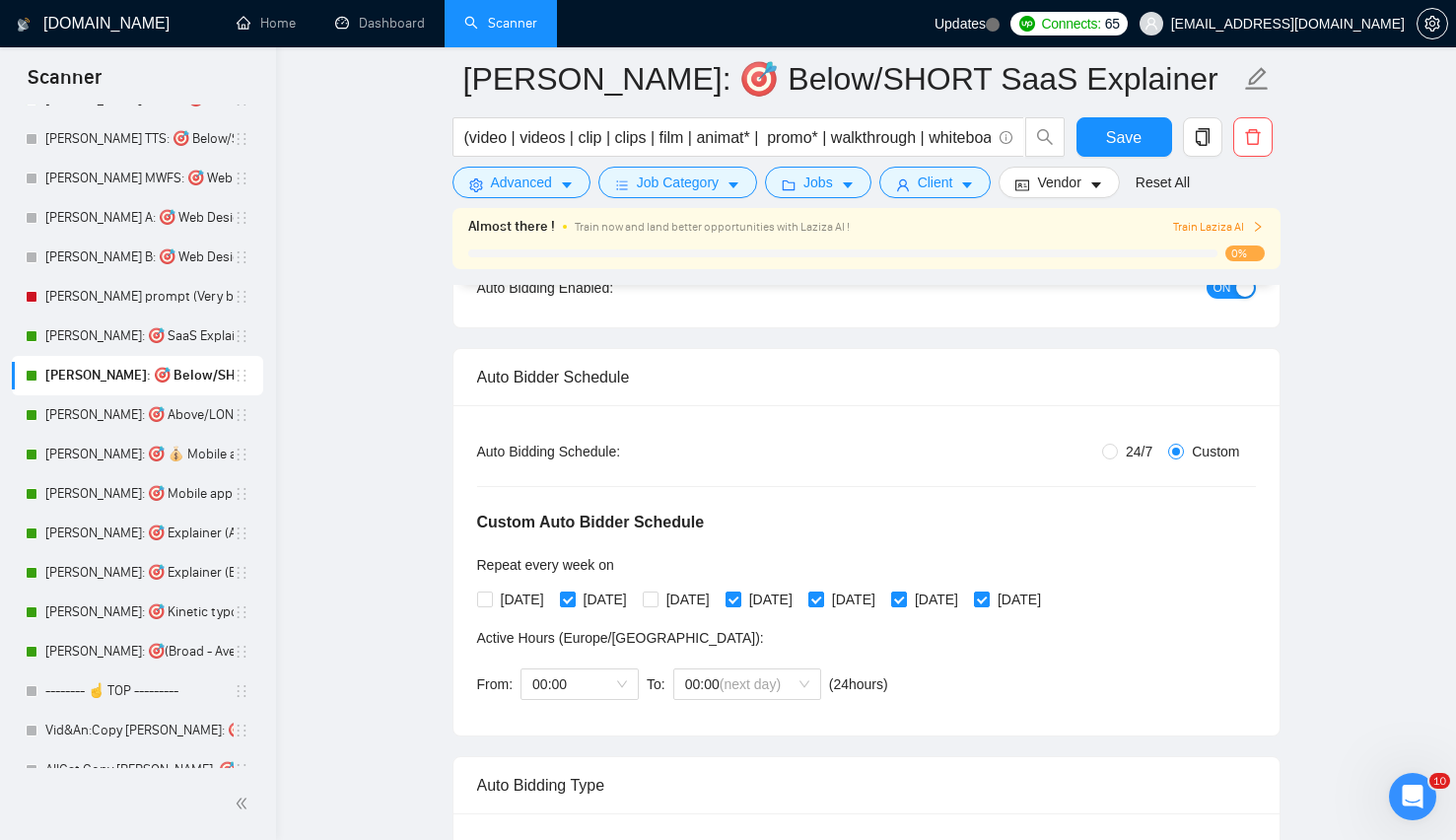 click on "Monday Tuesday Wednesday Thursday Friday Saturday Sunday" at bounding box center [763, 599] 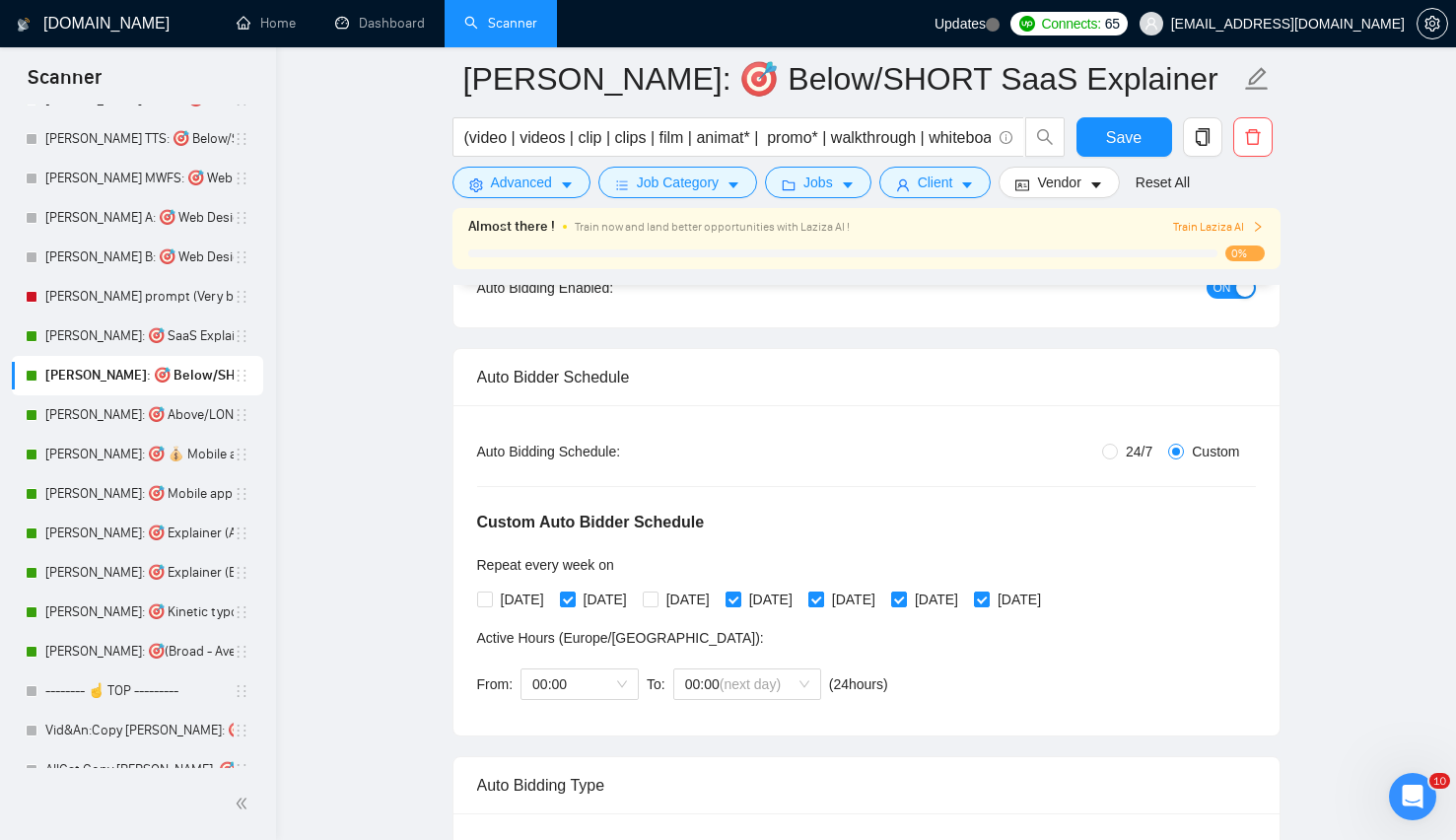 click at bounding box center (816, 599) 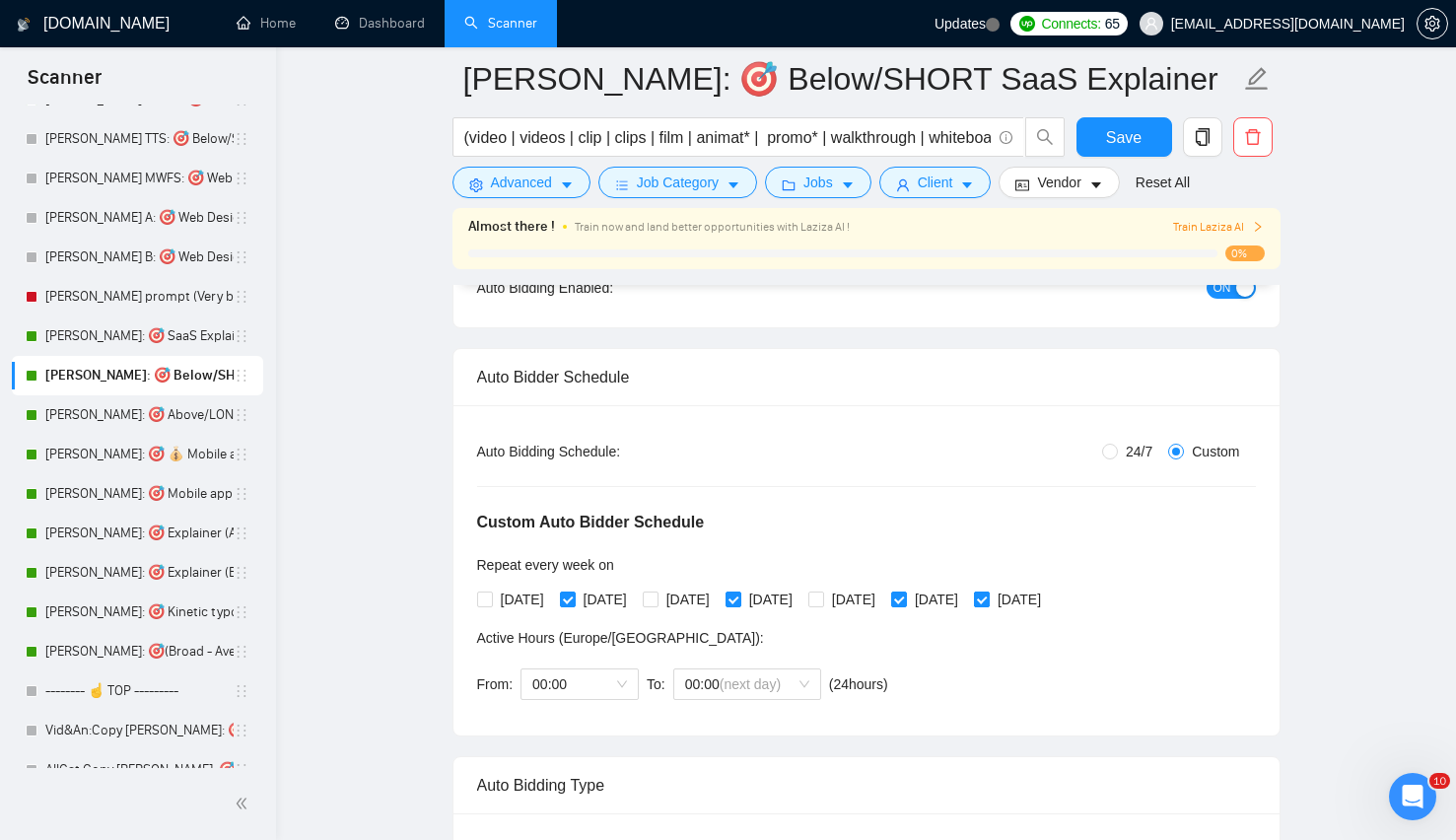 click on "Sunday" at bounding box center (981, 598) 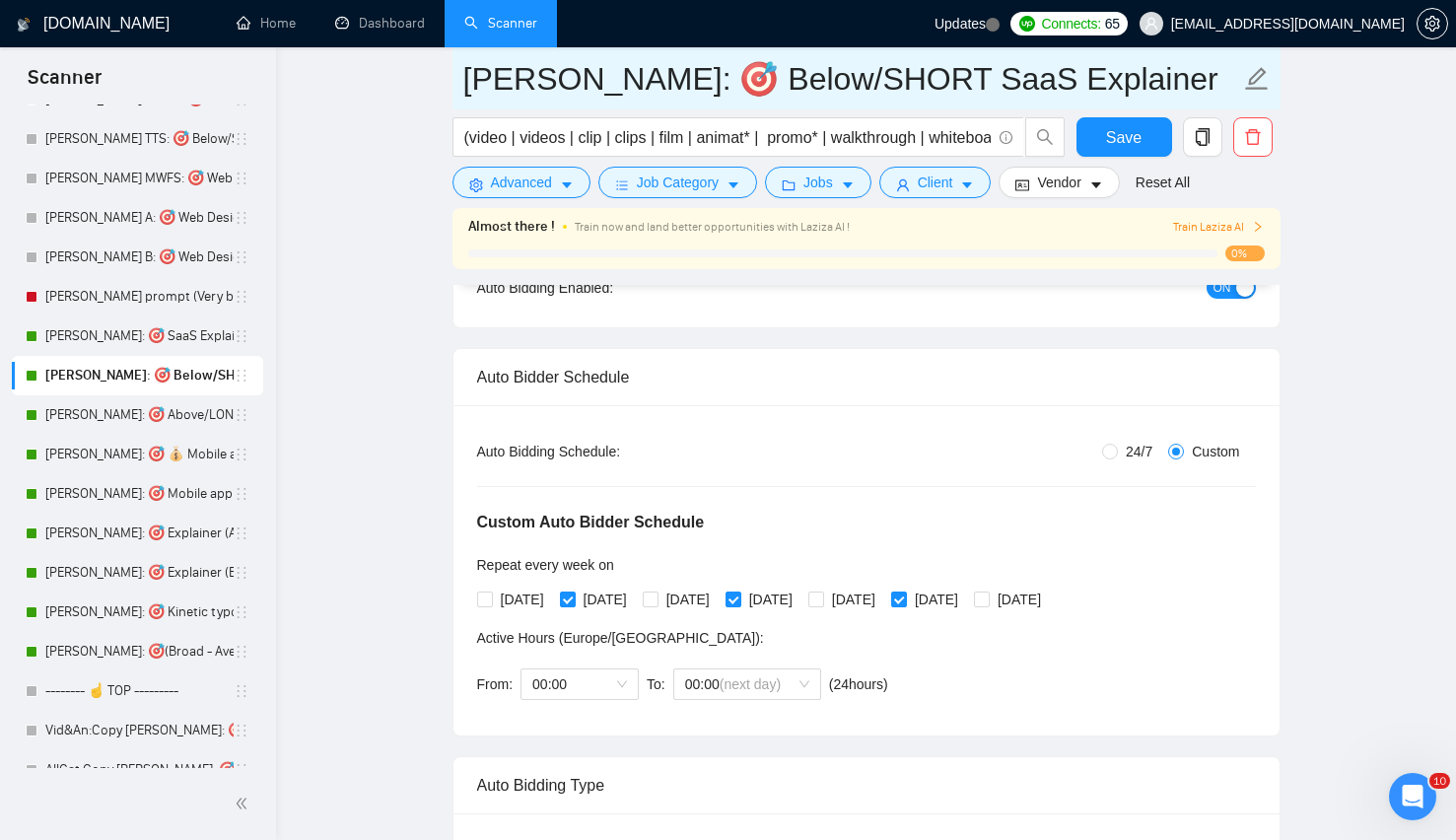 click on "Lenka: 🎯 Below/SHORT SaaS Explainer" at bounding box center (852, 79) 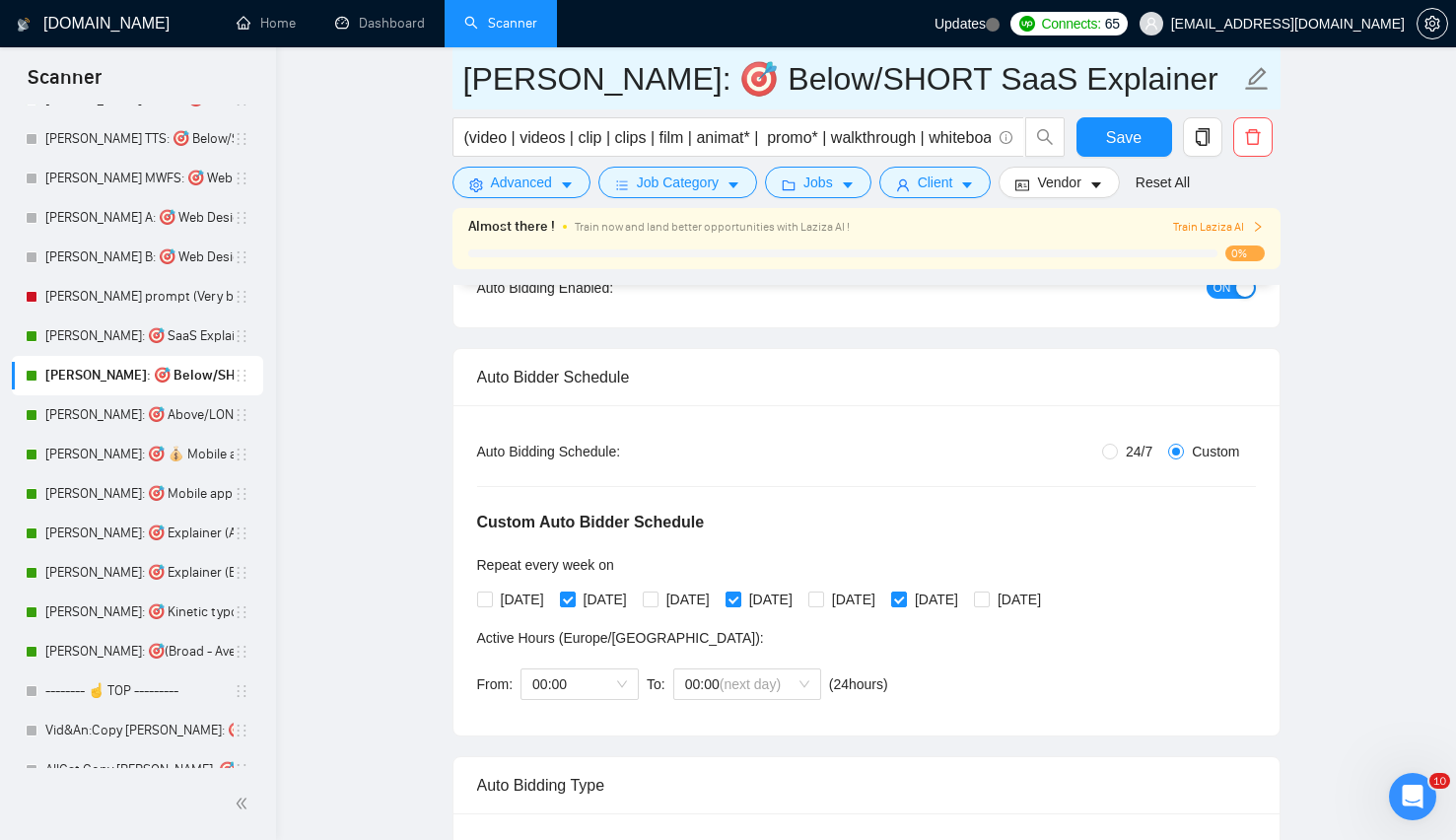 click on "Lenka: 🎯 Below/SHORT SaaS Explainer" at bounding box center [852, 79] 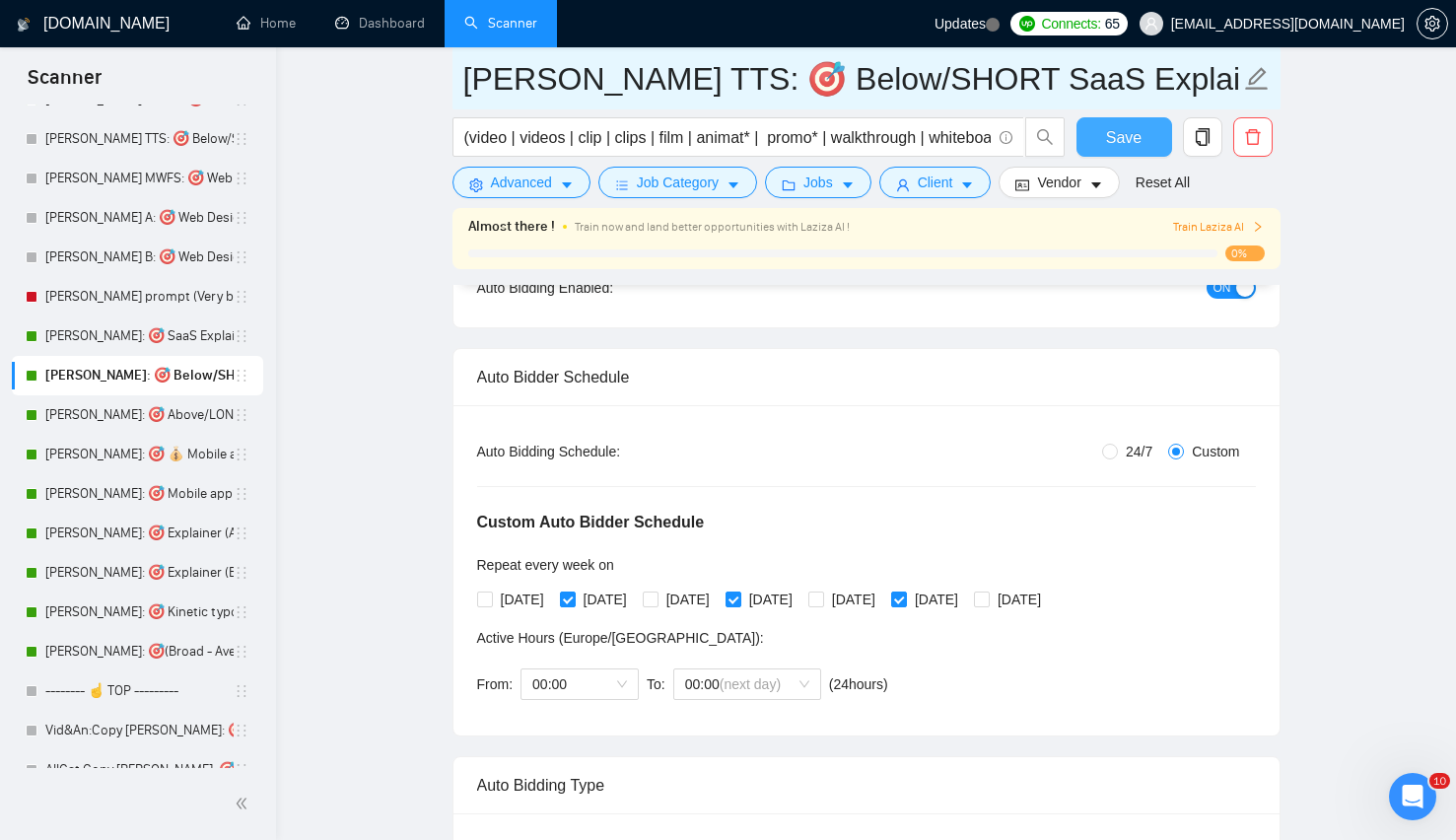 type on "Lenka TTS: 🎯 Below/SHORT SaaS Explainer" 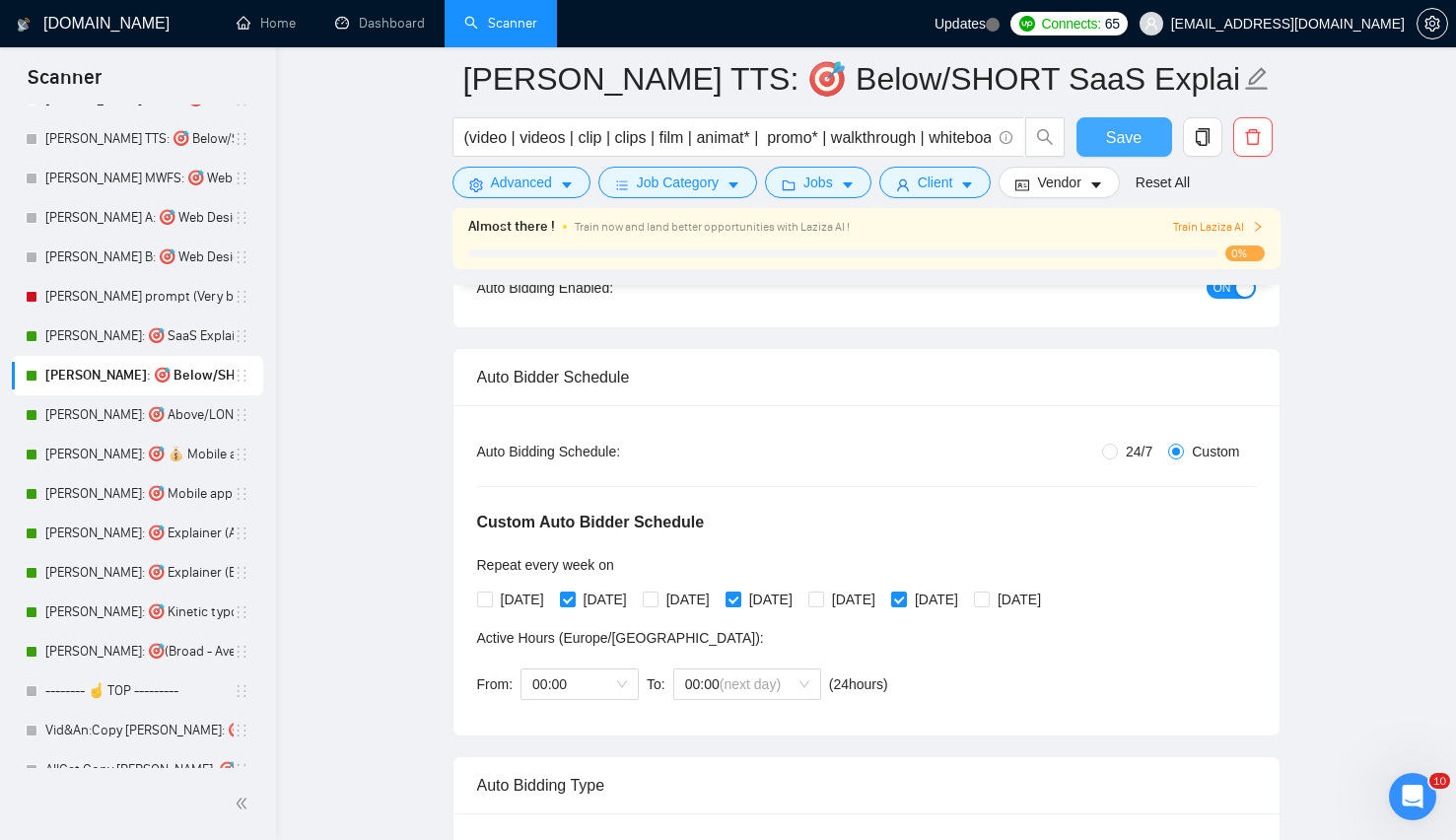 click on "Save" at bounding box center (1124, 137) 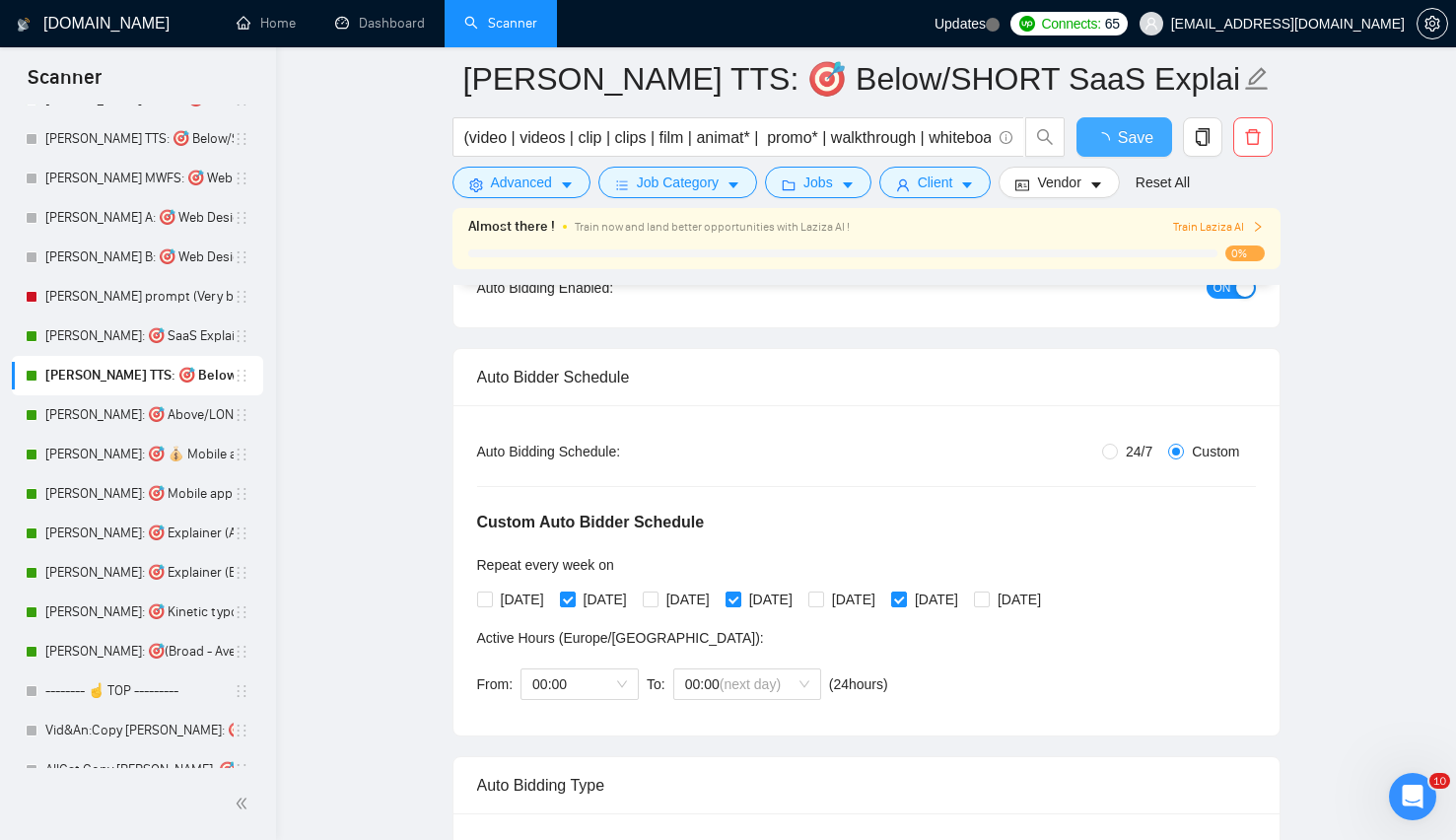 type 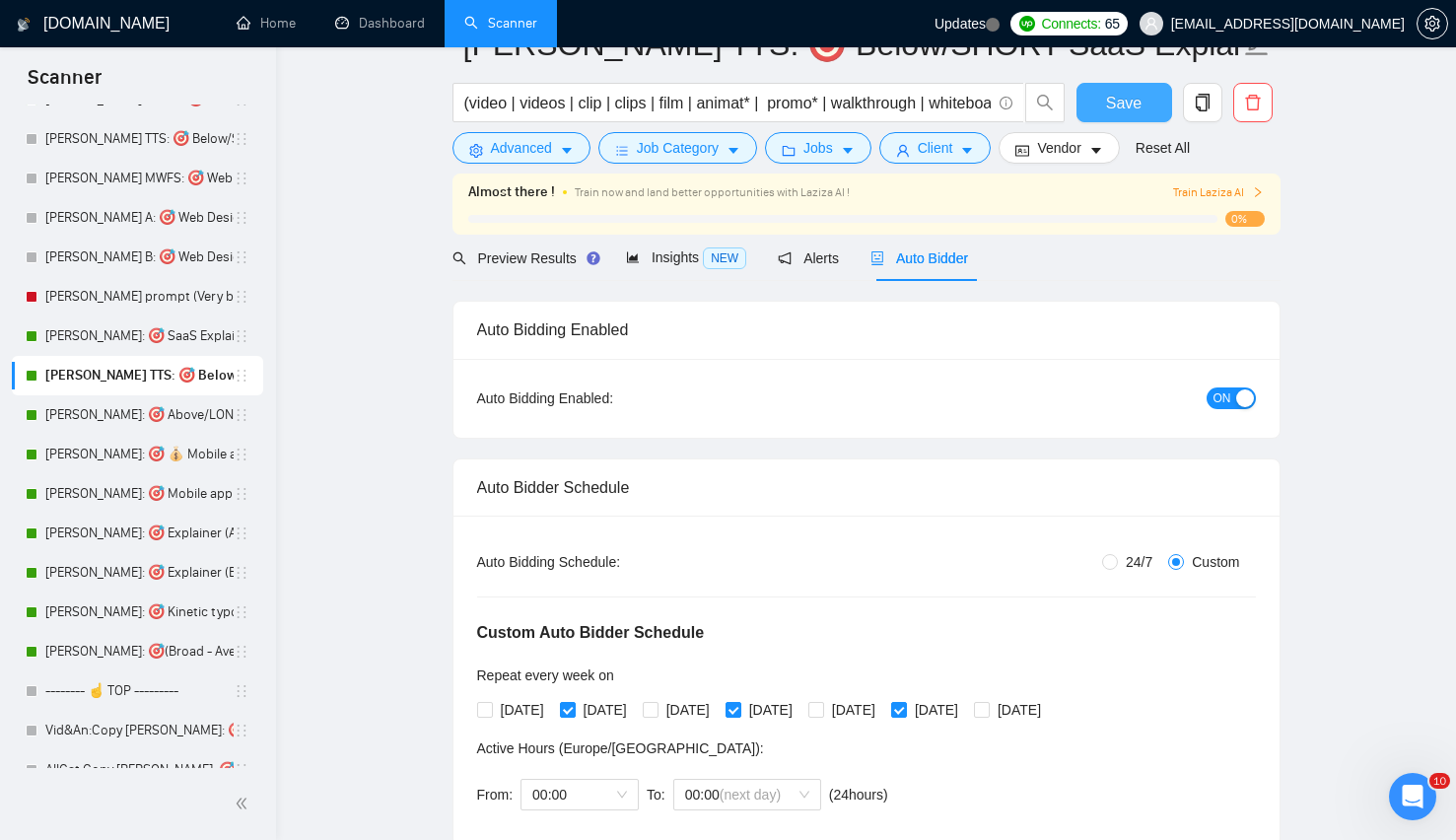 scroll, scrollTop: 0, scrollLeft: 0, axis: both 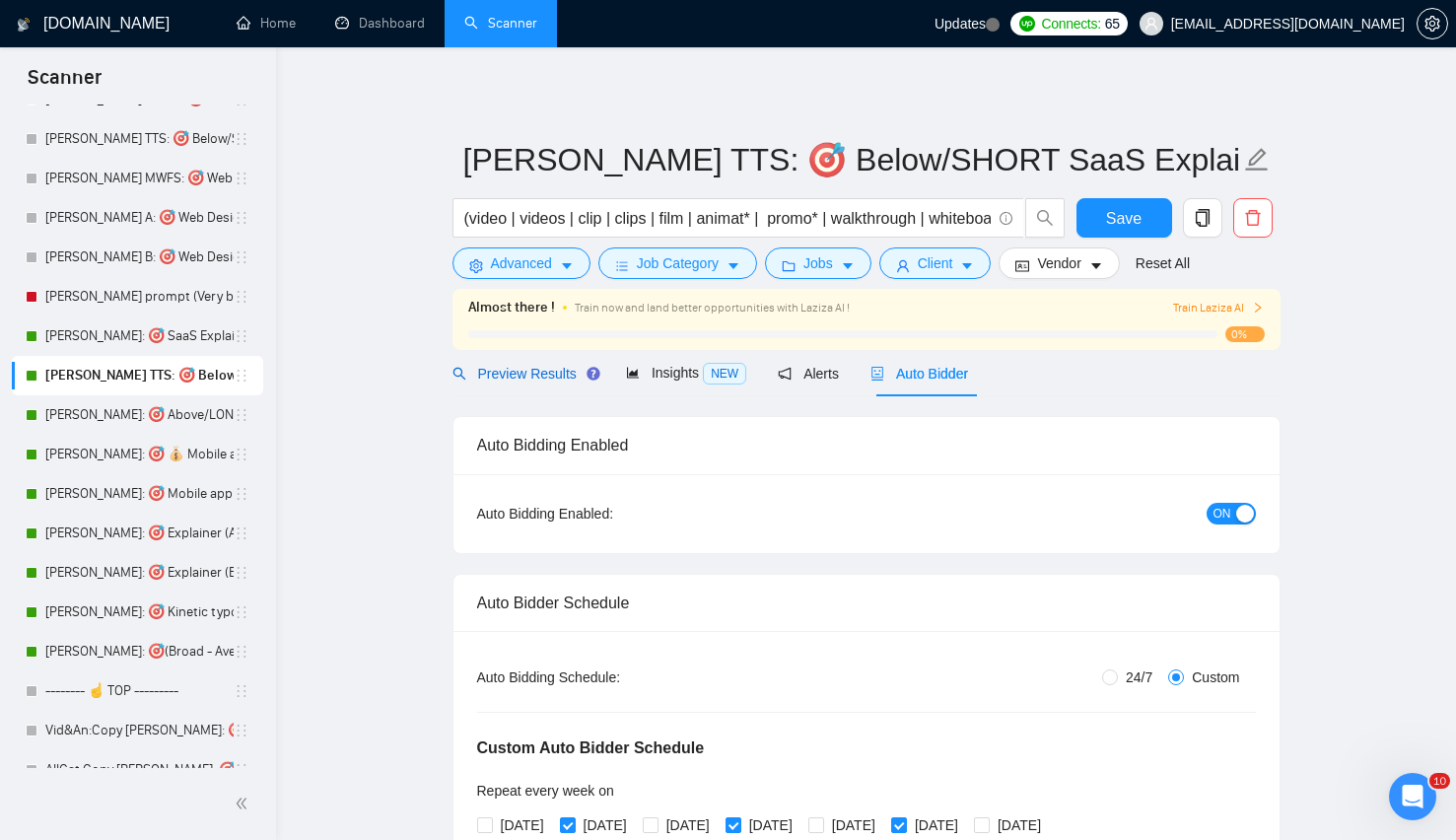 click on "Preview Results" at bounding box center [523, 374] 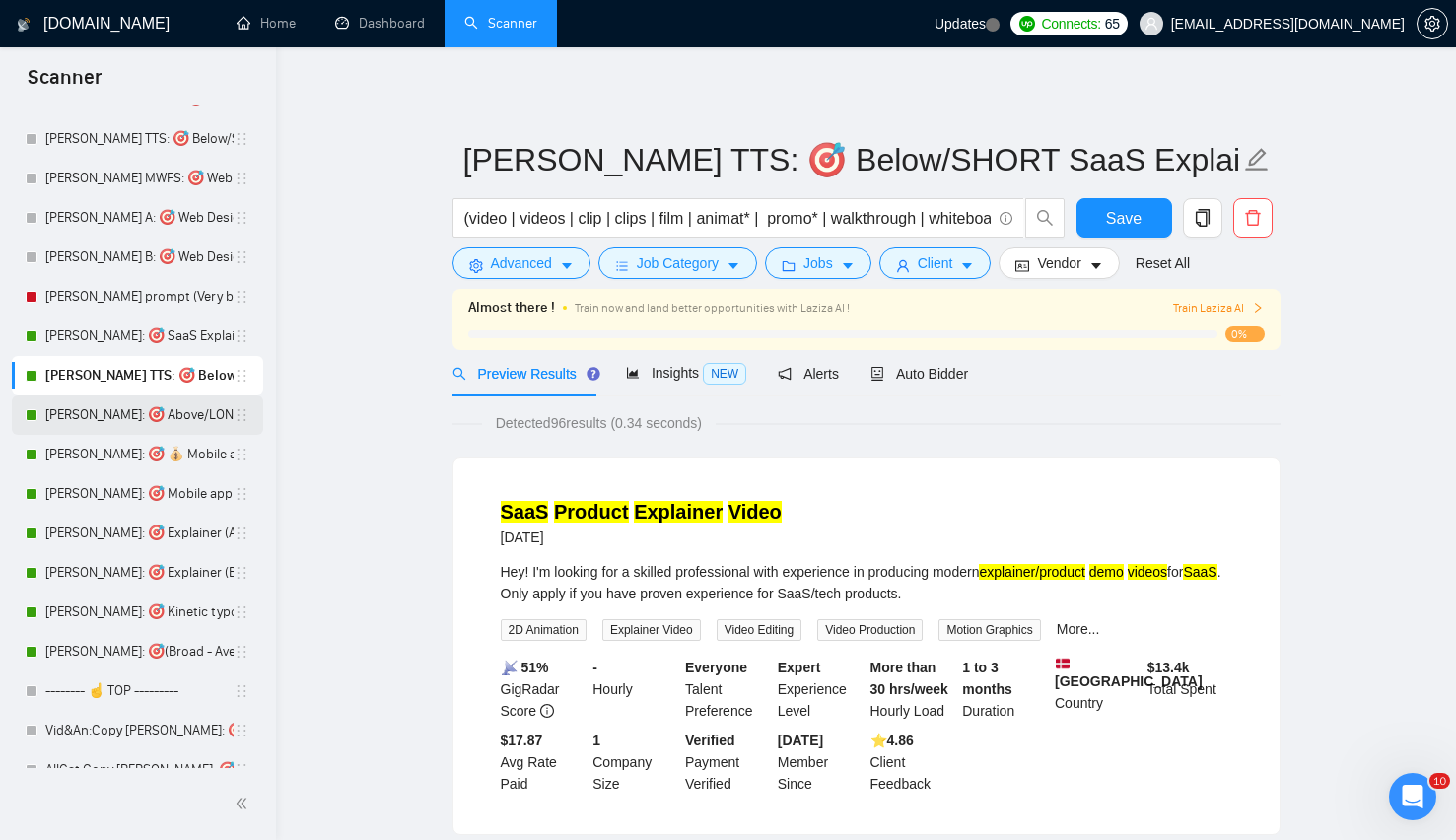 click on "Lenka: 🎯 Above/LONG SaaS Explainer" at bounding box center (139, 415) 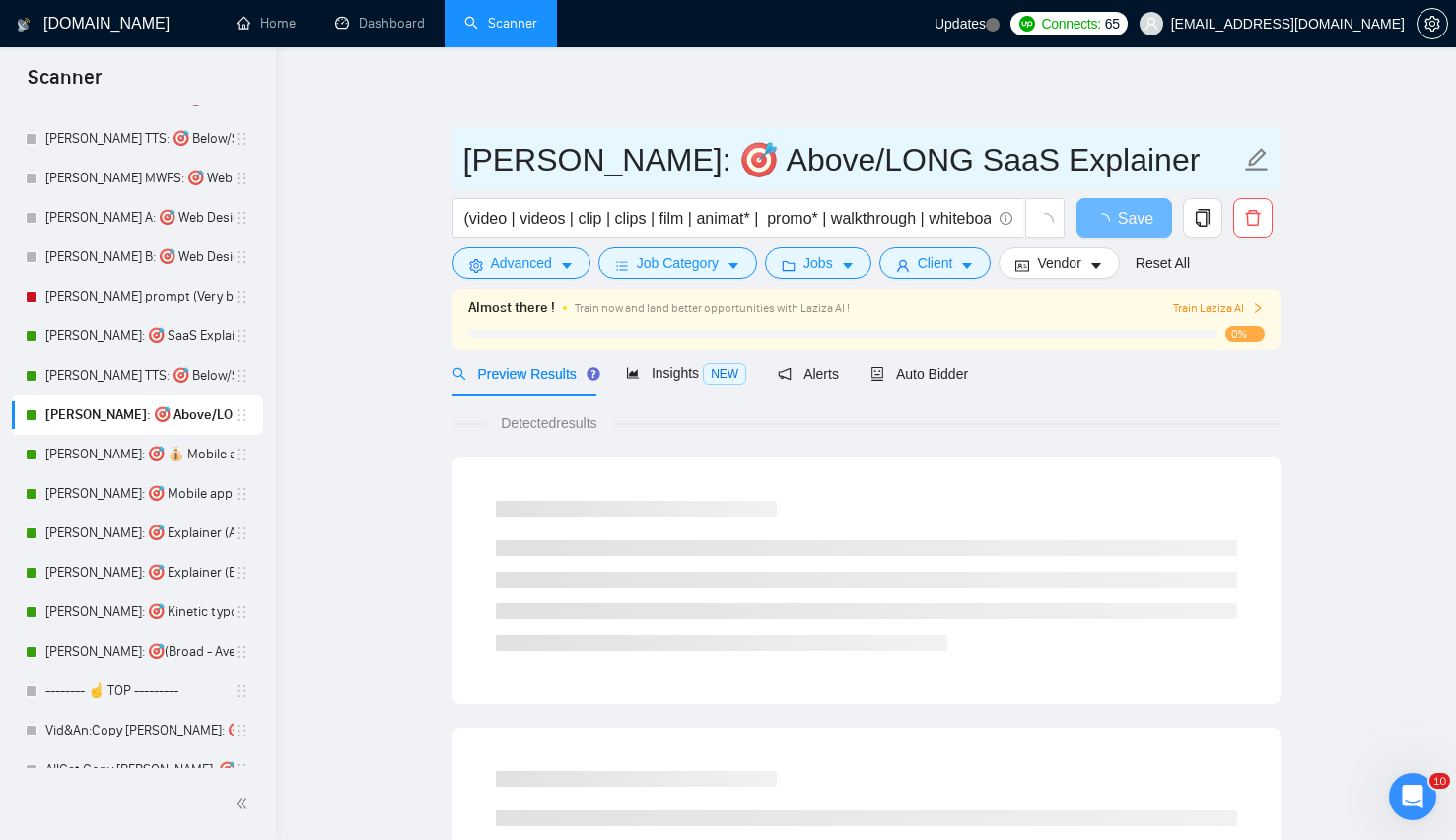 click on "Lenka: 🎯 Above/LONG SaaS Explainer" at bounding box center (852, 160) 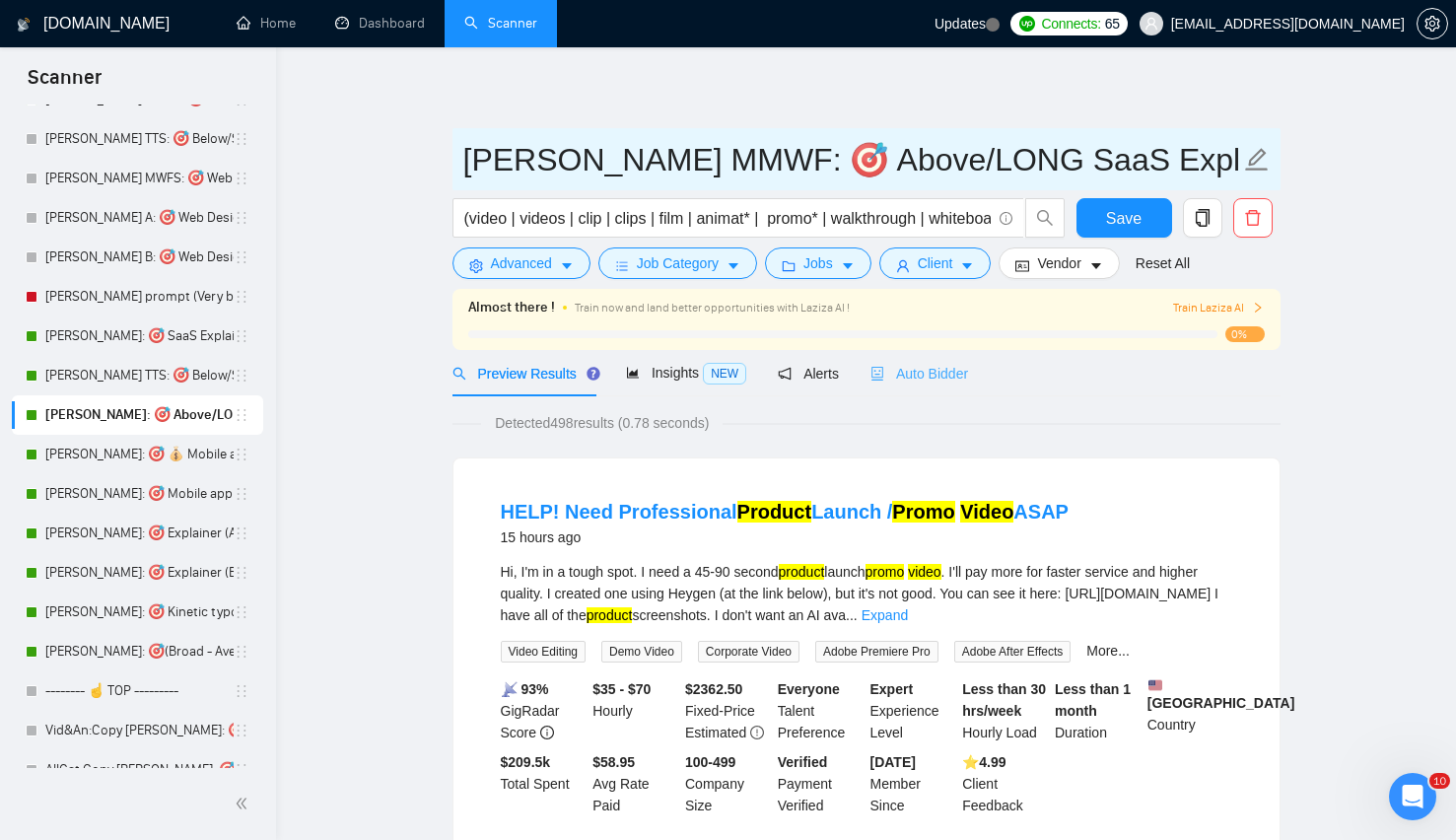type on "Lenka MMWF: 🎯 Above/LONG SaaS Explainer" 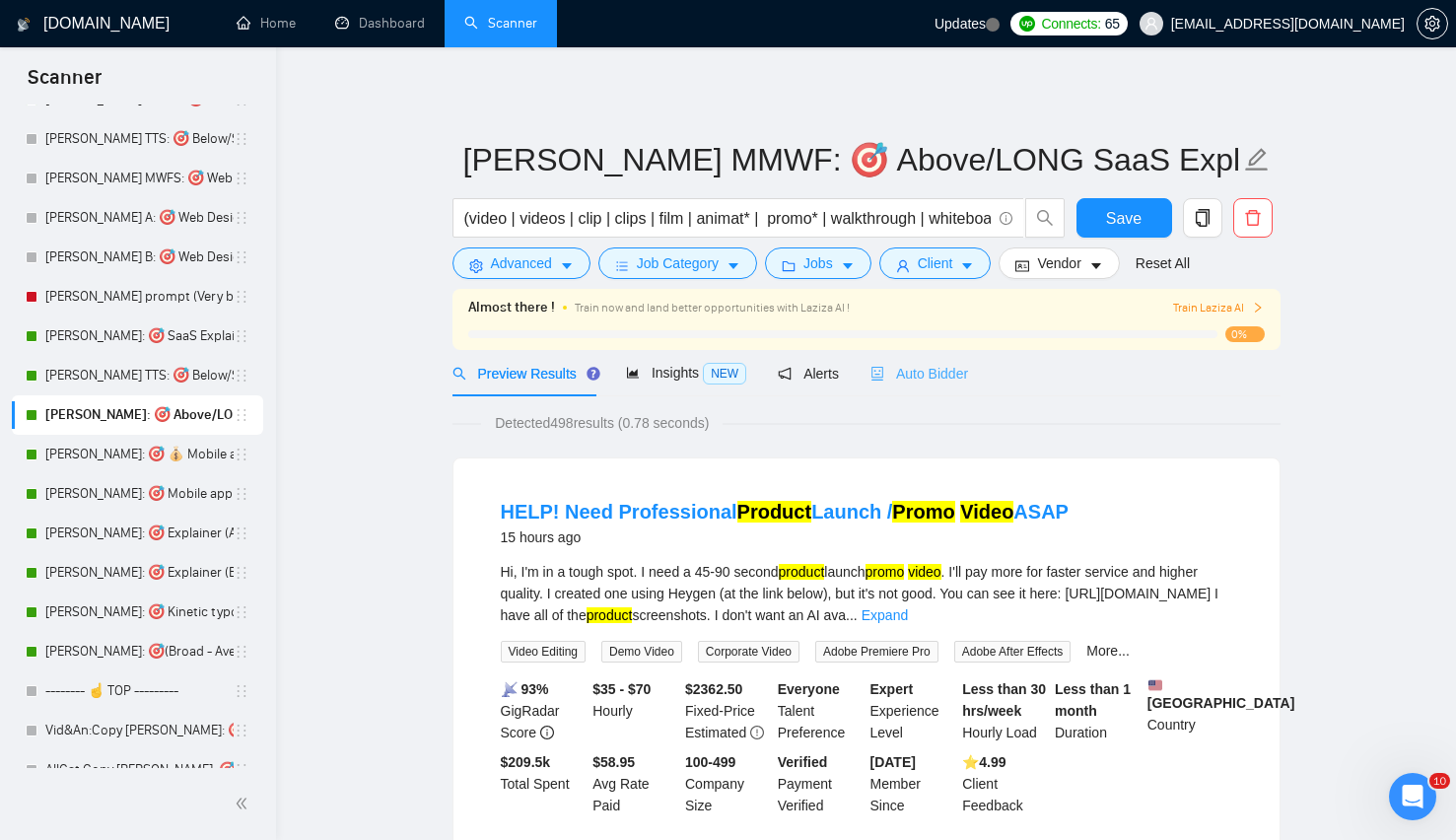 click on "Auto Bidder" at bounding box center (919, 373) 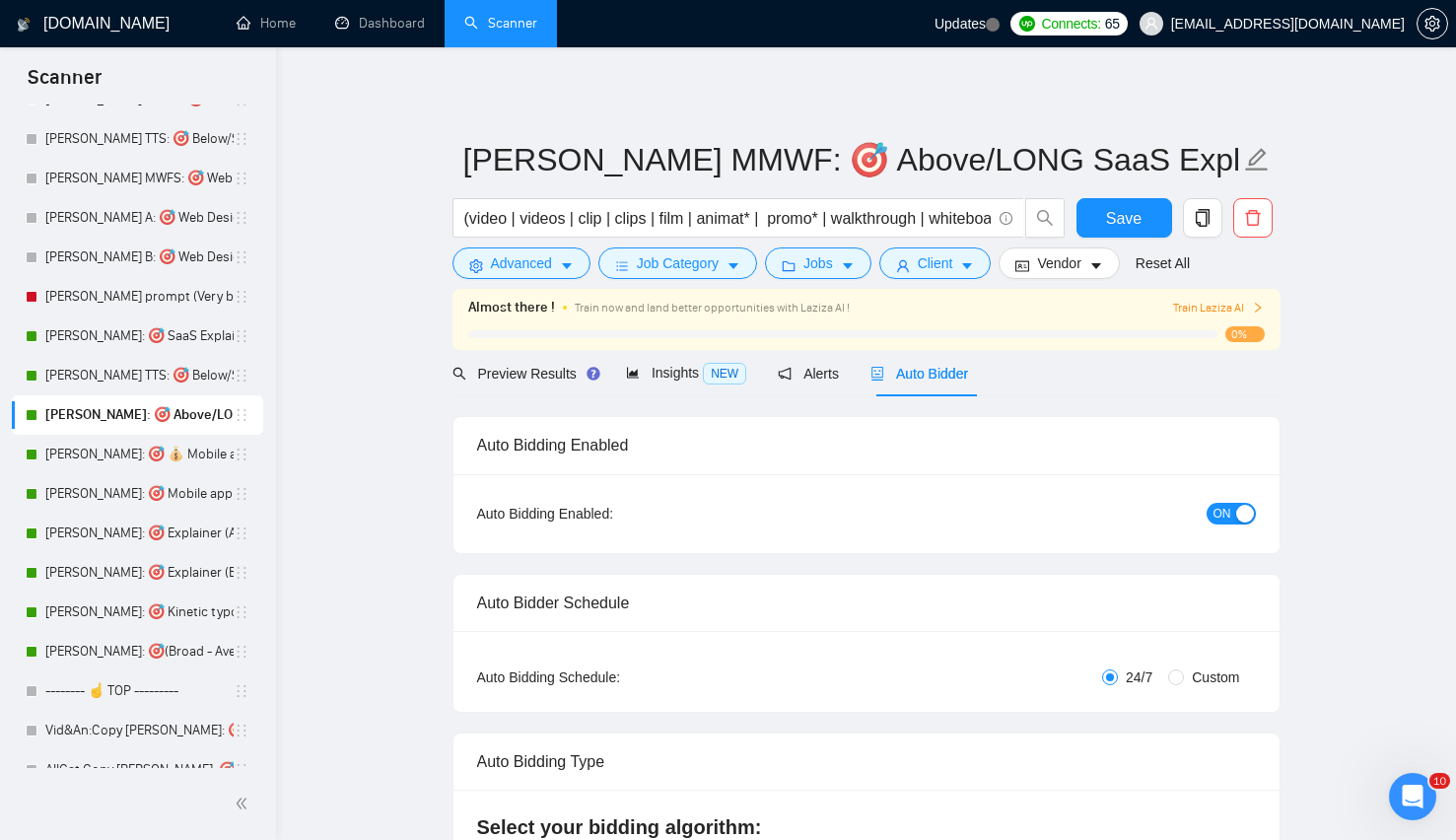 type 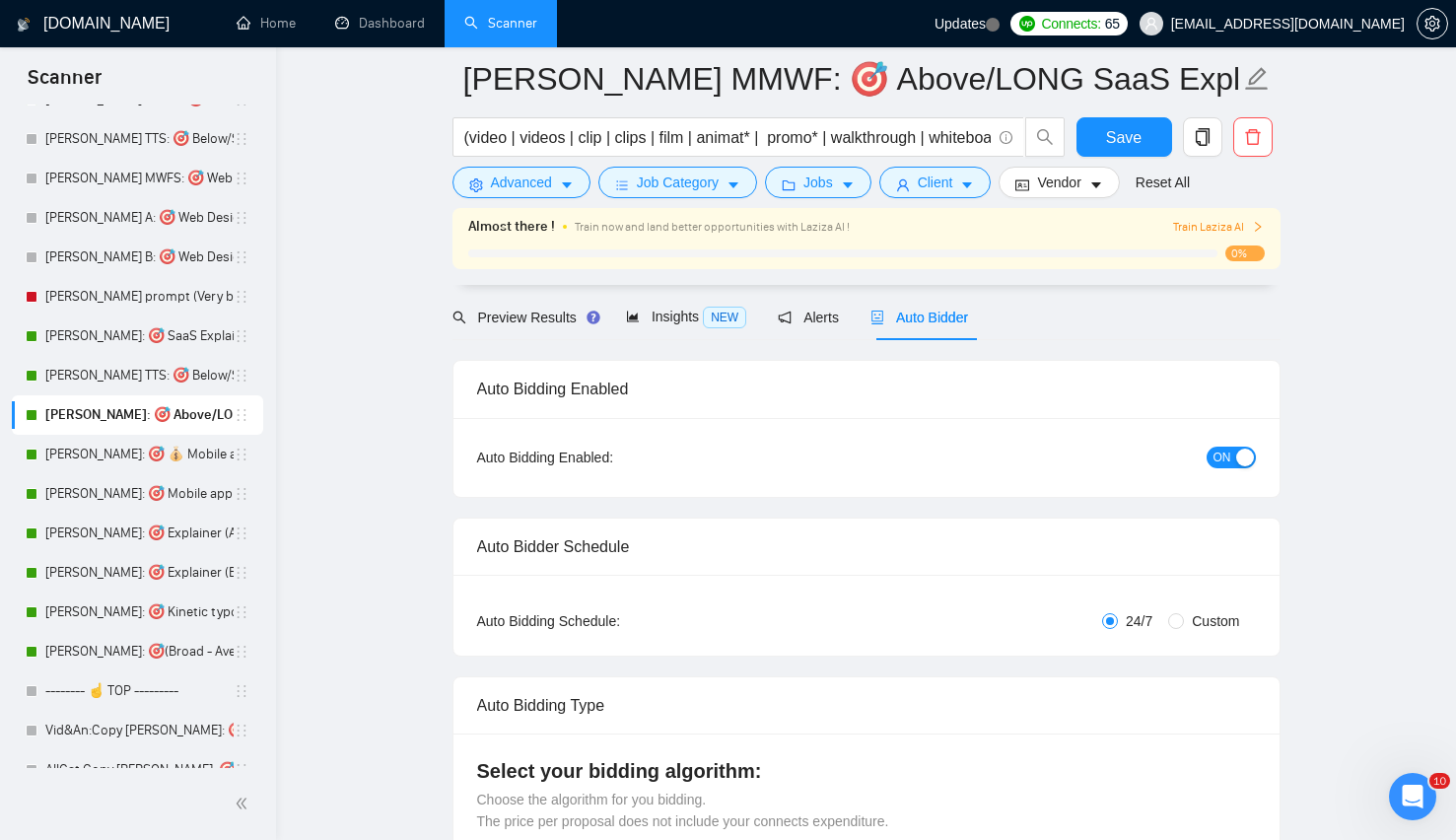 scroll, scrollTop: 136, scrollLeft: 0, axis: vertical 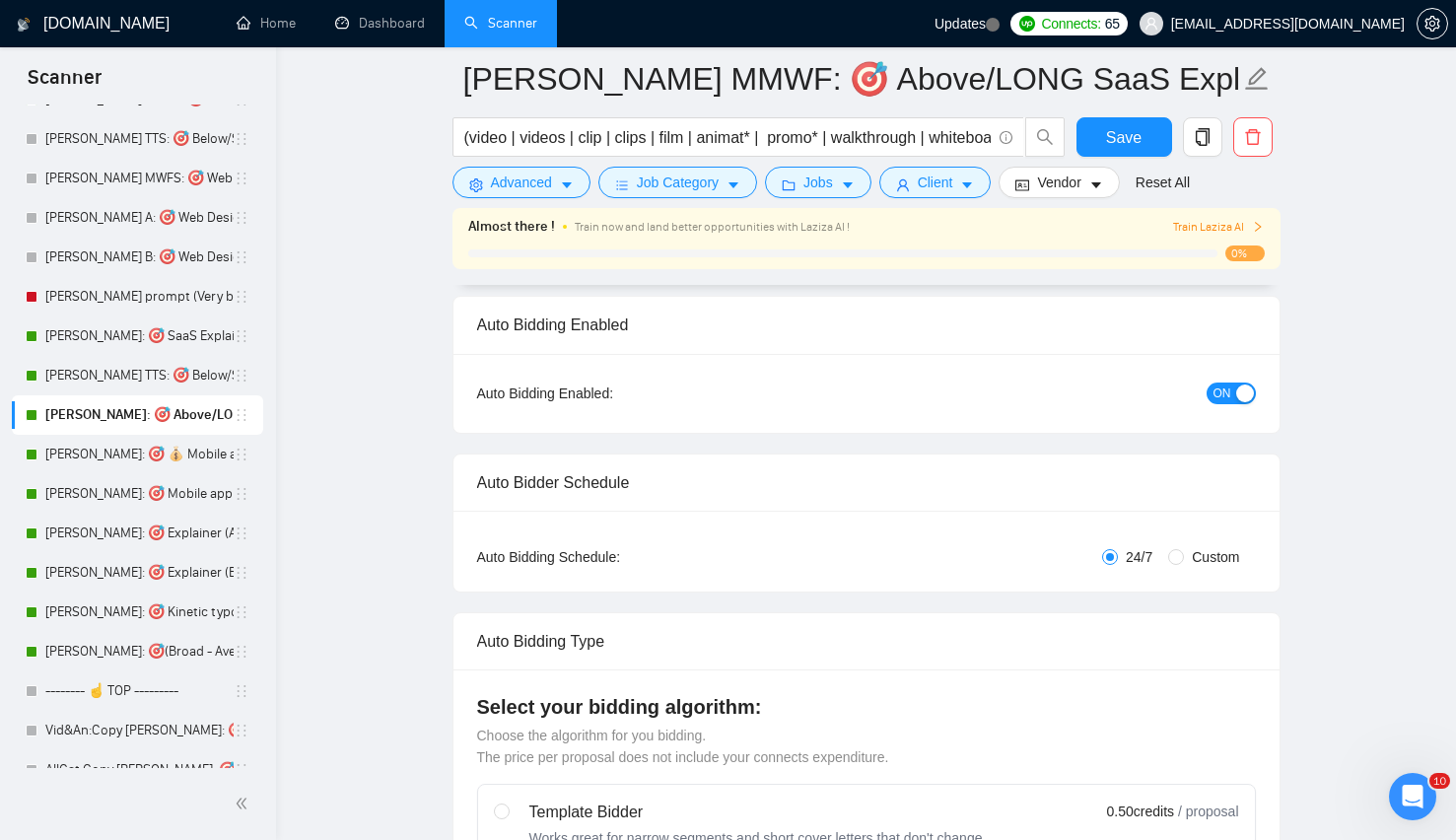click on "Custom" at bounding box center (1215, 557) 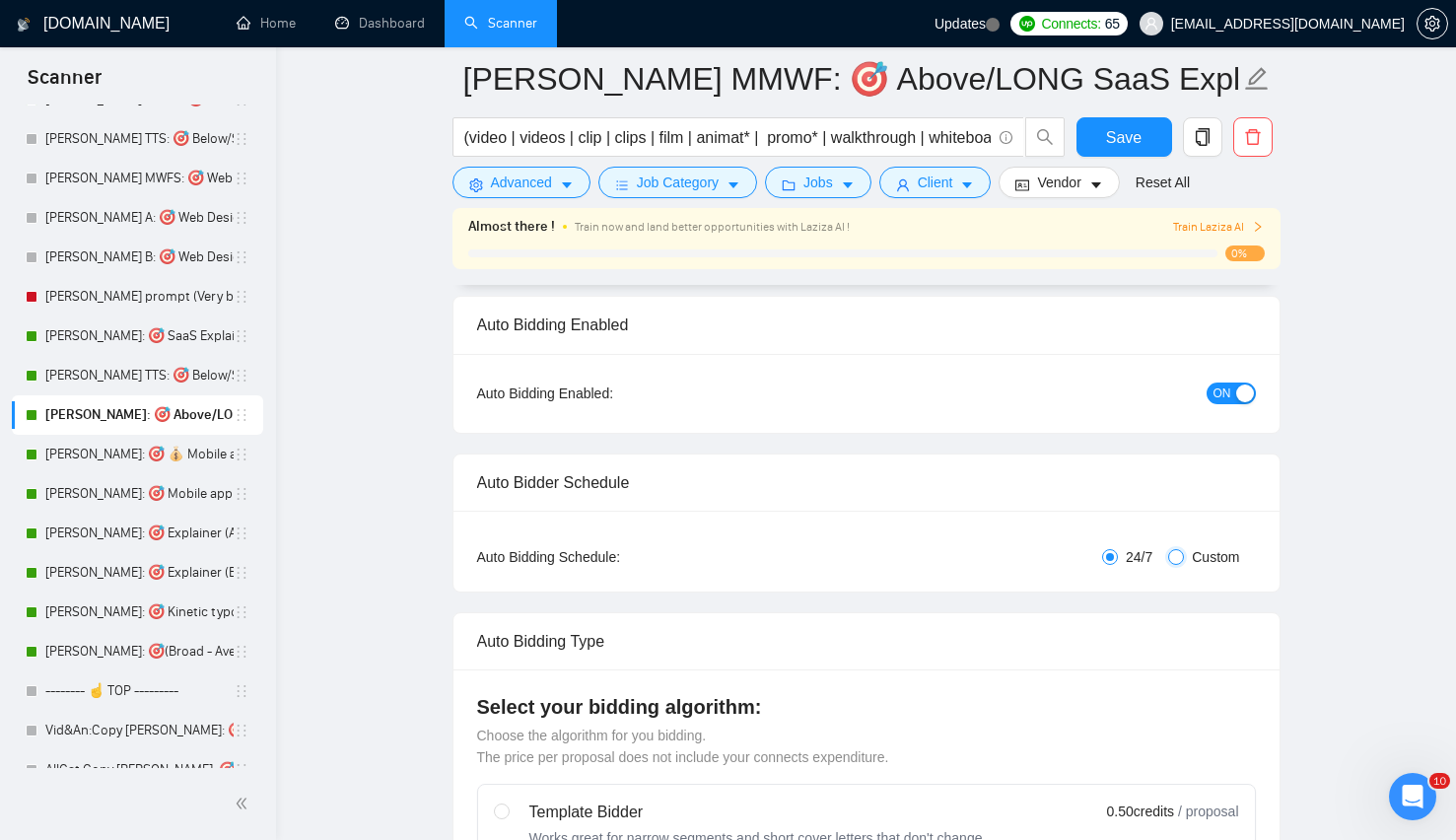 click on "Custom" at bounding box center [1176, 557] 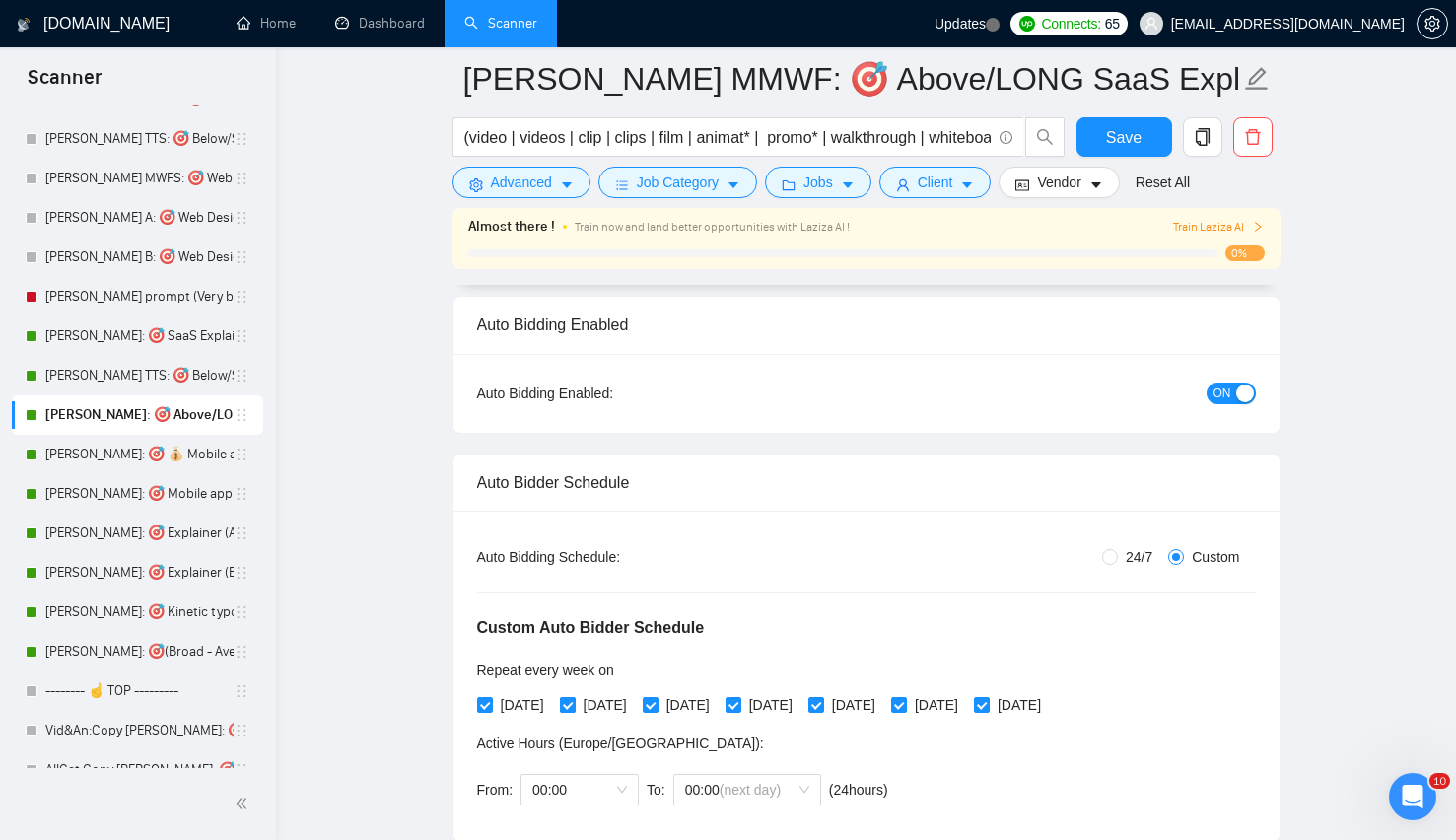 click on "Tuesday" at bounding box center [605, 705] 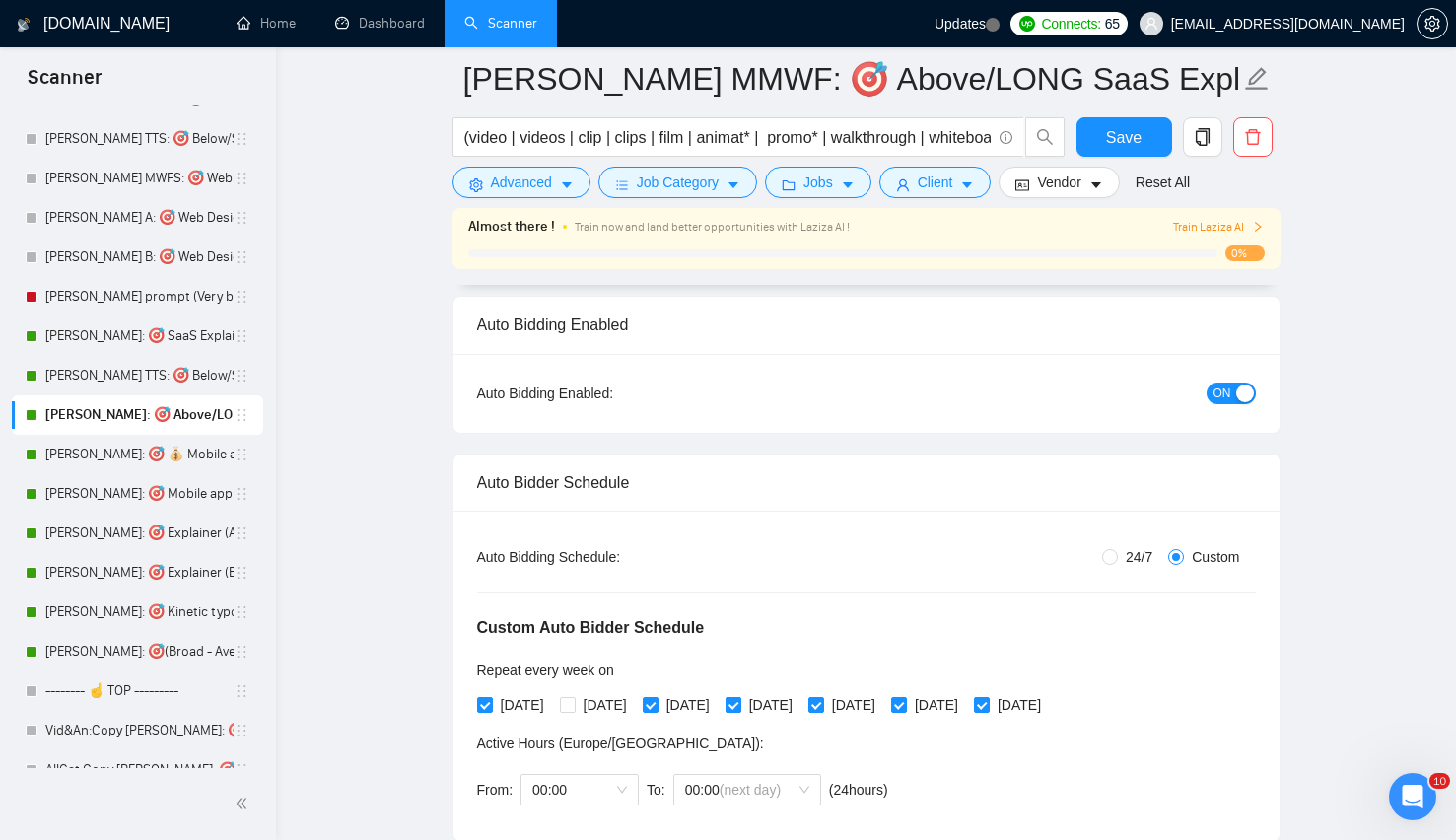 click on "Thursday" at bounding box center (771, 705) 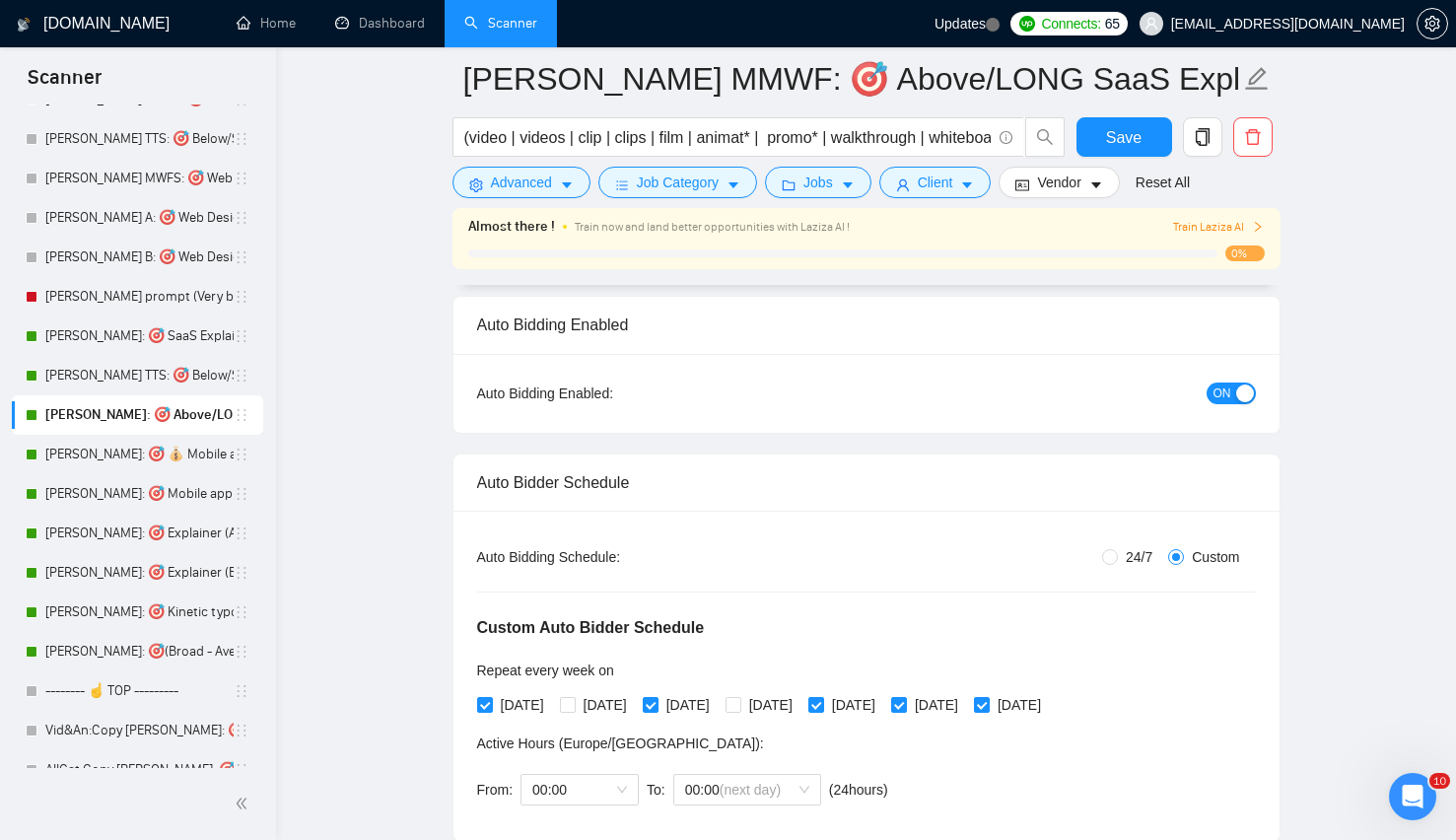 click on "Custom Auto Bidder Schedule Repeat every week on Monday Tuesday Wednesday Thursday Friday Saturday Sunday Active Hours ( Europe/Belgrade ): From: 00:00 To: 00:00  (next day) ( 24  hours) Europe/Belgrade" at bounding box center [867, 692] 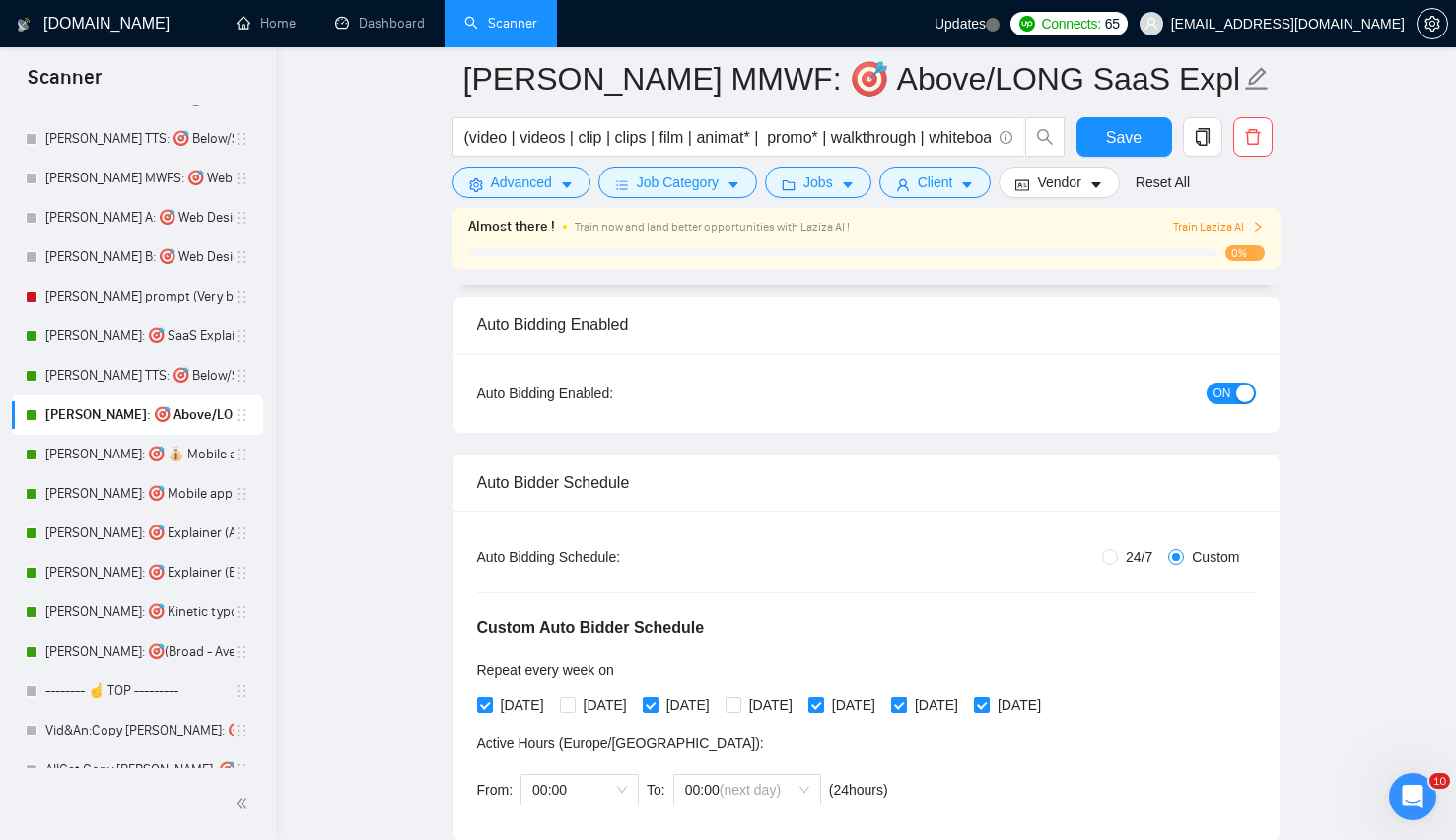 click on "Saturday" at bounding box center [936, 705] 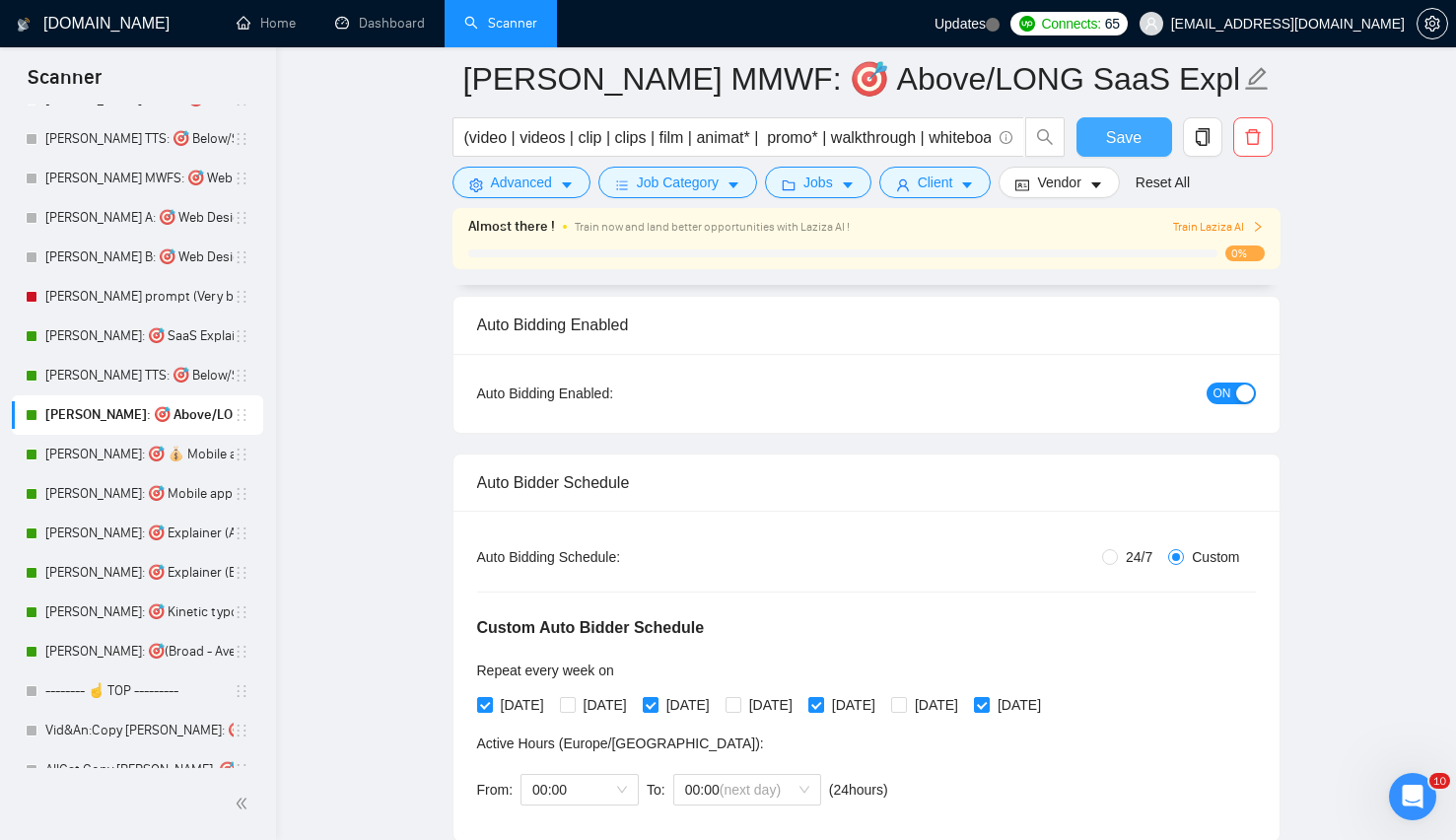 click on "Save" at bounding box center [1124, 137] 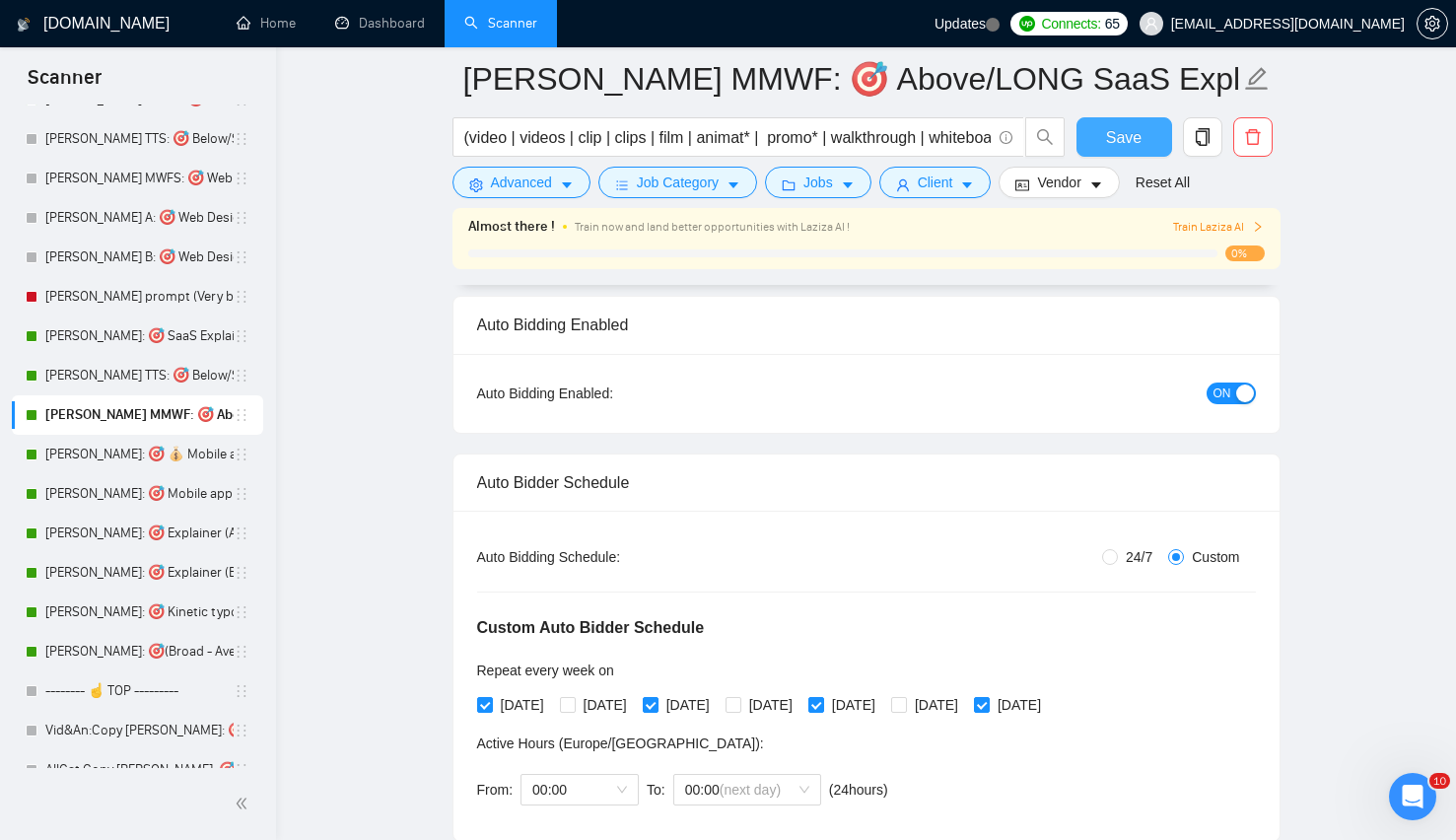 type 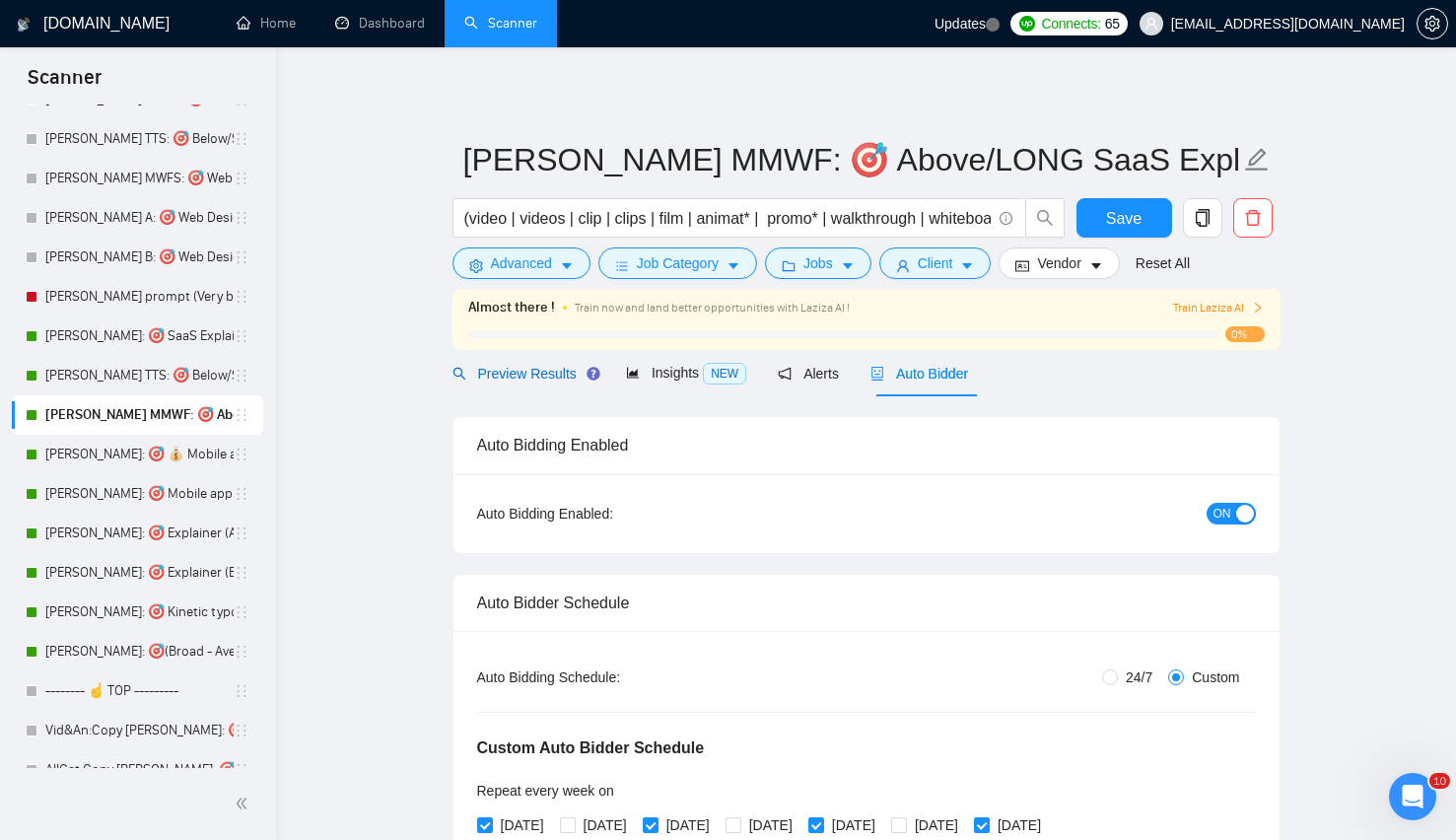 click on "Preview Results" at bounding box center [523, 374] 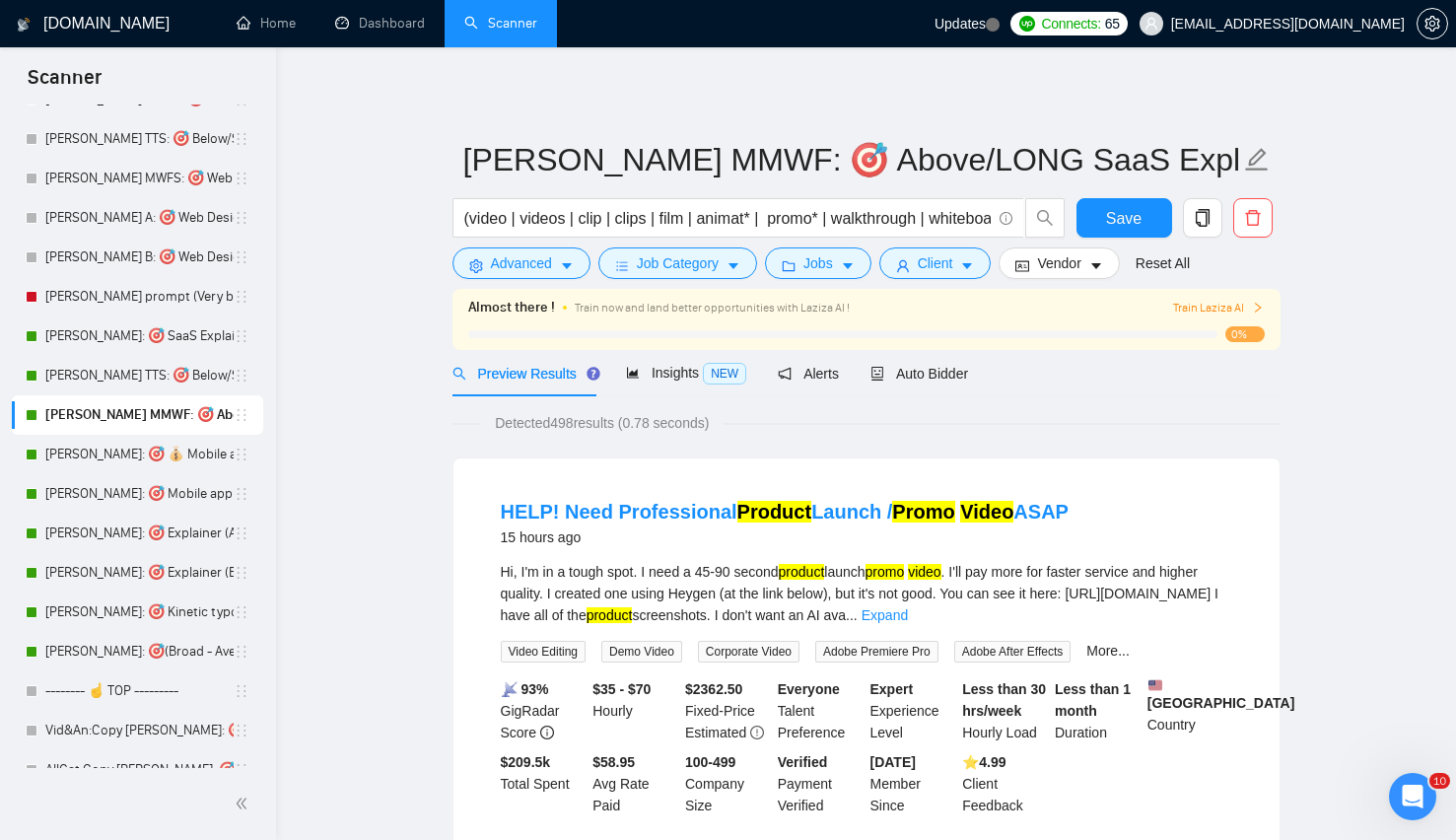 click on "Lenka MMWF: 🎯 Above/LONG SaaS Explainer (video | videos | clip | clips | film | animat* |  promo* | walkthrough | whiteboard | motion |  graphic* | desig* ) (SaaS explain* | "software explain*" | product explain* | app explain* | SaaS ) Save Advanced   Job Category   Jobs   Client   Vendor   Reset All Almost there ! Train now and land better opportunities with Laziza AI ! Train Laziza AI 0% Preview Results Insights NEW Alerts Auto Bidder Detected   498  results   (0.78 seconds) HELP!  Need Professional  Product  Launch /  Promo   Video  ASAP 15 hours ago Hi,
I'm in a tough spot. I need a 45-90 second  product  launch  promo   video . I'll pay more for faster service and higher quality.
I created one using Heygen (at the link below), but it's not good.  You can see it here:
https://vimeo.com/1097557809/8c4fd778a0
I have all of the  product  screenshots. I don't want an AI ava ... Expand Video Editing Demo Video Corporate Video Adobe Premiere Pro Adobe After Effects More... 📡   93% GigRadar Score" at bounding box center [866, 2395] 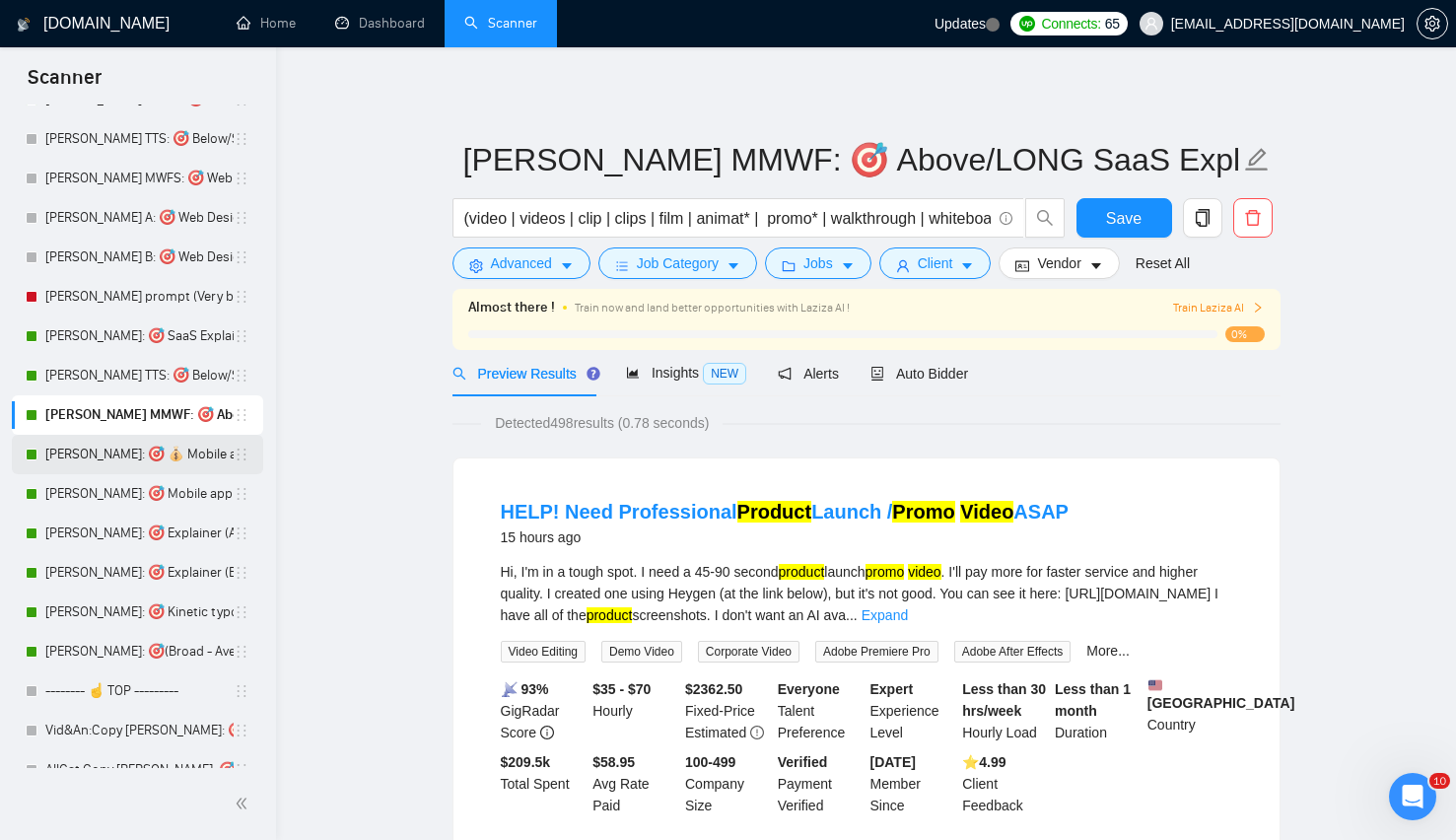 click on "Lenka: 🎯 💰 Mobile app (Above average)" at bounding box center (139, 455) 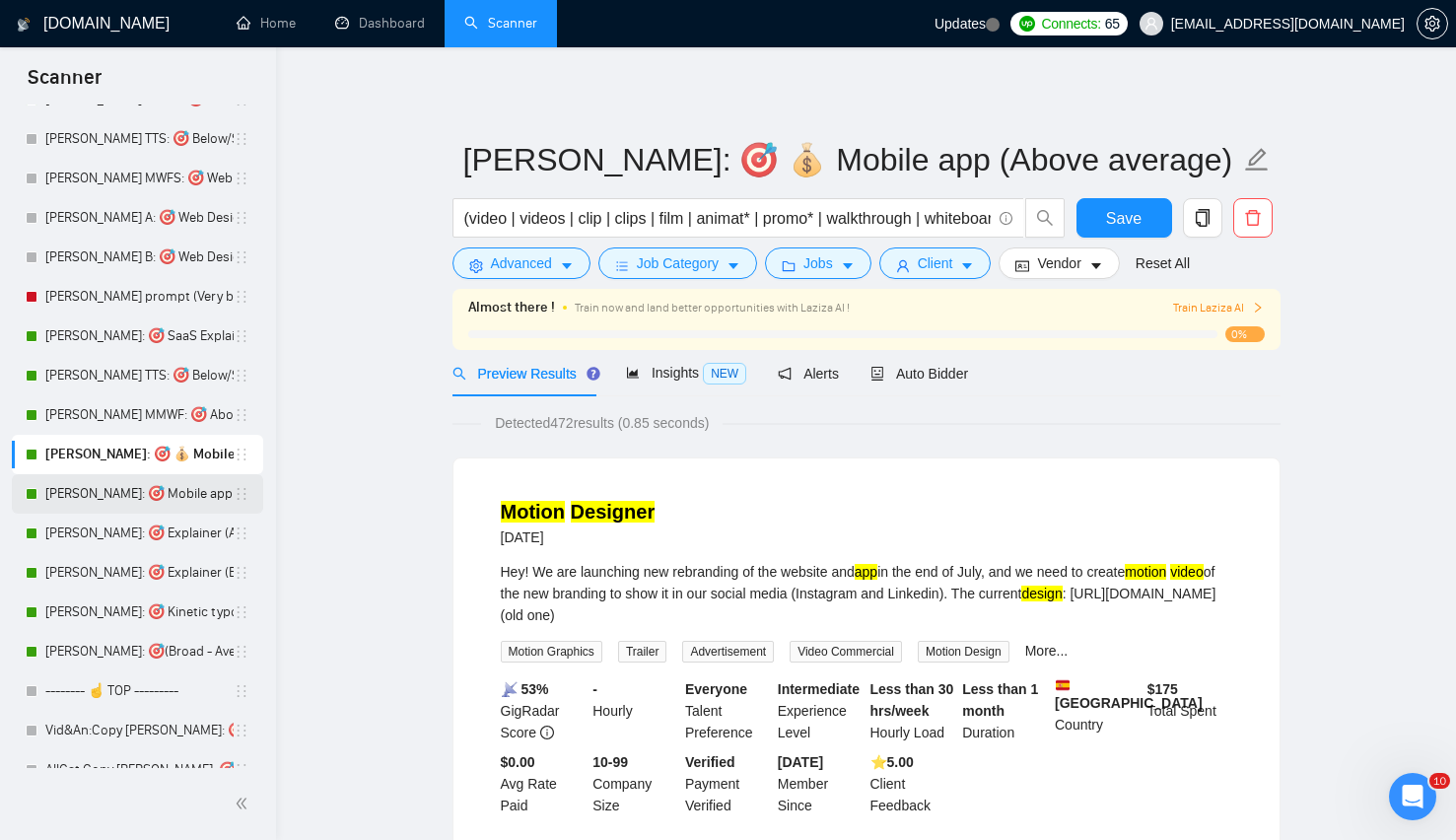 click on "Lenka: 🎯 Mobile app (Below average & average)" at bounding box center [139, 494] 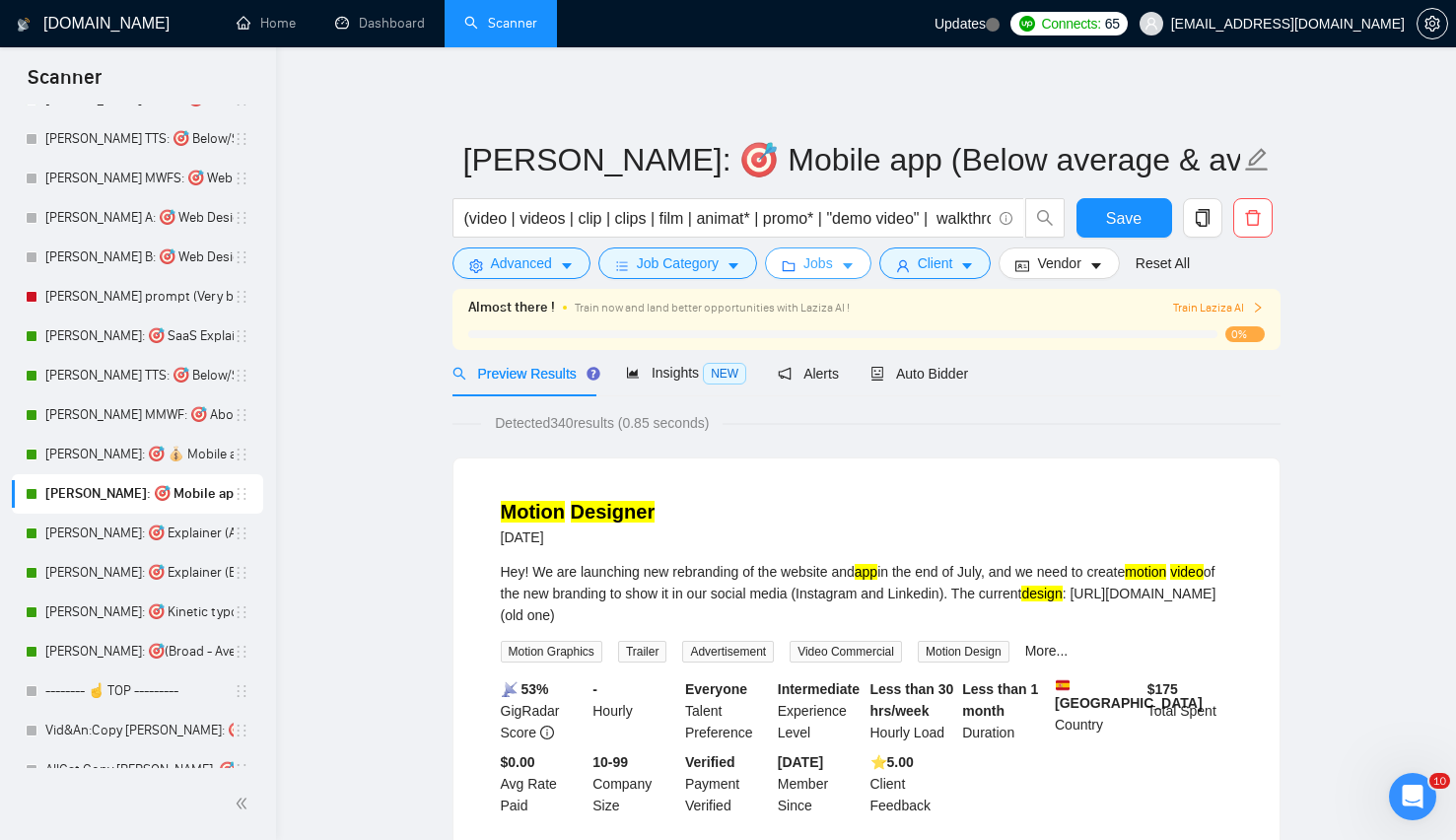 click on "Jobs" at bounding box center [818, 263] 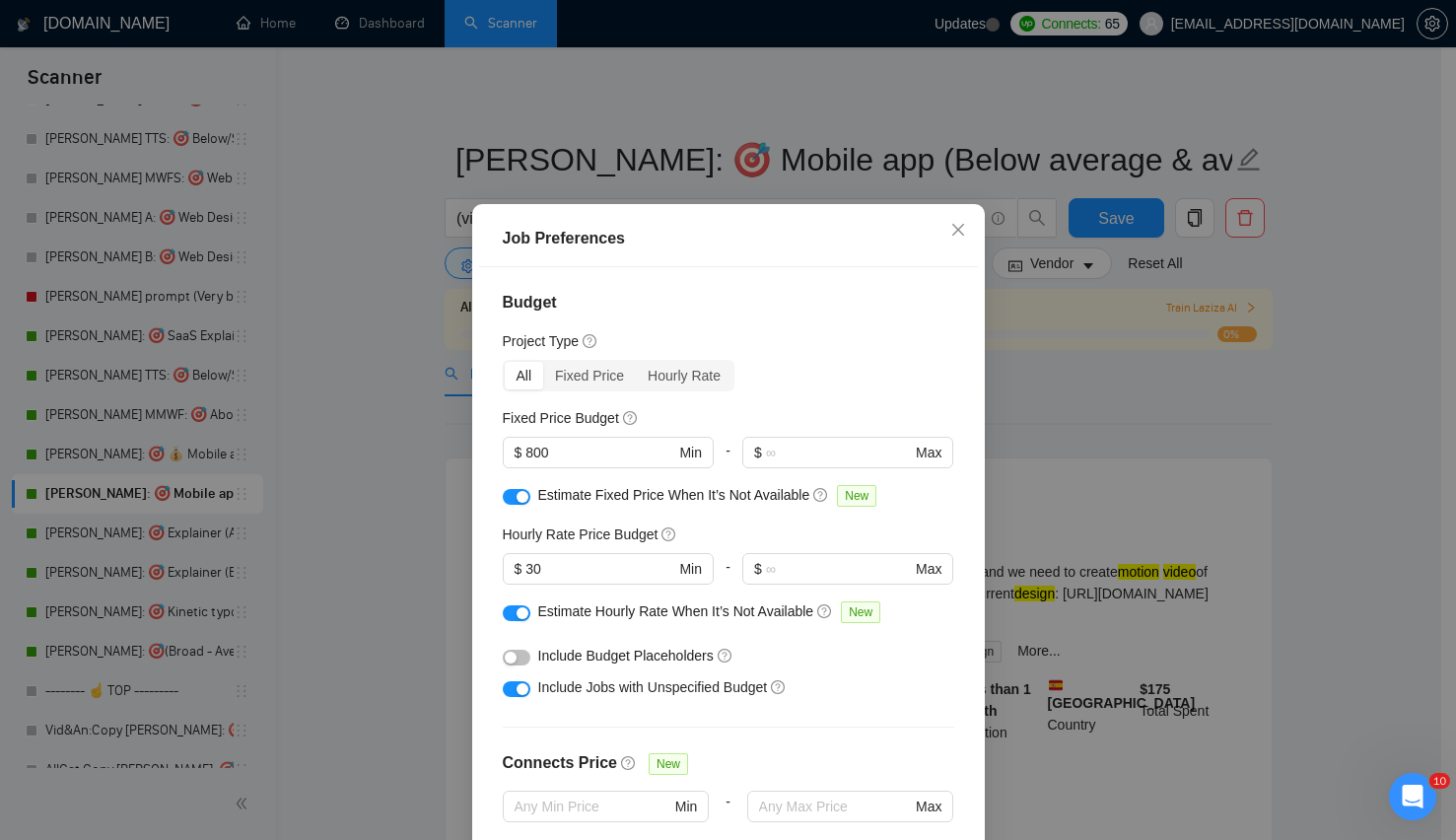 click on "Job Preferences Budget Project Type All Fixed Price Hourly Rate   Fixed Price Budget $ 800 Min - $ Max Estimate Fixed Price When It’s Not Available New   Hourly Rate Price Budget $ 30 Min - $ Max Estimate Hourly Rate When It’s Not Available New Include Budget Placeholders Include Jobs with Unspecified Budget   Connects Price New Min - Max Project Duration   Unspecified Less than 1 month 1 to 3 months 3 to 6 months More than 6 months Hourly Workload   Unspecified <30 hrs/week >30 hrs/week Hours TBD Unsure Job Posting Questions New   Any posting questions Description Preferences Description Size New   Any description size Reset OK" at bounding box center [728, 420] 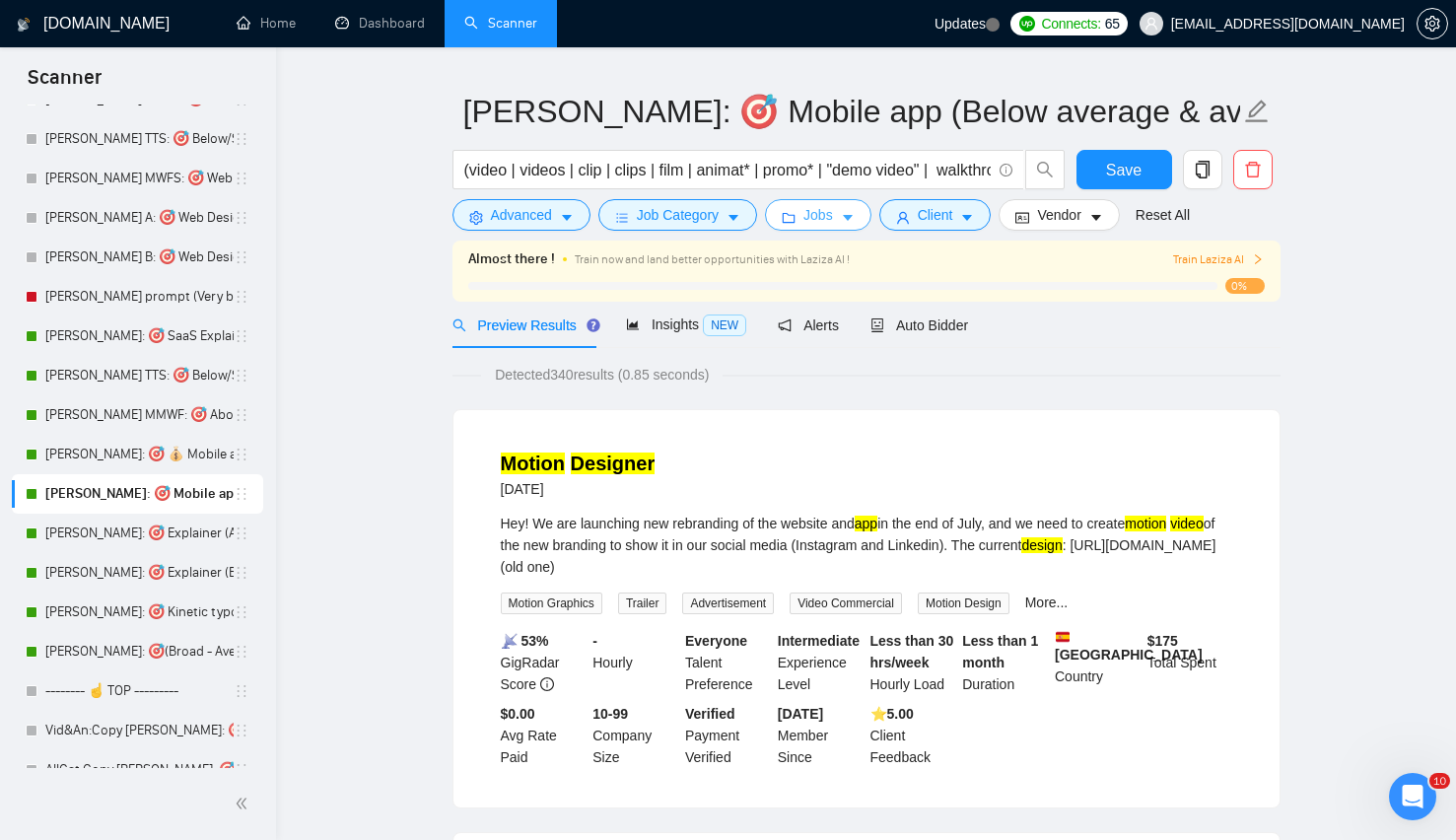 scroll, scrollTop: 0, scrollLeft: 0, axis: both 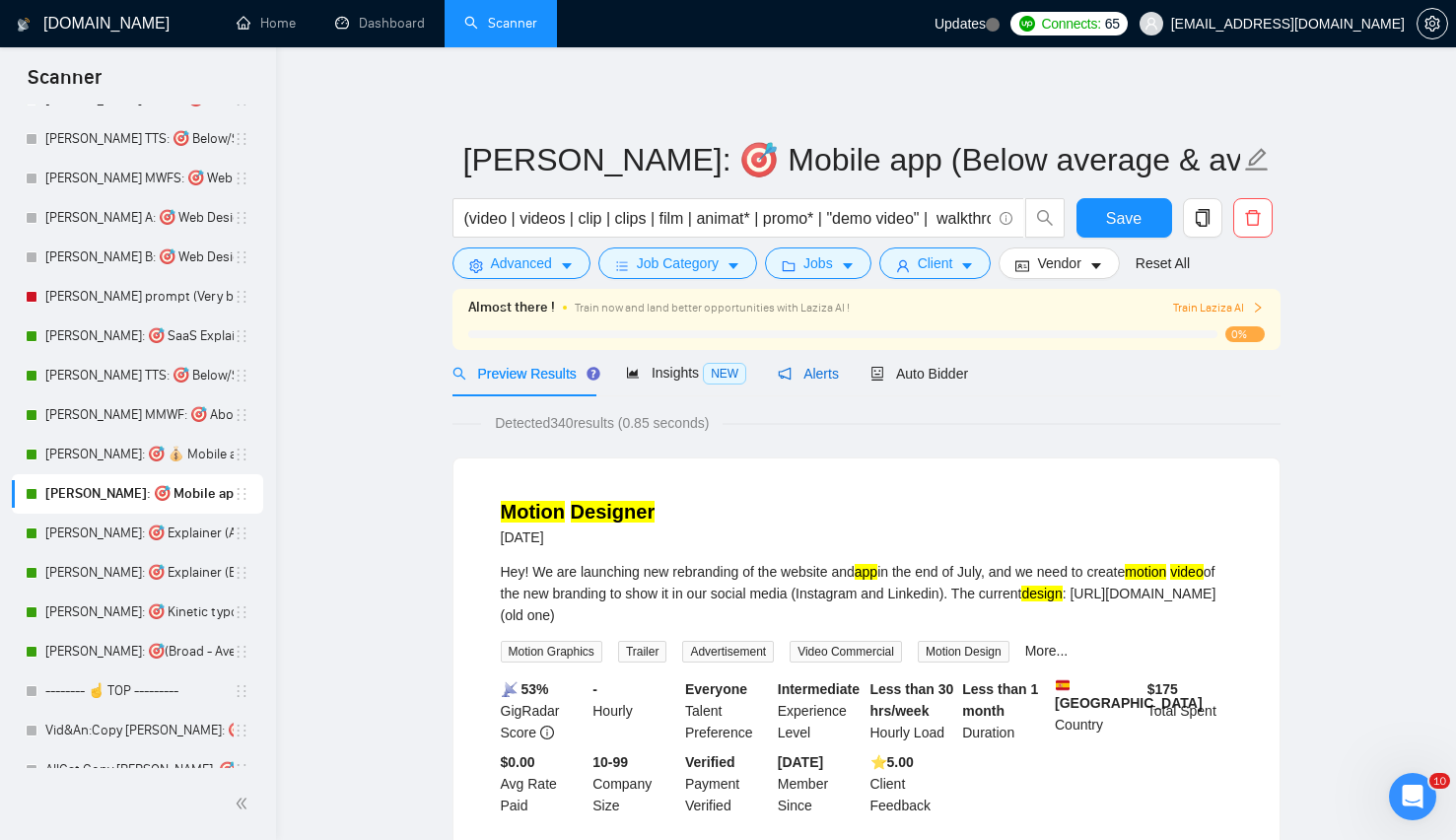 click on "Alerts" at bounding box center [808, 374] 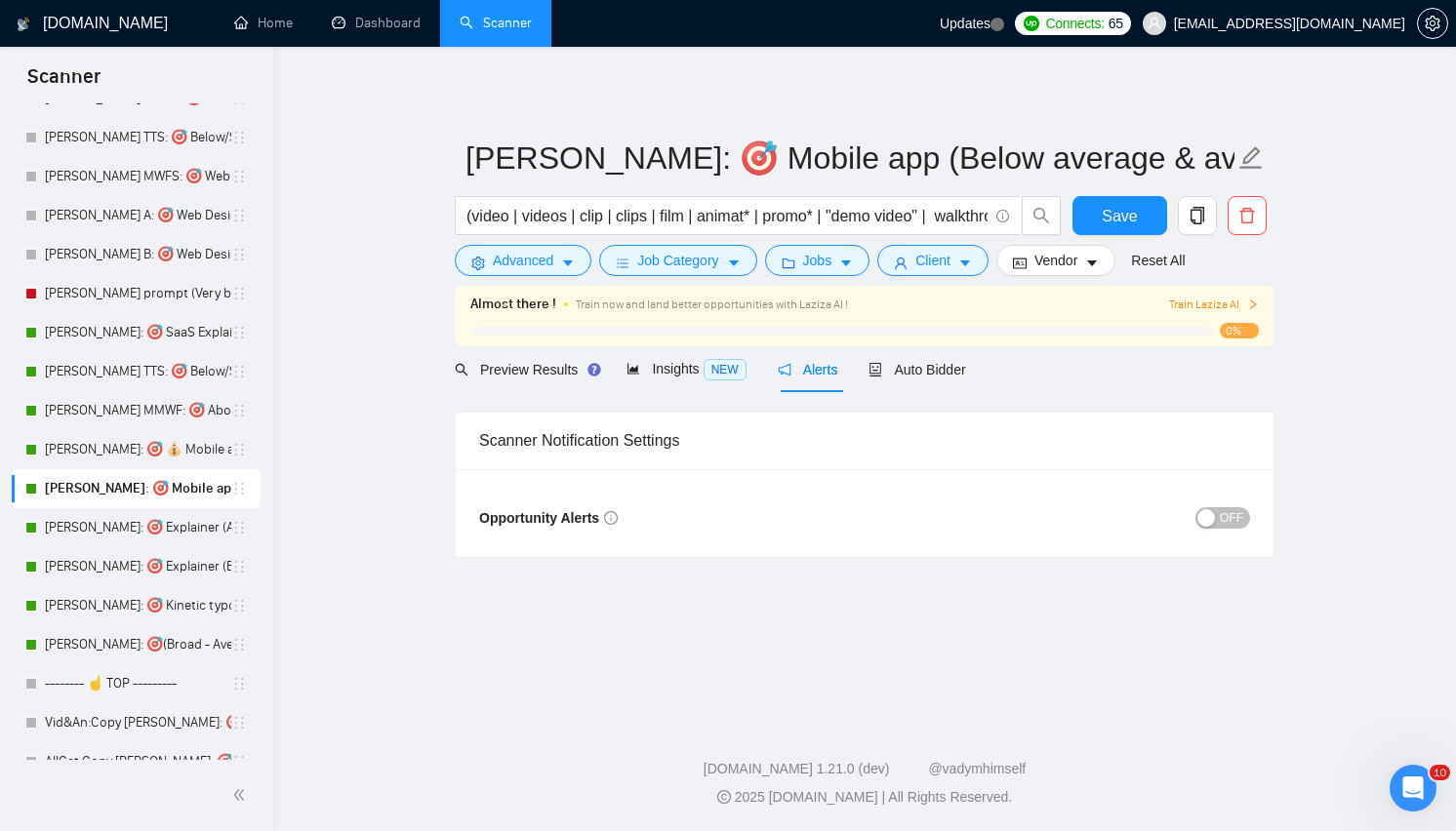 click on "Preview Results Insights NEW Alerts Auto Bidder" at bounding box center [710, 369] 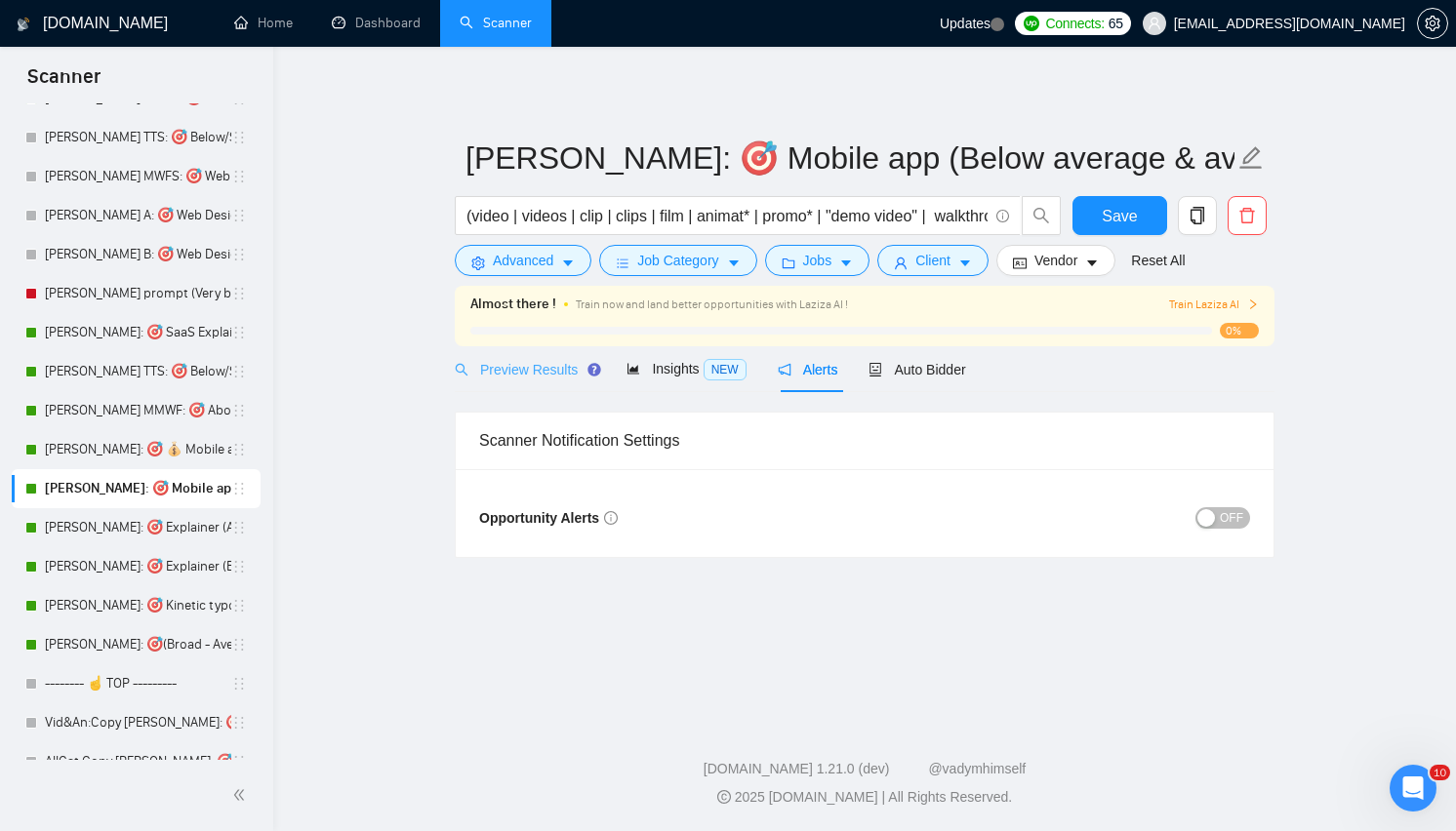click on "Preview Results" at bounding box center (525, 369) 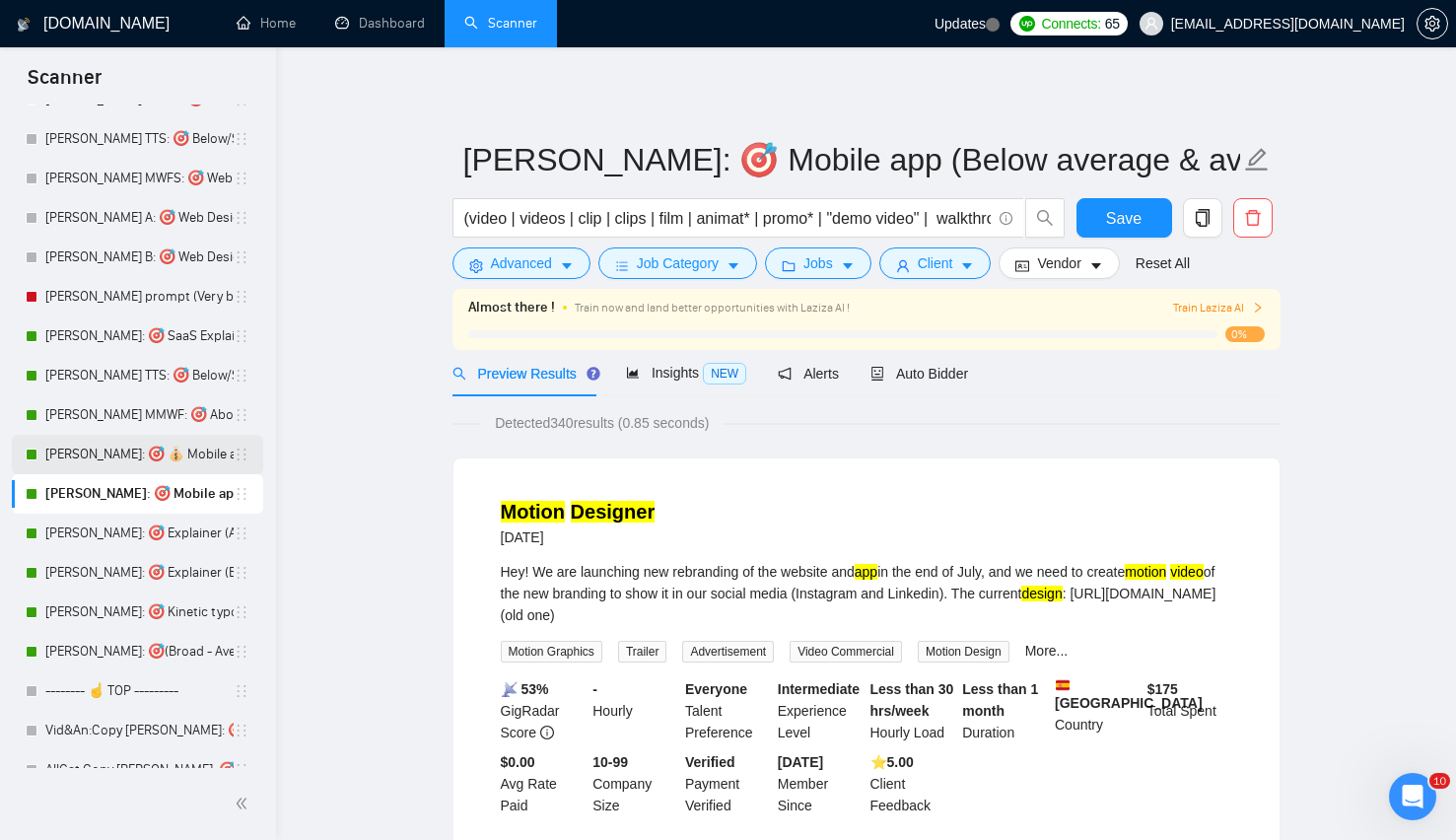 click on "Lenka: 🎯 💰 Mobile app (Above average)" at bounding box center [139, 455] 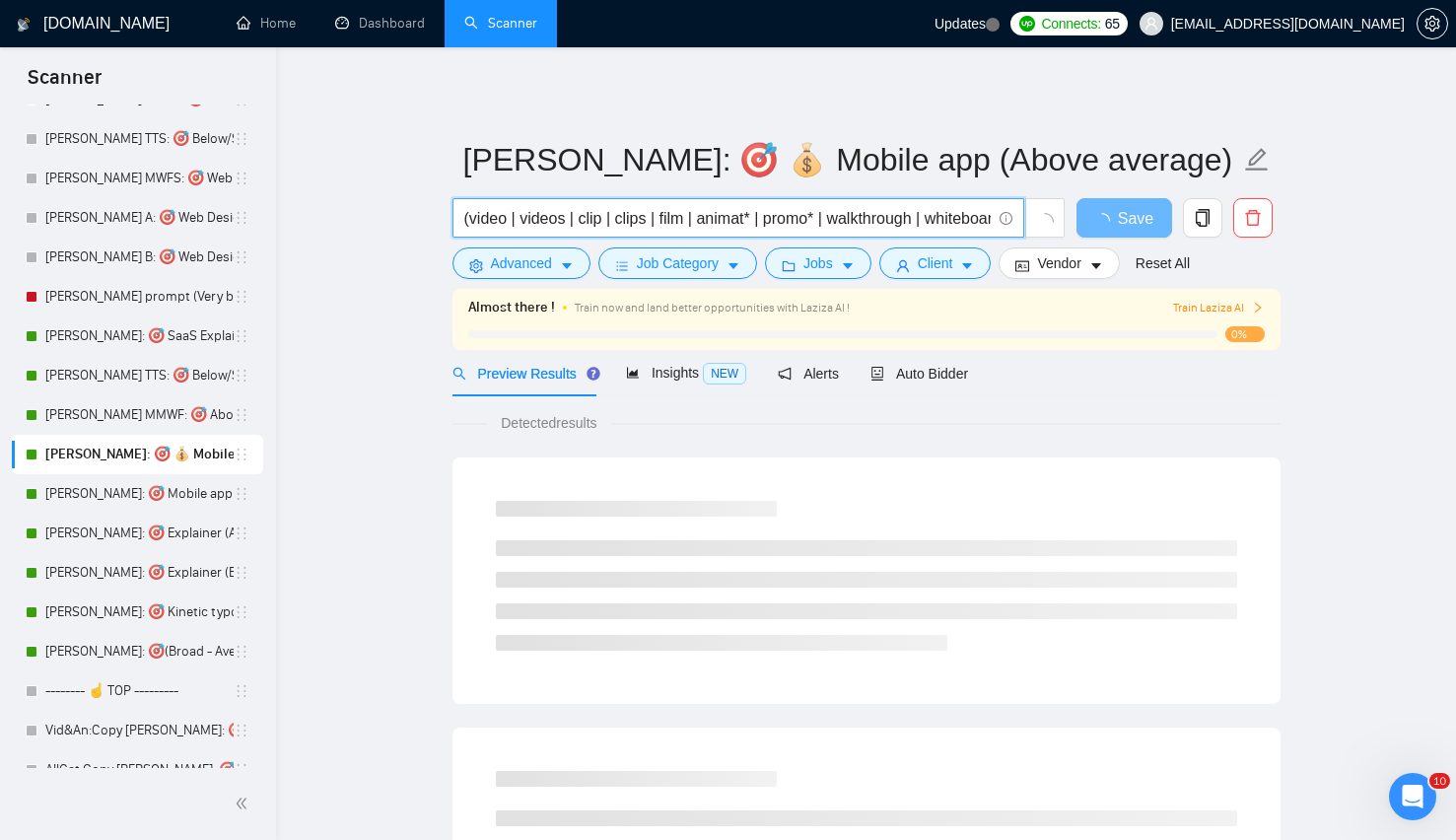 click on "(video | videos | clip | clips | film | animat* | promo* | walkthrough | whiteboard | motion | "demo  video"  | graphic* | desig* ) ( UI | mobile app | app | mobile )" at bounding box center [728, 218] 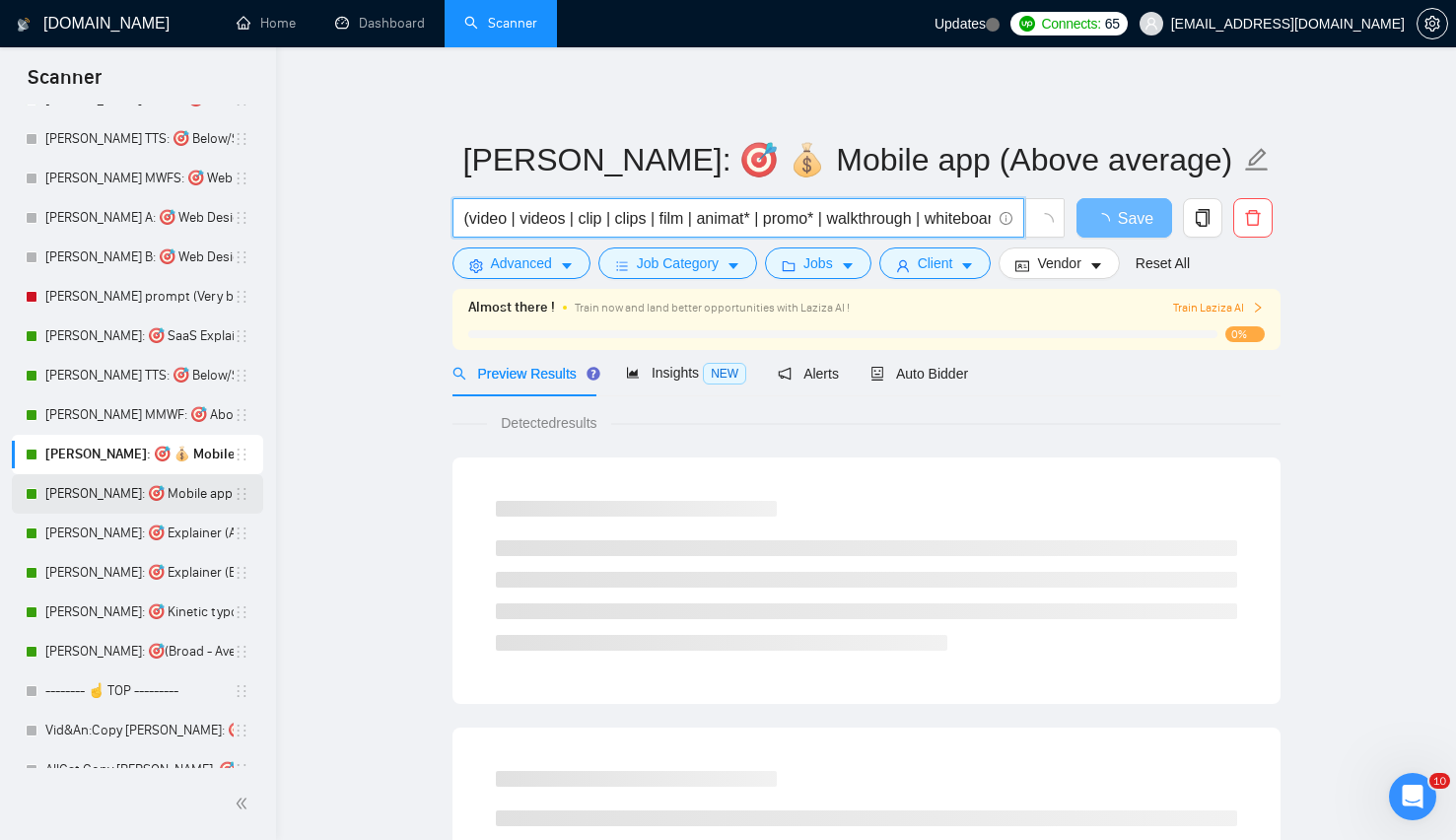 click on "Lenka: 🎯 Mobile app (Below average & average)" at bounding box center [139, 494] 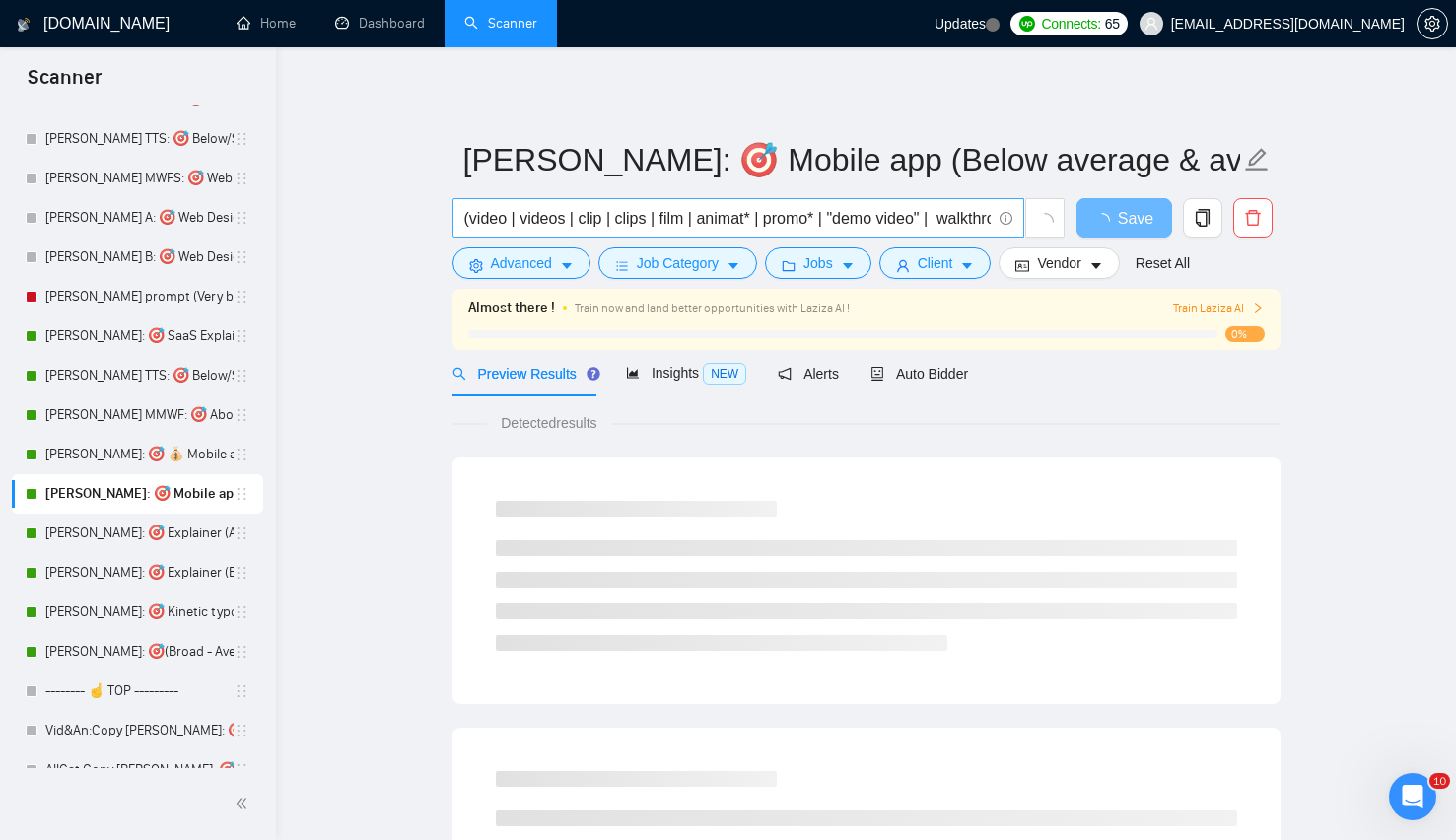 click on "(video | videos | clip | clips | film | animat* | promo* | "demo video" |  walkthrough | whiteboard | motion |  graphic* | desig* ) ( UI | mobile app | app | mobile )" at bounding box center [728, 218] 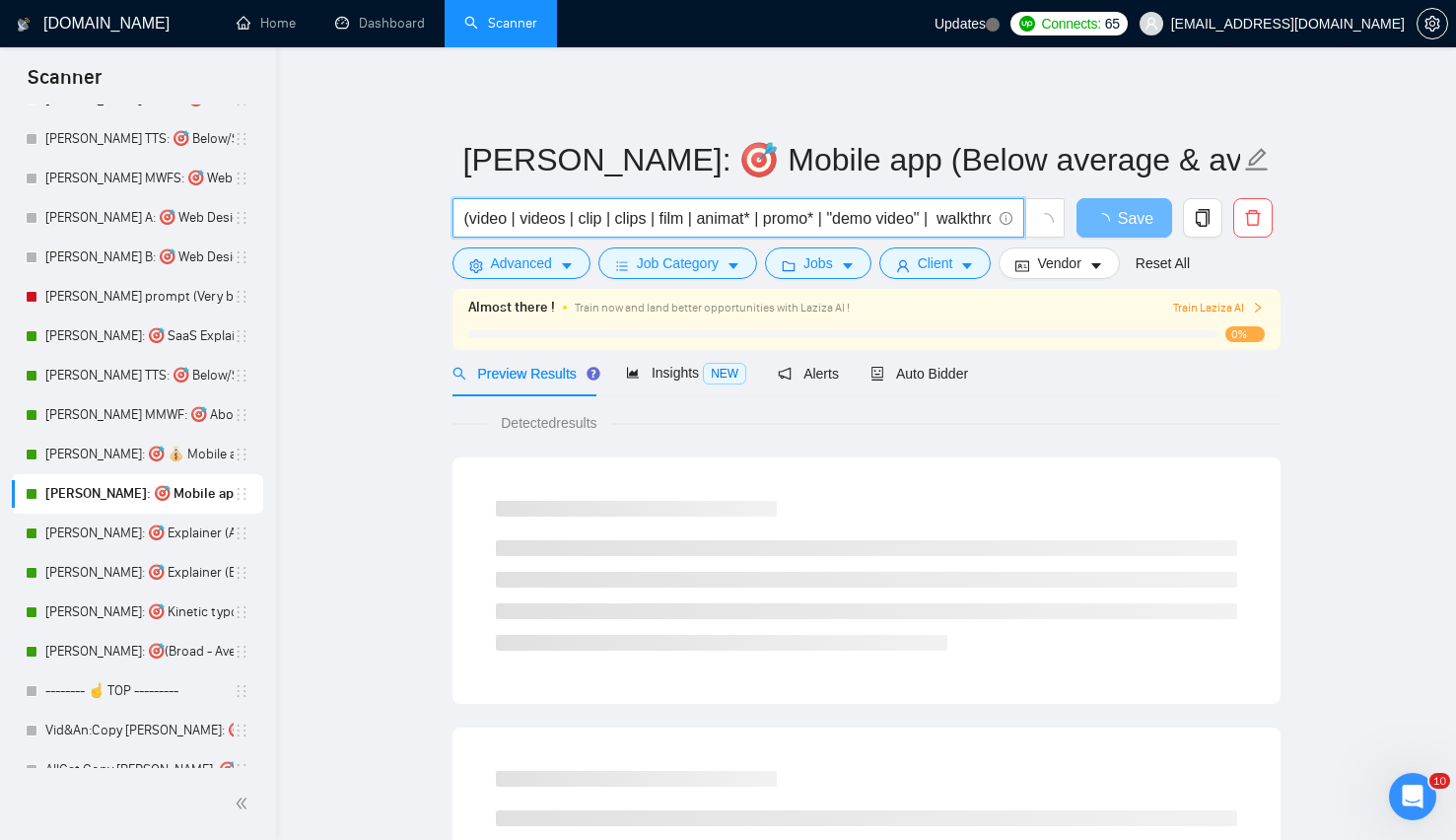 click on "(video | videos | clip | clips | film | animat* | promo* | "demo video" |  walkthrough | whiteboard | motion |  graphic* | desig* ) ( UI | mobile app | app | mobile )" at bounding box center (728, 218) 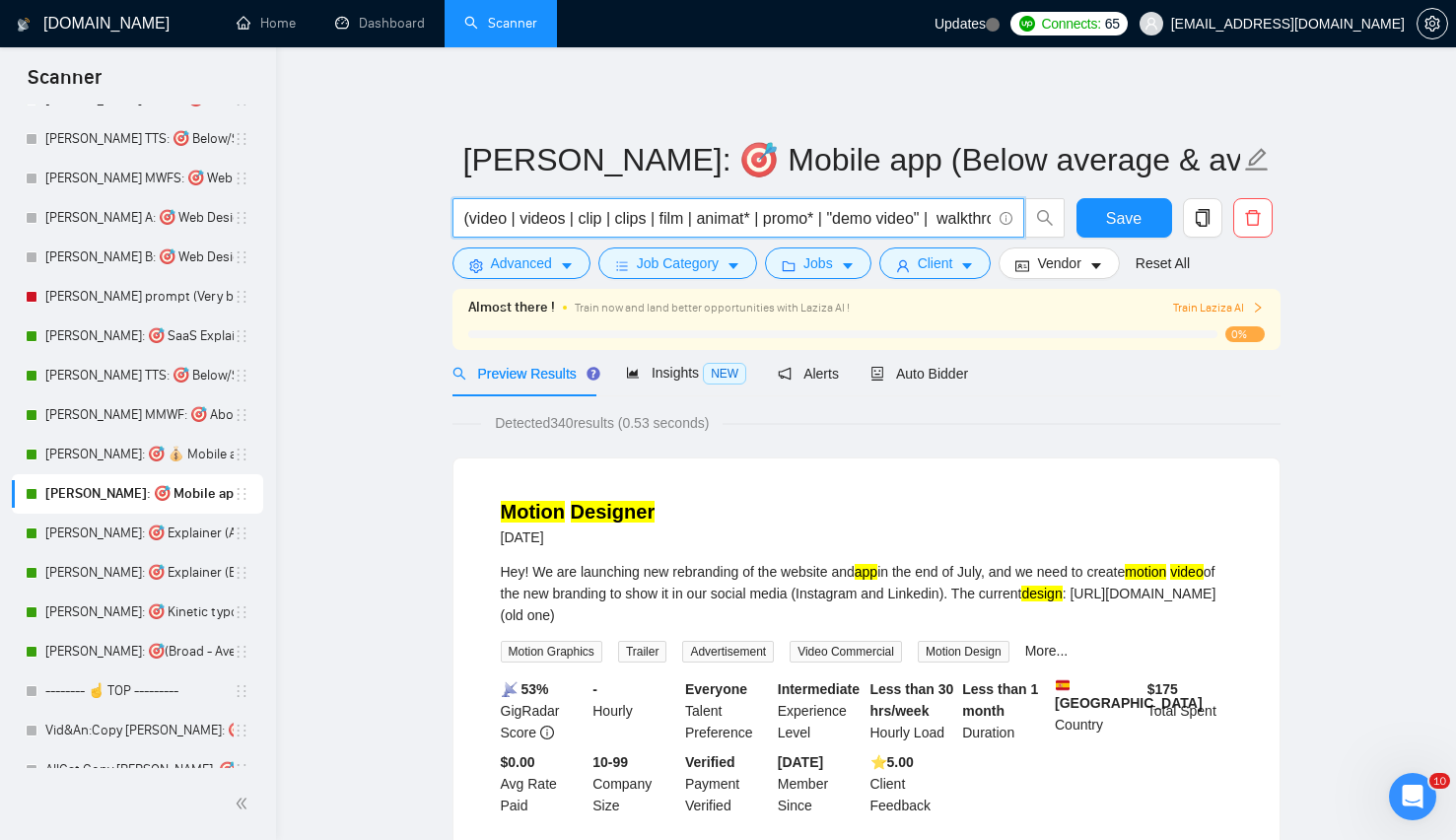paste on "walkthrough | whiteboard | motion | "demo  video"  |" 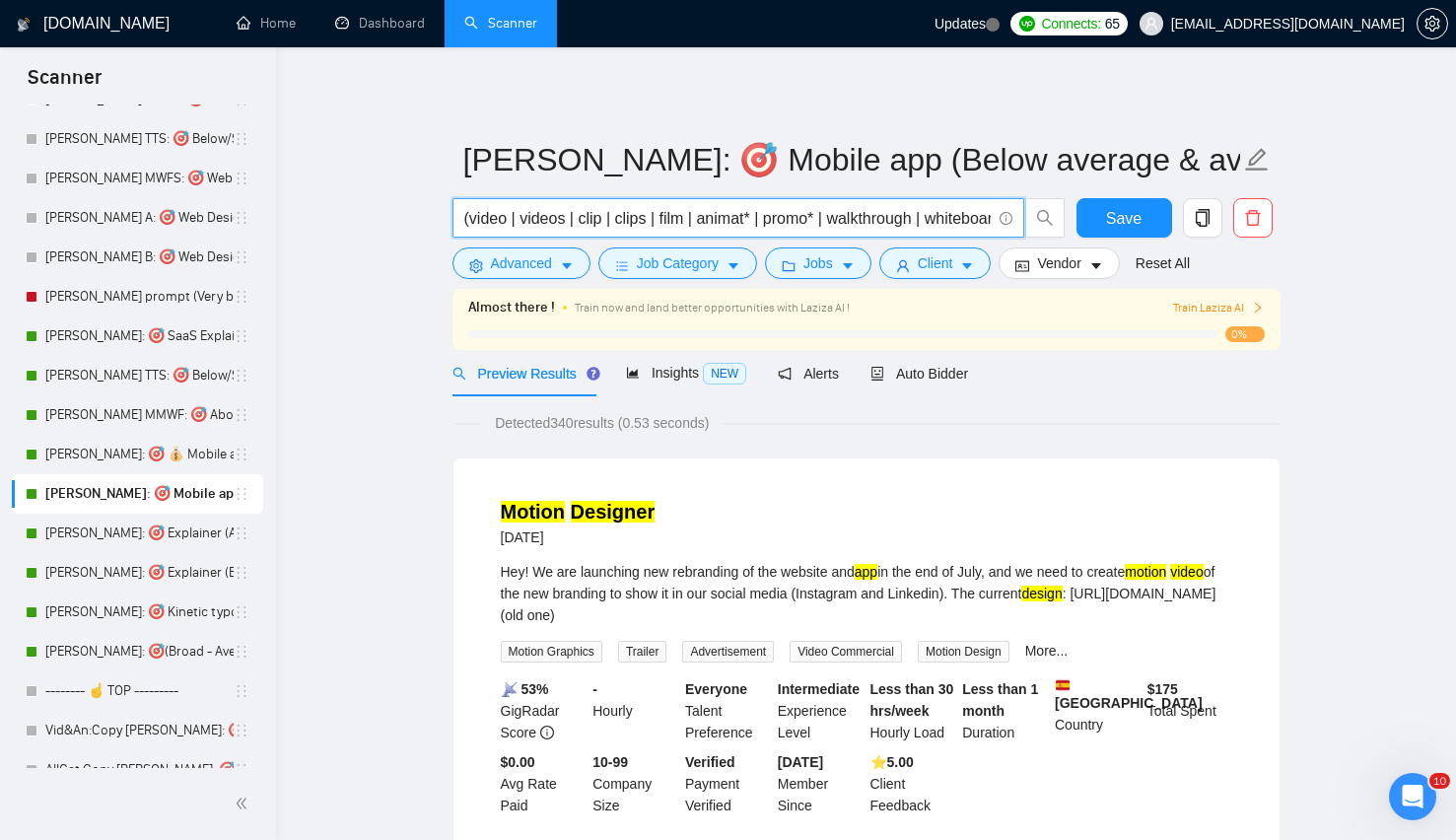 scroll, scrollTop: 0, scrollLeft: 572, axis: horizontal 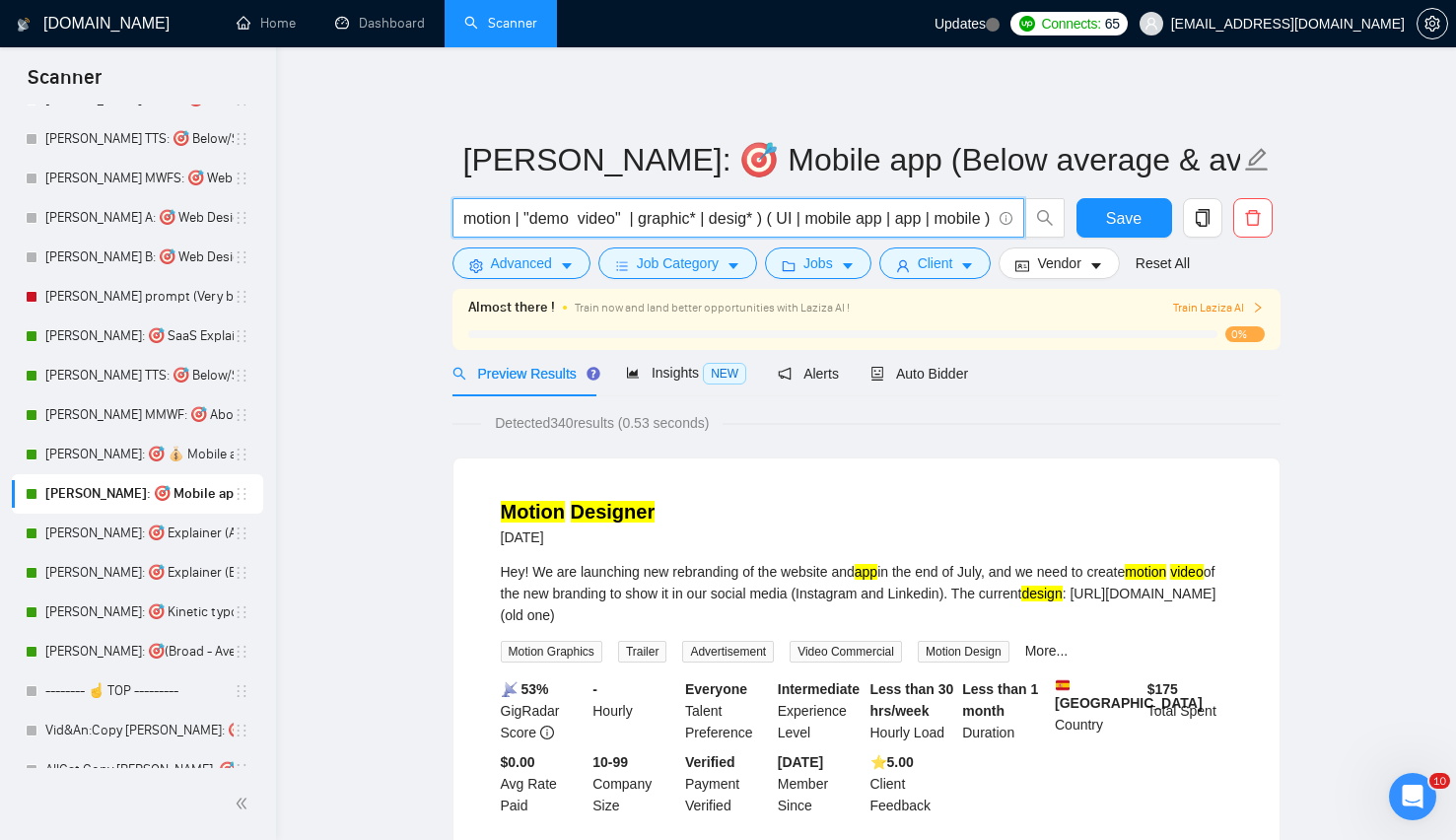 type on "(video | videos | clip | clips | film | animat* | promo* | walkthrough | whiteboard | motion | "demo  video"  | graphic* | desig* ) ( UI | mobile app | app | mobile )" 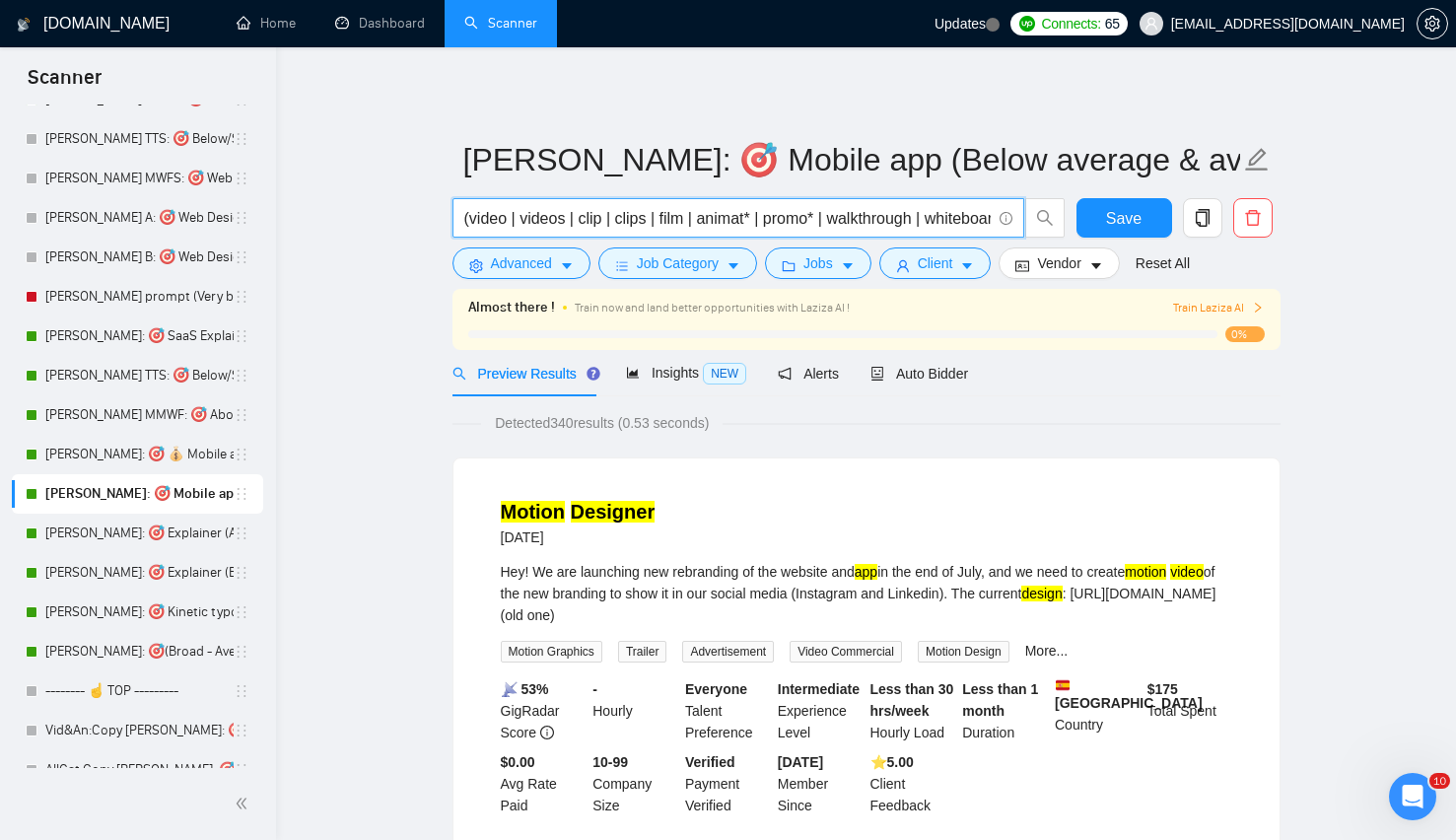 click on "Lenka: 🎯 Mobile app (Below average & average) (video | videos | clip | clips | film | animat* | promo* | walkthrough | whiteboard | motion | "demo  video"  | graphic* | desig* ) ( UI | mobile app | app | mobile ) Save Advanced   Job Category   Jobs   Client   Vendor   Reset All Almost there ! Train now and land better opportunities with Laziza AI ! Train Laziza AI 0% Preview Results Insights NEW Alerts Auto Bidder Detected   340  results   (0.53 seconds) Motion   Designer 5 days ago Hey!
We are launching new rebranding of the website and  app  in the end of July, and we need to create  motion   video  of the new branding to show it in our social media (Instagram and Linkedin).
The current  design : https://www.lesamis.cc/ (old one) Motion Graphics Trailer Advertisement Video Commercial Motion Design More... 📡   53% GigRadar Score   - Hourly Everyone Talent Preference Intermediate Experience Level Less than 30 hrs/week Hourly Load Less than 1 month Duration   Spain Country $ 175 Total Spent $0.00 10-99" at bounding box center [866, 2398] 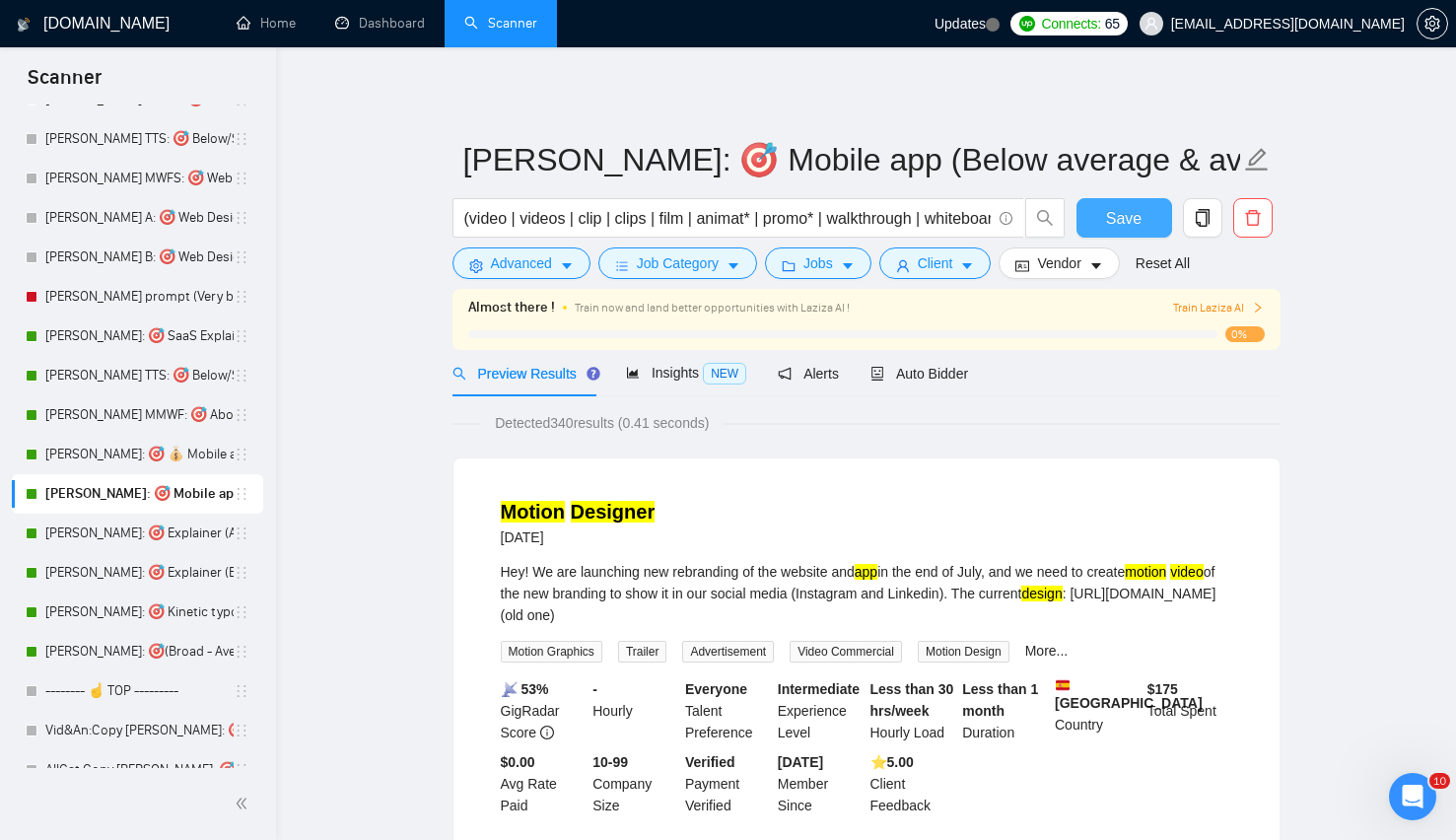 click on "Save" at bounding box center [1124, 218] 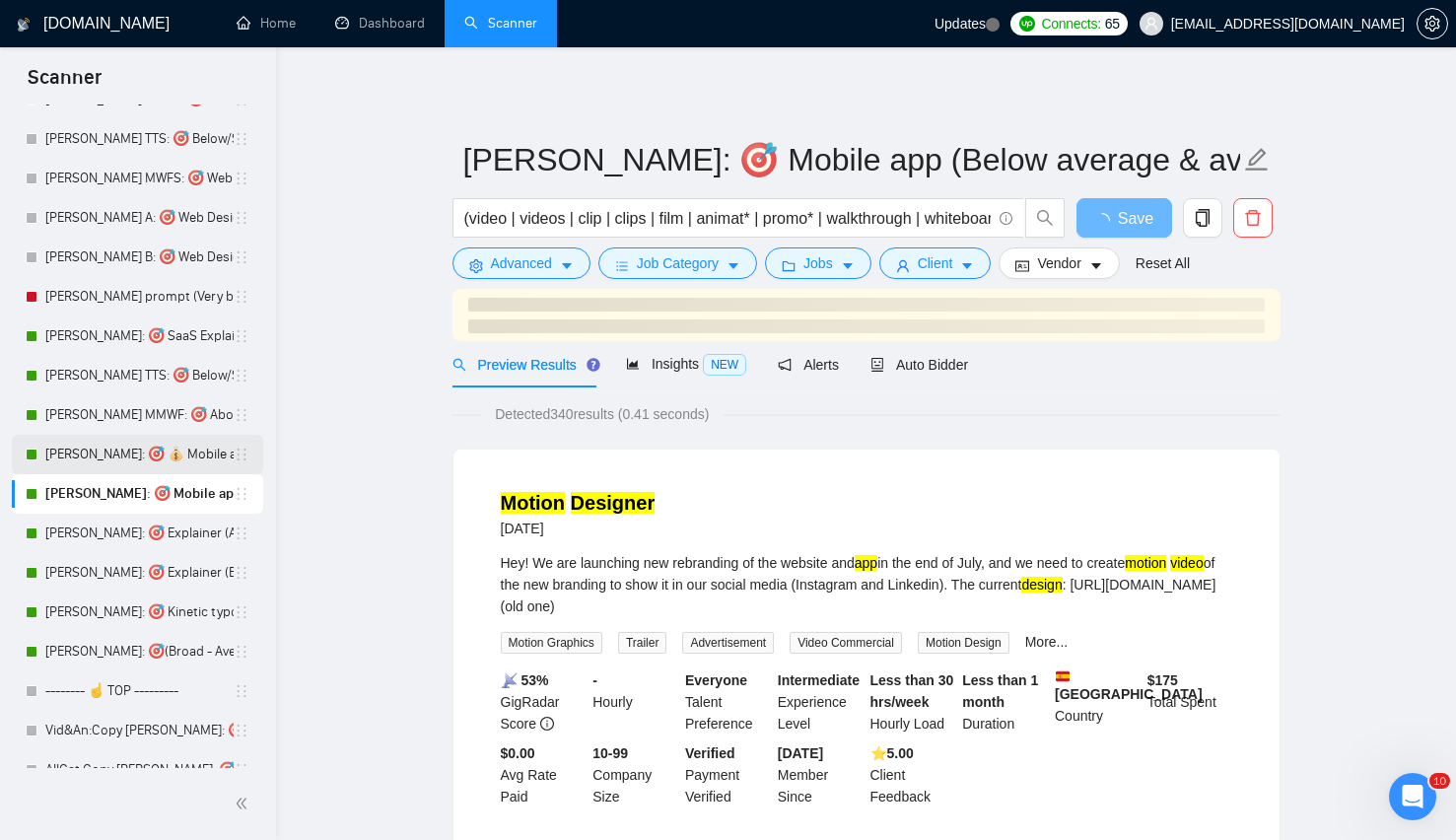 click on "Lenka: 🎯 💰 Mobile app (Above average)" at bounding box center [139, 455] 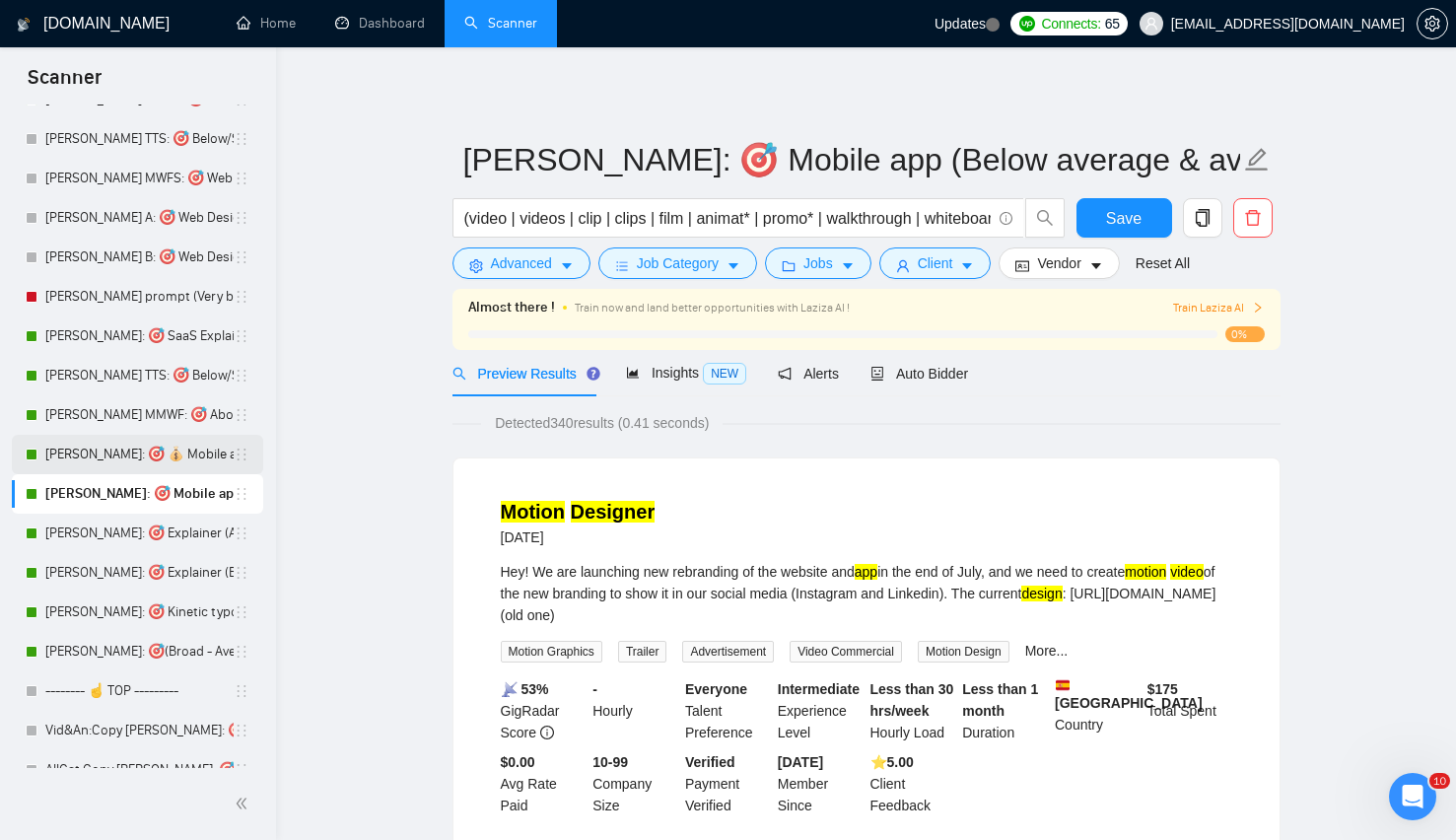 click on "Lenka: 🎯 💰 Mobile app (Above average)" at bounding box center [139, 455] 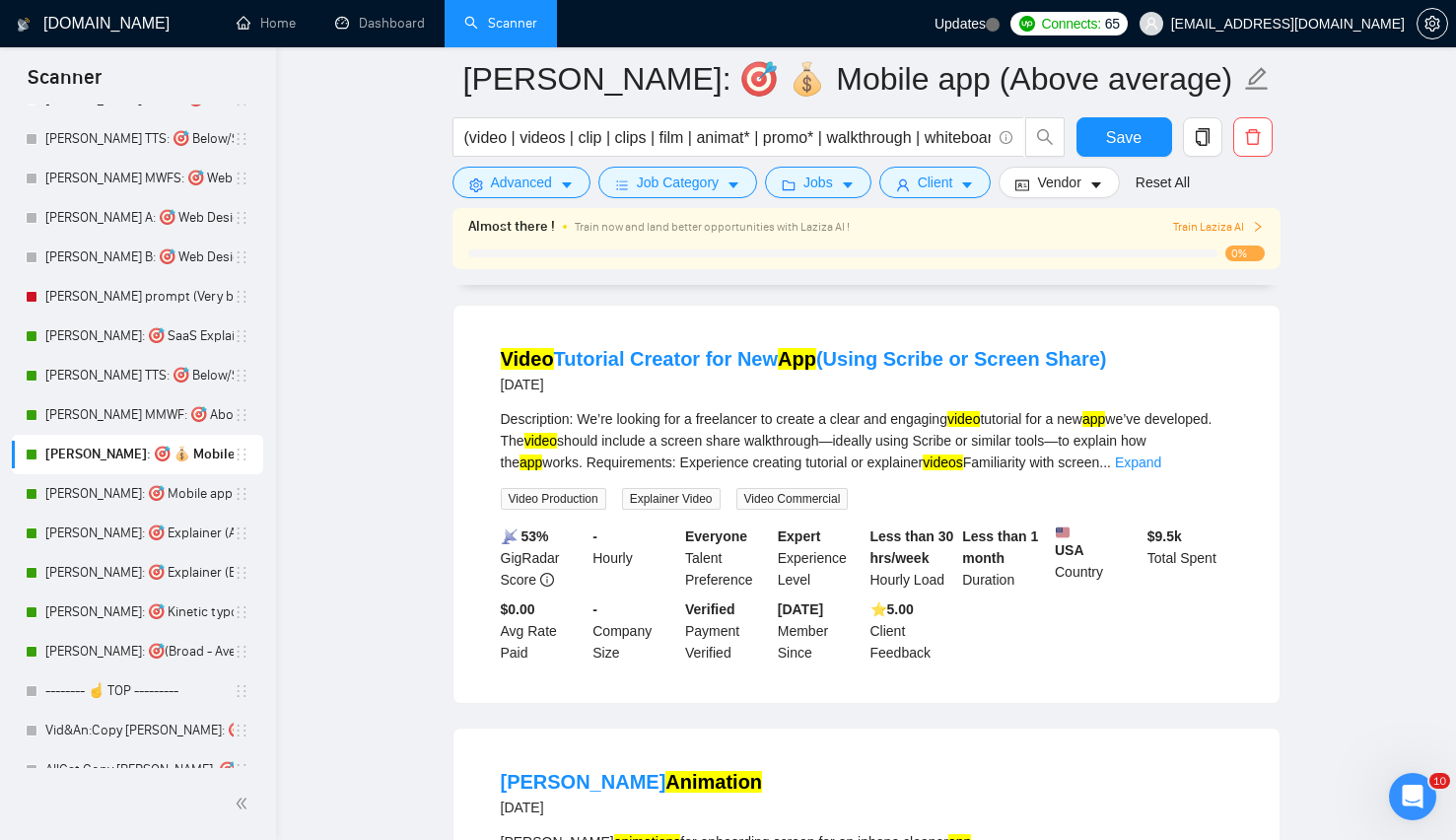 scroll, scrollTop: 0, scrollLeft: 0, axis: both 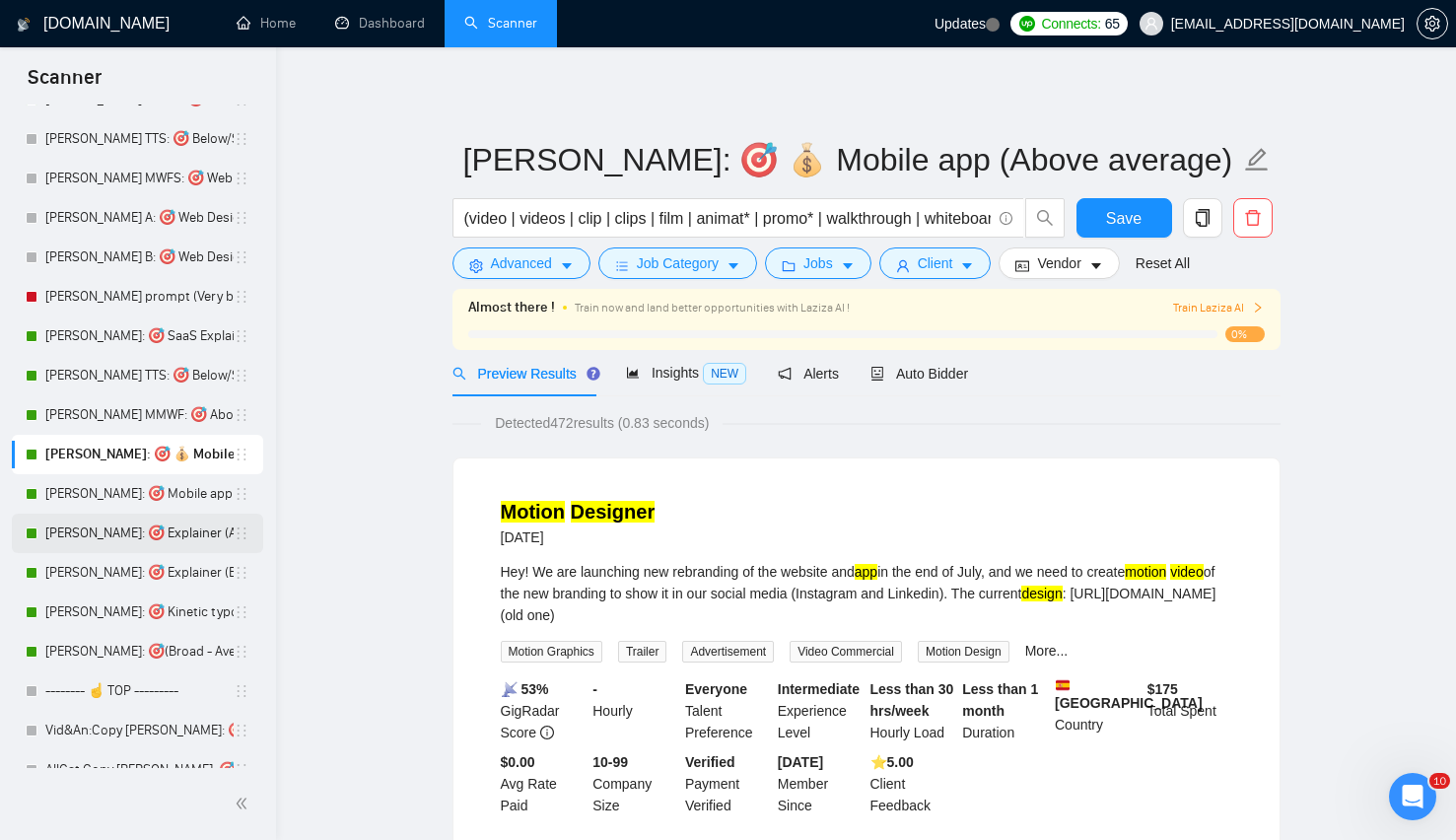 click on "Lenka: 🎯 Explainer (Above average descriptions)" at bounding box center [139, 533] 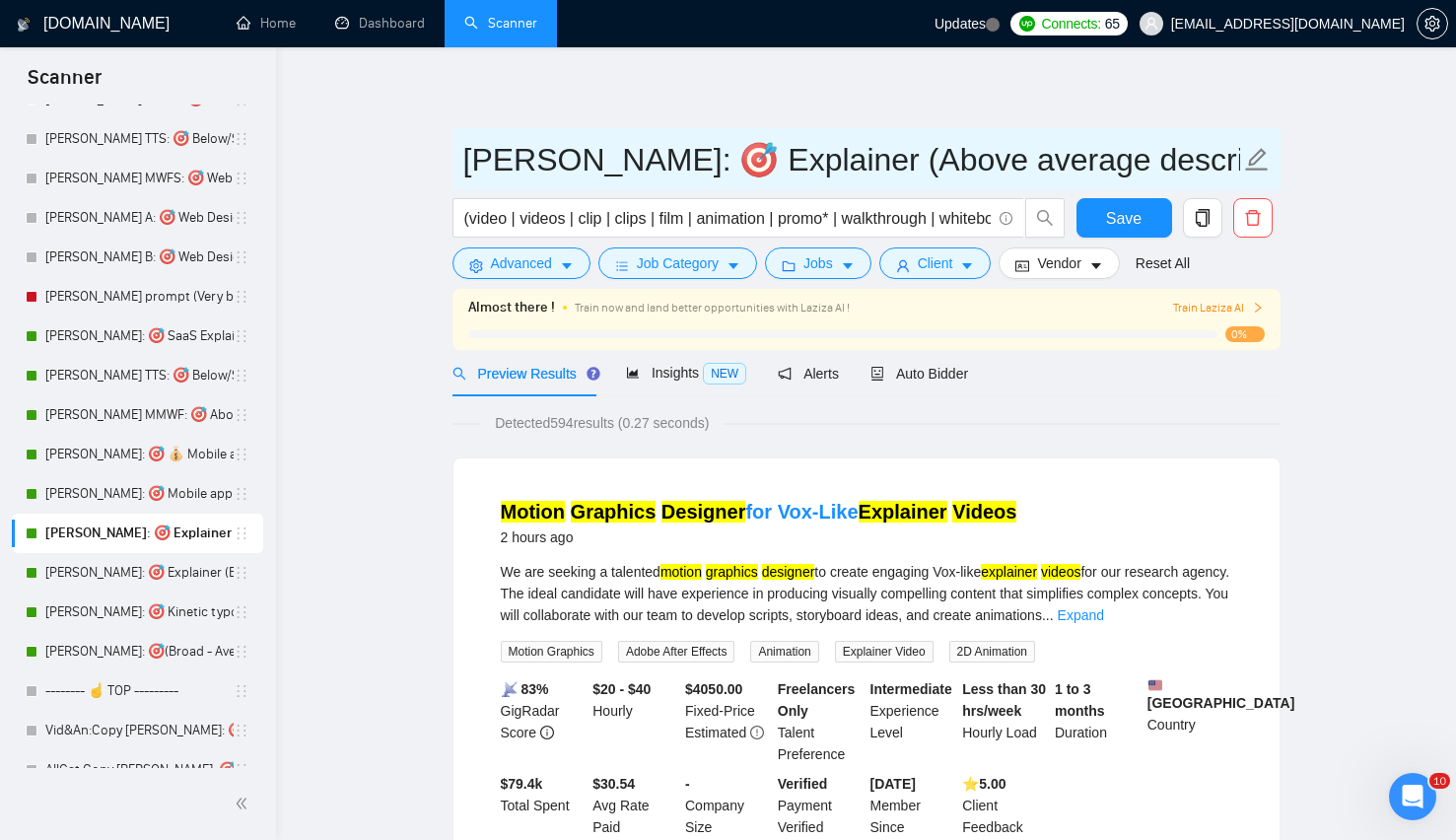 click on "Lenka: 🎯 Explainer (Above average descriptions)" at bounding box center (852, 160) 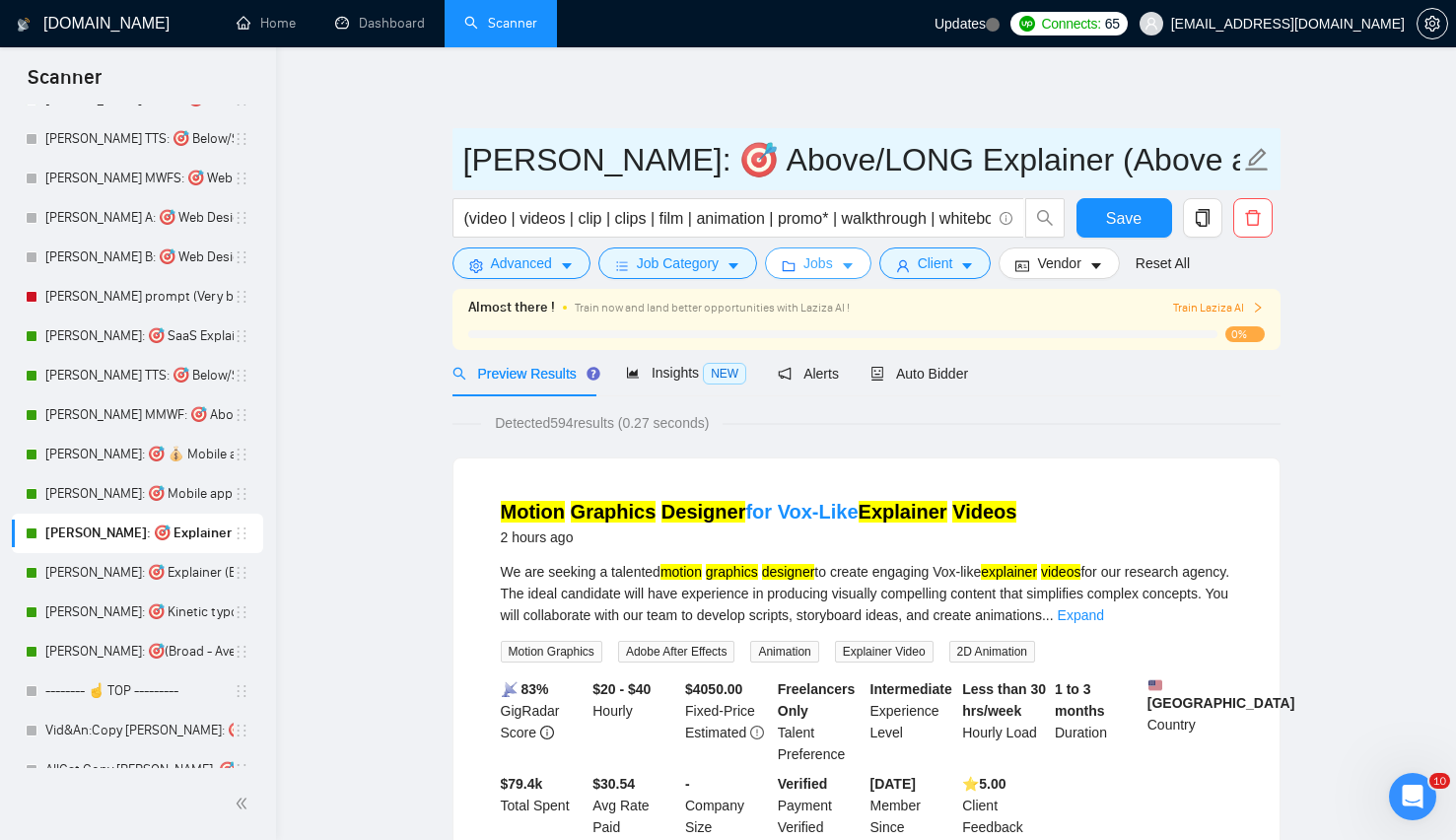 type on "Lenka: 🎯 Above/LONG Explainer (Above average descriptions)" 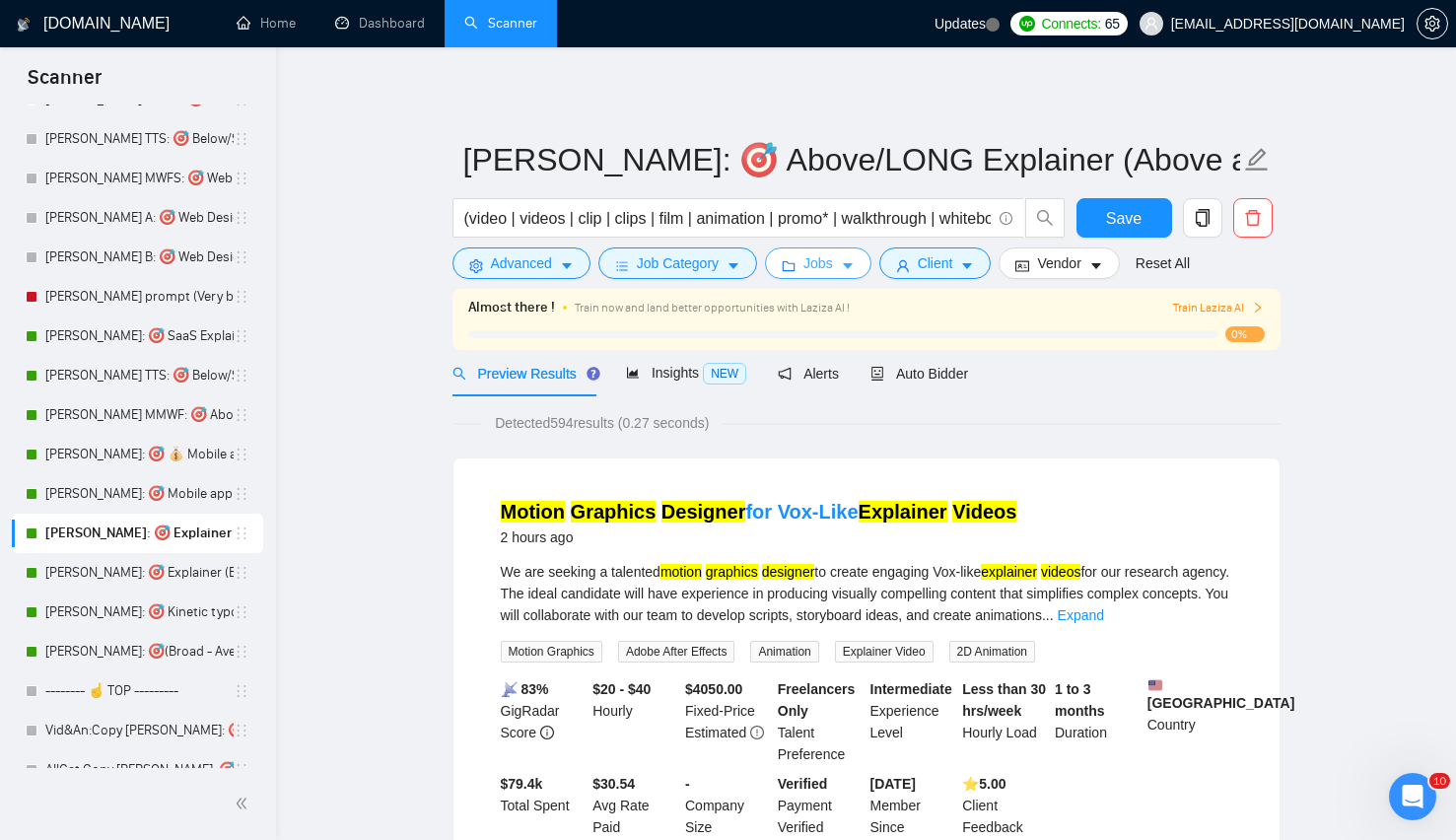 click on "Jobs" at bounding box center (818, 263) 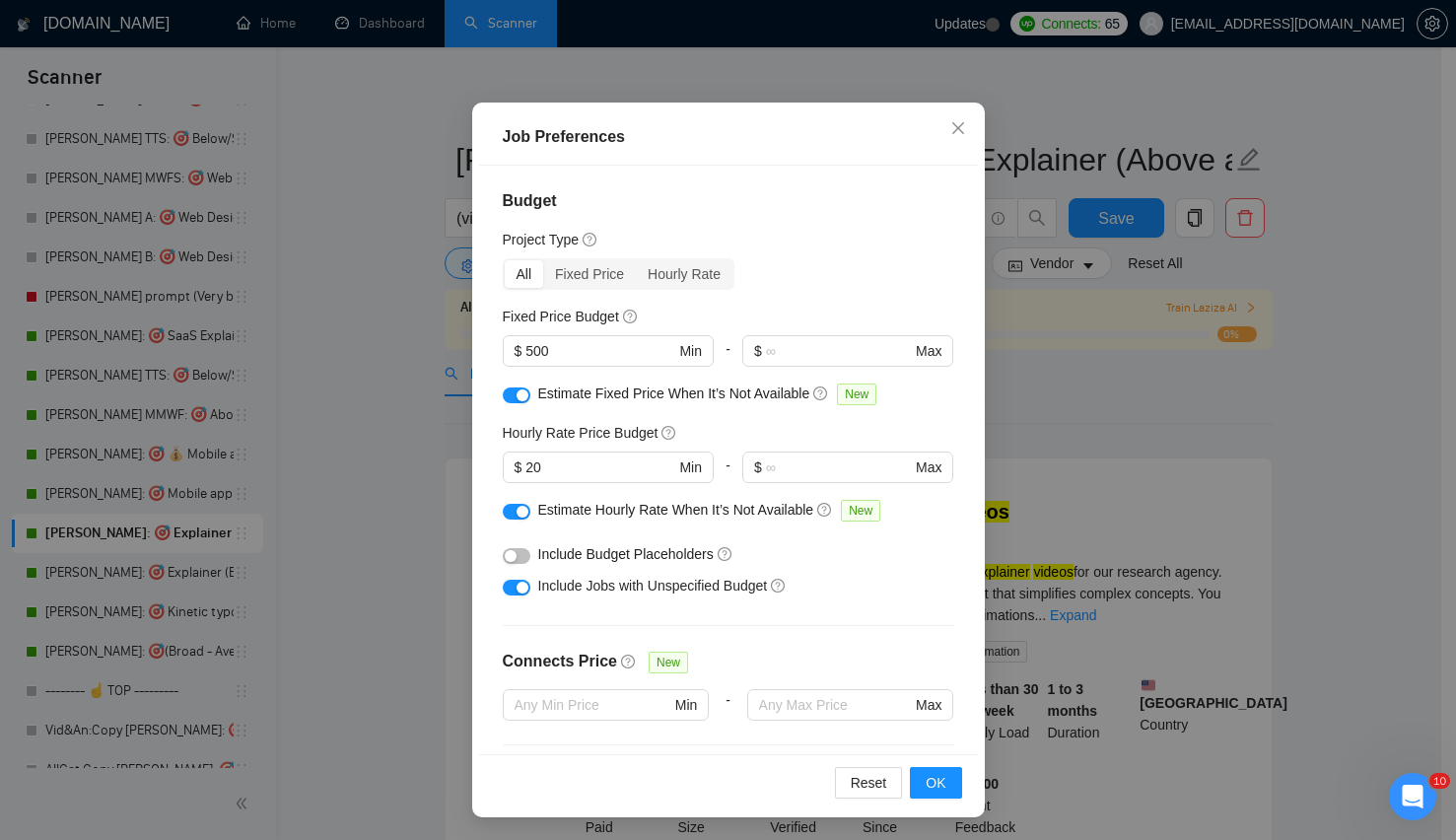 click on "Job Preferences Budget Project Type All Fixed Price Hourly Rate   Fixed Price Budget $ 500 Min - $ Max Estimate Fixed Price When It’s Not Available New   Hourly Rate Price Budget $ 20 Min - $ Max Estimate Hourly Rate When It’s Not Available New Include Budget Placeholders Include Jobs with Unspecified Budget   Connects Price New Min - Max Project Duration   Unspecified Less than 1 month 1 to 3 months 3 to 6 months More than 6 months Hourly Workload   Unspecified <30 hrs/week >30 hrs/week Hours TBD Unsure Job Posting Questions New   Any posting questions Description Preferences Description Size New   Any description size Reset OK" at bounding box center [728, 420] 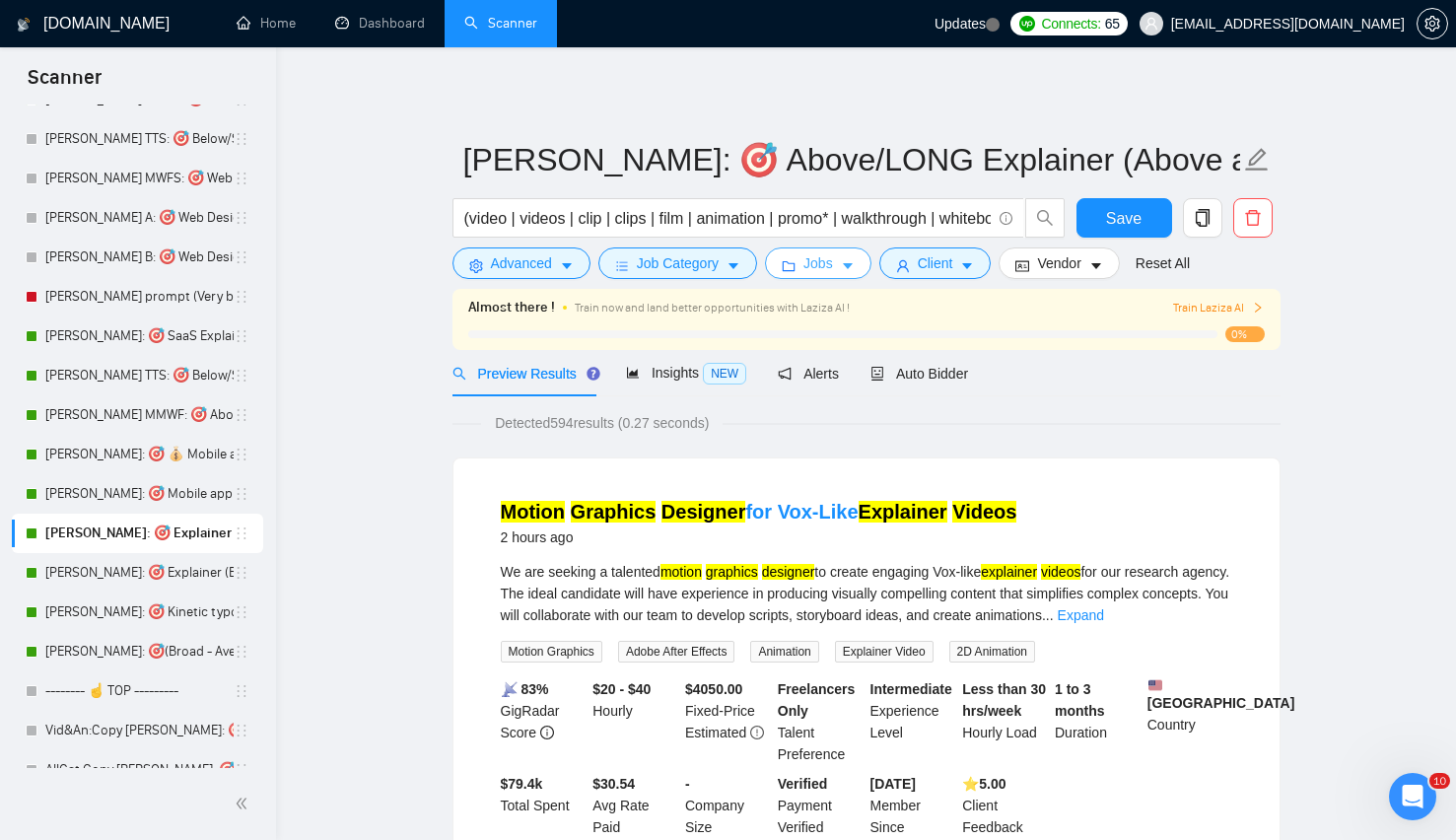 click on "Jobs" at bounding box center [818, 263] 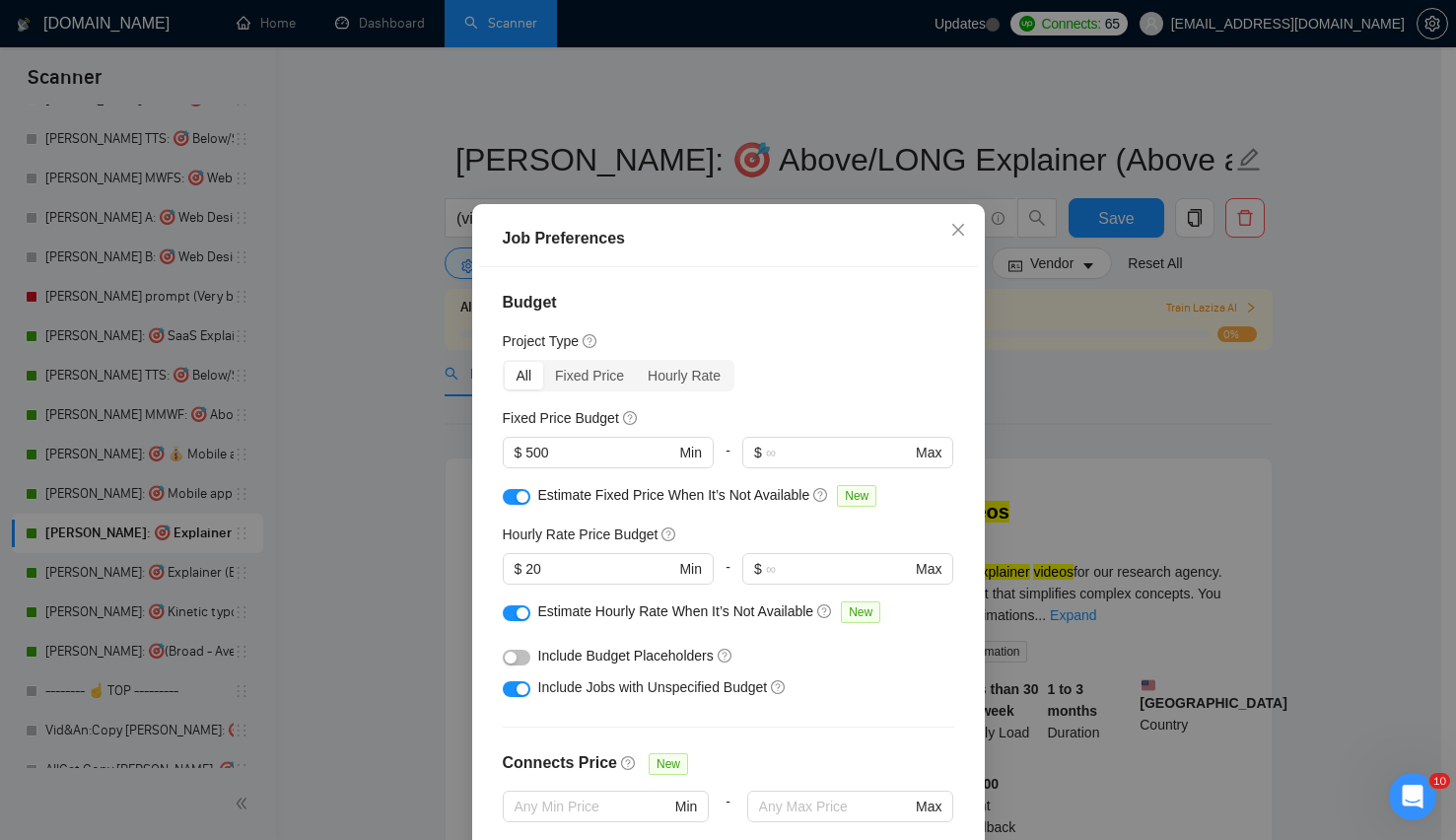 scroll, scrollTop: 117, scrollLeft: 0, axis: vertical 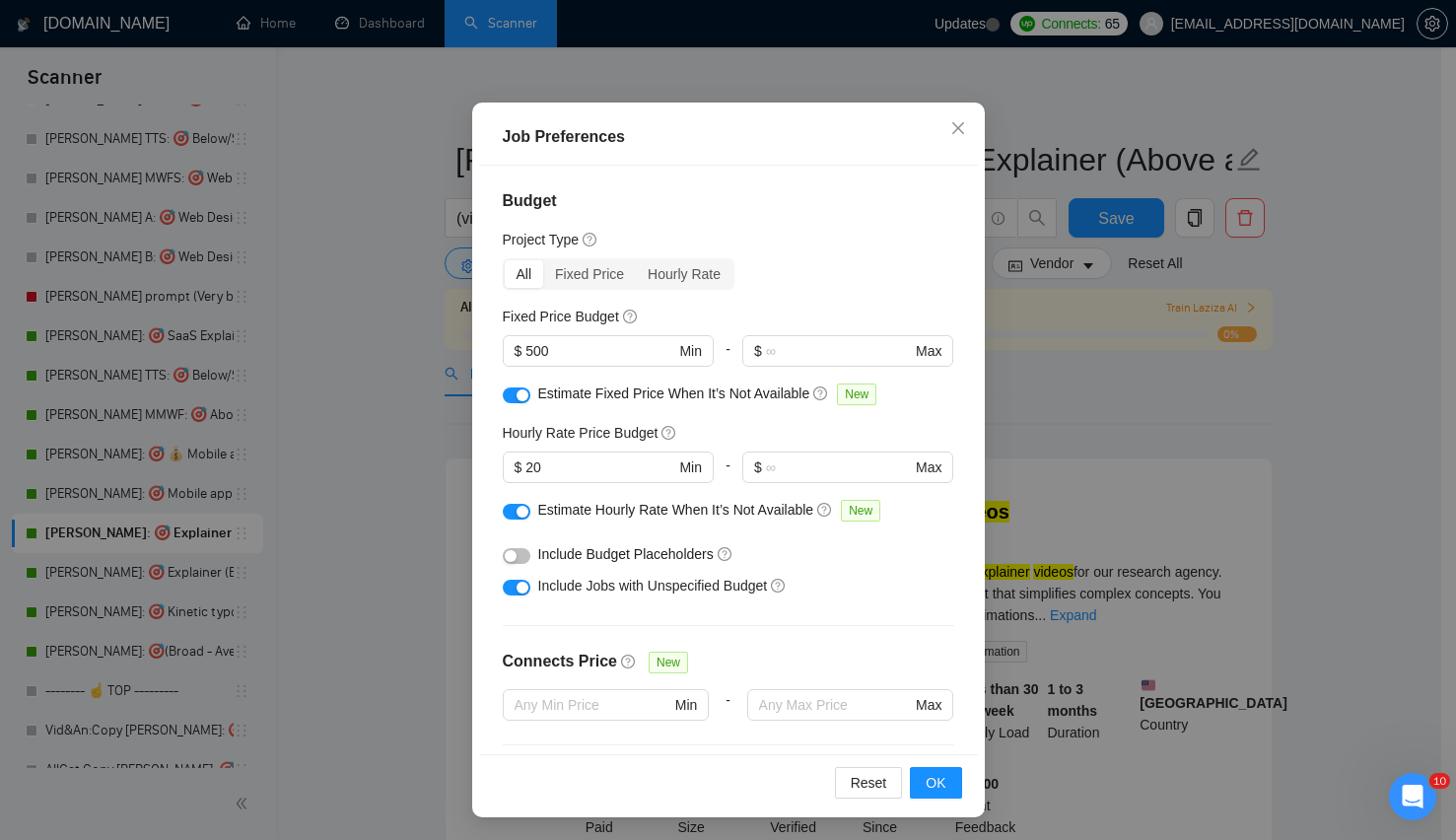 click at bounding box center (719, 1239) 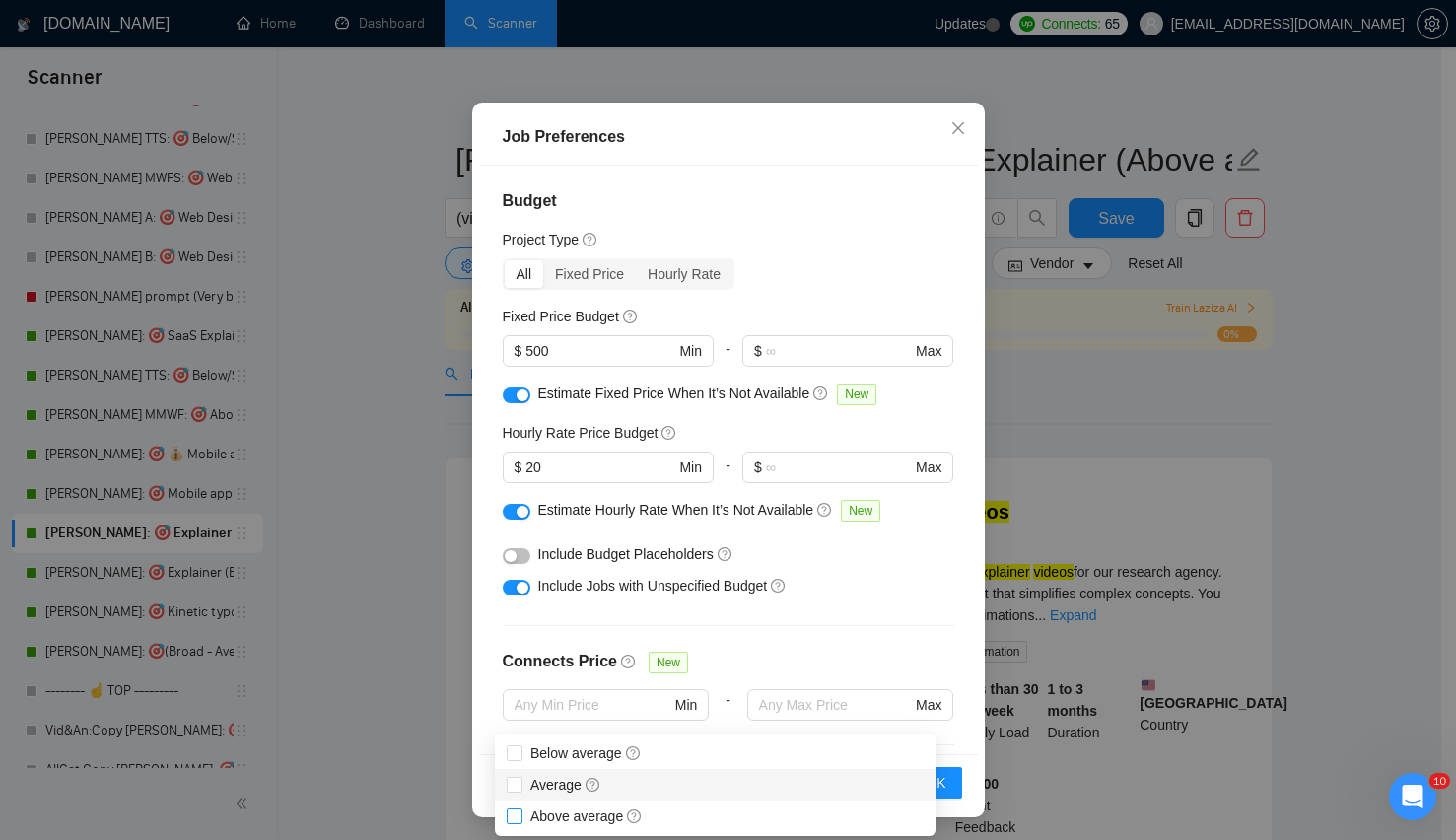 click on "Average" at bounding box center (514, 784) 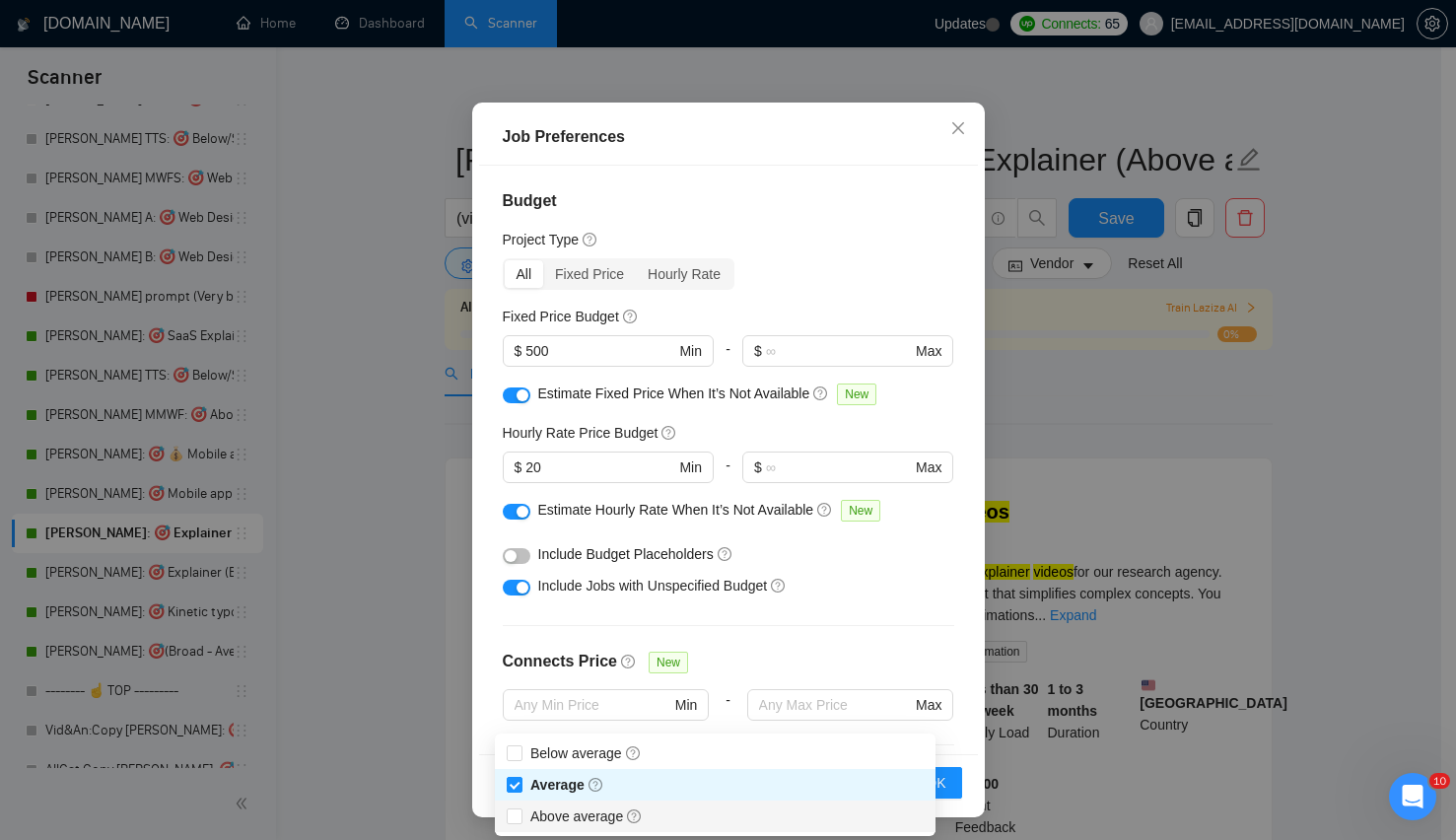 click on "Above average" at bounding box center (715, 816) 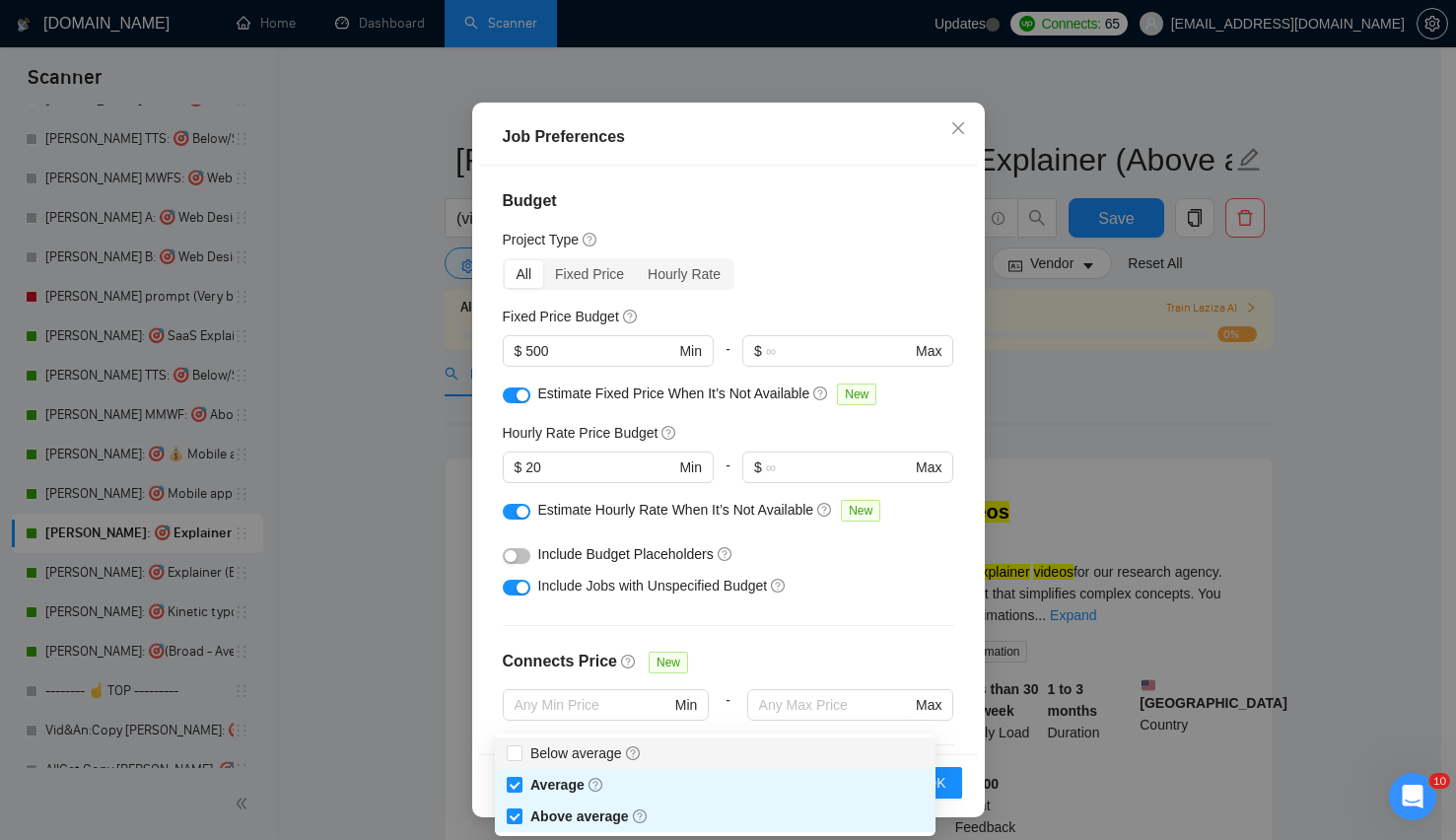 click on "Budget Project Type All Fixed Price Hourly Rate   Fixed Price Budget $ 500 Min - $ Max Estimate Fixed Price When It’s Not Available New   Hourly Rate Price Budget $ 20 Min - $ Max Estimate Hourly Rate When It’s Not Available New Include Budget Placeholders Include Jobs with Unspecified Budget   Connects Price New Min - Max Project Duration   Unspecified Less than 1 month 1 to 3 months 3 to 6 months More than 6 months Hourly Workload   Unspecified <30 hrs/week >30 hrs/week Hours TBD Unsure Job Posting Questions New   Any posting questions Description Preferences Description Size New Average Above average" at bounding box center [728, 459] 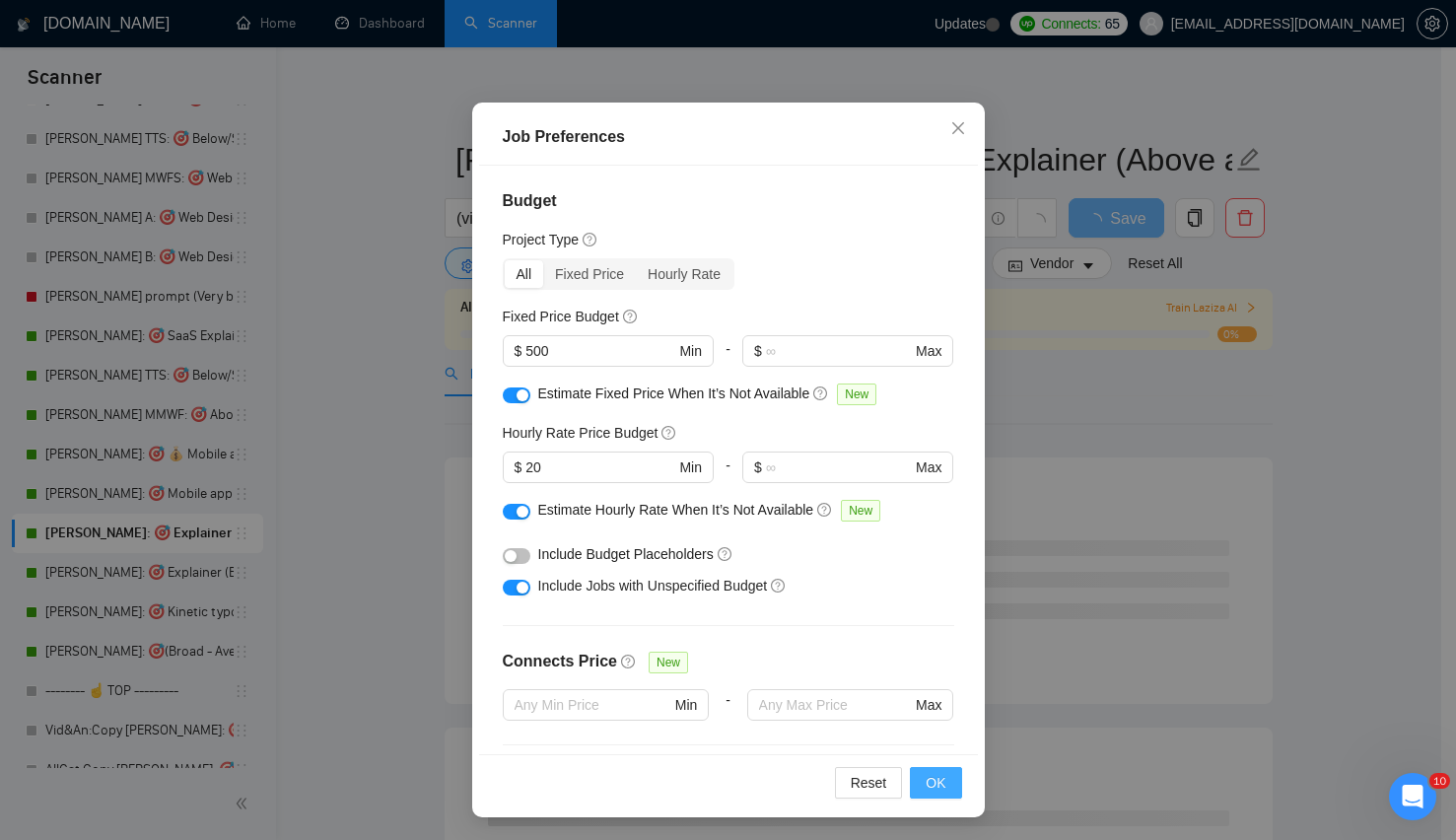 click on "OK" at bounding box center [936, 783] 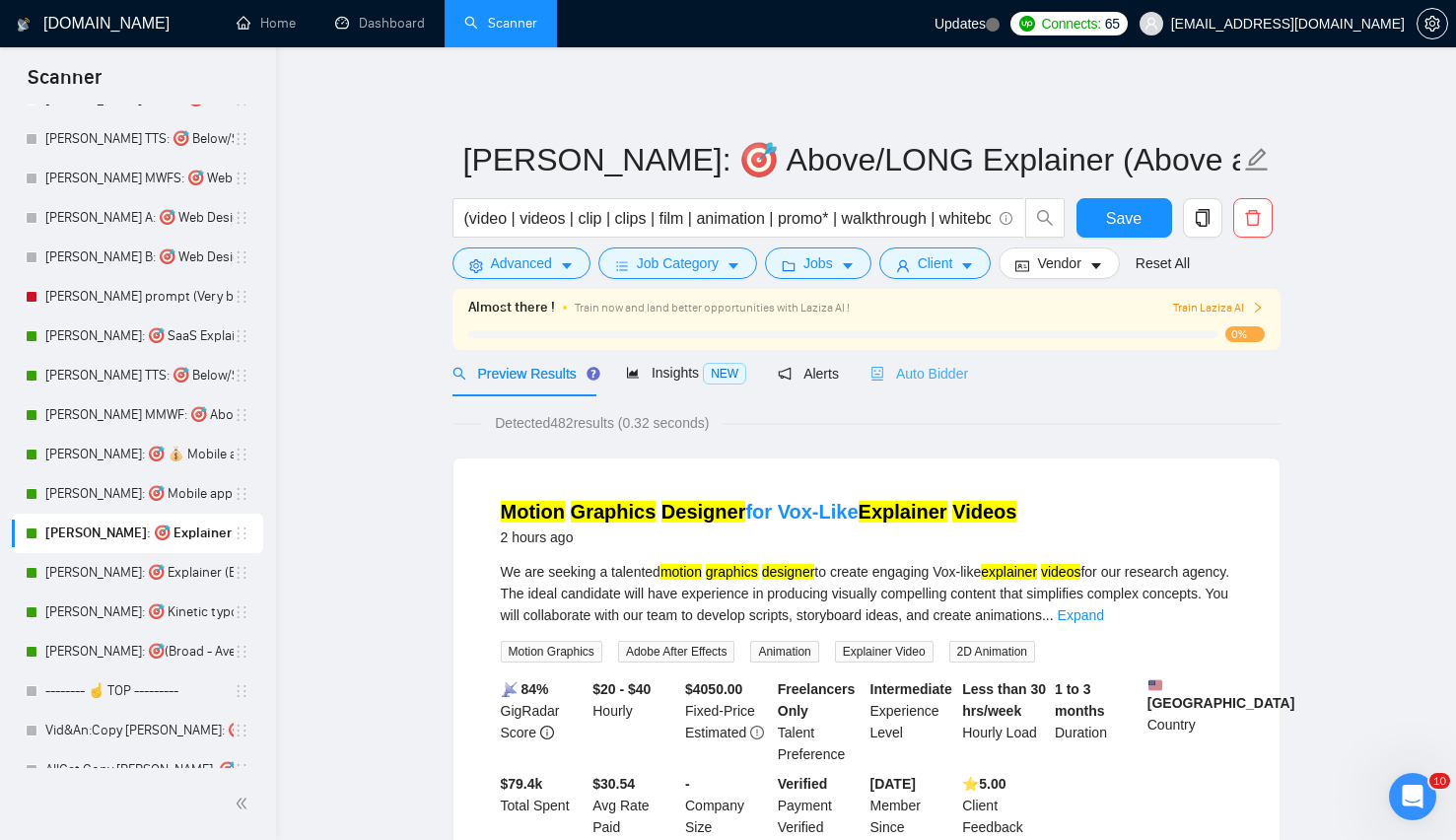 click on "Auto Bidder" at bounding box center (919, 373) 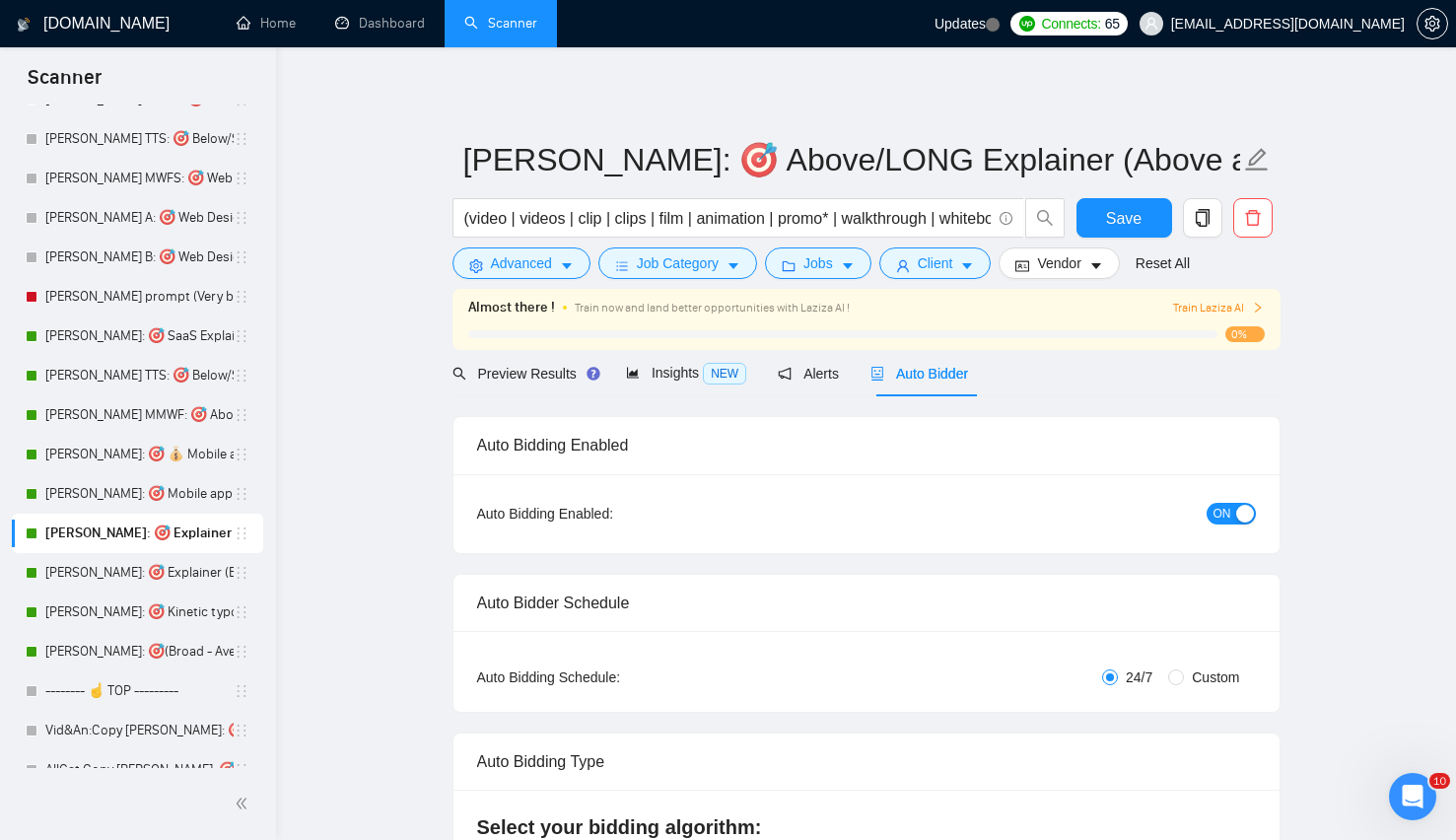 type 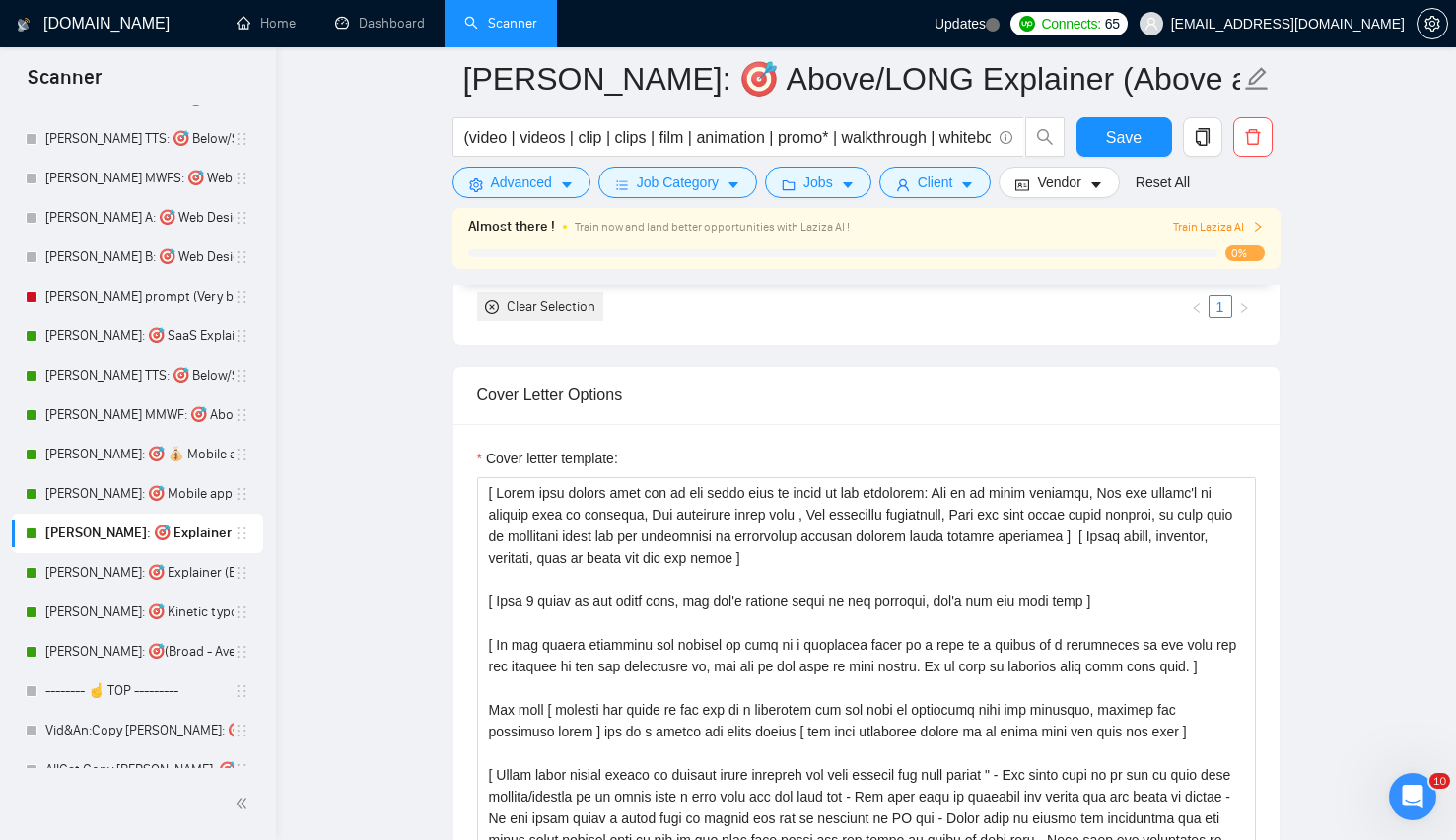 scroll, scrollTop: 1625, scrollLeft: 0, axis: vertical 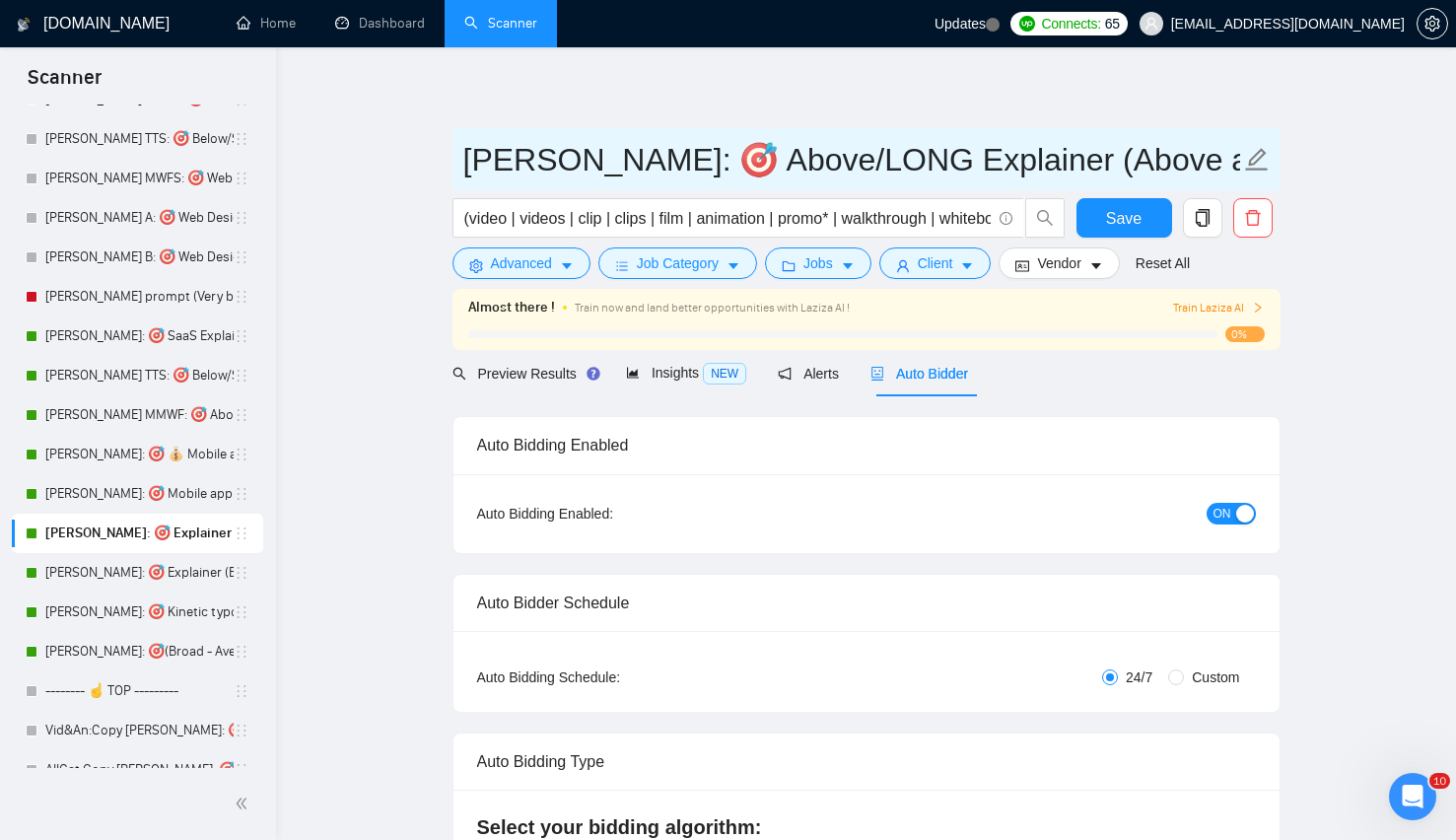 click on "Lenka: 🎯 Above/LONG Explainer (Above average descriptions)" at bounding box center (852, 160) 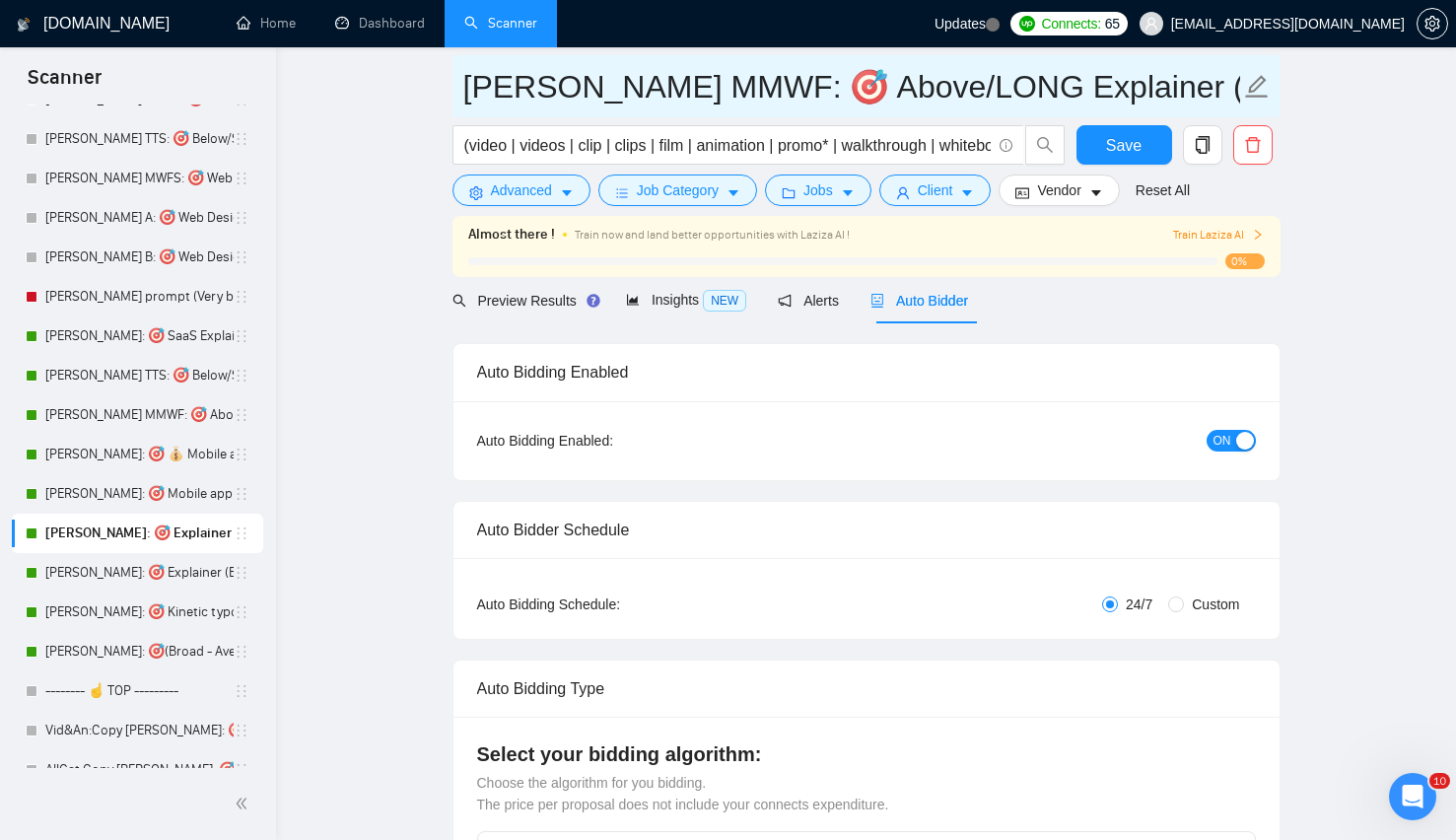 type on "Lenka MMWF: 🎯 Above/LONG Explainer (Above average descriptions)" 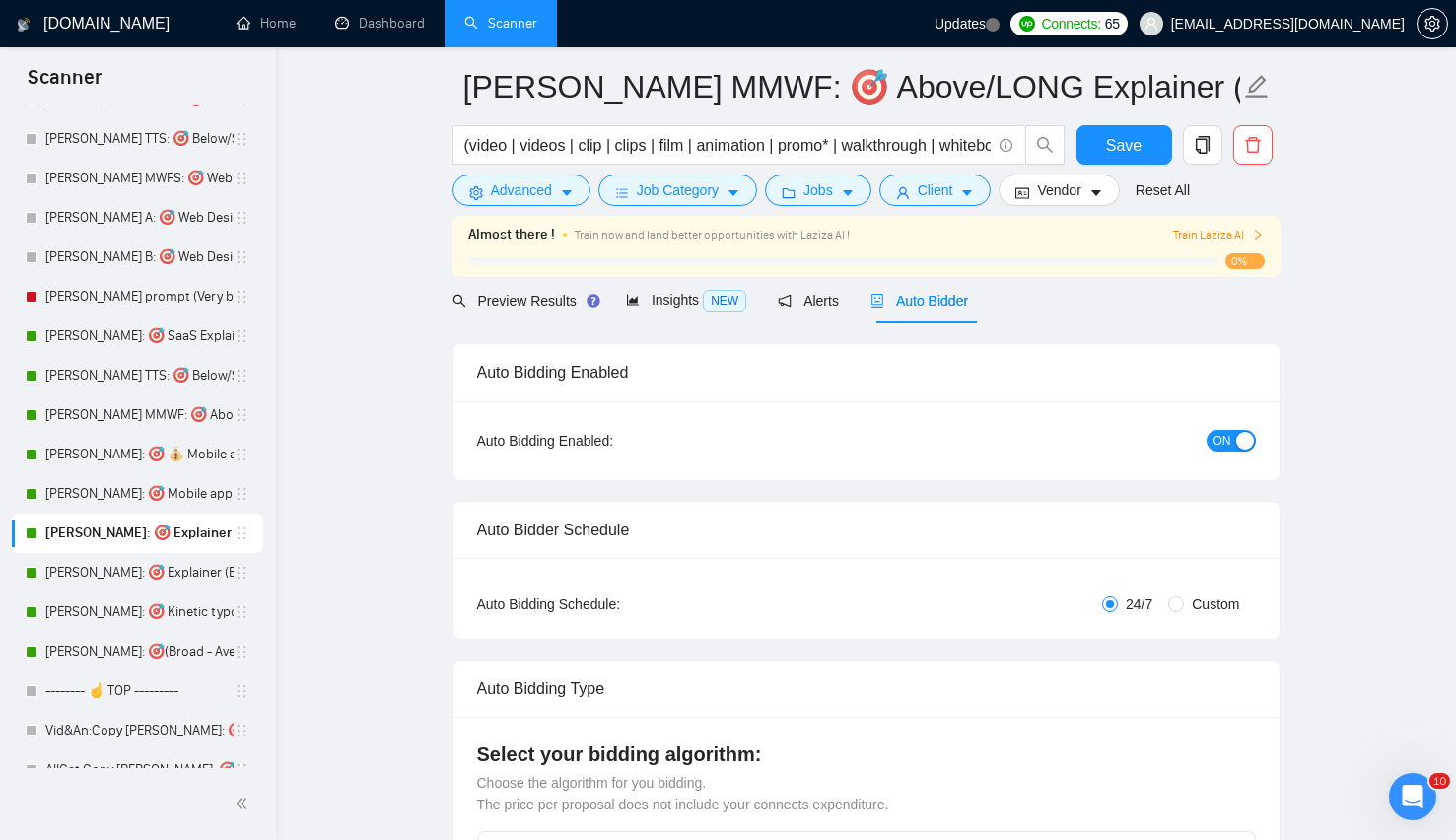 click on "Custom" at bounding box center (1215, 604) 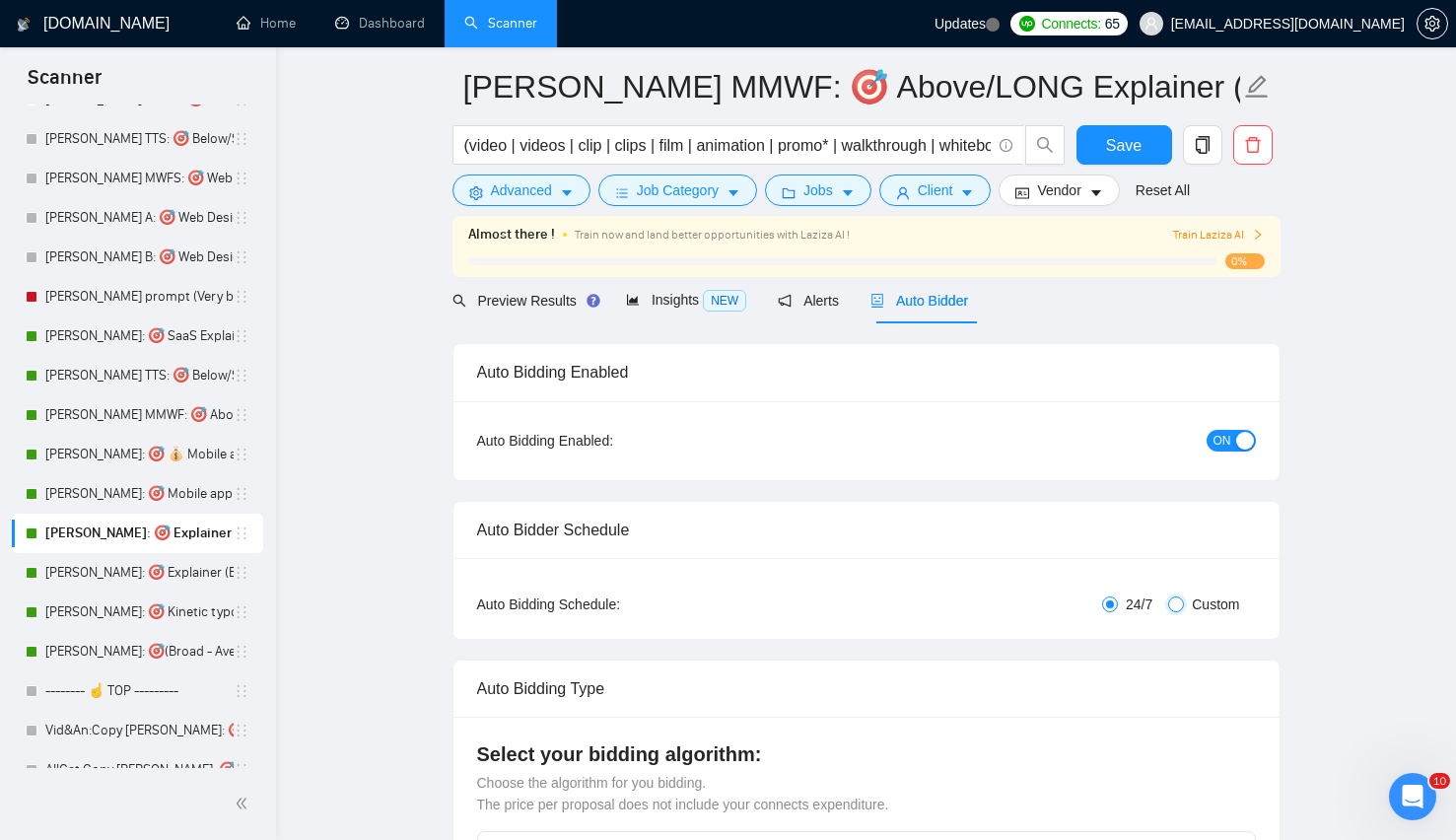 click on "Custom" at bounding box center (1176, 604) 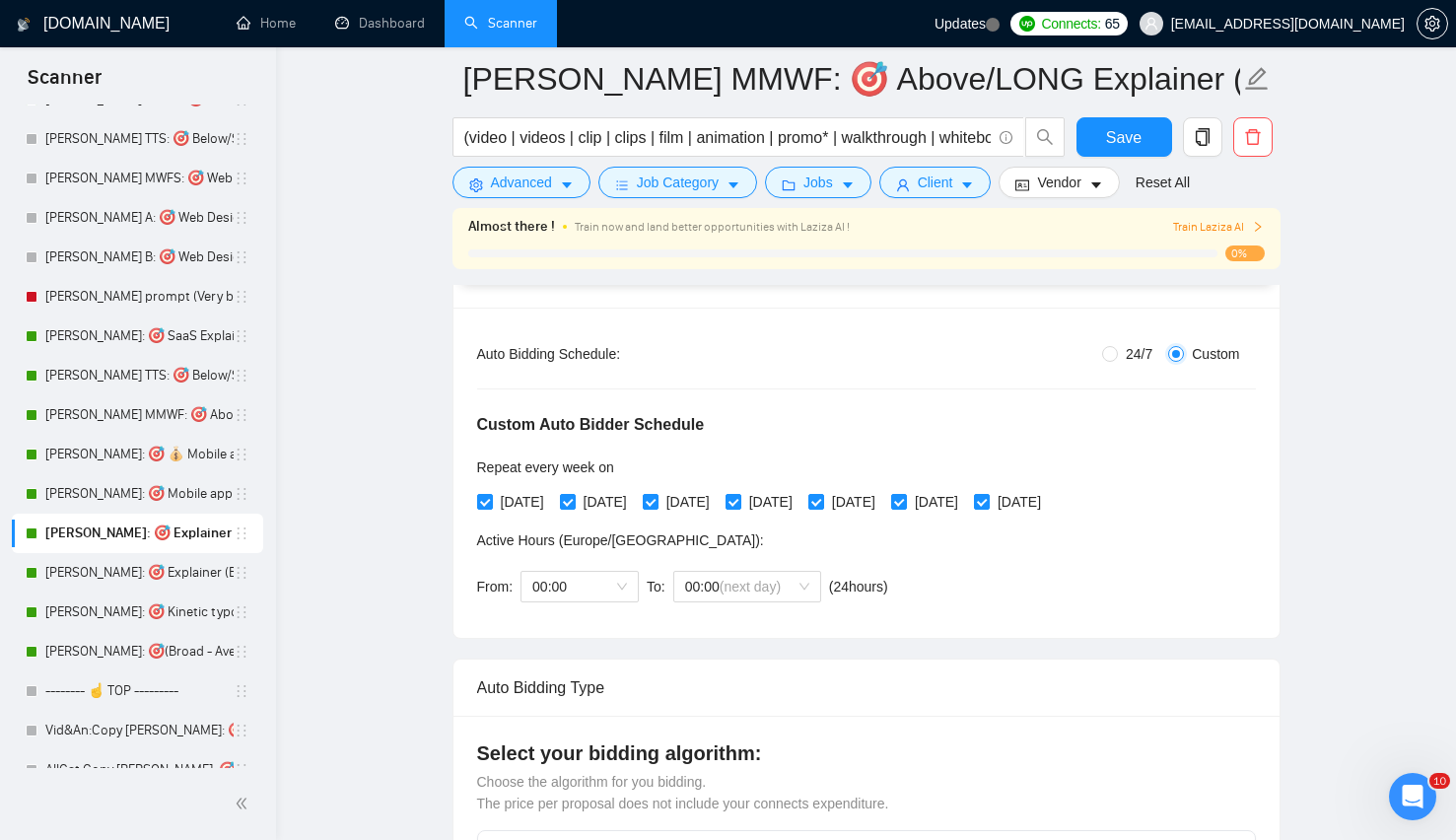 scroll, scrollTop: 315, scrollLeft: 0, axis: vertical 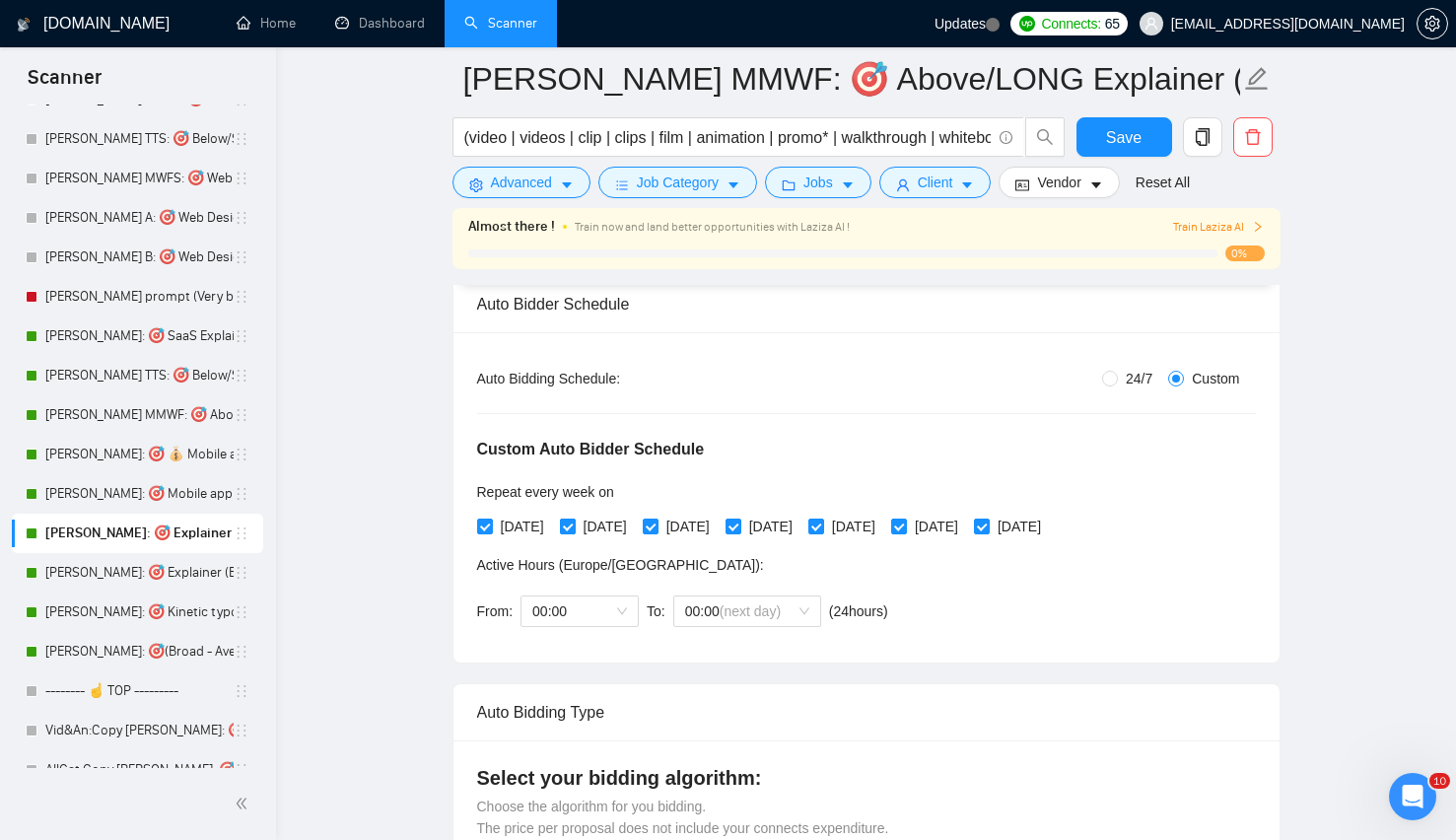 click on "Tuesday" at bounding box center [597, 526] 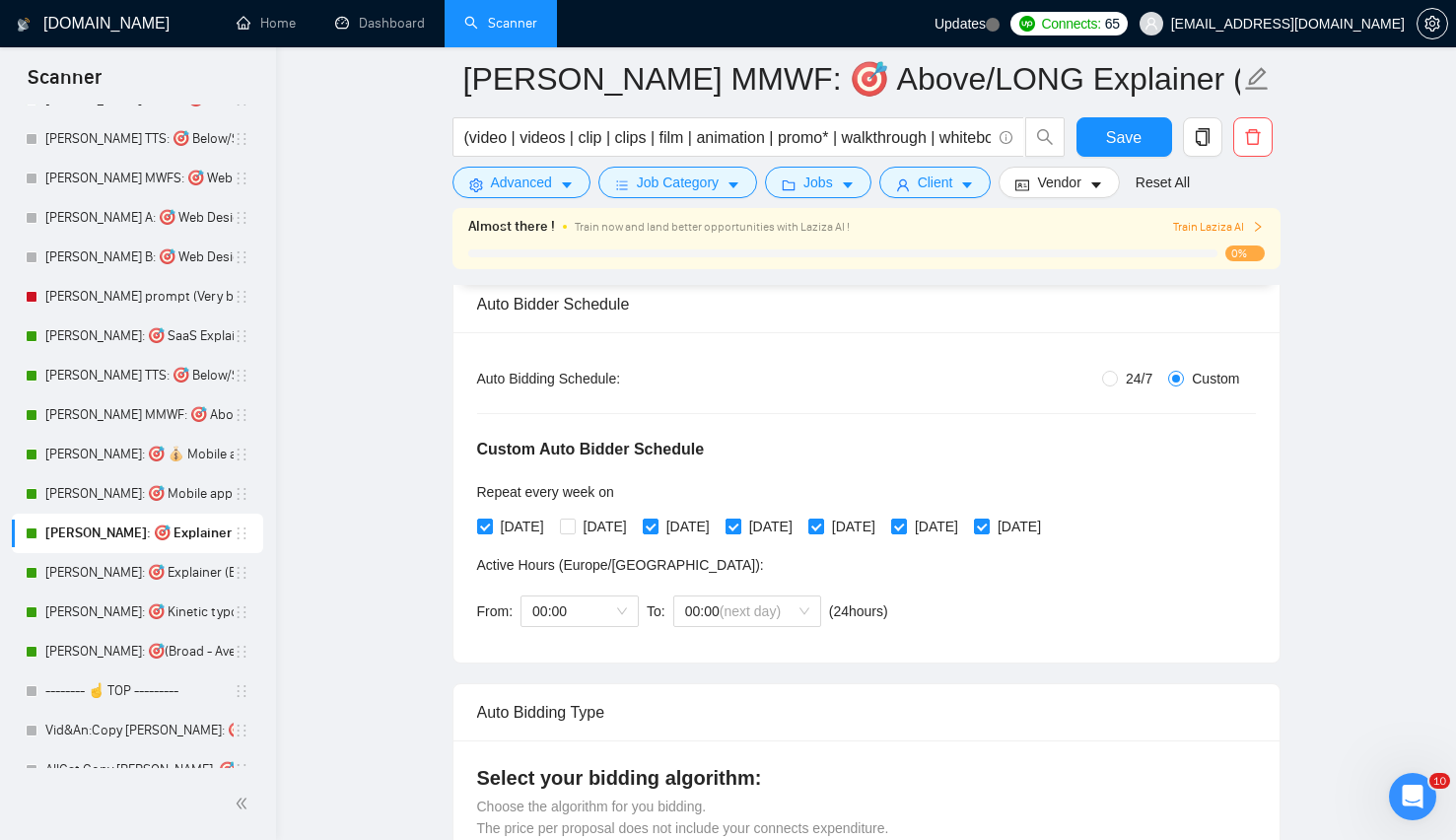 click on "Thursday" at bounding box center [771, 526] 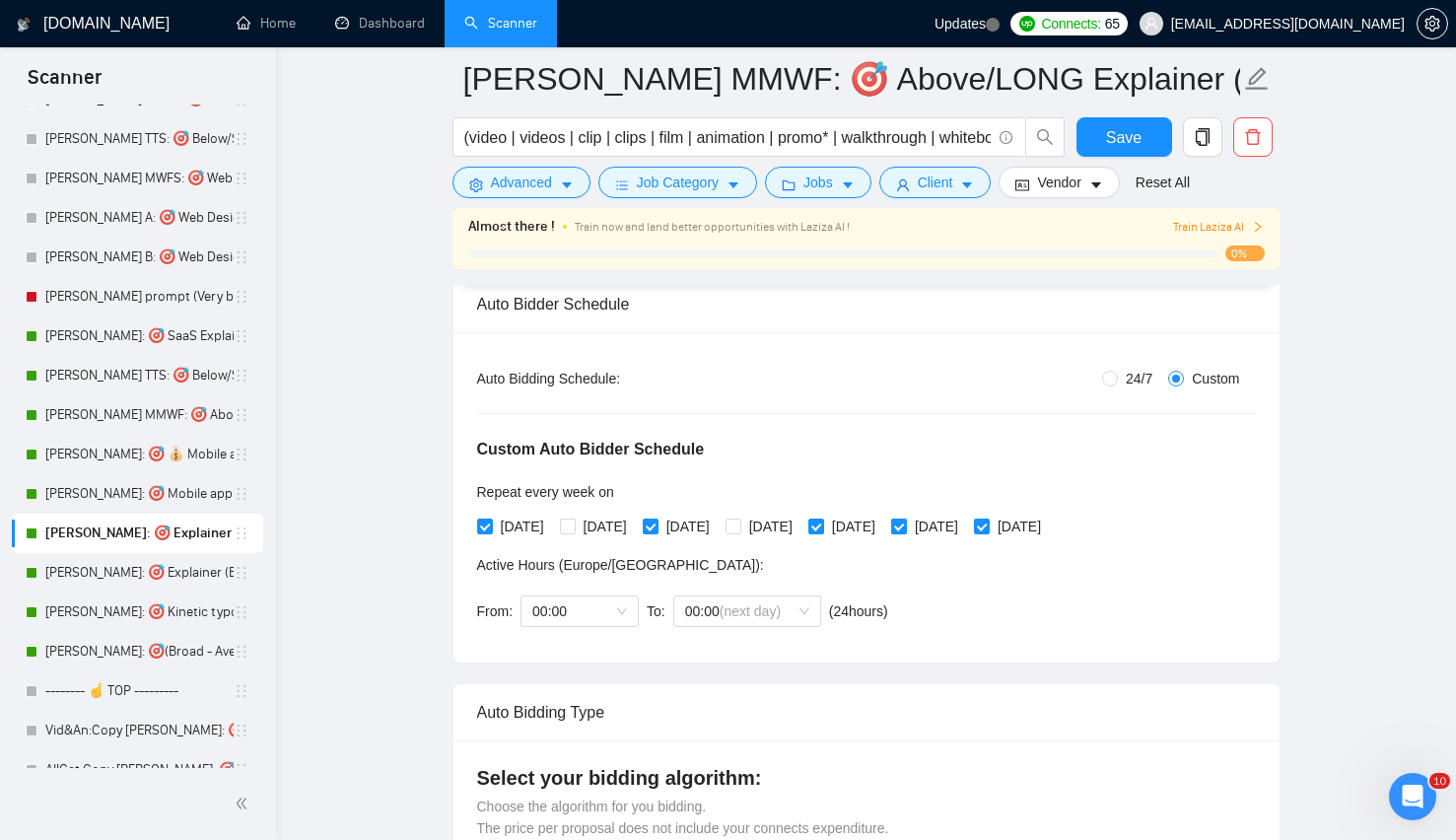 click at bounding box center [899, 526] 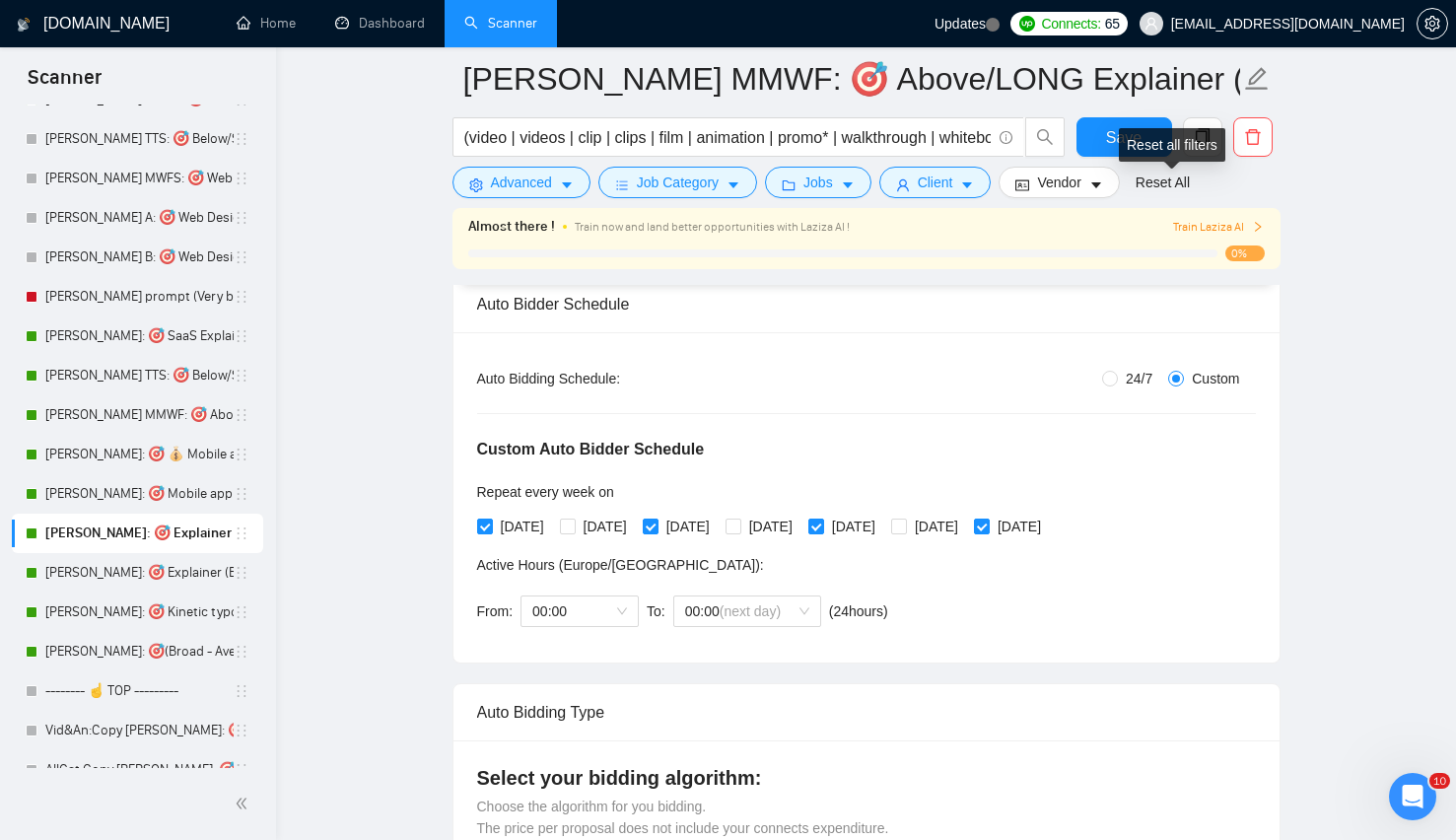 click on "Reset all filters" at bounding box center [1172, 145] 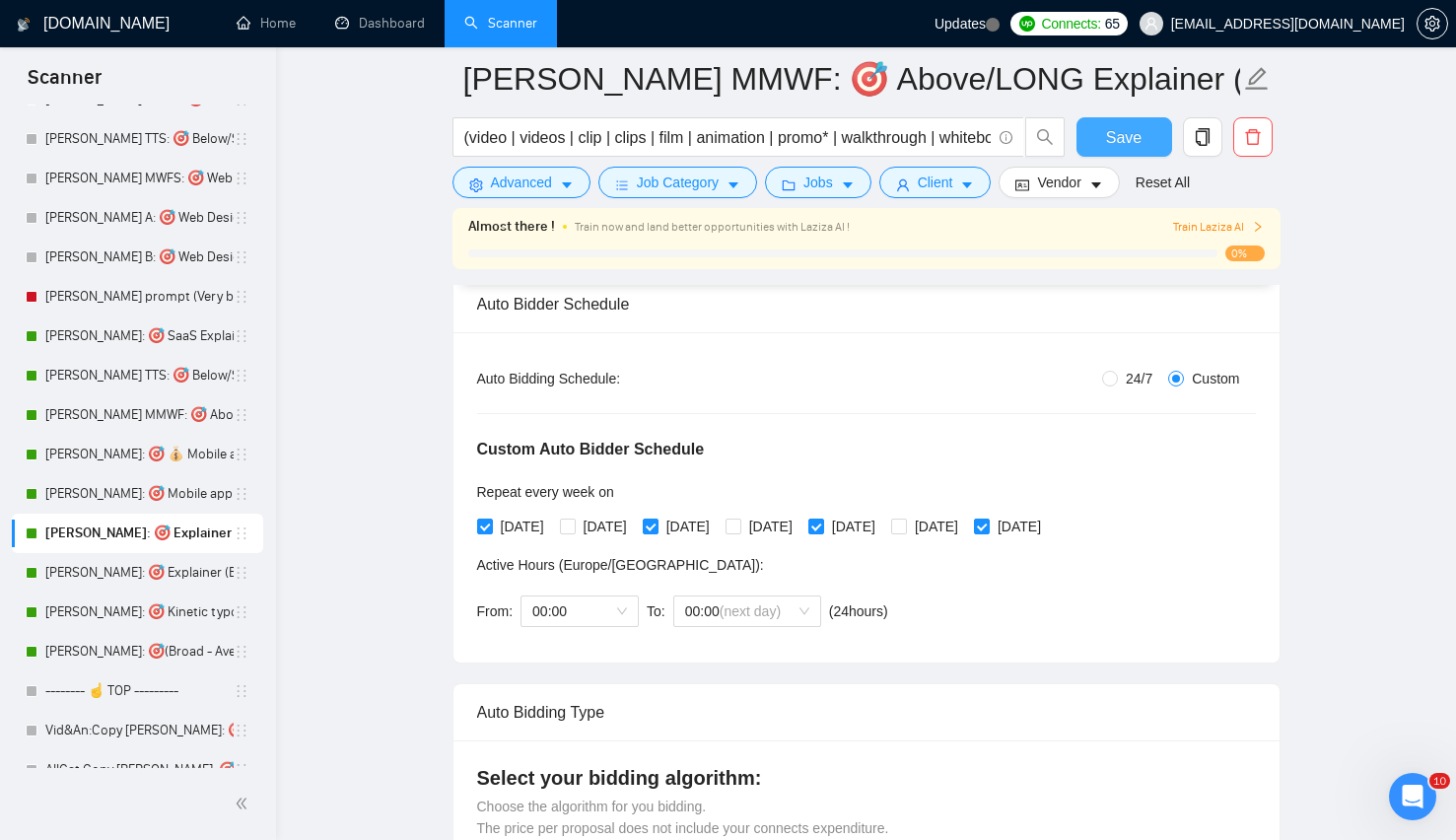 click on "Save" at bounding box center (1124, 137) 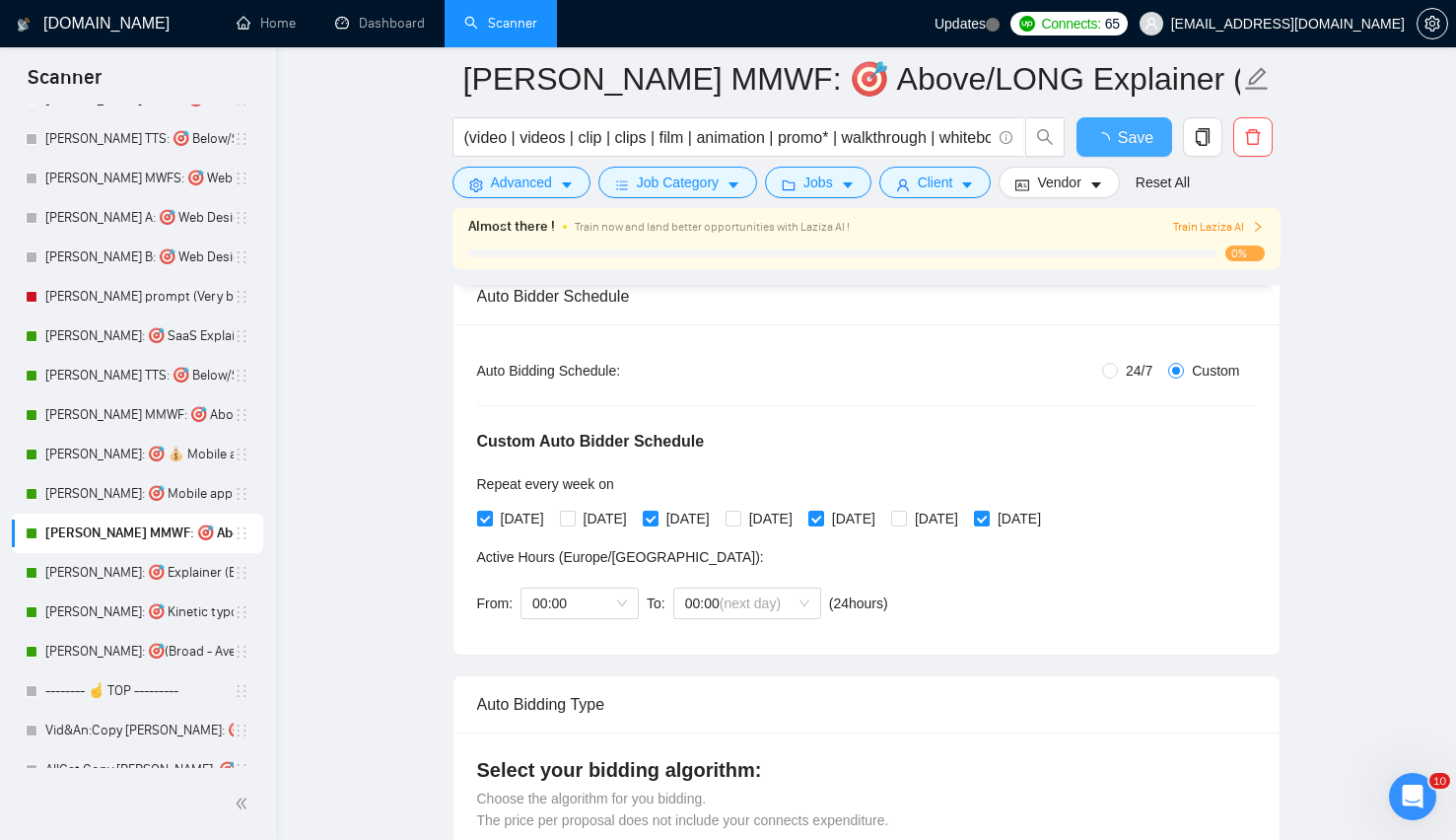 type 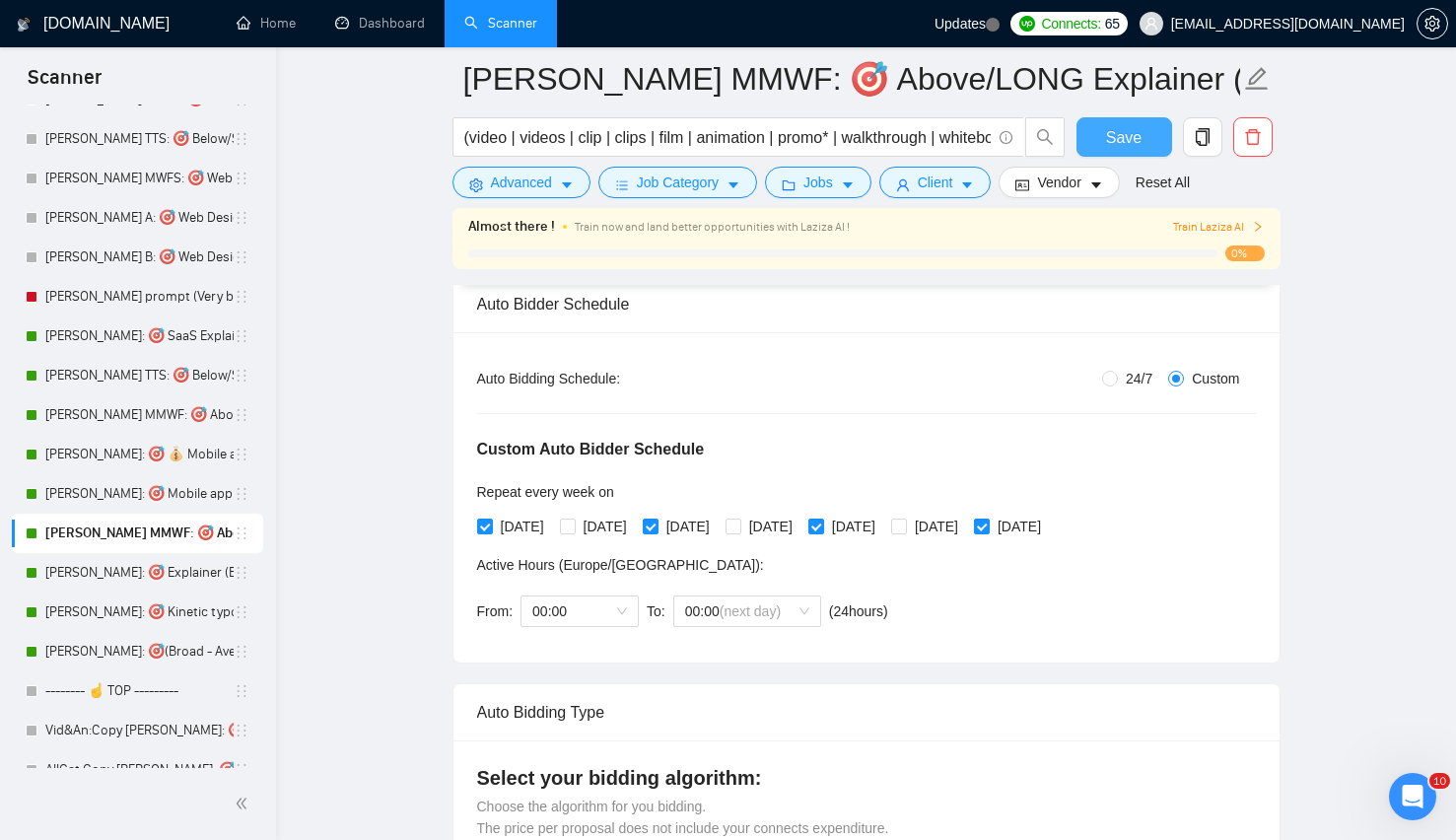 type 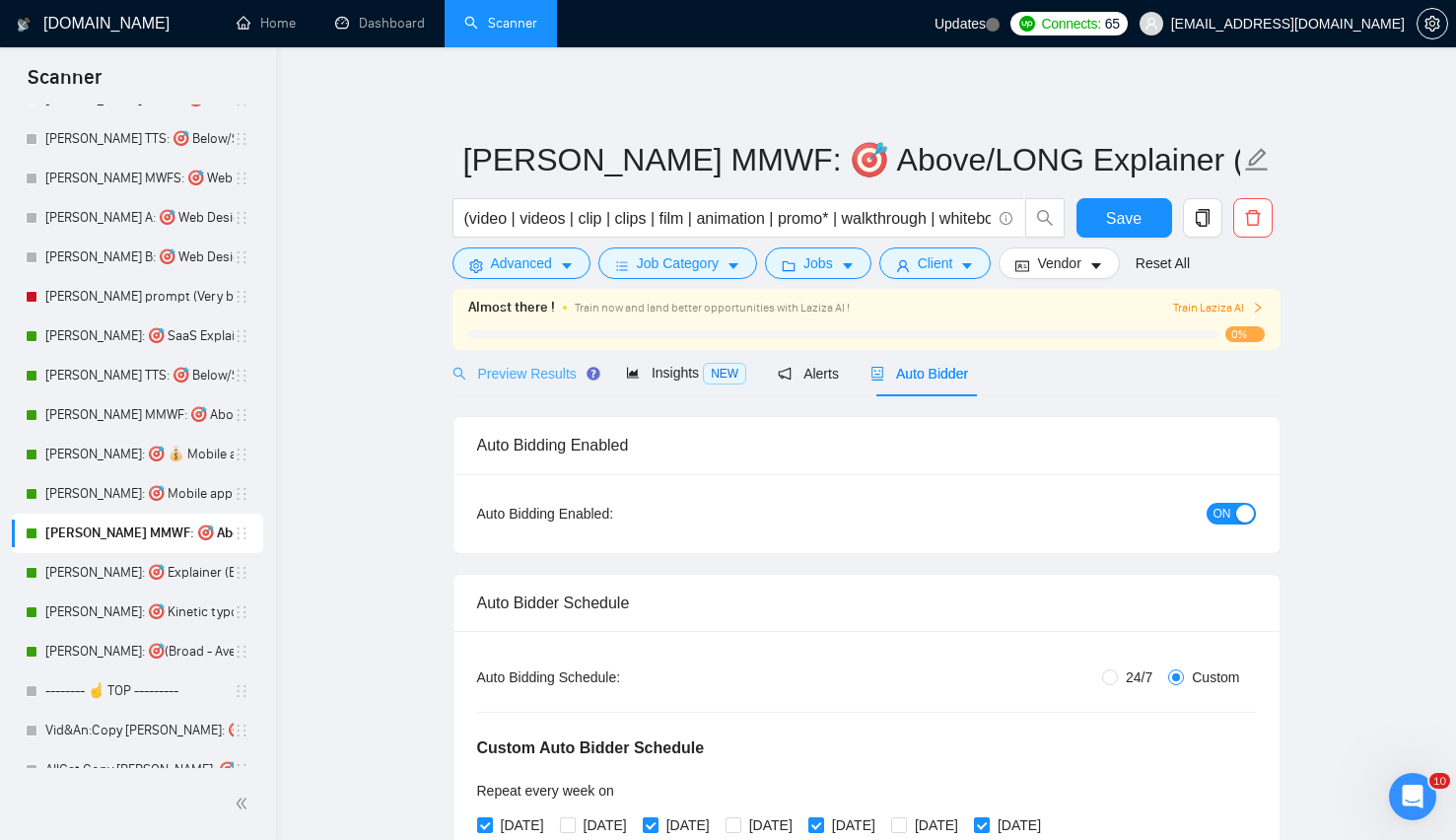 click on "Preview Results" at bounding box center (523, 373) 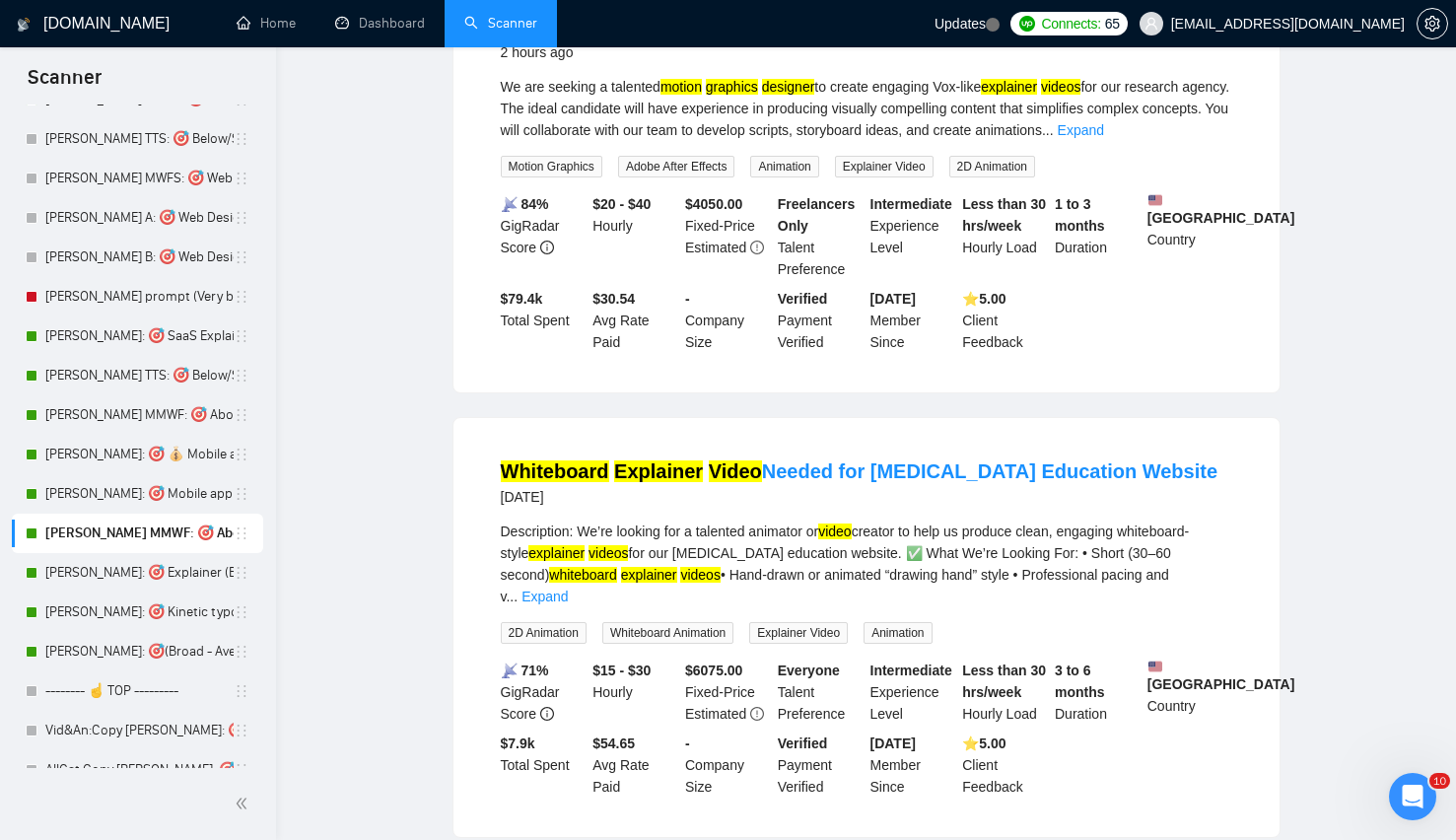 scroll, scrollTop: 0, scrollLeft: 0, axis: both 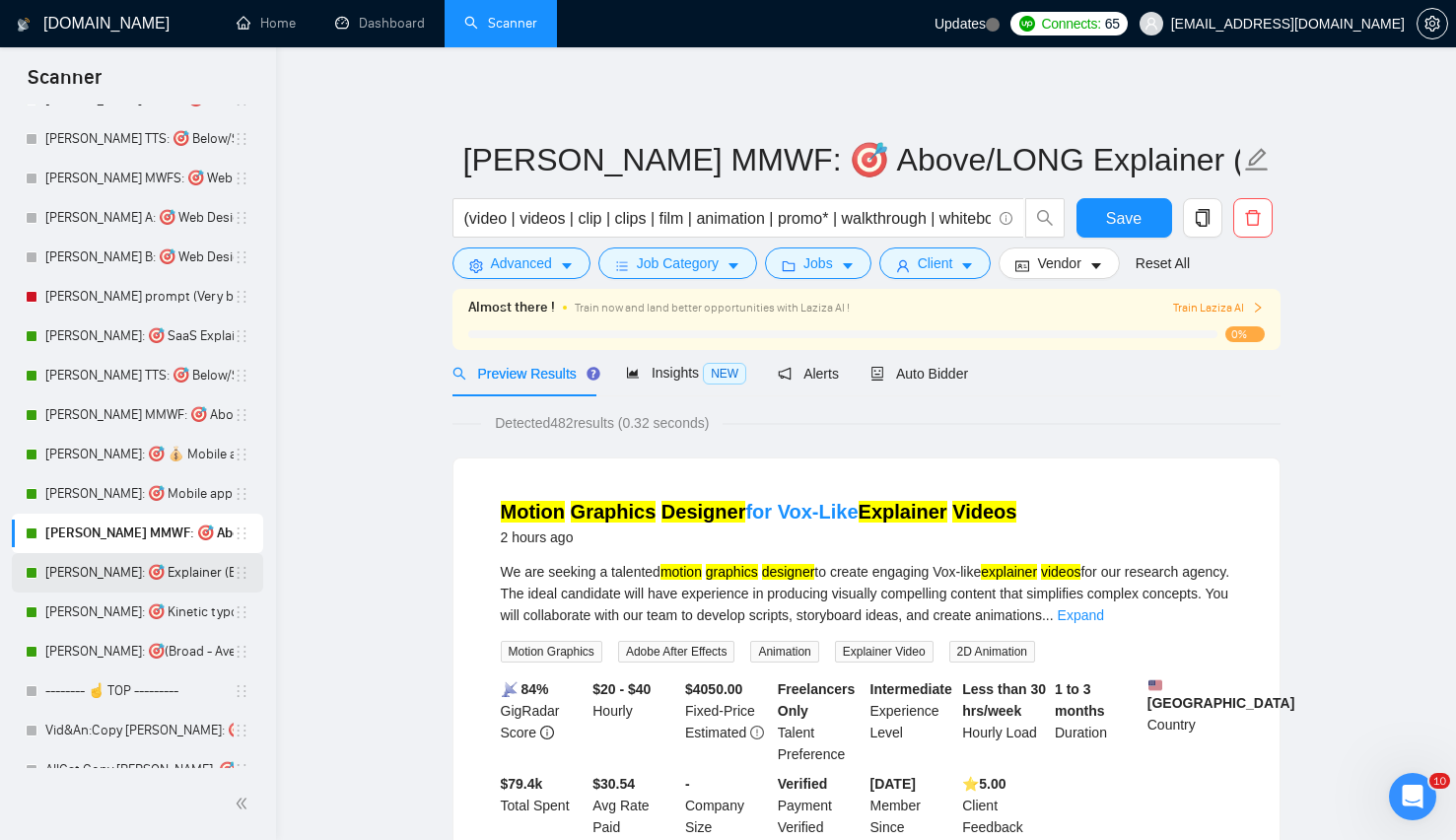 click on "Lenka: 🎯 Explainer (Below average & average descriptions)" at bounding box center [139, 573] 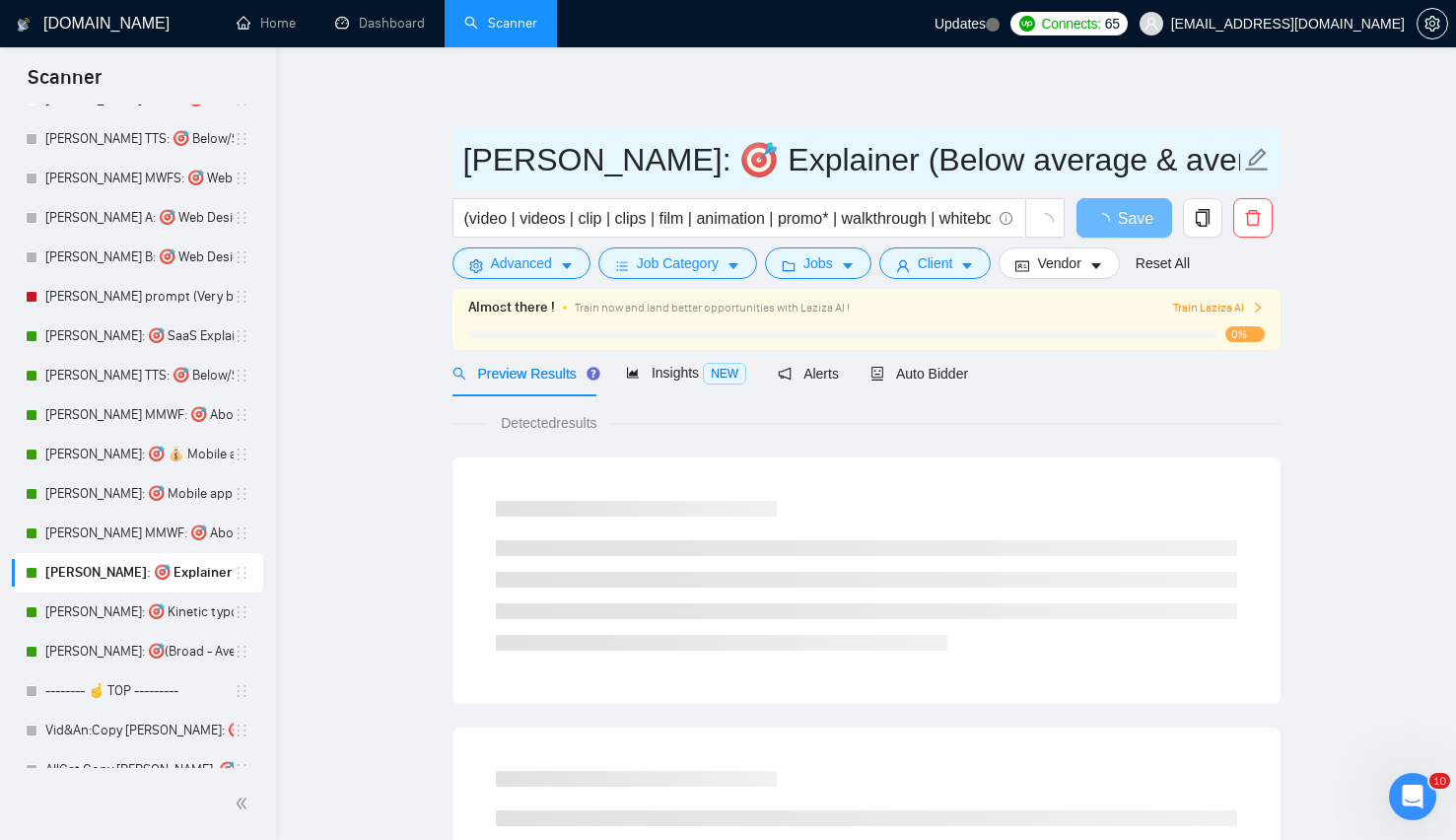 click on "Lenka: 🎯 Explainer (Below average & average descriptions)" at bounding box center [852, 160] 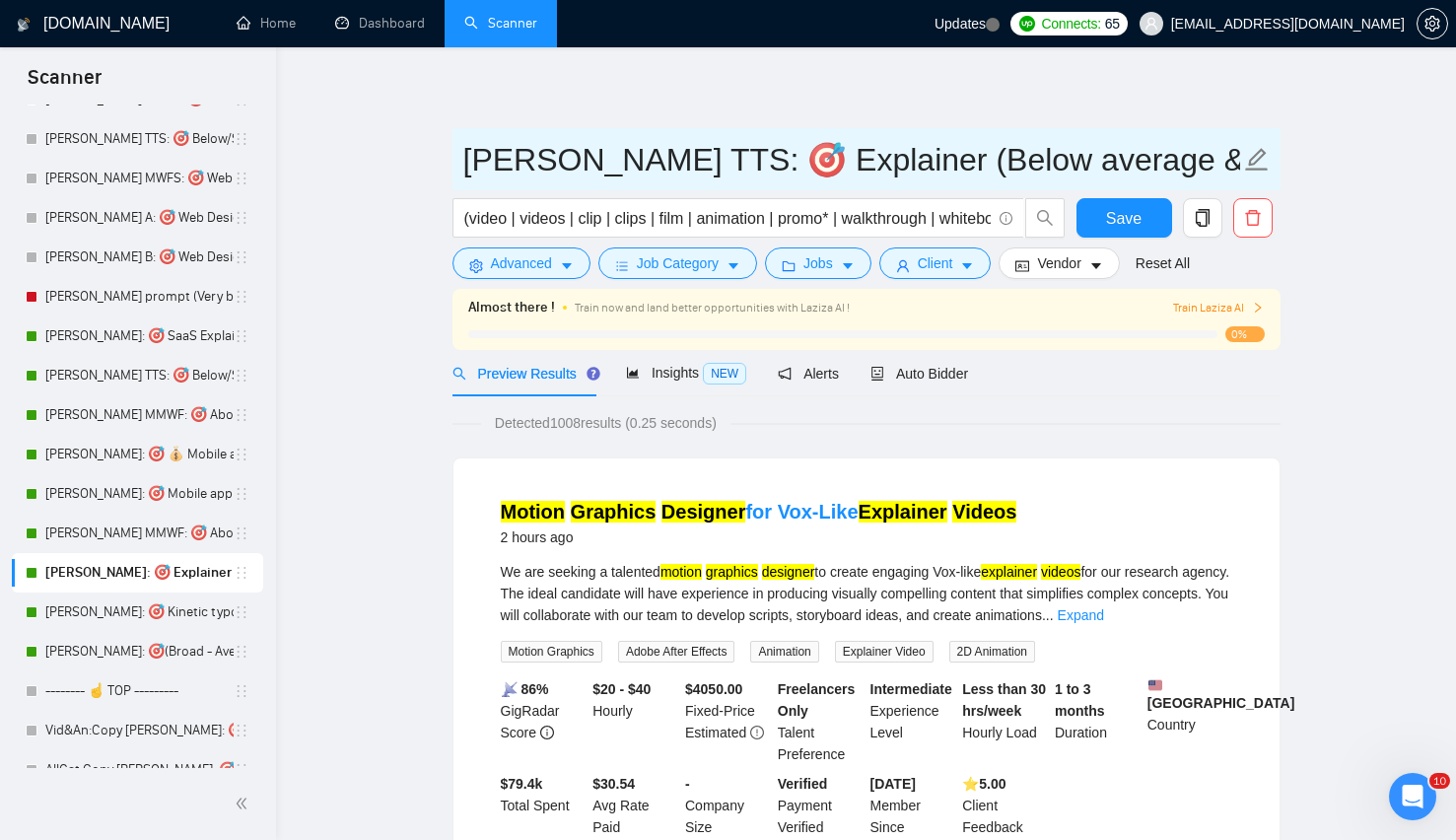 click on "Lenka TTS: 🎯 Explainer (Below average & average descriptions)" at bounding box center (852, 160) 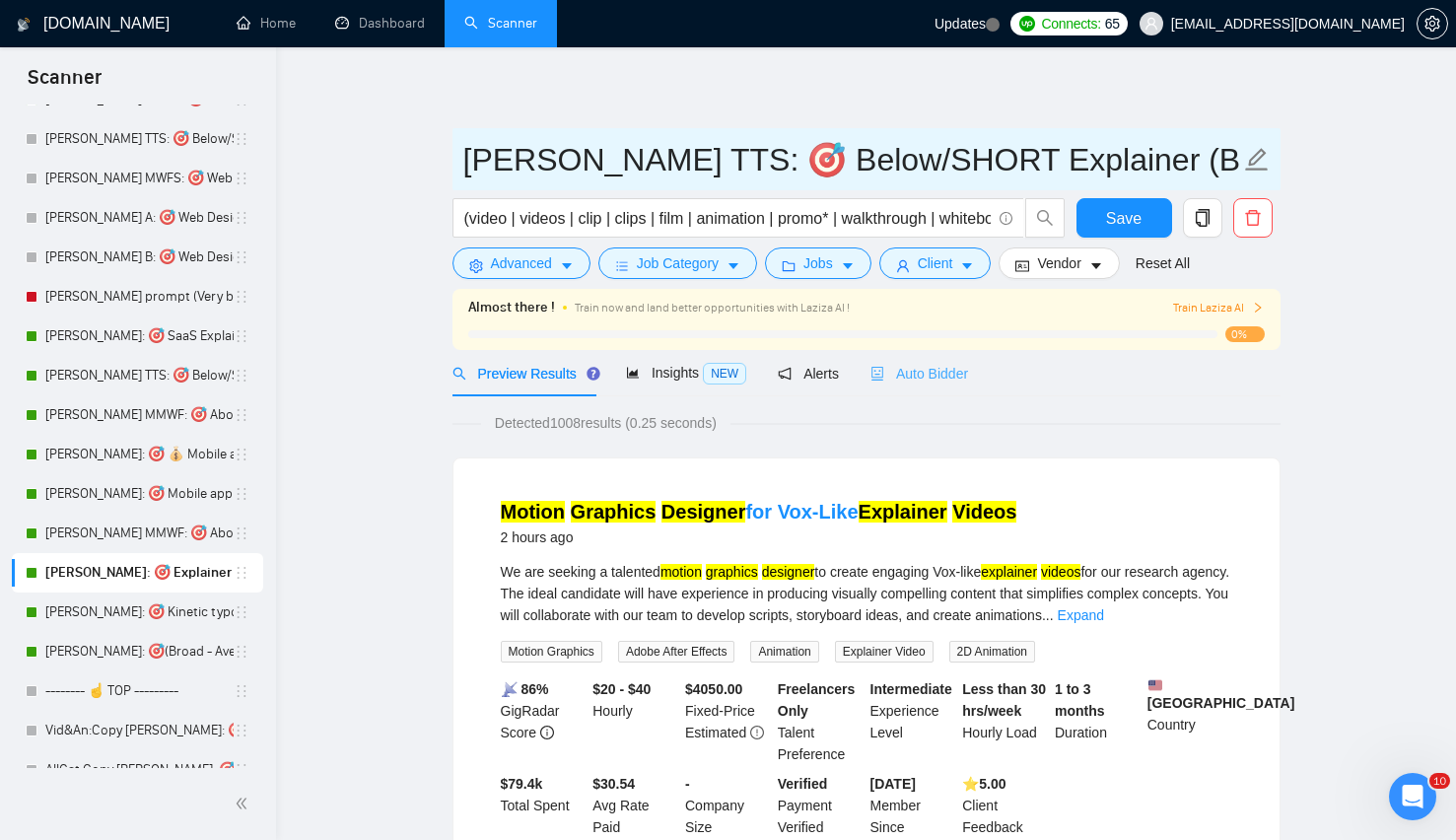 type on "Lenka TTS: 🎯 Below/SHORT Explainer (Below average & average descriptions)" 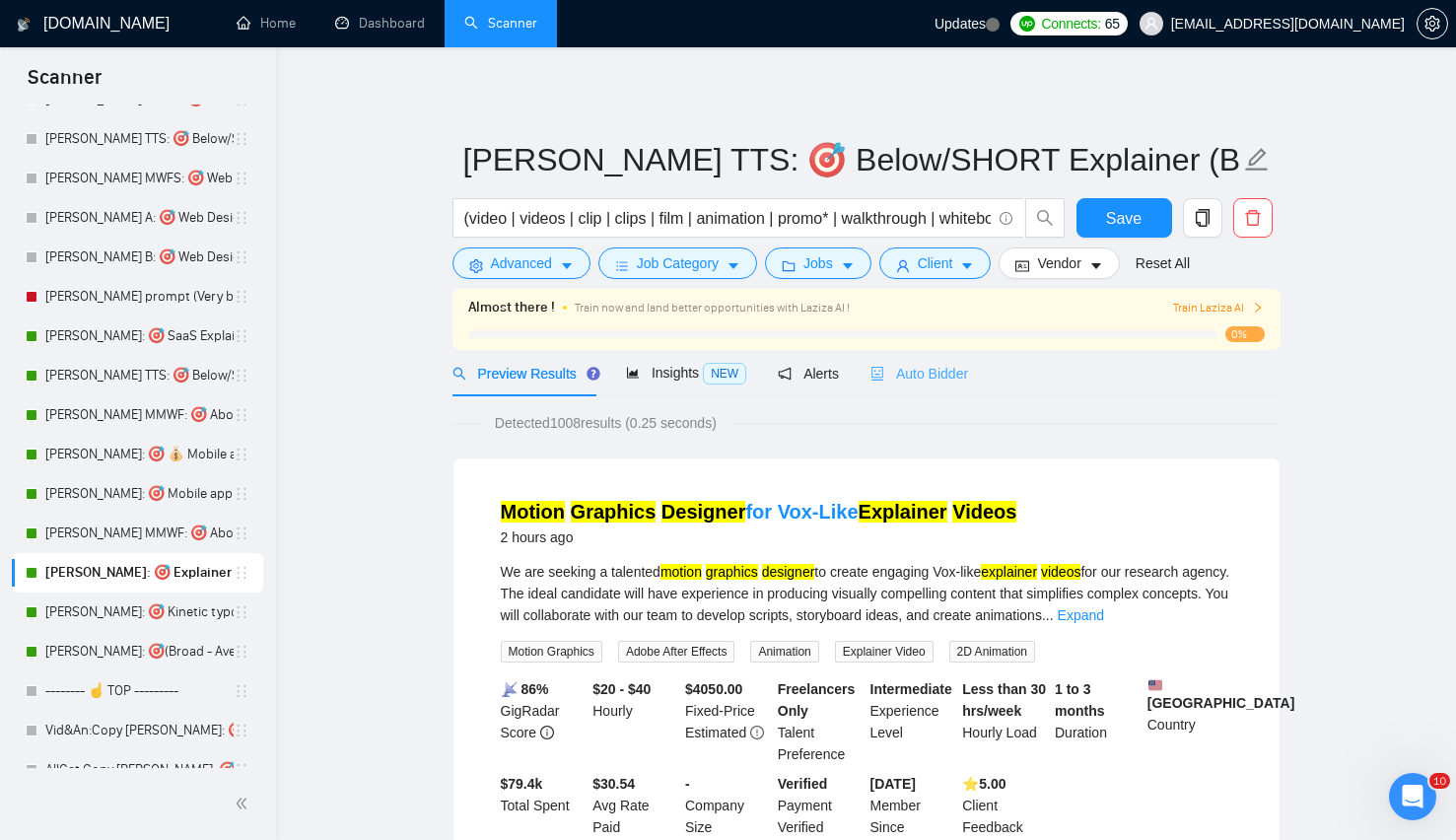 click on "Auto Bidder" at bounding box center (919, 373) 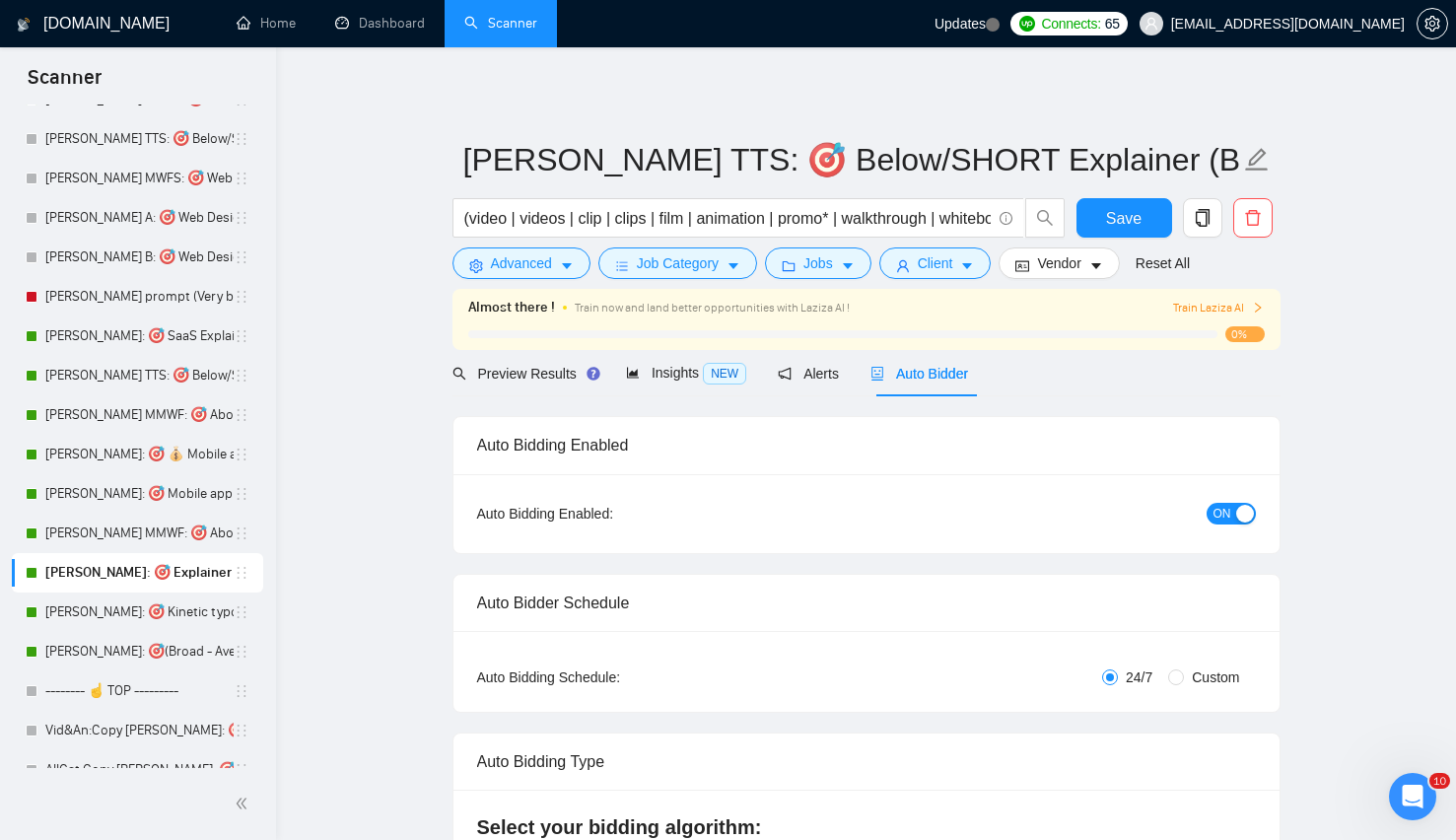 type 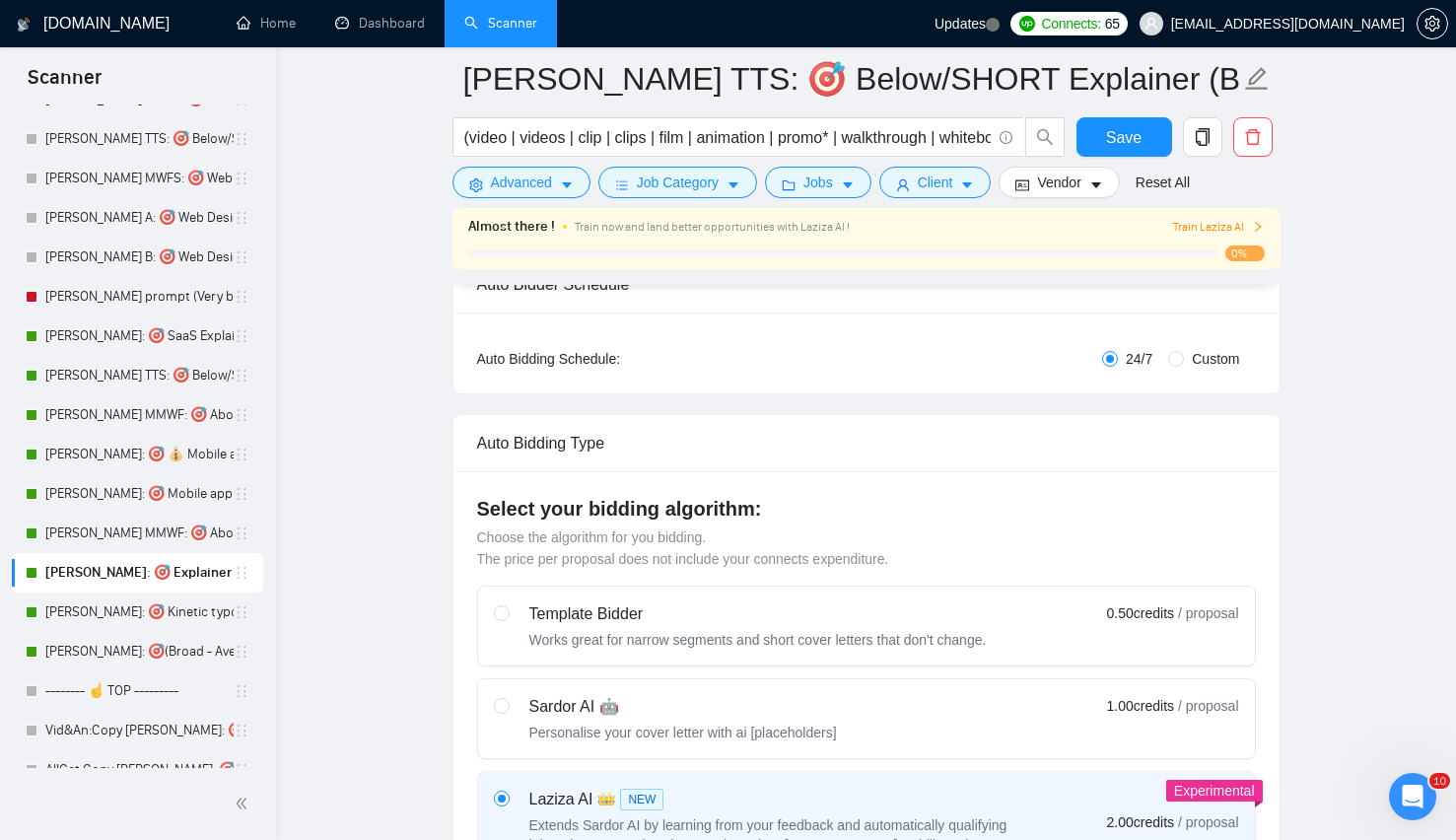 scroll, scrollTop: 319, scrollLeft: 0, axis: vertical 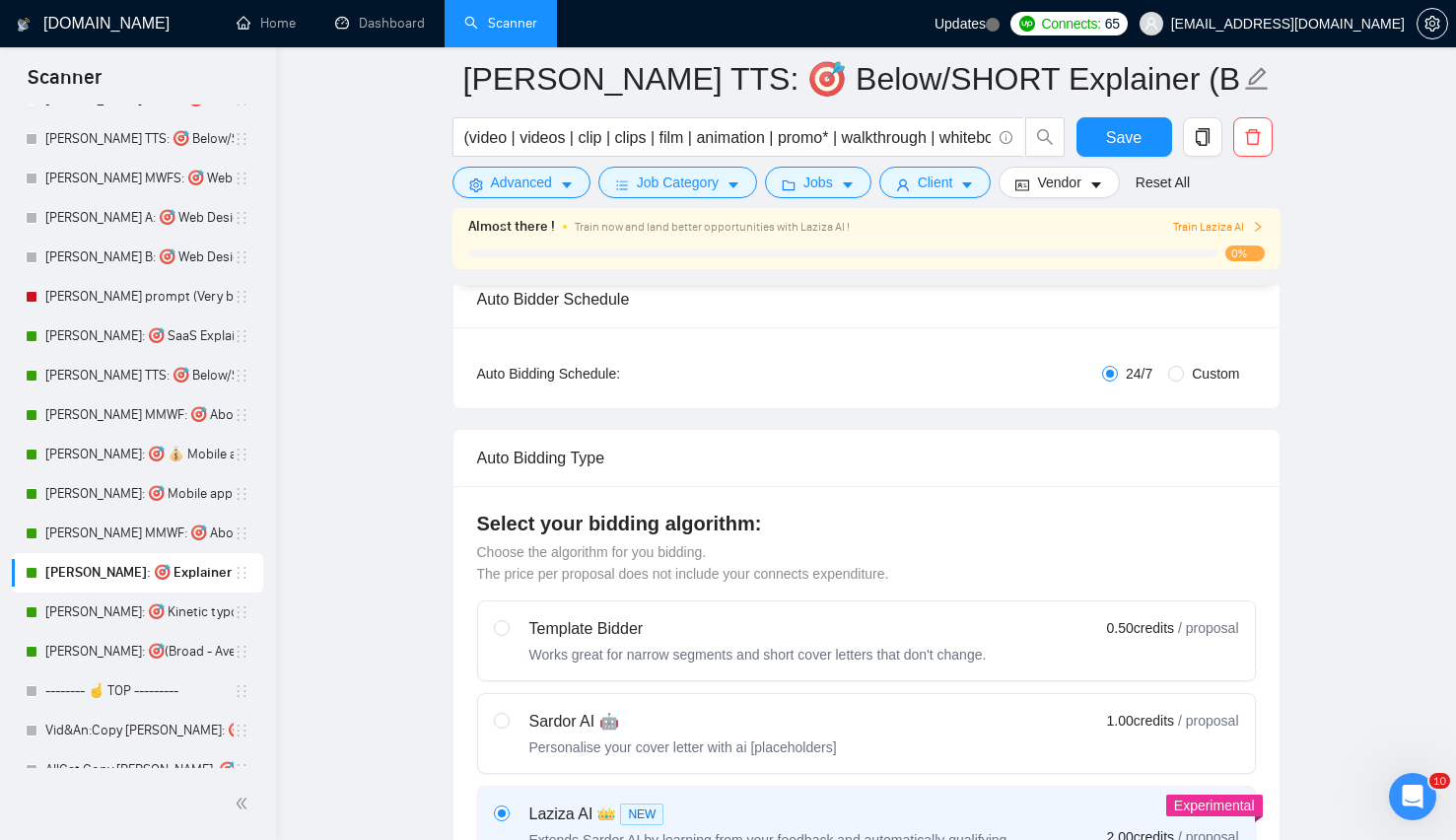 click on "Auto Bidding Type: Automated (recommended) Semi-automated Auto Bidding Schedule: 24/7 Custom Custom Auto Bidder Schedule Repeat every week on Monday Tuesday Wednesday Thursday Friday Saturday Sunday Active Hours ( Europe/Belgrade ): From: To: ( 24  hours) Europe/Belgrade" at bounding box center [867, 368] 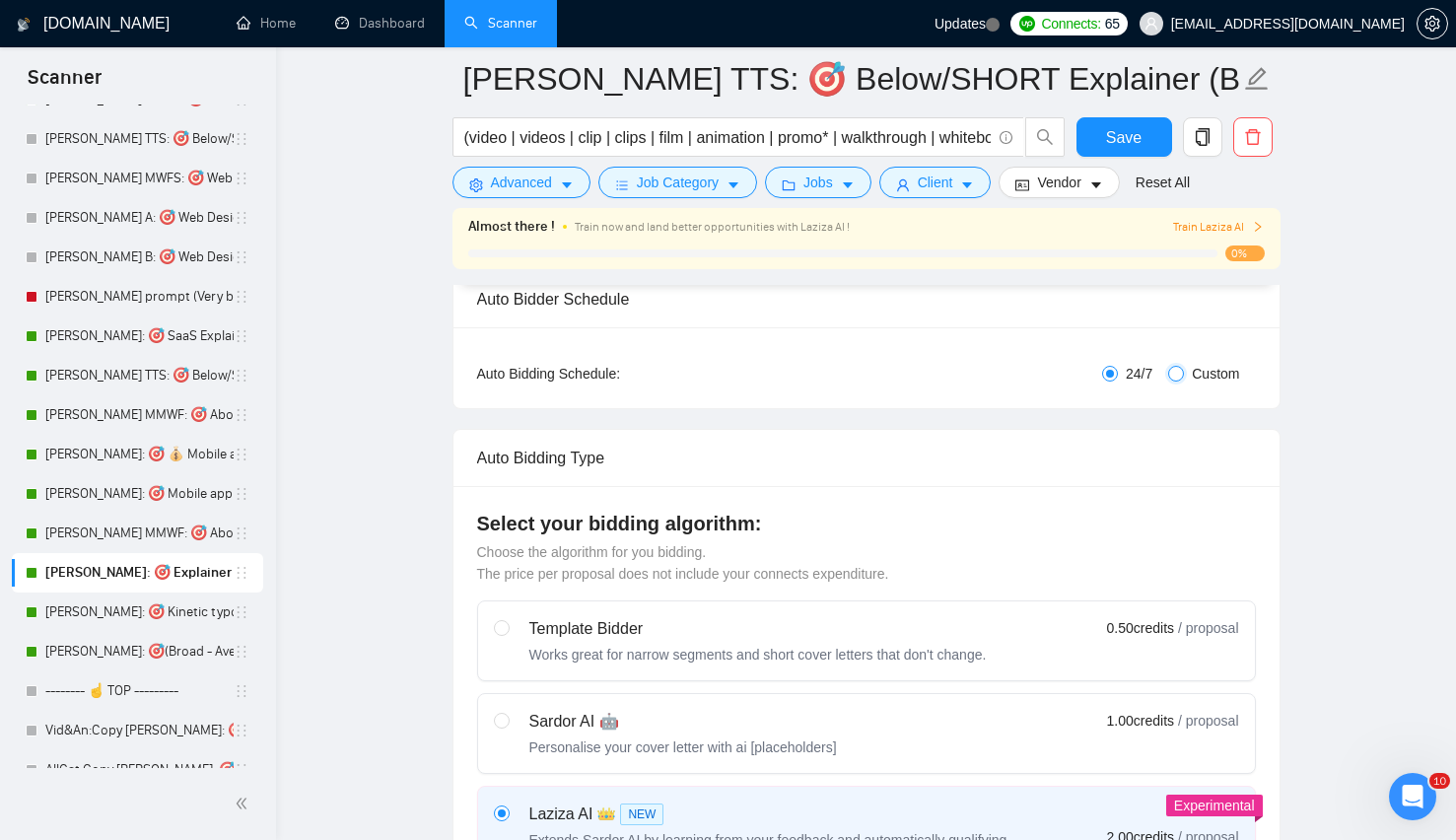 click on "Custom" at bounding box center (1176, 374) 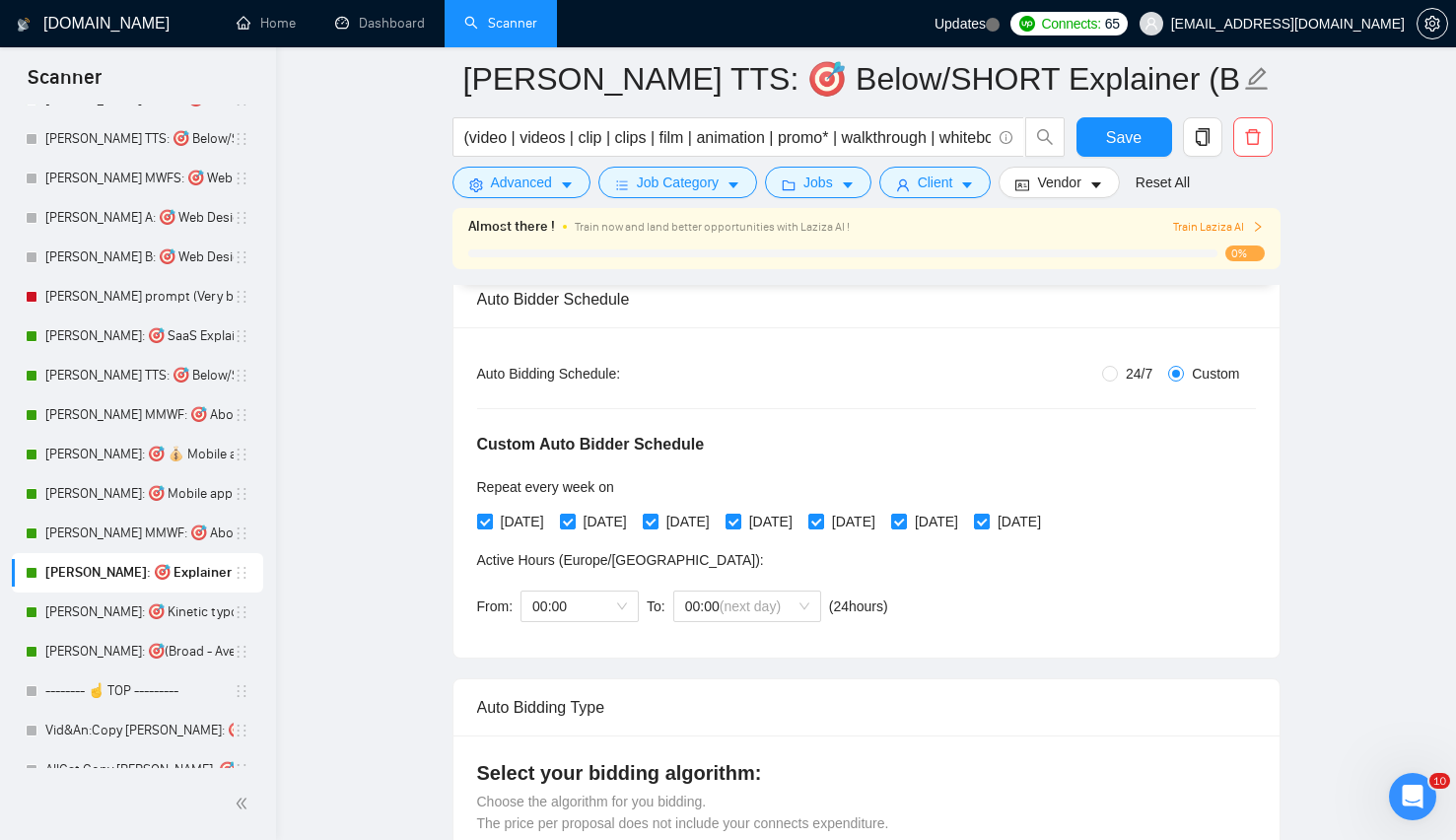 click on "Monday" at bounding box center [484, 521] 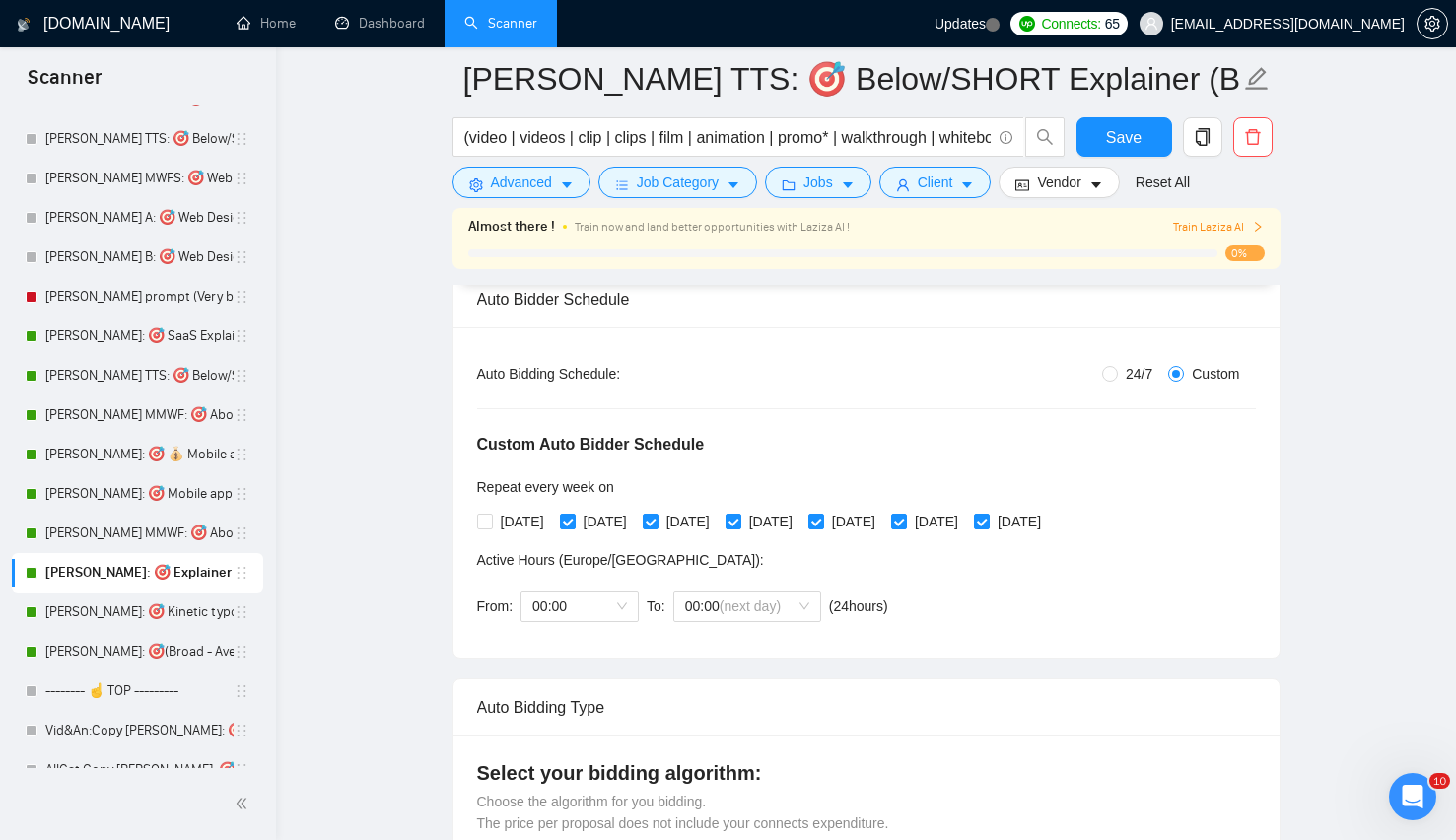 click on "Monday Tuesday Wednesday Thursday Friday Saturday Sunday" at bounding box center (763, 522) 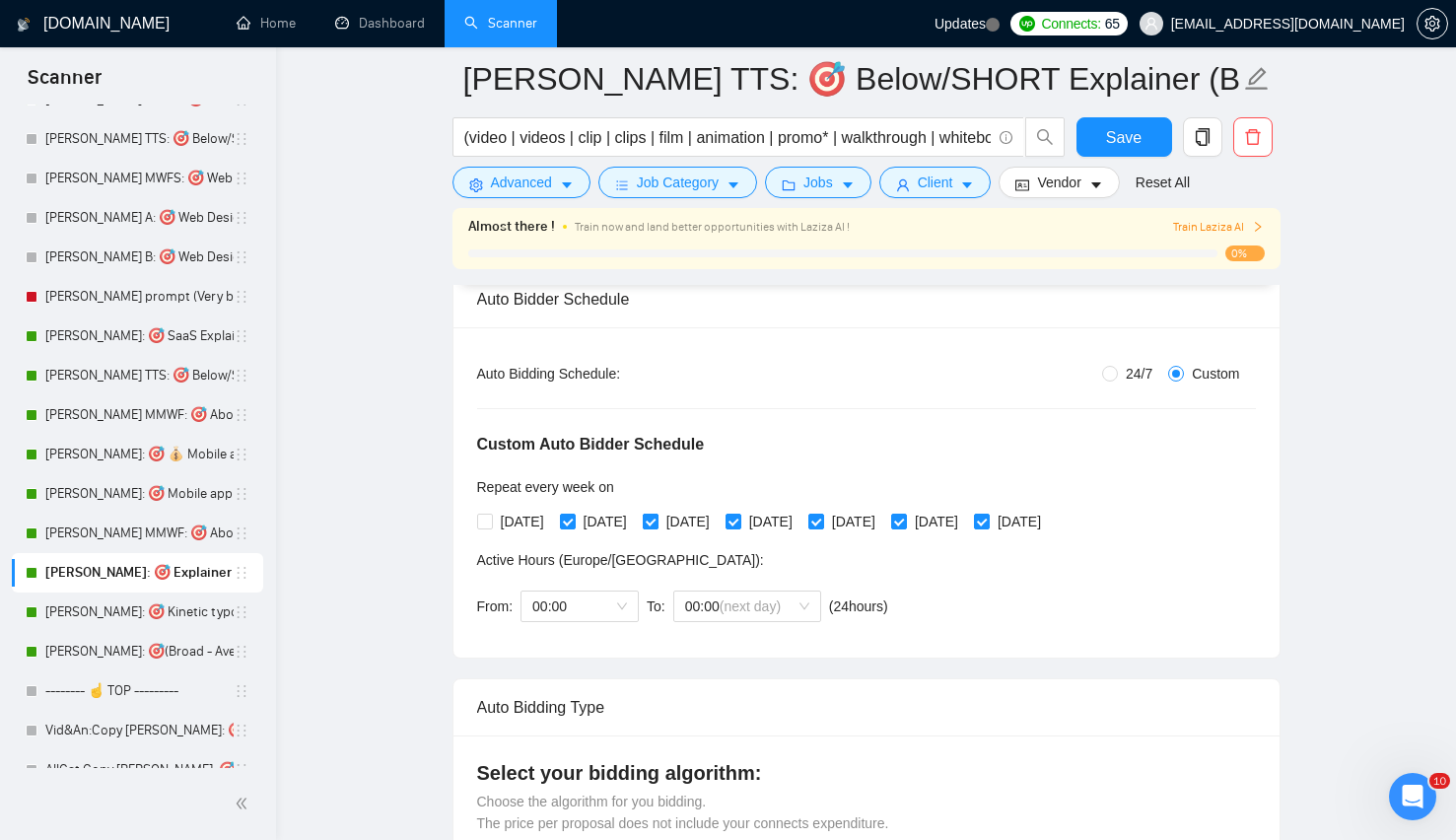 click on "Wednesday" at bounding box center [650, 521] 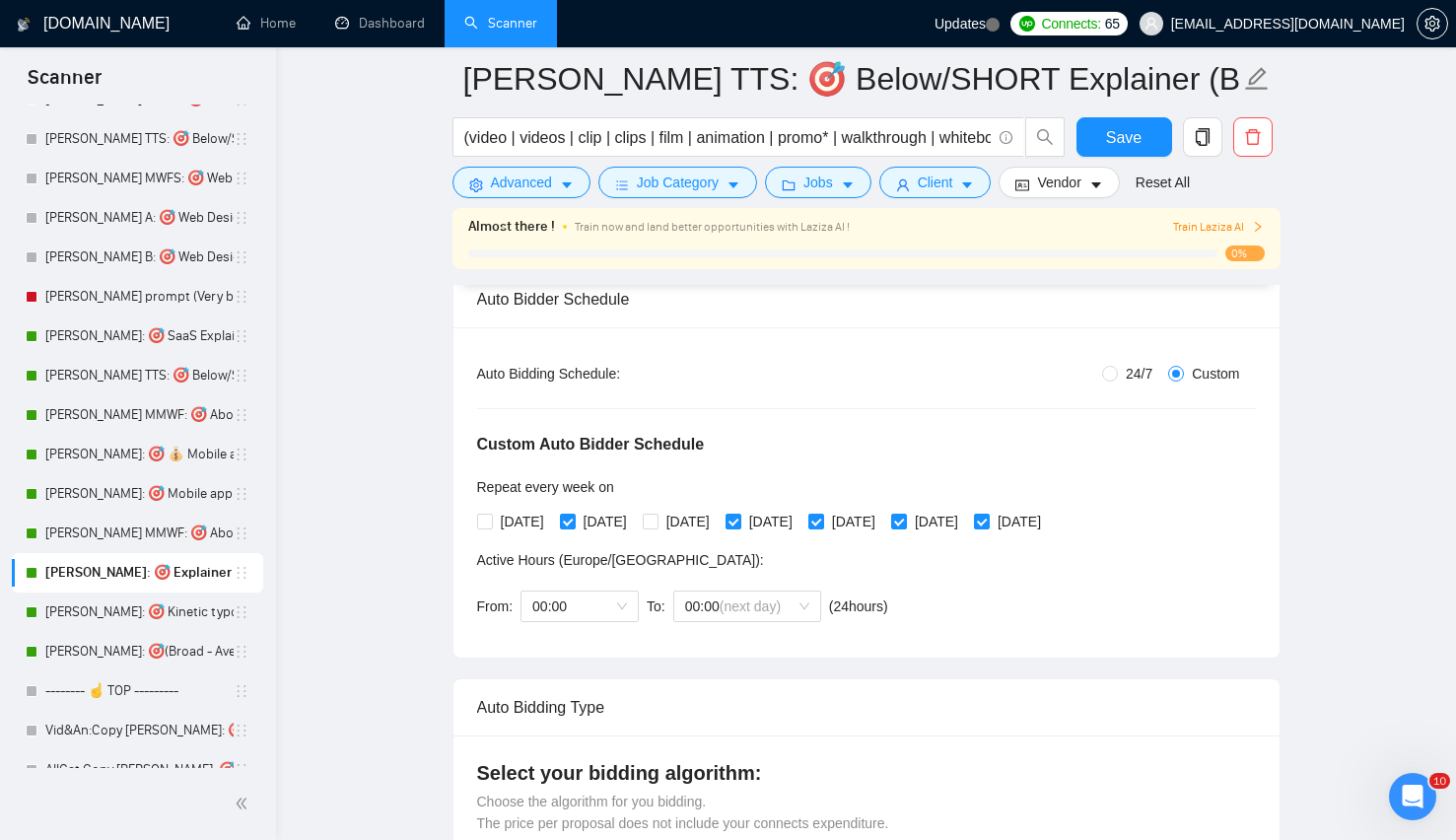 click on "Monday Tuesday Wednesday Thursday Friday Saturday Sunday" at bounding box center [763, 522] 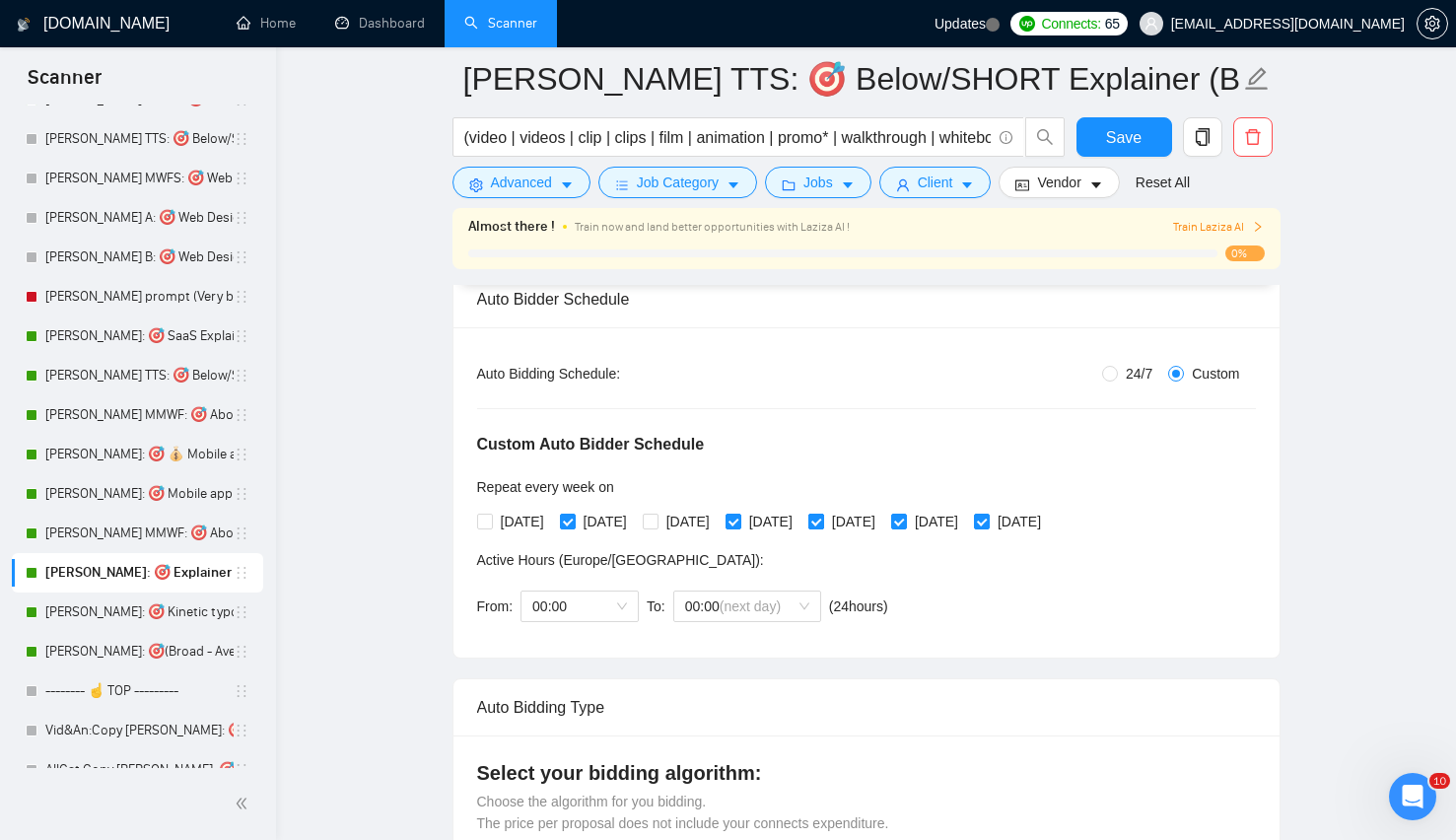 click at bounding box center [816, 522] 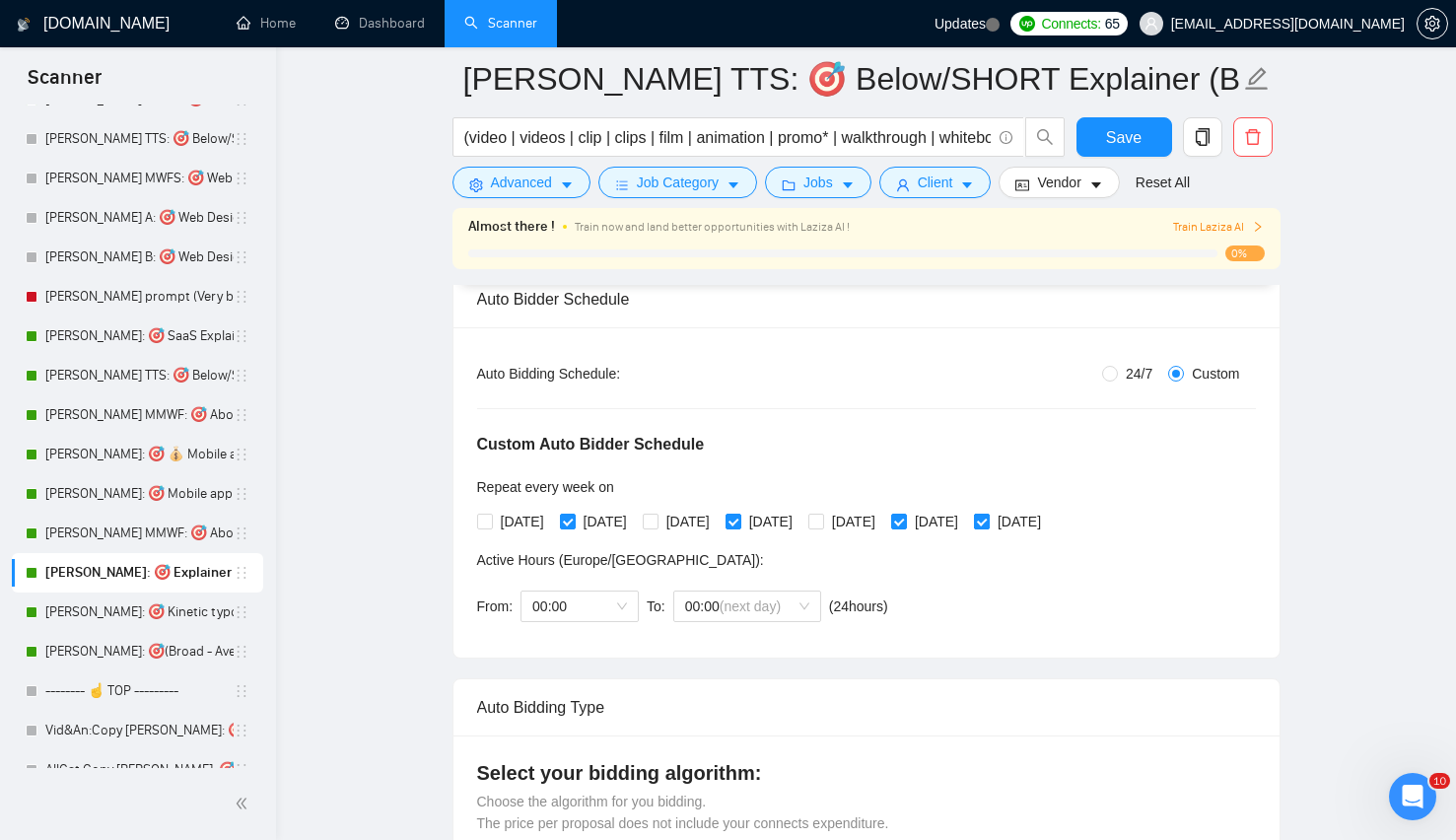 click on "Sunday" at bounding box center (981, 521) 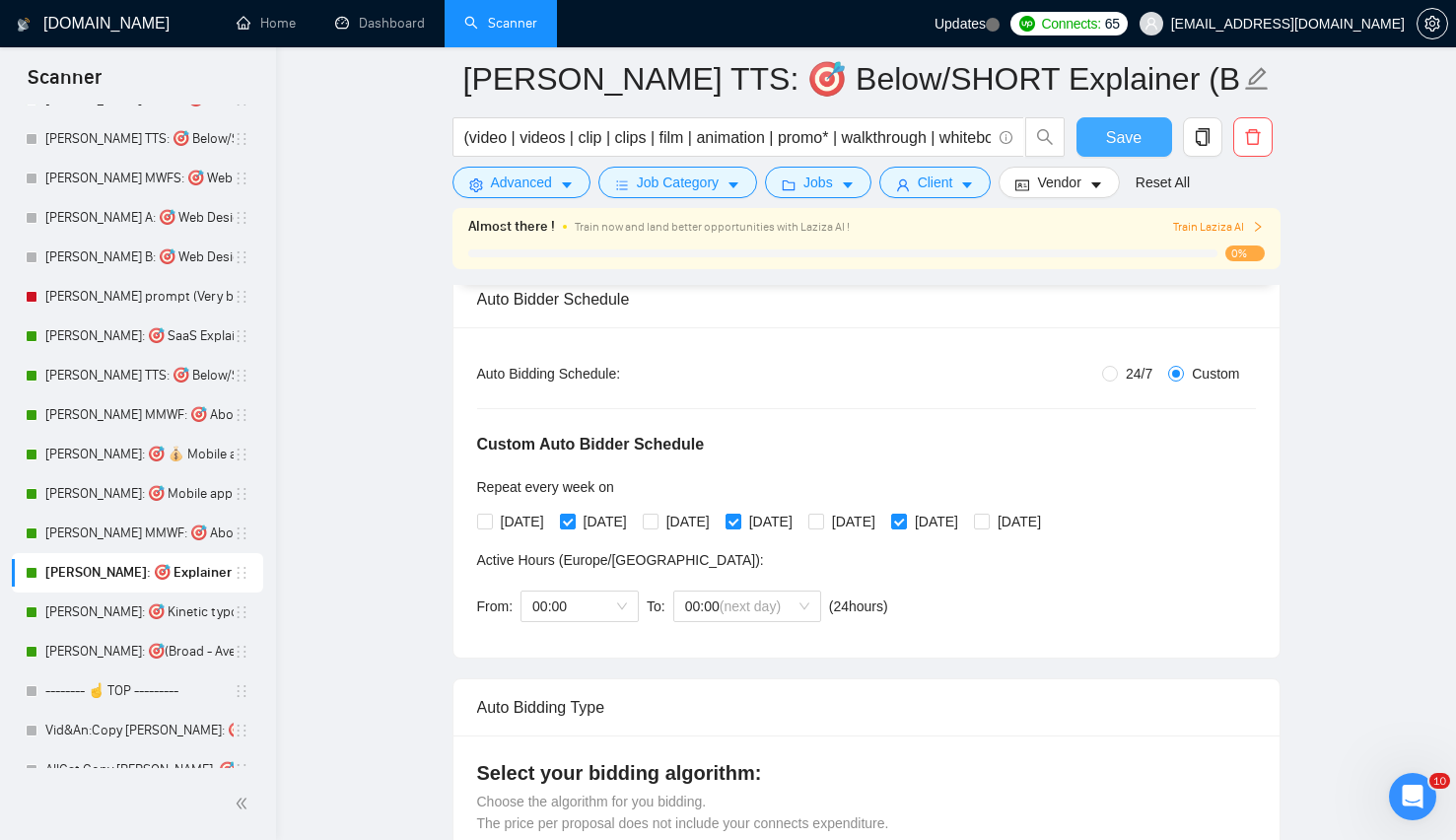click on "Save" at bounding box center (1124, 137) 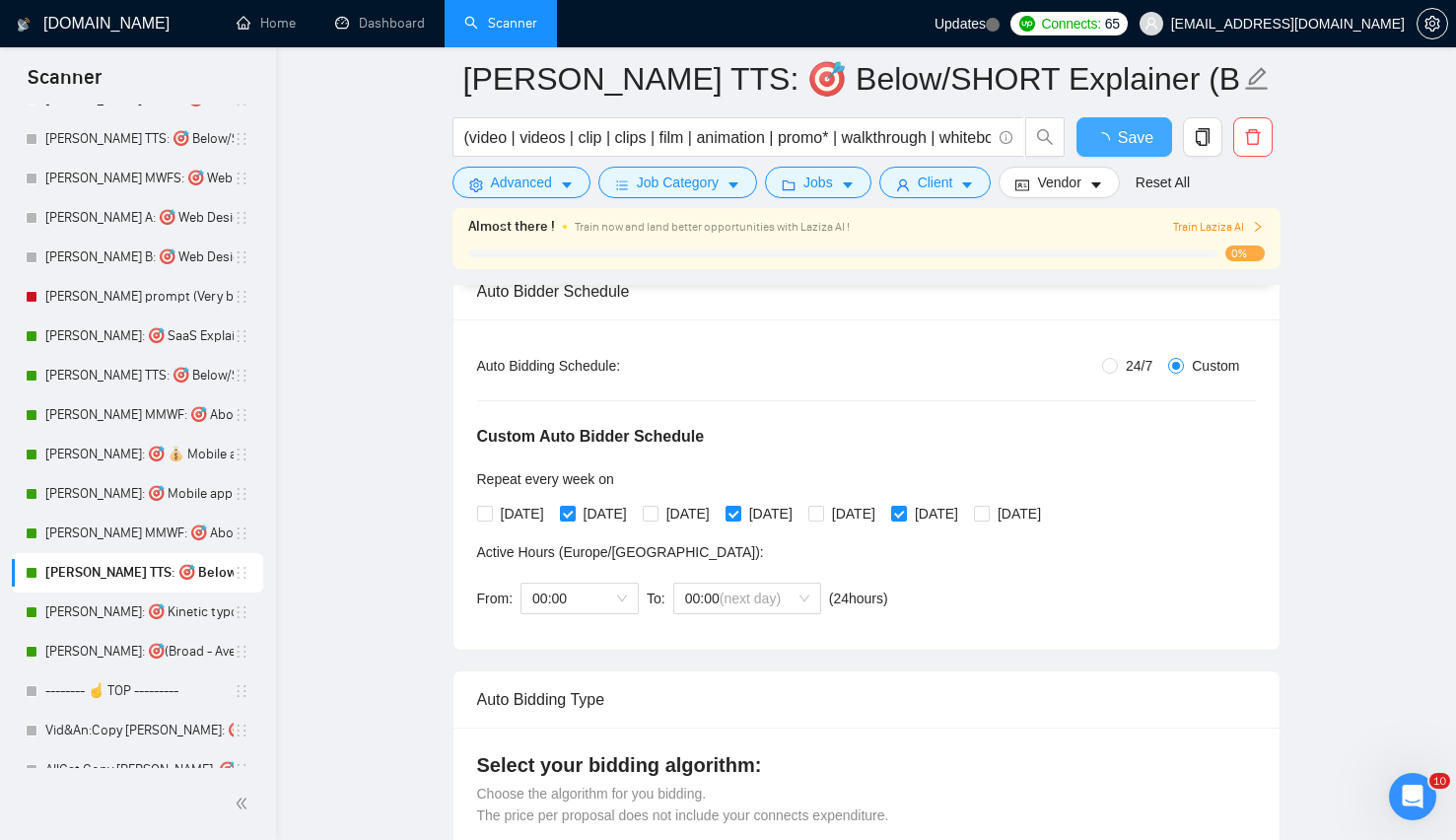 type 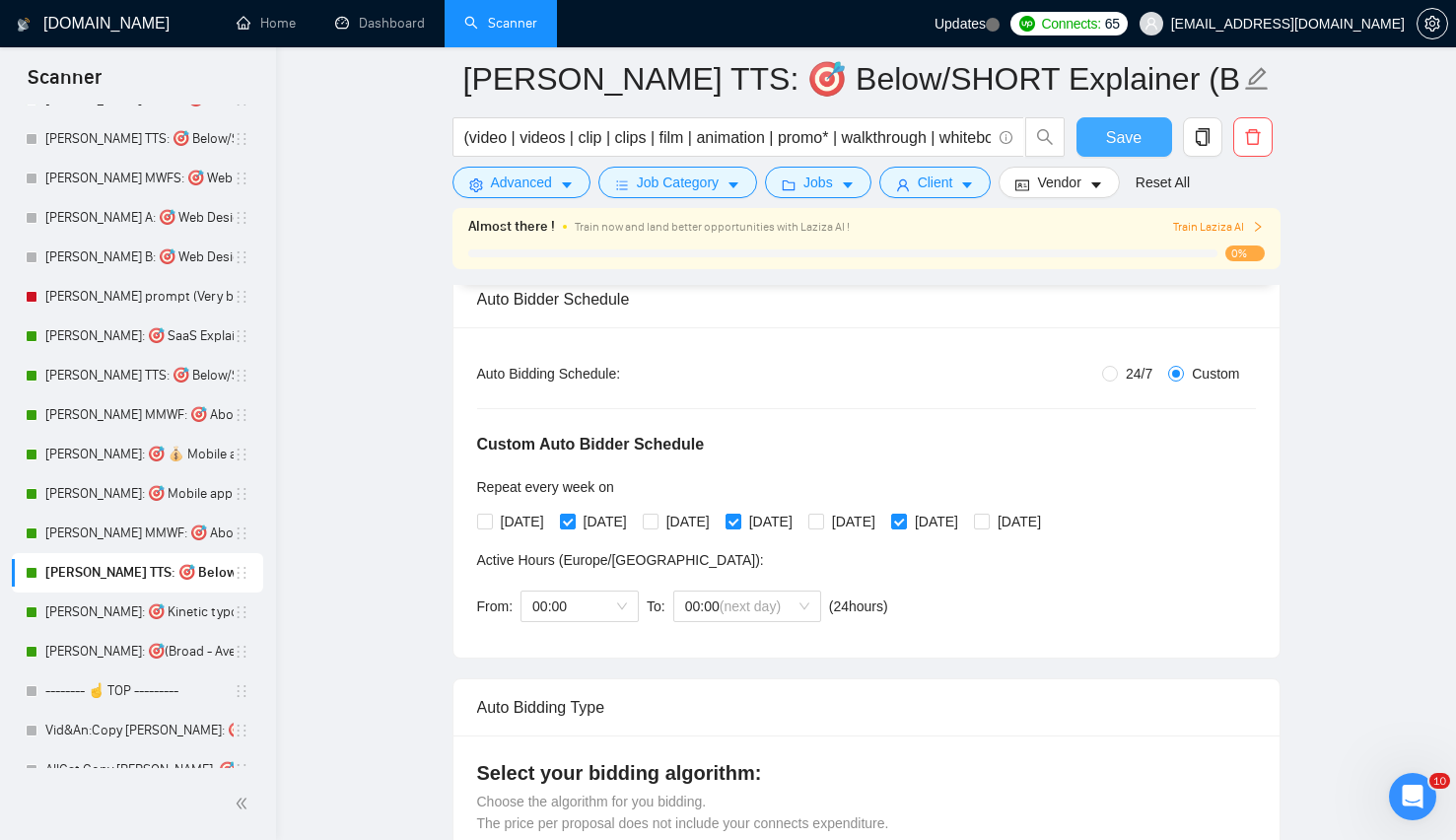 type 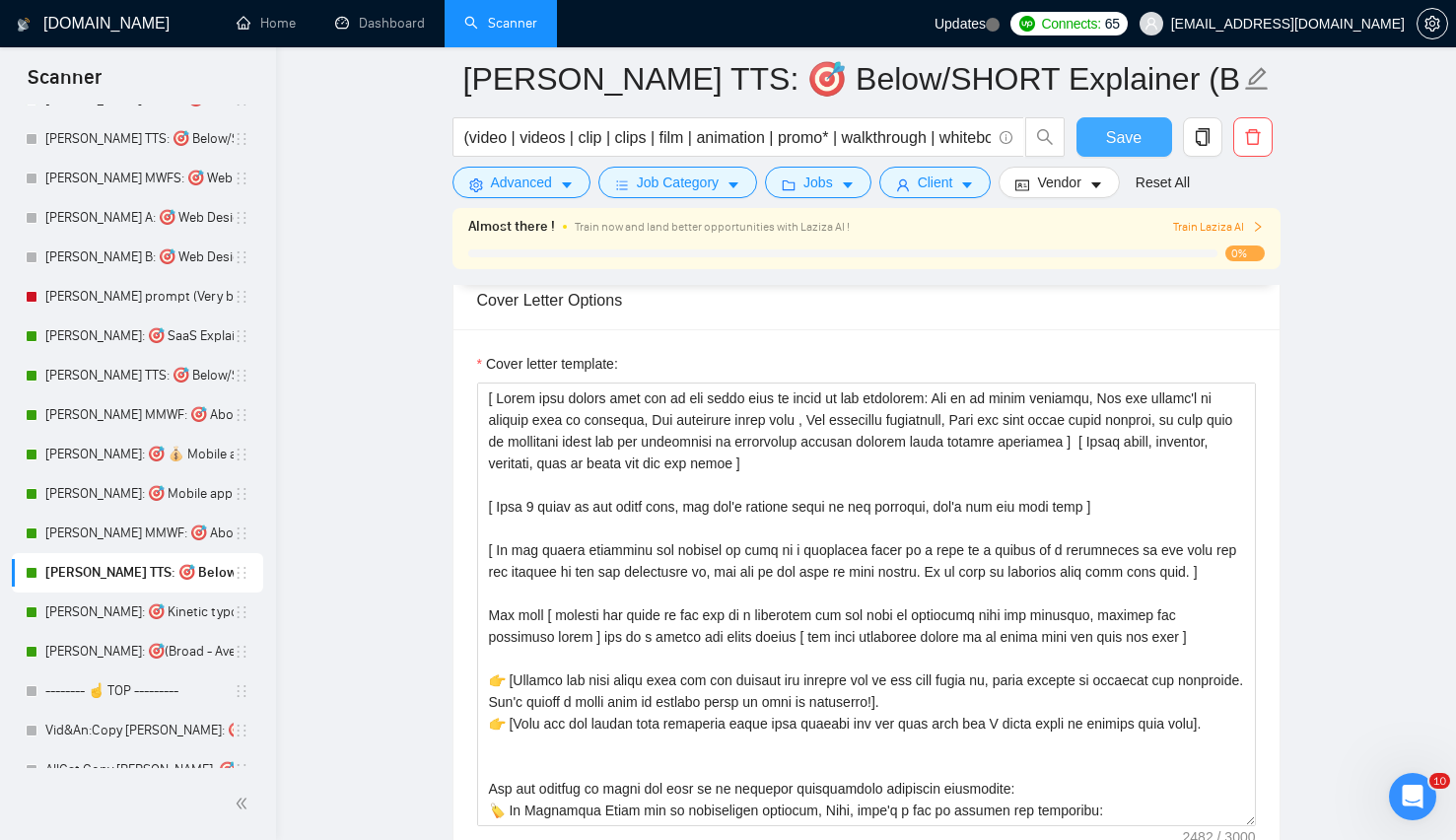 scroll, scrollTop: 1968, scrollLeft: 0, axis: vertical 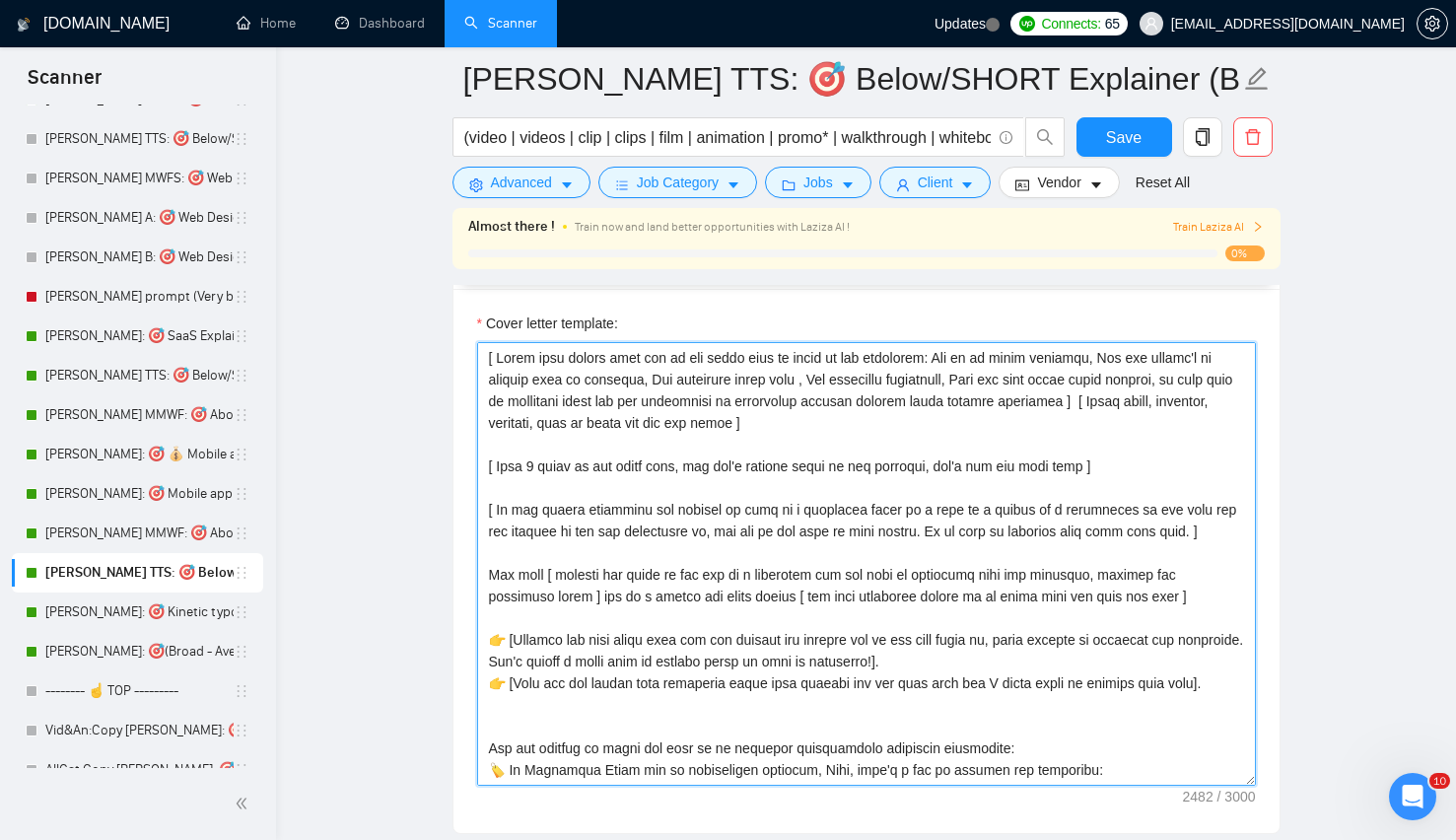 click on "Cover letter template:" at bounding box center (867, 564) 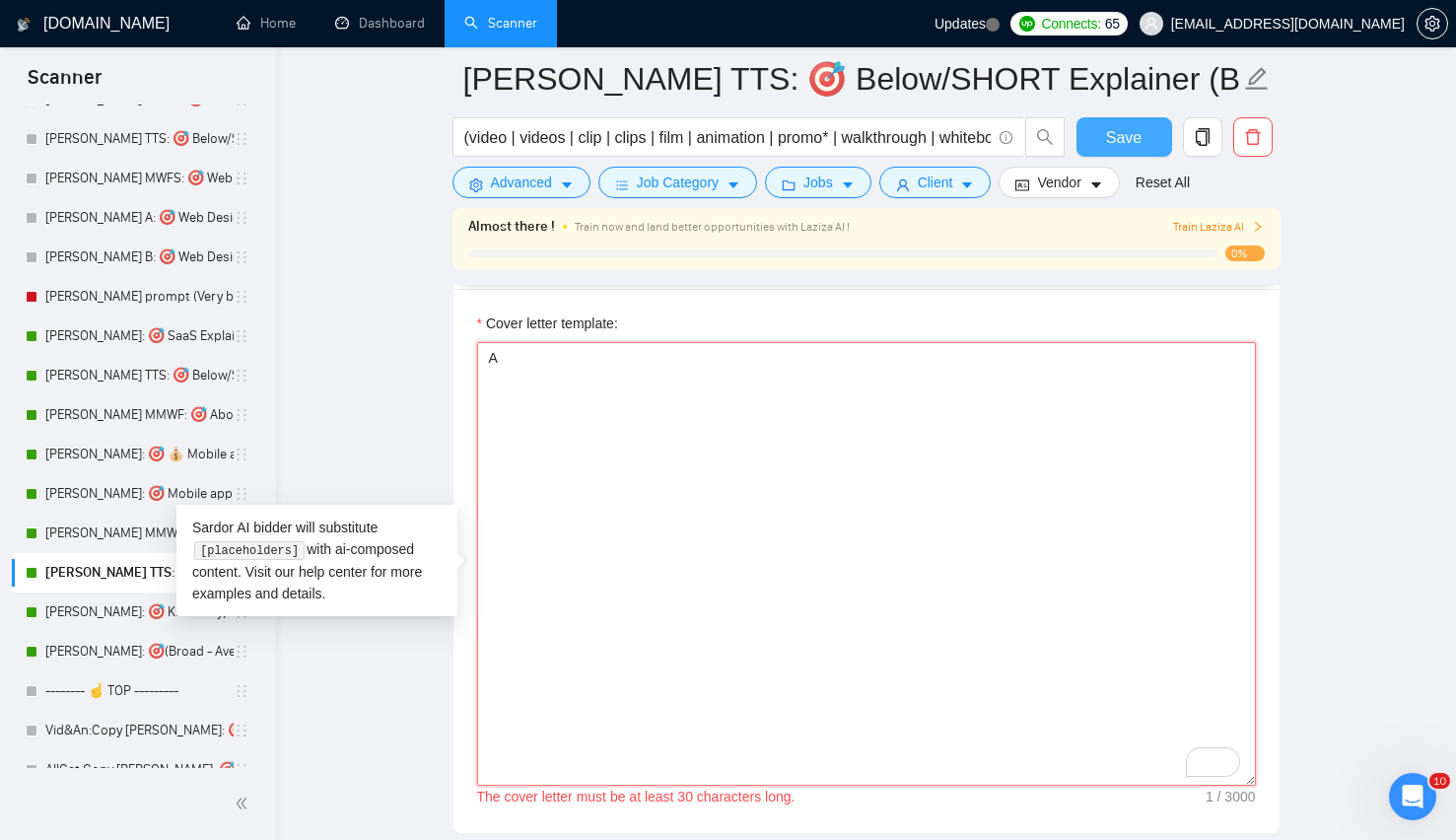 type on "A" 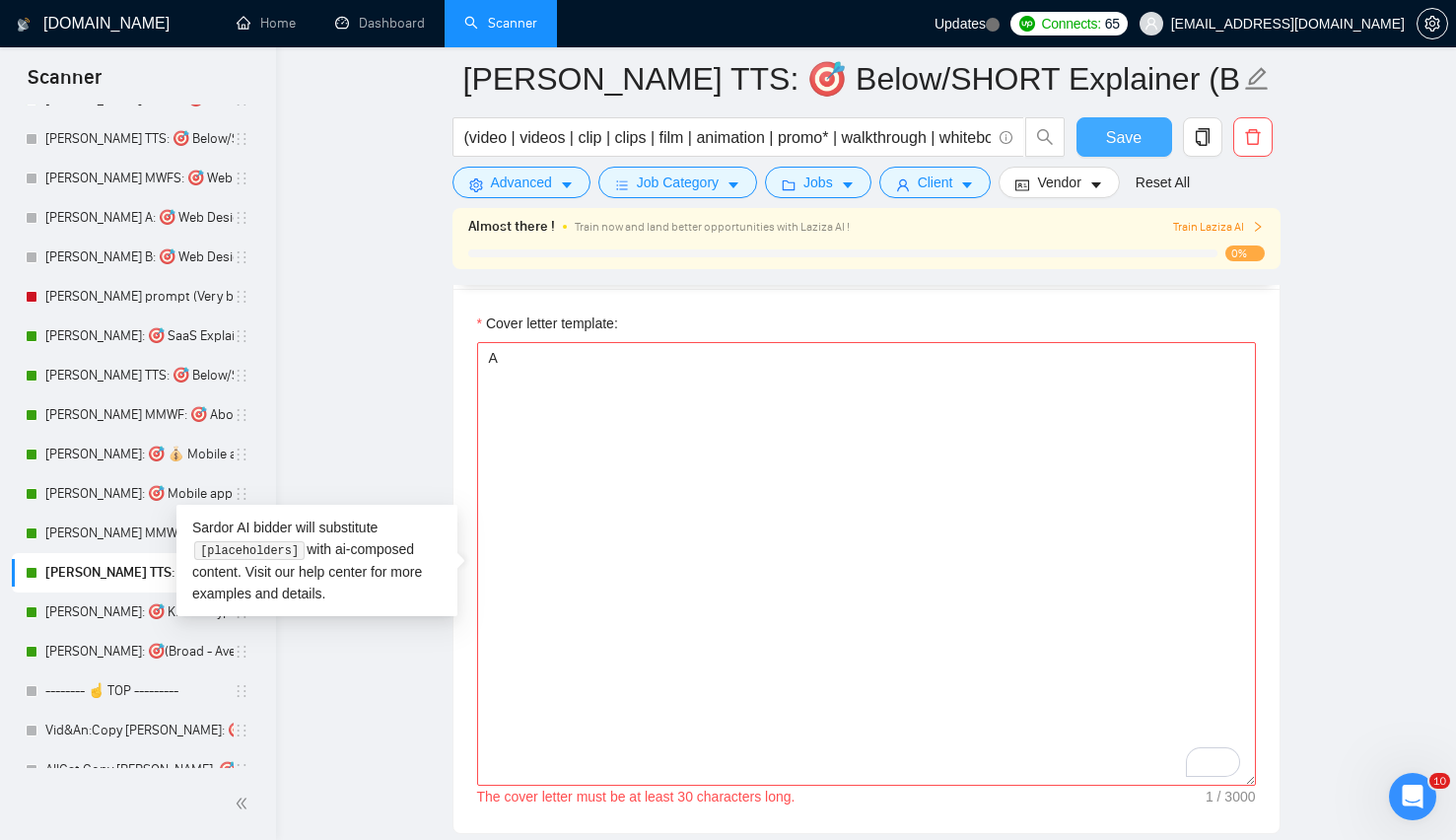 click on "Save" at bounding box center [1124, 137] 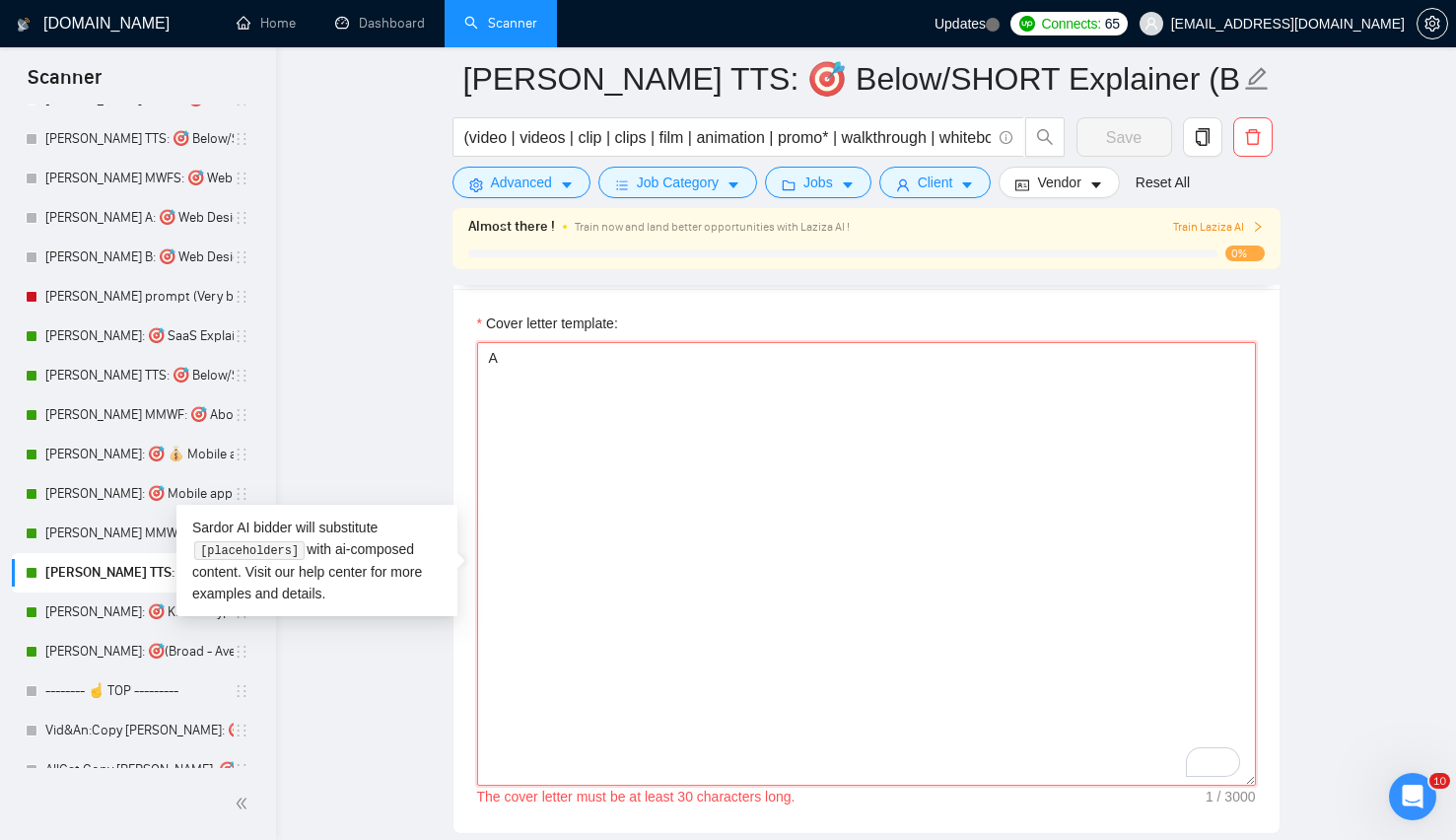 click on "A" at bounding box center (867, 564) 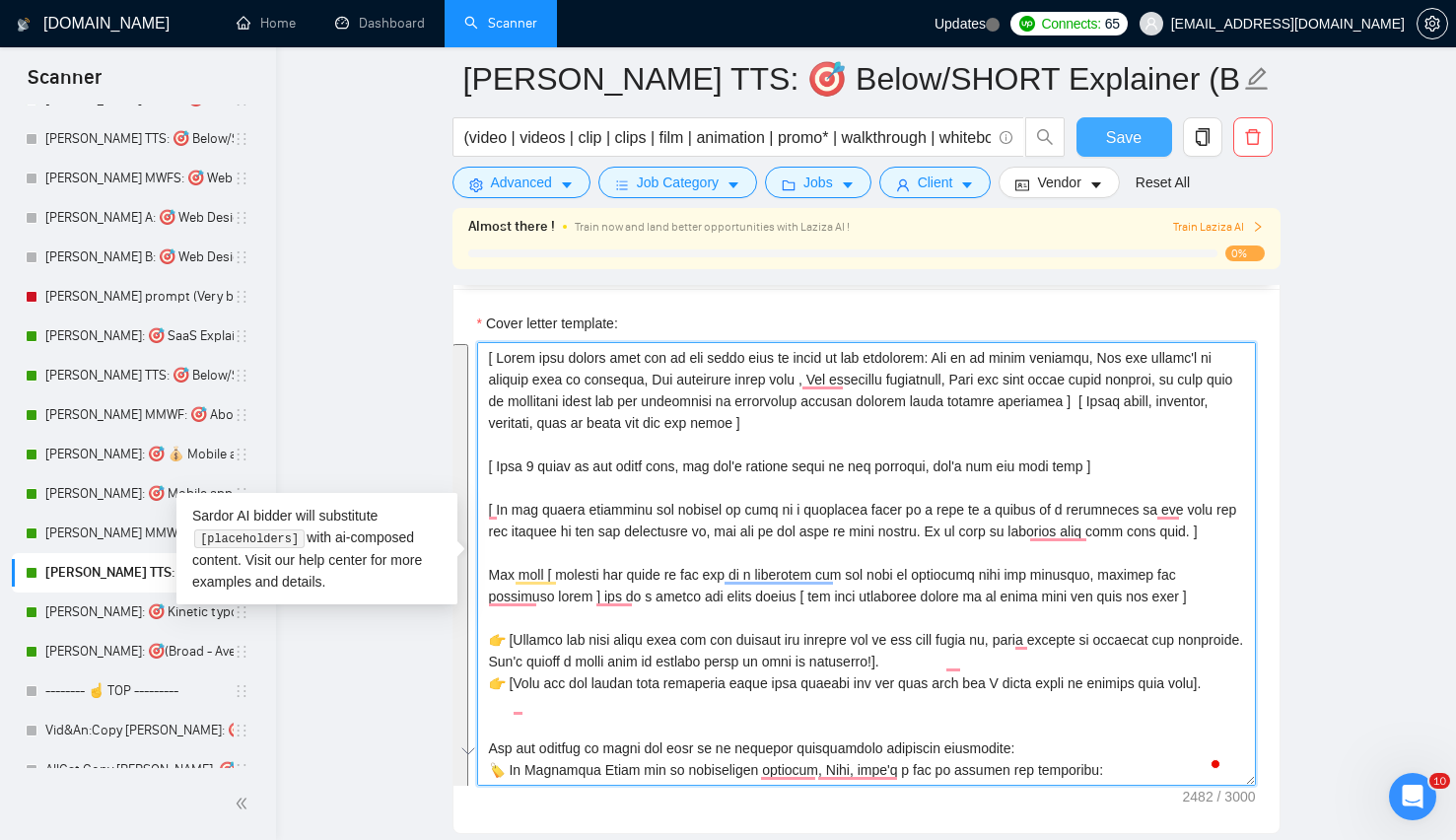 type on "[ Start with strong hook and in the first line do three of the following: Say hi in their language, Use the client's or company name if provided, Ask something about them , Say something unexpected, Show you care about their project, if they need an explainer video say you specialise in explainers showing complex ideas through animation ]  [ Sound human, friendly, informal, down to earth and not too smart ]
[ Make 2 typos on the first line, but don't mention typos in the proposal, don't say the word typo ]
[ If the client mentioned his website or link to a reference video or a link to a script or a storyboard or any link say you checked it out and compliment it, but say we can make it even better. If no link is provided then skip this part. ]
You need [ rewrite the title of the job in a different way and work it naturally into the sentence, without any quotation marks ] and as a result you would expect [ the most important result of me doing this job well for them ]
👉 [Mention one pain point from the..." 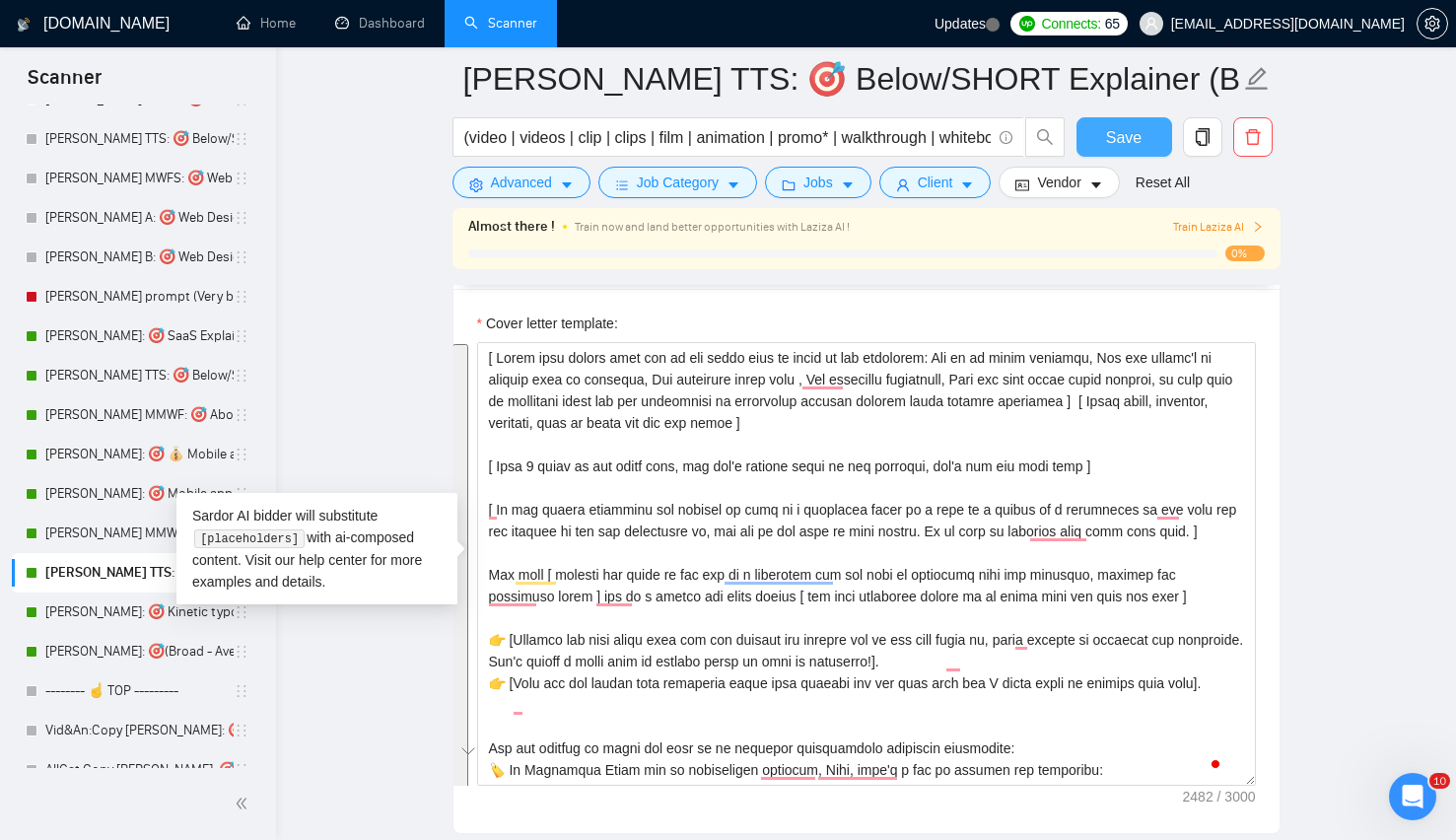 click on "Save" at bounding box center [1124, 137] 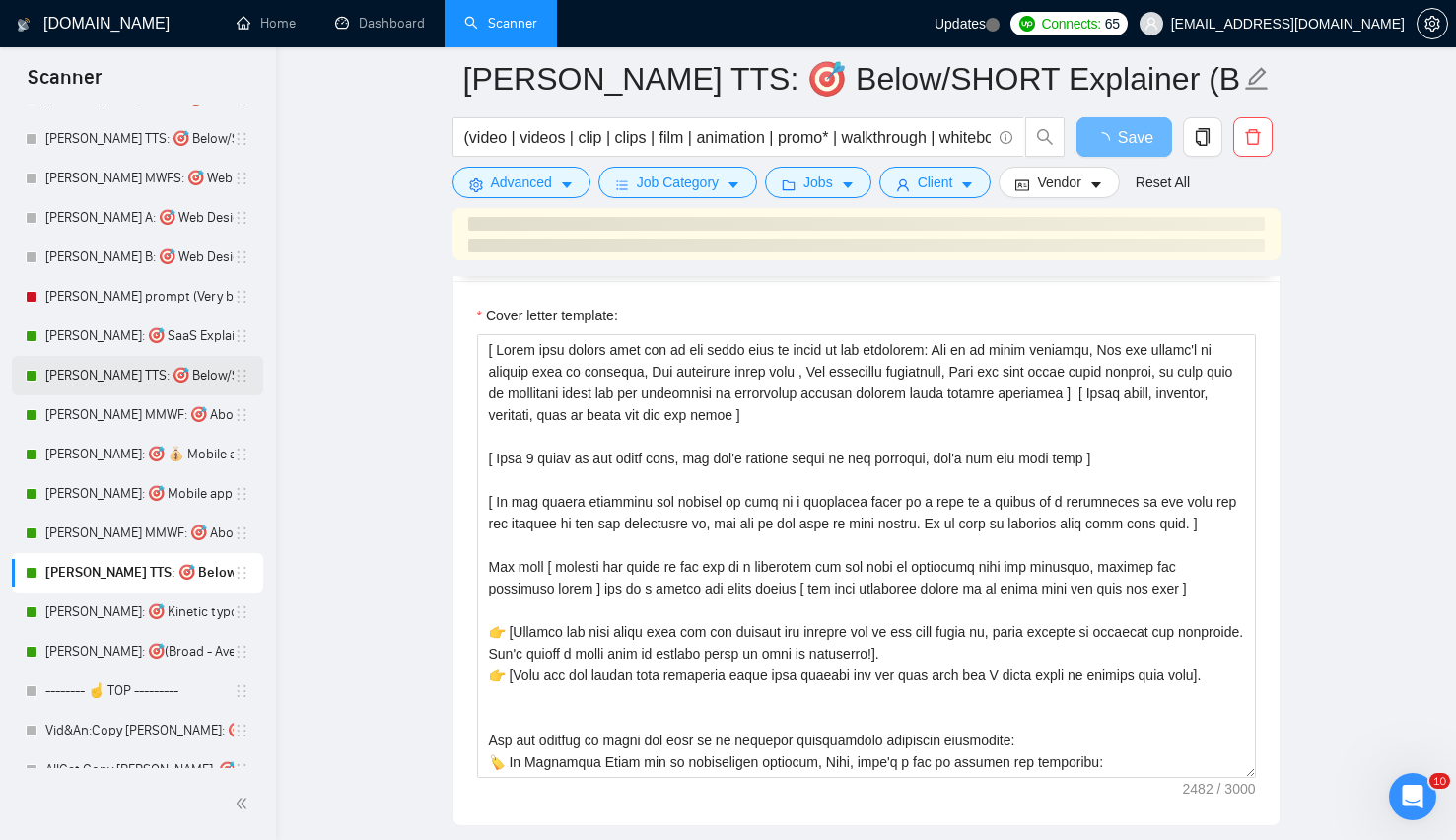 click on "Lenka TTS: 🎯 Below/SHORT SaaS Explainer" at bounding box center (139, 376) 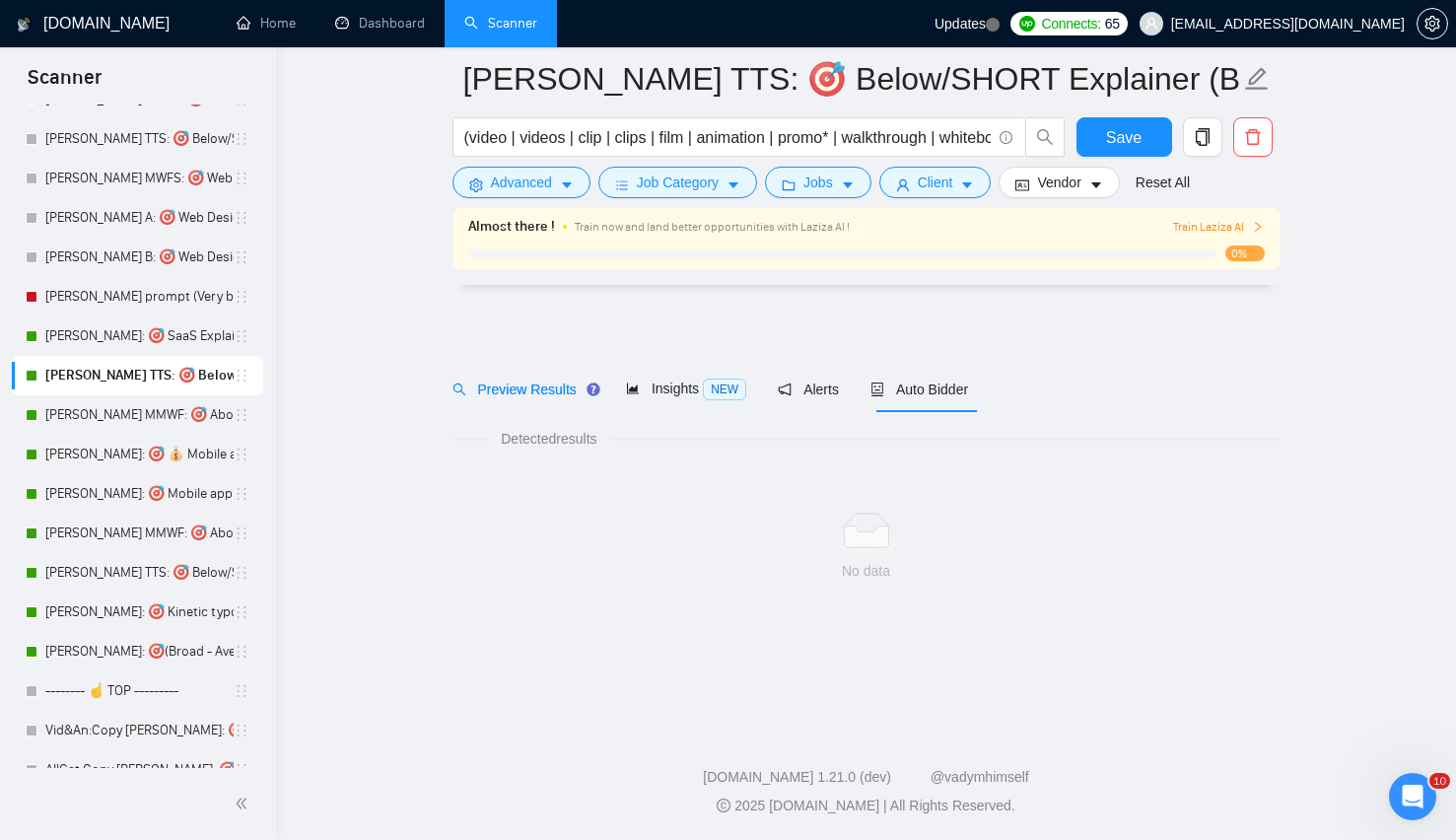 scroll, scrollTop: 0, scrollLeft: 0, axis: both 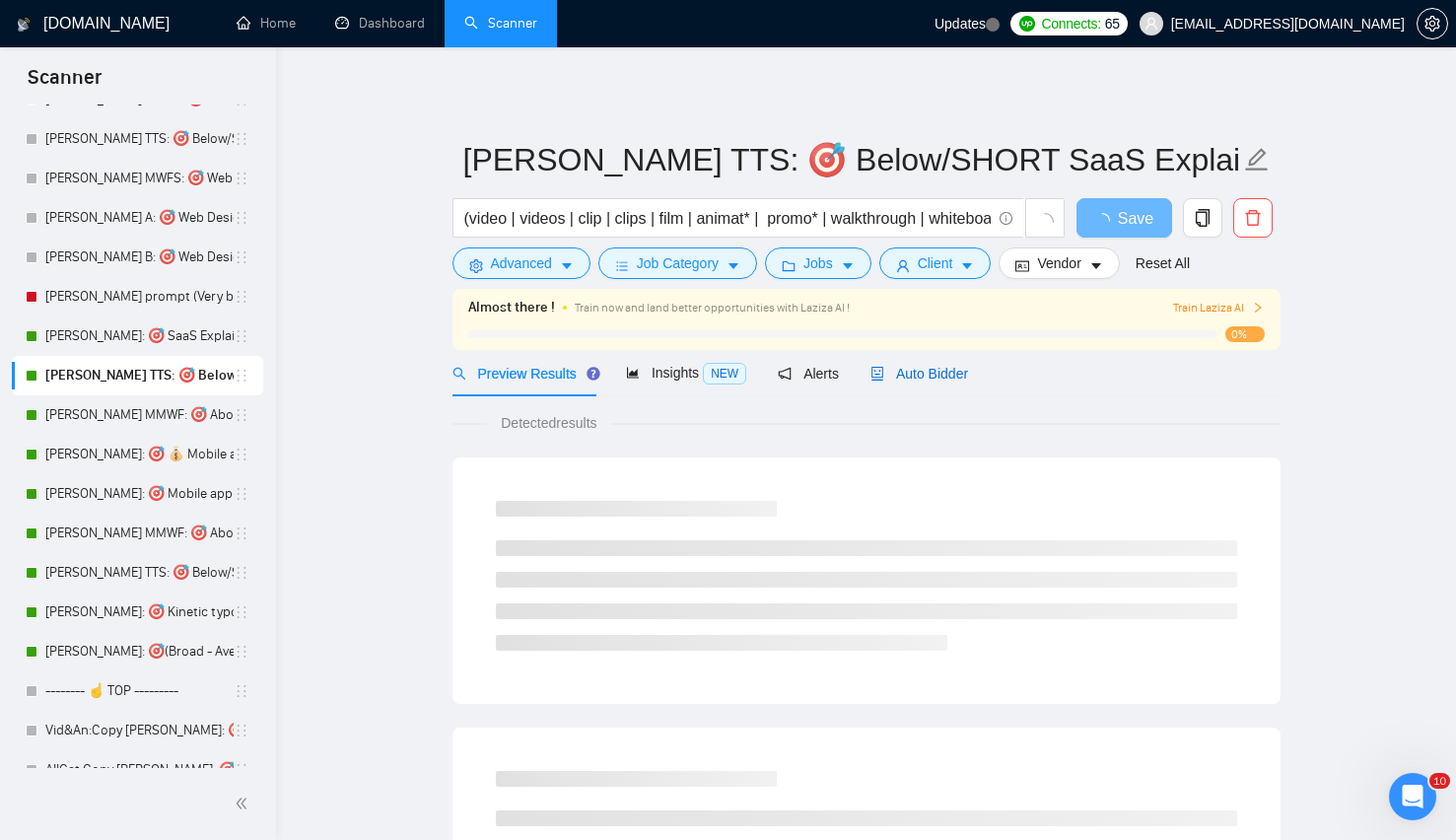 click on "Auto Bidder" at bounding box center [919, 374] 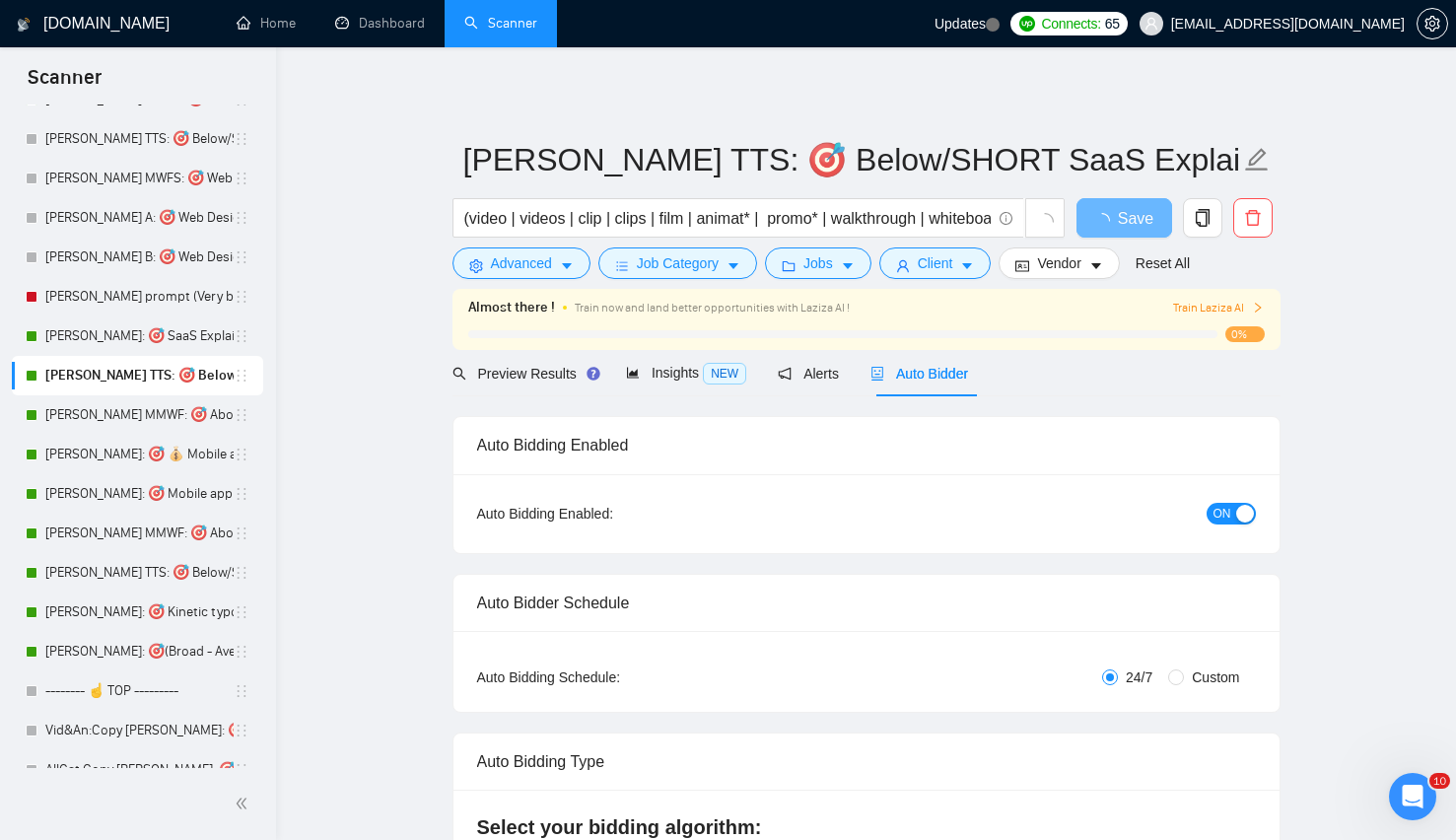type 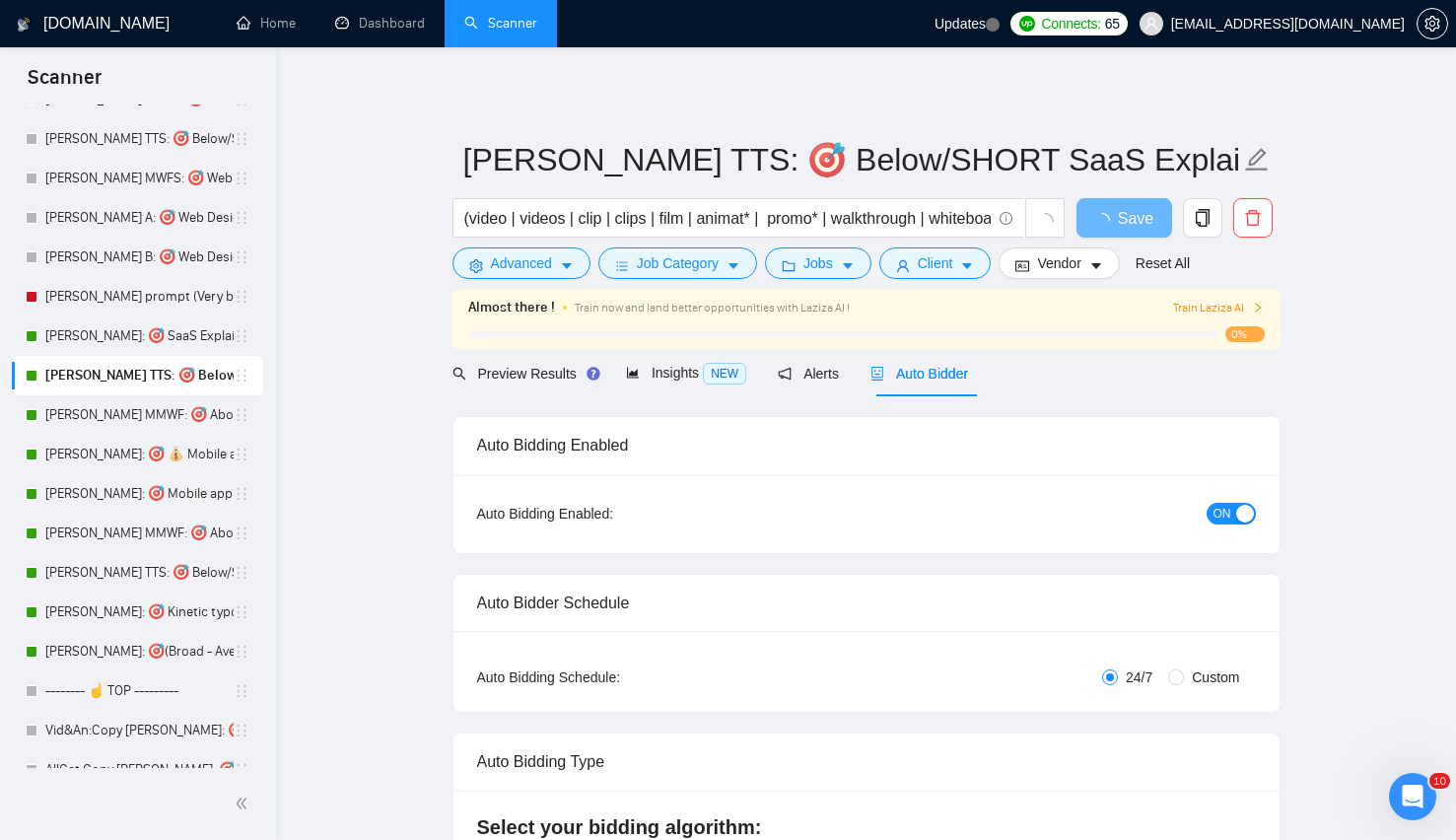 radio on "false" 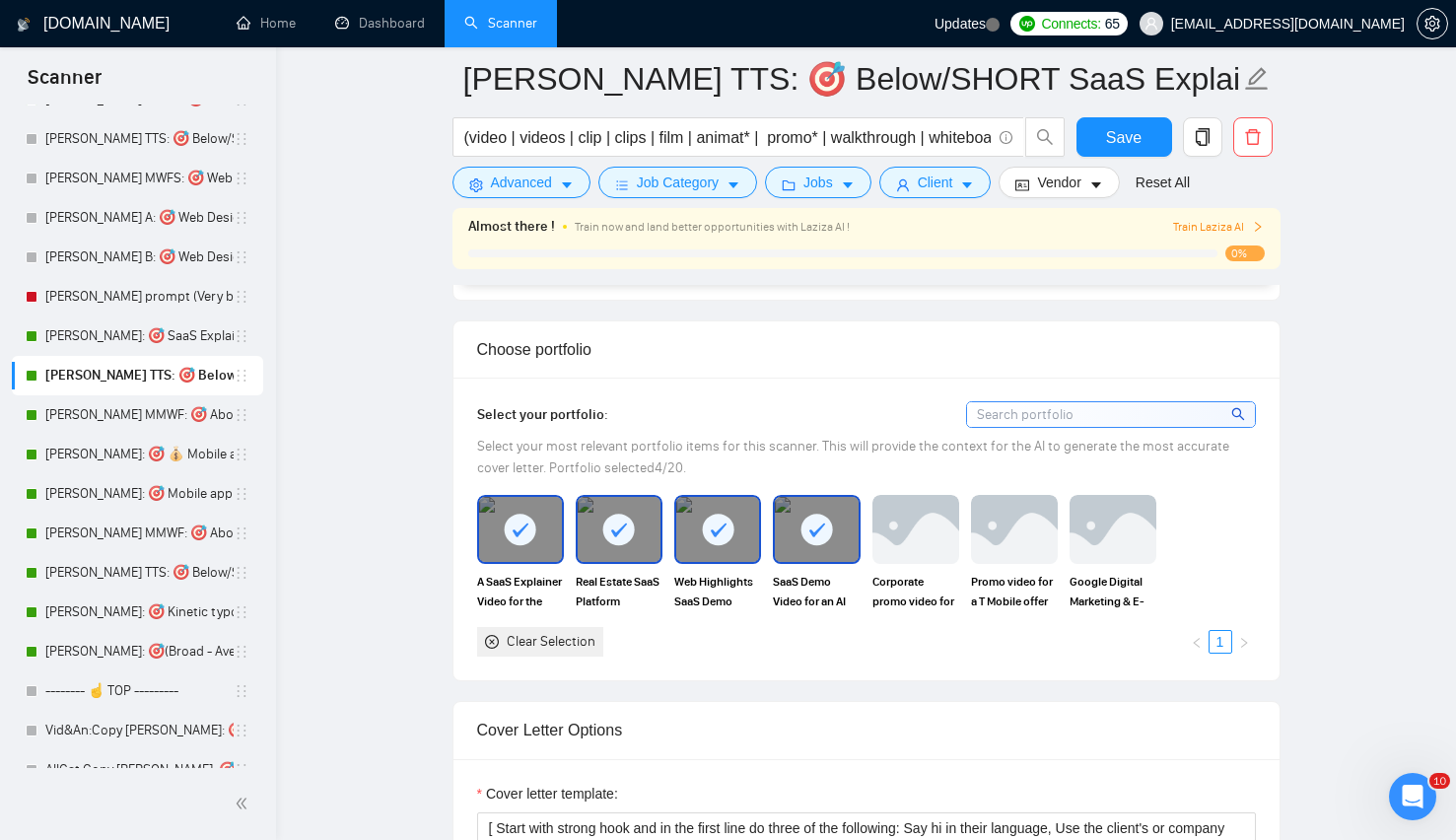 scroll, scrollTop: 1528, scrollLeft: 0, axis: vertical 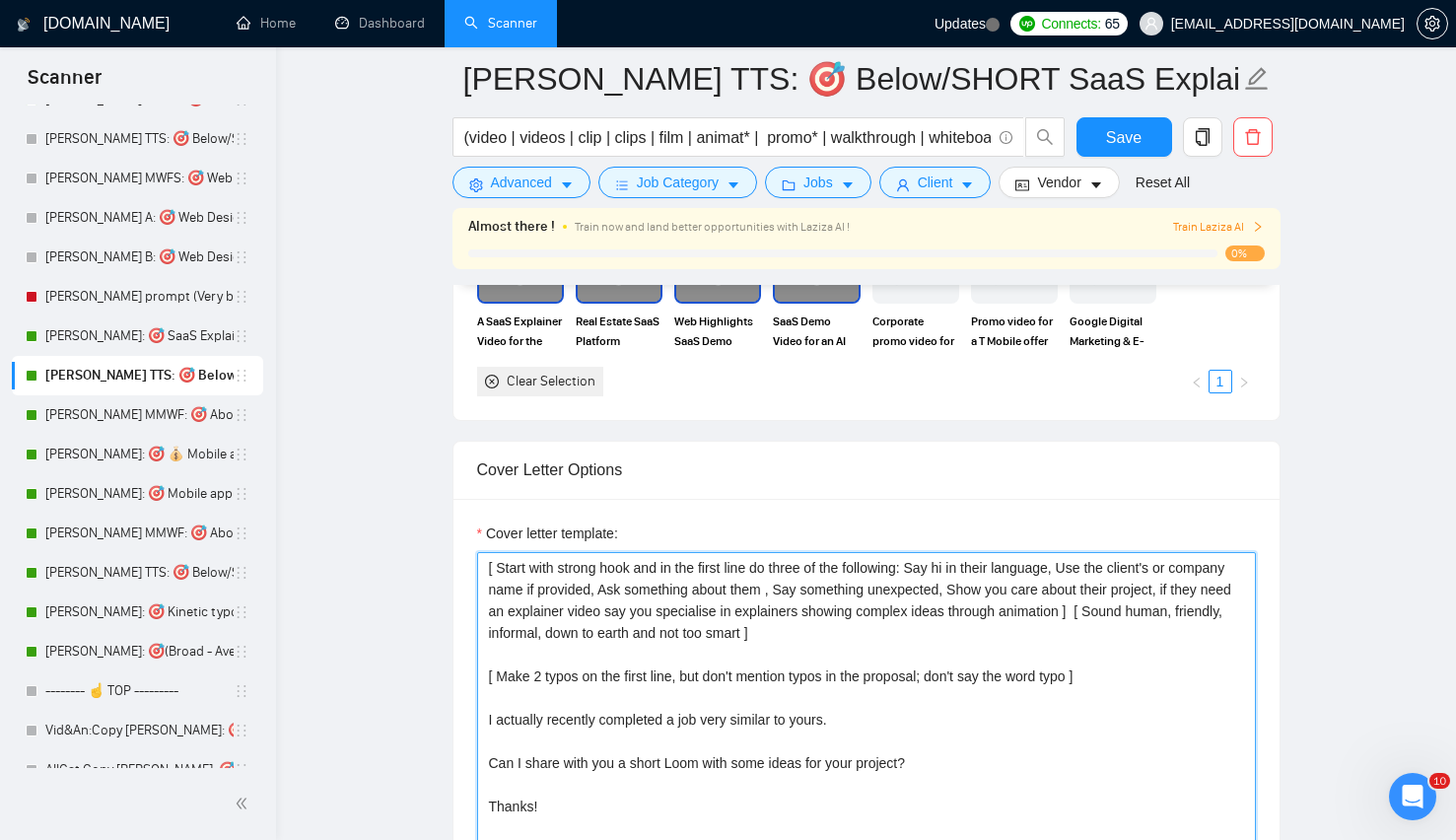 click on "[ Start with strong hook and in the first line do three of the following: Say hi in their language, Use the client's or company name if provided, Ask something about them , Say something unexpected, Show you care about their project, if they need an explainer video say you specialise in explainers showing complex ideas through animation ]  [ Sound human, friendly, informal, down to earth and not too smart ]
[ Make 2 typos on the first line, but don't mention typos in the proposal; don't say the word typo ]
I actually recently completed a job very similar to yours.
Can I share with you a short Loom with some ideas for your project?
Thanks!" at bounding box center (867, 774) 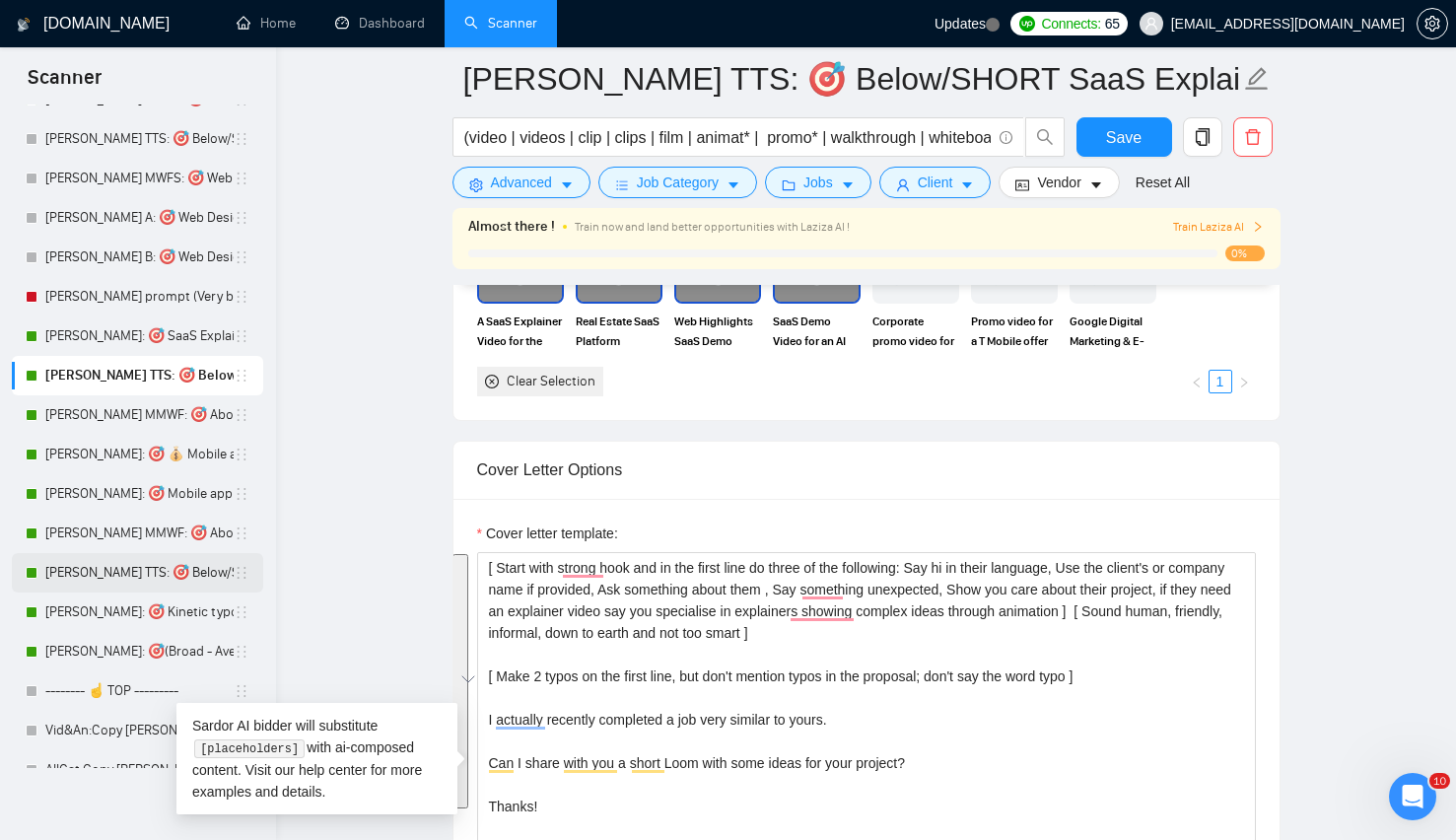 click on "Lenka TTS: 🎯 Below/SHORT Explainer (Below average & average descriptions)" at bounding box center (139, 573) 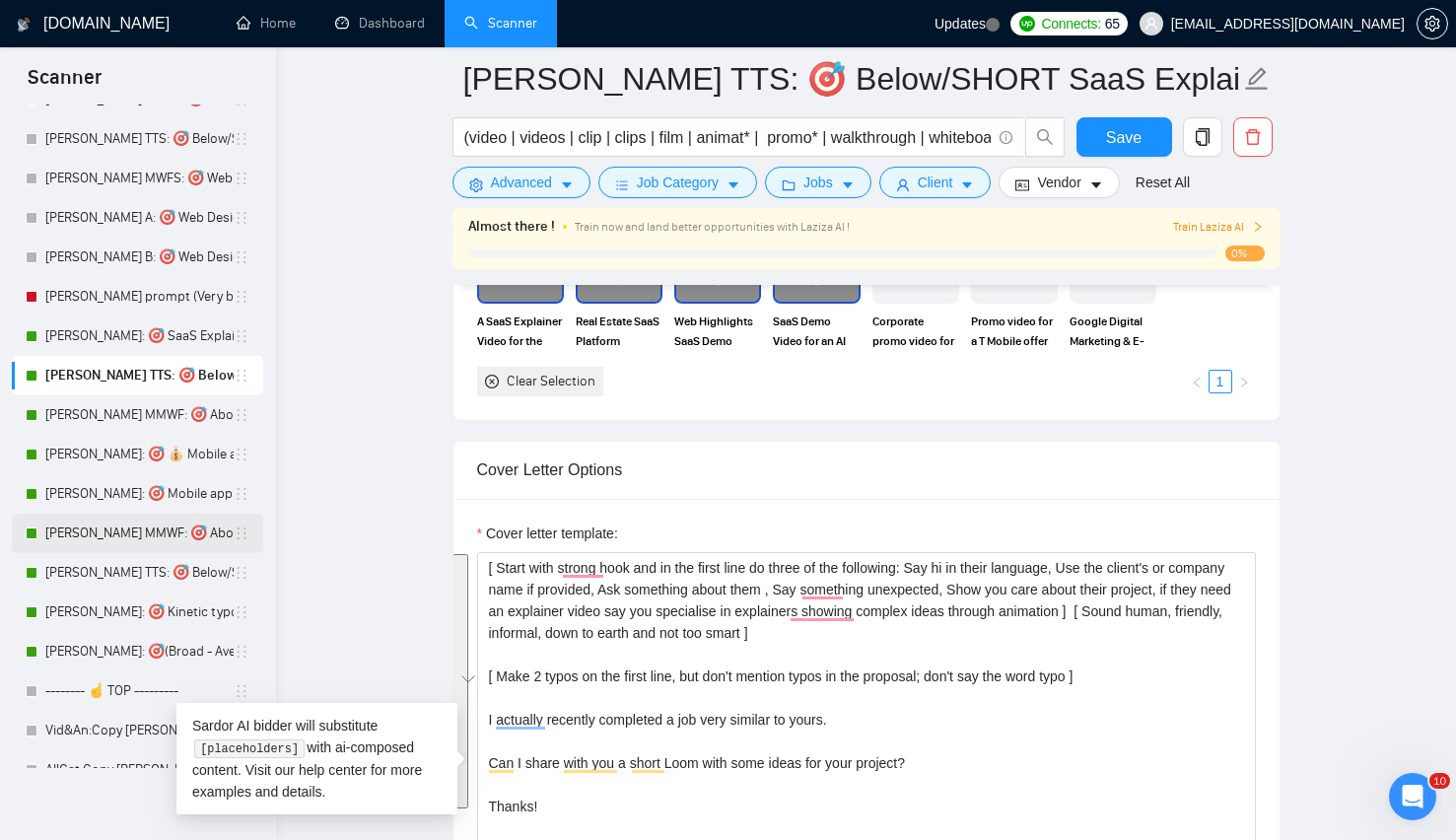 scroll, scrollTop: 0, scrollLeft: 0, axis: both 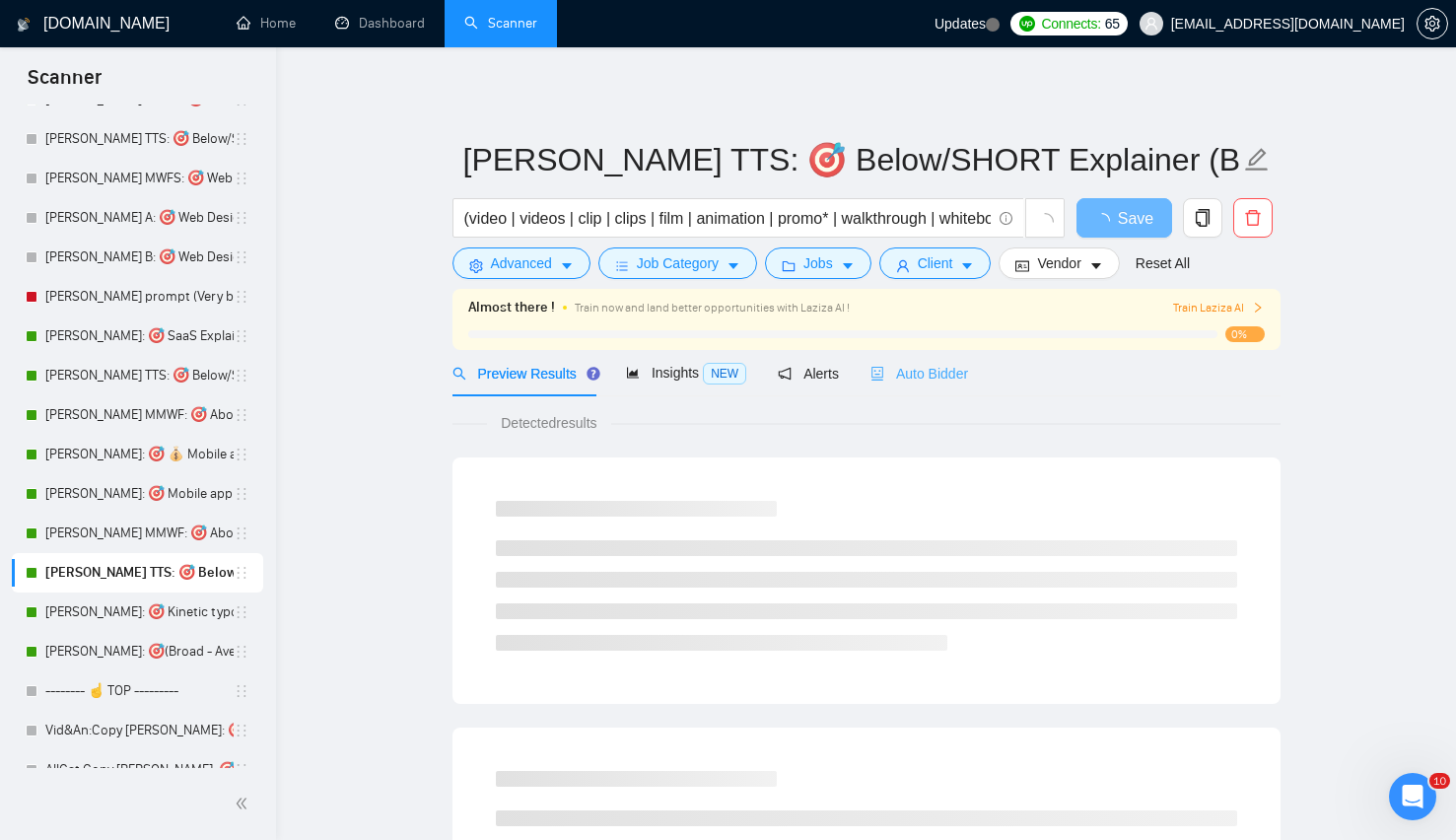click on "Auto Bidder" at bounding box center [919, 373] 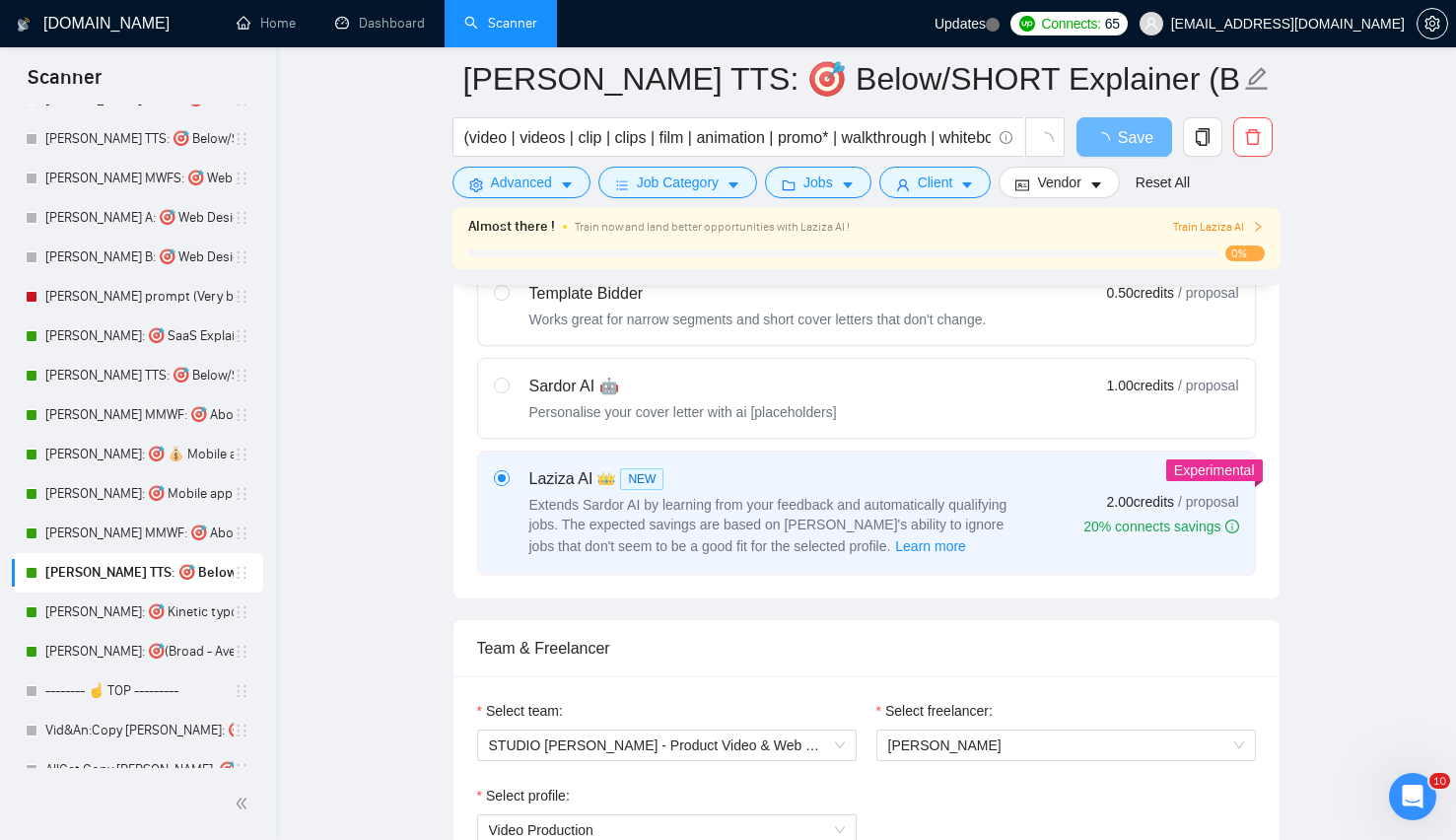 type 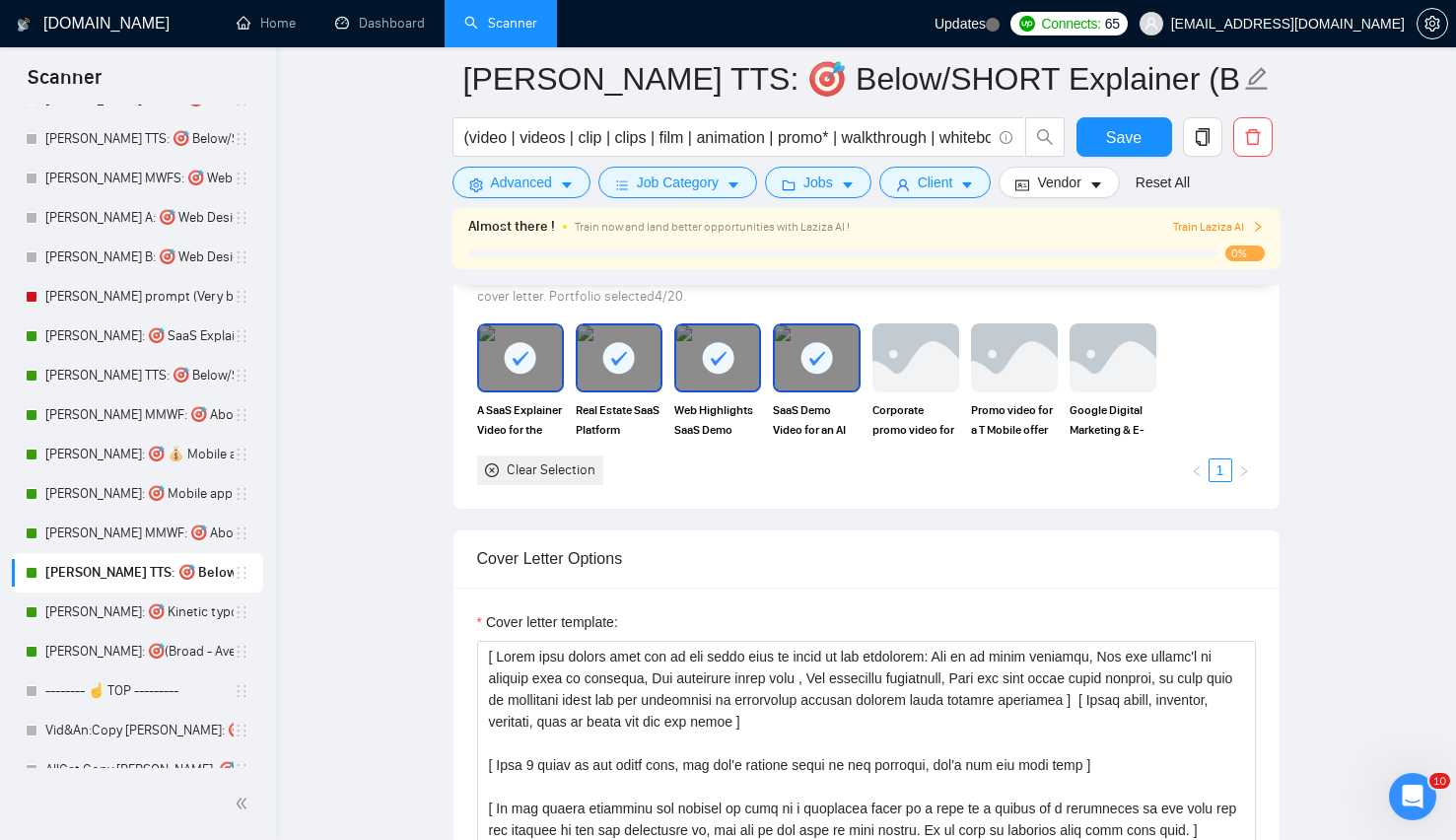 scroll, scrollTop: 1828, scrollLeft: 0, axis: vertical 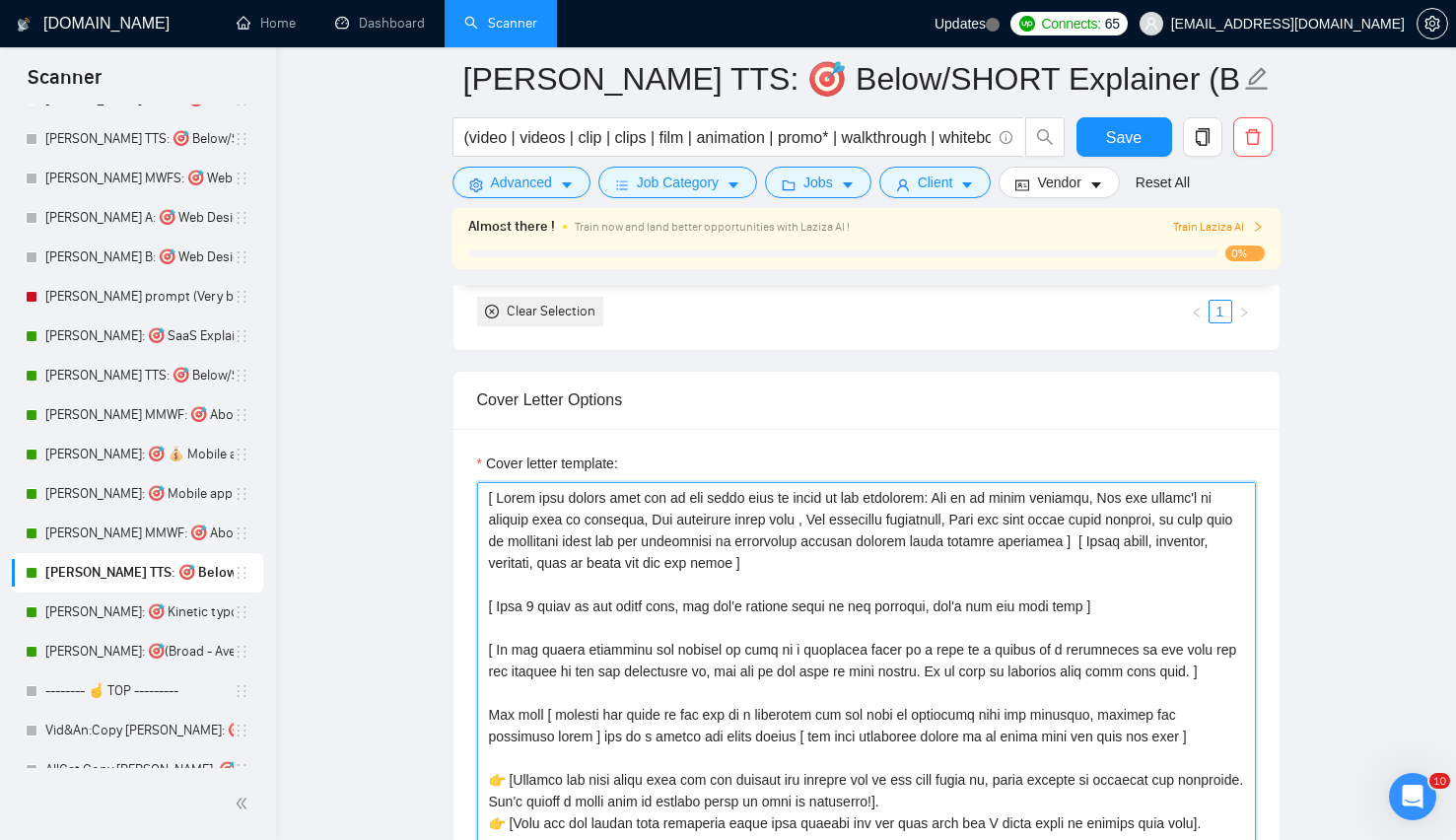 click on "Cover letter template:" at bounding box center [867, 704] 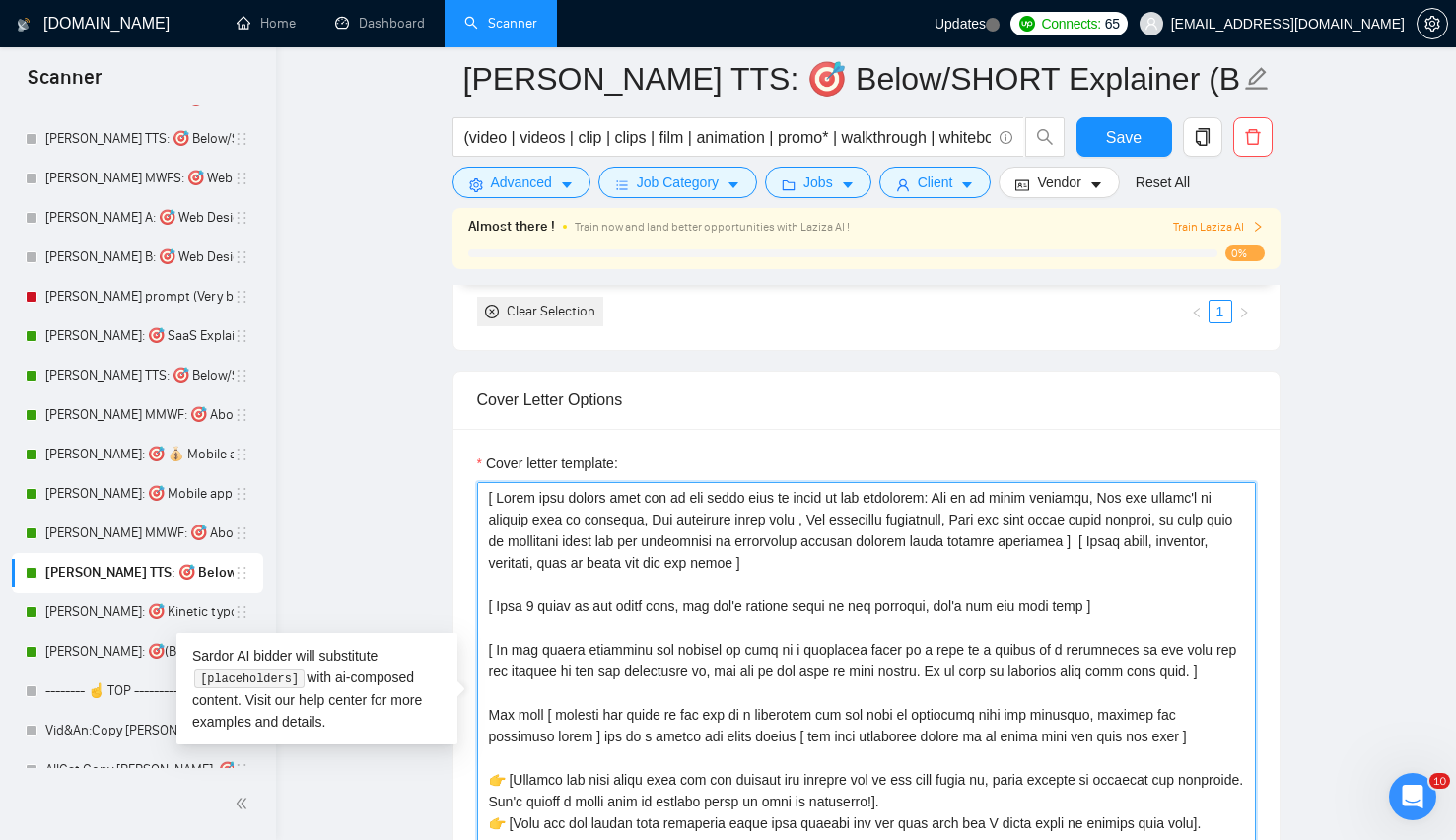 paste on "; don't say the word typo ]
I actually recently completed a job very similar to yours.
Can I share with you a short Loom with some ideas for your project?
Thanks!" 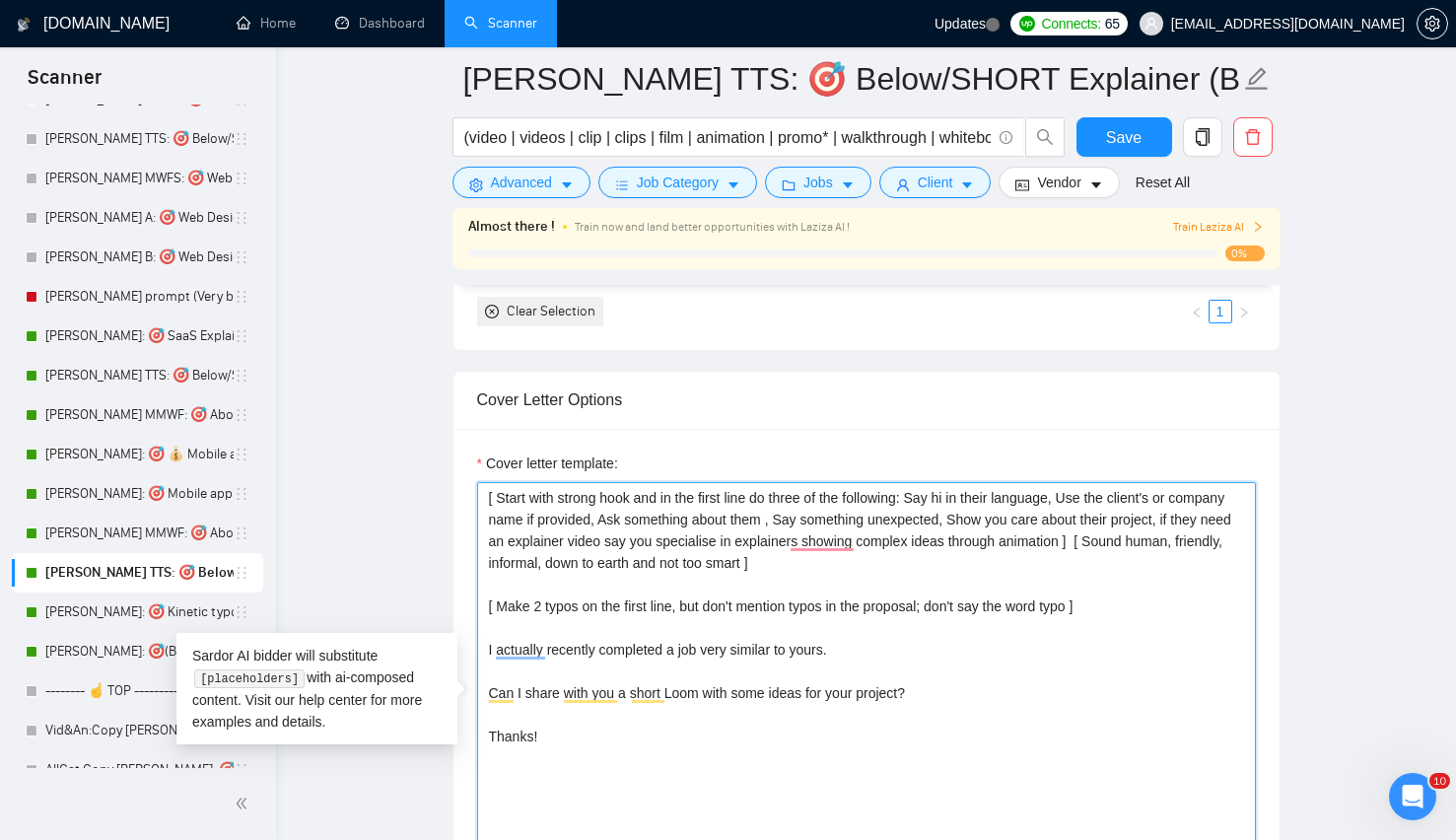 click on "[ Start with strong hook and in the first line do three of the following: Say hi in their language, Use the client's or company name if provided, Ask something about them , Say something unexpected, Show you care about their project, if they need an explainer video say you specialise in explainers showing complex ideas through animation ]  [ Sound human, friendly, informal, down to earth and not too smart ]
[ Make 2 typos on the first line, but don't mention typos in the proposal; don't say the word typo ]
I actually recently completed a job very similar to yours.
Can I share with you a short Loom with some ideas for your project?
Thanks!" at bounding box center (867, 704) 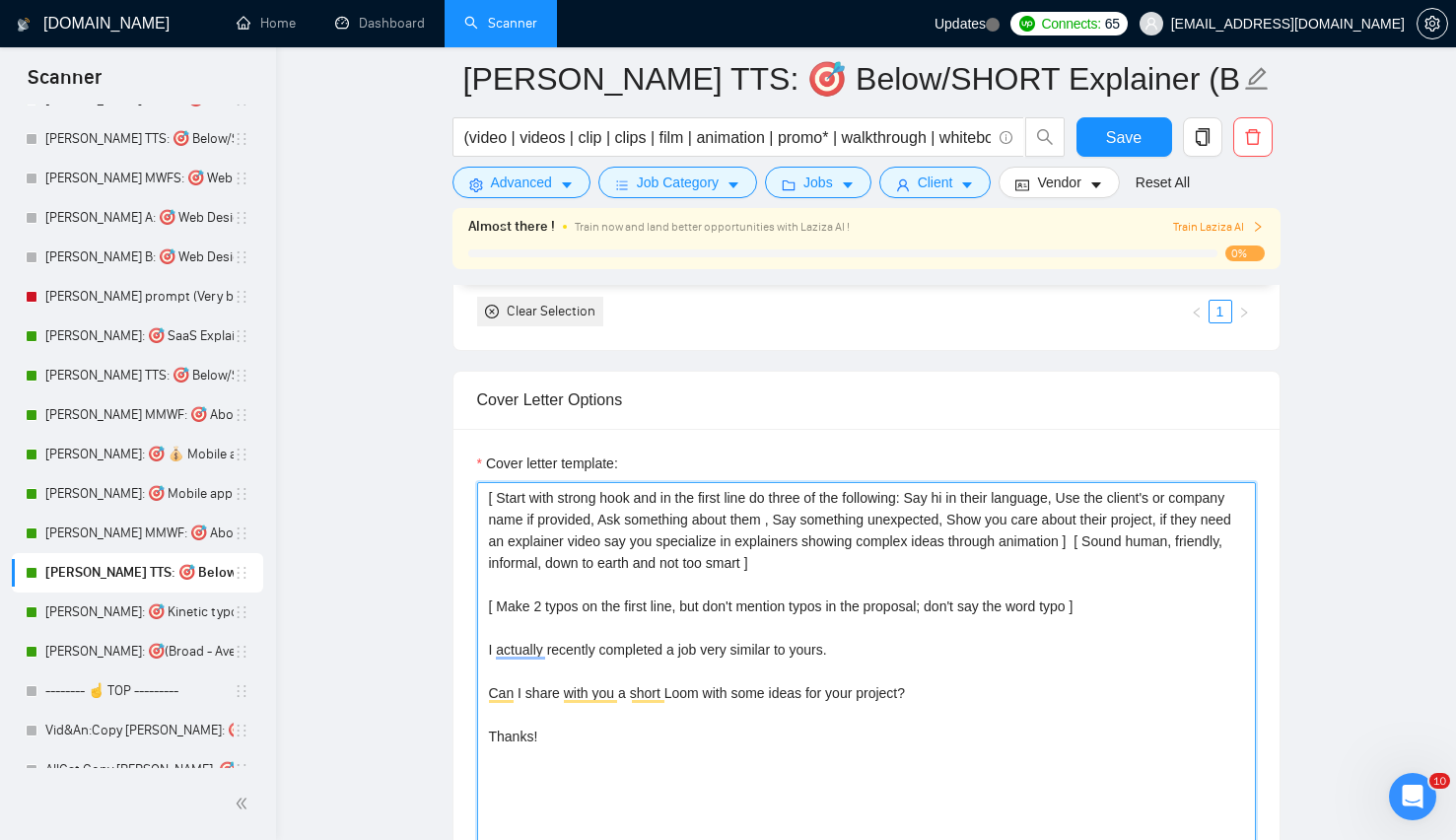 click on "[ Start with strong hook and in the first line do three of the following: Say hi in their language, Use the client's or company name if provided, Ask something about them , Say something unexpected, Show you care about their project, if they need an explainer video say you specialize in explainers showing complex ideas through animation ]  [ Sound human, friendly, informal, down to earth and not too smart ]
[ Make 2 typos on the first line, but don't mention typos in the proposal; don't say the word typo ]
I actually recently completed a job very similar to yours.
Can I share with you a short Loom with some ideas for your project?
Thanks!" at bounding box center [867, 704] 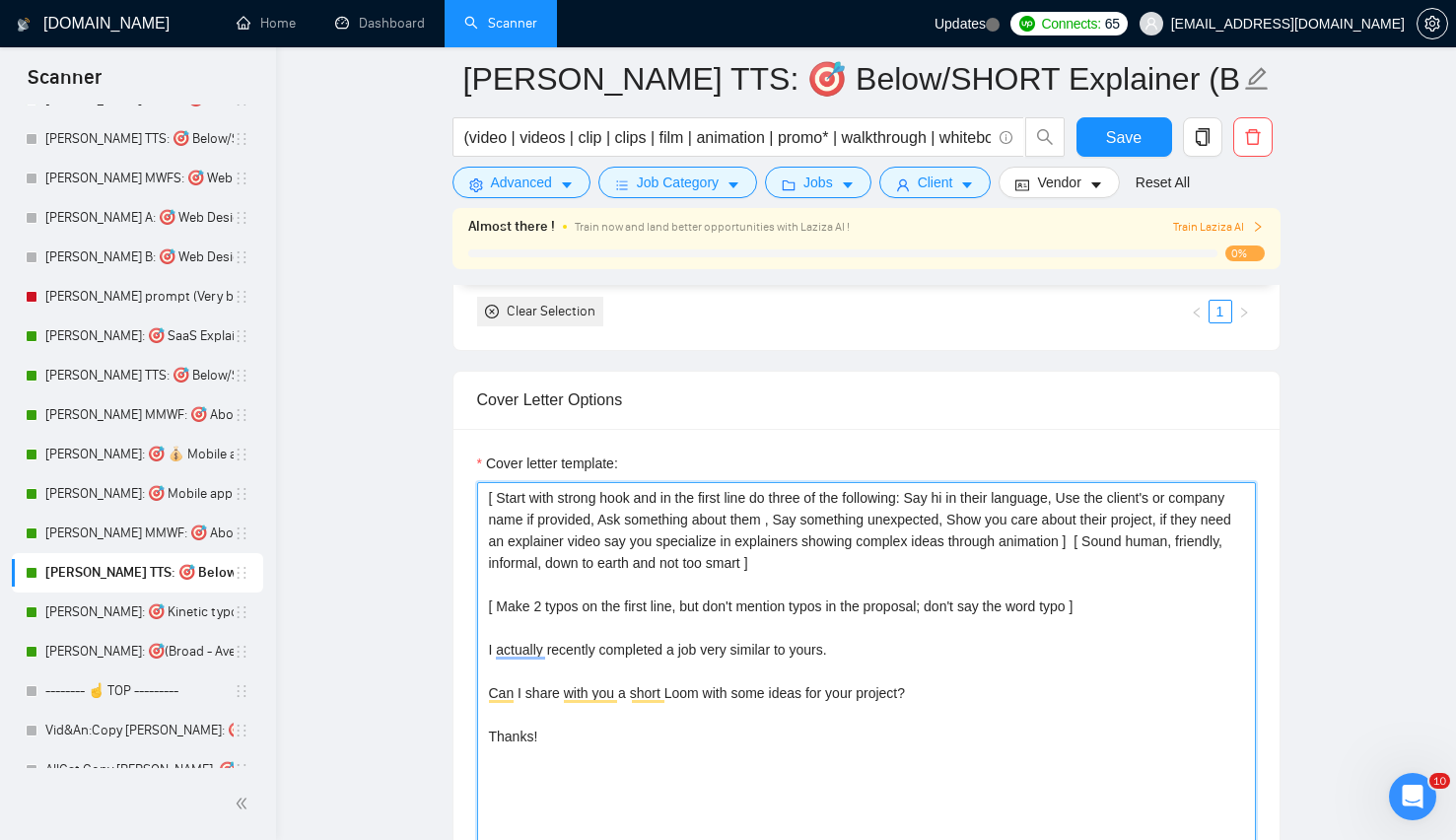 click on "[ Start with strong hook and in the first line do three of the following: Say hi in their language, Use the client's or company name if provided, Ask something about them , Say something unexpected, Show you care about their project, if they need an explainer video say you specialize in explainers showing complex ideas through animation ]  [ Sound human, friendly, informal, down to earth and not too smart ]
[ Make 2 typos on the first line, but don't mention typos in the proposal; don't say the word typo ]
I actually recently completed a job very similar to yours.
Can I share with you a short Loom with some ideas for your project?
Thanks!" at bounding box center [867, 704] 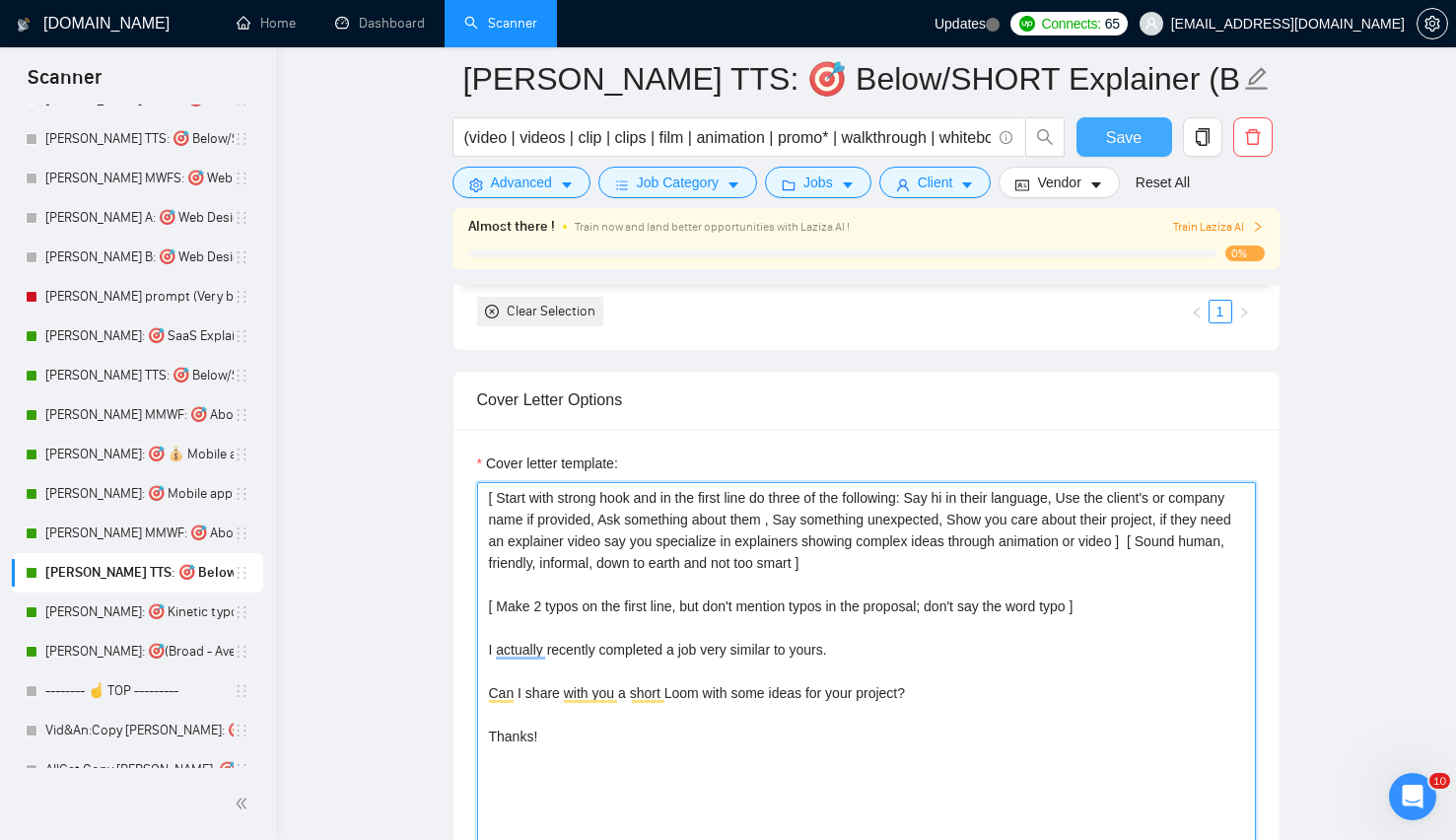 type on "[ Start with strong hook and in the first line do three of the following: Say hi in their language, Use the client's or company name if provided, Ask something about them , Say something unexpected, Show you care about their project, if they need an explainer video say you specialize in explainers showing complex ideas through animation or video ]  [ Sound human, friendly, informal, down to earth and not too smart ]
[ Make 2 typos on the first line, but don't mention typos in the proposal; don't say the word typo ]
I actually recently completed a job very similar to yours.
Can I share with you a short Loom with some ideas for your project?
Thanks!" 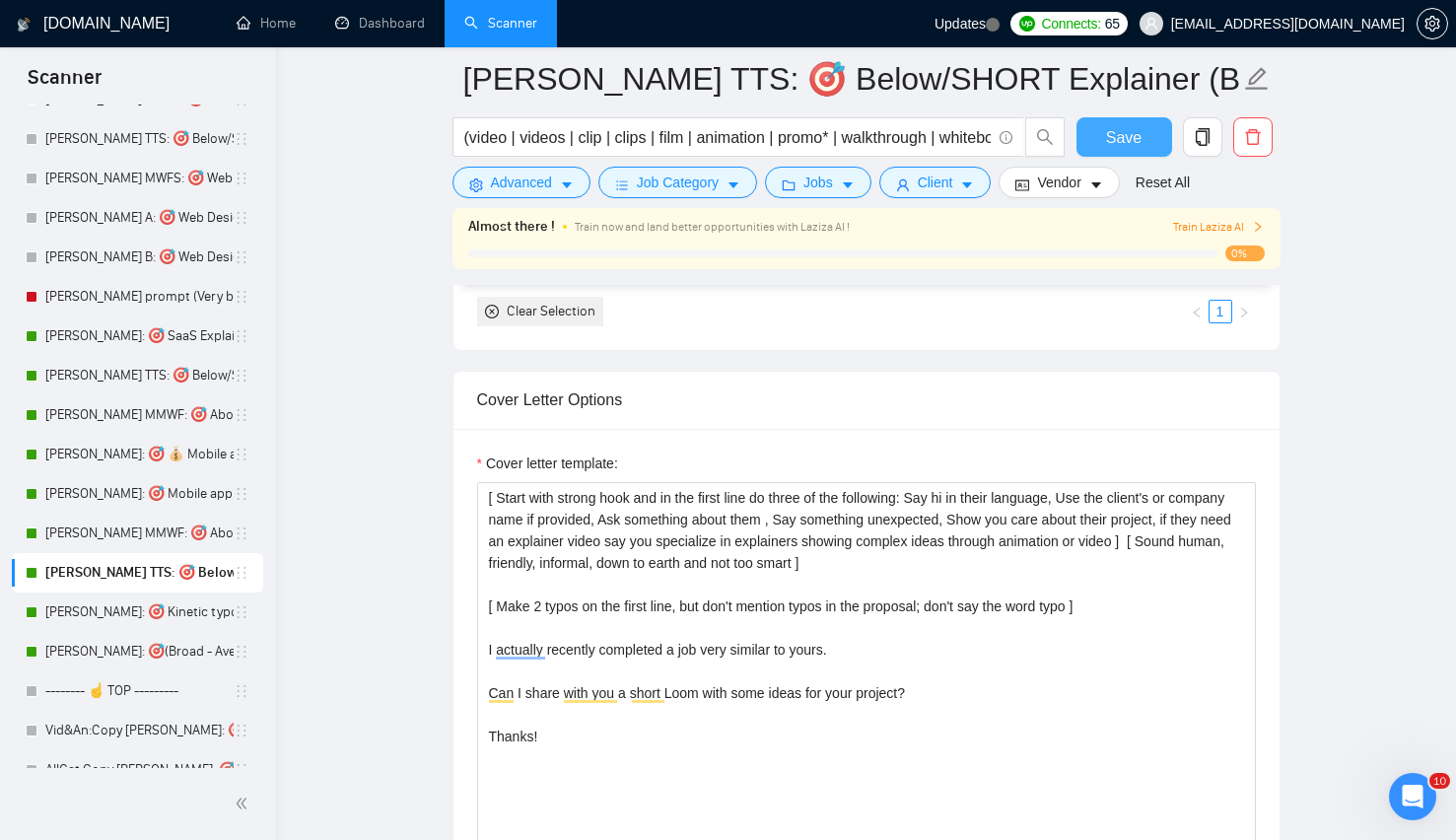 click on "Save" at bounding box center [1124, 137] 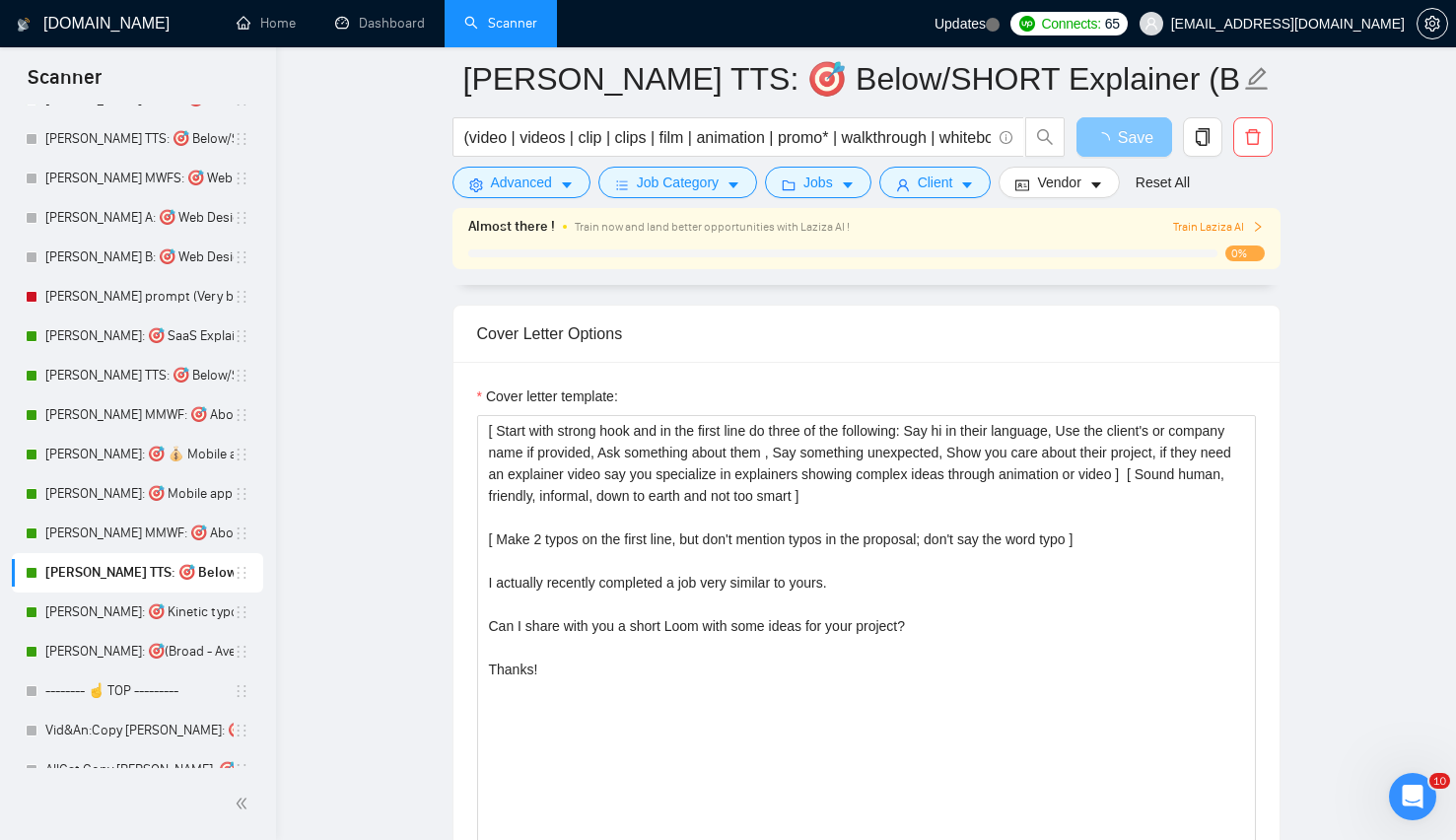 type 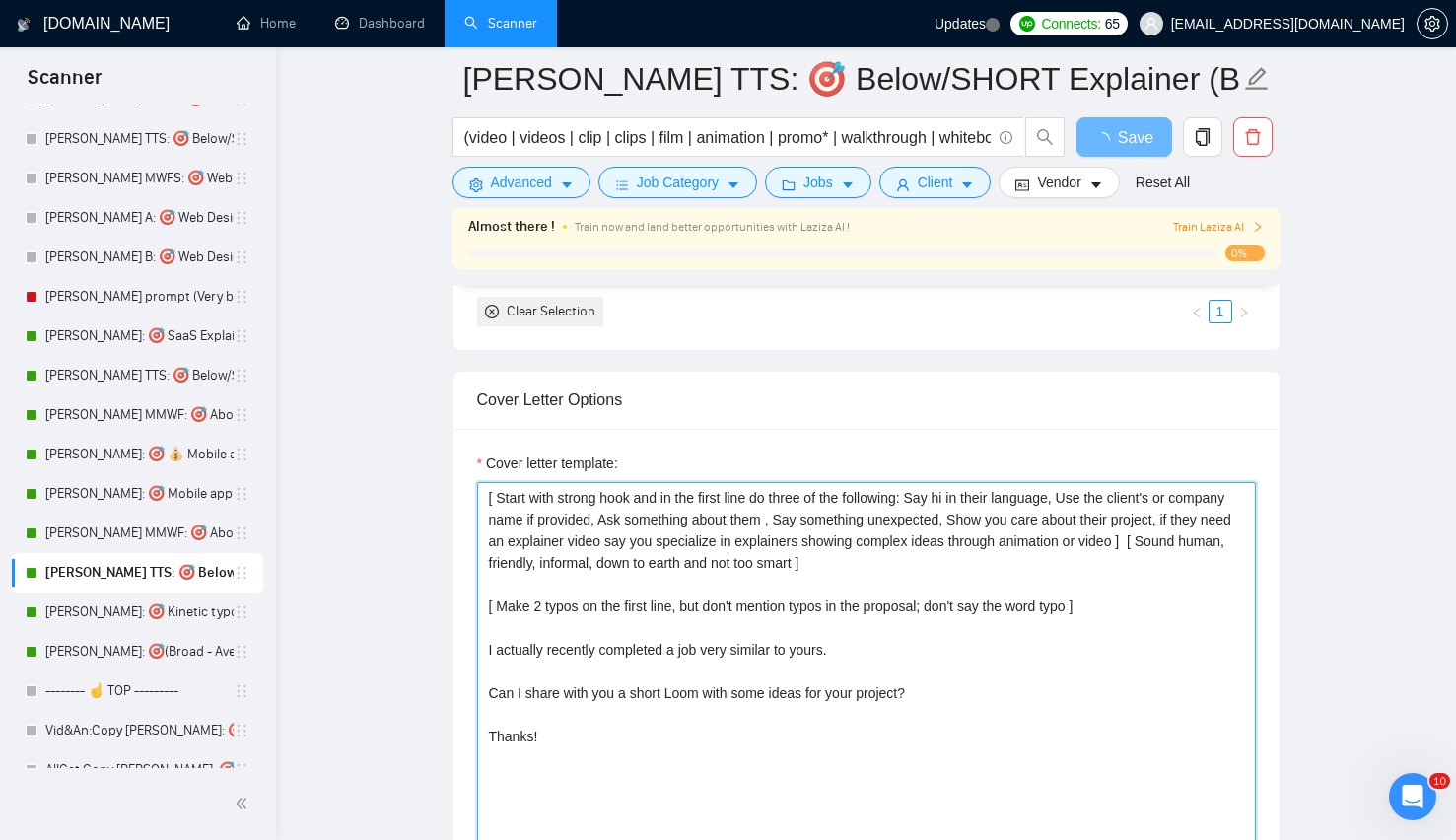 click on "[ Start with strong hook and in the first line do three of the following: Say hi in their language, Use the client's or company name if provided, Ask something about them , Say something unexpected, Show you care about their project, if they need an explainer video say you specialize in explainers showing complex ideas through animation or video ]  [ Sound human, friendly, informal, down to earth and not too smart ]
[ Make 2 typos on the first line, but don't mention typos in the proposal; don't say the word typo ]
I actually recently completed a job very similar to yours.
Can I share with you a short Loom with some ideas for your project?
Thanks!" at bounding box center [867, 704] 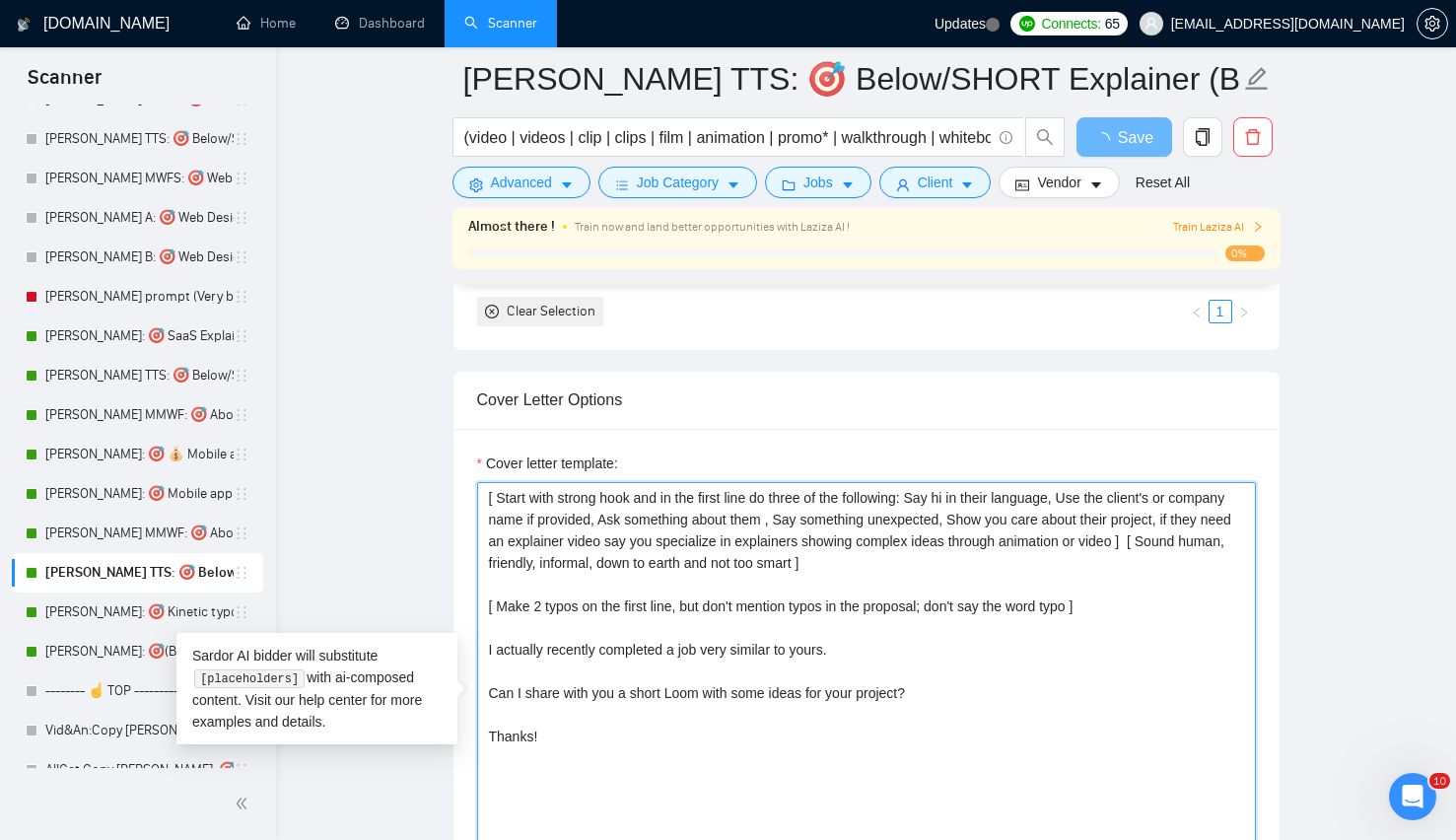 click on "[ Start with strong hook and in the first line do three of the following: Say hi in their language, Use the client's or company name if provided, Ask something about them , Say something unexpected, Show you care about their project, if they need an explainer video say you specialize in explainers showing complex ideas through animation or video ]  [ Sound human, friendly, informal, down to earth and not too smart ]
[ Make 2 typos on the first line, but don't mention typos in the proposal; don't say the word typo ]
I actually recently completed a job very similar to yours.
Can I share with you a short Loom with some ideas for your project?
Thanks!" at bounding box center [867, 704] 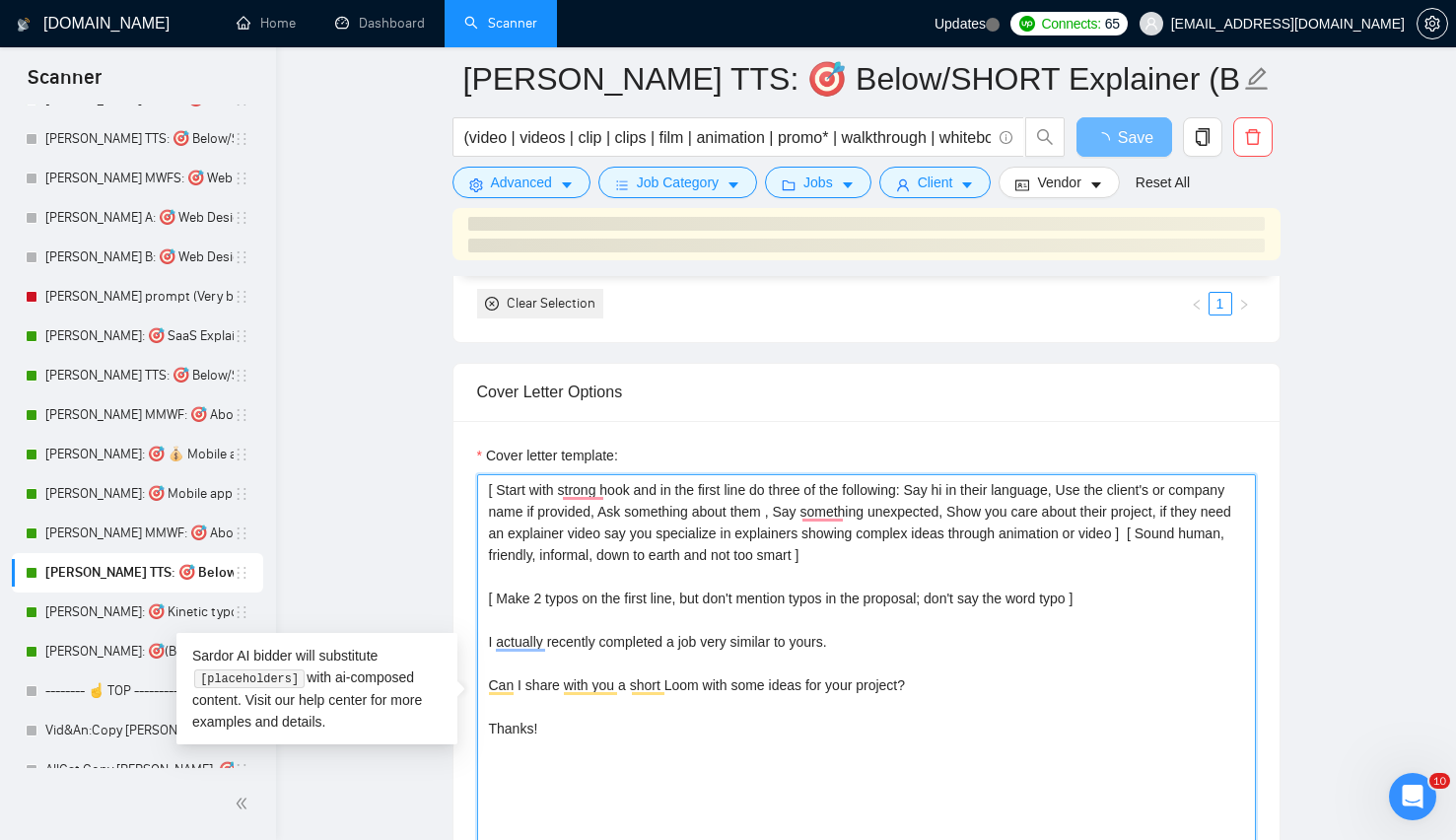 click on "[ Start with strong hook and in the first line do three of the following: Say hi in their language, Use the client's or company name if provided, Ask something about them , Say something unexpected, Show you care about their project, if they need an explainer video say you specialize in explainers showing complex ideas through animation or video ]  [ Sound human, friendly, informal, down to earth and not too smart ]
[ Make 2 typos on the first line, but don't mention typos in the proposal; don't say the word typo ]
I actually recently completed a job very similar to yours.
Can I share with you a short Loom with some ideas for your project?
Thanks!" at bounding box center (867, 696) 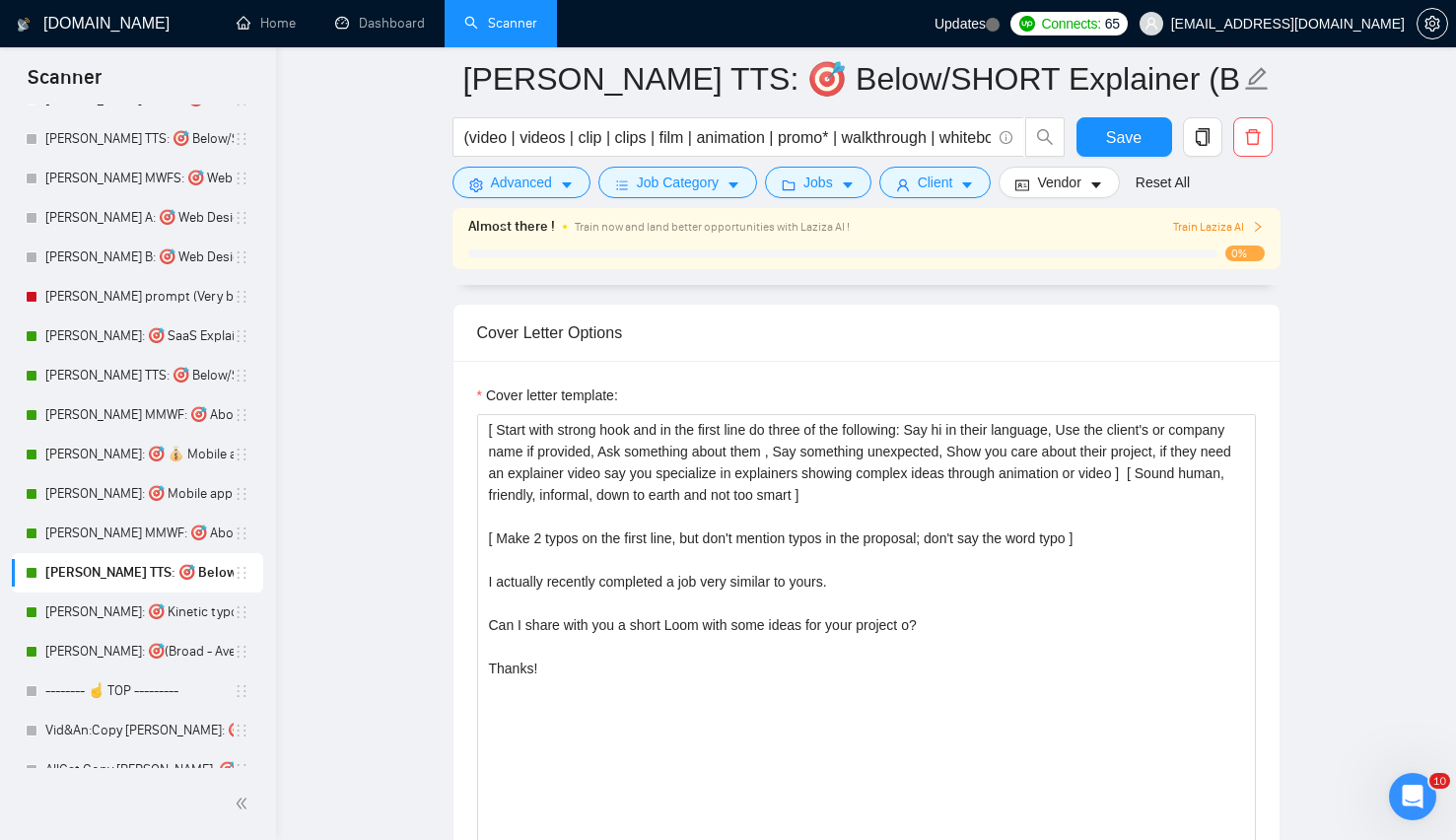 type 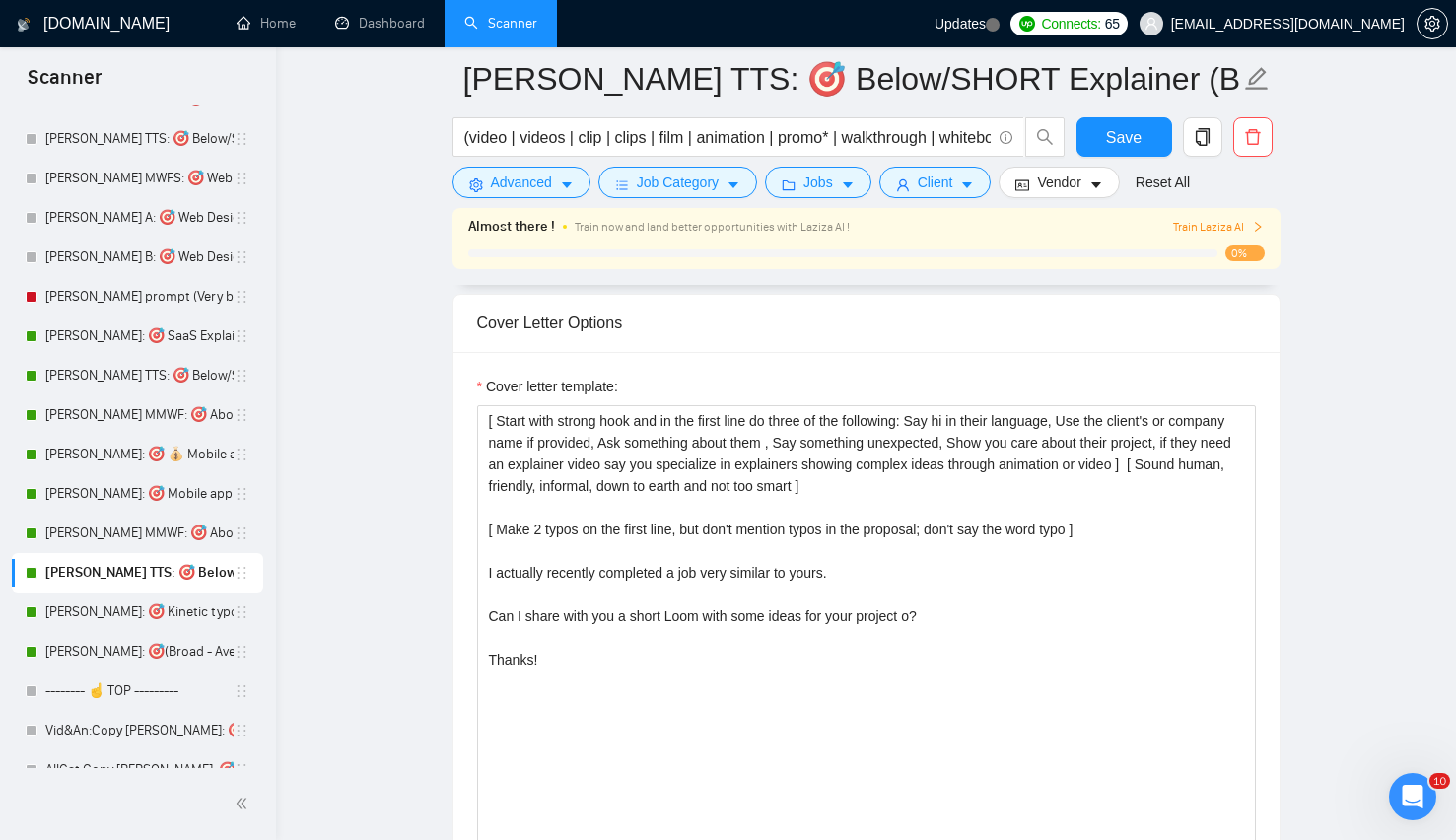 scroll, scrollTop: 1839, scrollLeft: 0, axis: vertical 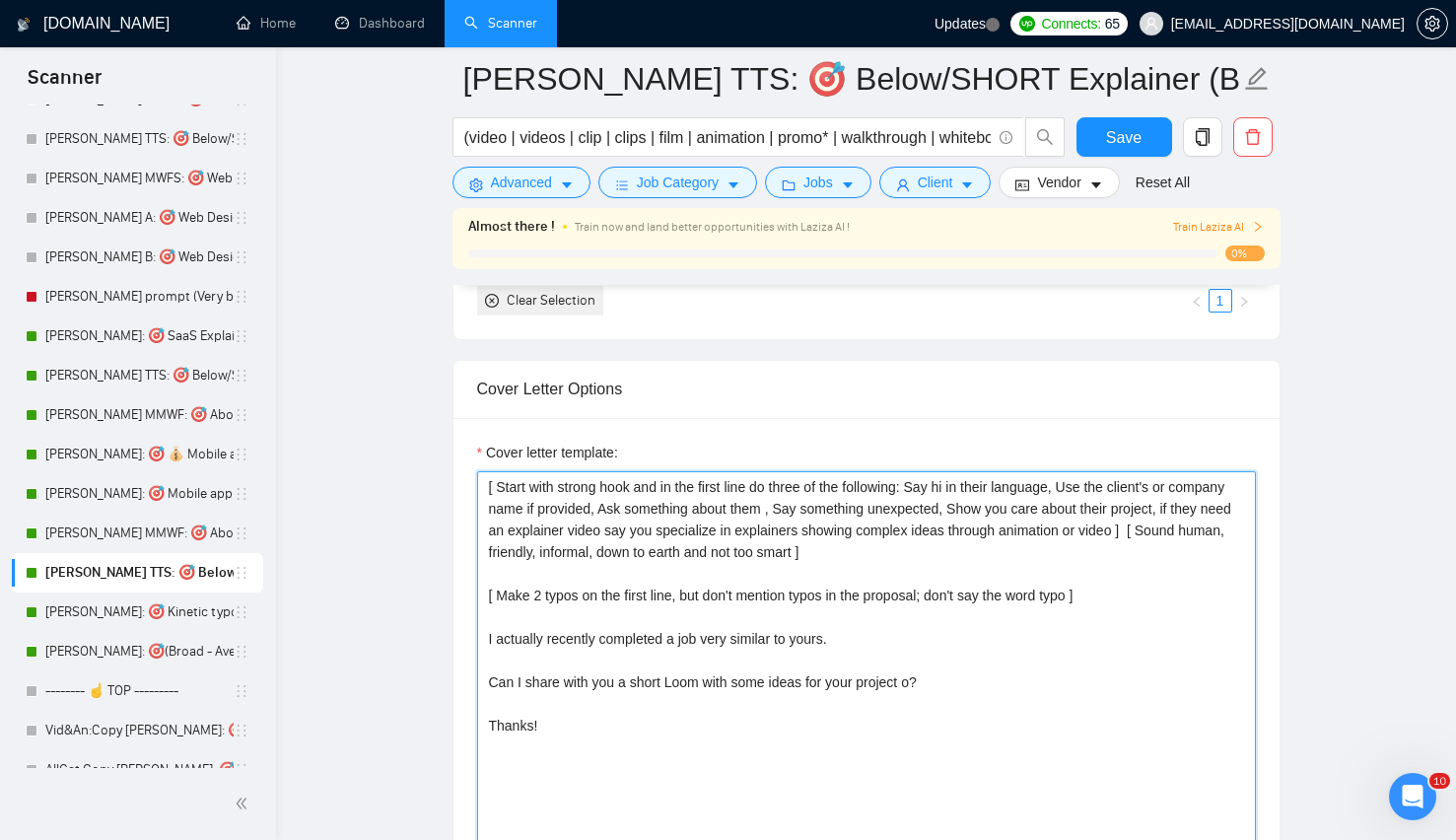 click on "[ Start with strong hook and in the first line do three of the following: Say hi in their language, Use the client's or company name if provided, Ask something about them , Say something unexpected, Show you care about their project, if they need an explainer video say you specialize in explainers showing complex ideas through animation or video ]  [ Sound human, friendly, informal, down to earth and not too smart ]
[ Make 2 typos on the first line, but don't mention typos in the proposal; don't say the word typo ]
I actually recently completed a job very similar to yours.
Can I share with you a short Loom with some ideas for your project o?
Thanks!" at bounding box center [867, 693] 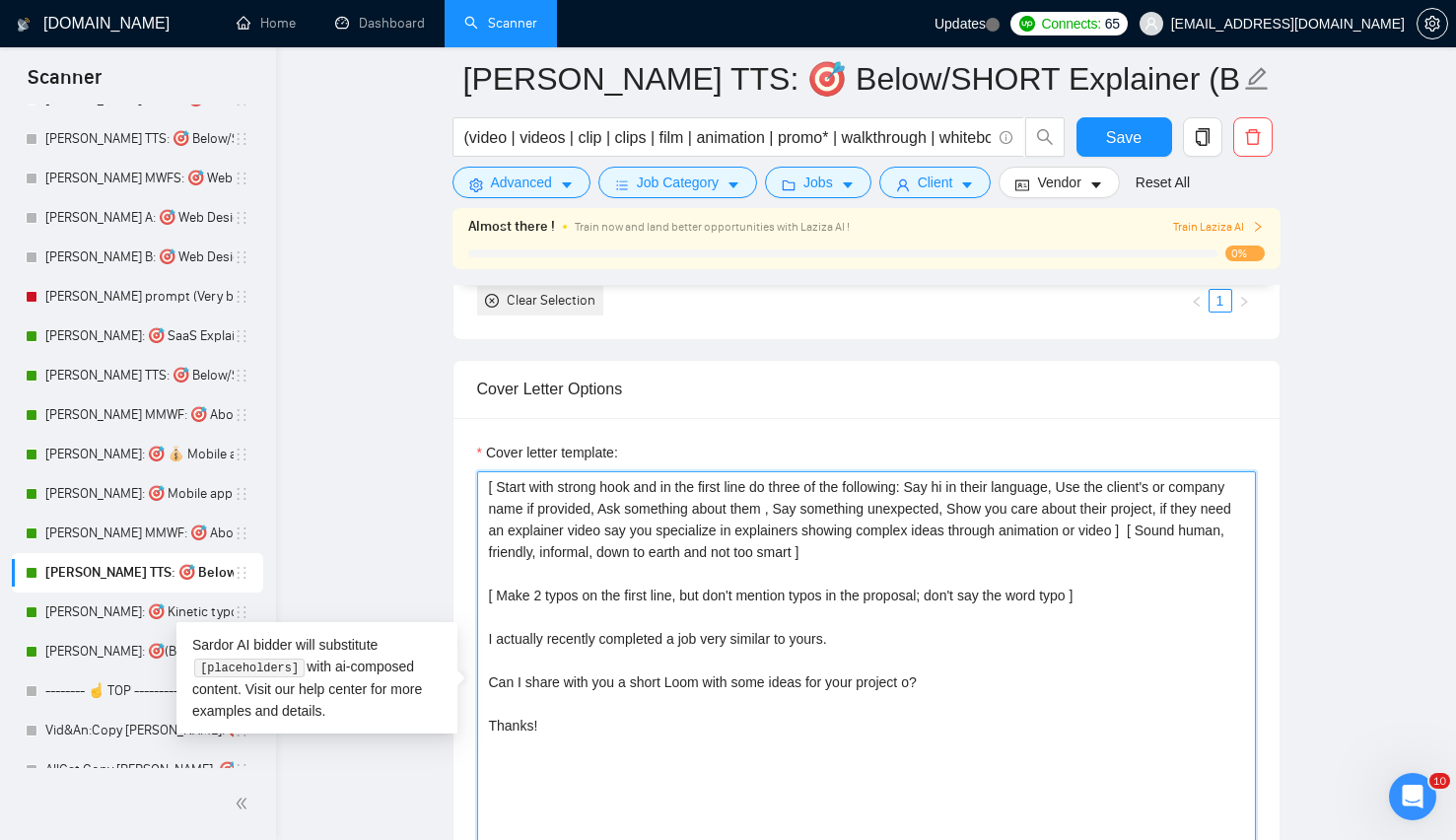click on "[ Start with strong hook and in the first line do three of the following: Say hi in their language, Use the client's or company name if provided, Ask something about them , Say something unexpected, Show you care about their project, if they need an explainer video say you specialize in explainers showing complex ideas through animation or video ]  [ Sound human, friendly, informal, down to earth and not too smart ]
[ Make 2 typos on the first line, but don't mention typos in the proposal; don't say the word typo ]
I actually recently completed a job very similar to yours.
Can I share with you a short Loom with some ideas for your project o?
Thanks!" at bounding box center [867, 693] 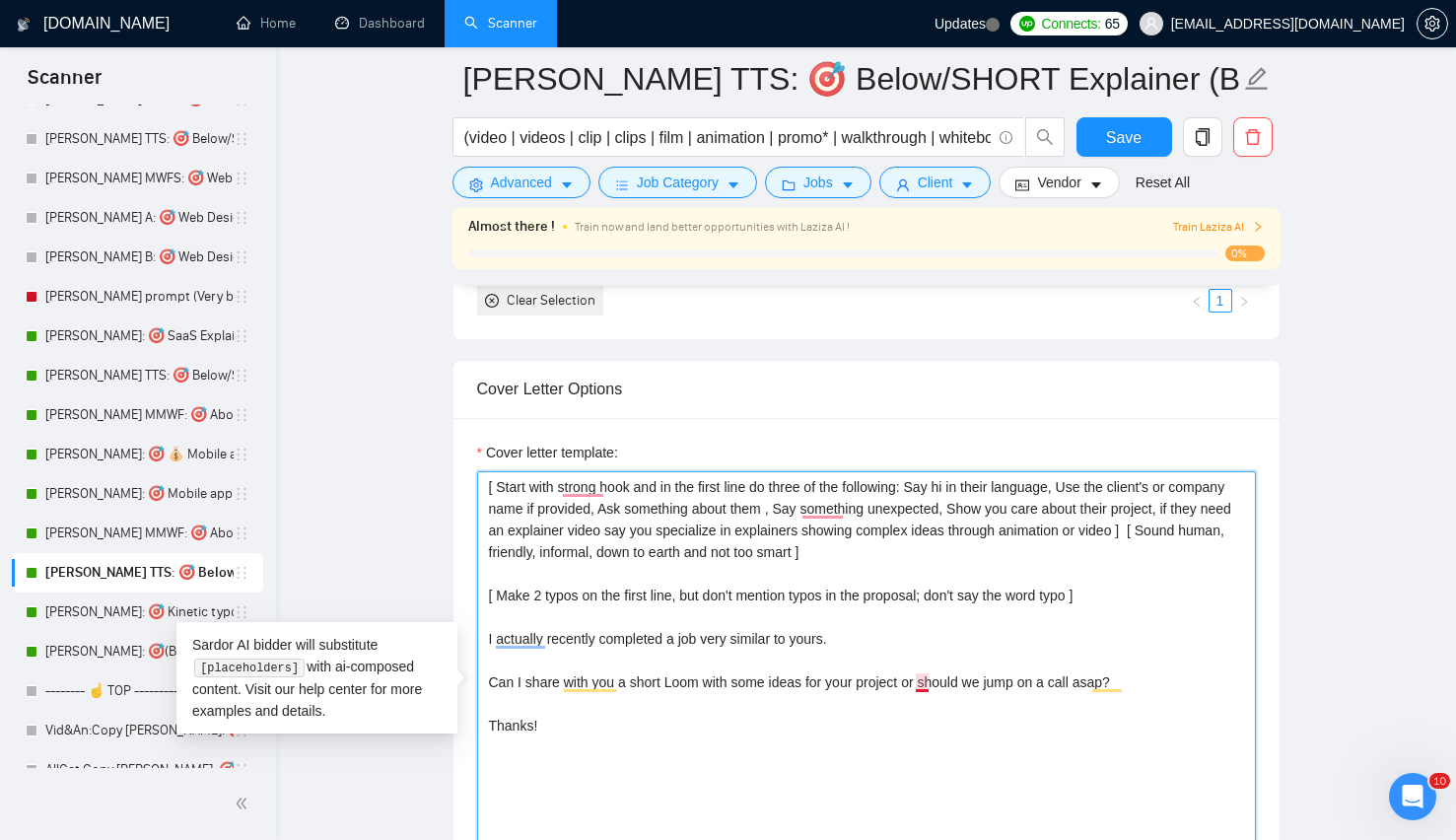 click on "[ Start with strong hook and in the first line do three of the following: Say hi in their language, Use the client's or company name if provided, Ask something about them , Say something unexpected, Show you care about their project, if they need an explainer video say you specialize in explainers showing complex ideas through animation or video ]  [ Sound human, friendly, informal, down to earth and not too smart ]
[ Make 2 typos on the first line, but don't mention typos in the proposal; don't say the word typo ]
I actually recently completed a job very similar to yours.
Can I share with you a short Loom with some ideas for your project or should we jump on a call asap?
Thanks!" at bounding box center (867, 693) 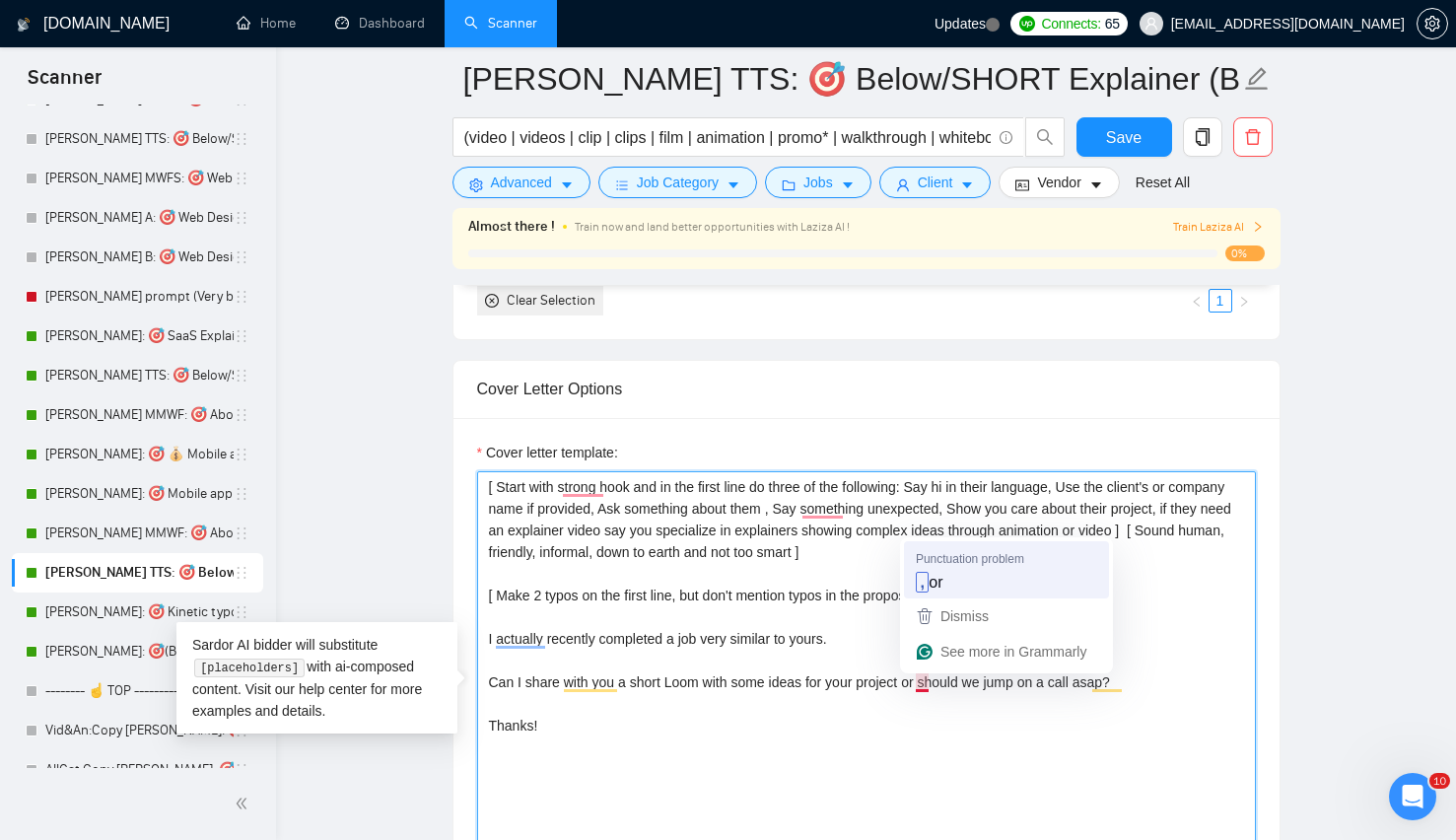 type on "[ Start with strong hook and in the first line do three of the following: Say hi in their language, Use the client's or company name if provided, Ask something about them , Say something unexpected, Show you care about their project, if they need an explainer video say you specialize in explainers showing complex ideas through animation or video ]  [ Sound human, friendly, informal, down to earth and not too smart ]
[ Make 2 typos on the first line, but don't mention typos in the proposal; don't say the word typo ]
I actually recently completed a job very similar to yours.
Can I share with you a short Loom with some ideas for your project, or should we jump on a call asap?
Thanks!" 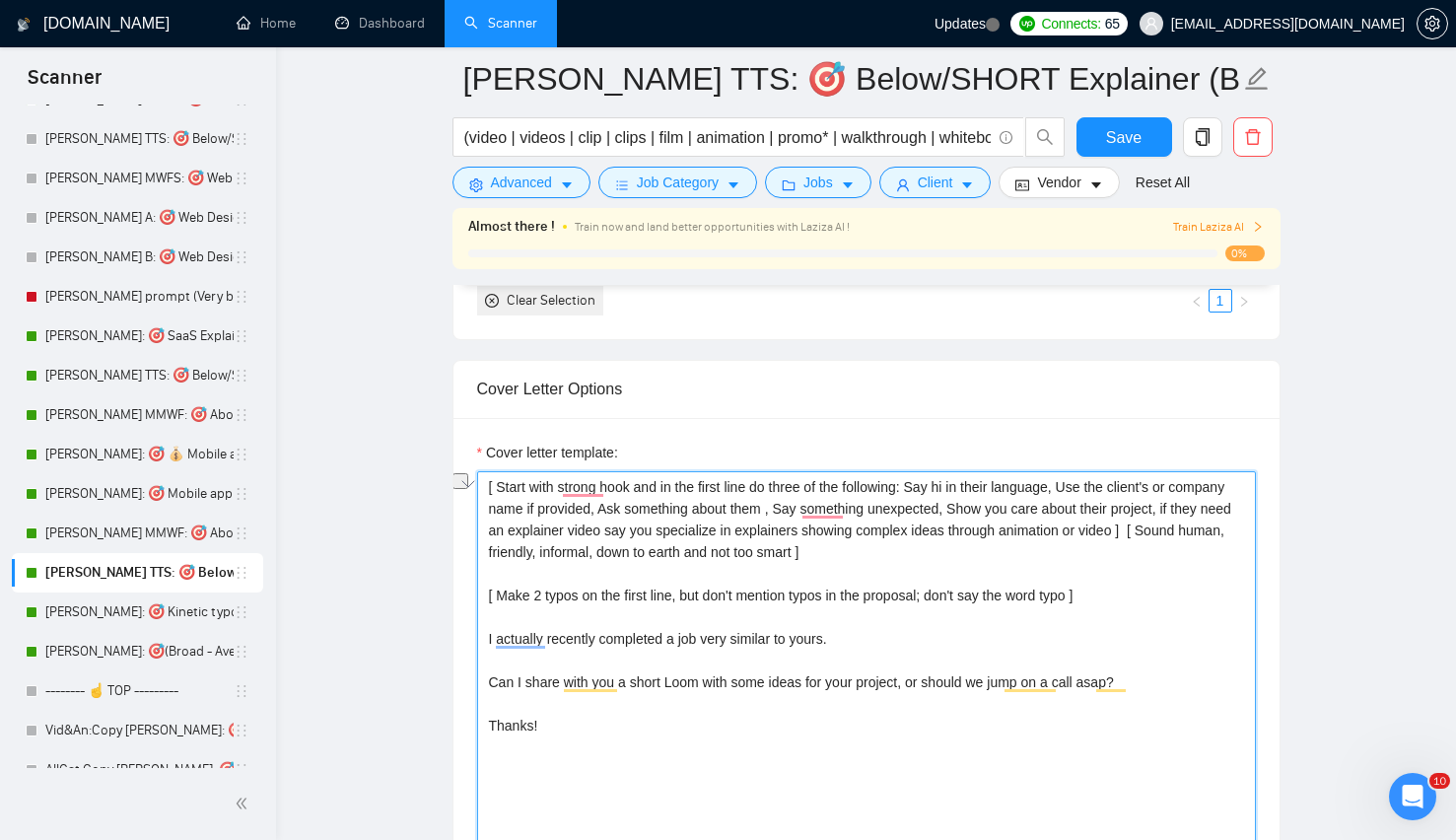 drag, startPoint x: 912, startPoint y: 684, endPoint x: 1128, endPoint y: 682, distance: 216.00926 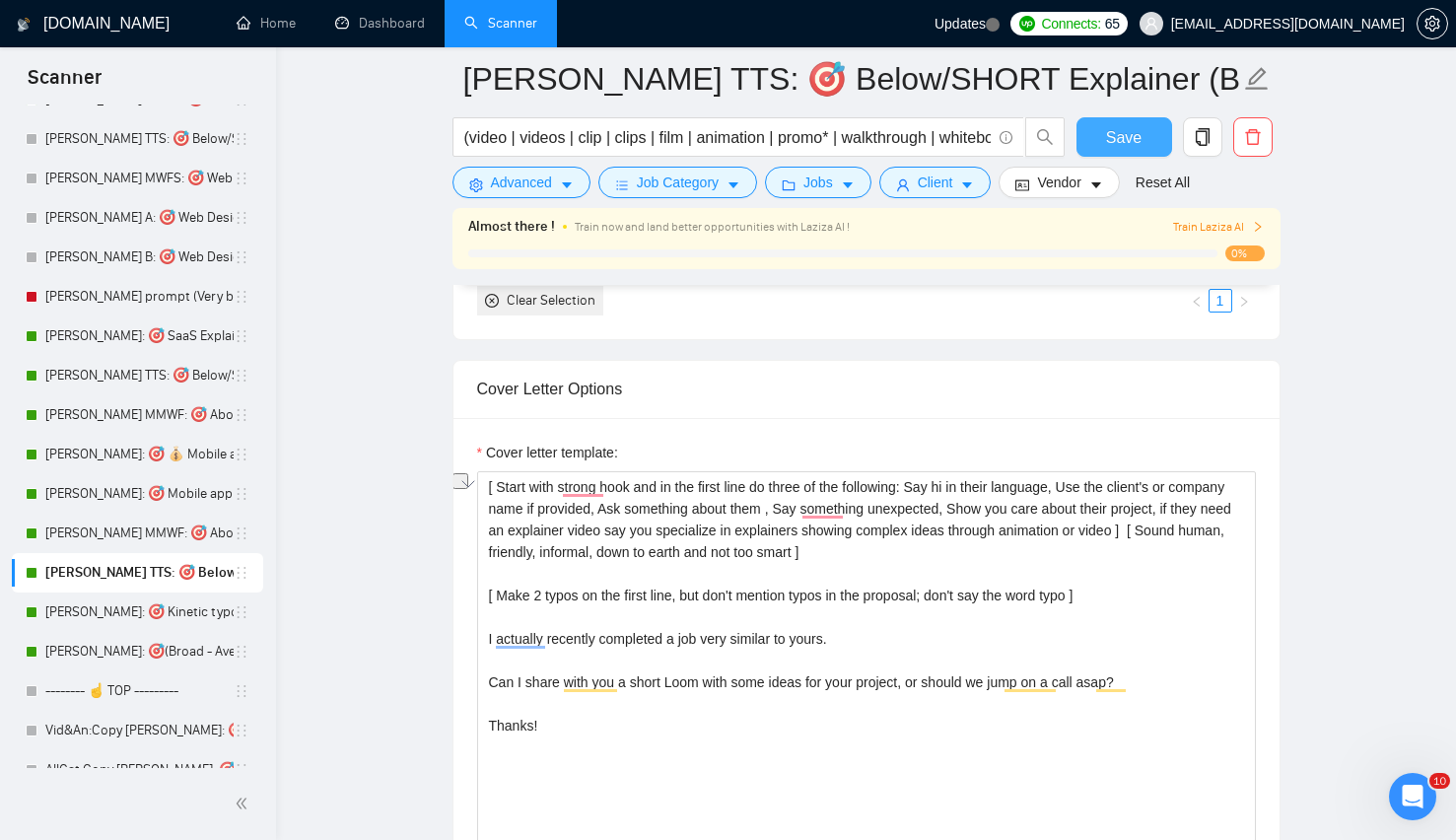 click on "Save" at bounding box center (1124, 137) 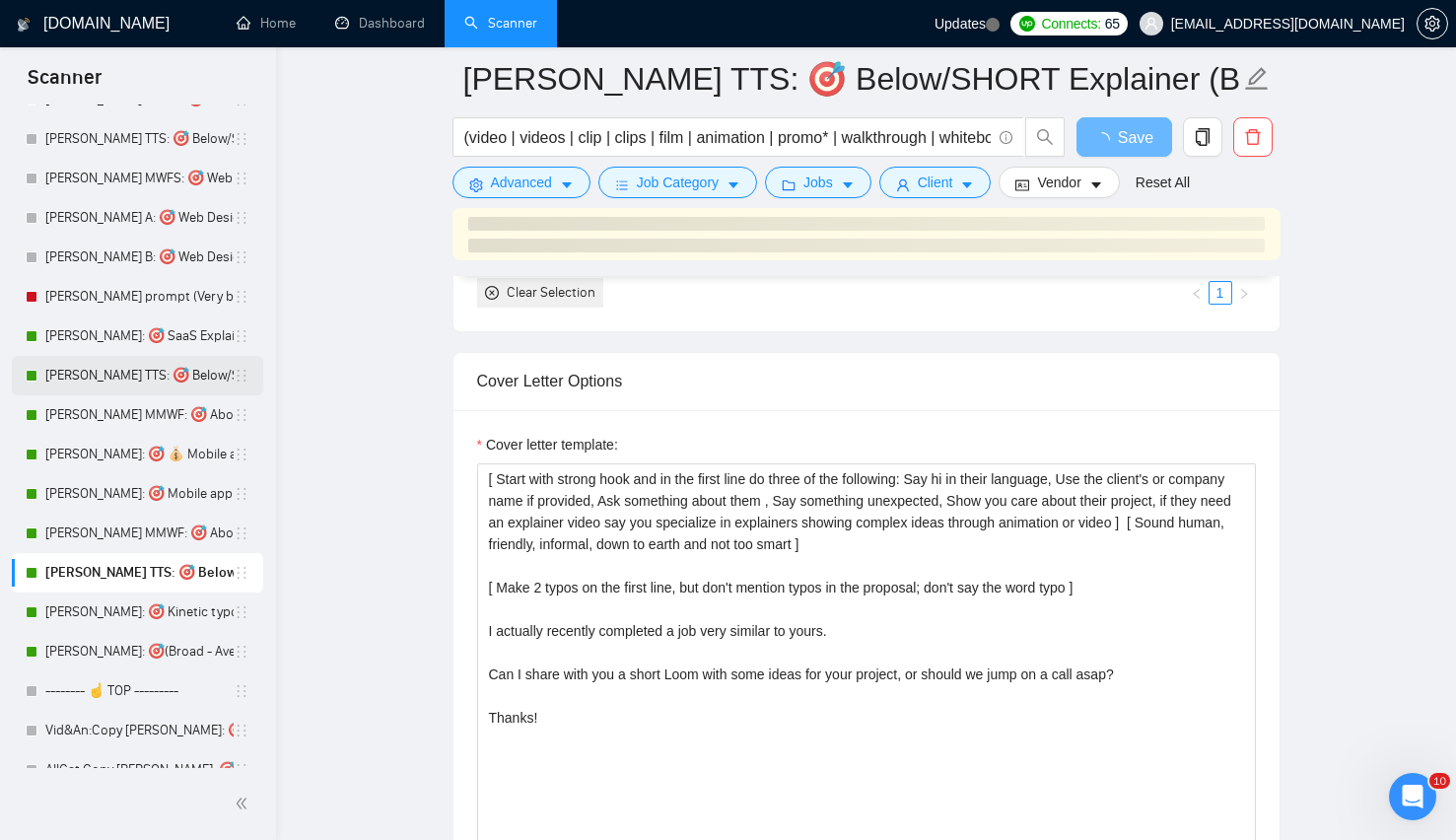 click on "Lenka TTS: 🎯 Below/SHORT SaaS Explainer" at bounding box center (139, 376) 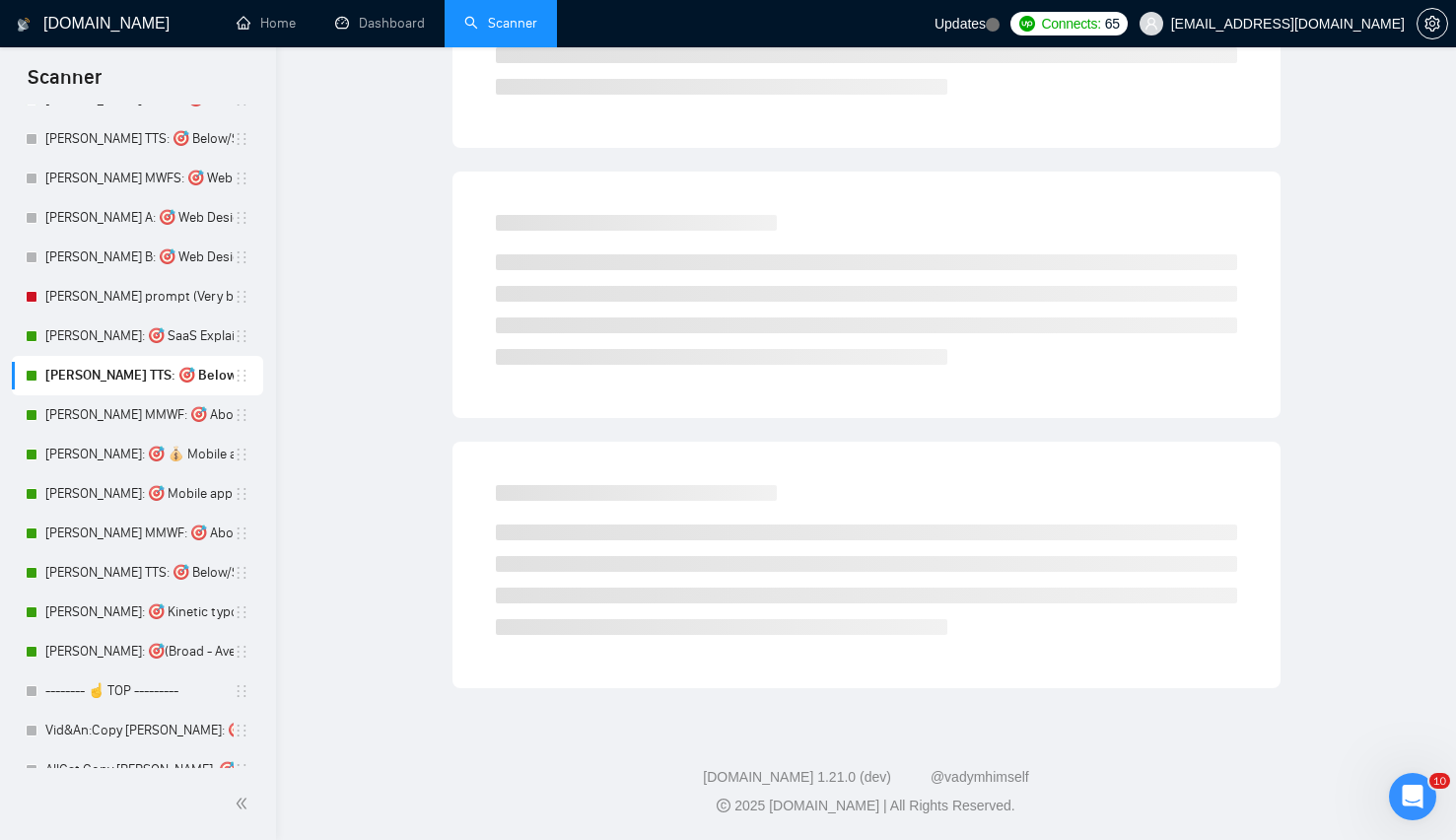 scroll, scrollTop: 0, scrollLeft: 0, axis: both 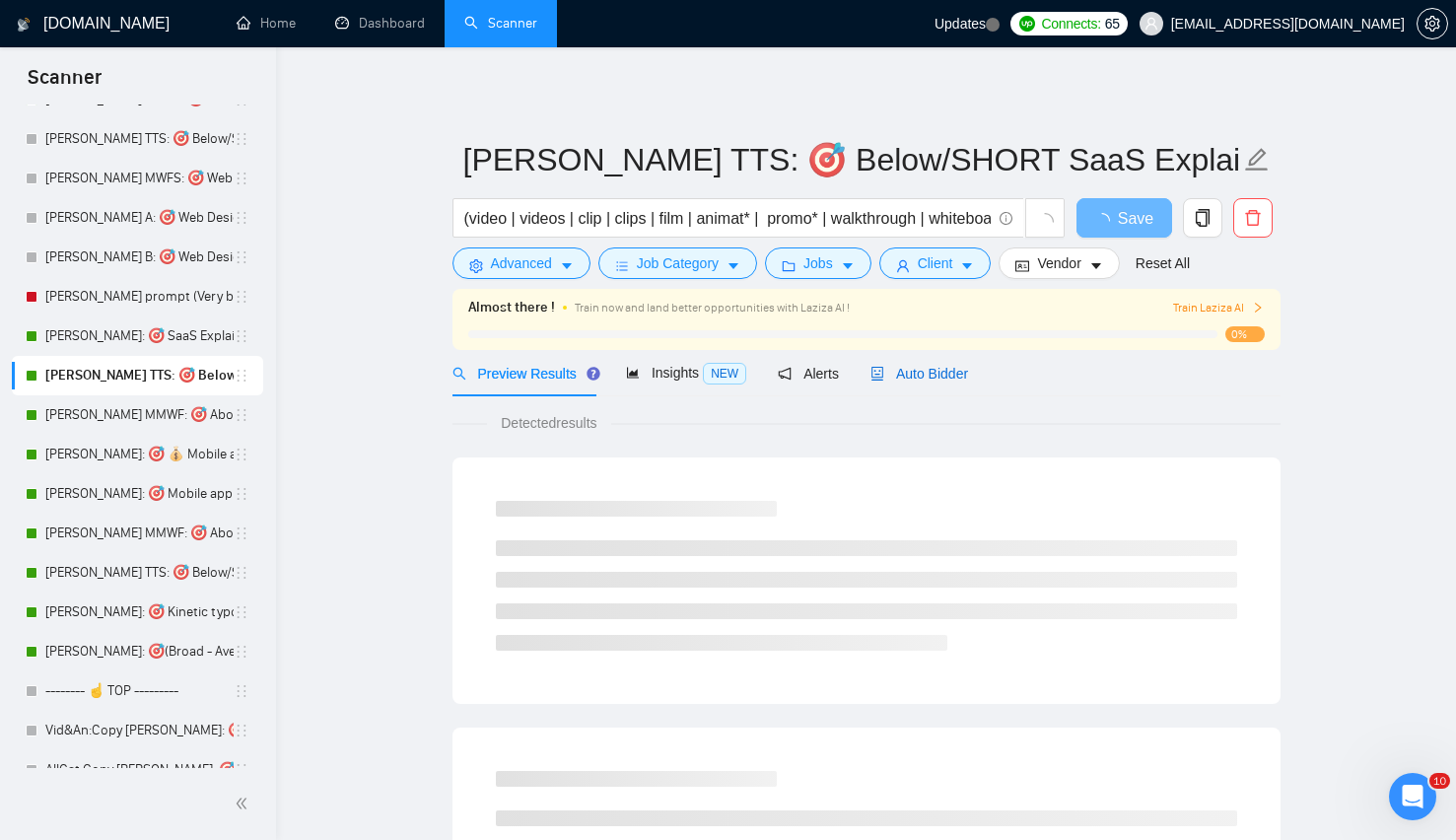 click on "Auto Bidder" at bounding box center [919, 374] 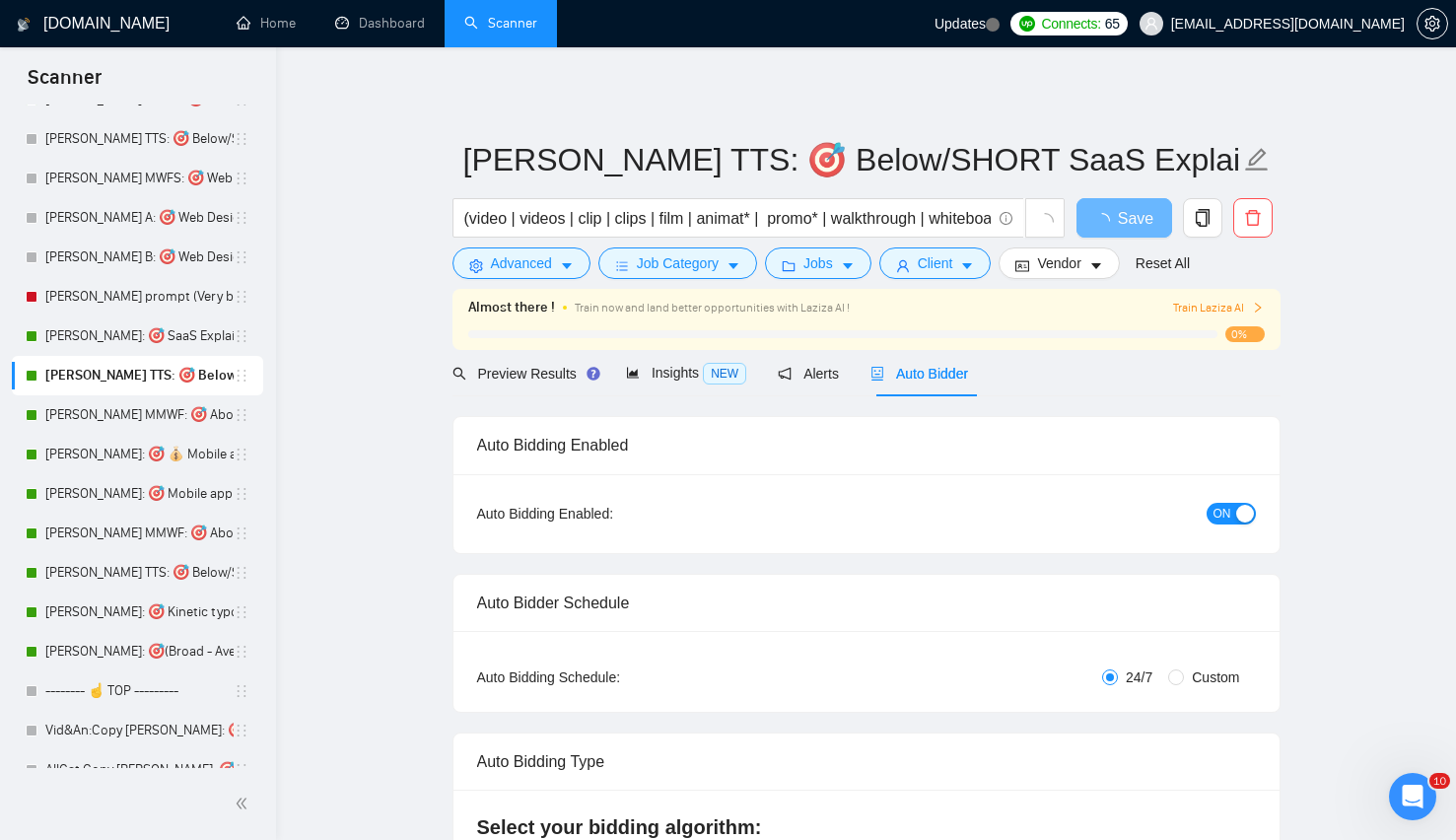 type 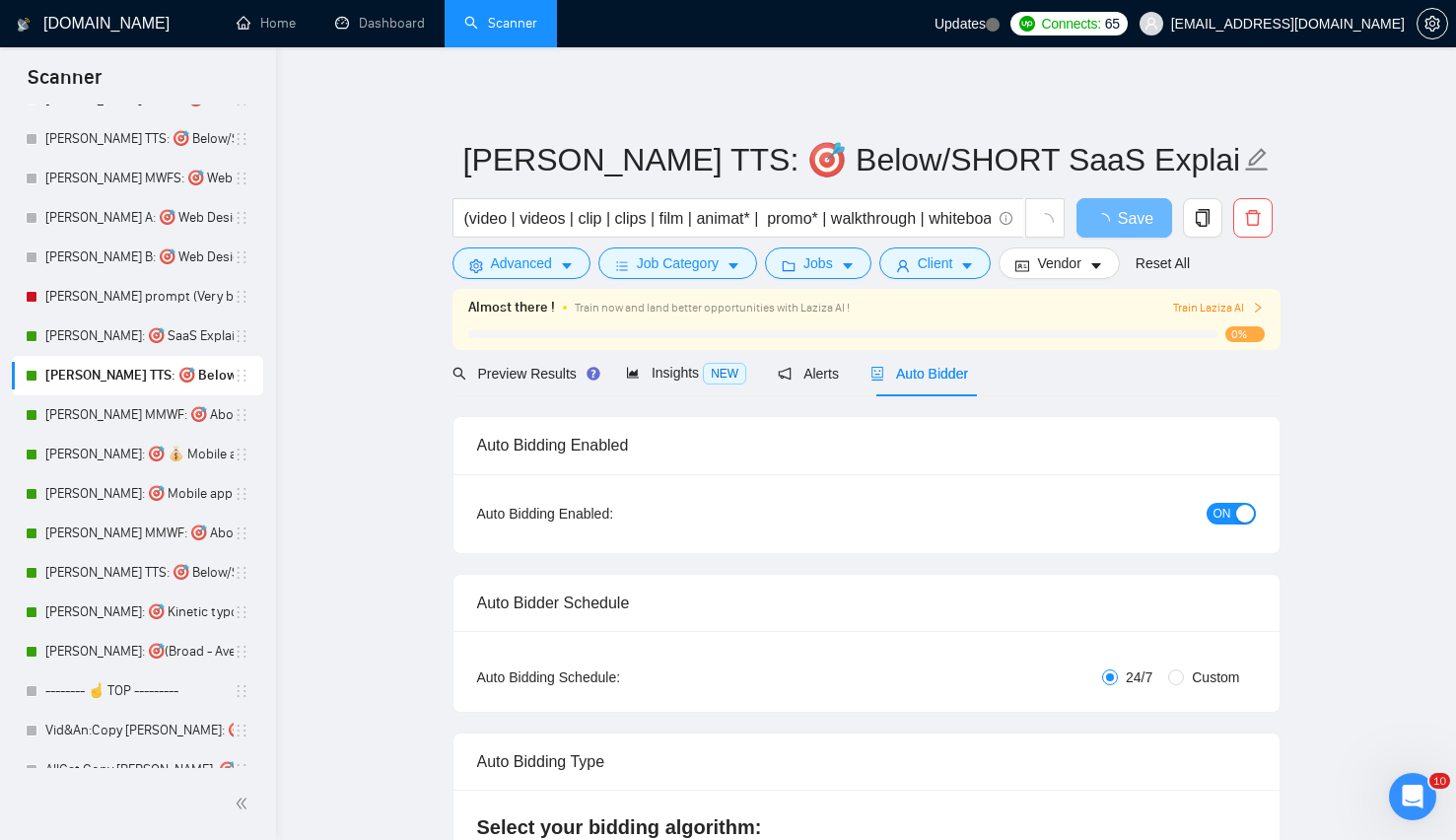 radio on "false" 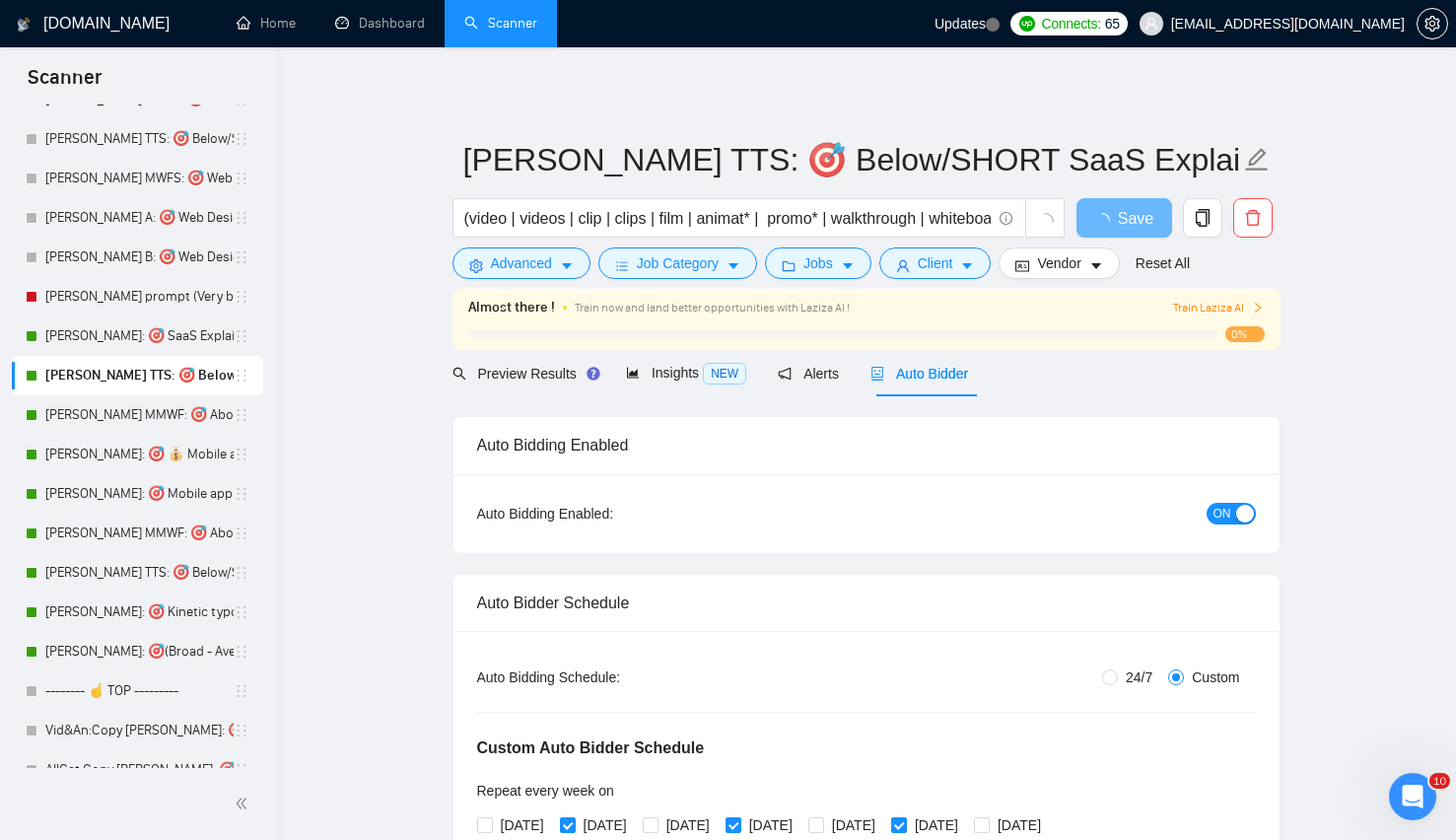 type 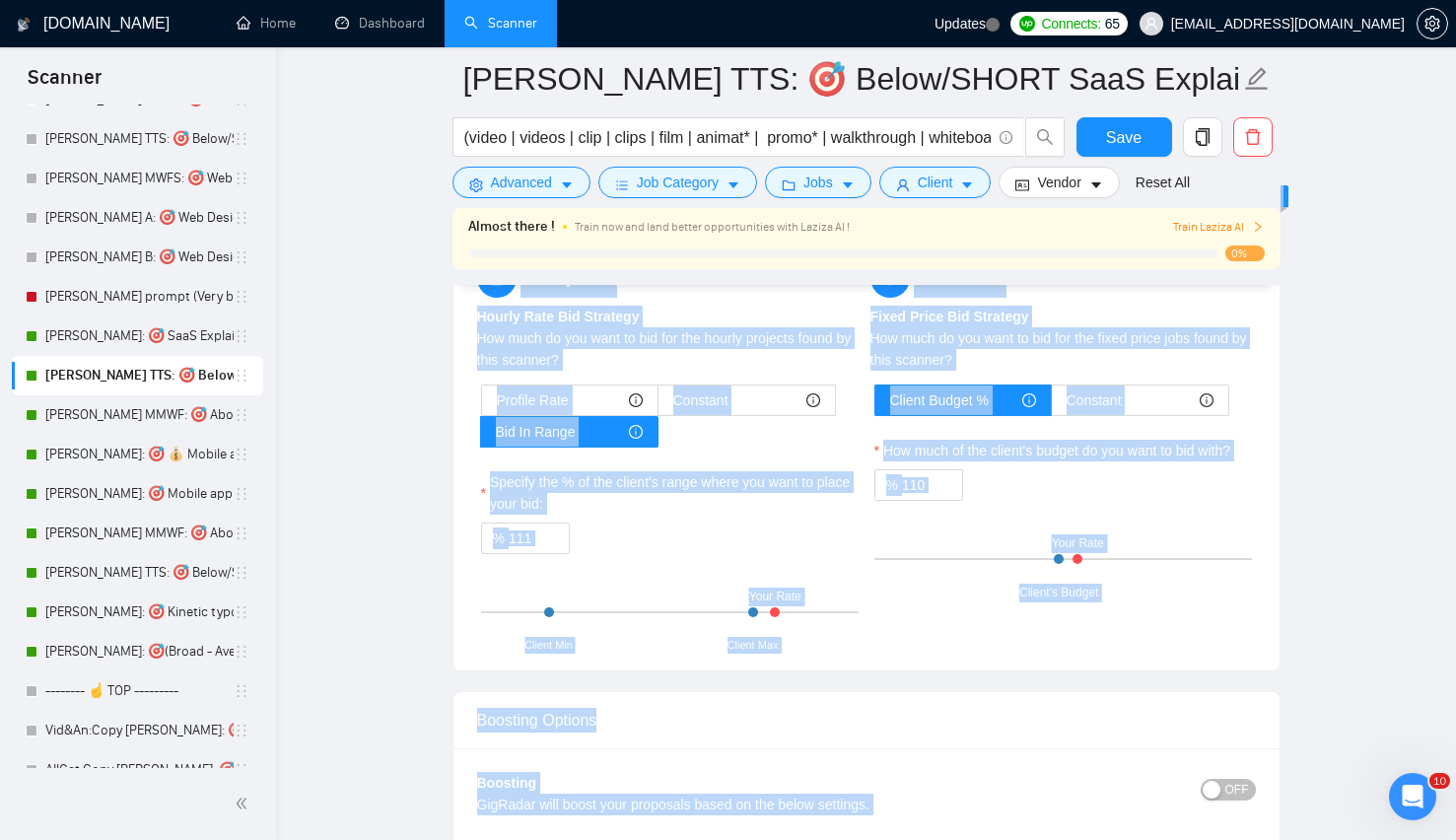 drag, startPoint x: 859, startPoint y: 696, endPoint x: 793, endPoint y: 920, distance: 233.52088 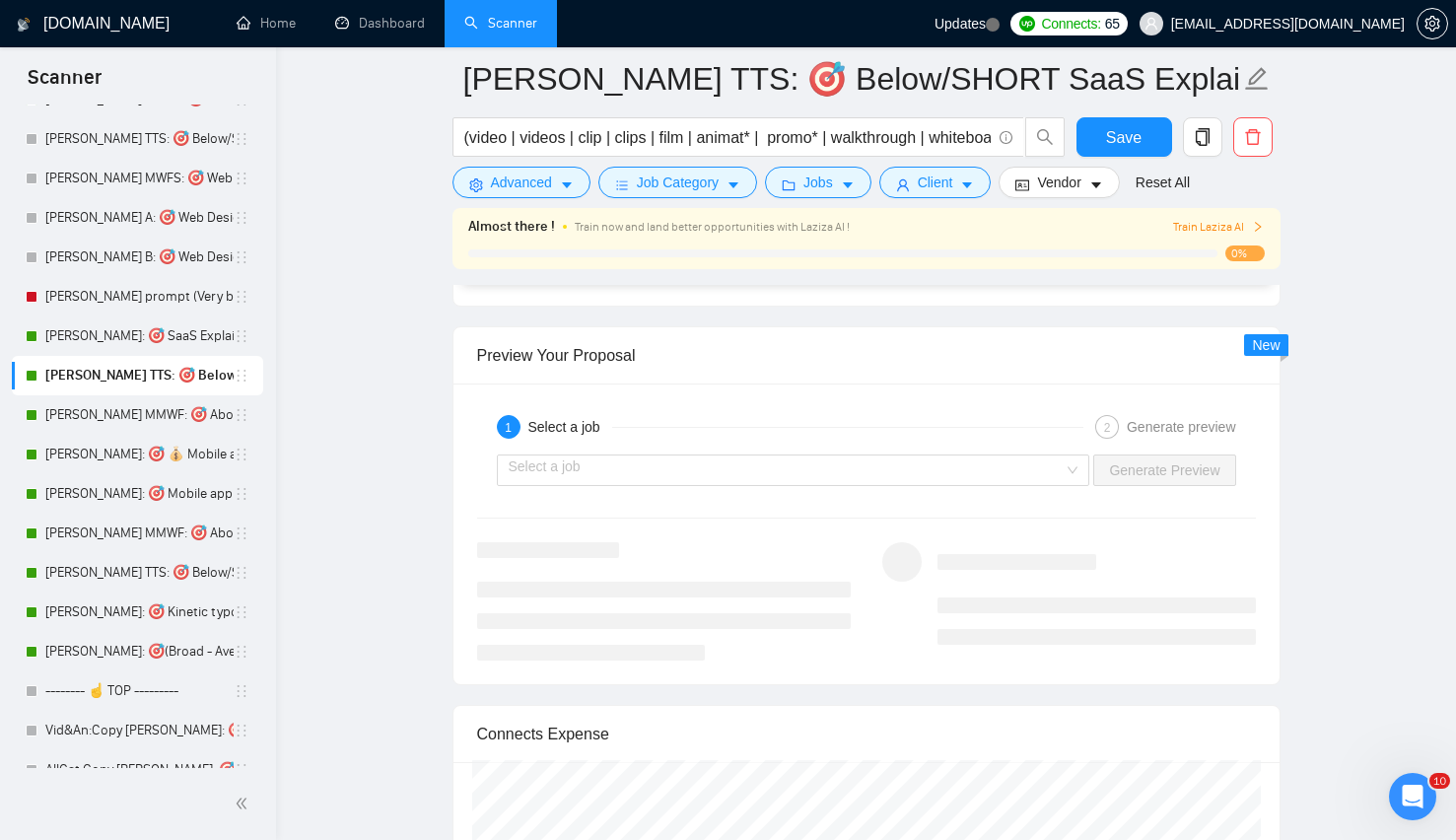 click at bounding box center [663, 621] 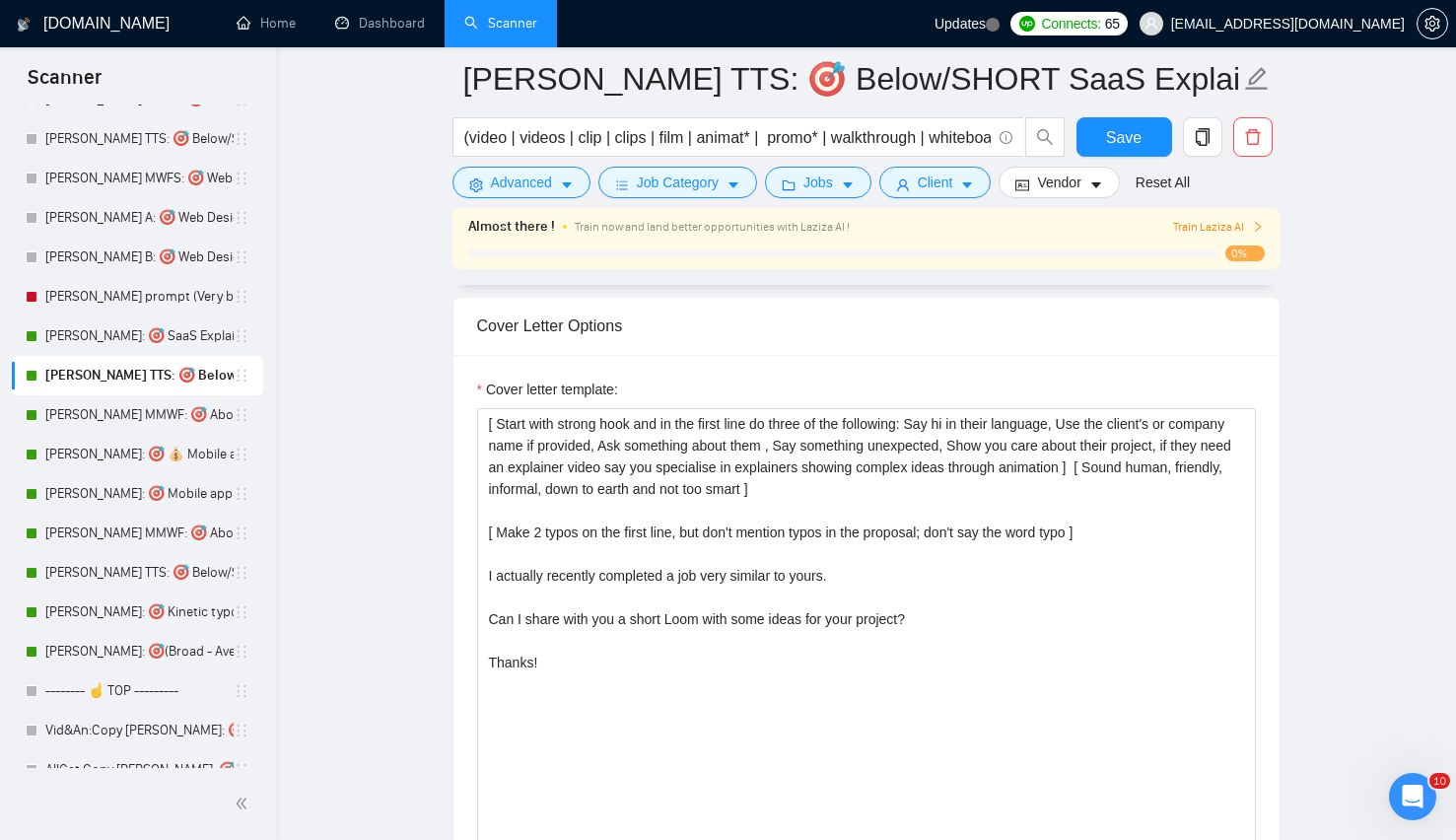scroll, scrollTop: 1871, scrollLeft: 0, axis: vertical 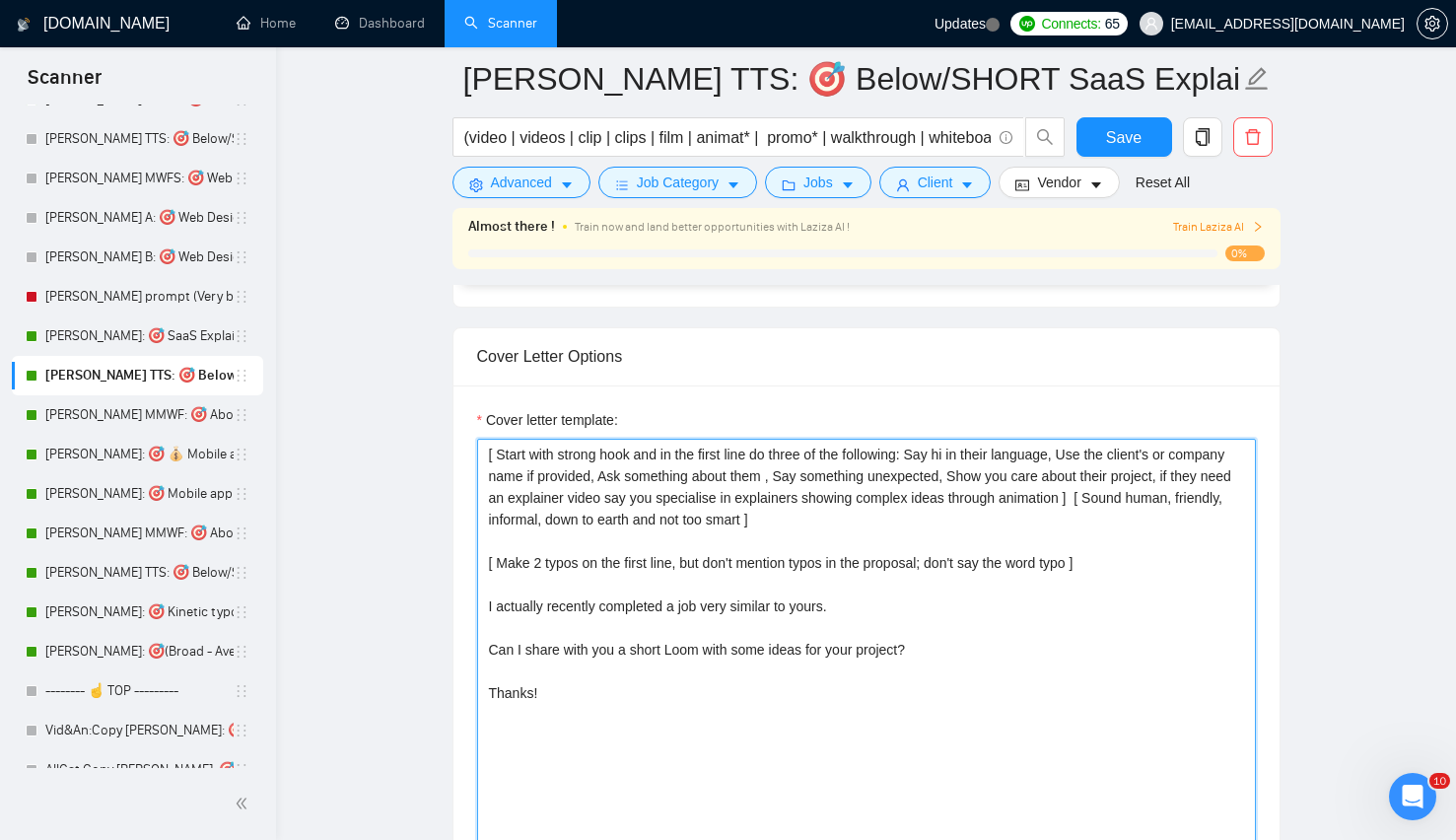 click on "[ Start with strong hook and in the first line do three of the following: Say hi in their language, Use the client's or company name if provided, Ask something about them , Say something unexpected, Show you care about their project, if they need an explainer video say you specialise in explainers showing complex ideas through animation ]  [ Sound human, friendly, informal, down to earth and not too smart ]
[ Make 2 typos on the first line, but don't mention typos in the proposal; don't say the word typo ]
I actually recently completed a job very similar to yours.
Can I share with you a short Loom with some ideas for your project?
Thanks!" at bounding box center [867, 661] 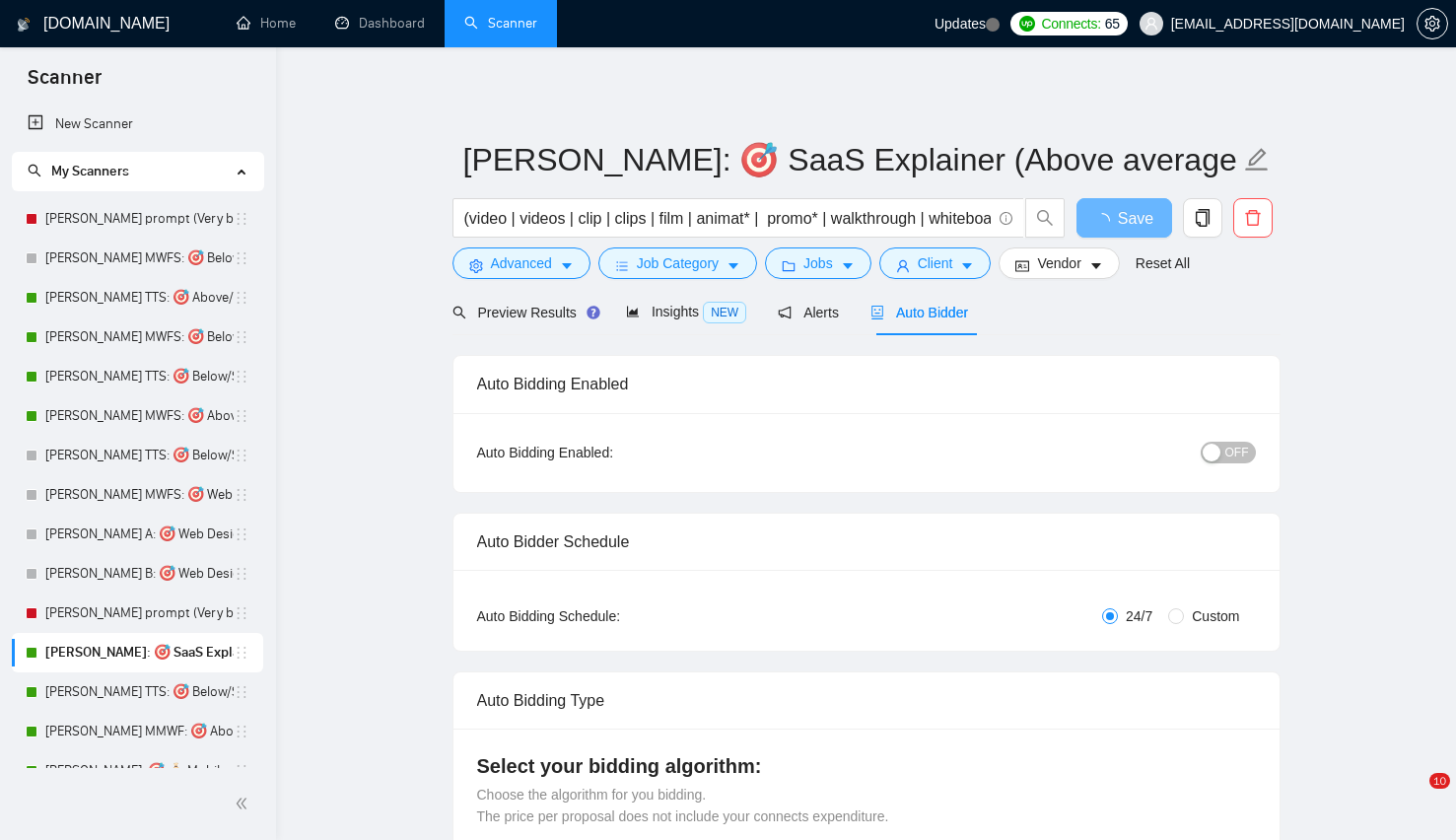 scroll, scrollTop: 0, scrollLeft: 0, axis: both 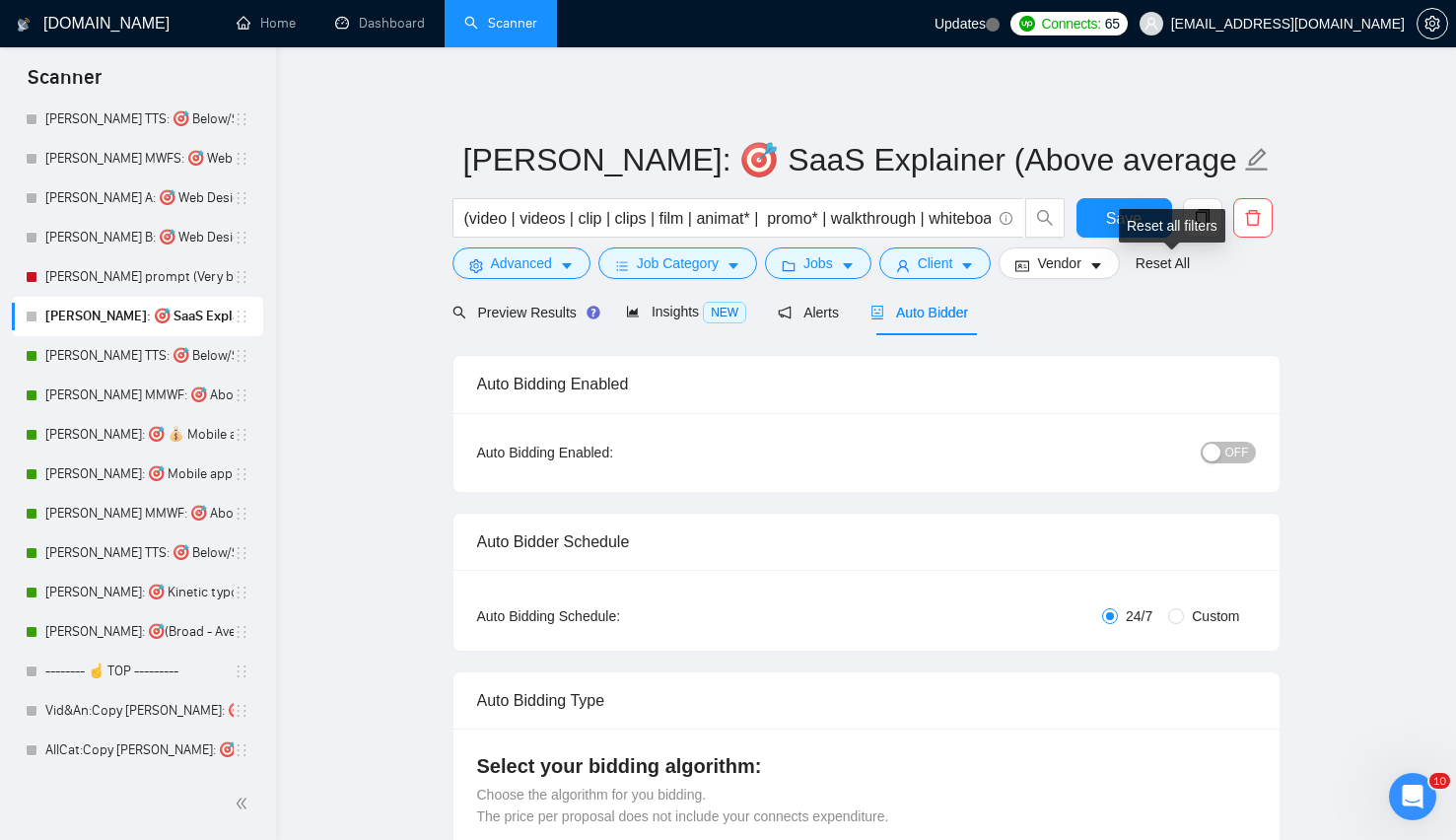 click on "Reset all filters" at bounding box center (1172, 226) 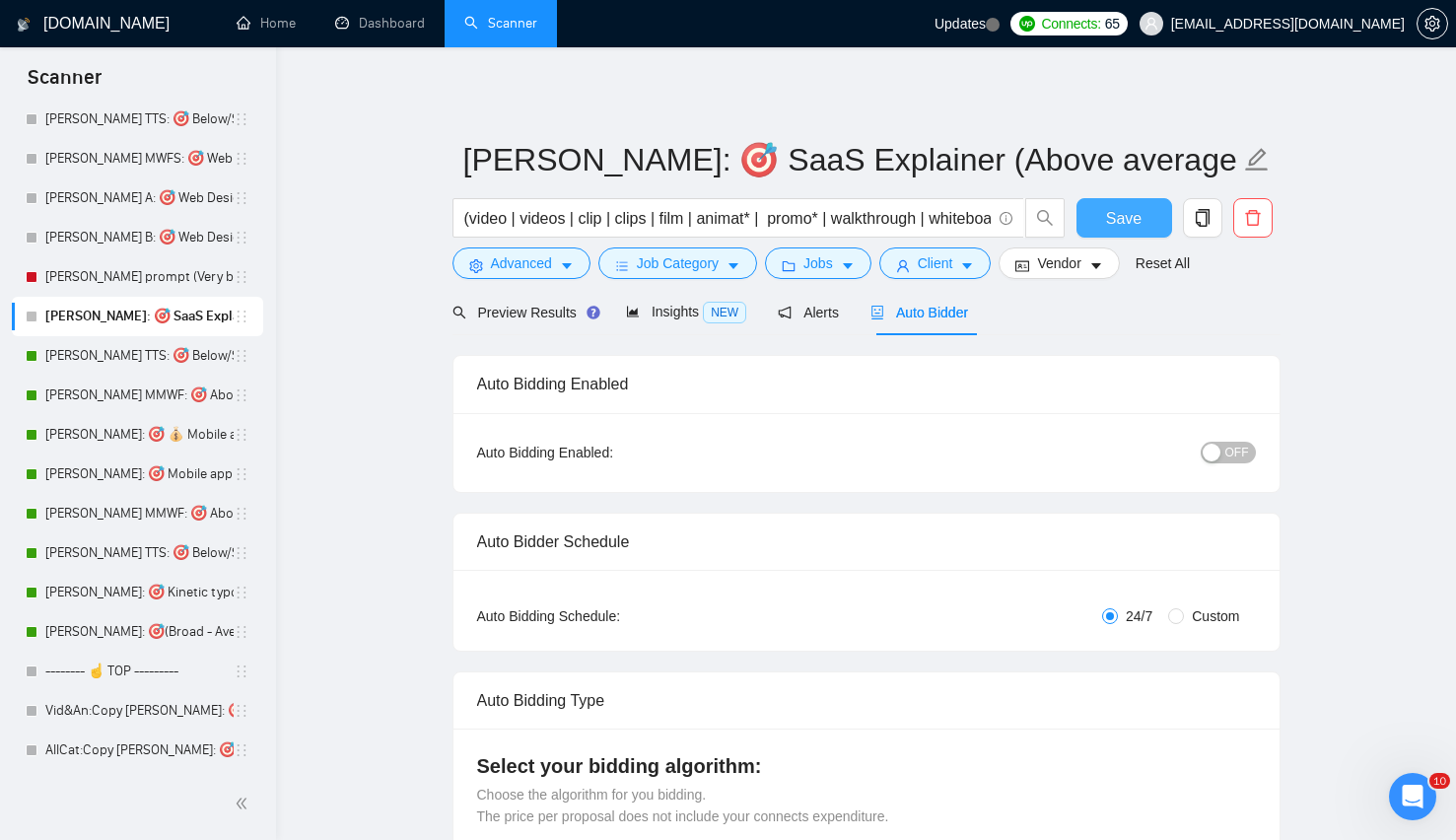 click on "Save" at bounding box center [1124, 218] 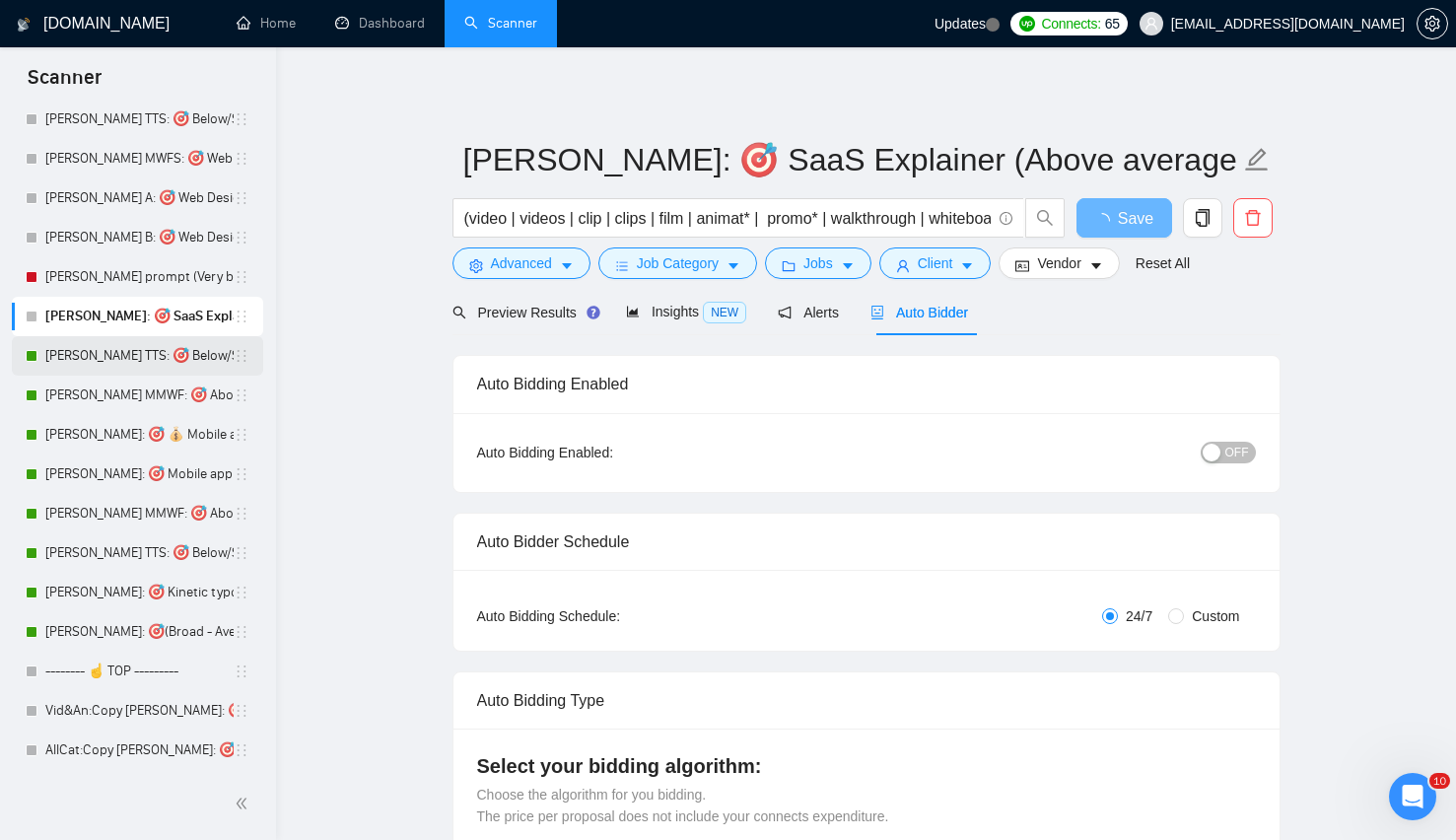 click on "Lenka TTS: 🎯 Below/SHORT SaaS Explainer" at bounding box center (139, 356) 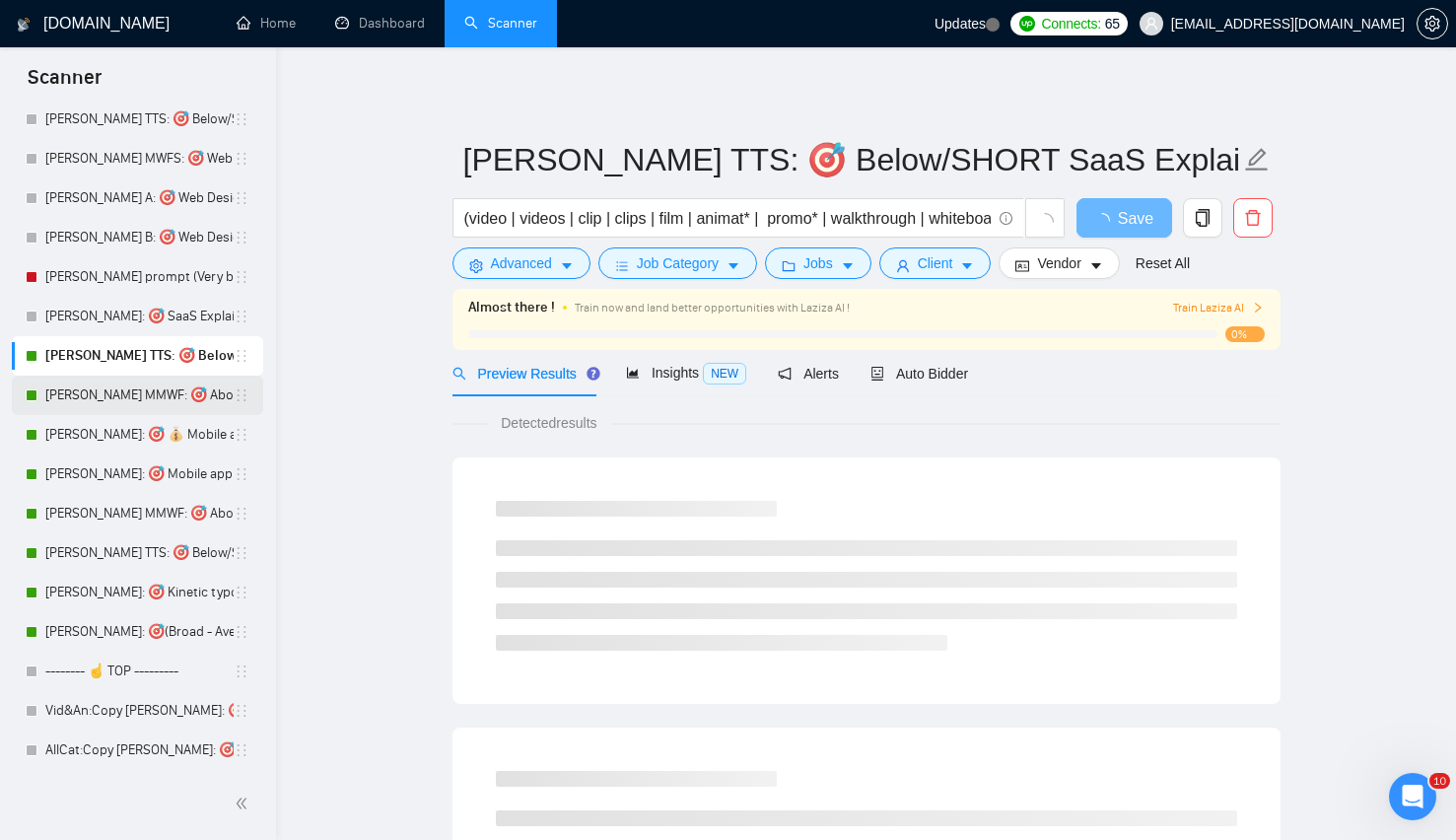 click on "Lenka MMWF: 🎯 Above/LONG SaaS Explainer" at bounding box center (139, 395) 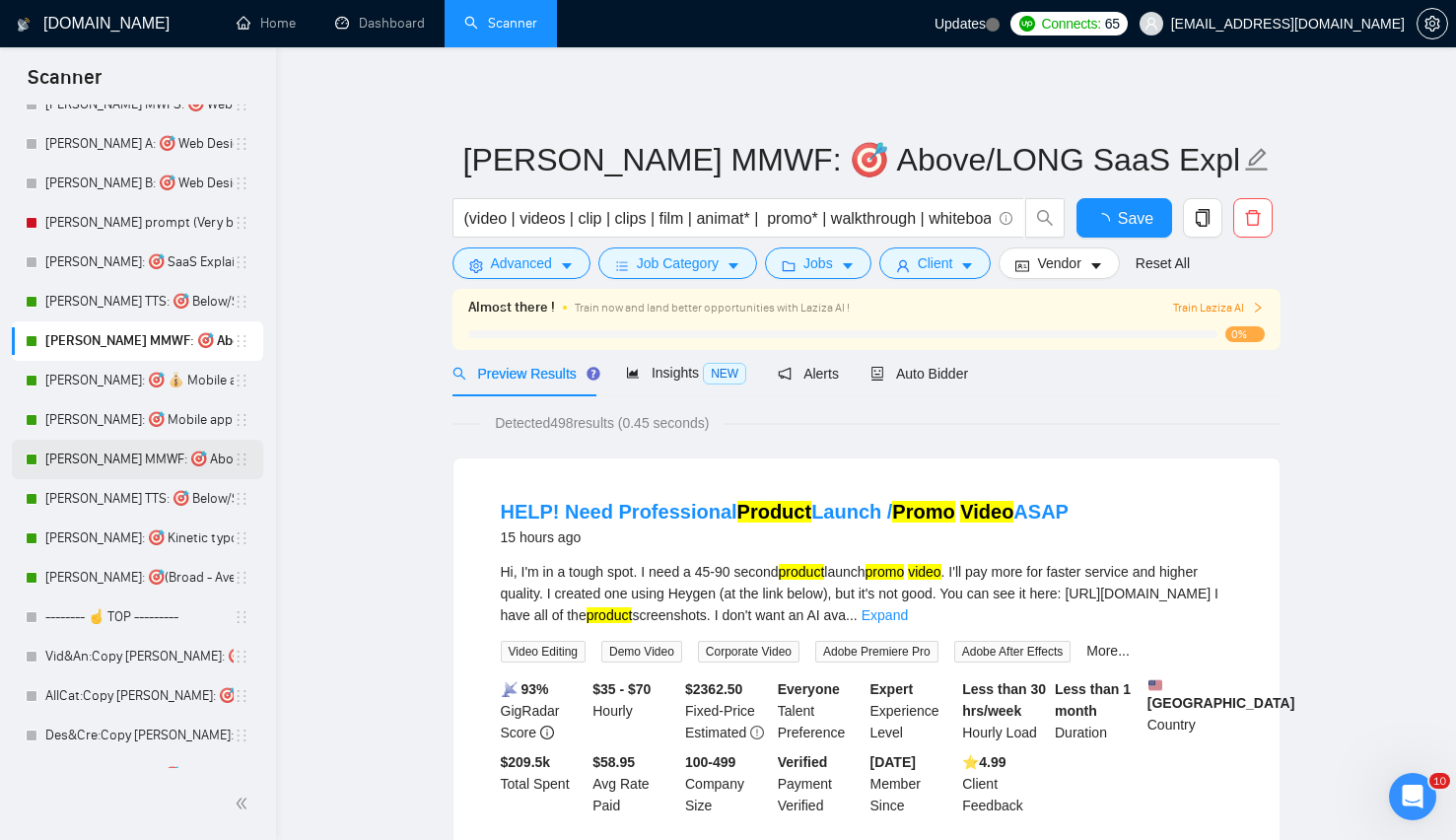 scroll, scrollTop: 406, scrollLeft: 0, axis: vertical 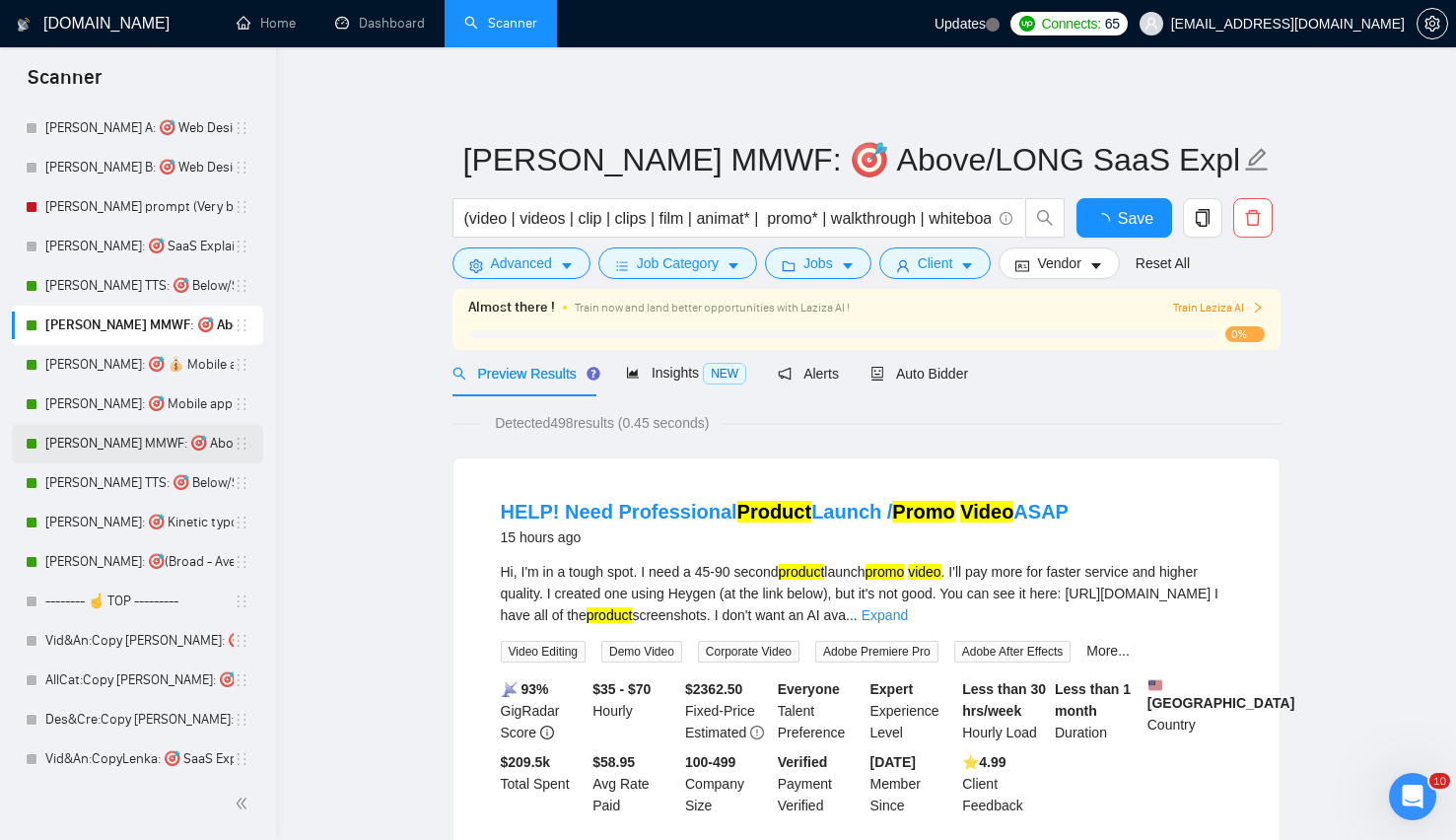 click on "Lenka: 🎯 Kinetic typography" at bounding box center (139, 523) 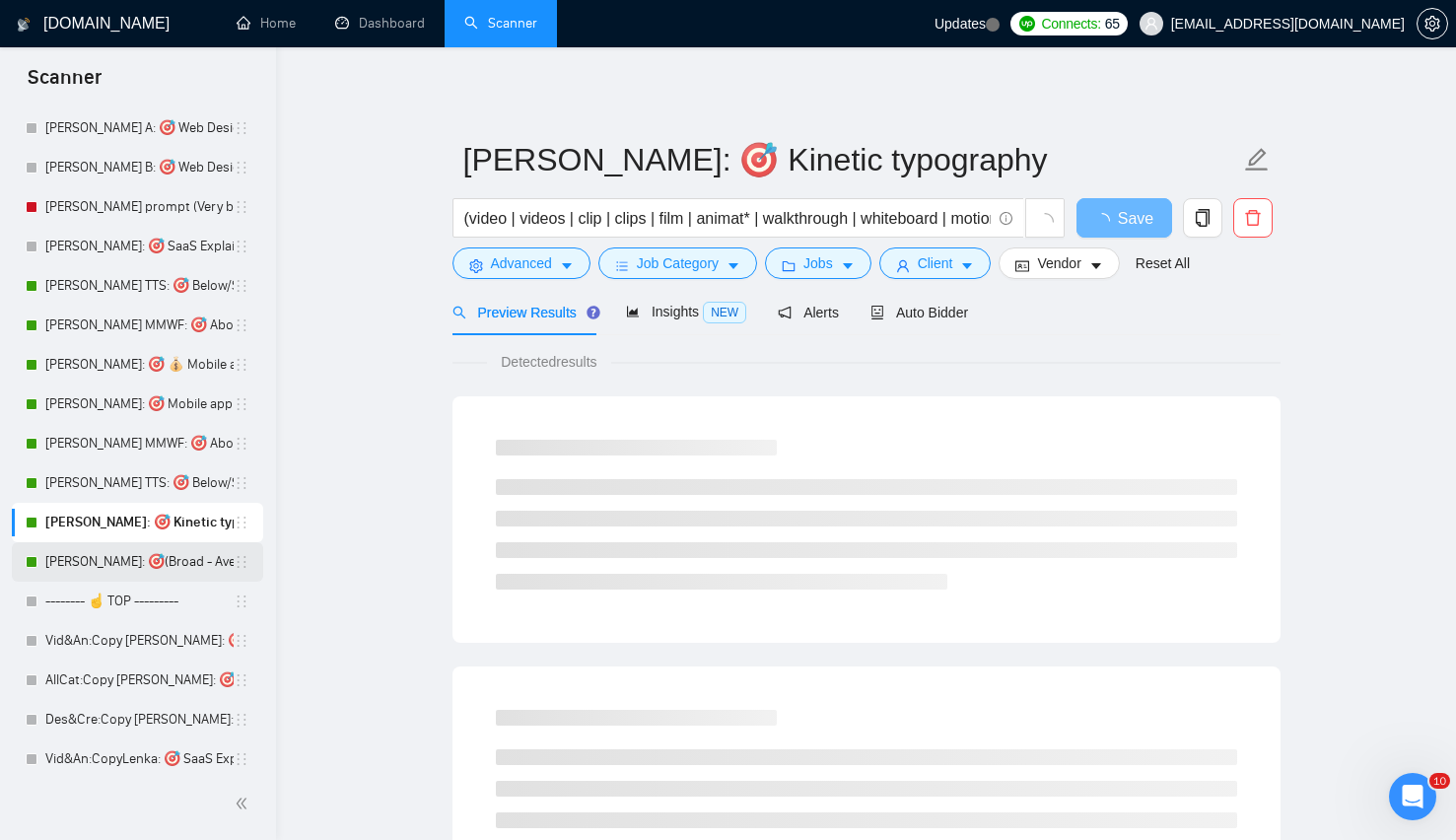 click on "Lenka: 🎯(Broad - Average & above) Motion Graphics SaaS Animation" at bounding box center (139, 562) 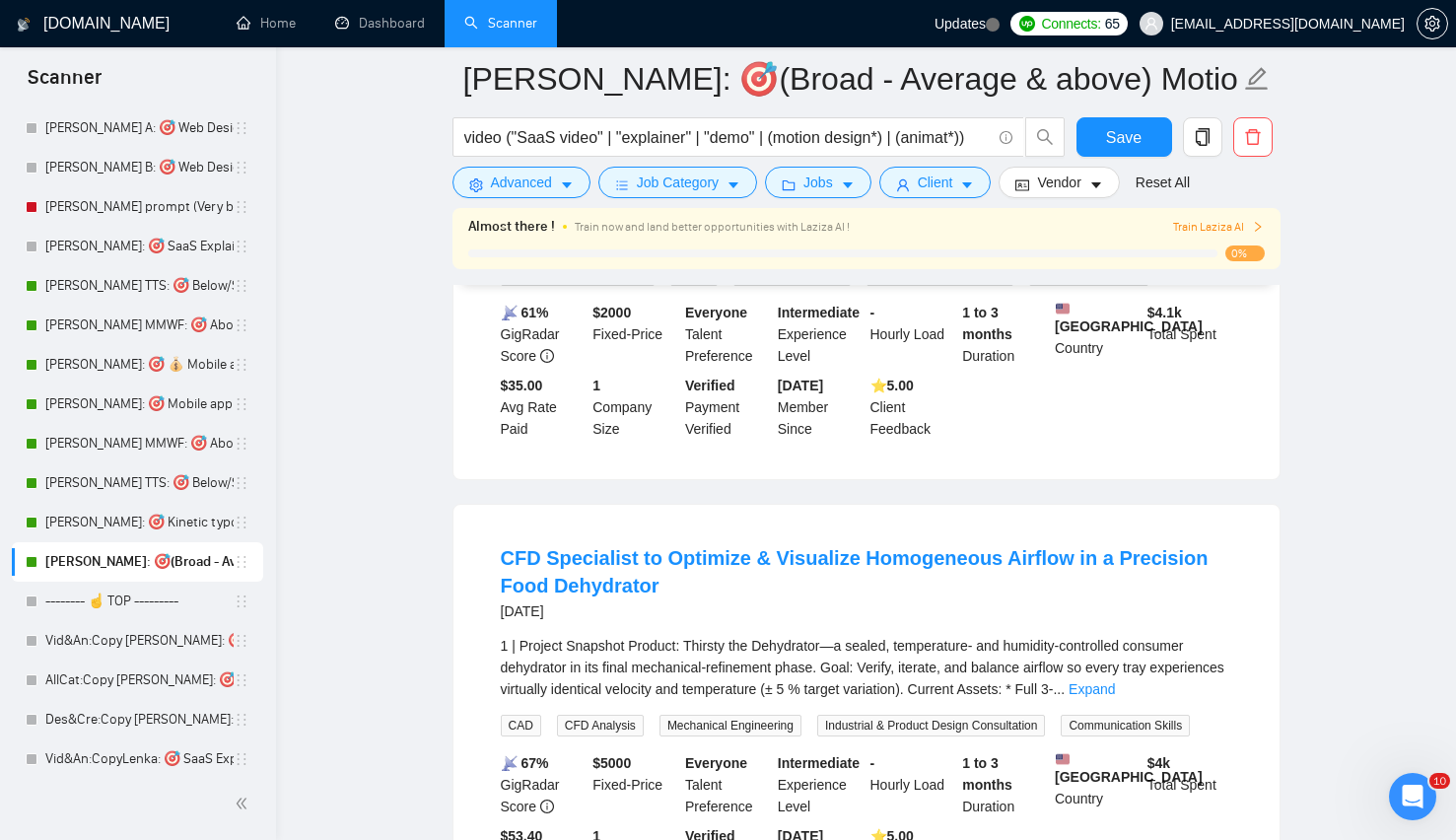scroll, scrollTop: 0, scrollLeft: 0, axis: both 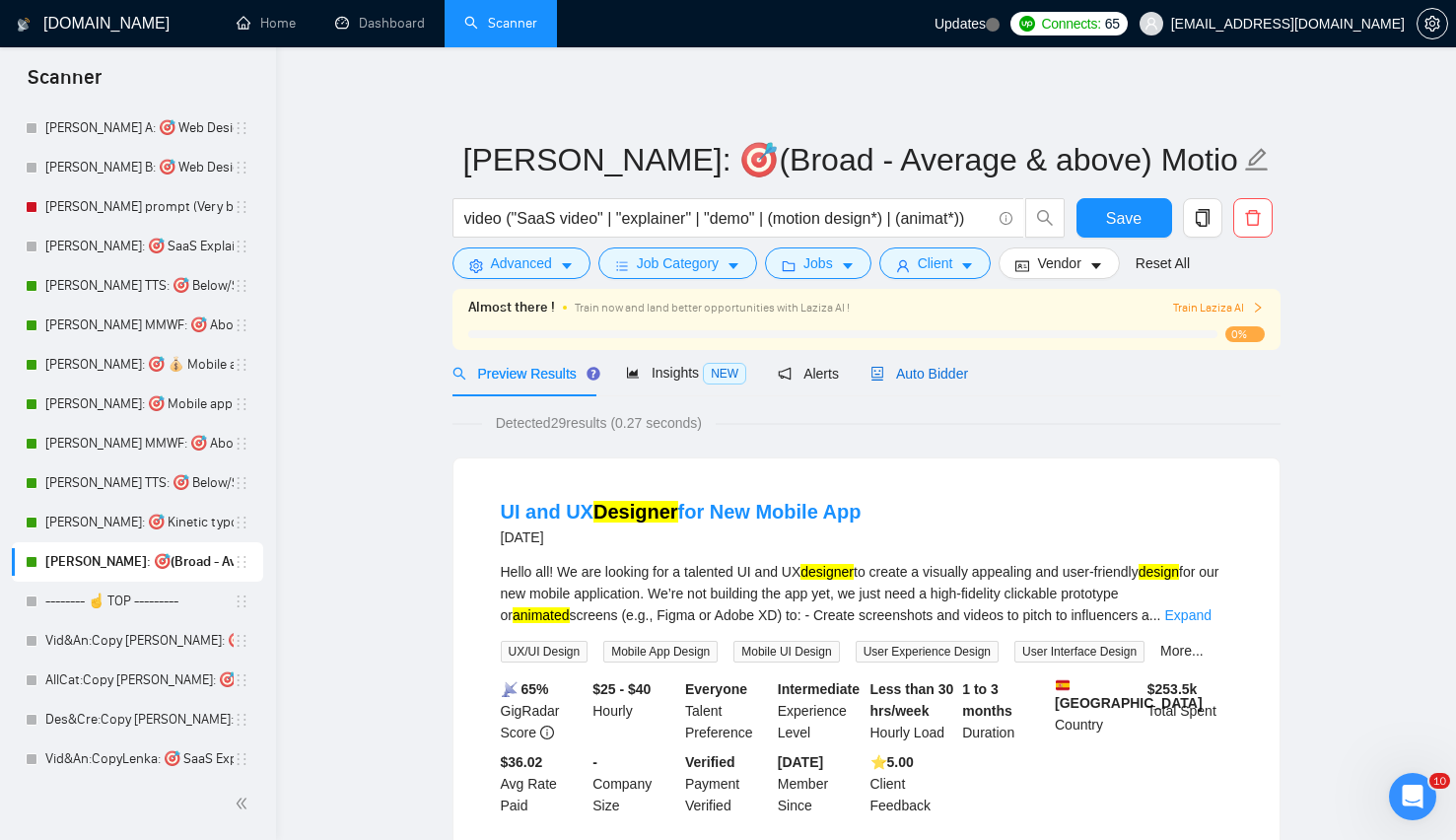 click on "Auto Bidder" at bounding box center [919, 374] 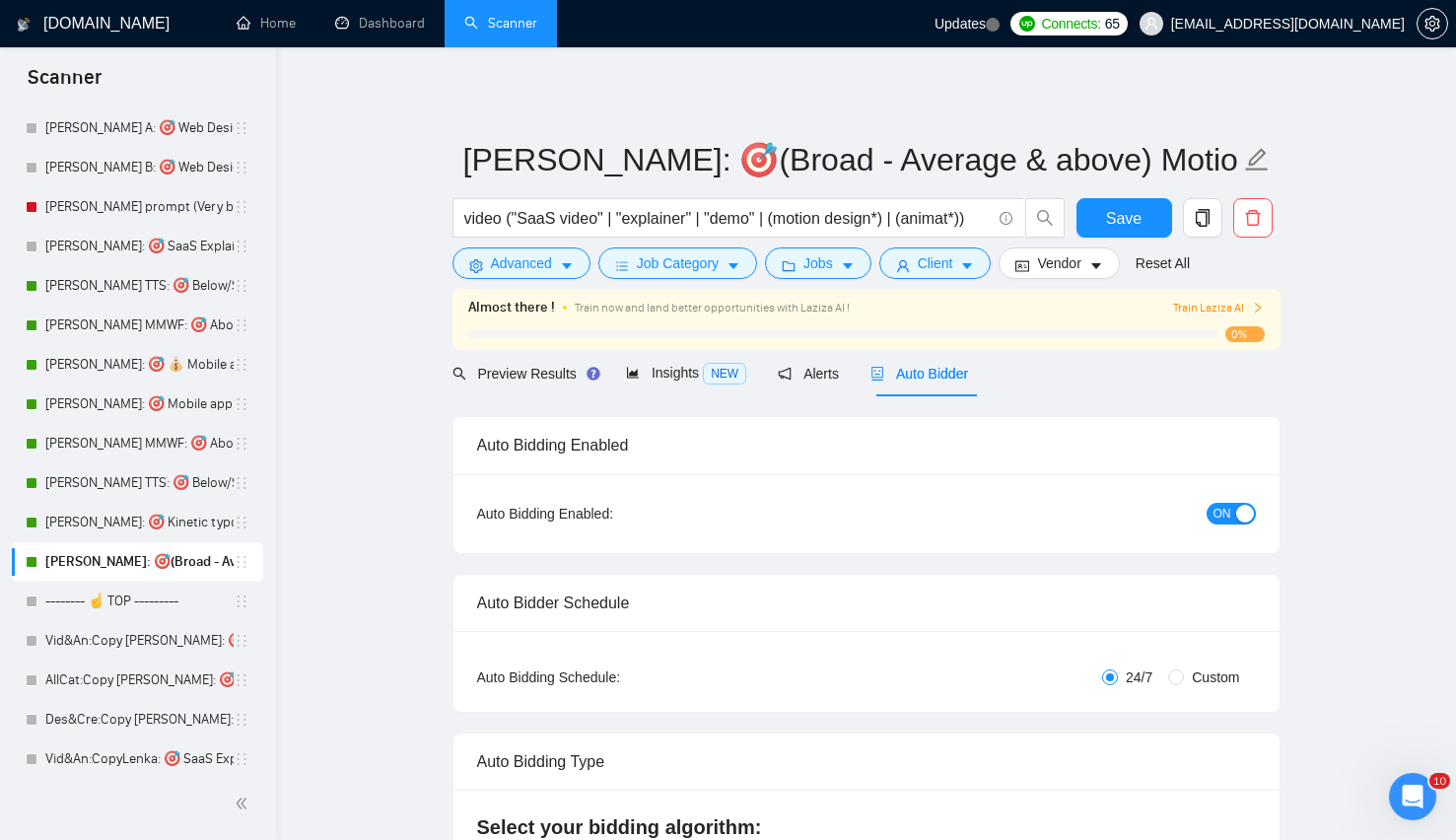 type 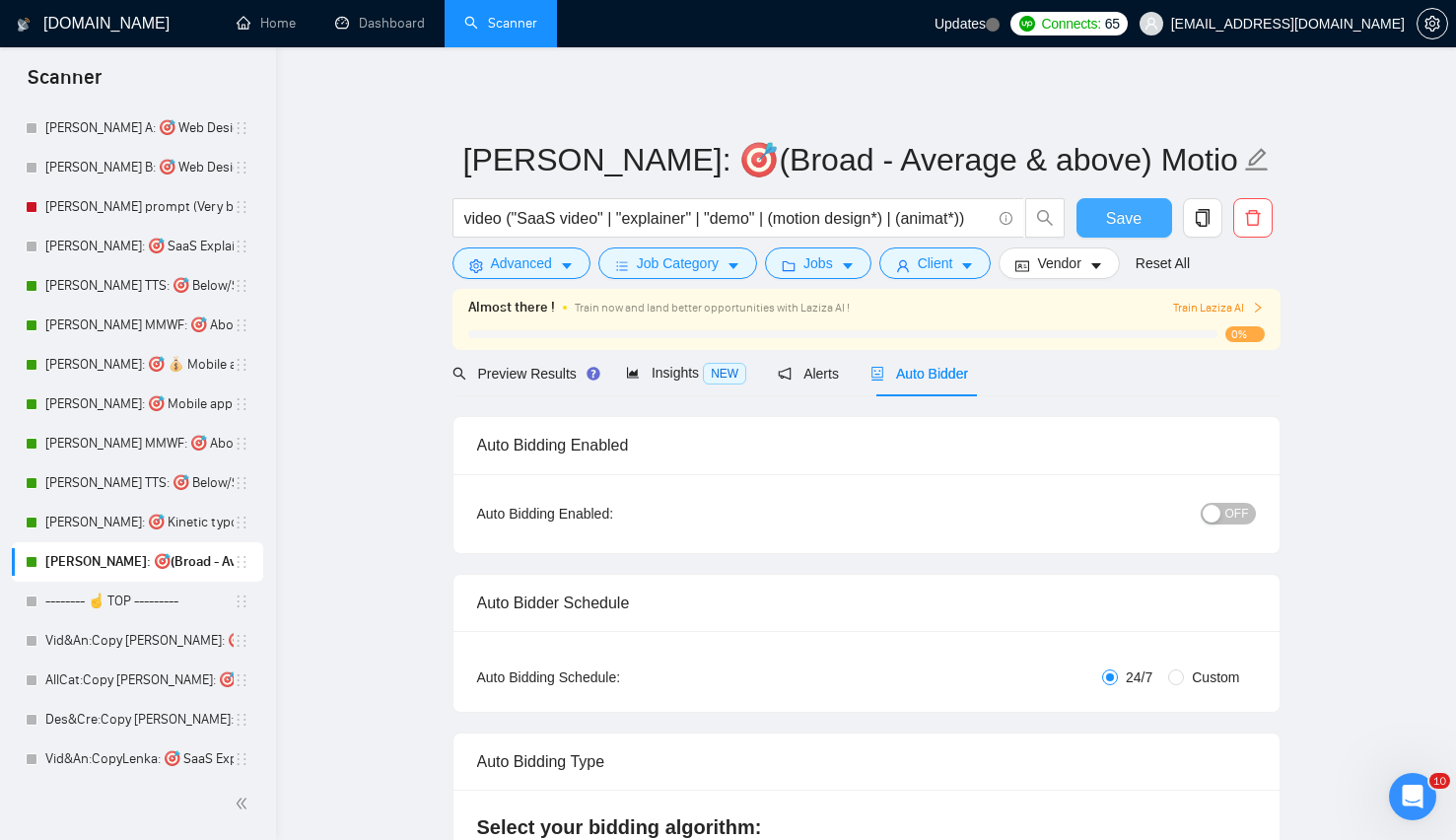 click on "Save" at bounding box center (1124, 218) 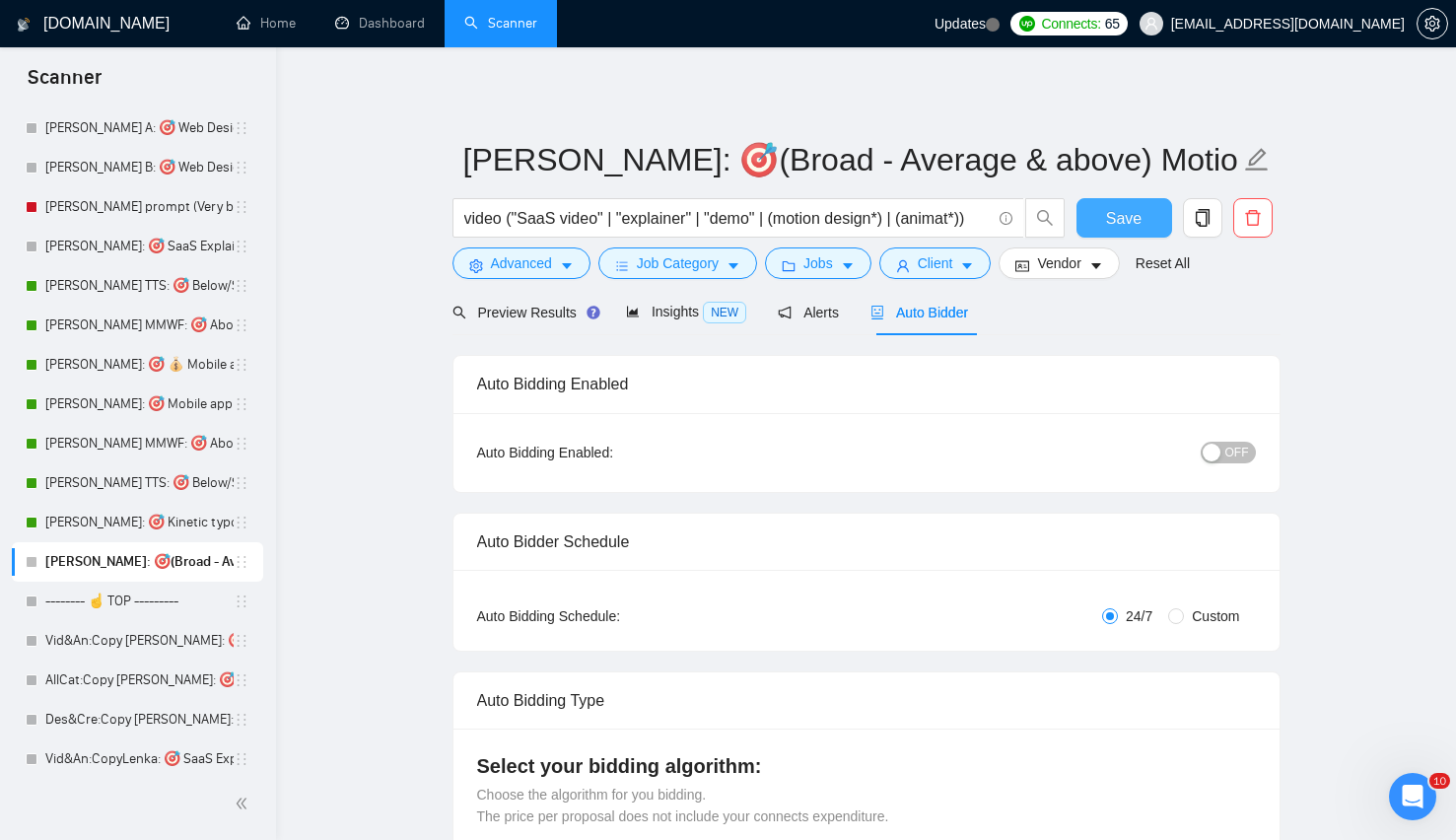 type 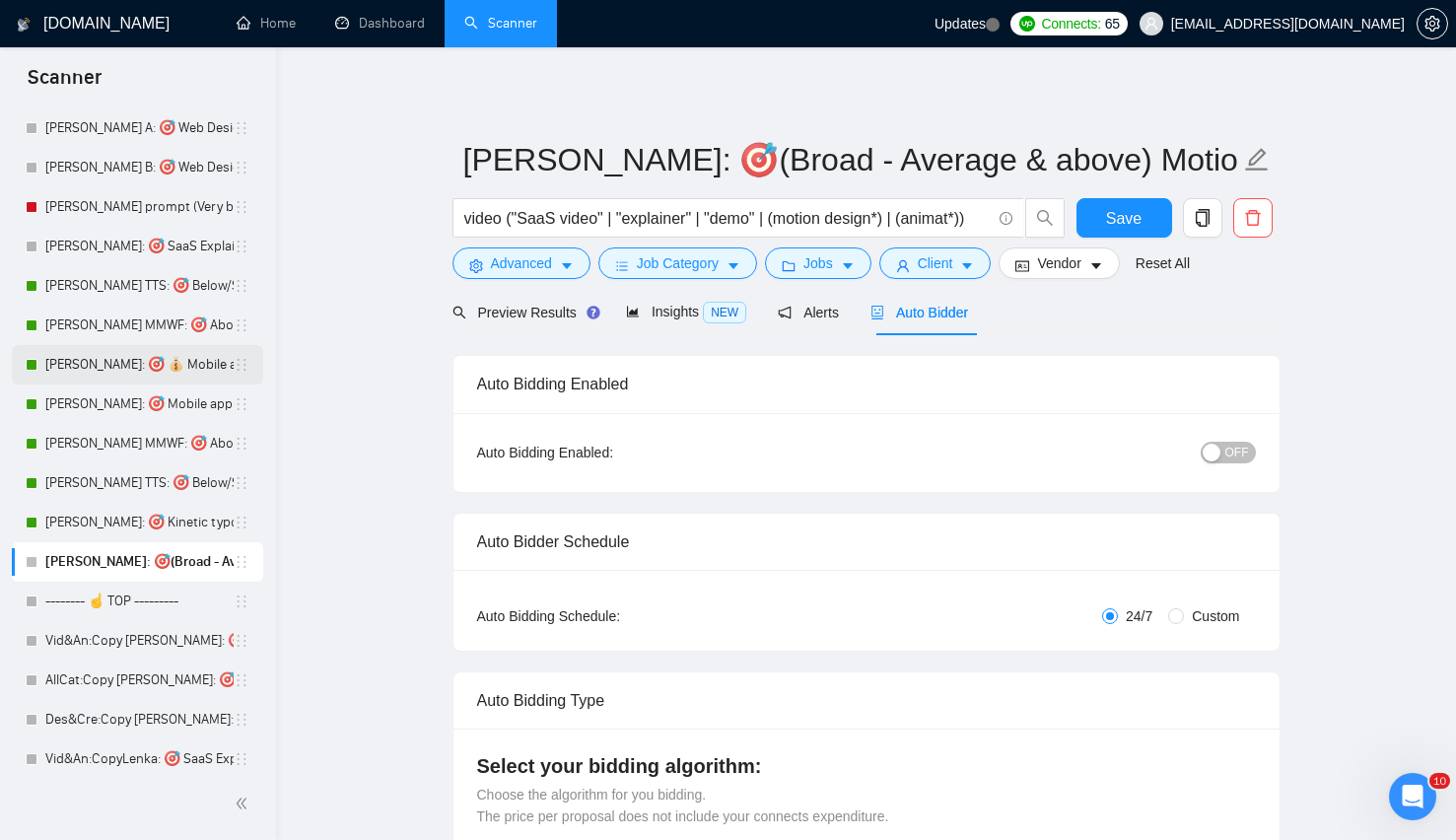 click on "Lenka: 🎯 💰 Mobile app (Above average)" at bounding box center [139, 365] 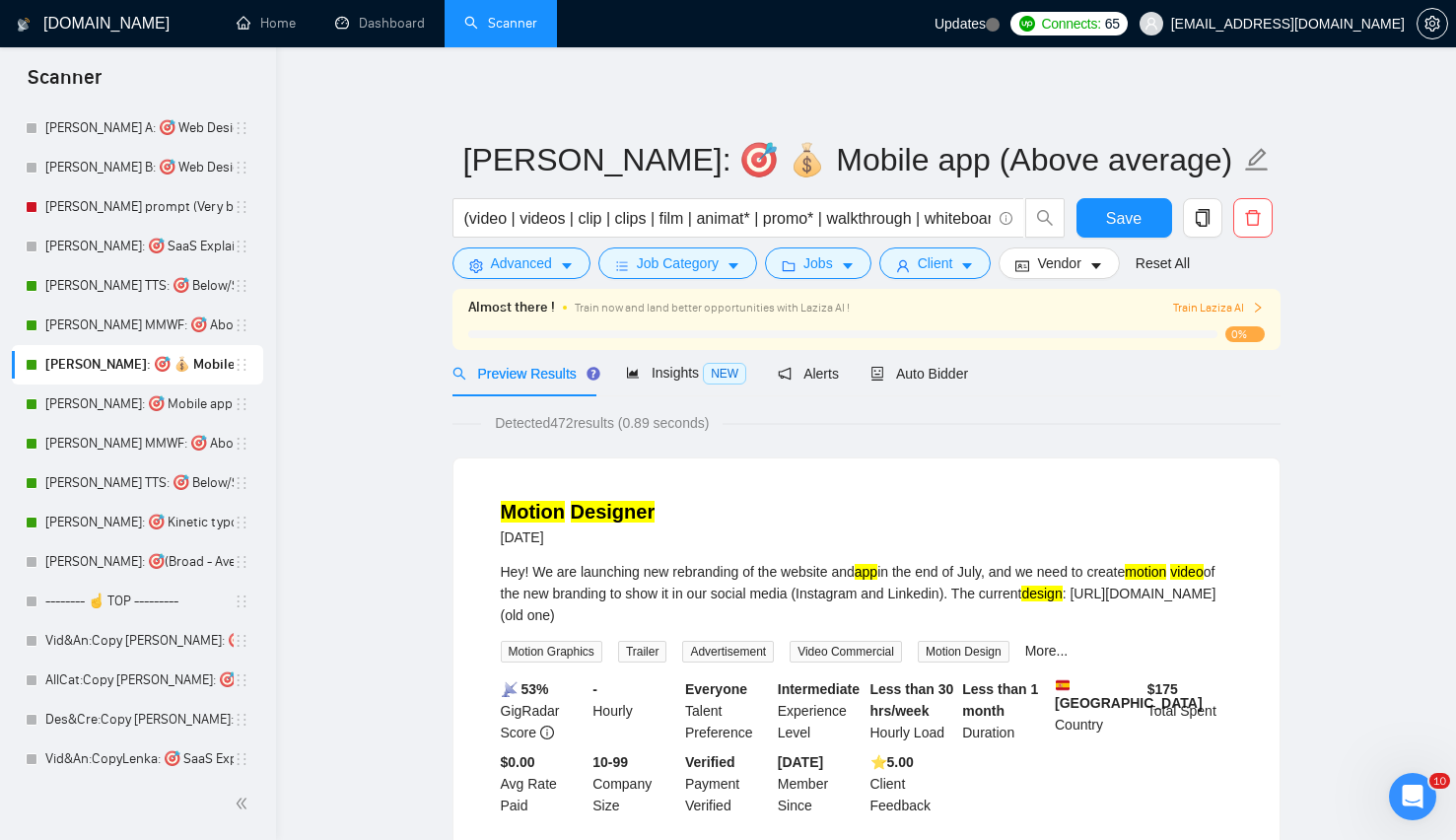 click on "Hey!
We are launching new rebranding of the website and  app  in the end of July, and we need to create  motion   video  of the new branding to show it in our social media (Instagram and Linkedin).
The current  design : https://www.lesamis.cc/ (old one)" at bounding box center (867, 594) 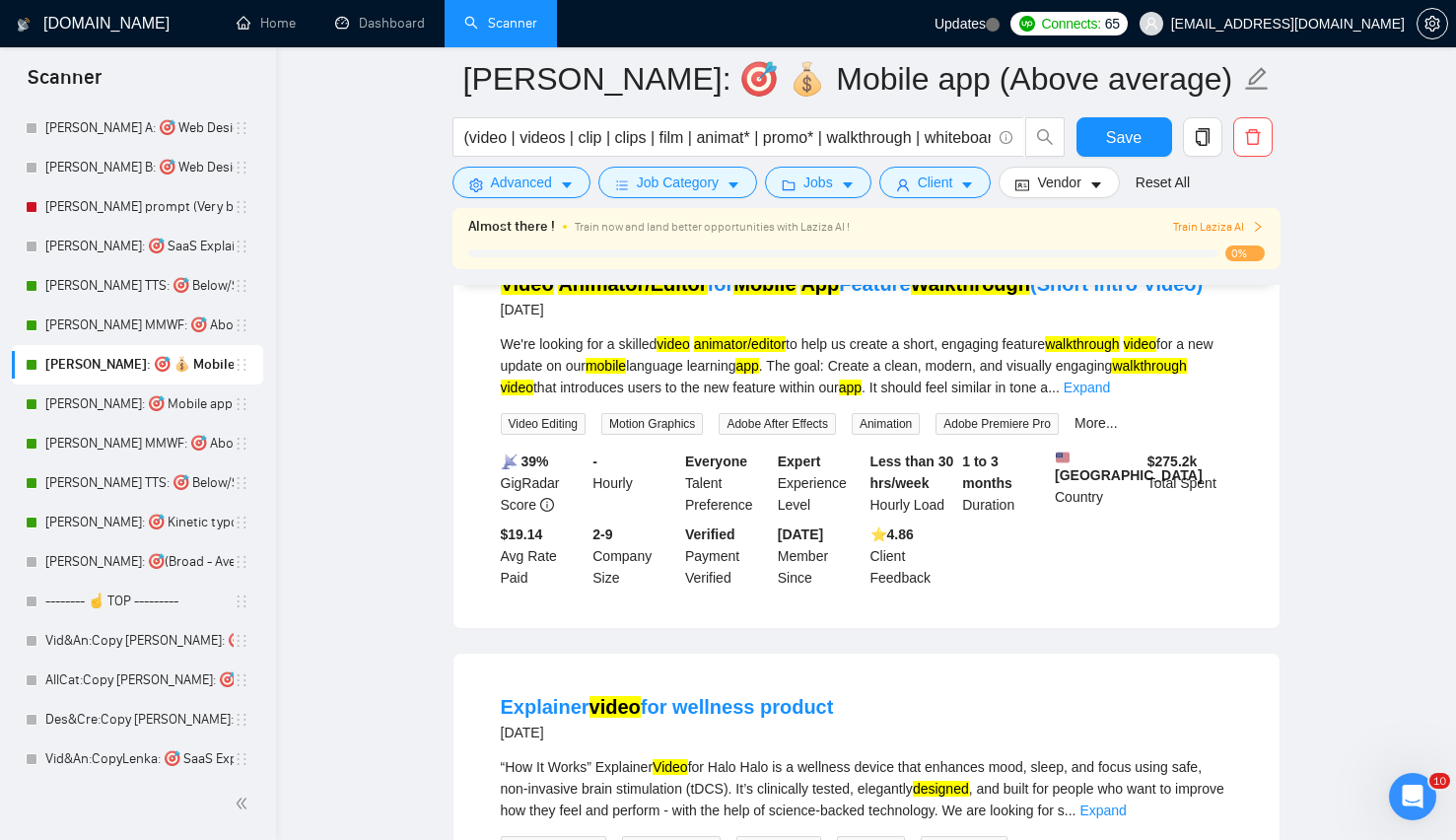 scroll, scrollTop: 2128, scrollLeft: 0, axis: vertical 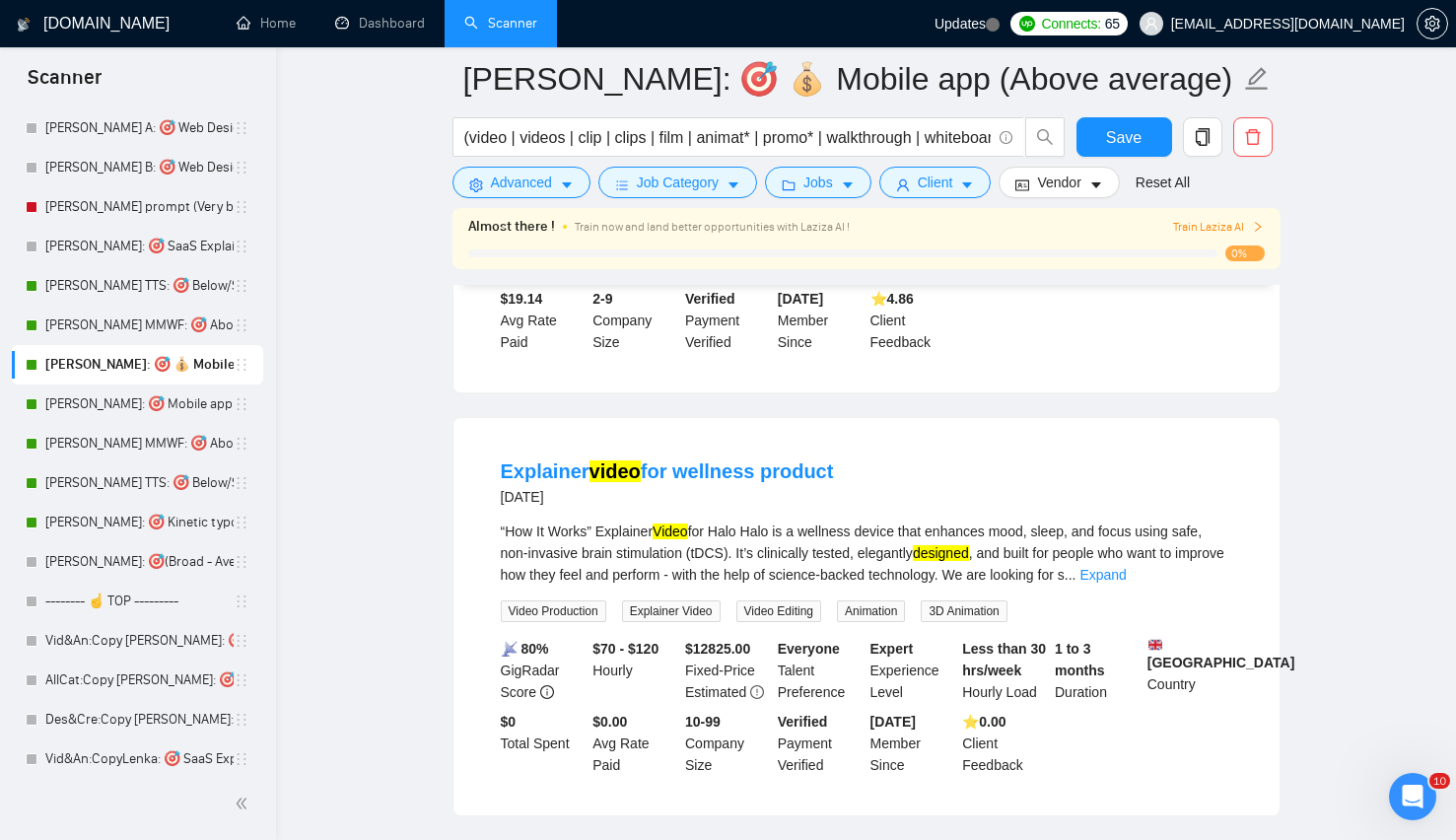 click on "Lenka: 🎯 💰 Mobile app (Above average) (video | videos | clip | clips | film | animat* | promo* | walkthrough | whiteboard | motion | "demo  video"  | graphic* | desig* ) ( UI | mobile app | app | mobile ) Save Advanced   Job Category   Jobs   Client   Vendor   Reset All Almost there ! Train now and land better opportunities with Laziza AI ! Train Laziza AI 0% Preview Results Insights NEW Alerts Auto Bidder Detected   472  results   (0.89 seconds) Motion   Designer 5 days ago Hey!
We are launching new rebranding of the website and  app  in the end of July, and we need to create  motion   video  of the new branding to show it in our social media (Instagram and Linkedin).
The current  design : https://www.lesamis.cc/ (old one) Motion Graphics Trailer Advertisement Video Commercial Motion Design More... 📡   53% GigRadar Score   - Hourly Everyone Talent Preference Intermediate Experience Level Less than 30 hrs/week Hourly Load Less than 1 month Duration   Spain Country $ 175 Total Spent $0.00 10-99 5.00" at bounding box center [866, 264] 